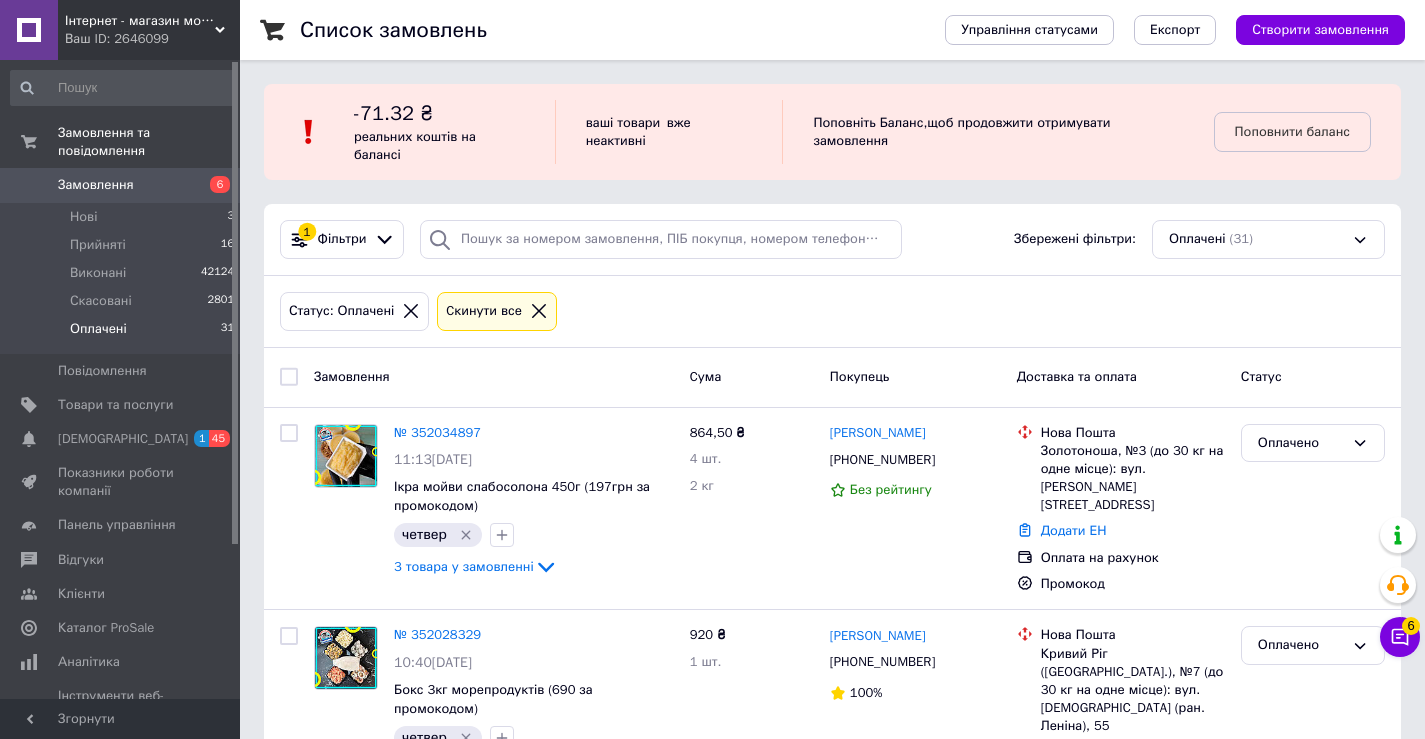 scroll, scrollTop: 0, scrollLeft: 0, axis: both 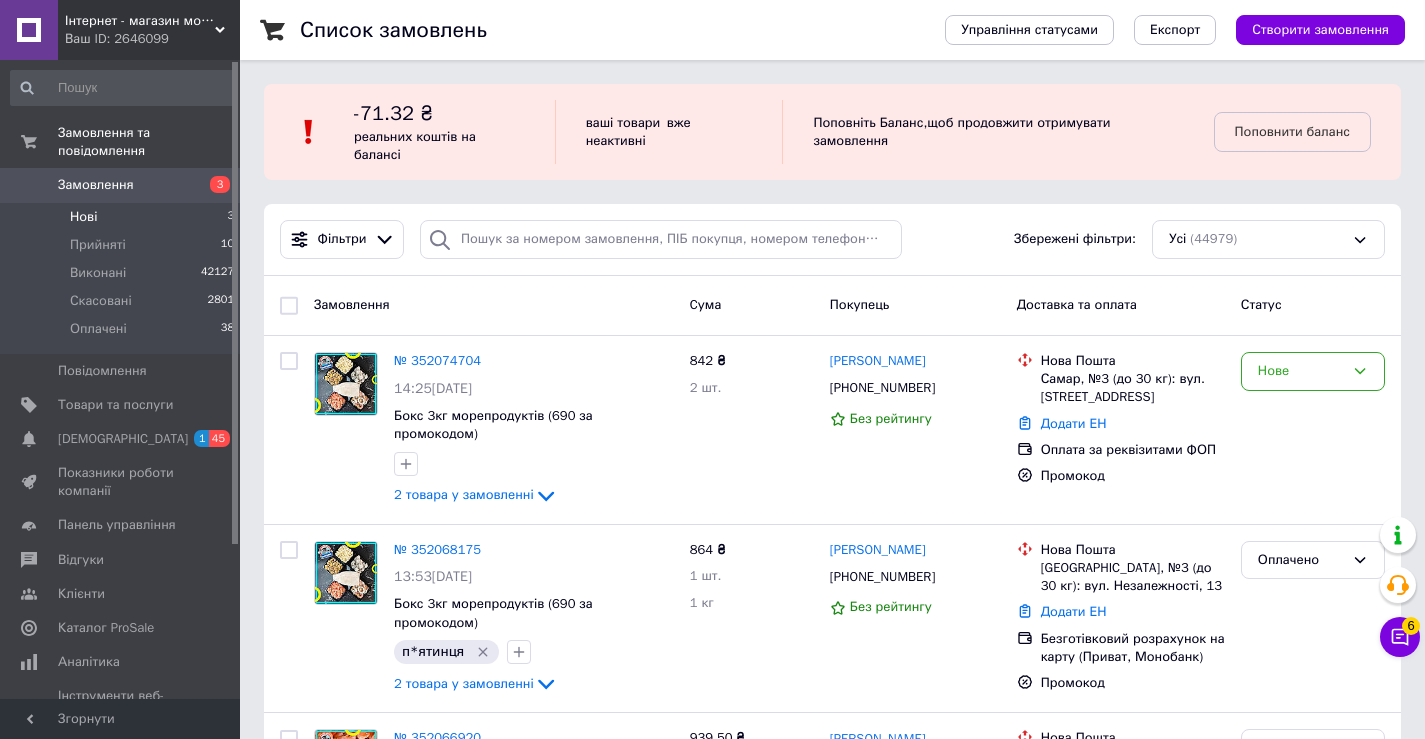 click on "Нові 3" at bounding box center [123, 217] 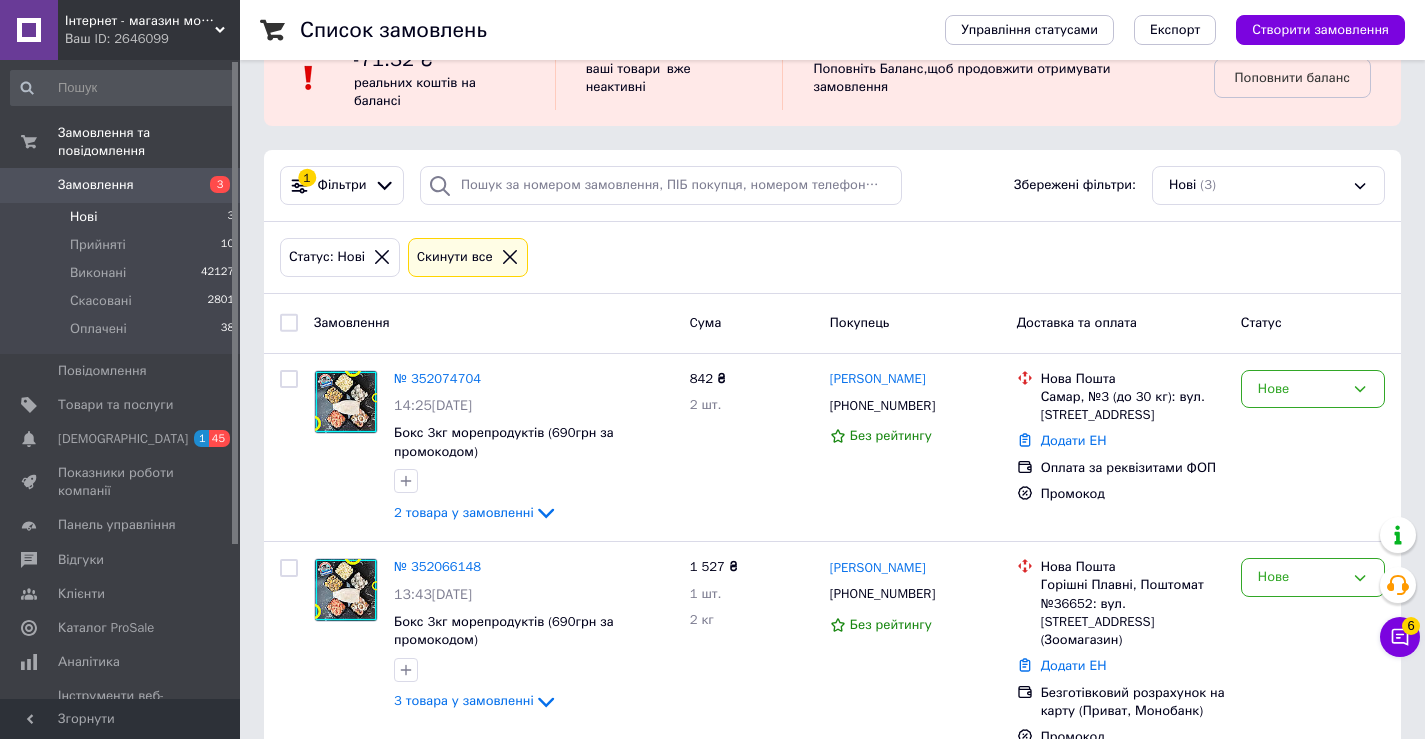 scroll, scrollTop: 83, scrollLeft: 0, axis: vertical 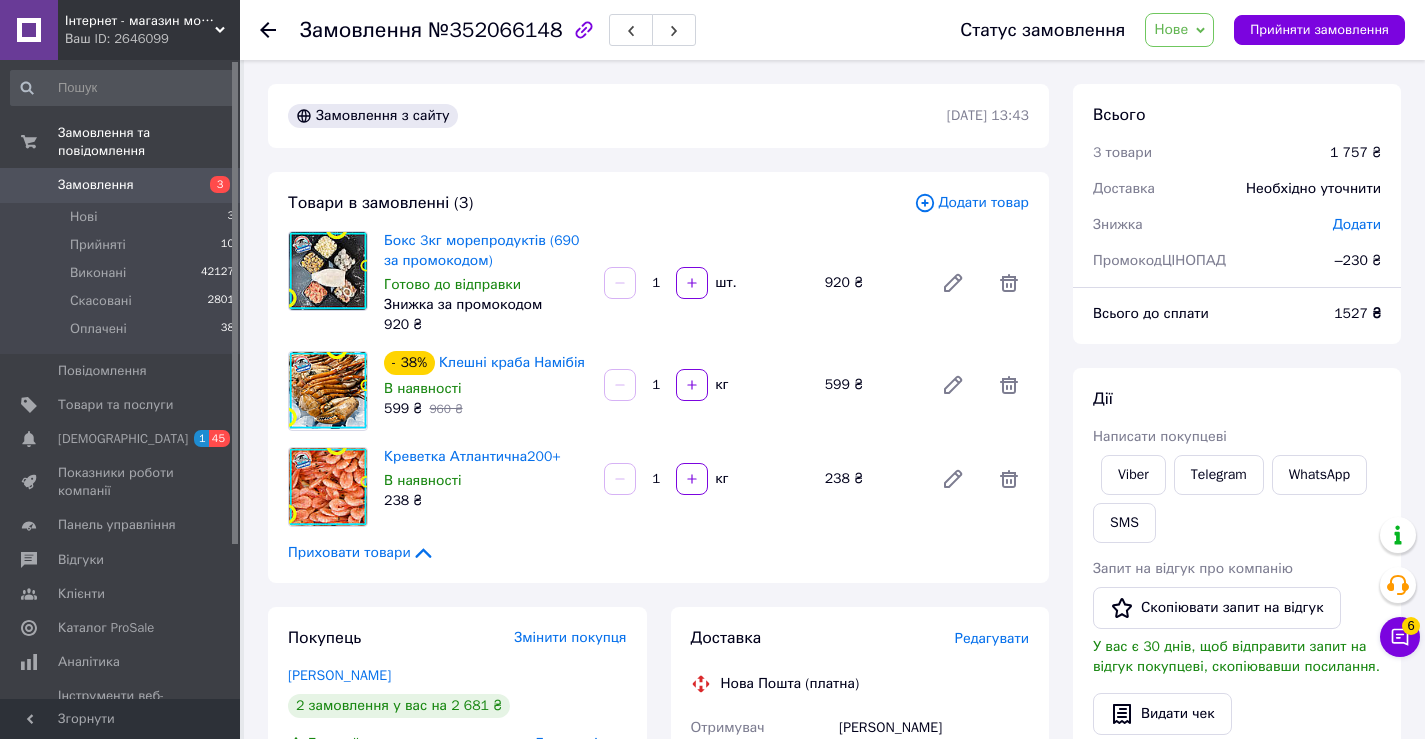 click on "1" at bounding box center [656, 385] 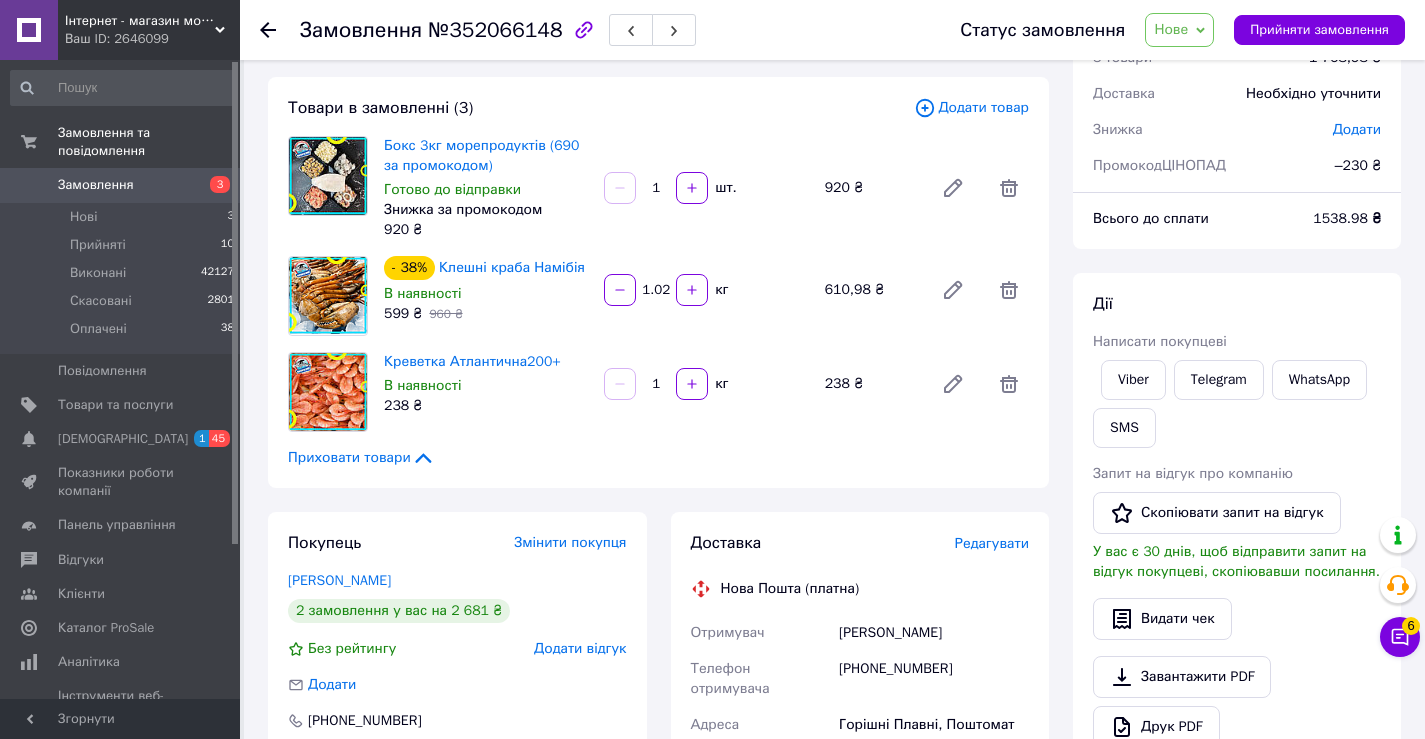 scroll, scrollTop: 100, scrollLeft: 0, axis: vertical 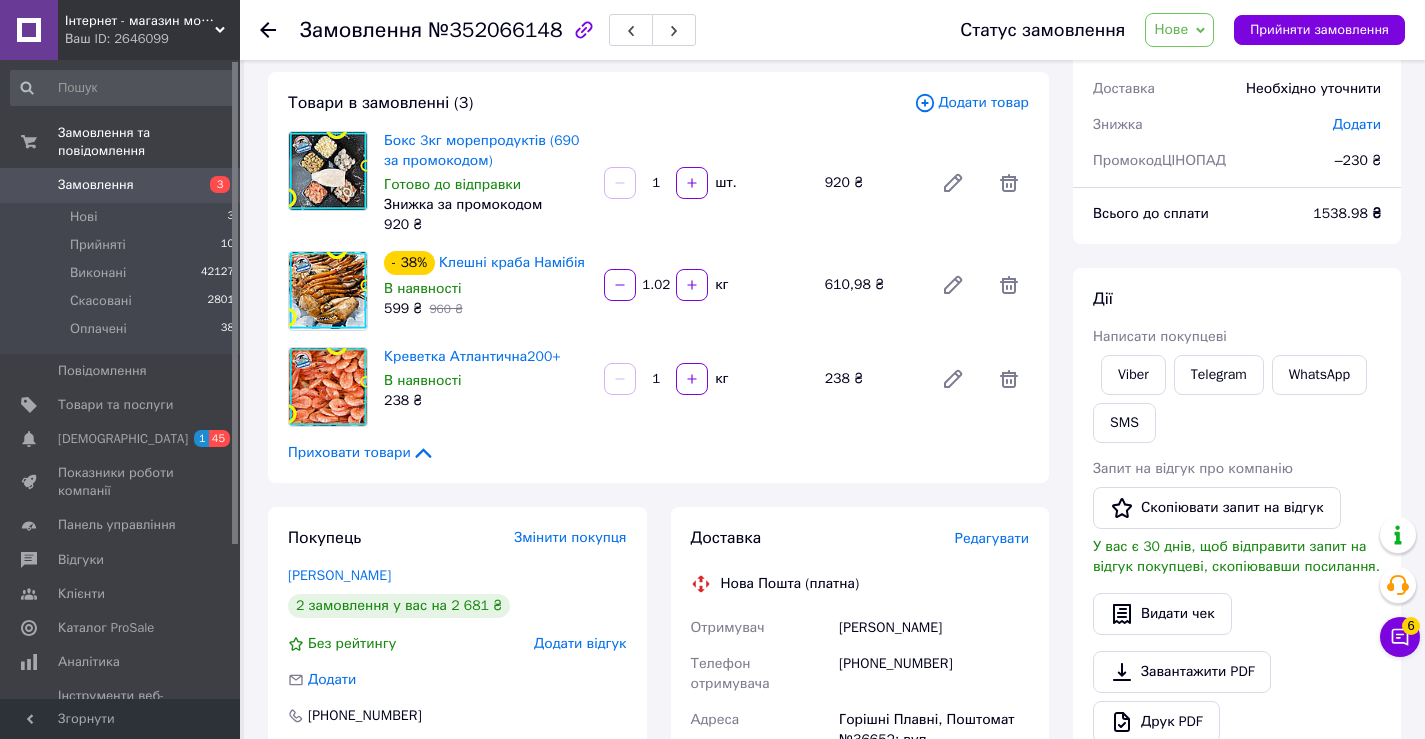 click on "Нове" at bounding box center (1179, 30) 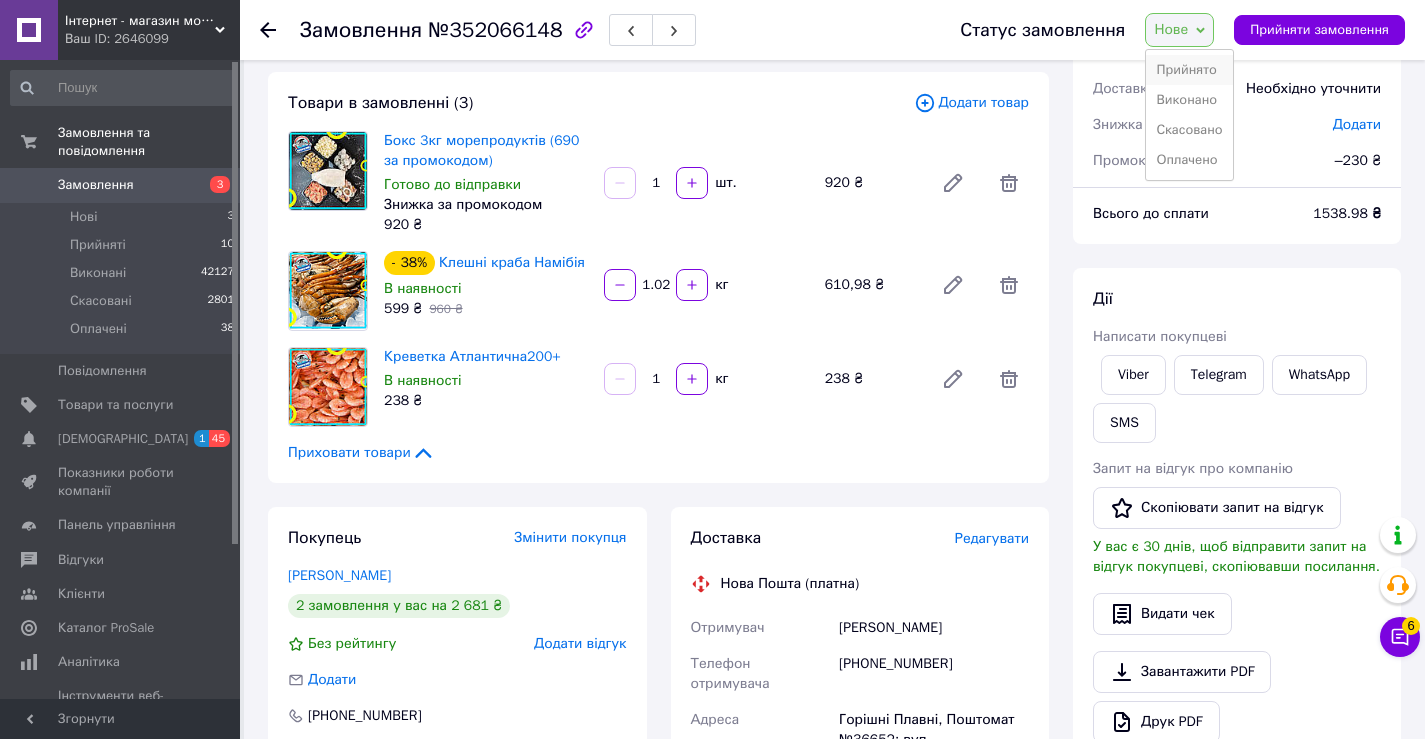 click on "Прийнято" at bounding box center (1189, 70) 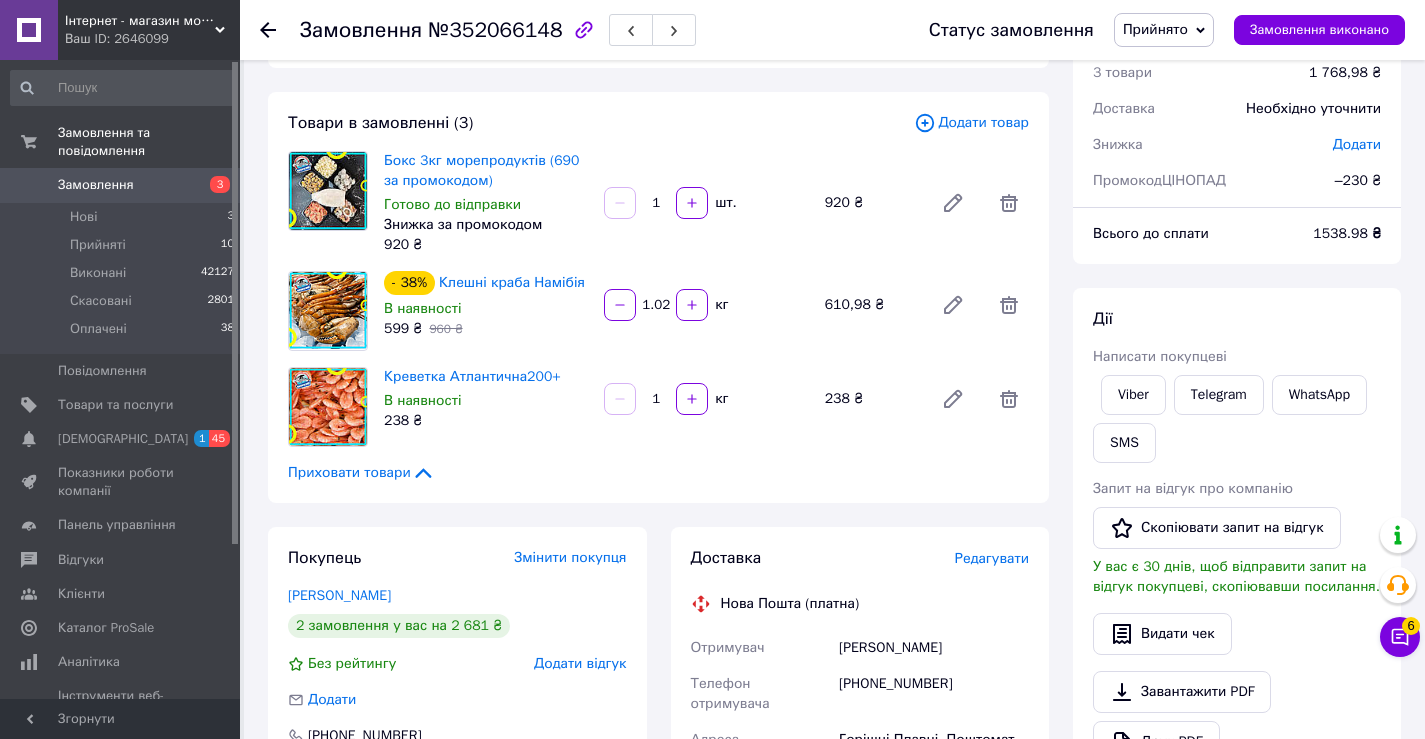 scroll, scrollTop: 200, scrollLeft: 0, axis: vertical 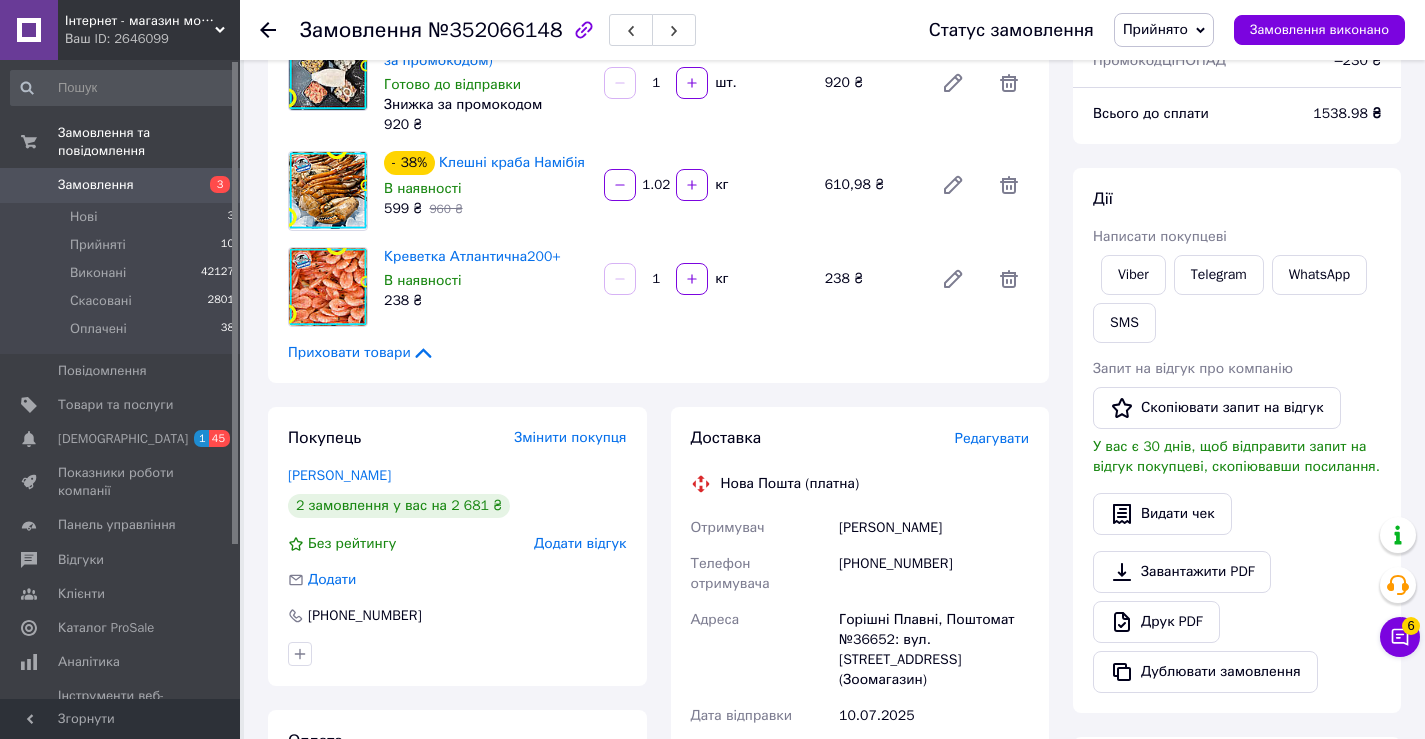click on "1.02" at bounding box center (656, 185) 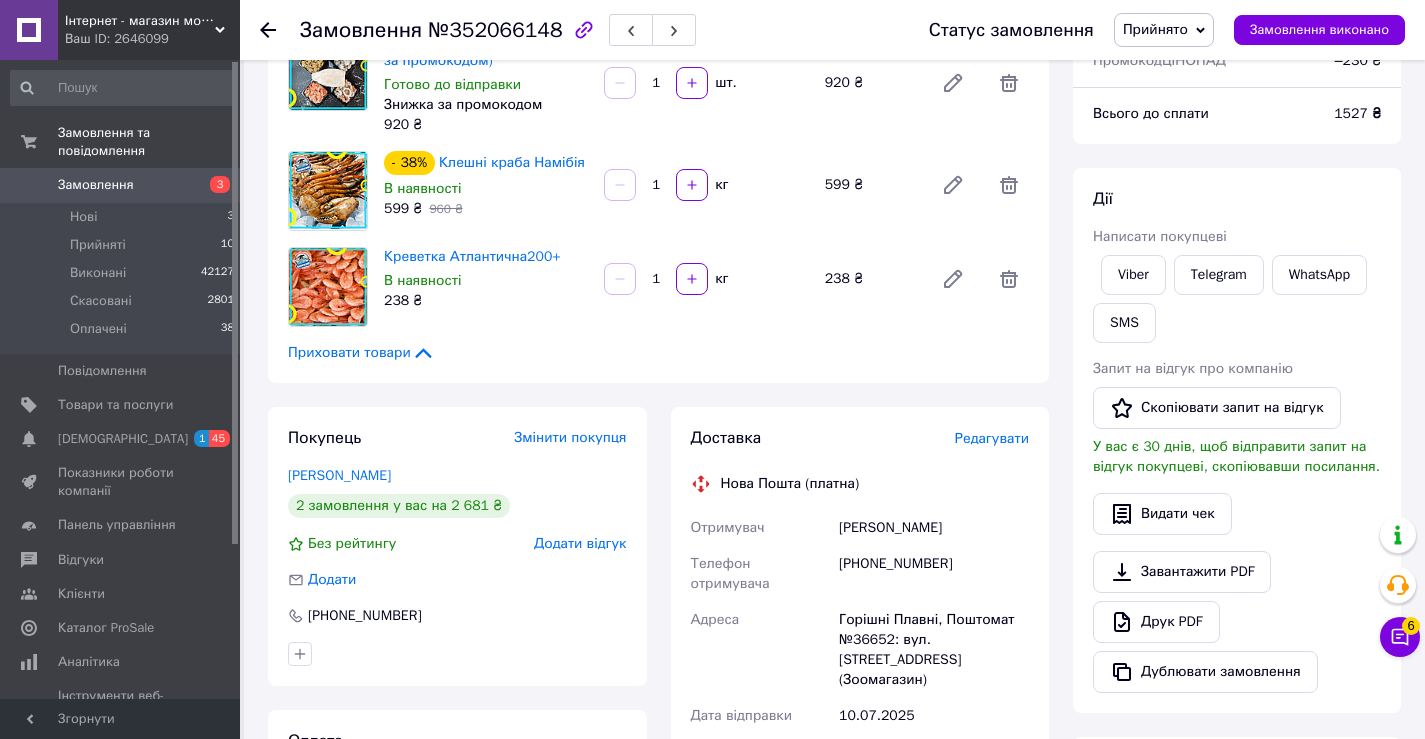 type on "1" 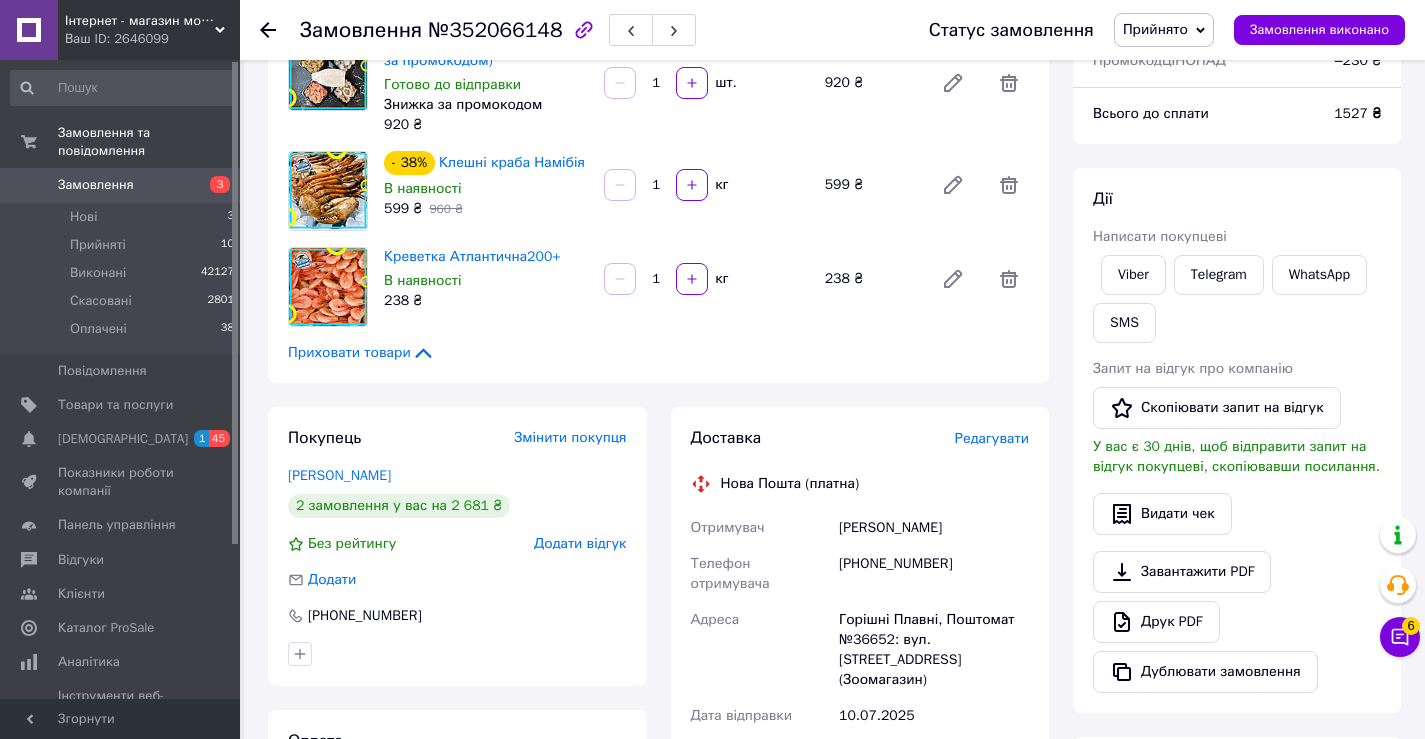 copy on "Олександр Карнаухов" 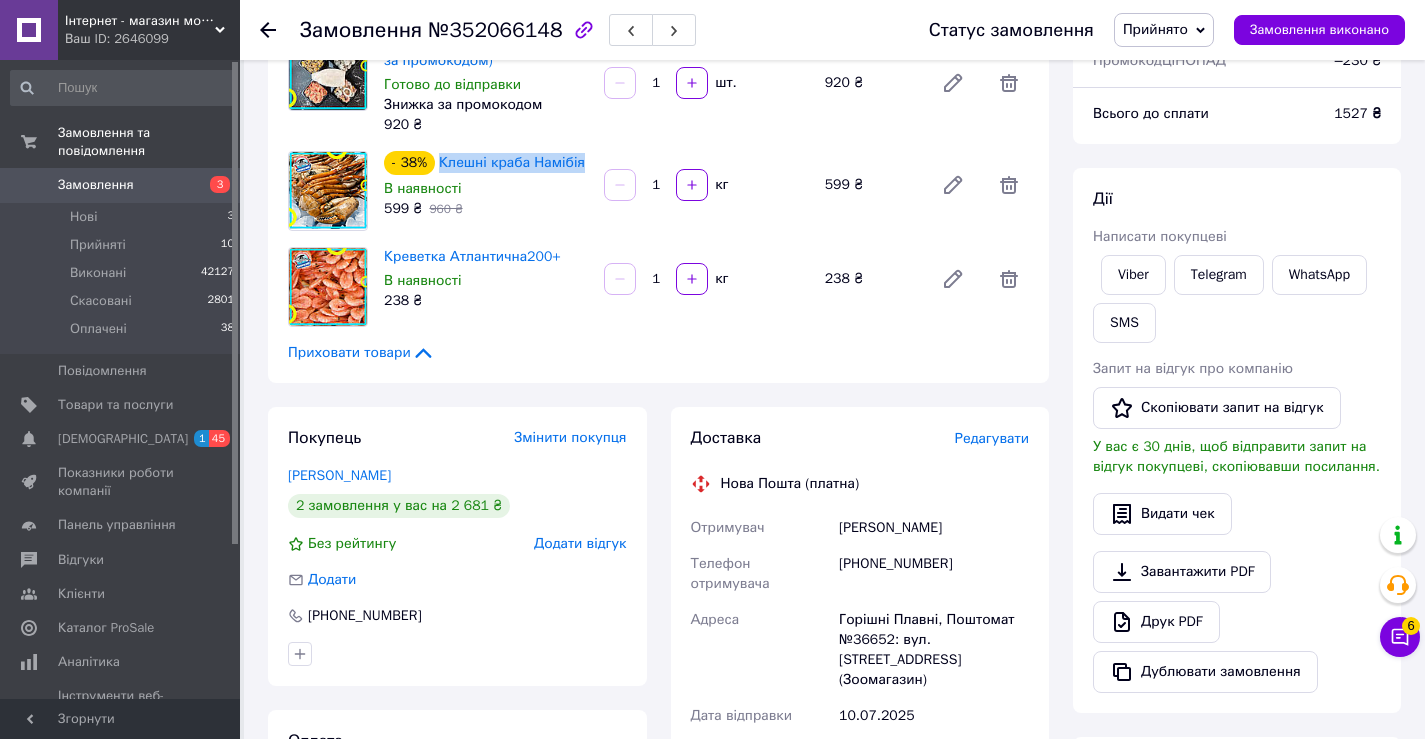 drag, startPoint x: 584, startPoint y: 162, endPoint x: 437, endPoint y: 161, distance: 147.0034 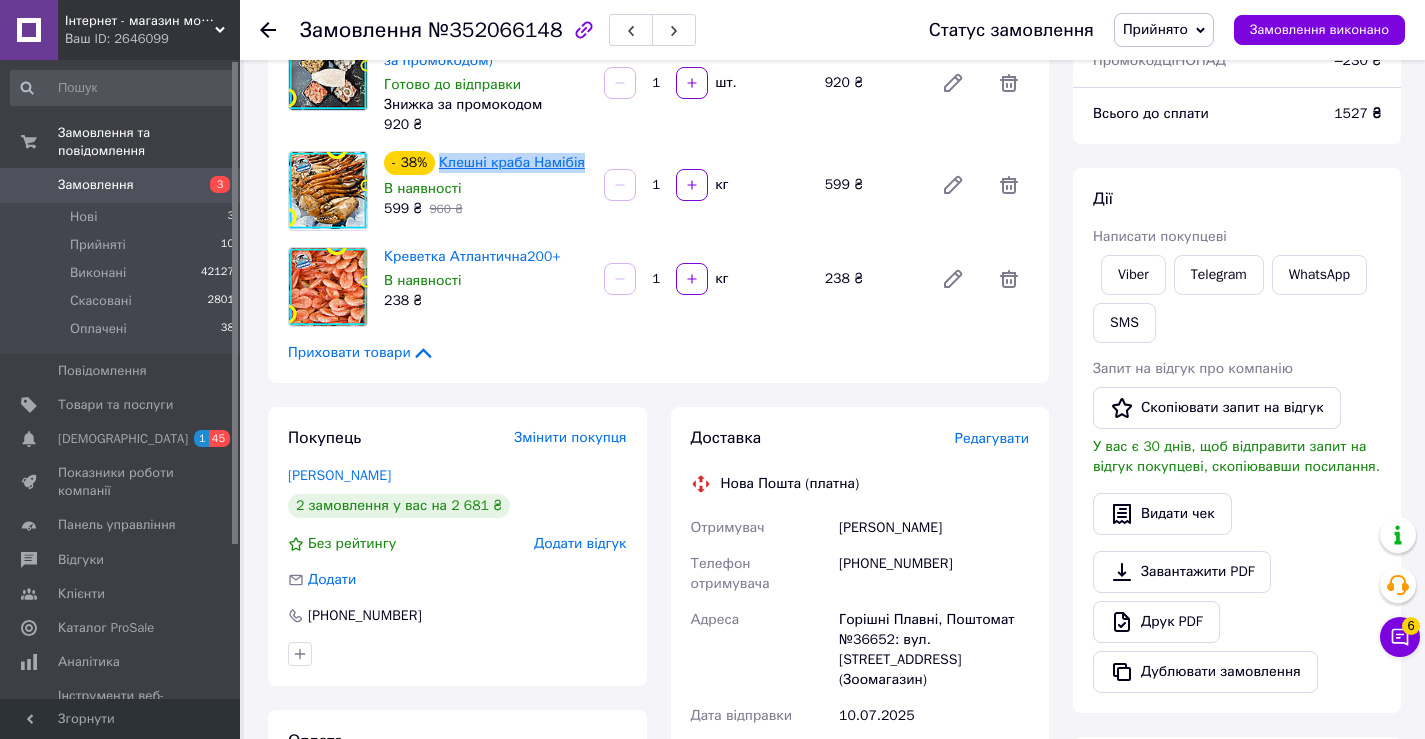 copy on "Клешні краба Намібія" 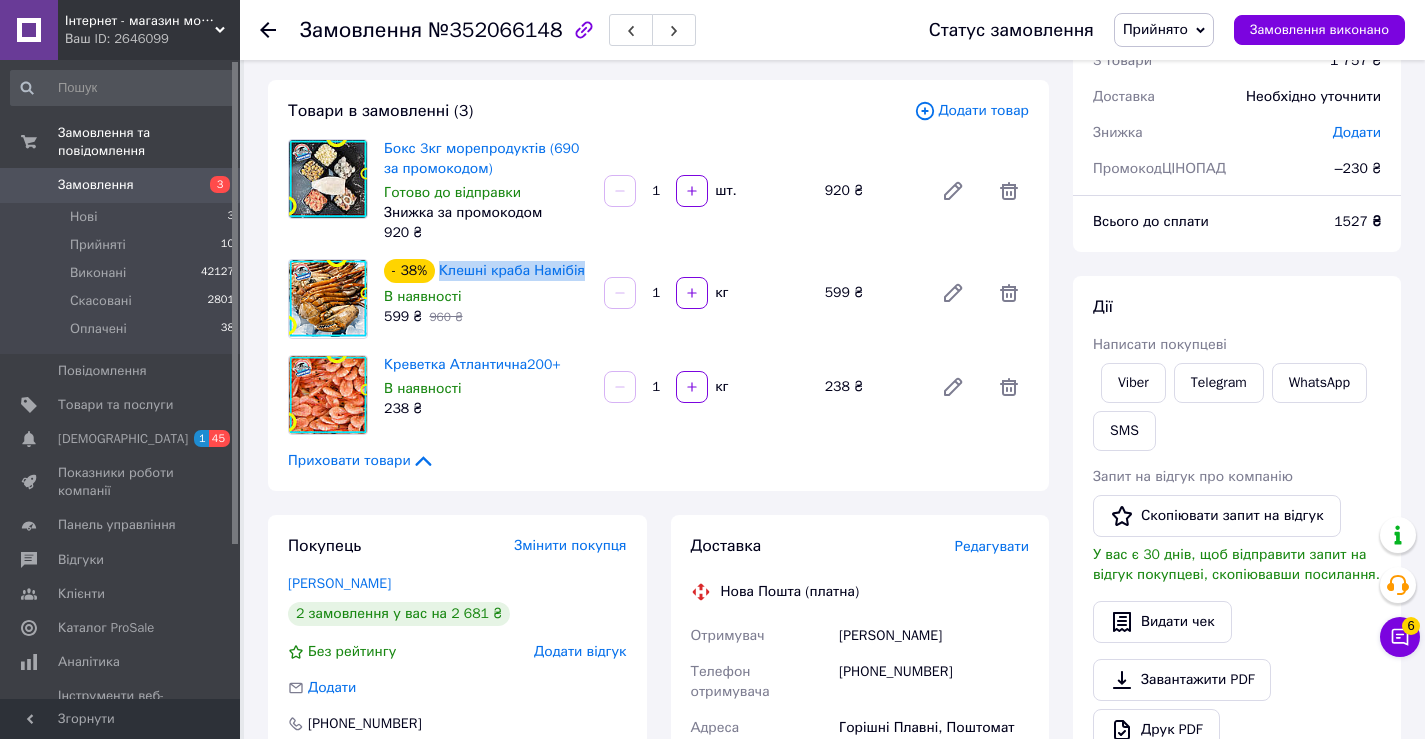 scroll, scrollTop: 0, scrollLeft: 0, axis: both 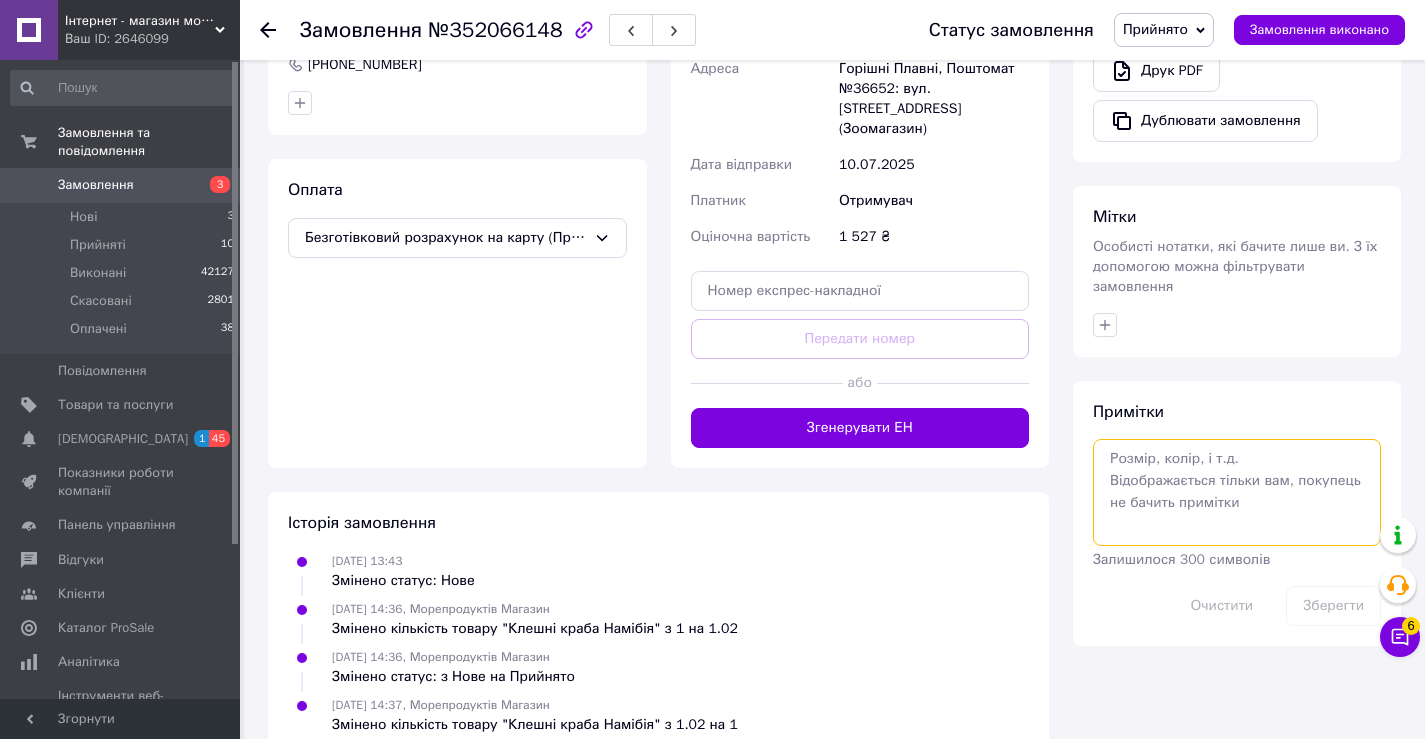 click at bounding box center [1237, 492] 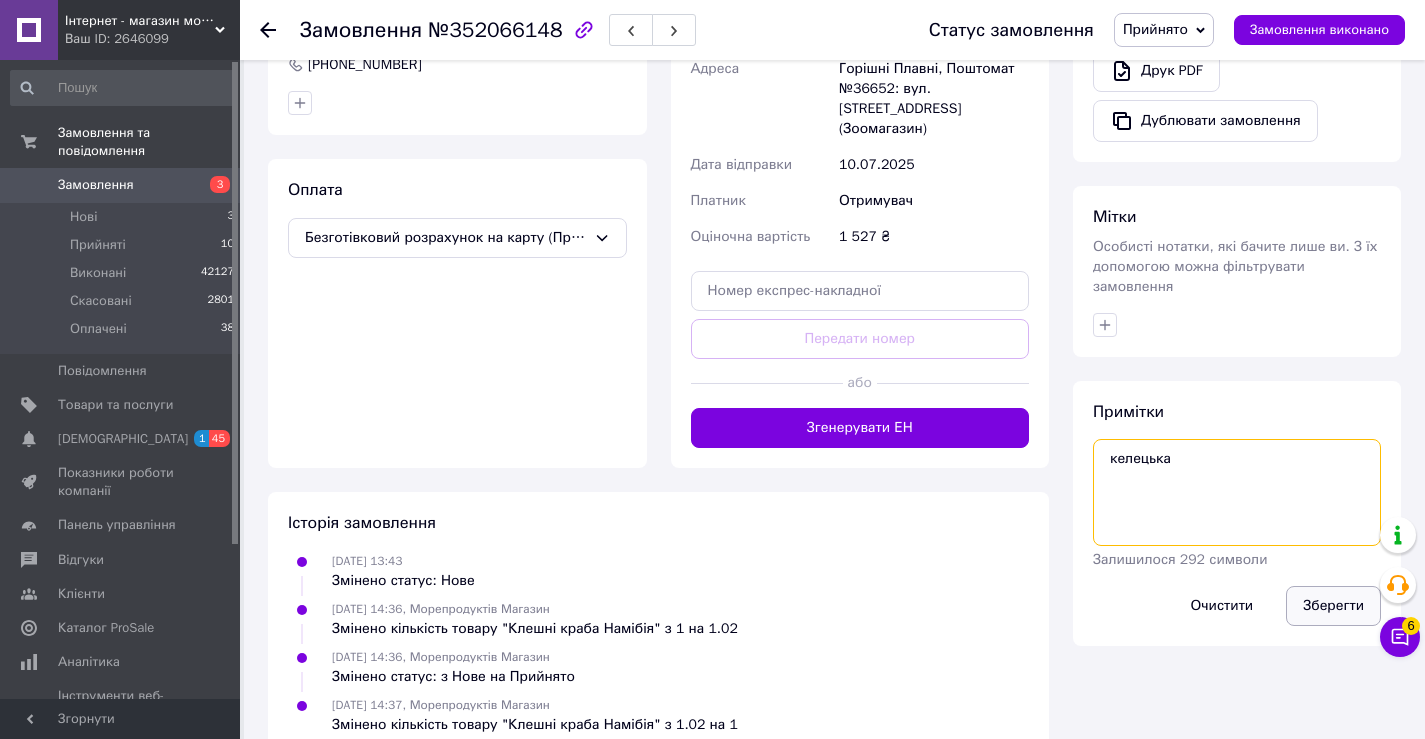 type on "келецька" 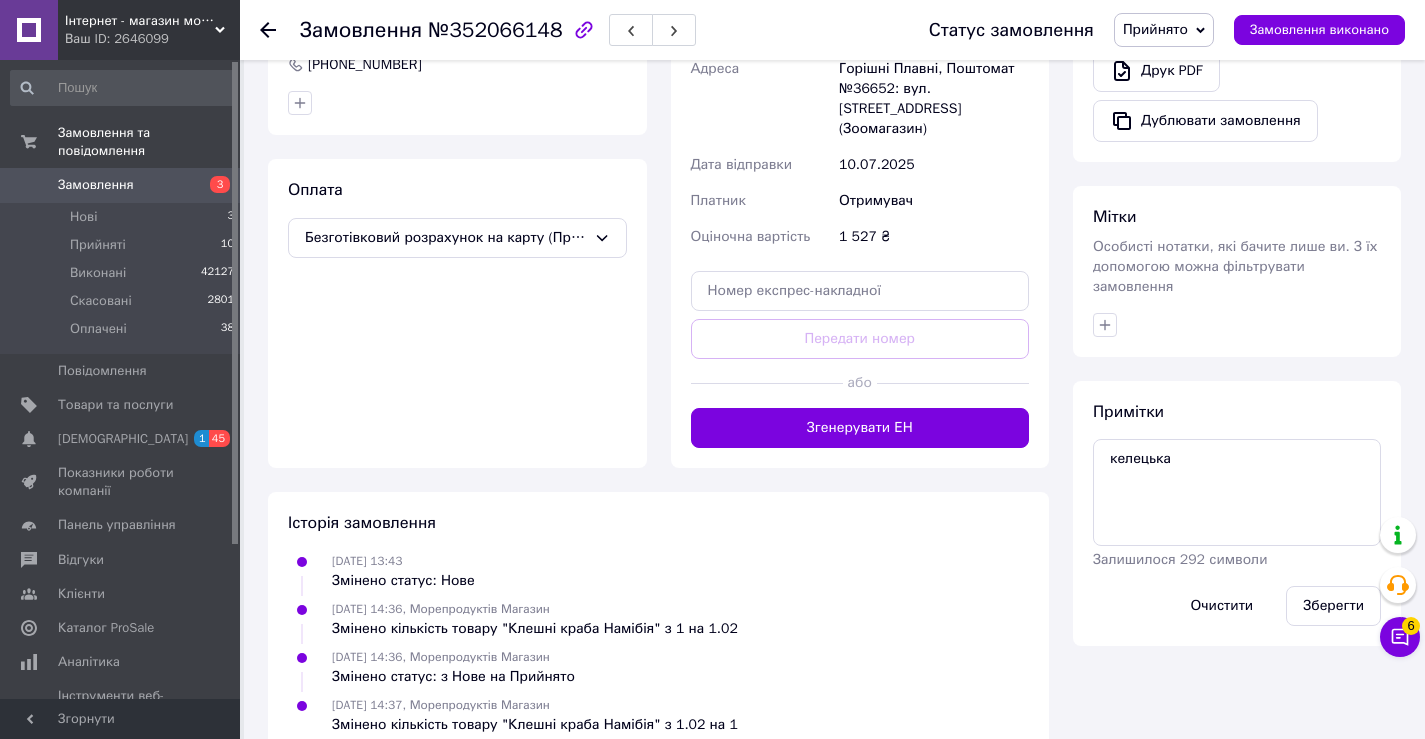 drag, startPoint x: 1317, startPoint y: 587, endPoint x: 1256, endPoint y: 335, distance: 259.27783 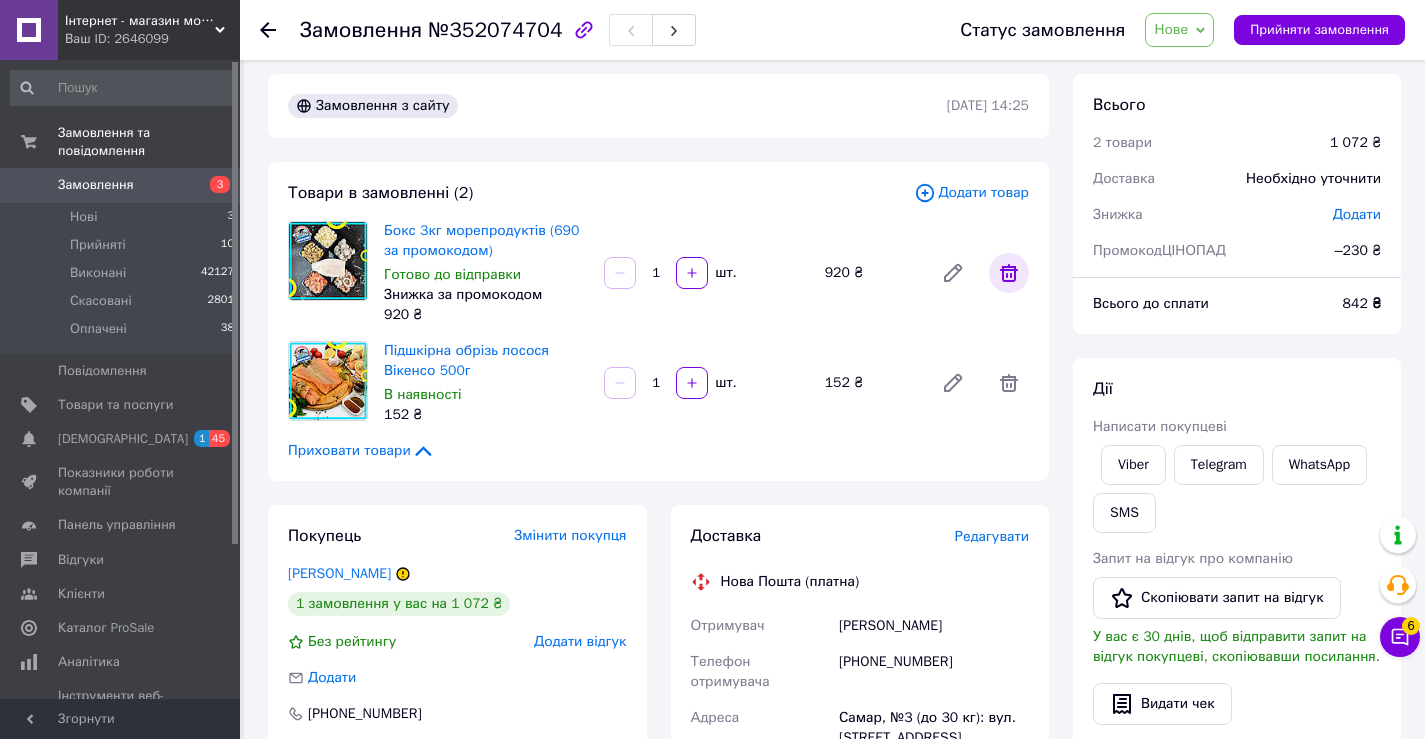 scroll, scrollTop: 0, scrollLeft: 0, axis: both 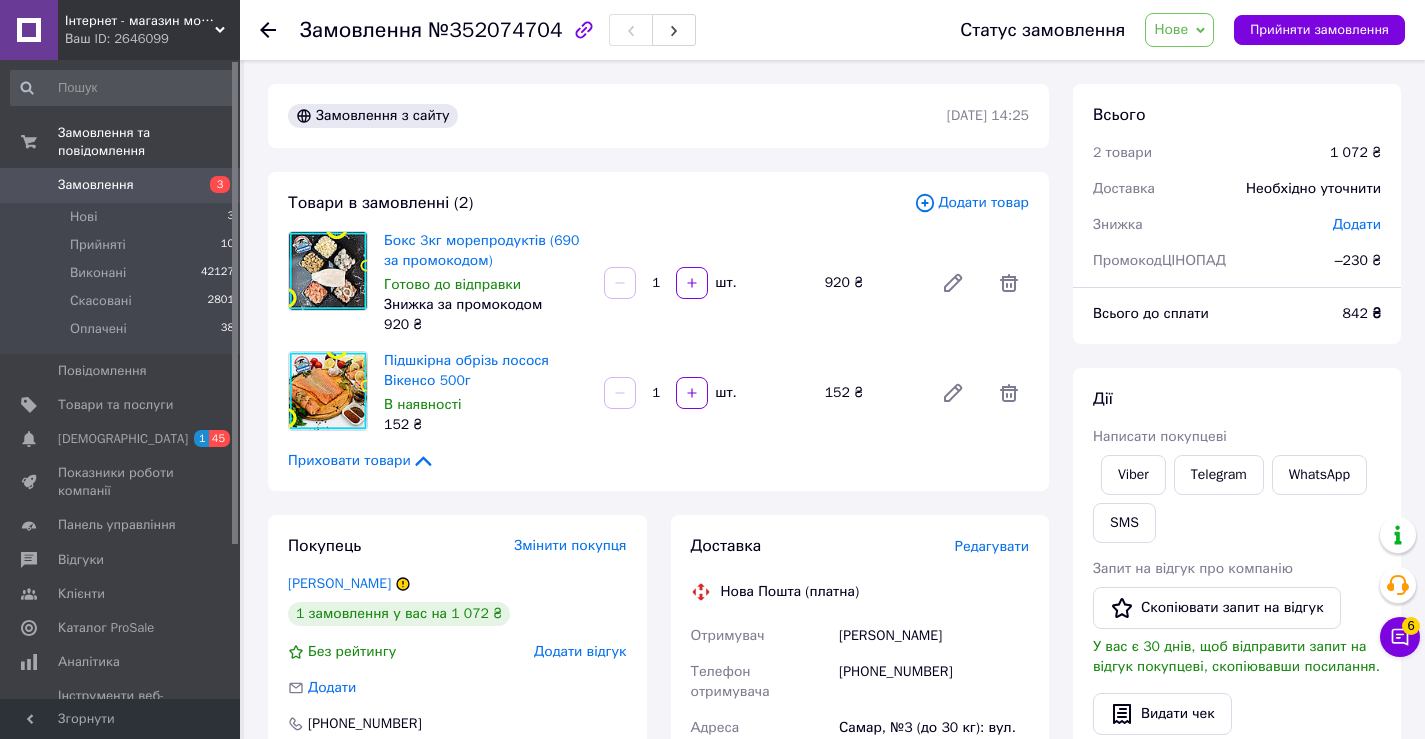 click on "Нове" at bounding box center (1179, 30) 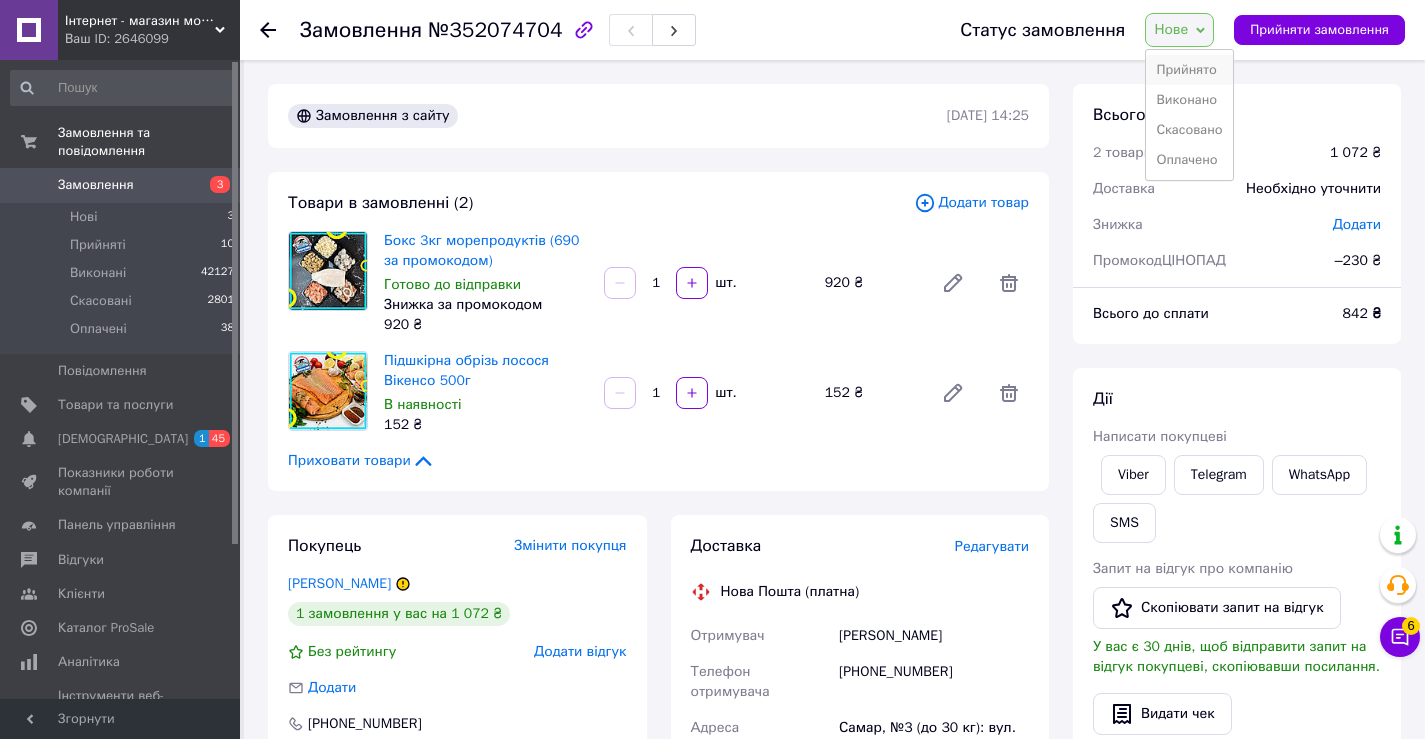 click on "Прийнято" at bounding box center (1189, 70) 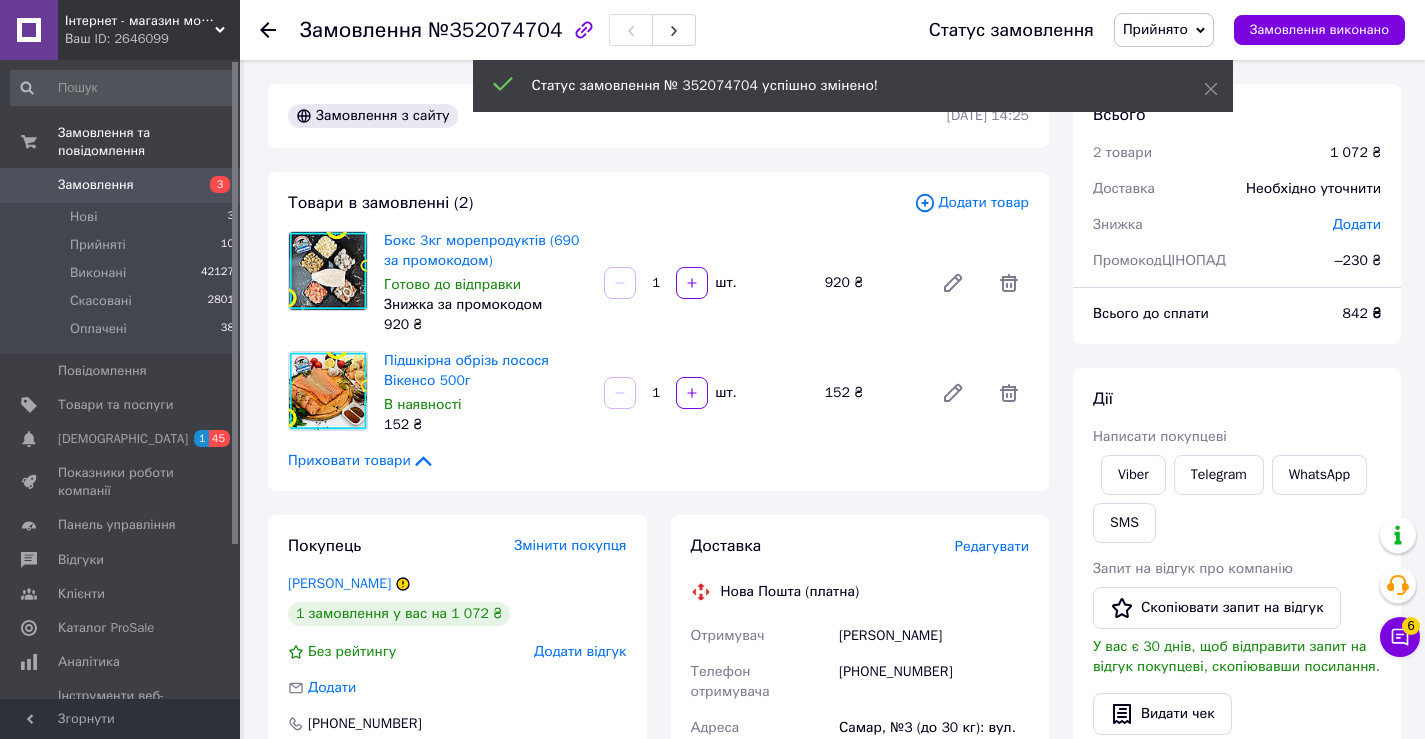 click on "Написати покупцеві" at bounding box center [1160, 436] 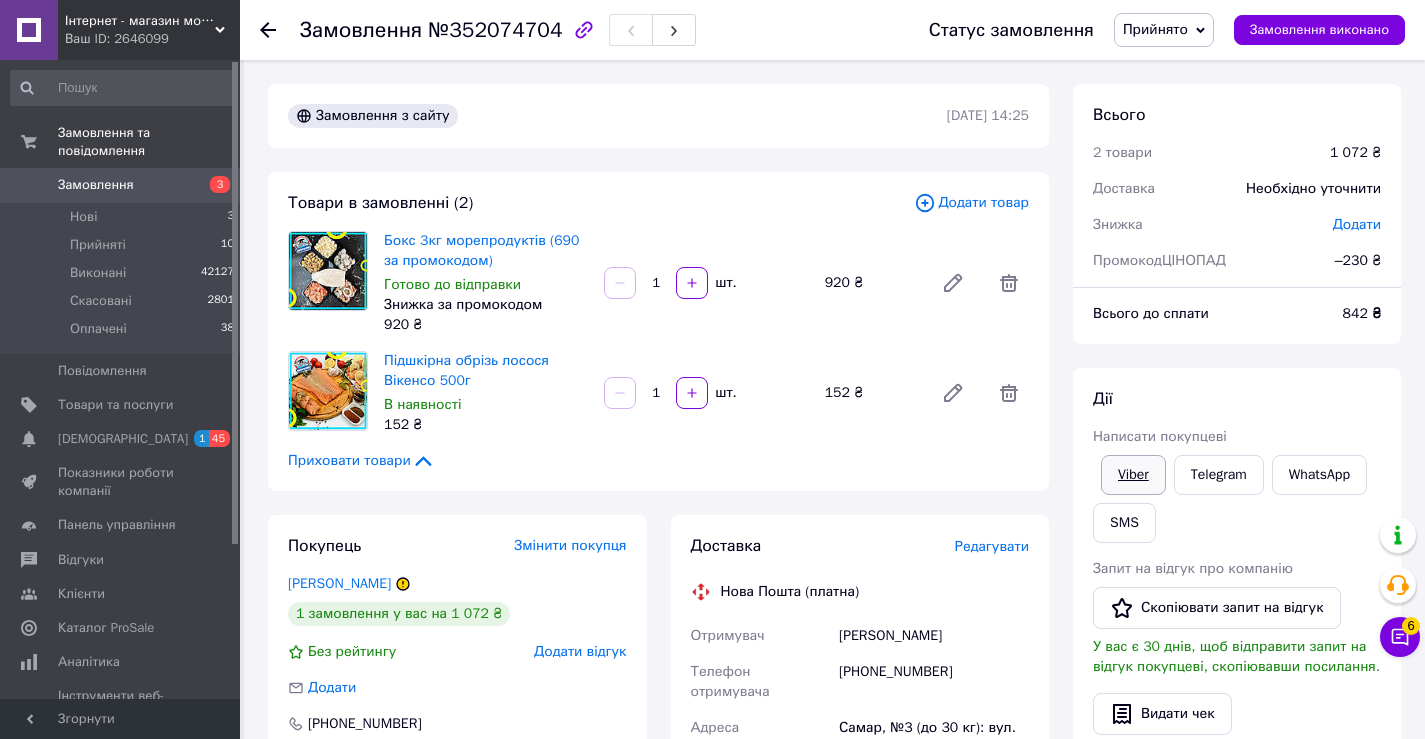 click on "Viber" at bounding box center (1133, 475) 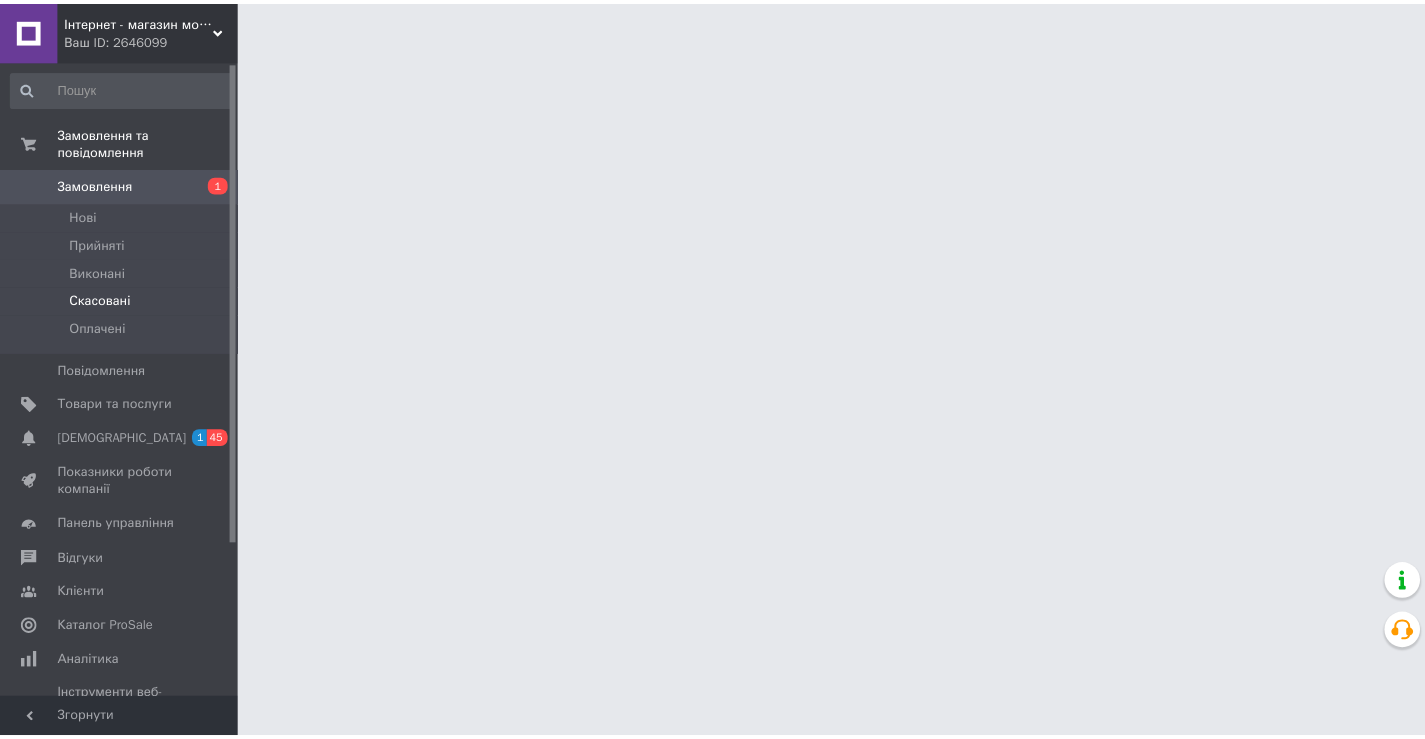 scroll, scrollTop: 0, scrollLeft: 0, axis: both 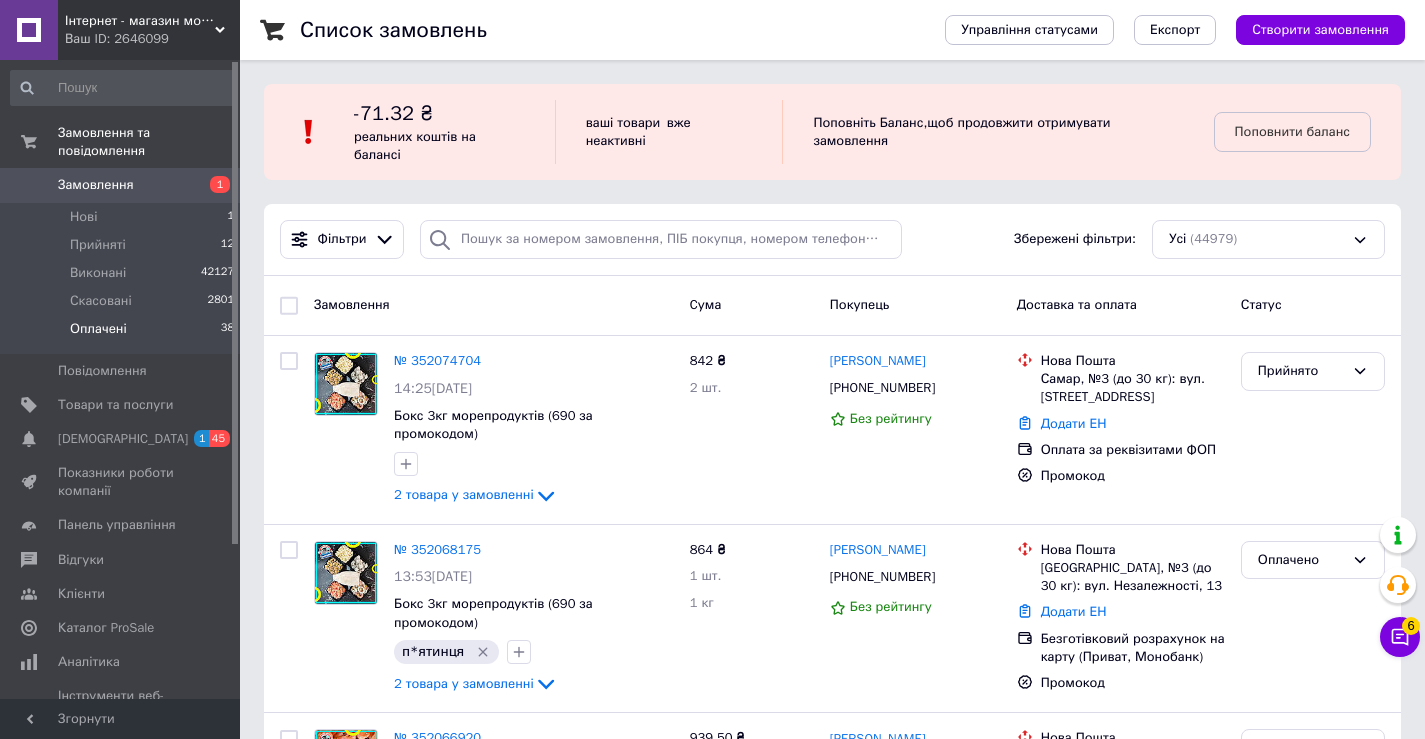 click on "Оплачені" at bounding box center (98, 329) 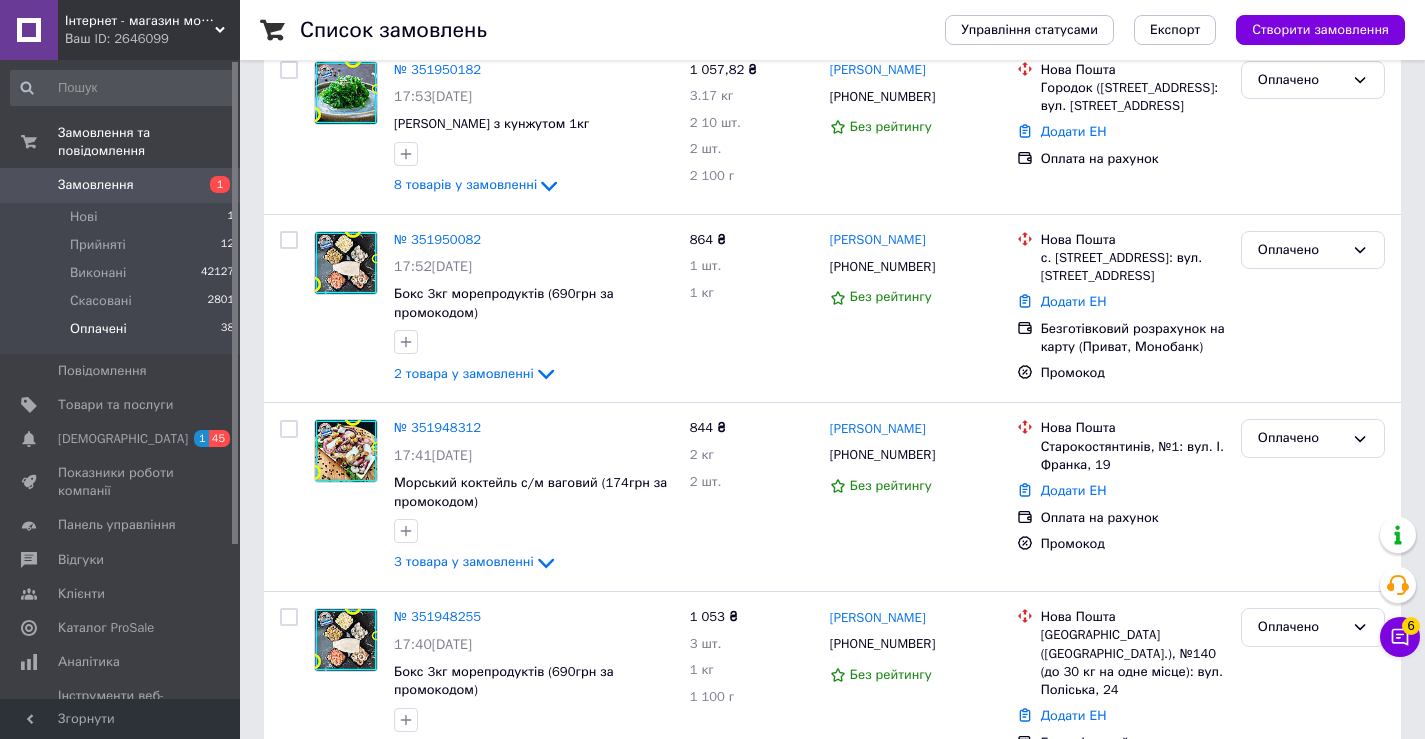 scroll, scrollTop: 7066, scrollLeft: 0, axis: vertical 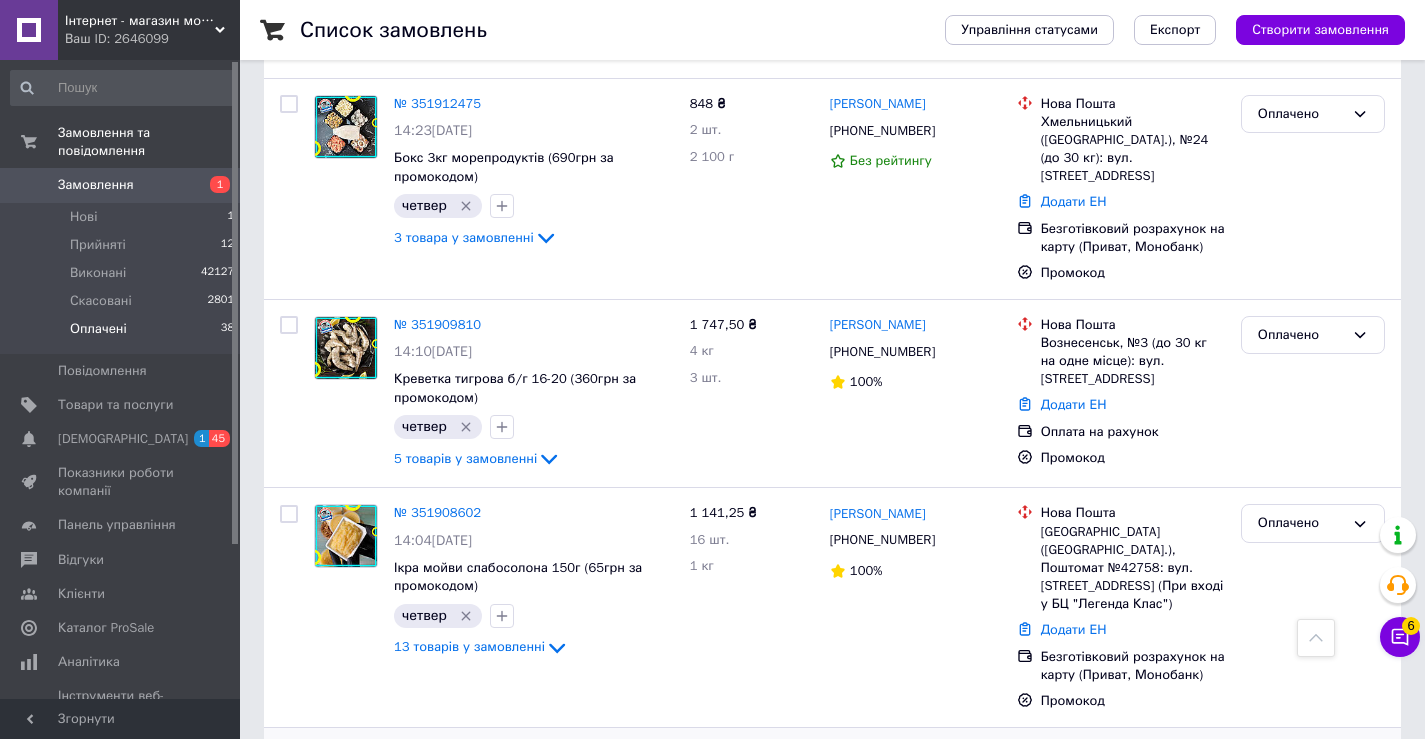 click on "16 товарів у замовленні" at bounding box center (469, 867) 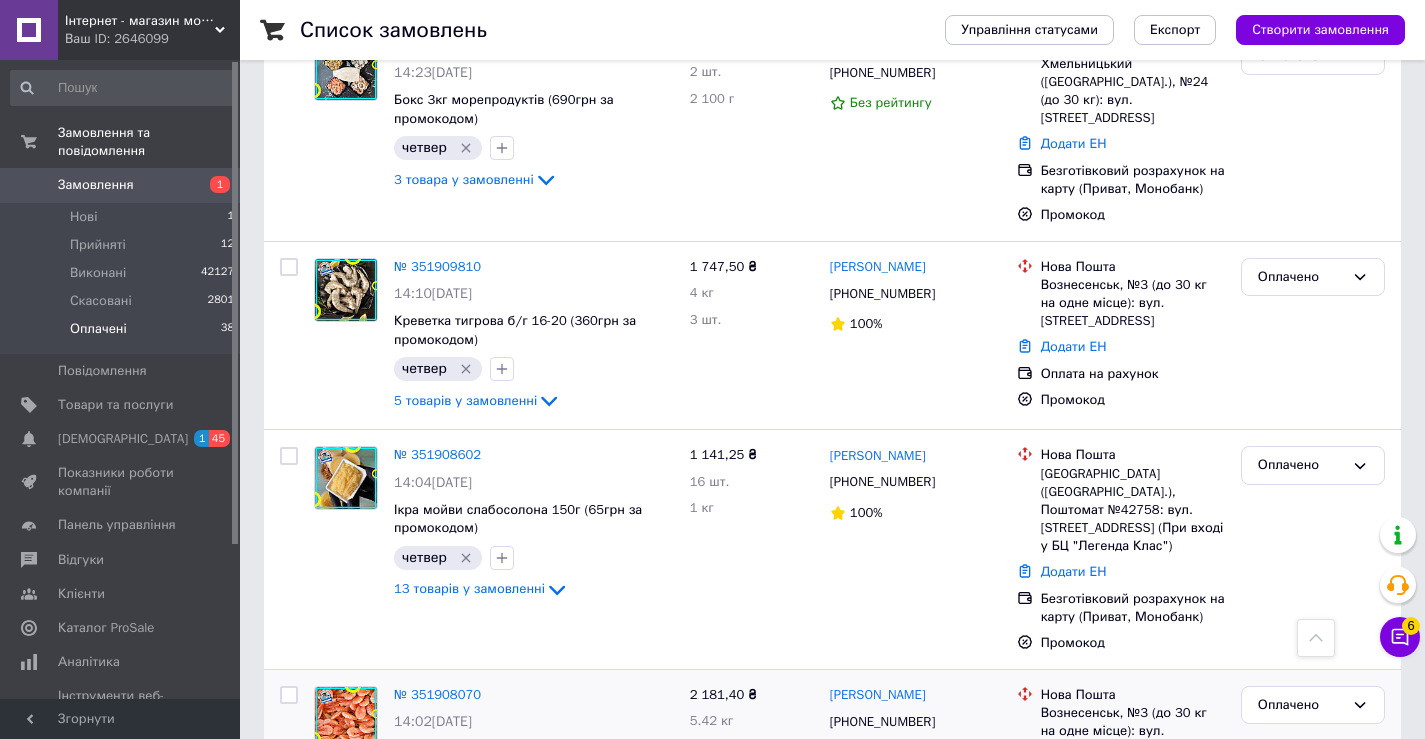scroll, scrollTop: 7166, scrollLeft: 0, axis: vertical 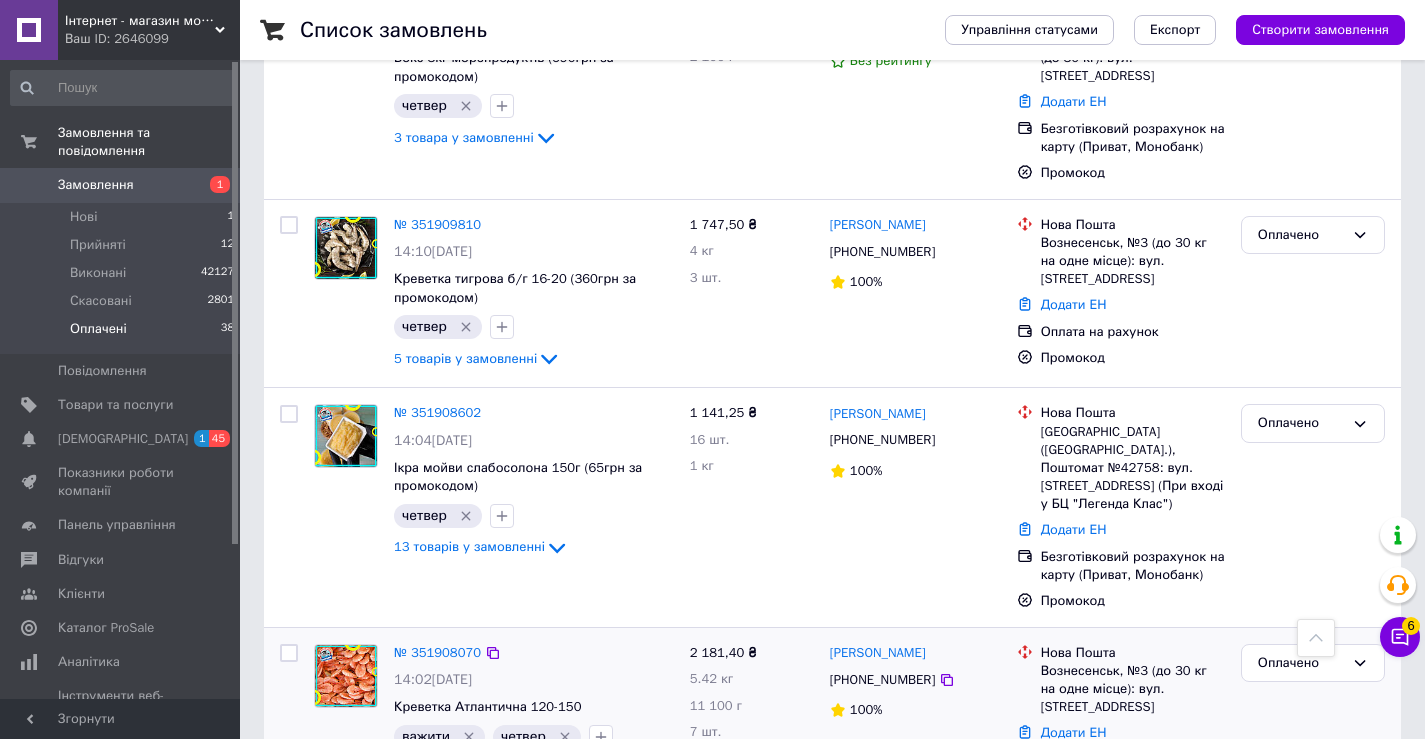 click on "16 товарів у замовленні" at bounding box center [469, 767] 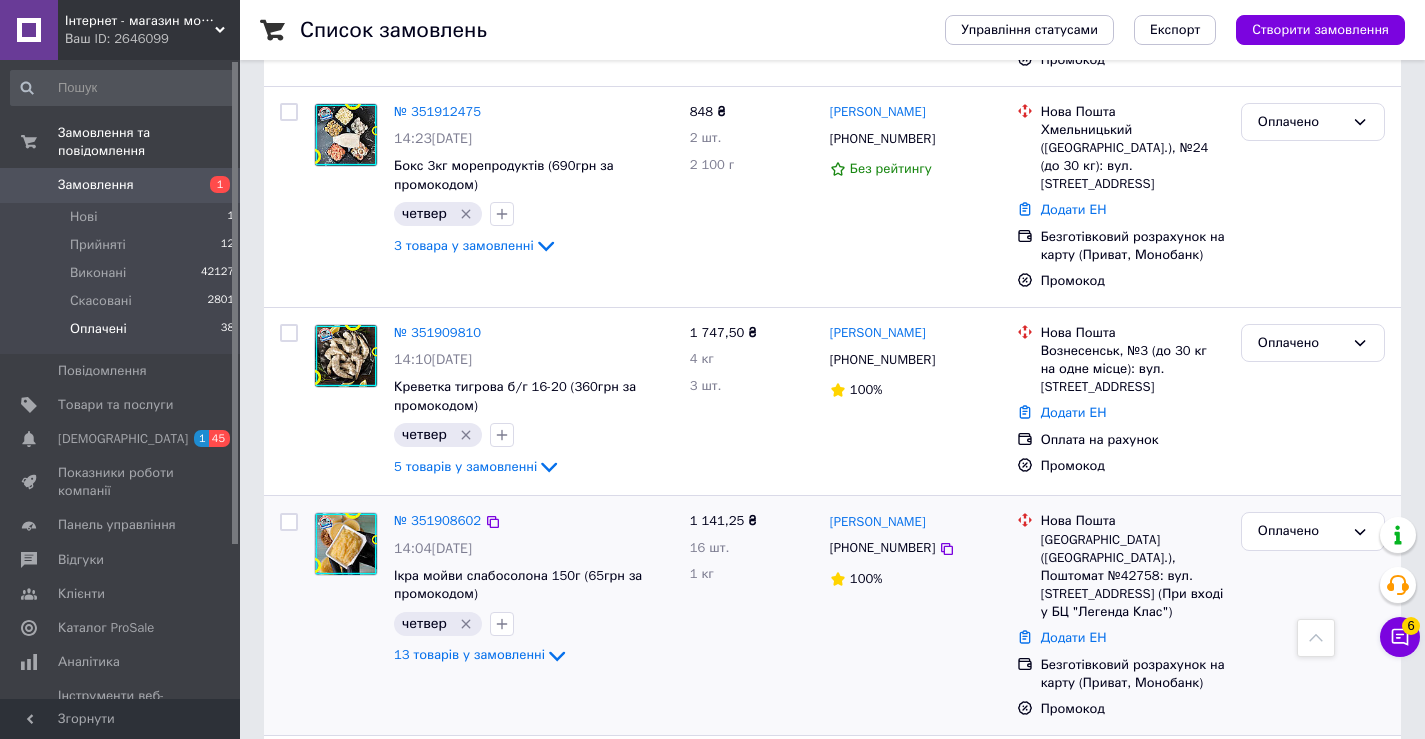 scroll, scrollTop: 7066, scrollLeft: 0, axis: vertical 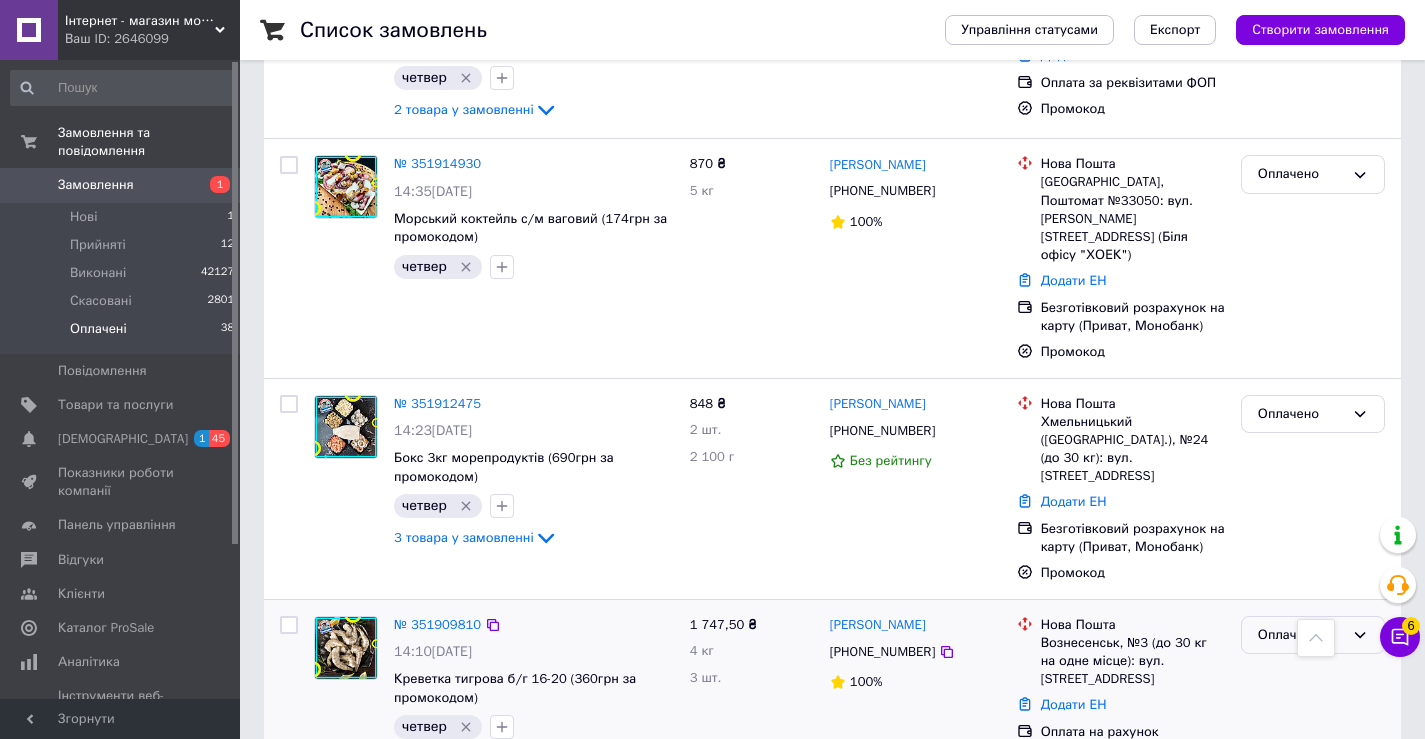 click on "Оплачено" at bounding box center (1301, 635) 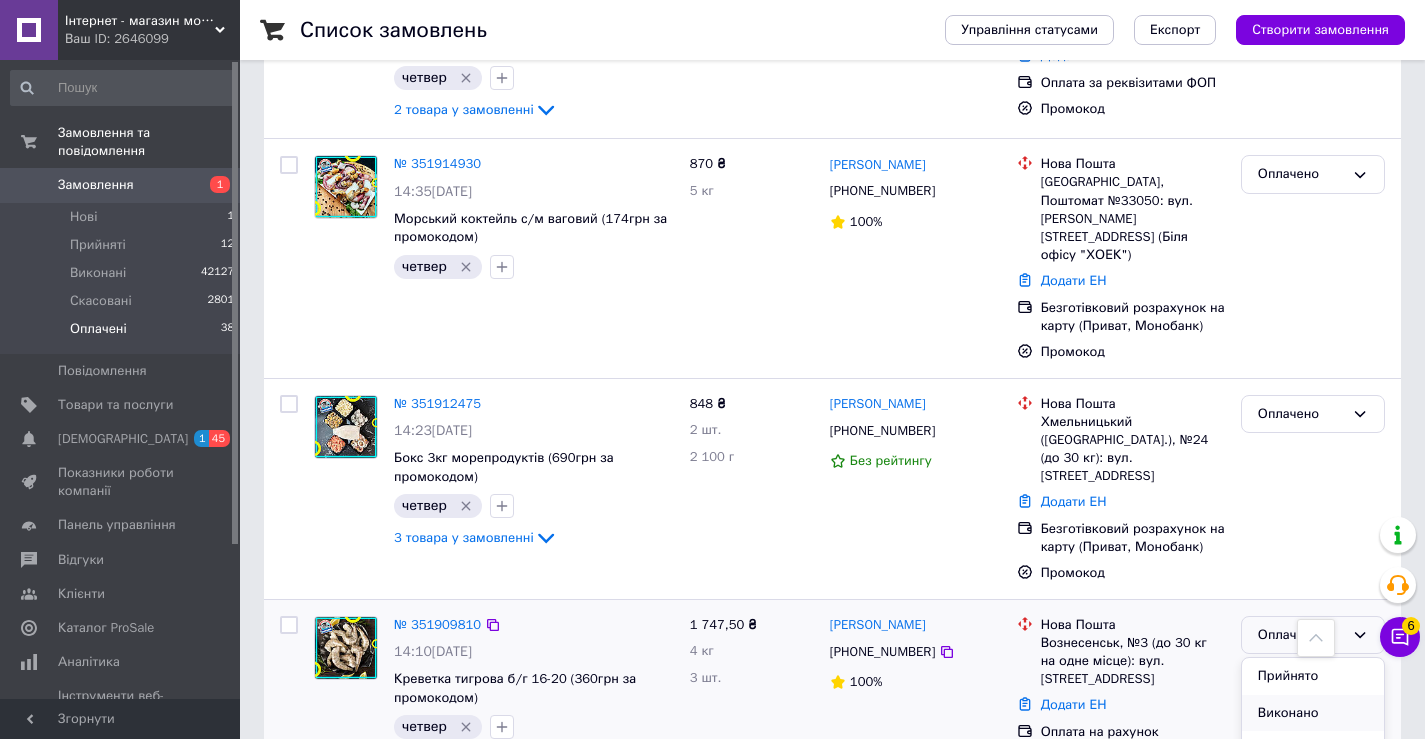 click on "Виконано" at bounding box center [1313, 713] 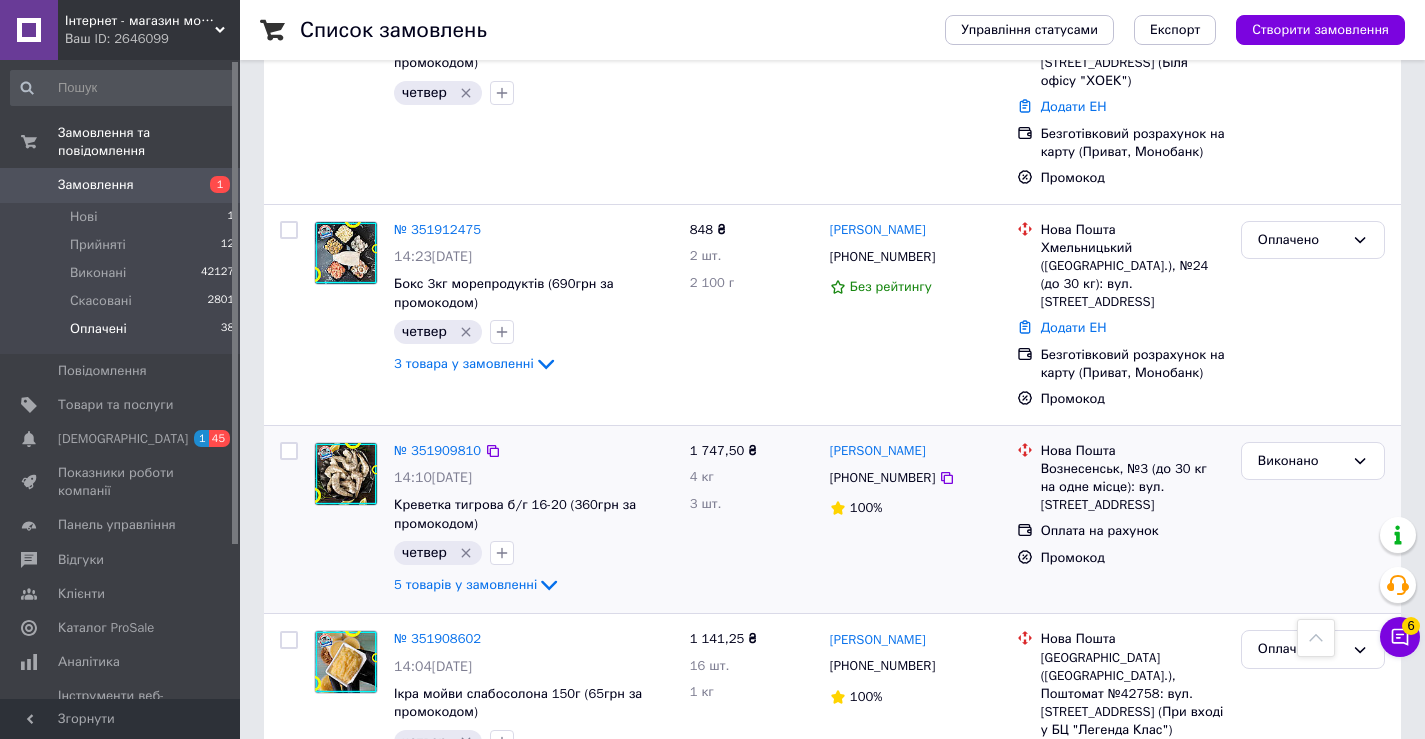 scroll, scrollTop: 7066, scrollLeft: 0, axis: vertical 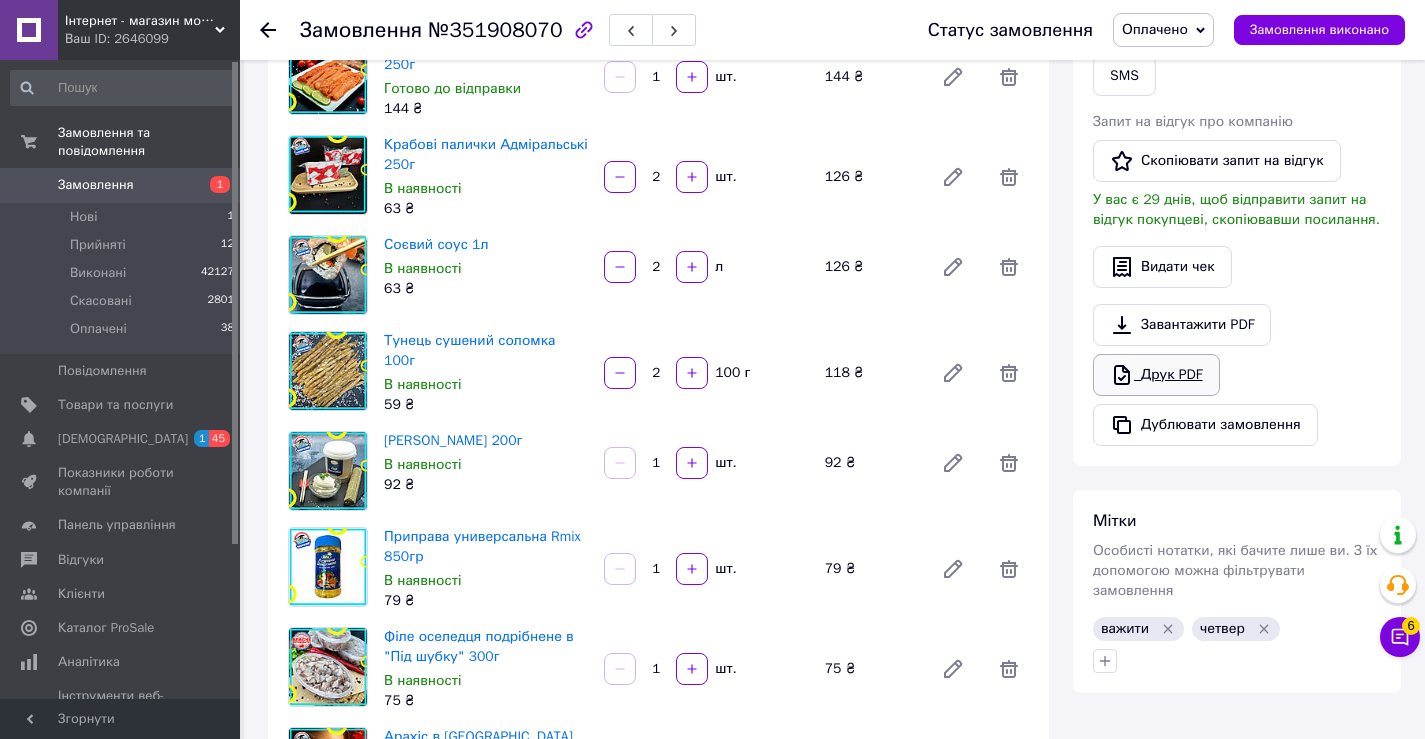click on "Друк PDF" at bounding box center [1156, 375] 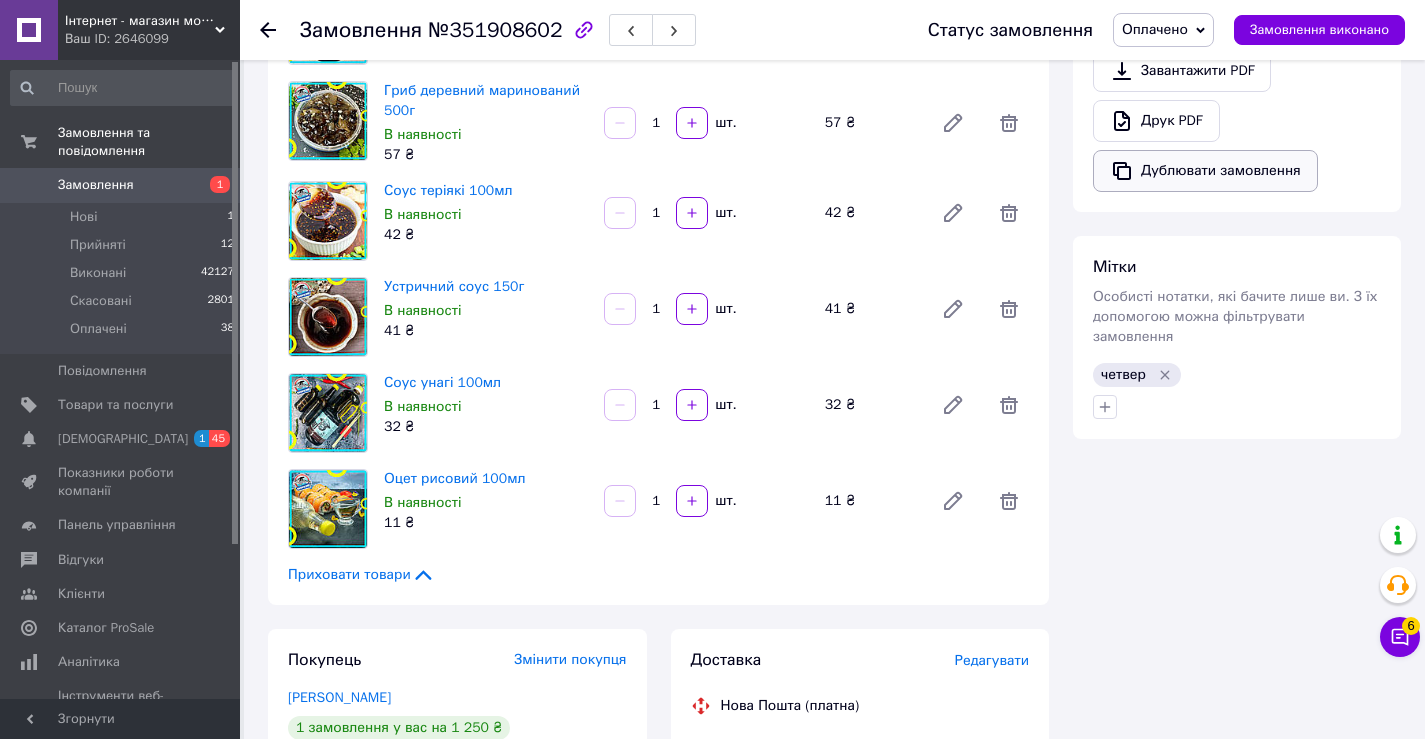 scroll, scrollTop: 700, scrollLeft: 0, axis: vertical 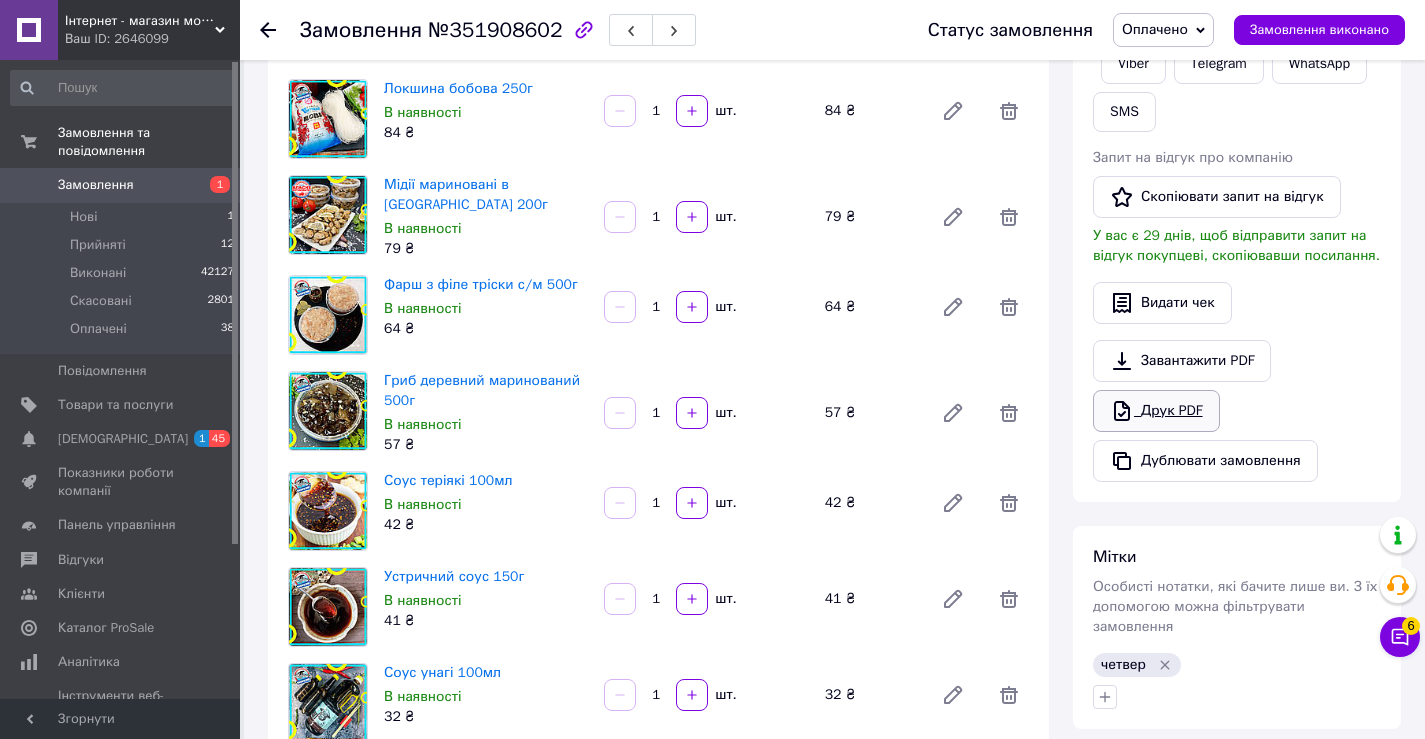click on "Друк PDF" at bounding box center [1156, 411] 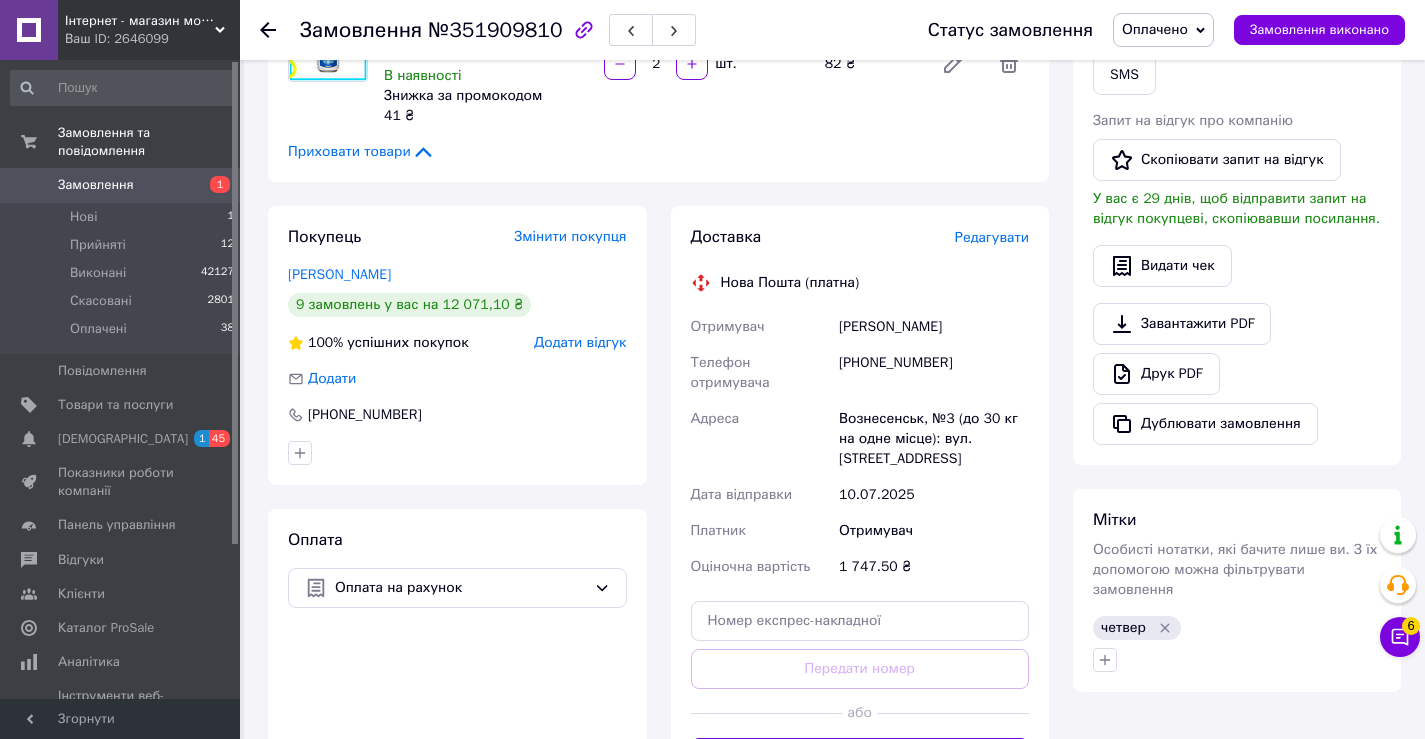 scroll, scrollTop: 735, scrollLeft: 0, axis: vertical 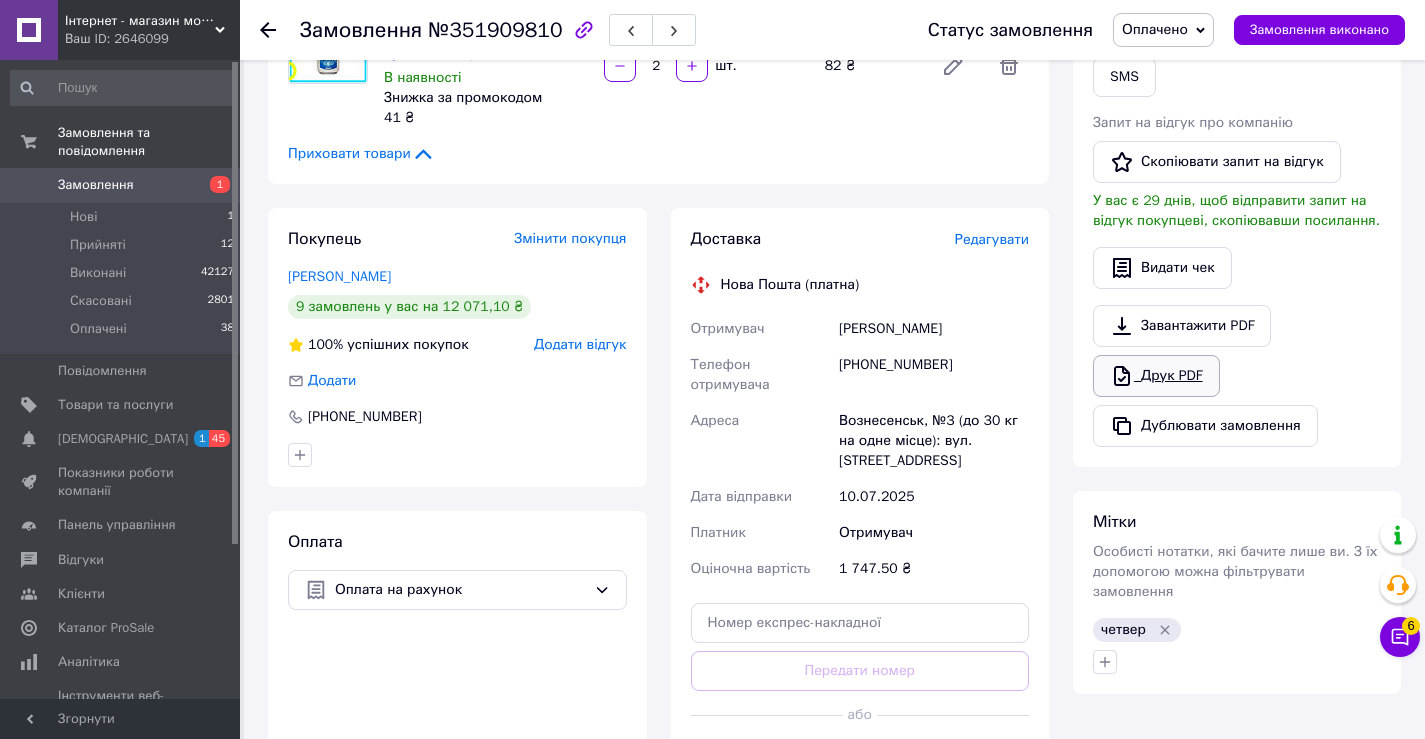 click on "Друк PDF" at bounding box center (1156, 376) 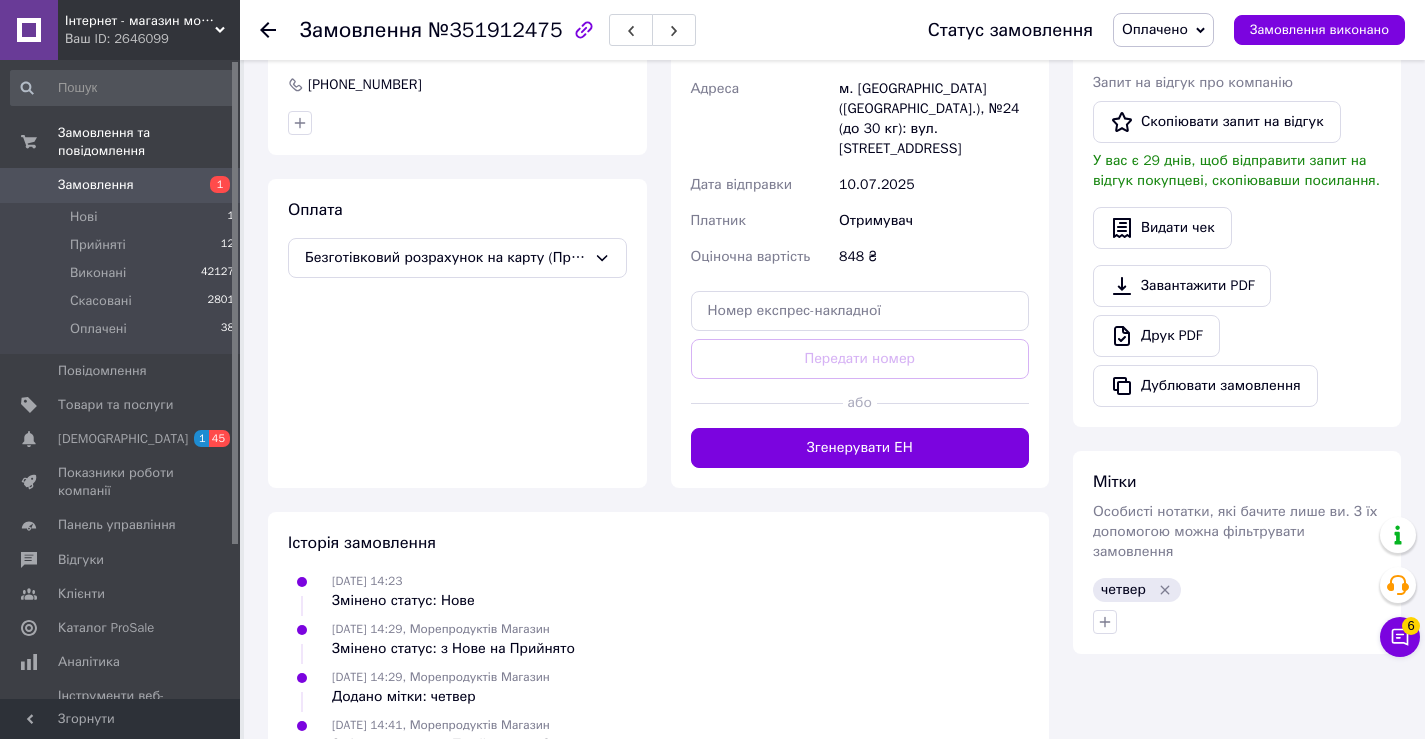 scroll, scrollTop: 863, scrollLeft: 0, axis: vertical 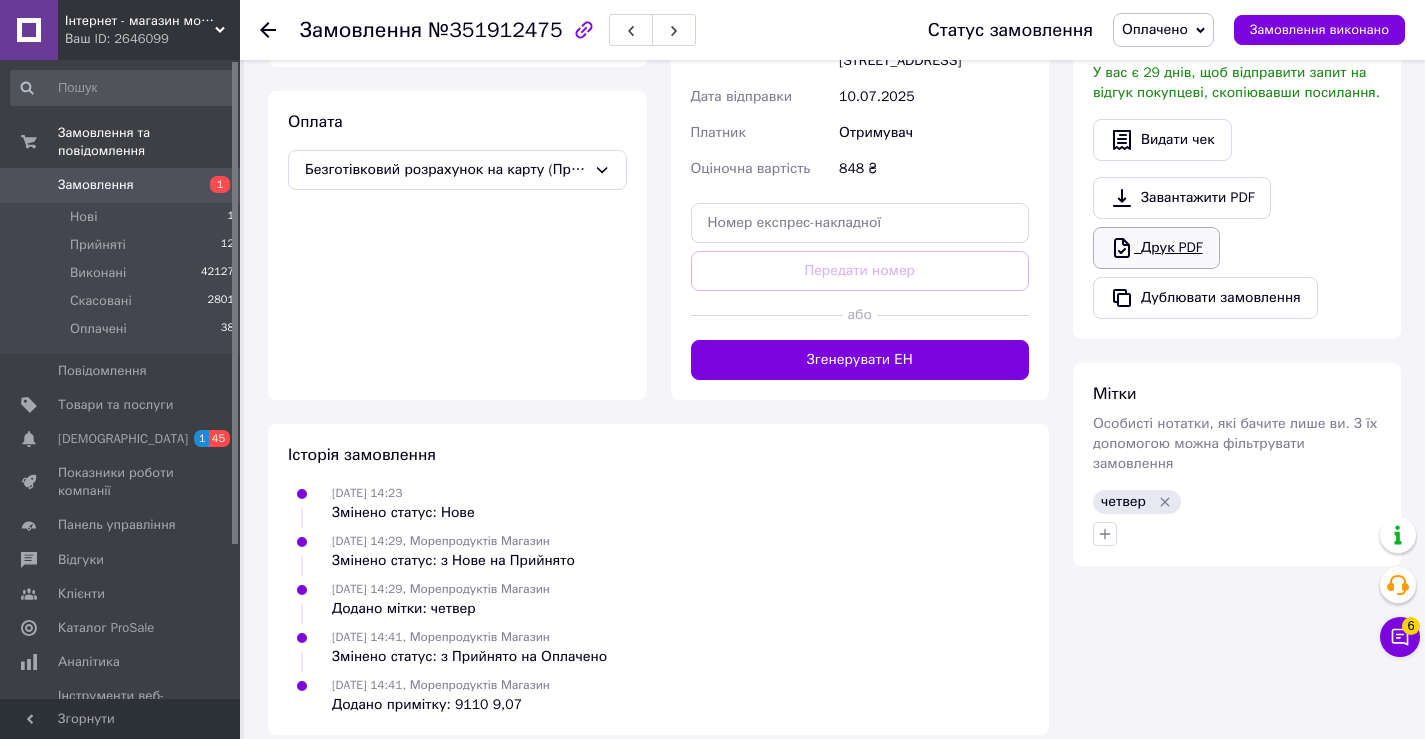 click on "Друк PDF" at bounding box center [1156, 248] 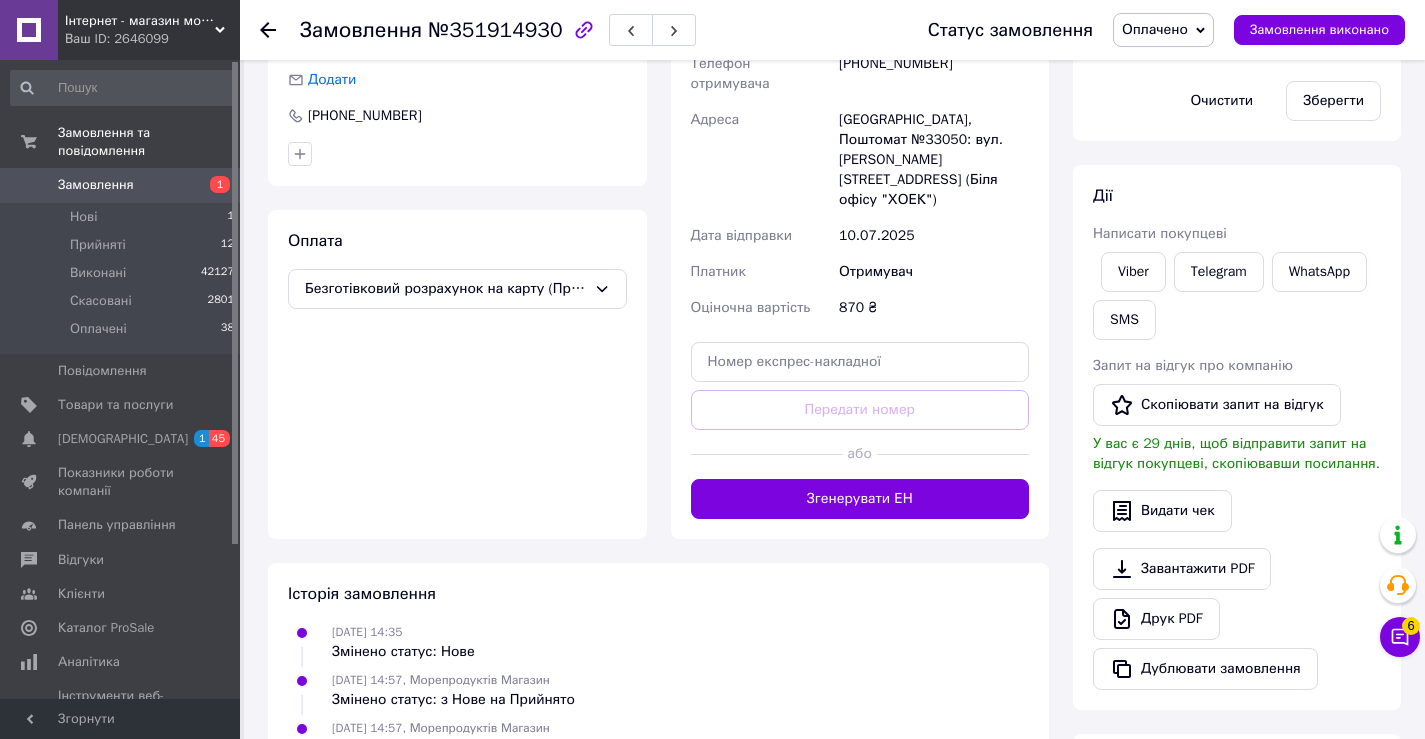 scroll, scrollTop: 694, scrollLeft: 0, axis: vertical 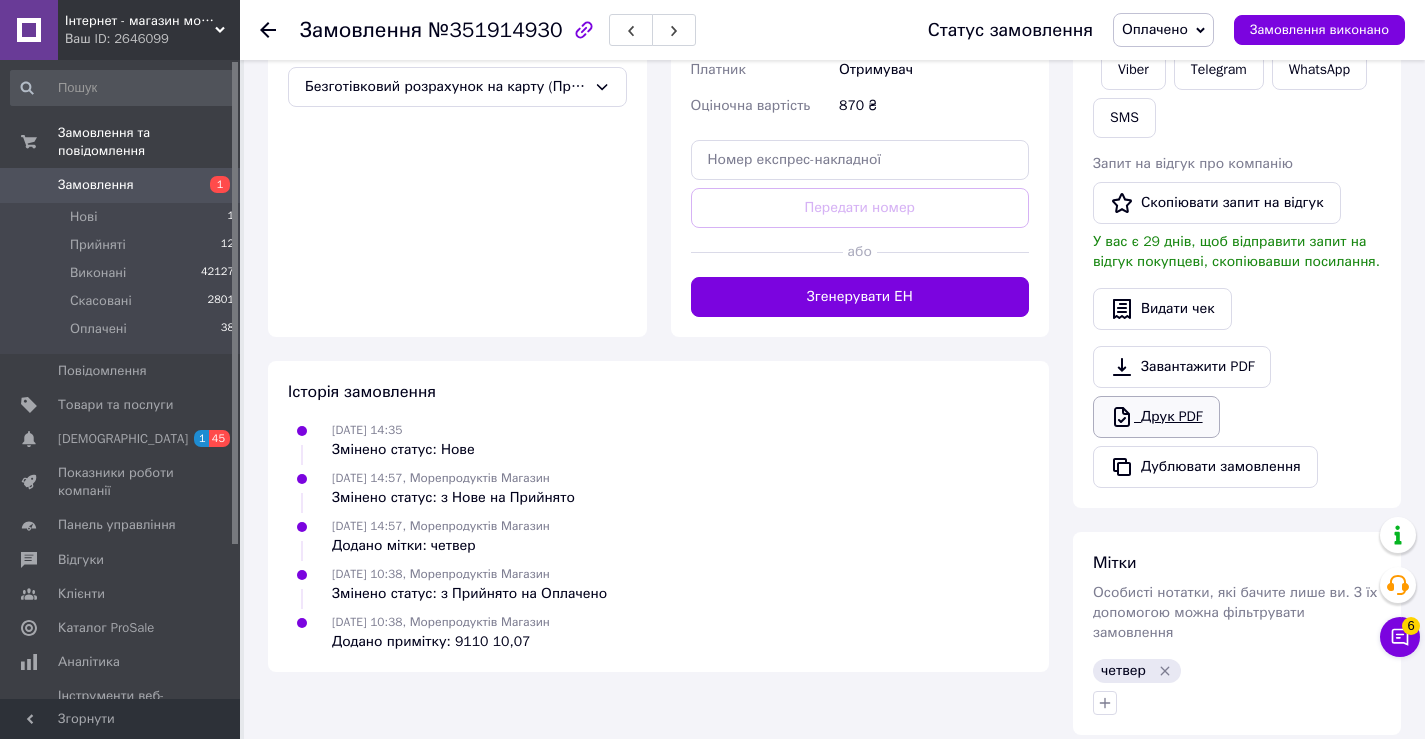 click on "Друк PDF" at bounding box center (1156, 417) 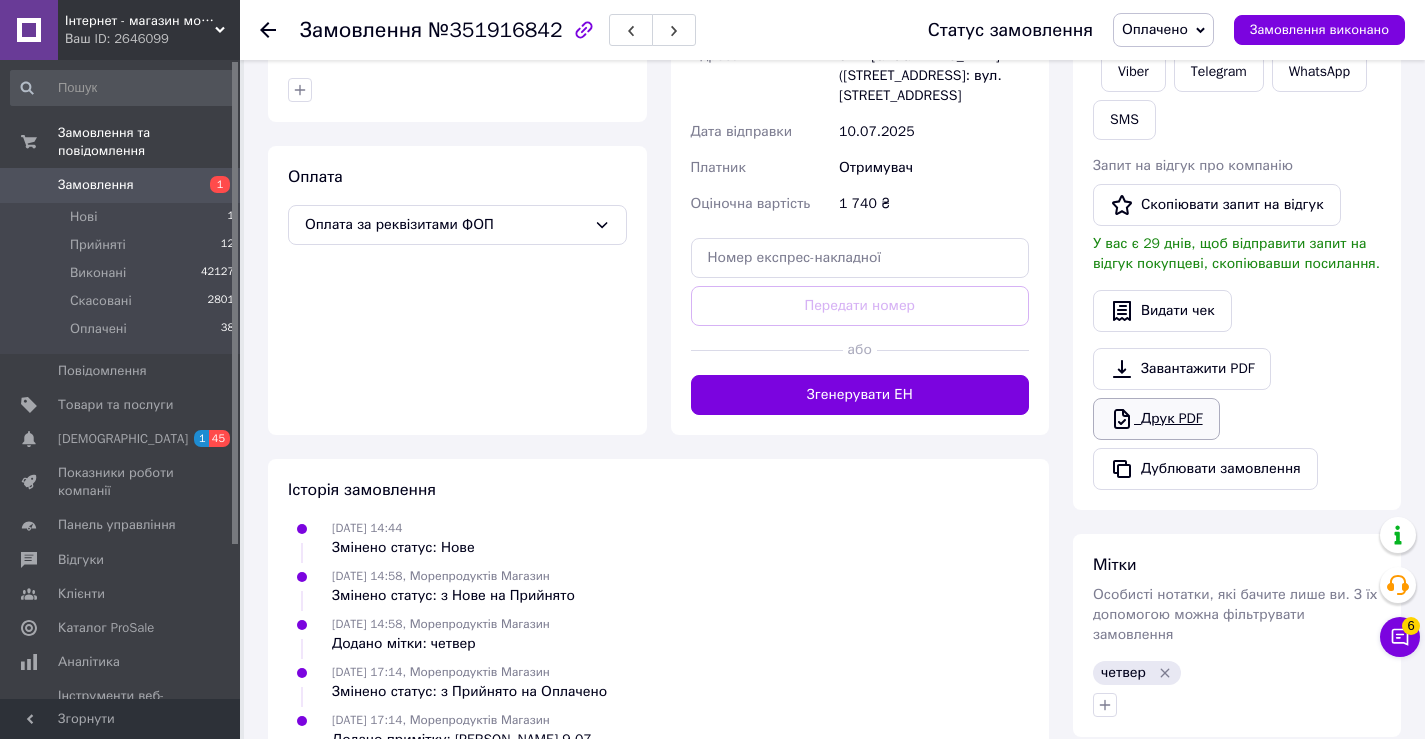 scroll, scrollTop: 700, scrollLeft: 0, axis: vertical 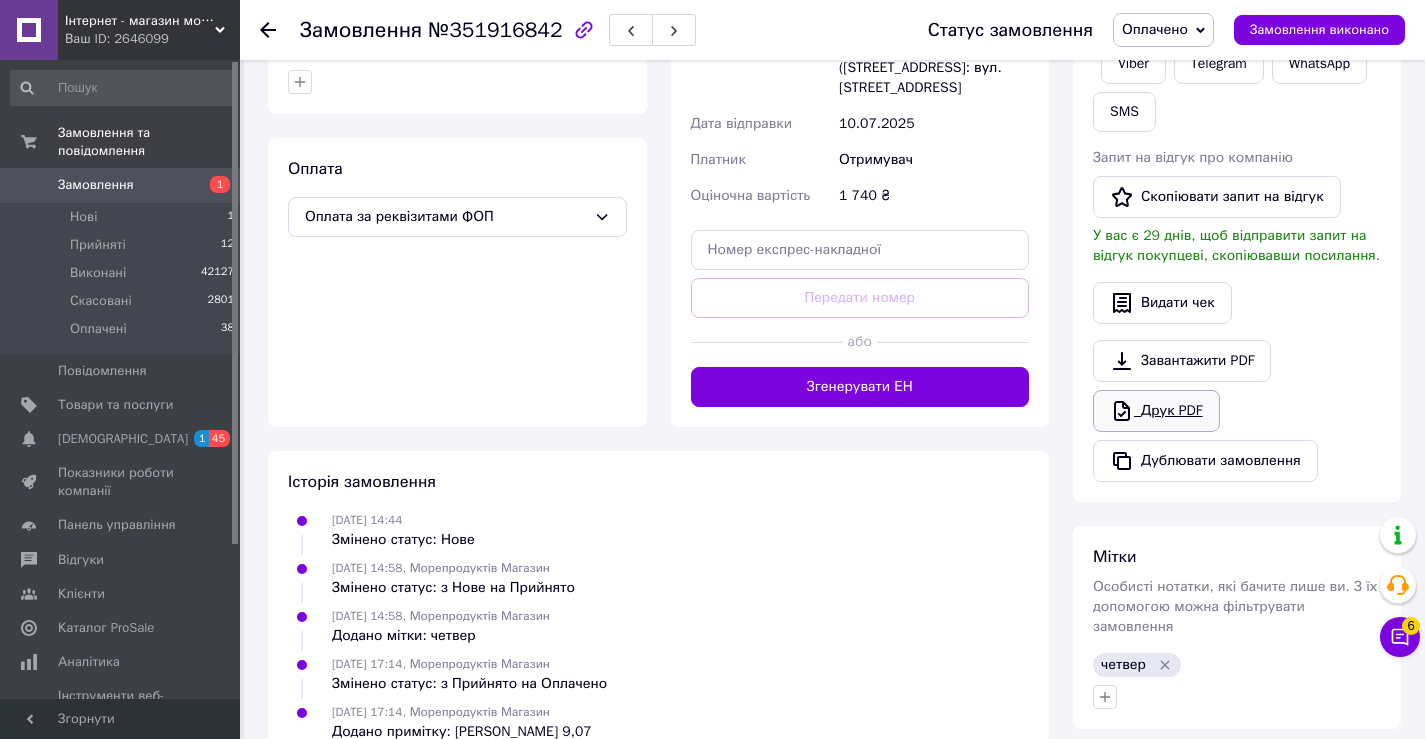 click on "Друк PDF" at bounding box center [1156, 411] 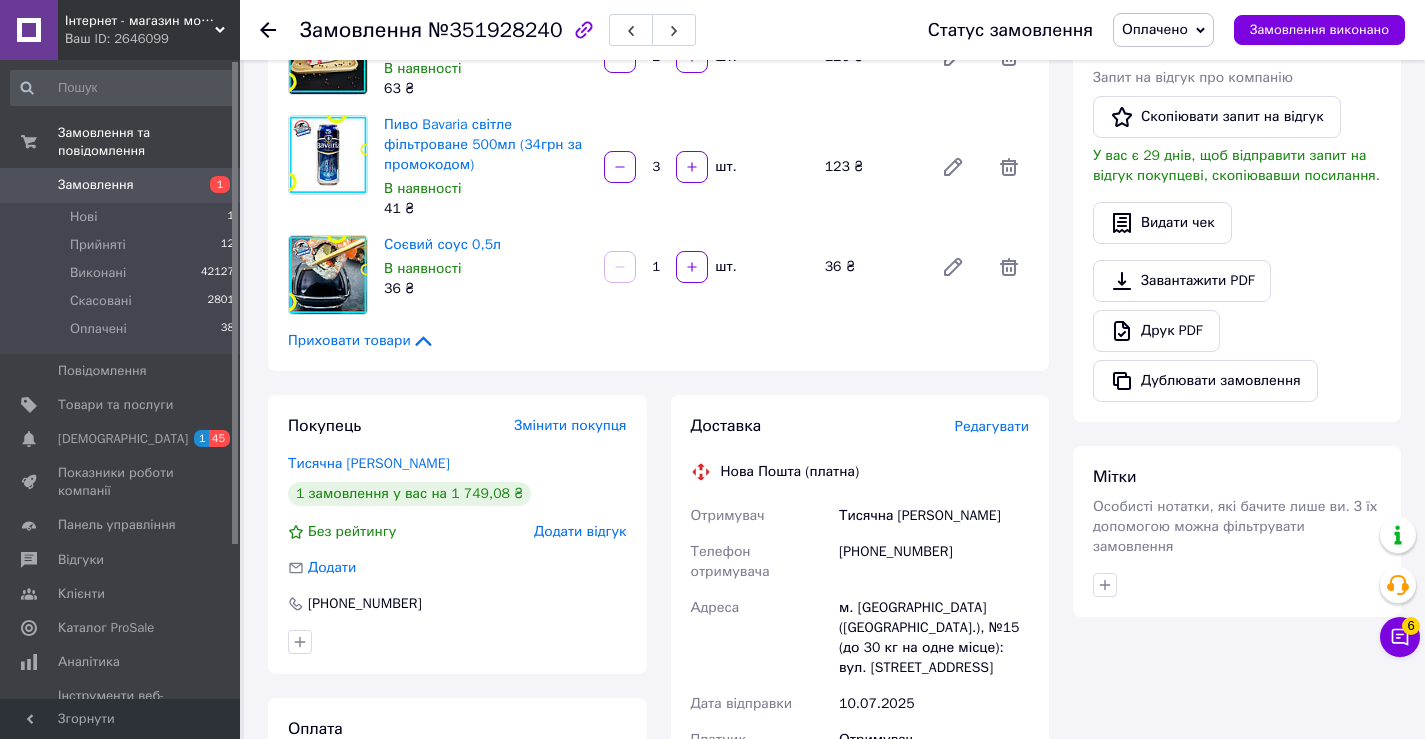 scroll, scrollTop: 800, scrollLeft: 0, axis: vertical 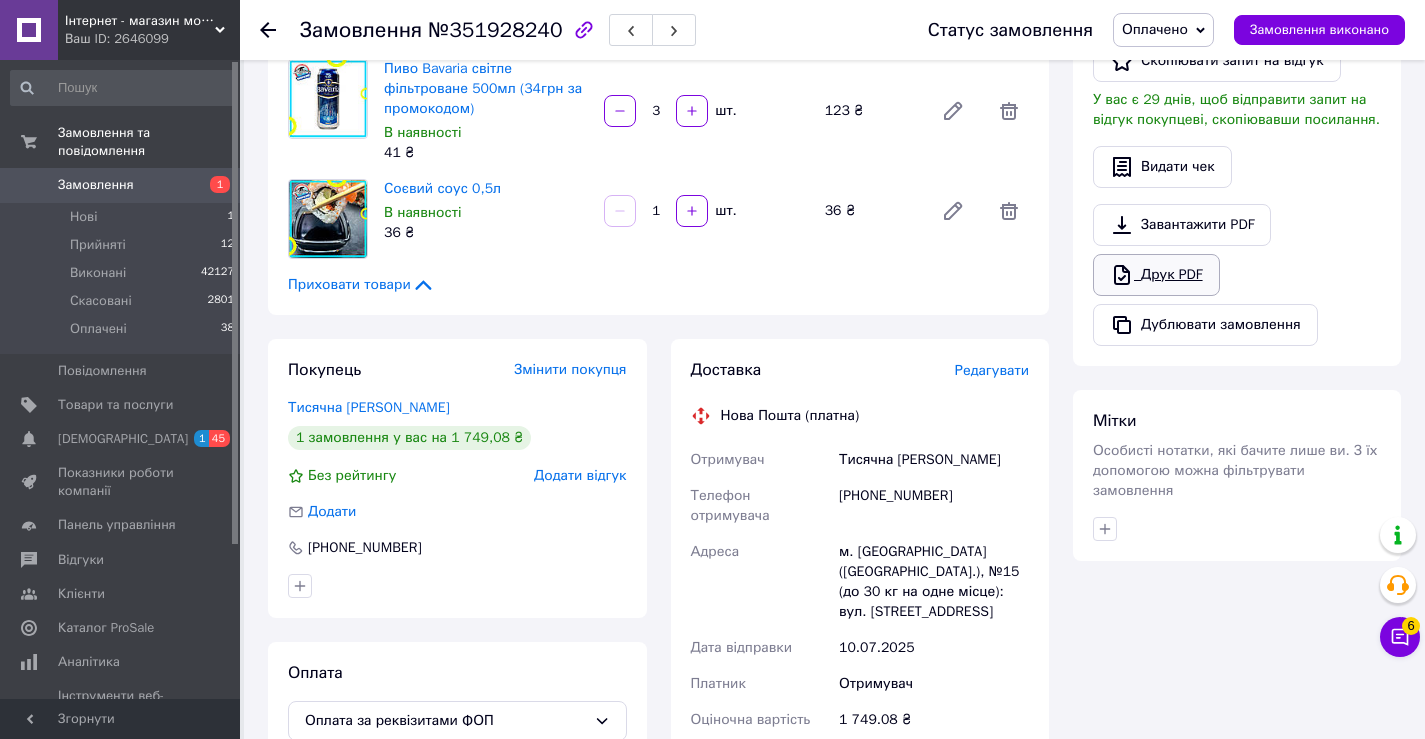 click on "Друк PDF" at bounding box center (1156, 275) 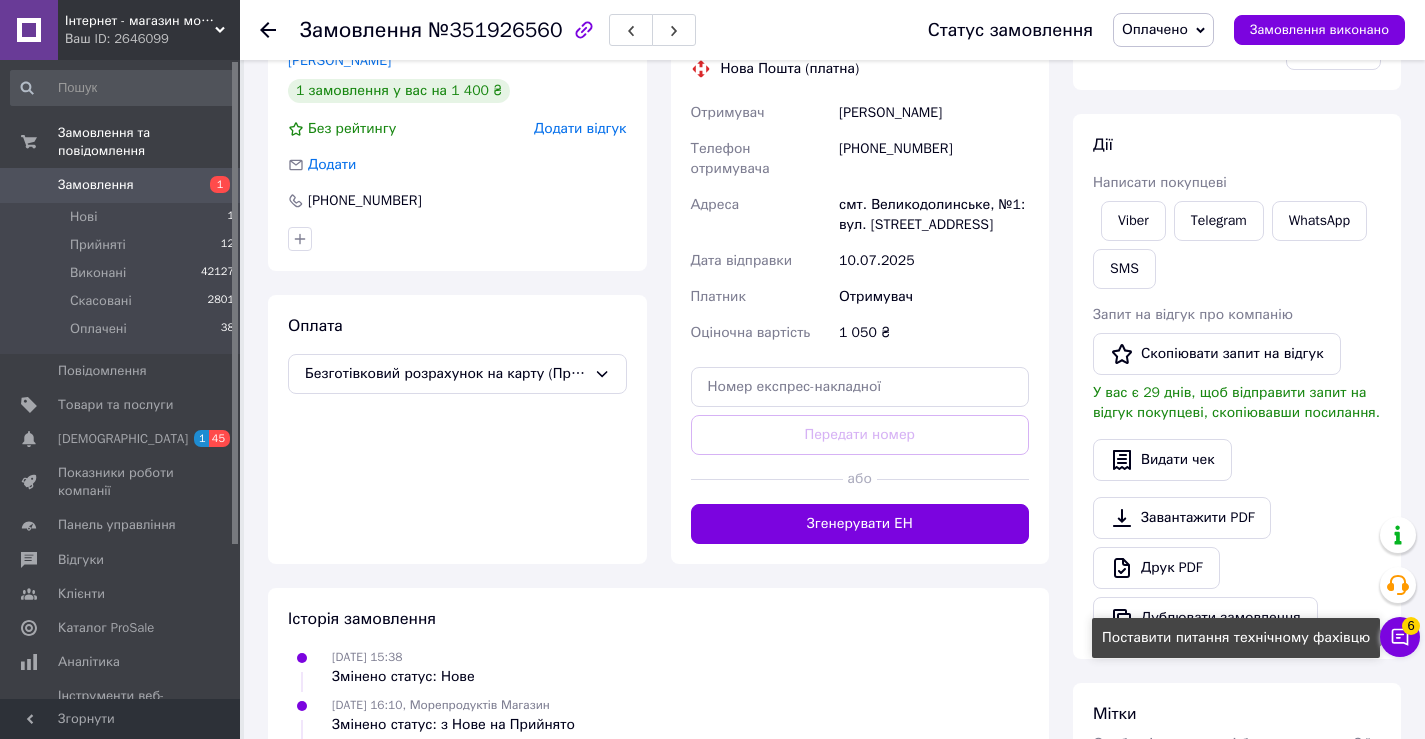 scroll, scrollTop: 600, scrollLeft: 0, axis: vertical 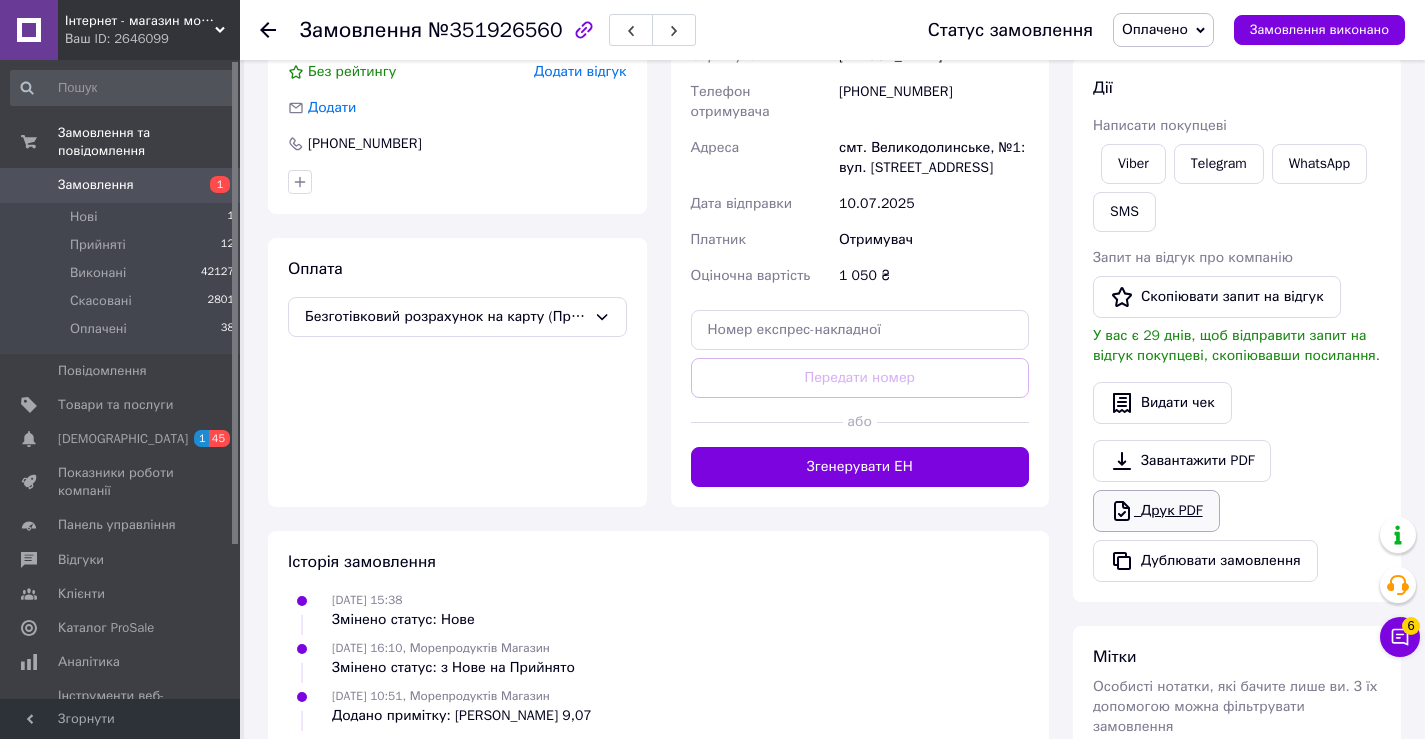 click on "Друк PDF" at bounding box center (1156, 511) 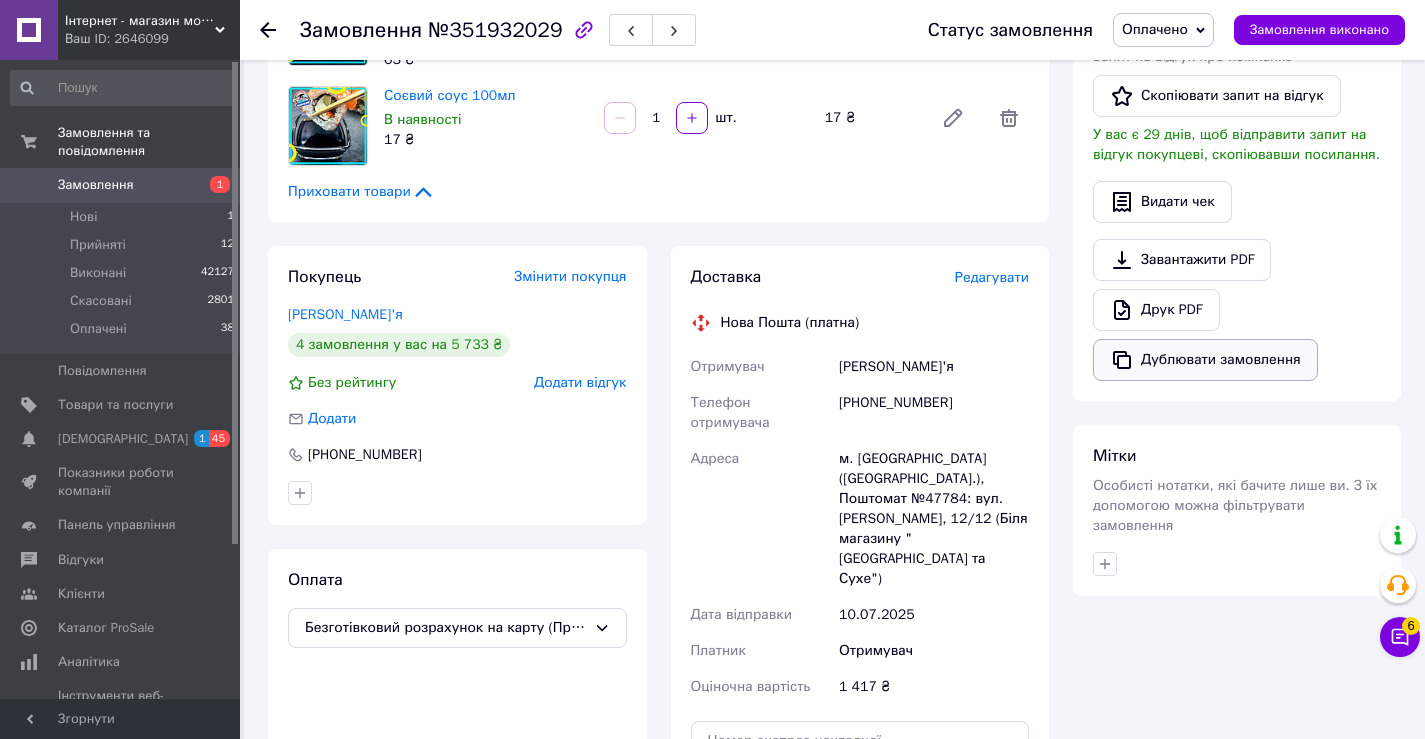 scroll, scrollTop: 800, scrollLeft: 0, axis: vertical 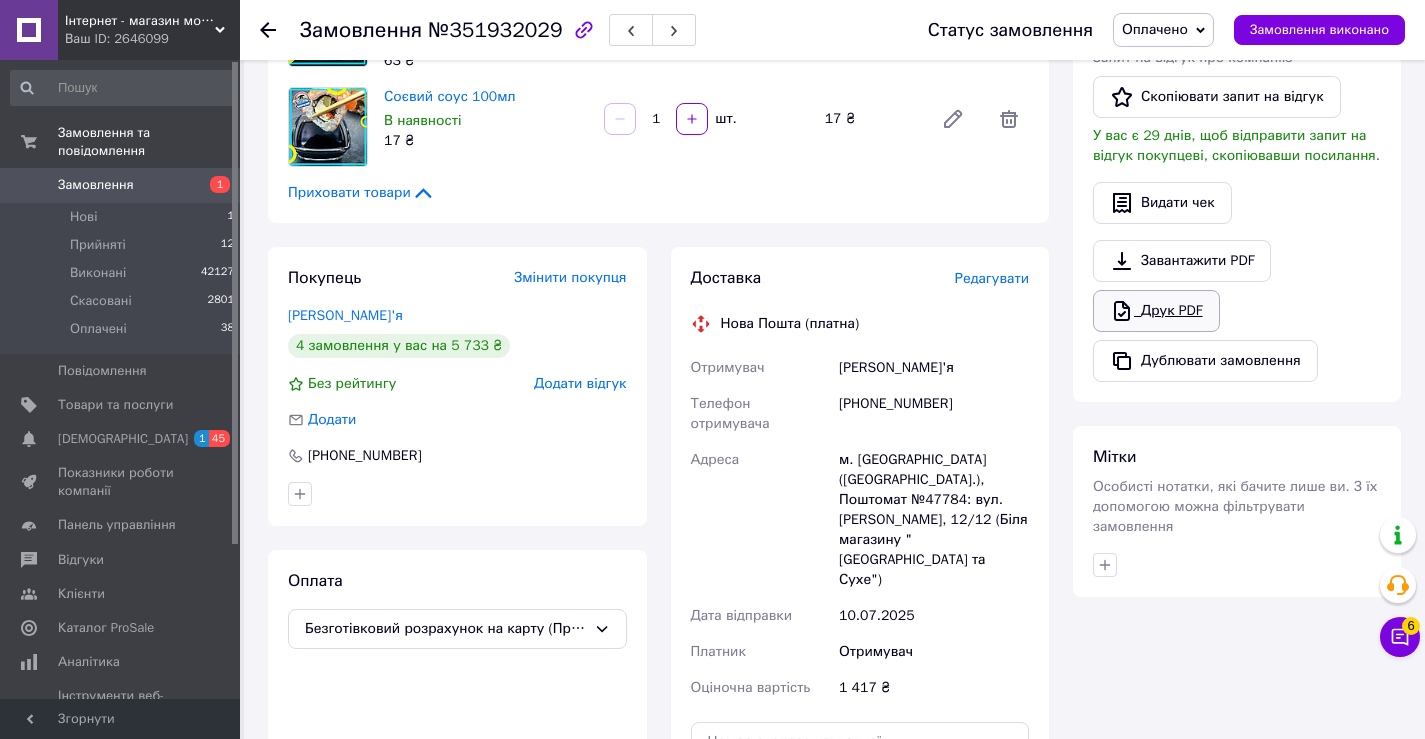 click on "Друк PDF" at bounding box center [1156, 311] 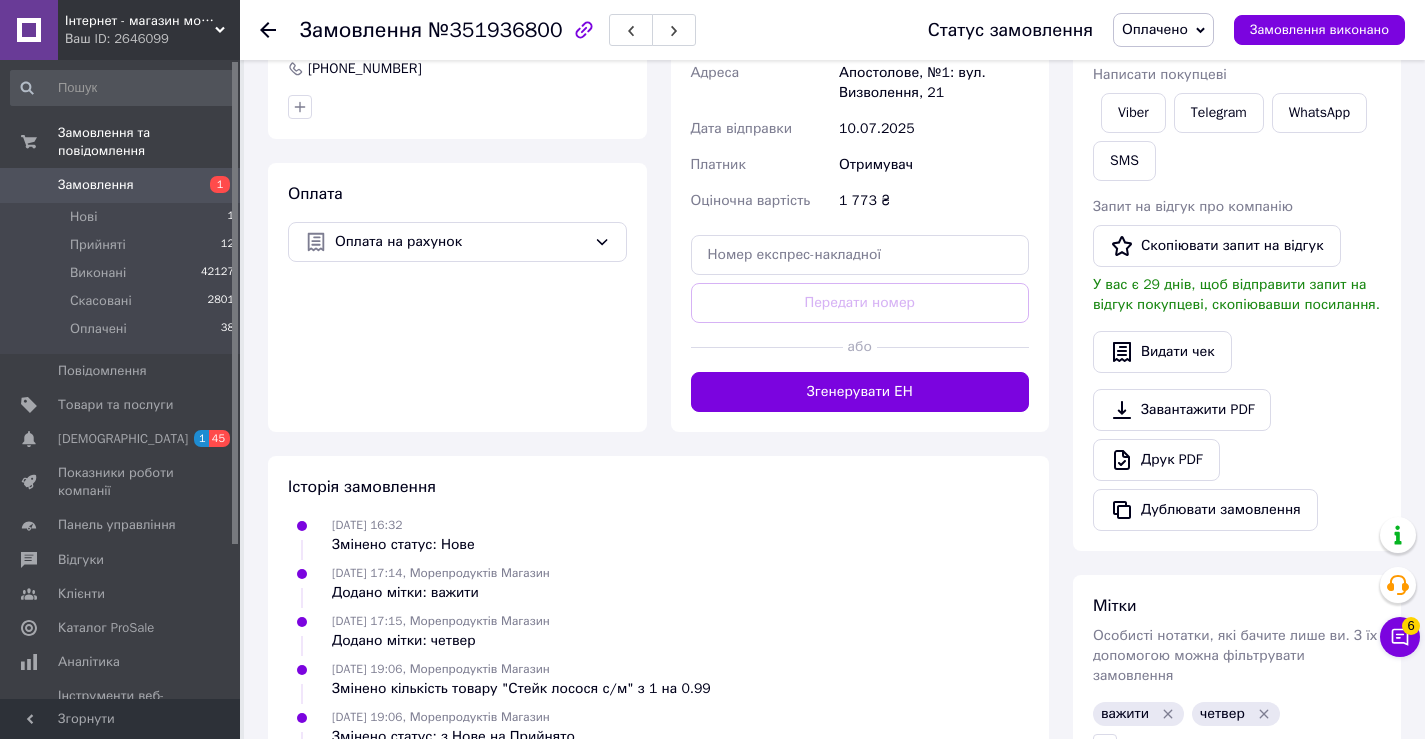 scroll, scrollTop: 700, scrollLeft: 0, axis: vertical 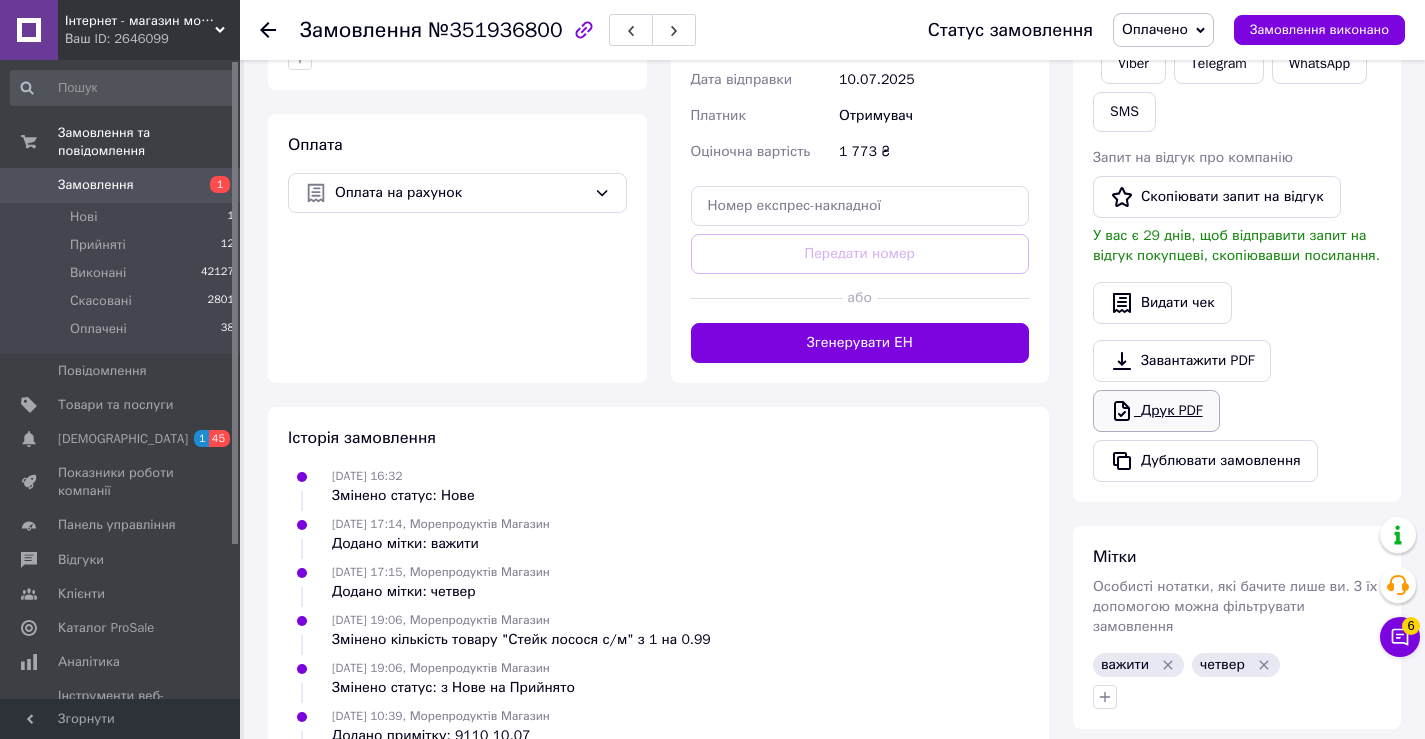 click on "Друк PDF" at bounding box center [1156, 411] 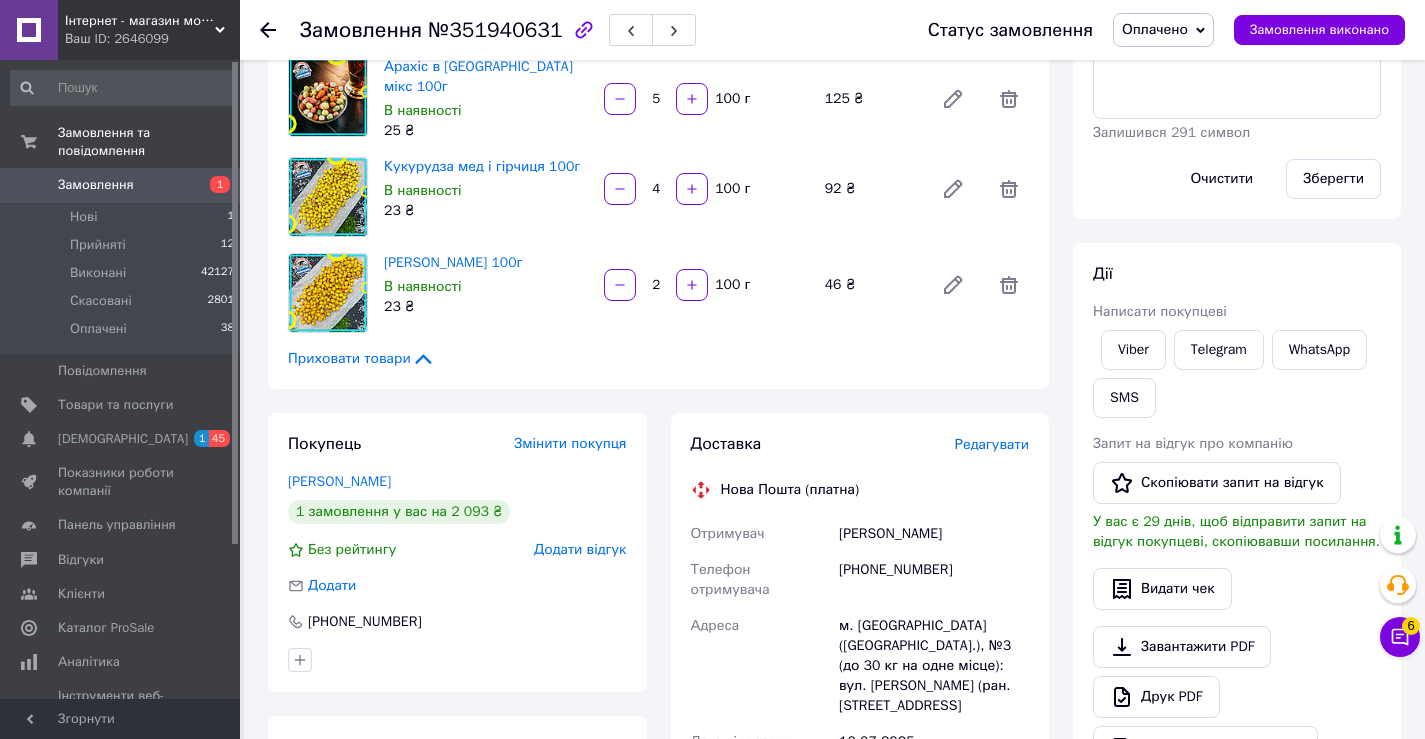 scroll, scrollTop: 800, scrollLeft: 0, axis: vertical 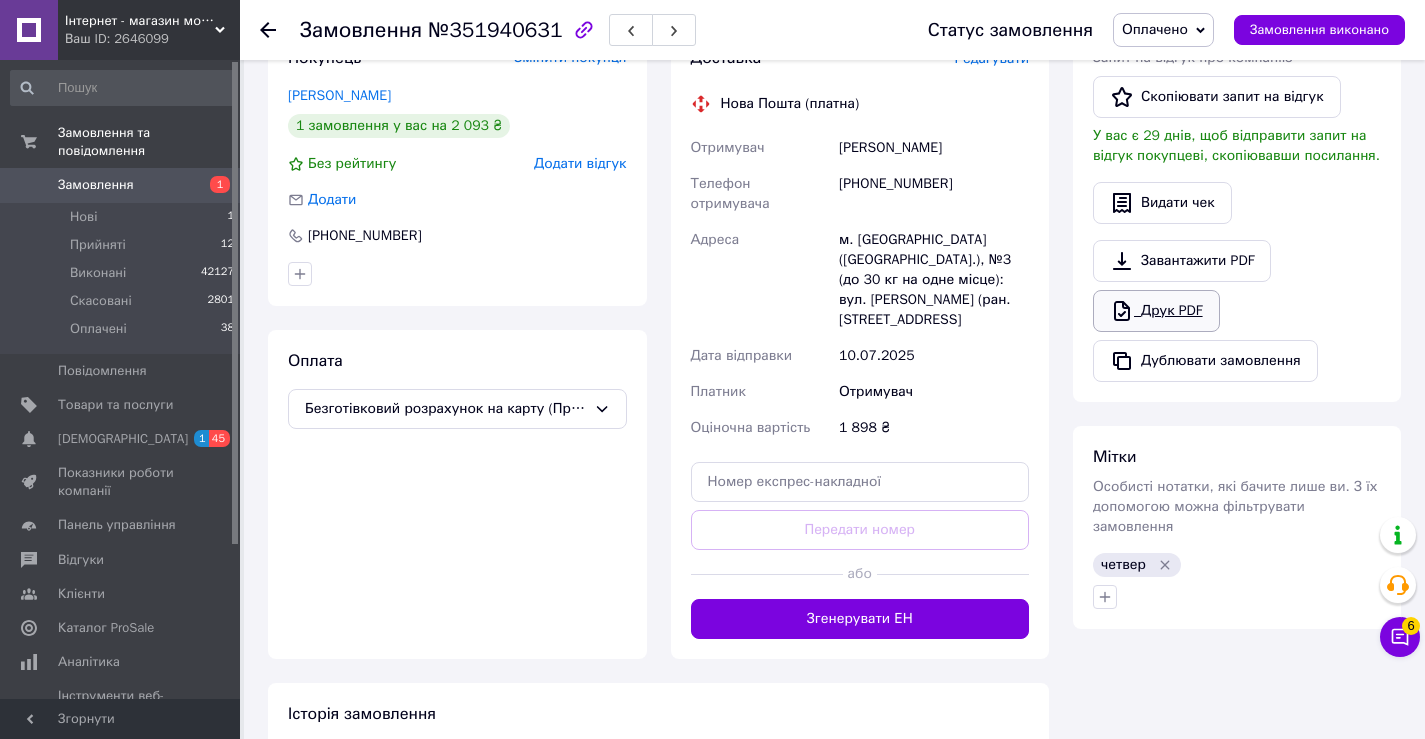 click on "Друк PDF" at bounding box center (1156, 311) 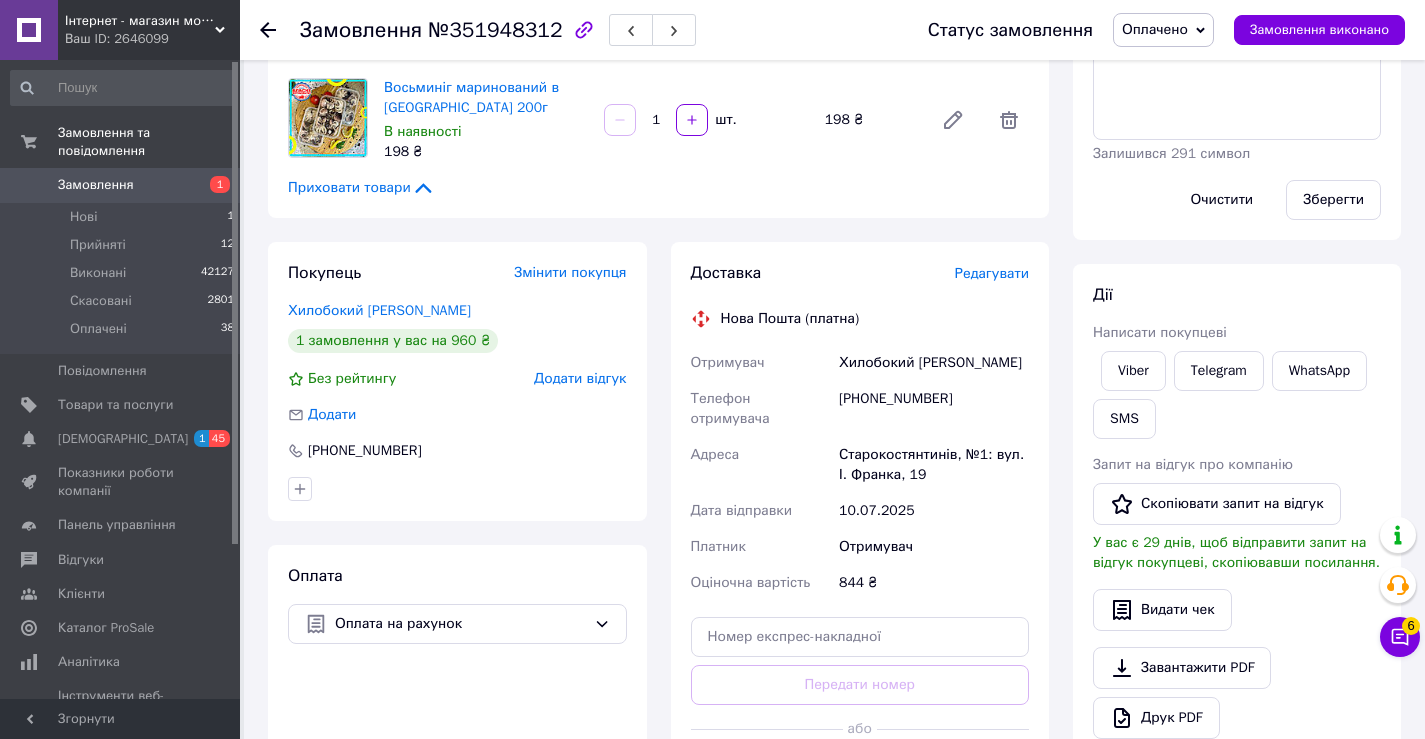 scroll, scrollTop: 500, scrollLeft: 0, axis: vertical 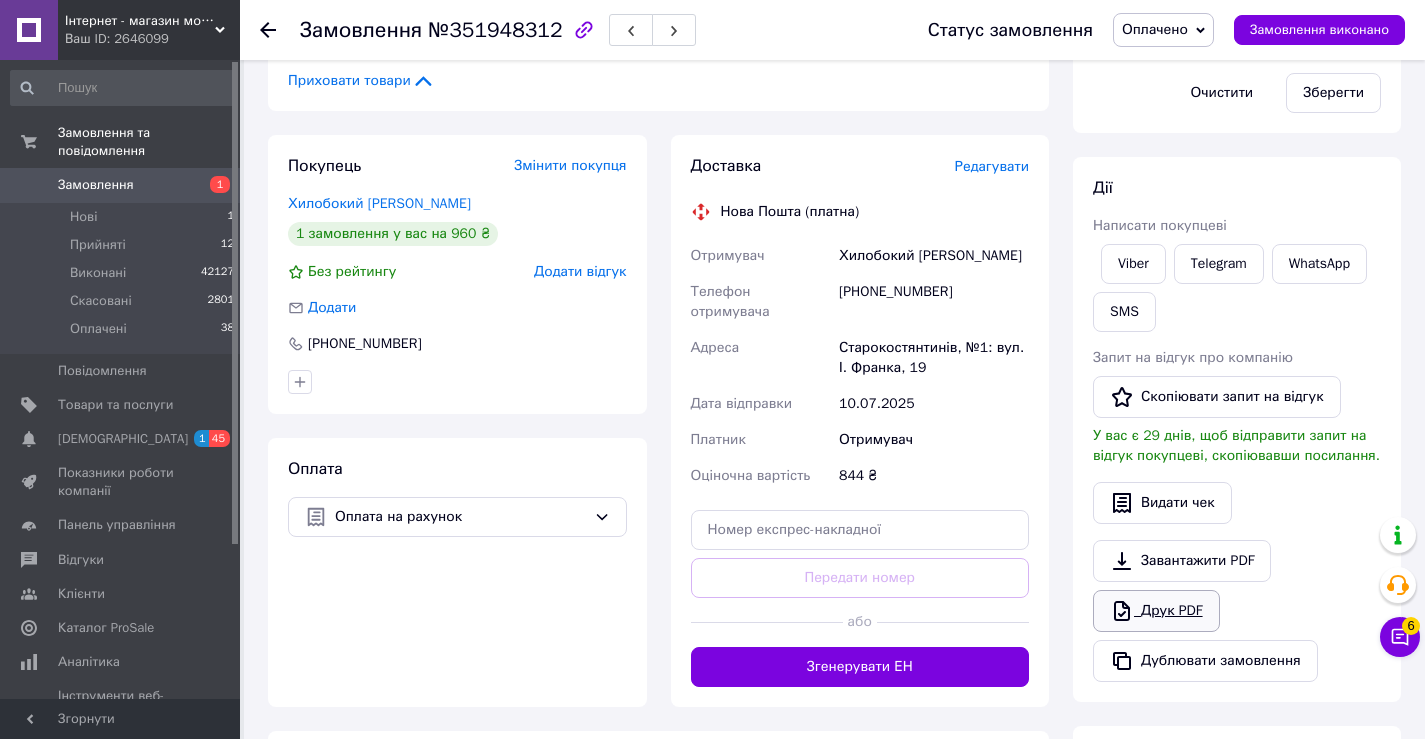 click on "Друк PDF" at bounding box center (1156, 611) 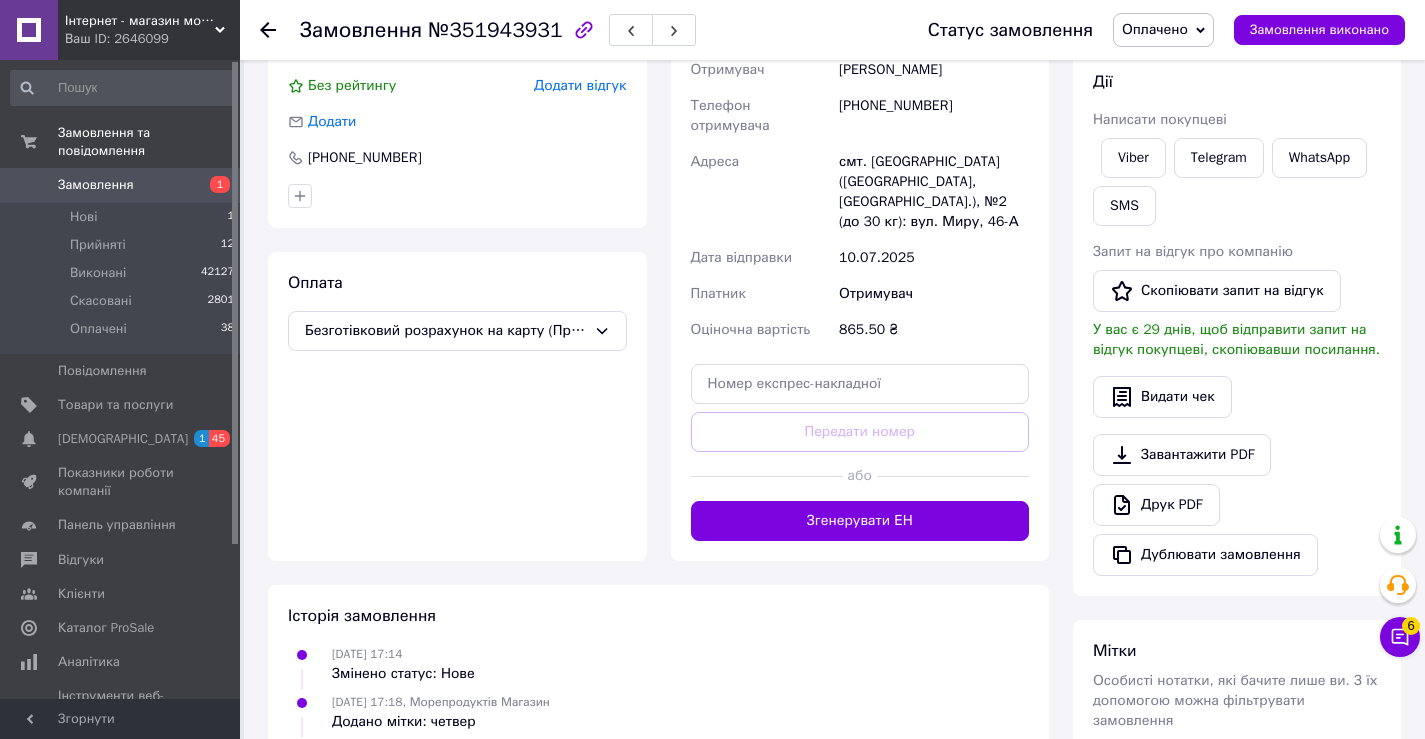 scroll, scrollTop: 700, scrollLeft: 0, axis: vertical 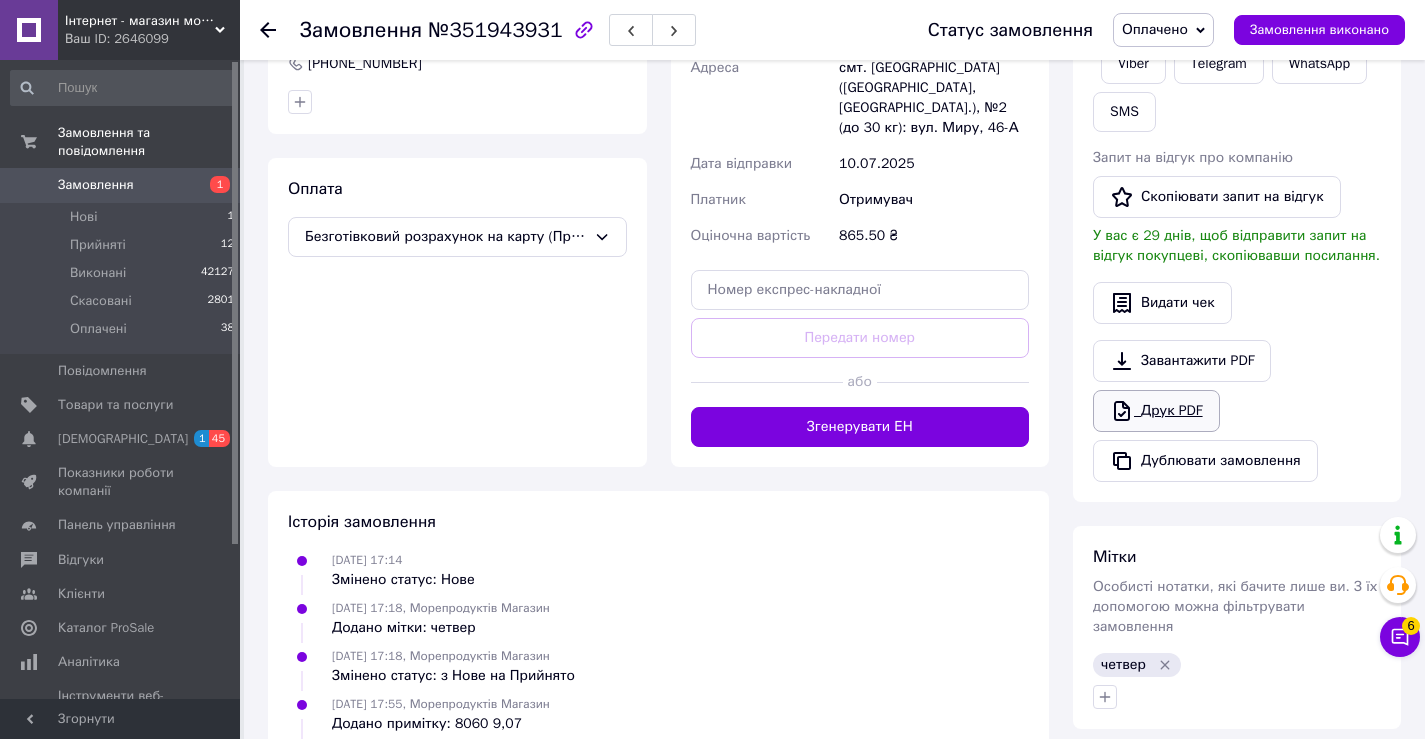 click on "Друк PDF" at bounding box center (1156, 411) 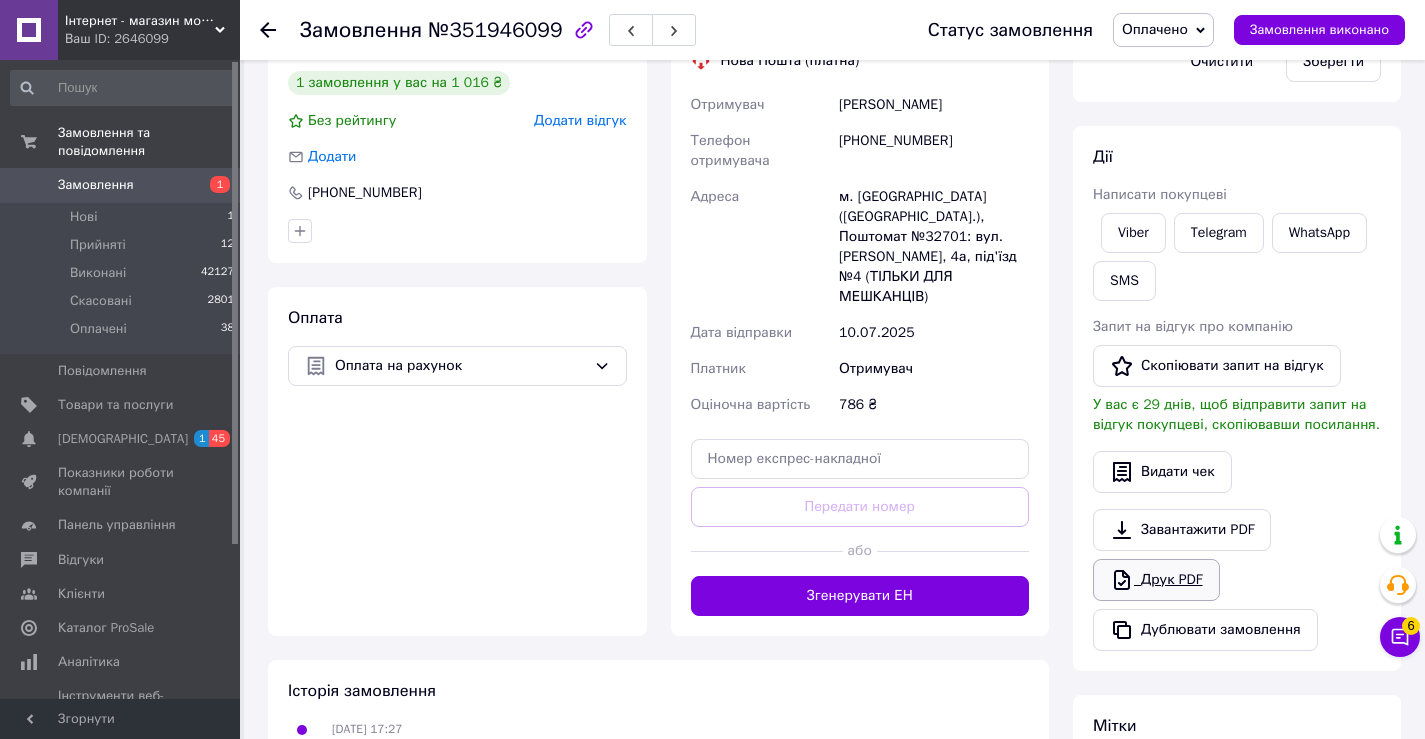 scroll, scrollTop: 679, scrollLeft: 0, axis: vertical 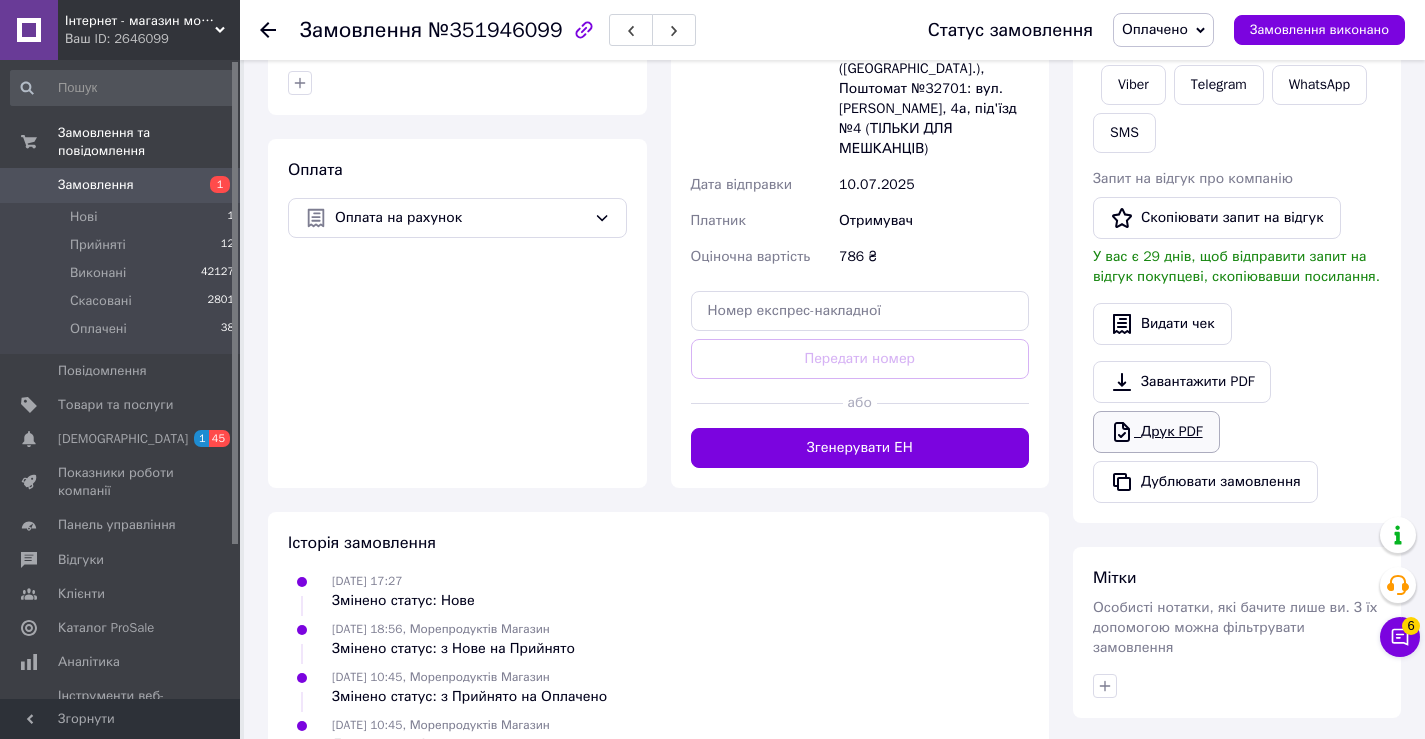 click on "Друк PDF" at bounding box center [1156, 432] 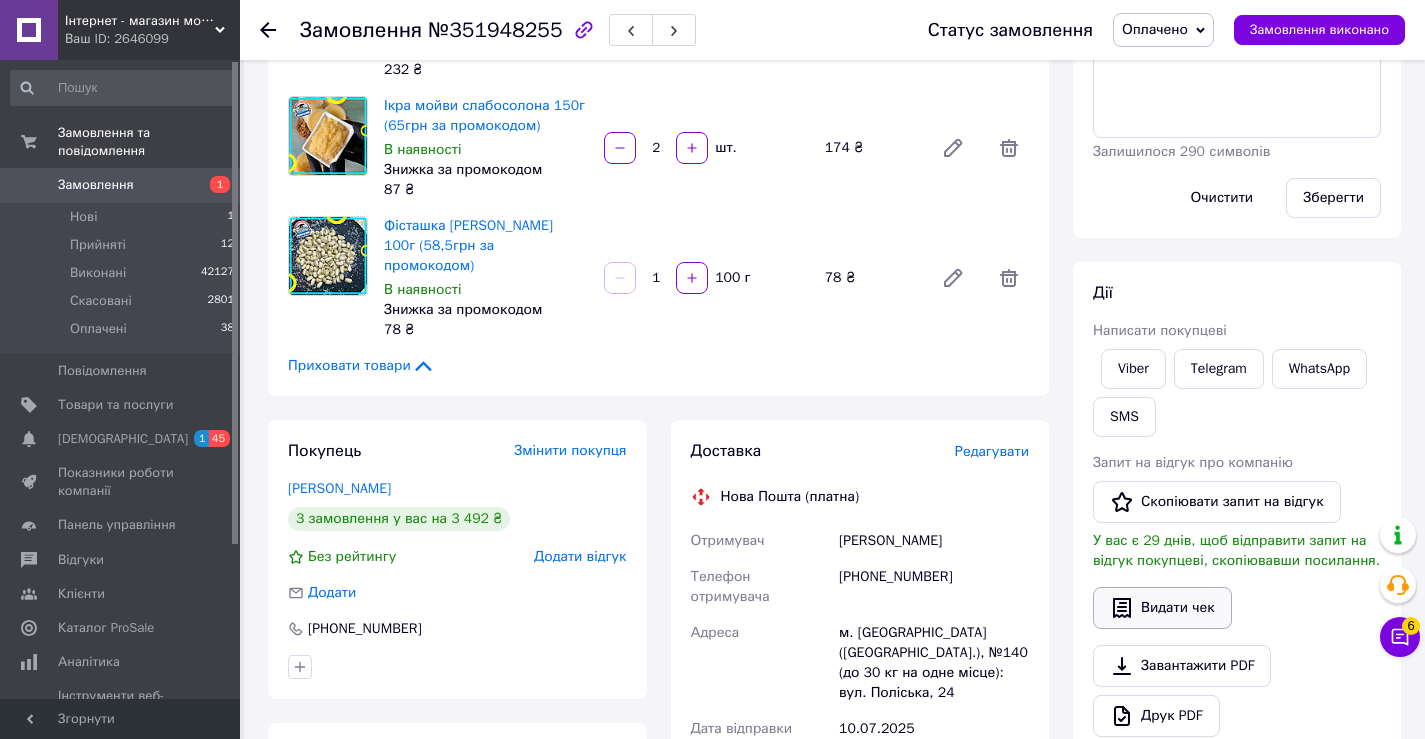 scroll, scrollTop: 600, scrollLeft: 0, axis: vertical 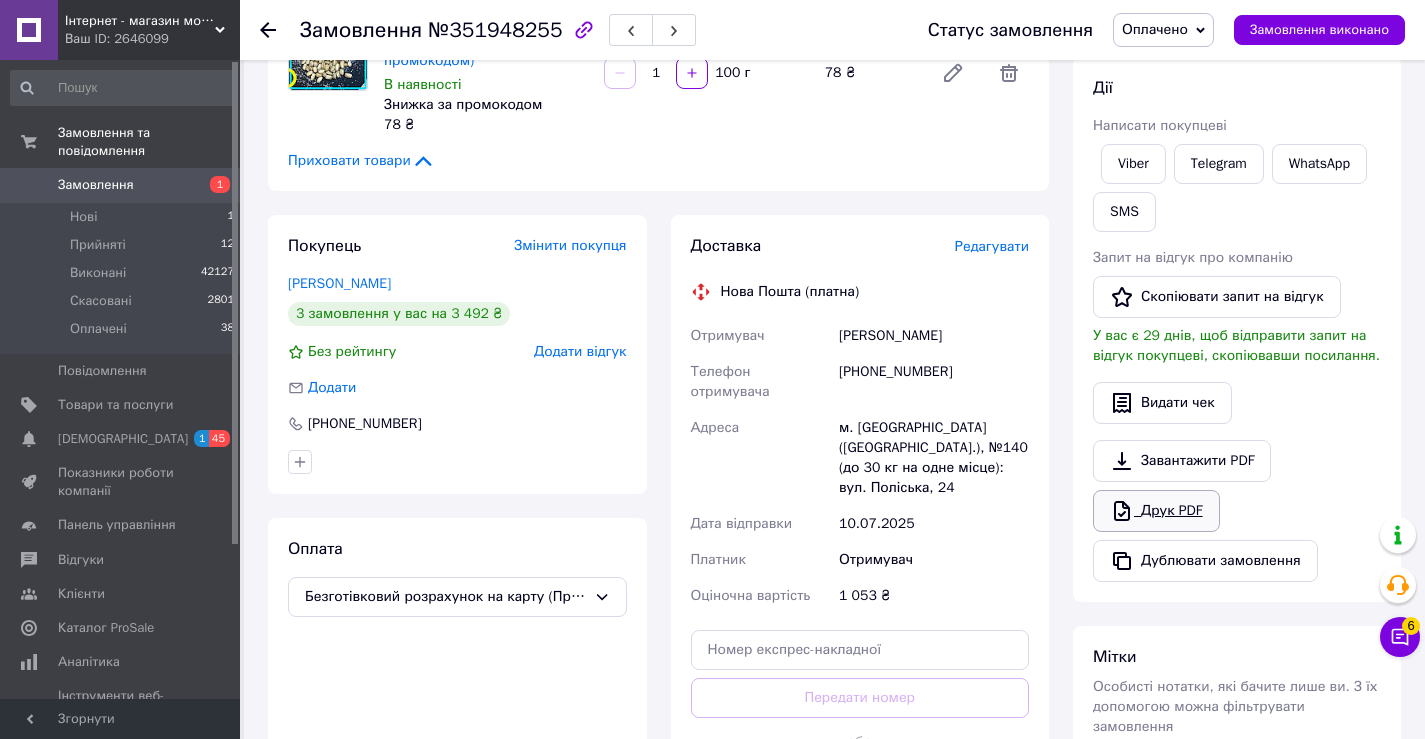 click on "Друк PDF" at bounding box center (1156, 511) 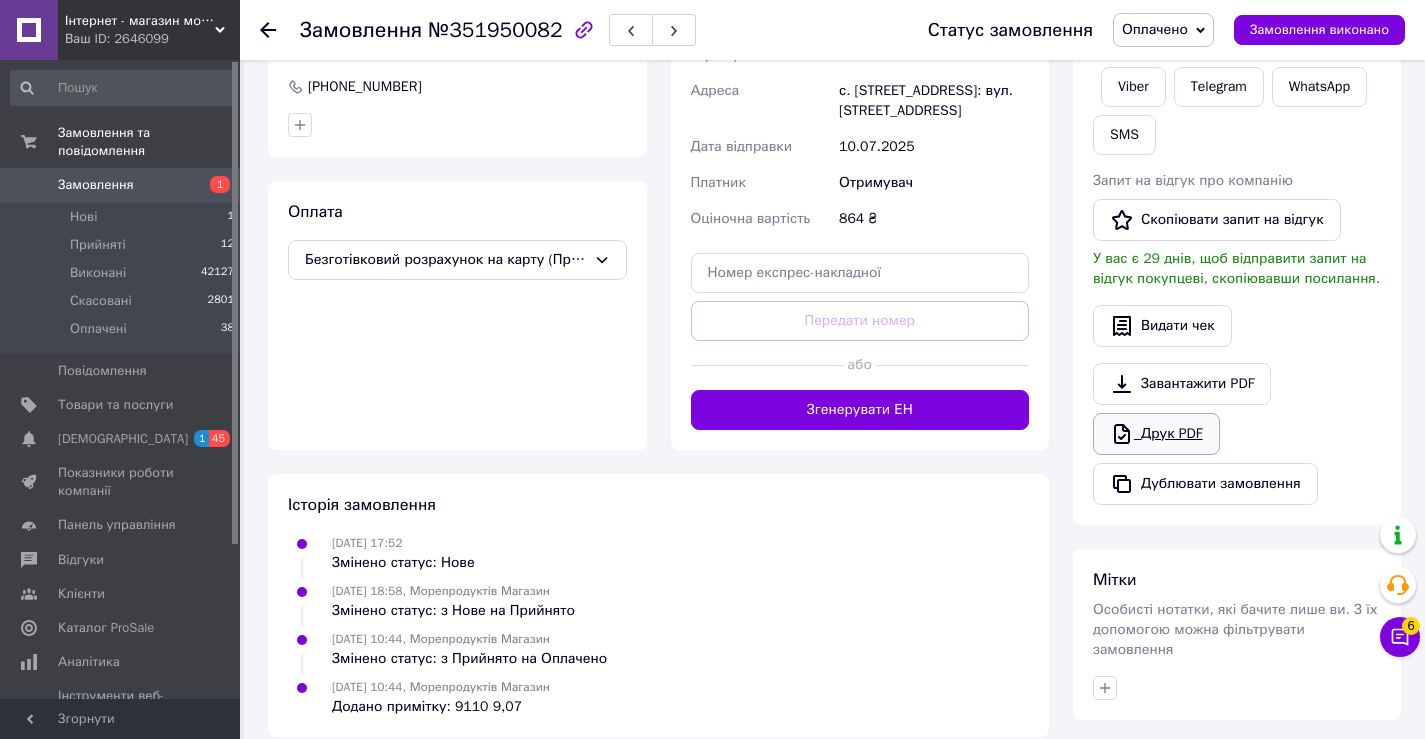 scroll, scrollTop: 679, scrollLeft: 0, axis: vertical 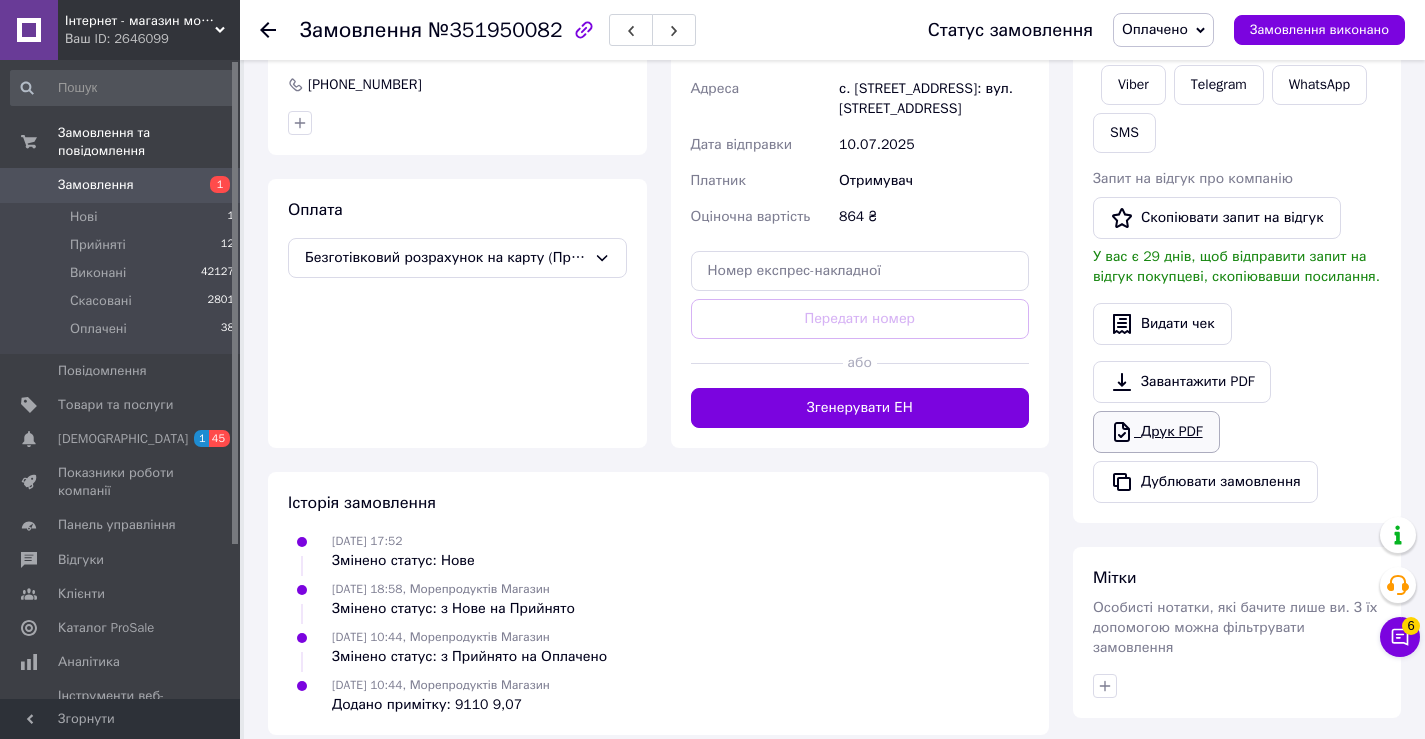 click on "Друк PDF" at bounding box center [1156, 432] 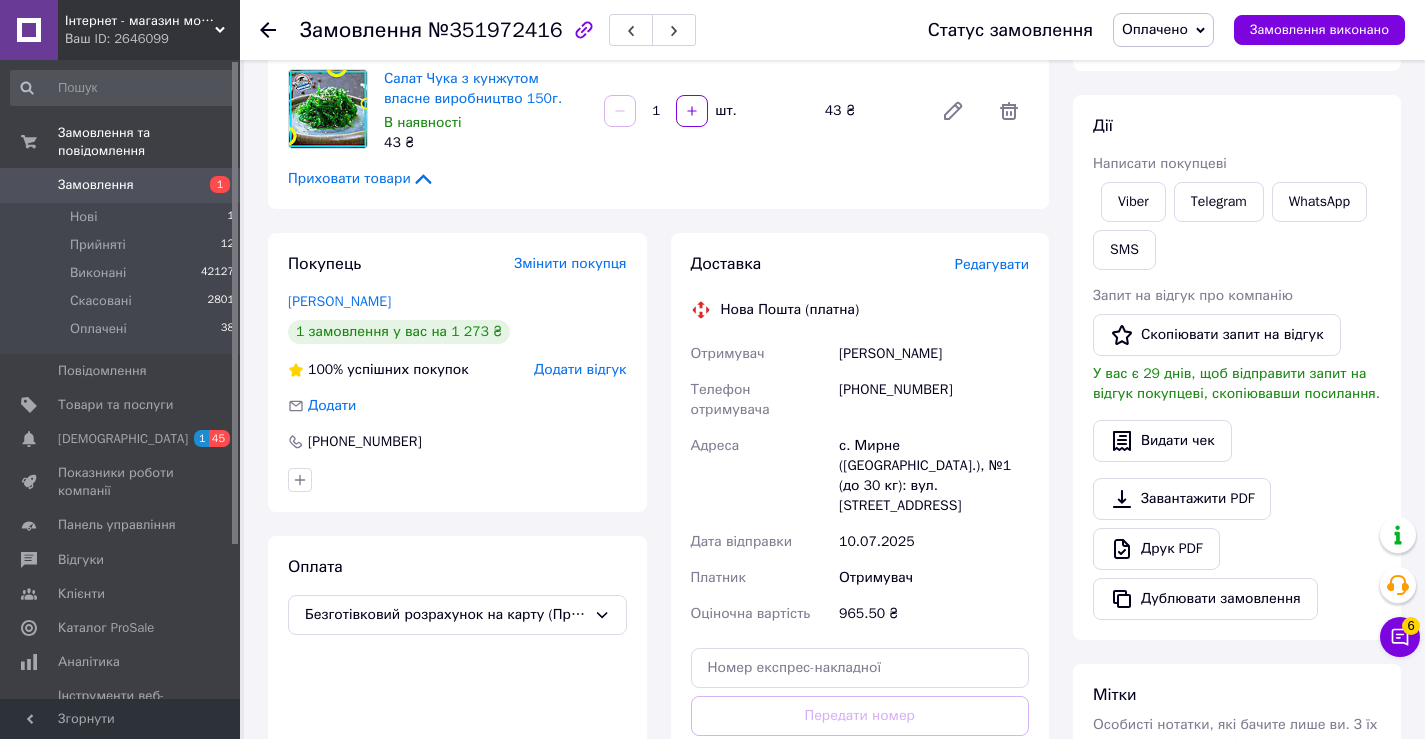 scroll, scrollTop: 600, scrollLeft: 0, axis: vertical 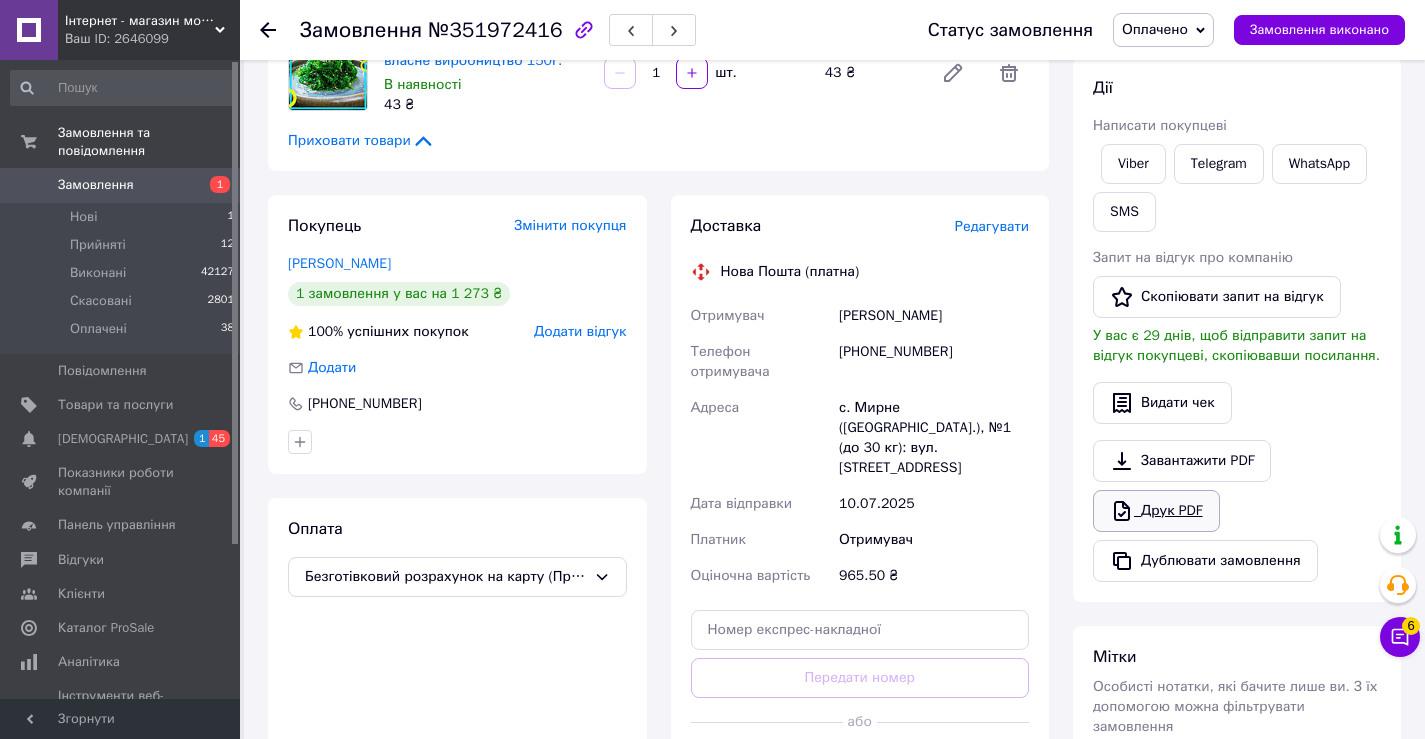 click on "Друк PDF" at bounding box center [1156, 511] 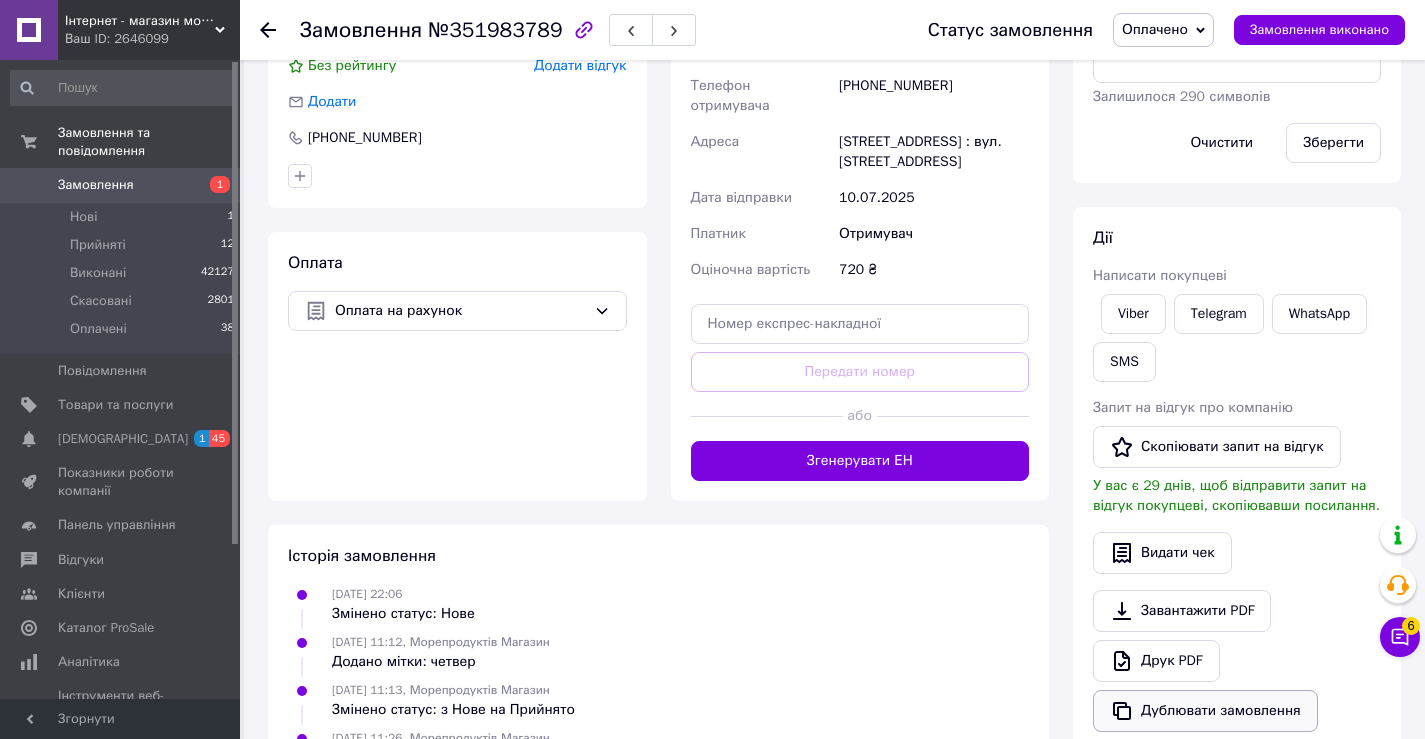 scroll, scrollTop: 500, scrollLeft: 0, axis: vertical 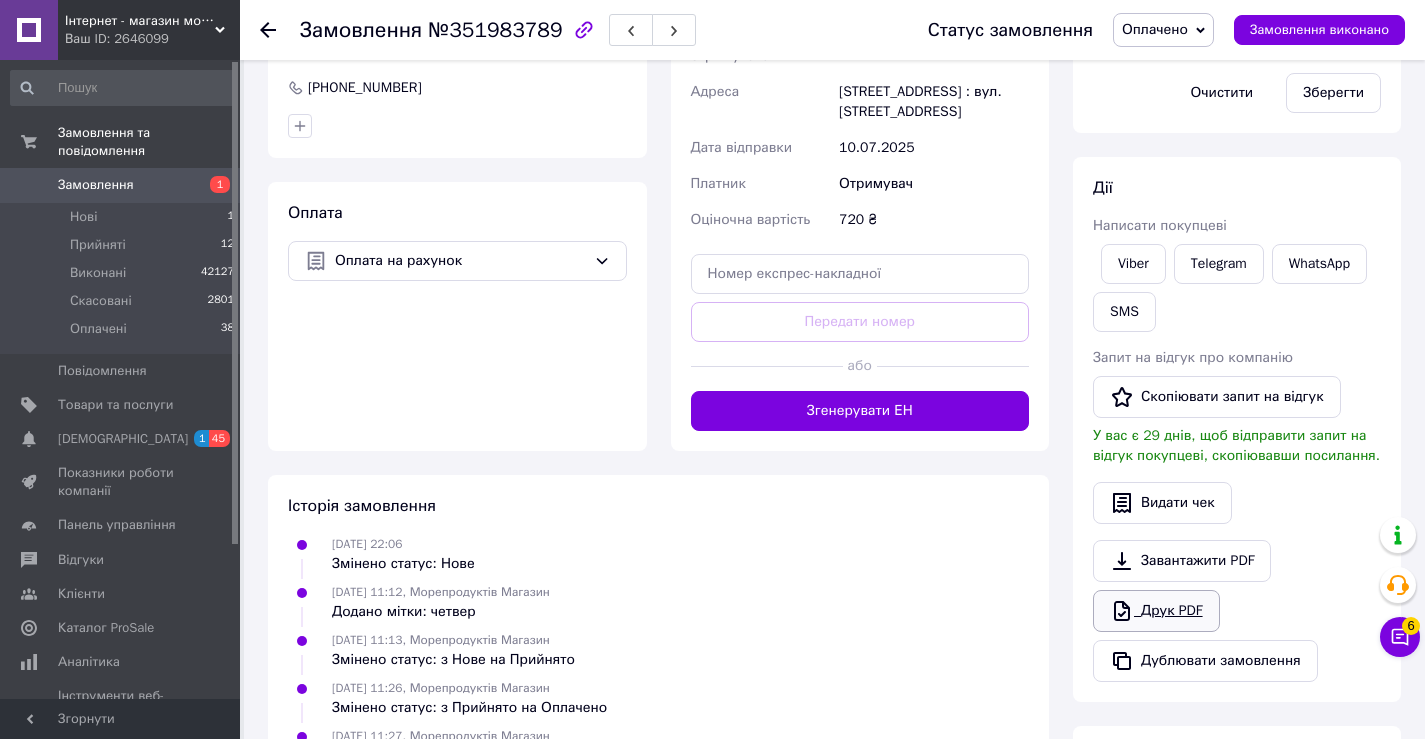 click on "Друк PDF" at bounding box center (1156, 611) 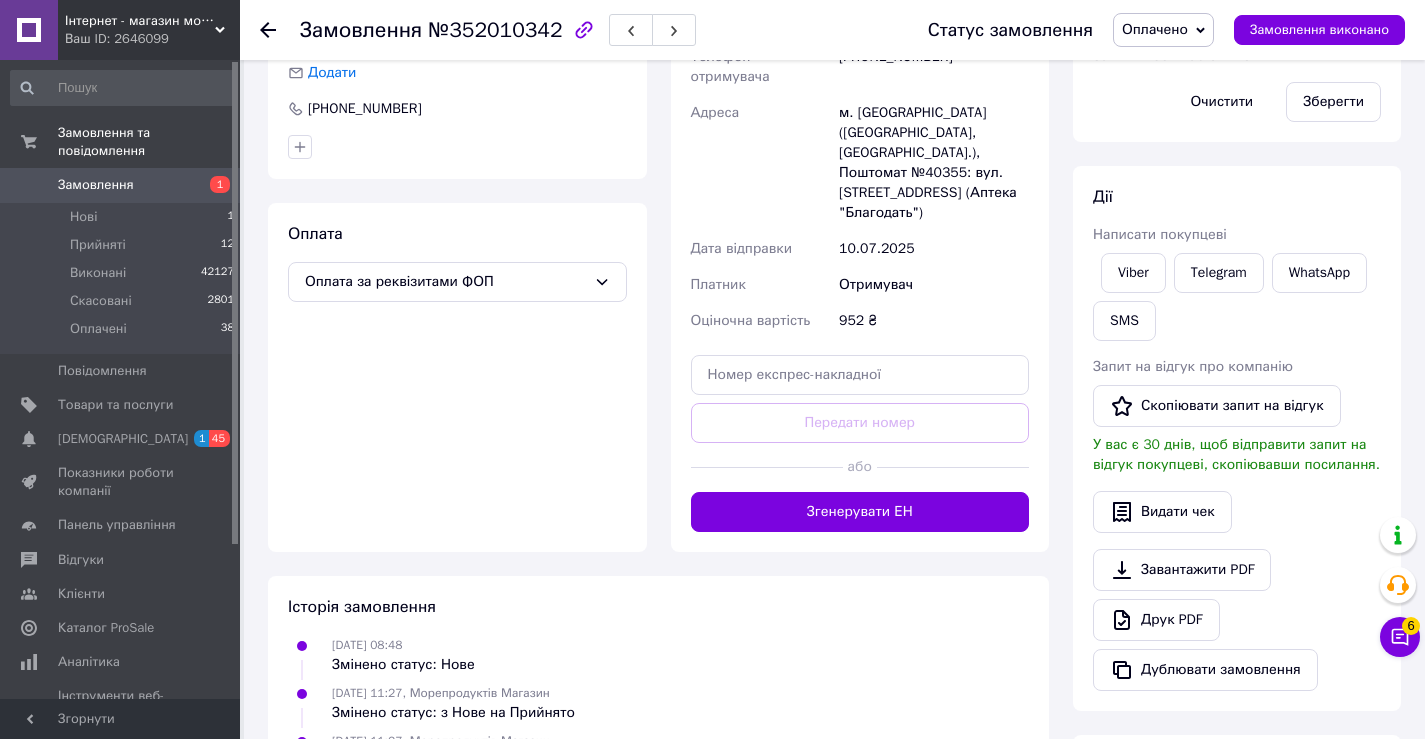 scroll, scrollTop: 500, scrollLeft: 0, axis: vertical 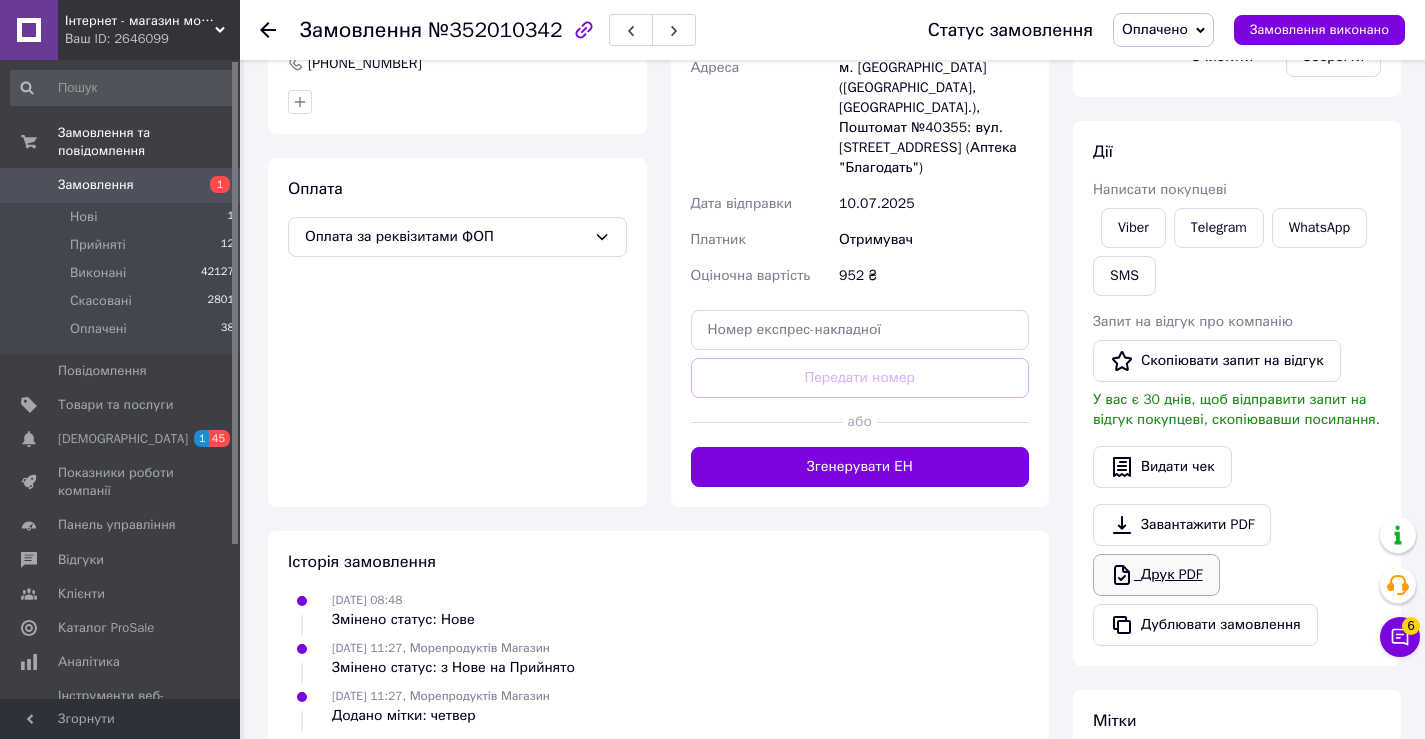 click 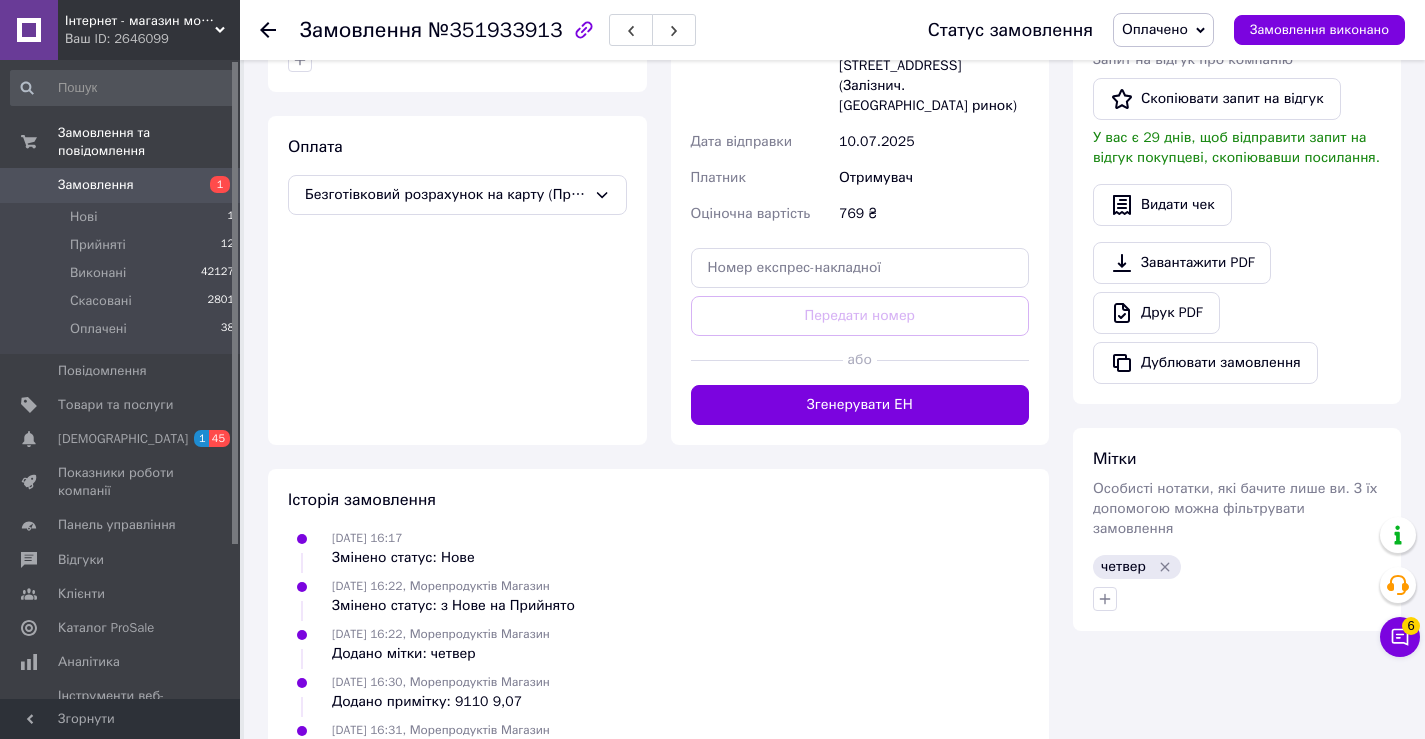 scroll, scrollTop: 800, scrollLeft: 0, axis: vertical 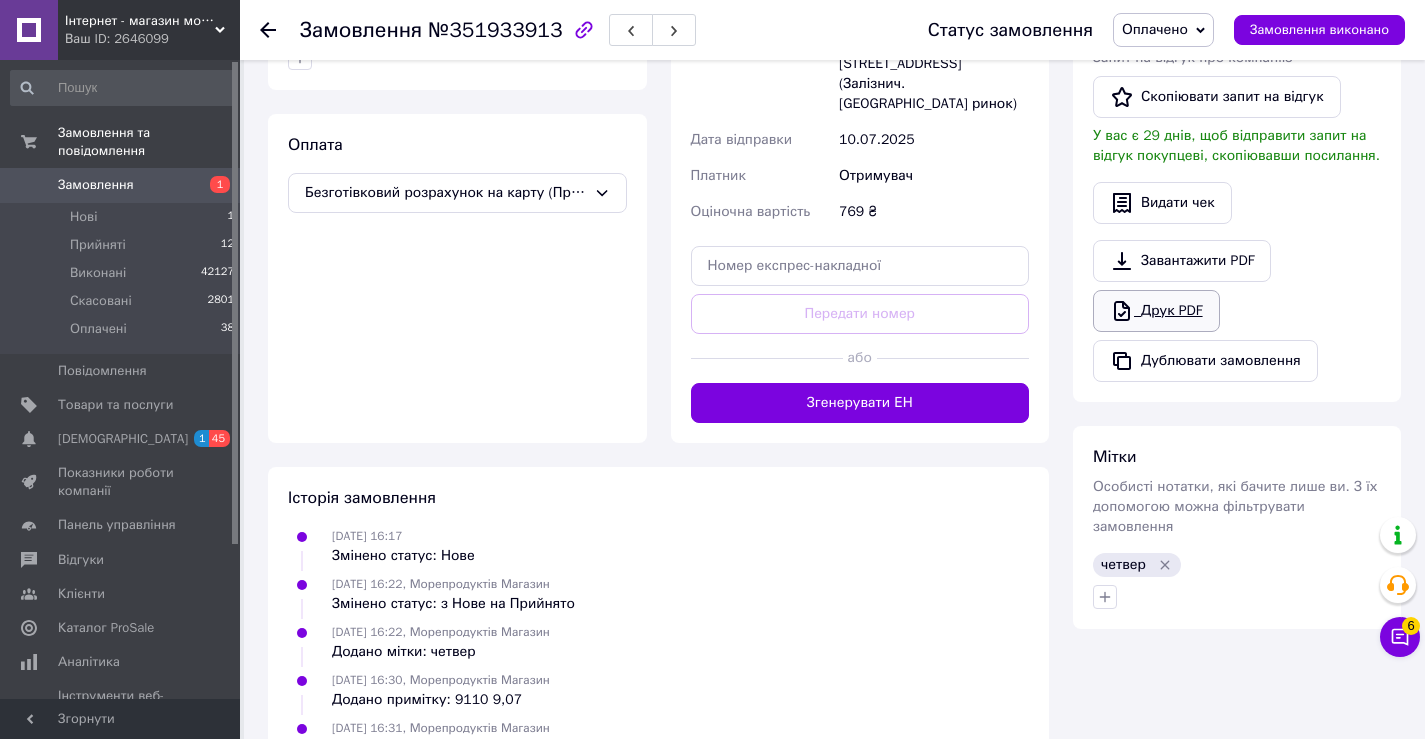 click on "Друк PDF" at bounding box center (1156, 311) 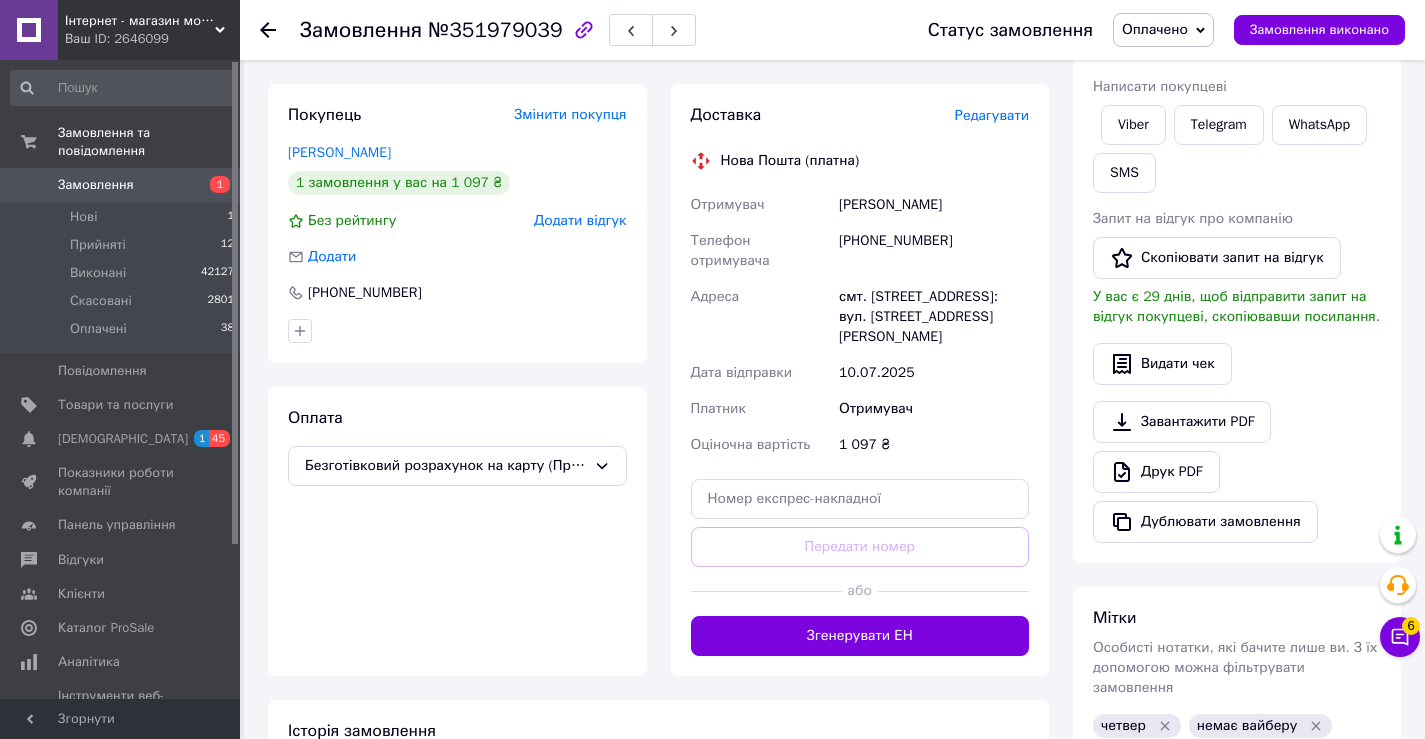 scroll, scrollTop: 700, scrollLeft: 0, axis: vertical 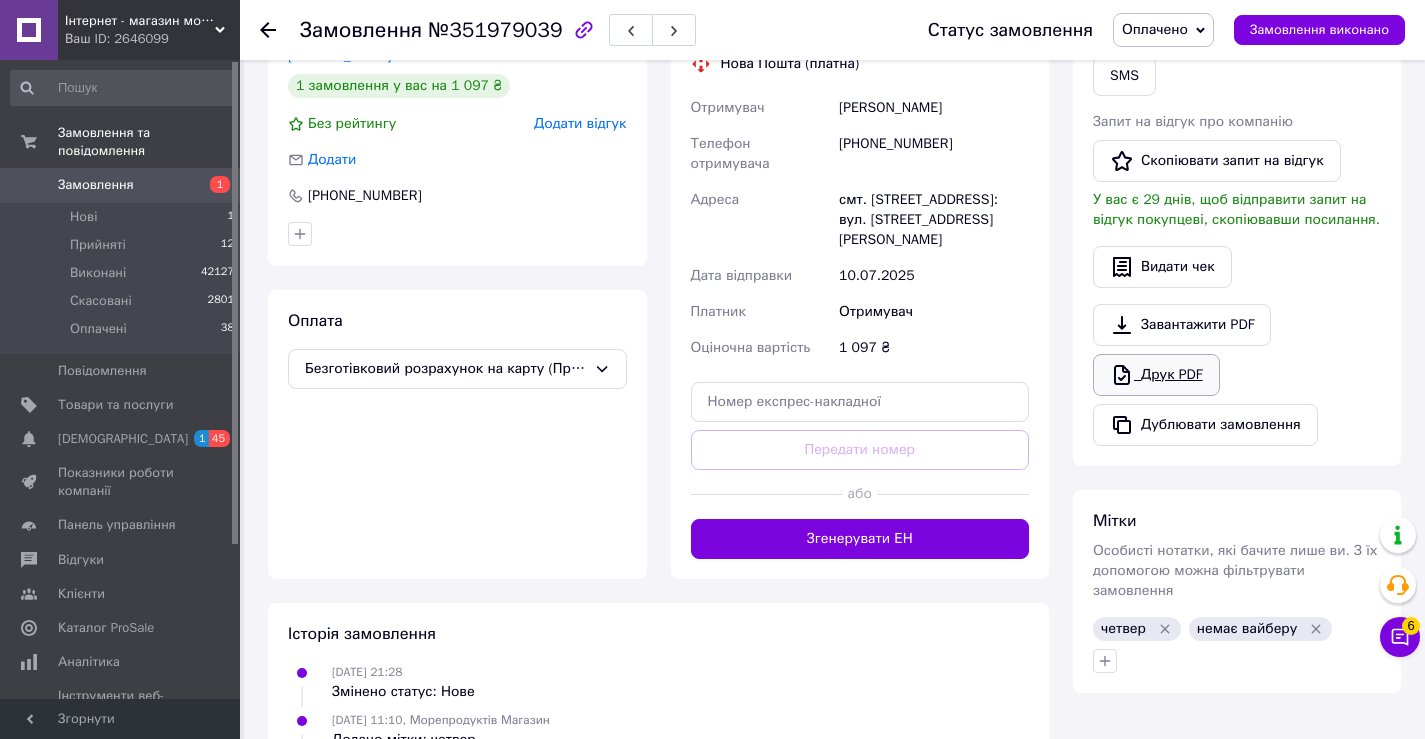 click on "Друк PDF" at bounding box center (1156, 375) 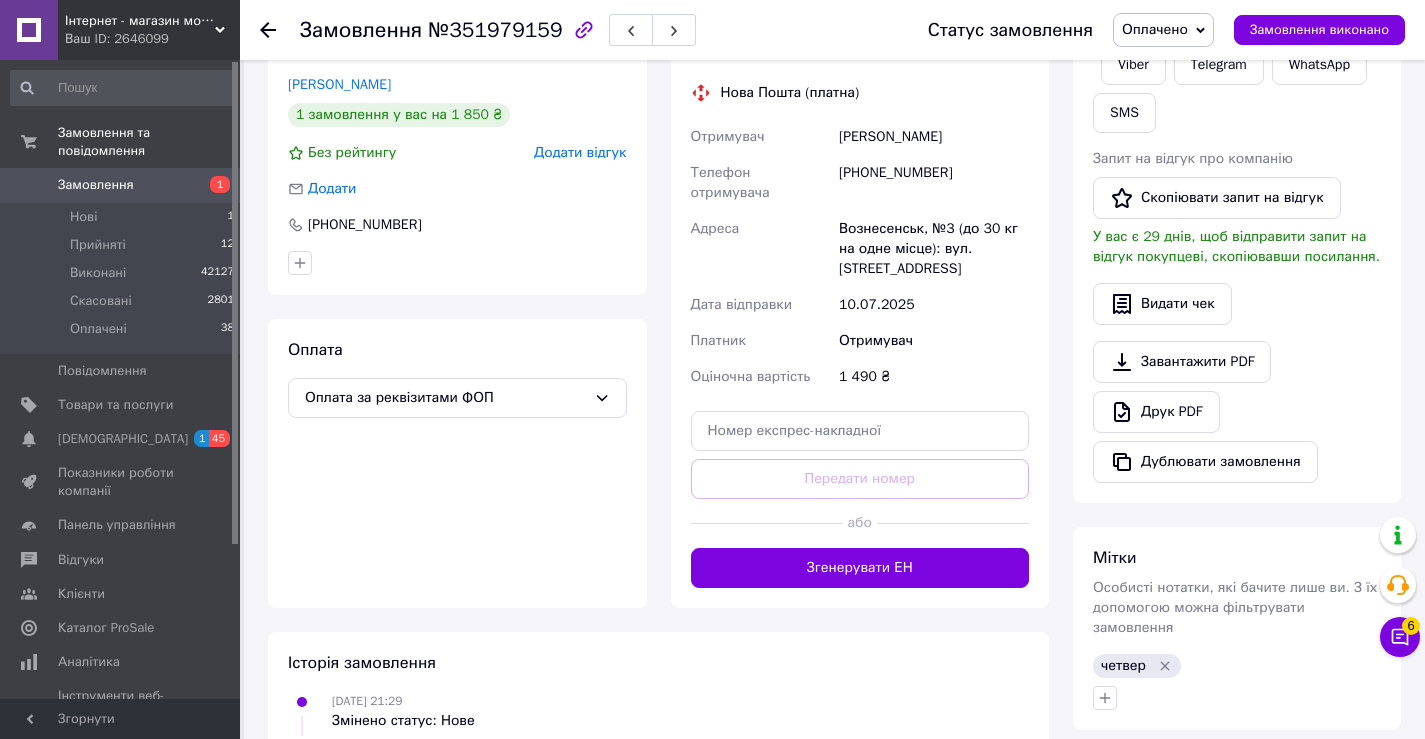 scroll, scrollTop: 700, scrollLeft: 0, axis: vertical 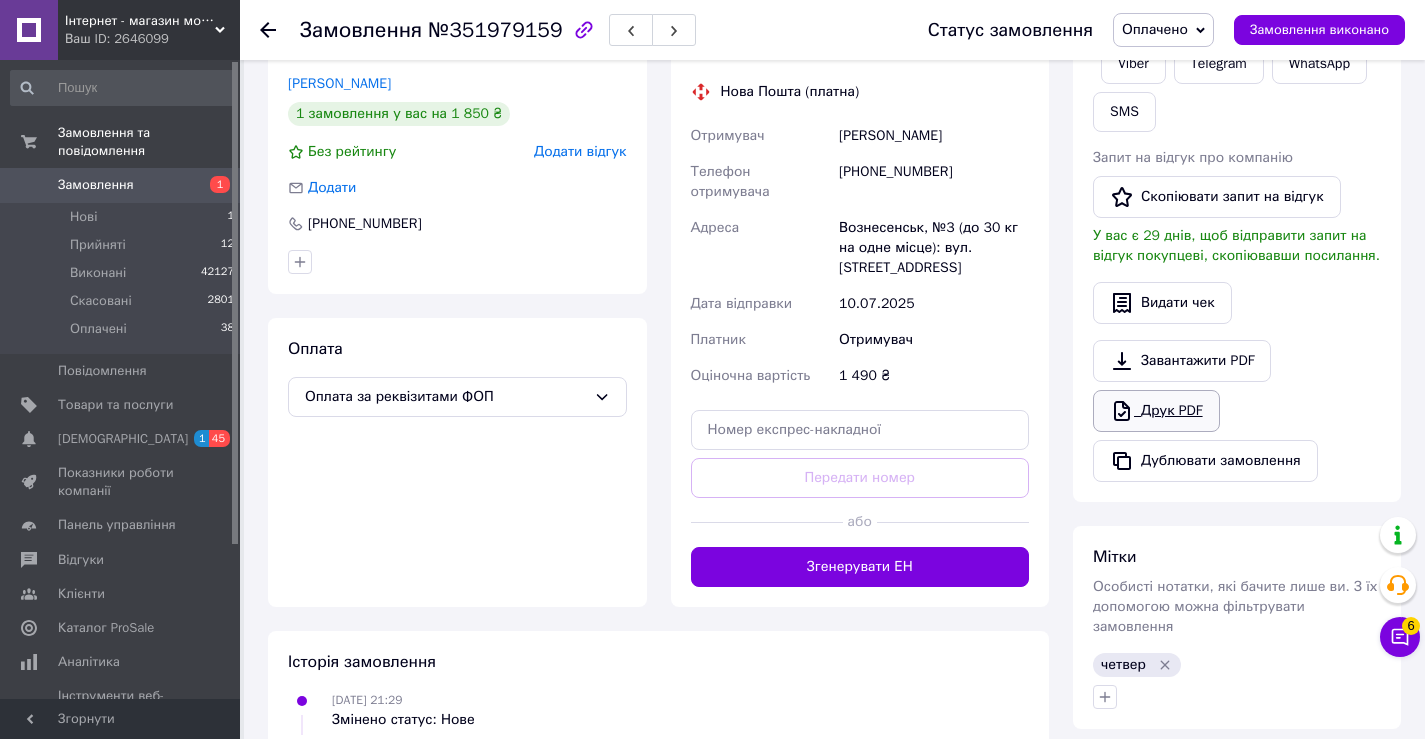 click on "Друк PDF" at bounding box center [1156, 411] 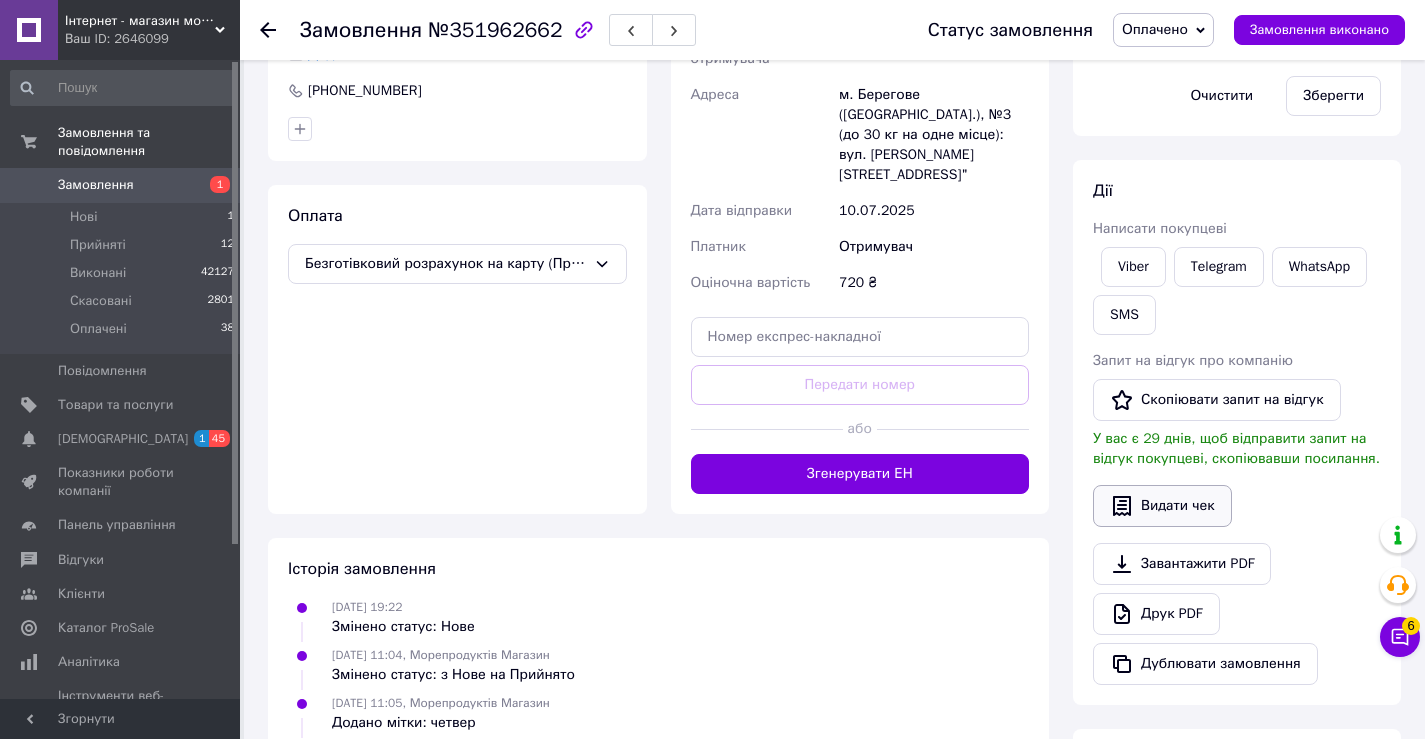 scroll, scrollTop: 600, scrollLeft: 0, axis: vertical 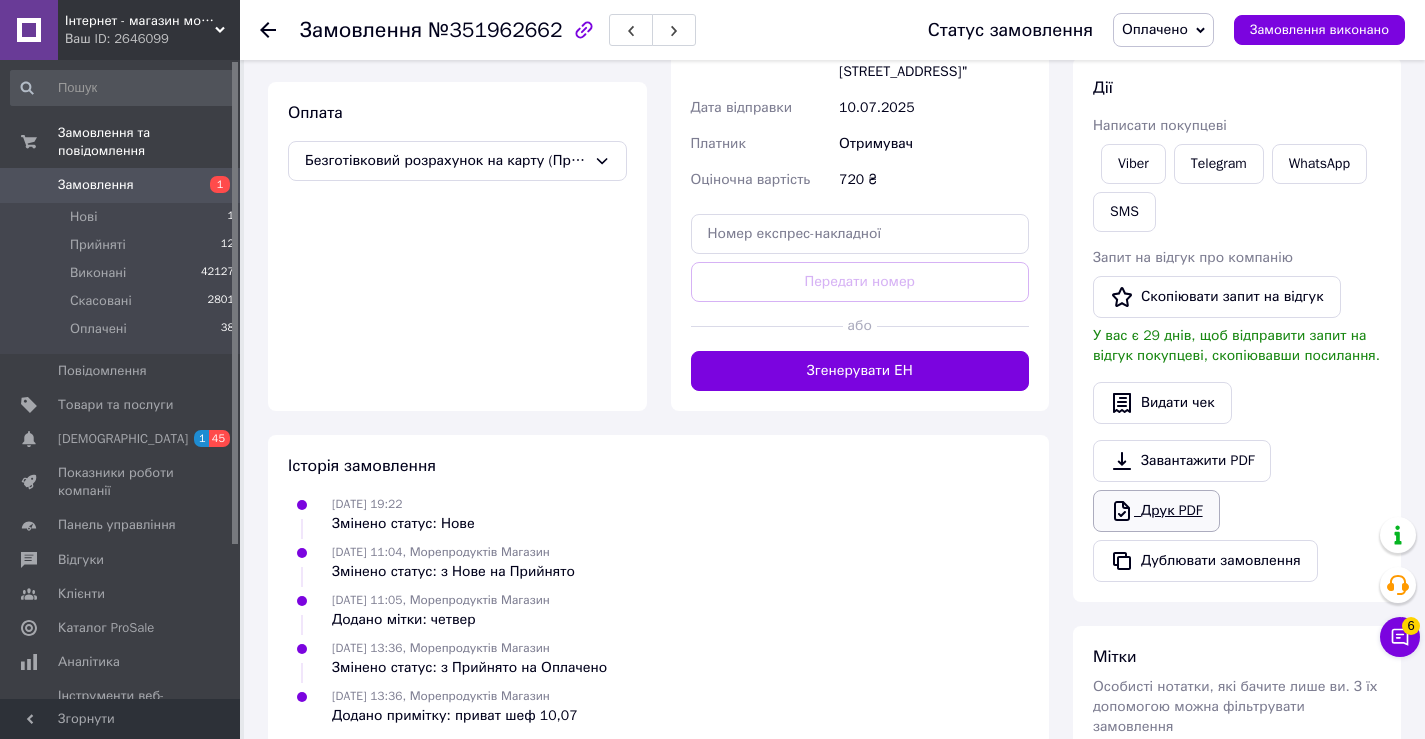 click on "Друк PDF" at bounding box center [1156, 511] 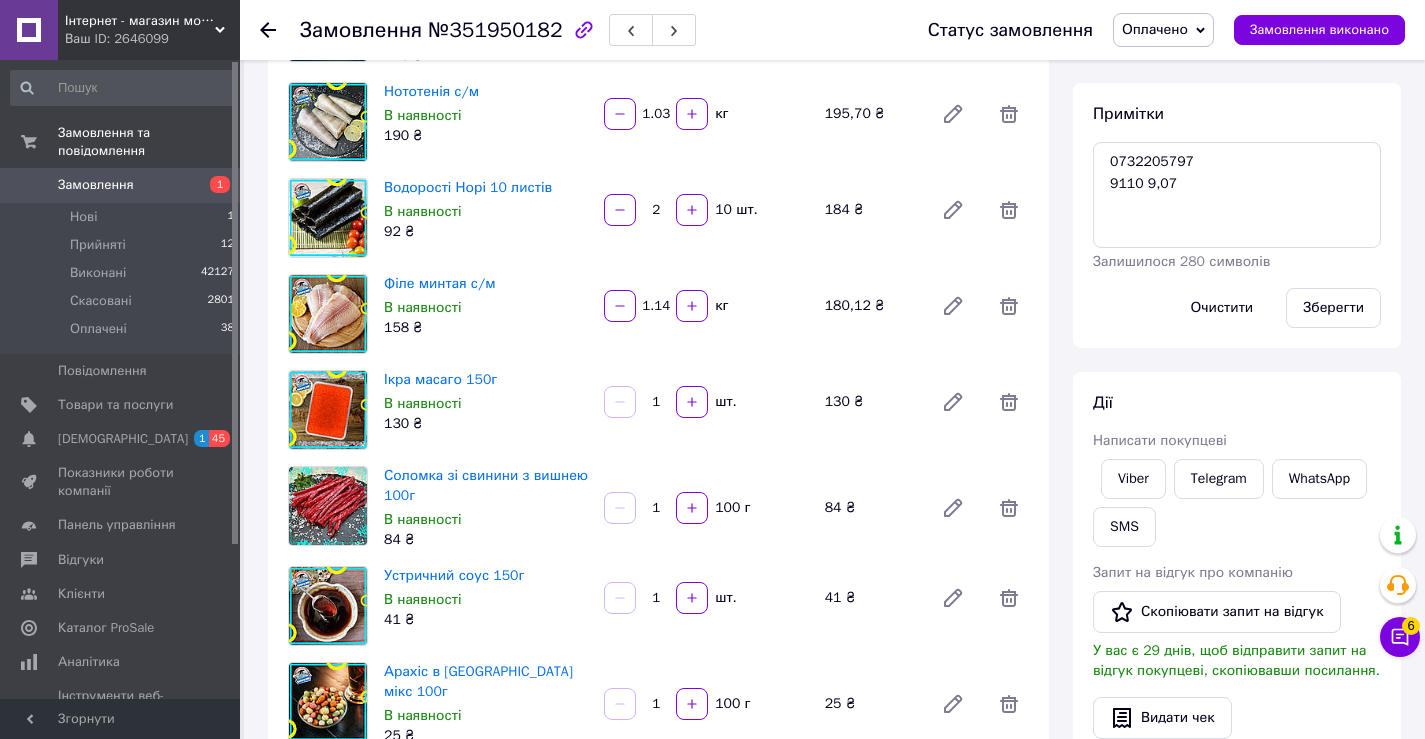 scroll, scrollTop: 500, scrollLeft: 0, axis: vertical 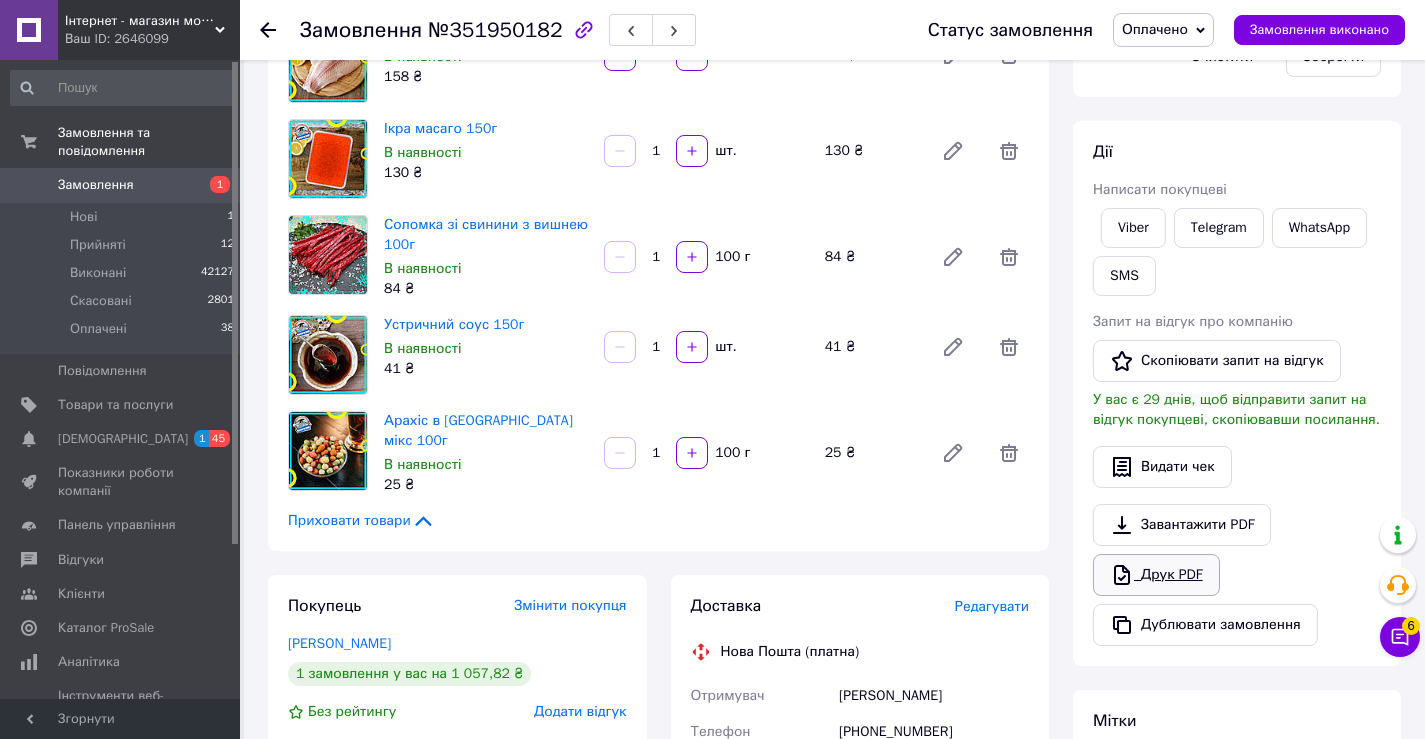 click on "Друк PDF" at bounding box center [1156, 575] 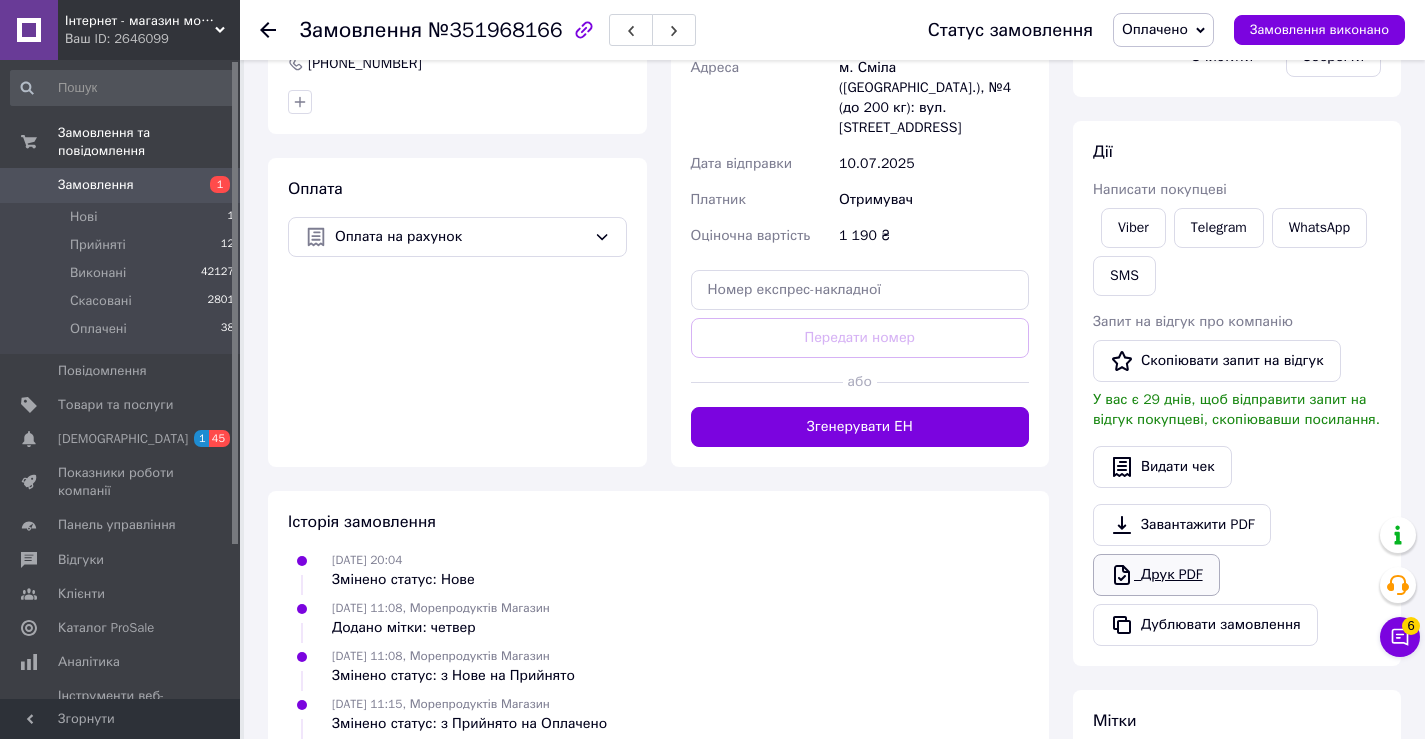 scroll, scrollTop: 600, scrollLeft: 0, axis: vertical 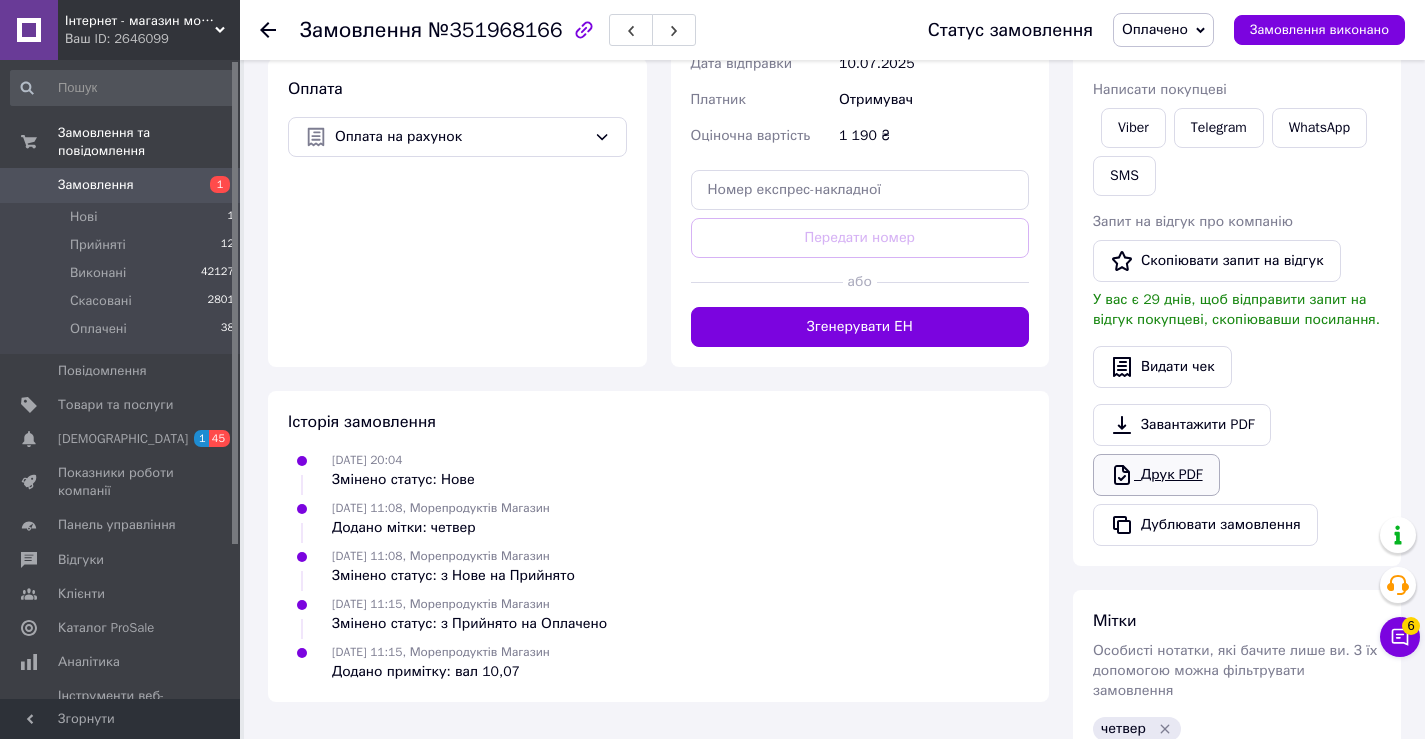 click on "Друк PDF" at bounding box center (1156, 475) 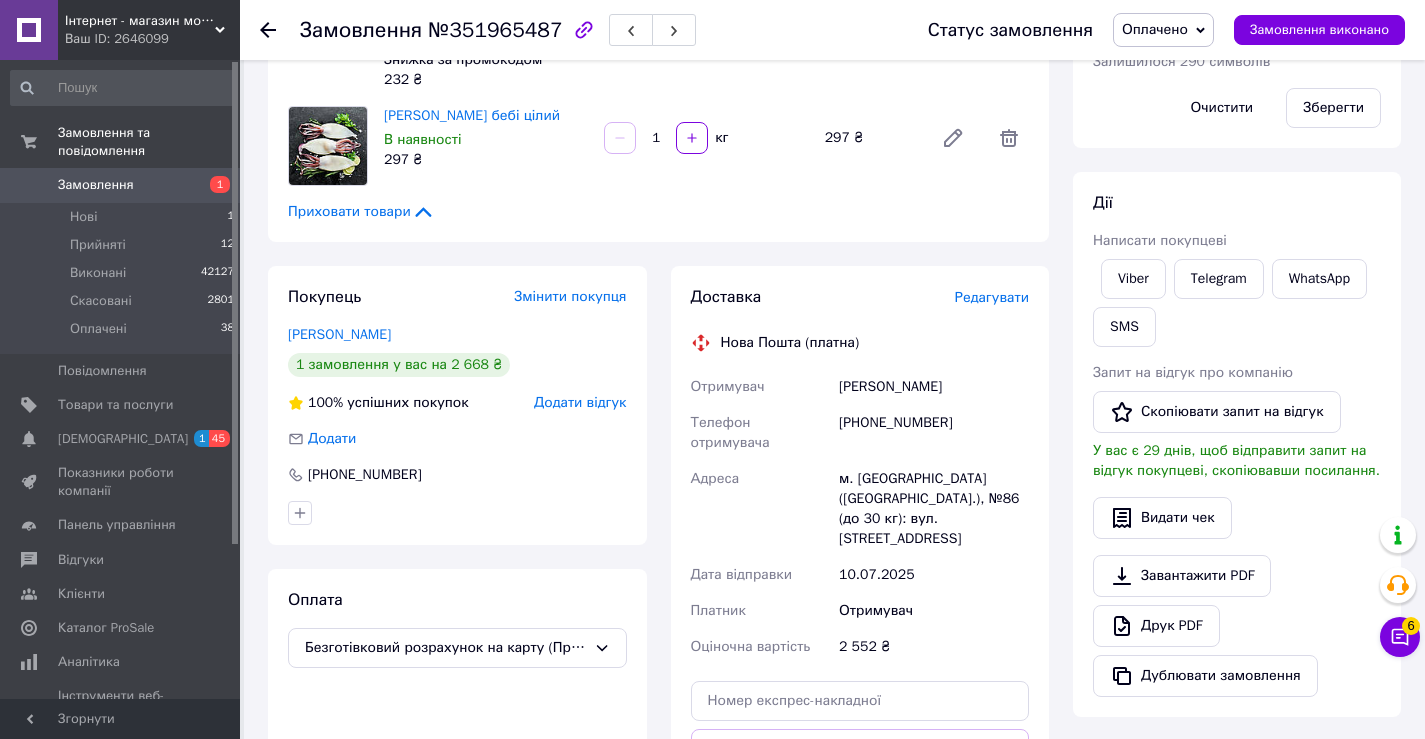 scroll, scrollTop: 600, scrollLeft: 0, axis: vertical 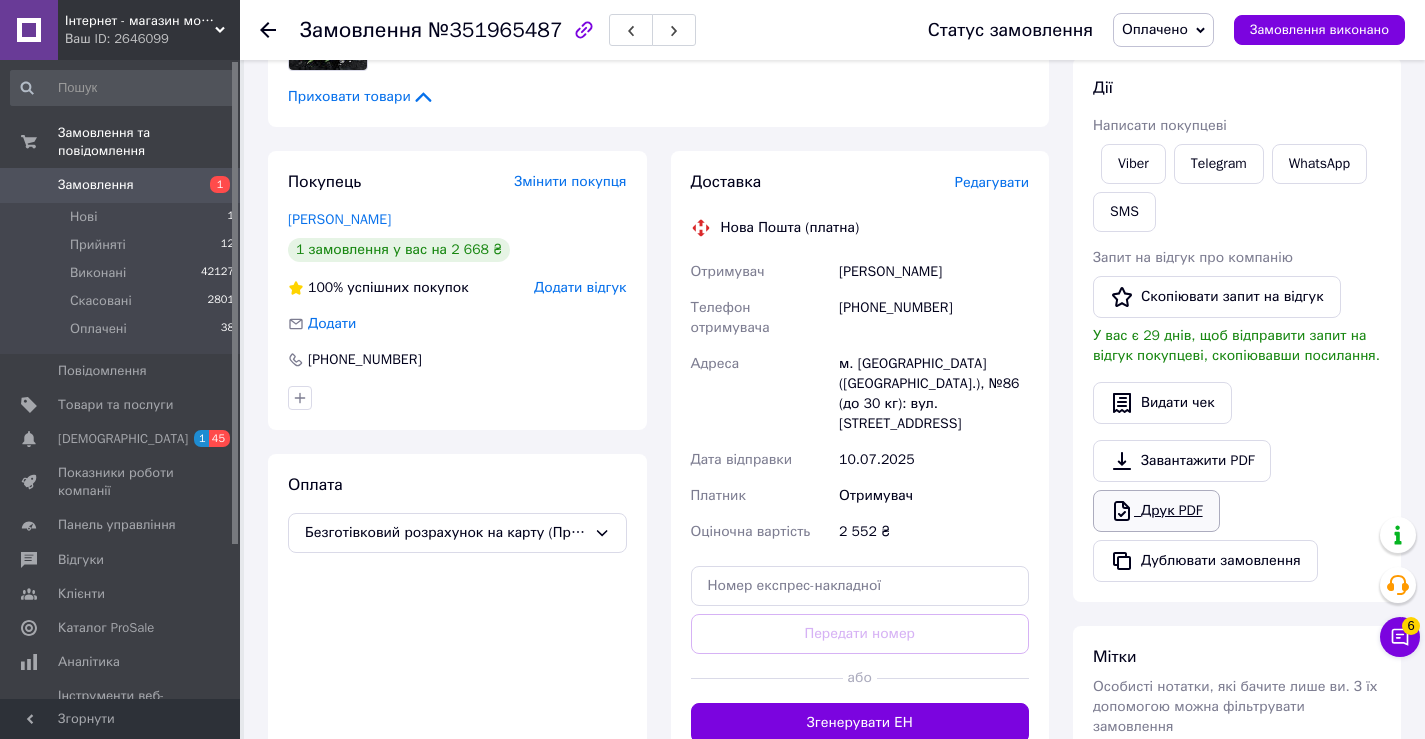 click on "Друк PDF" at bounding box center [1156, 511] 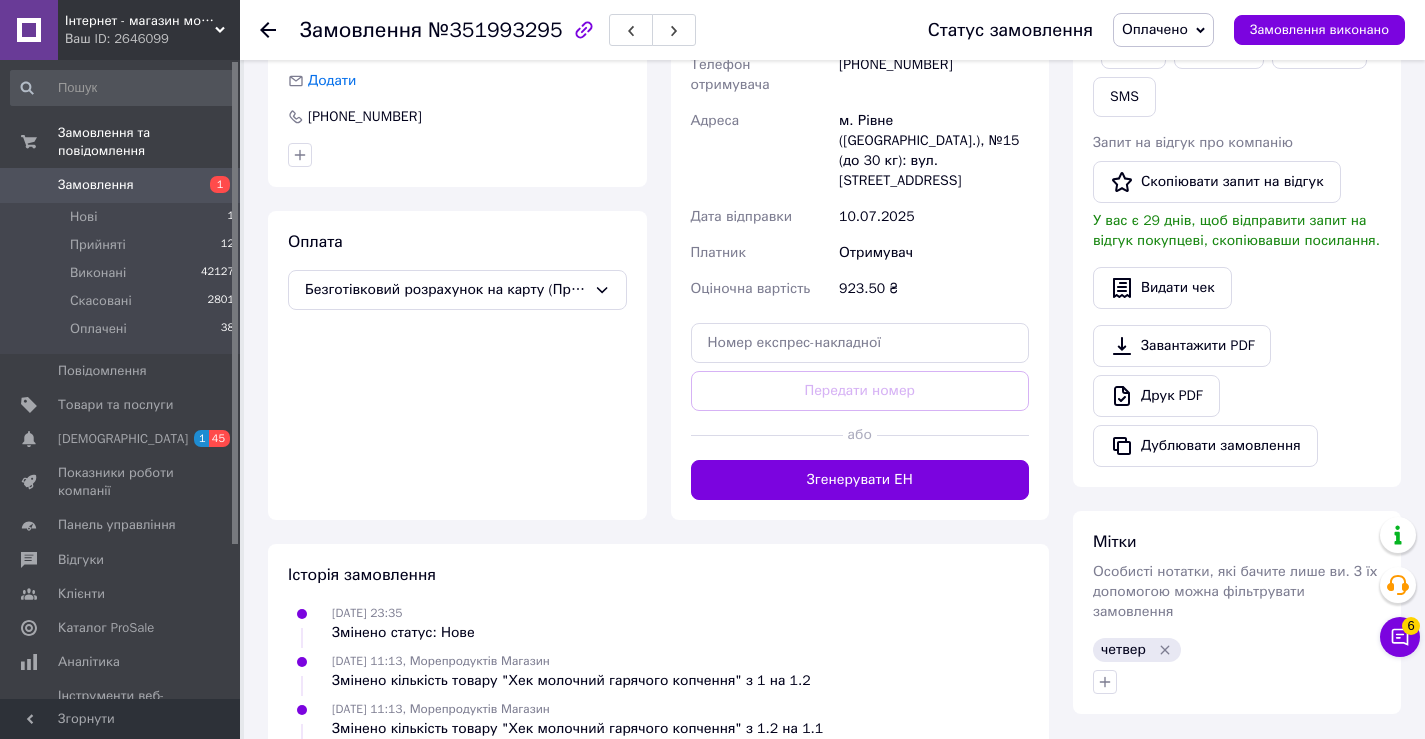 scroll, scrollTop: 700, scrollLeft: 0, axis: vertical 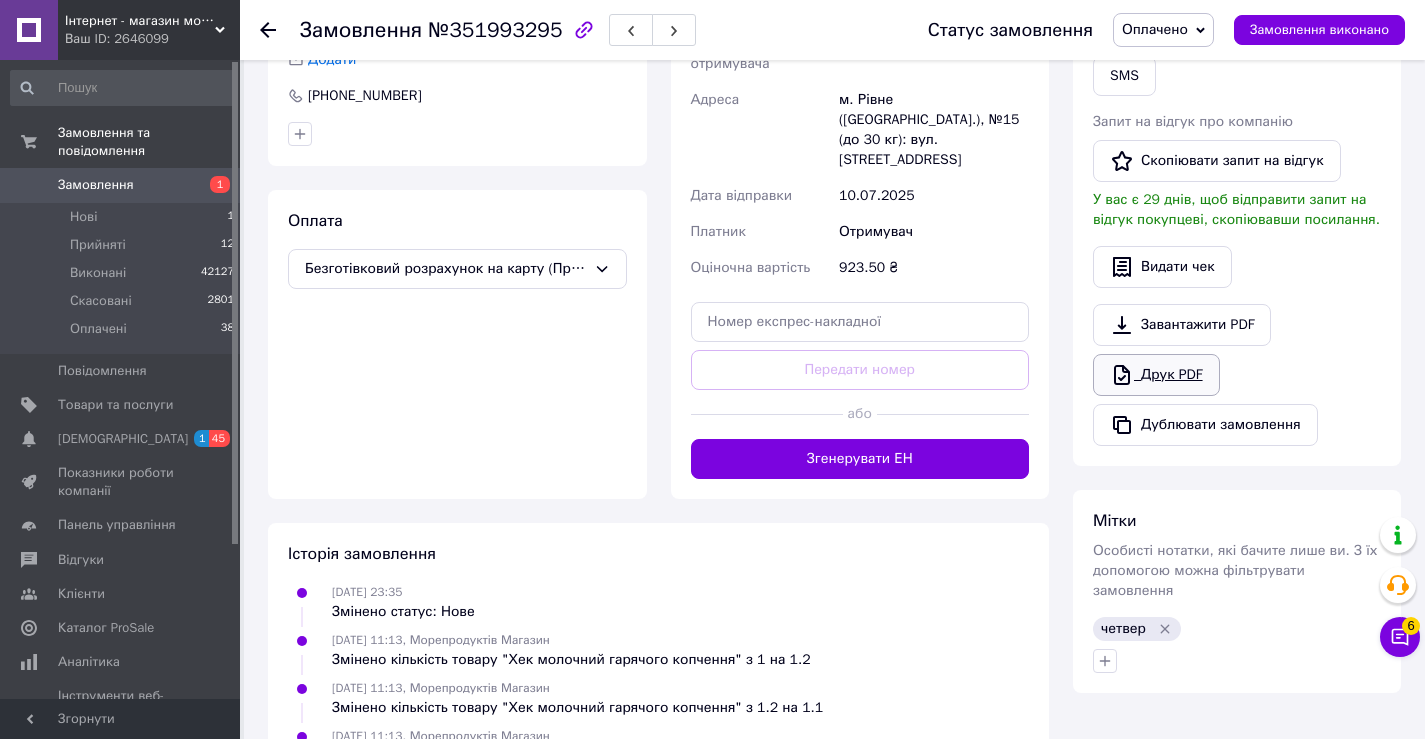 click on "Друк PDF" at bounding box center (1156, 375) 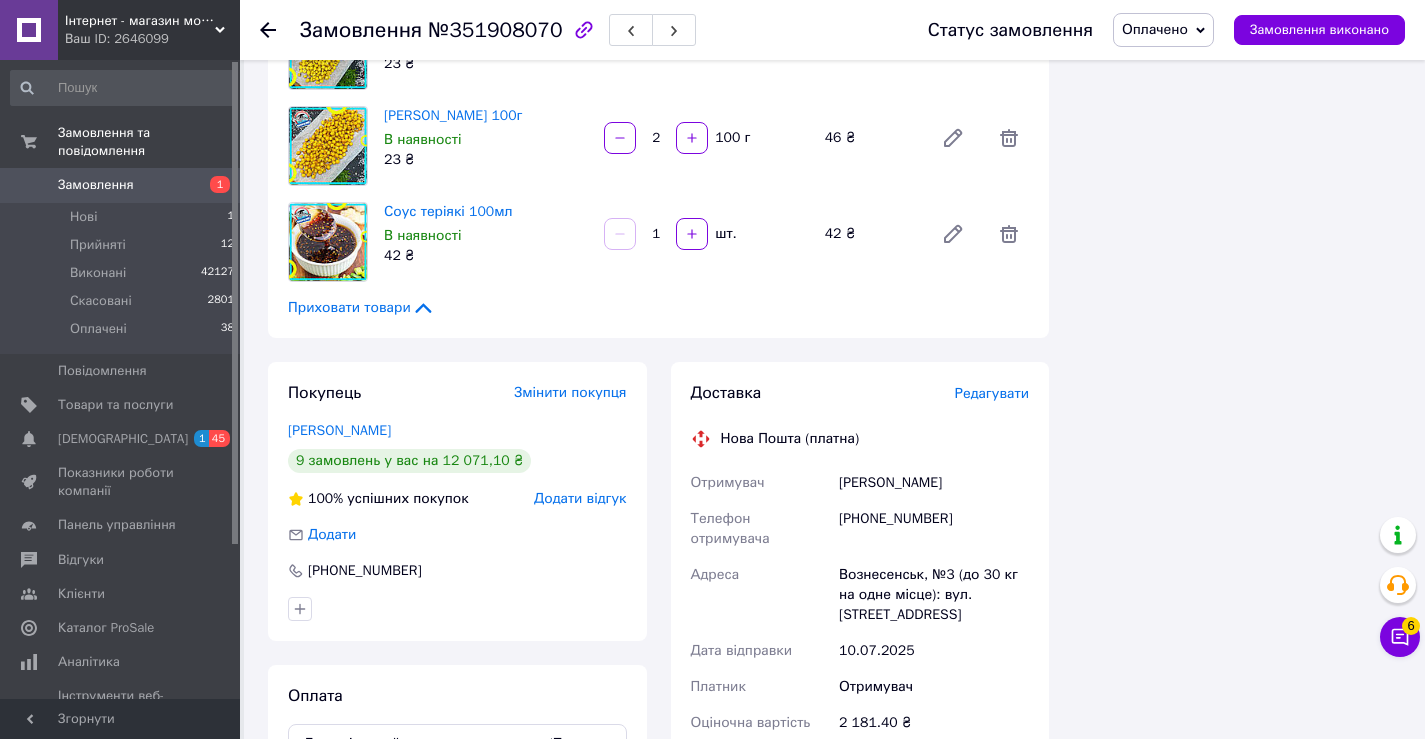 scroll, scrollTop: 1900, scrollLeft: 0, axis: vertical 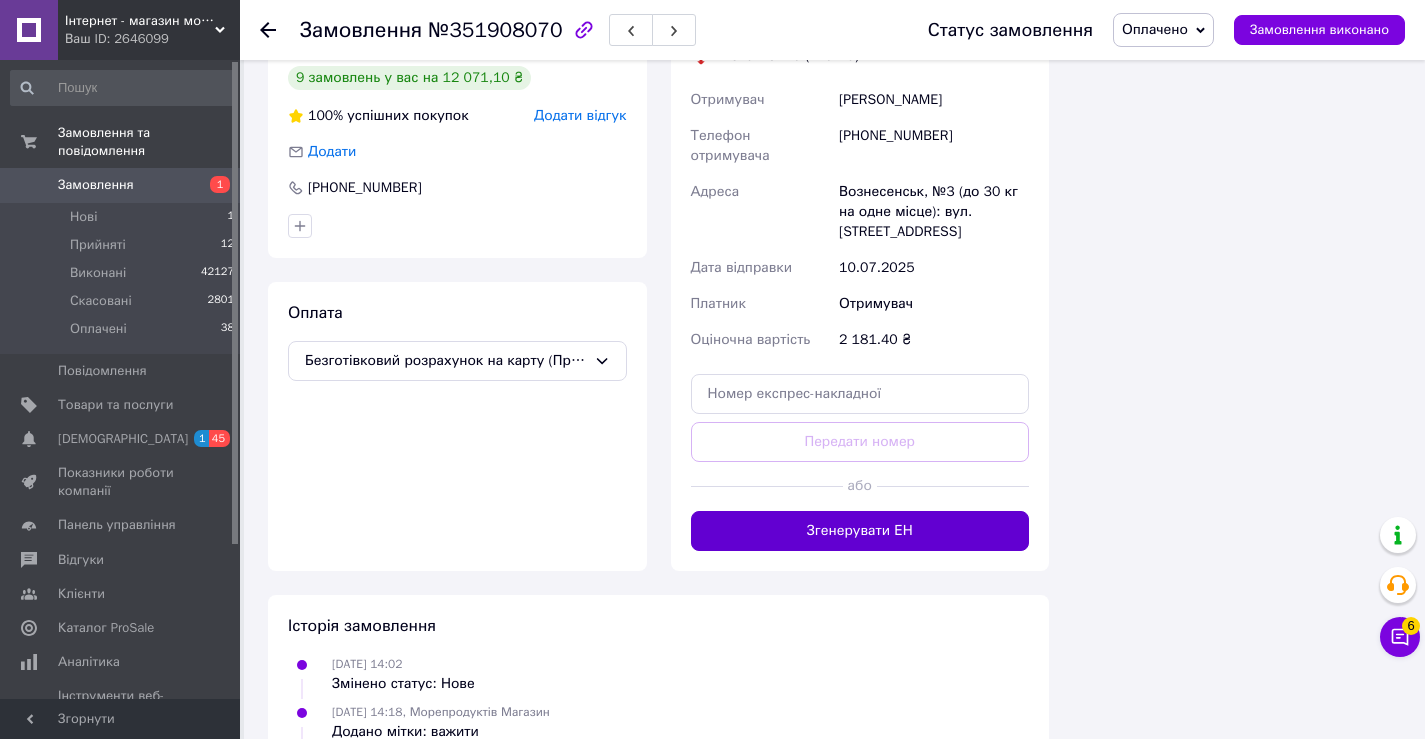 click on "Згенерувати ЕН" at bounding box center (860, 531) 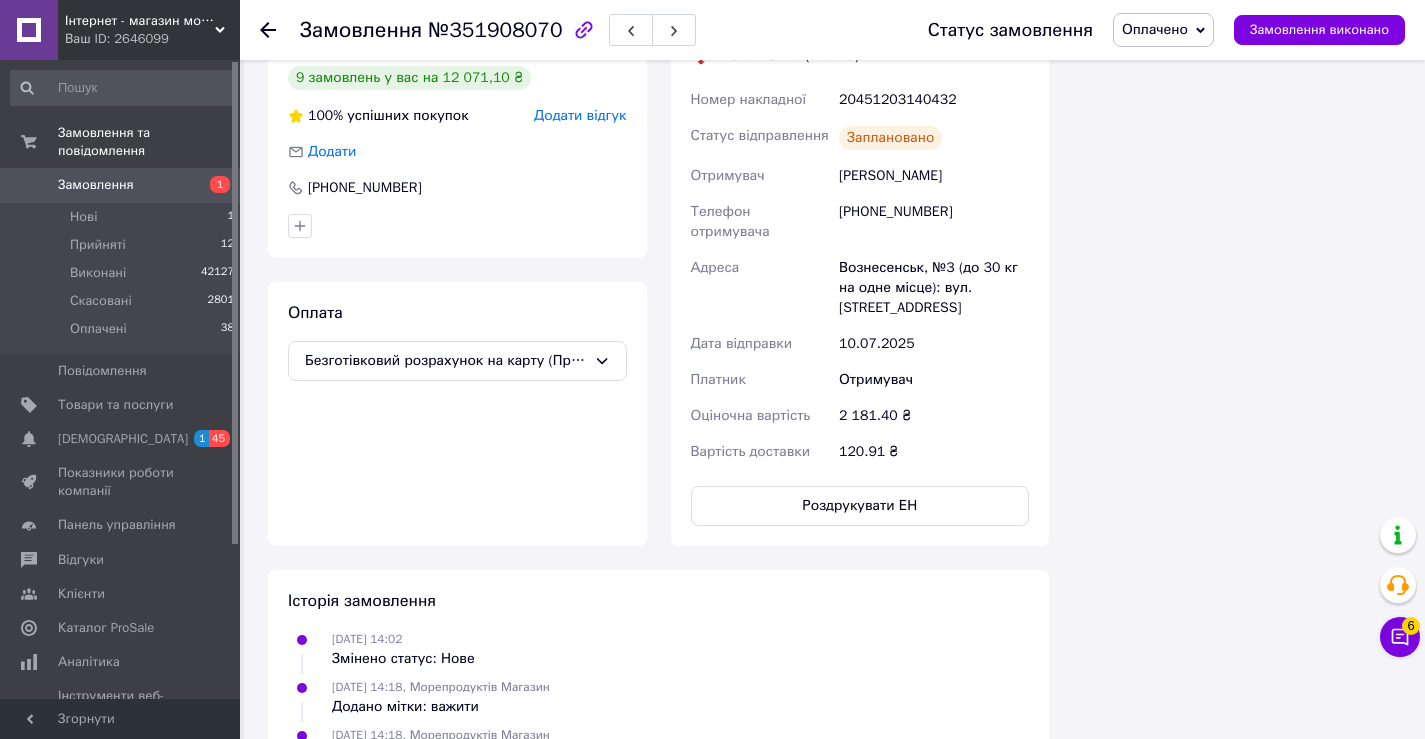click on "Оплачено" at bounding box center [1155, 29] 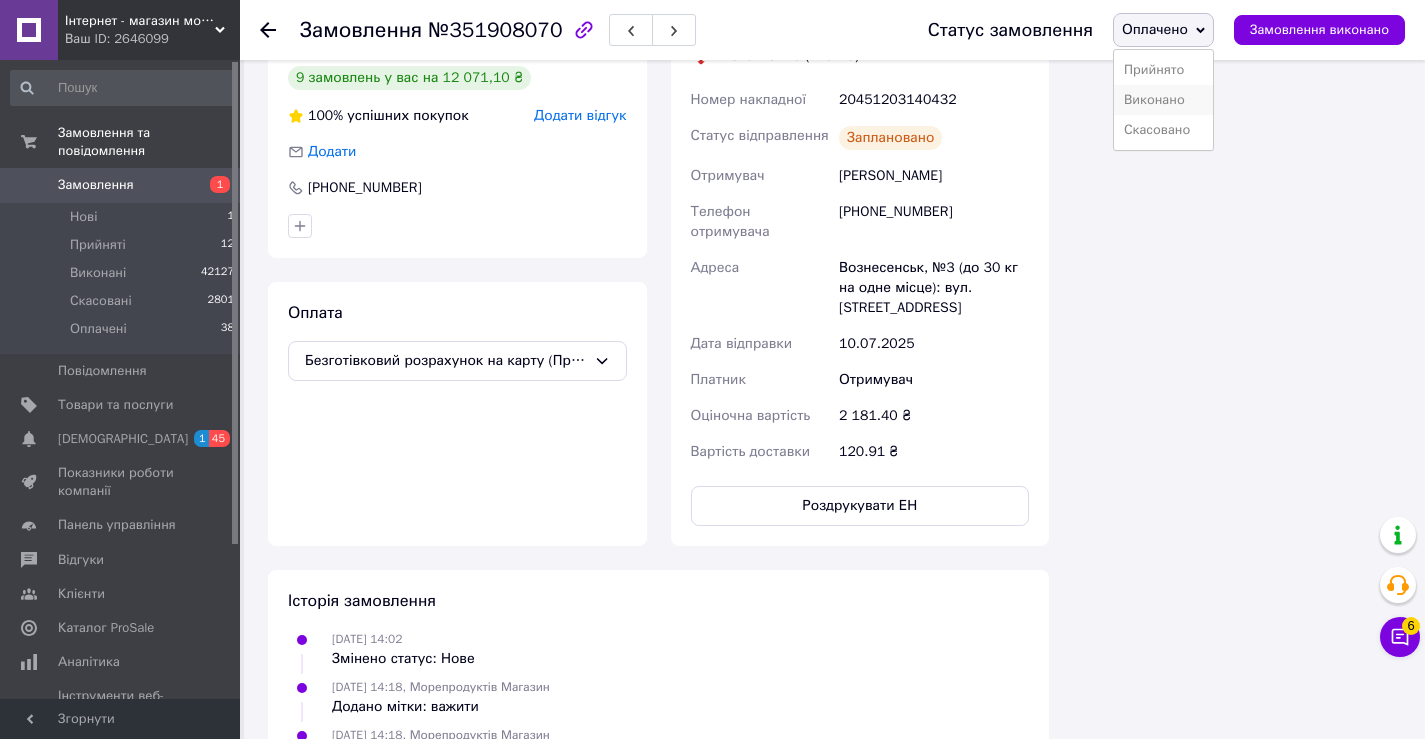 click on "Виконано" at bounding box center (1163, 100) 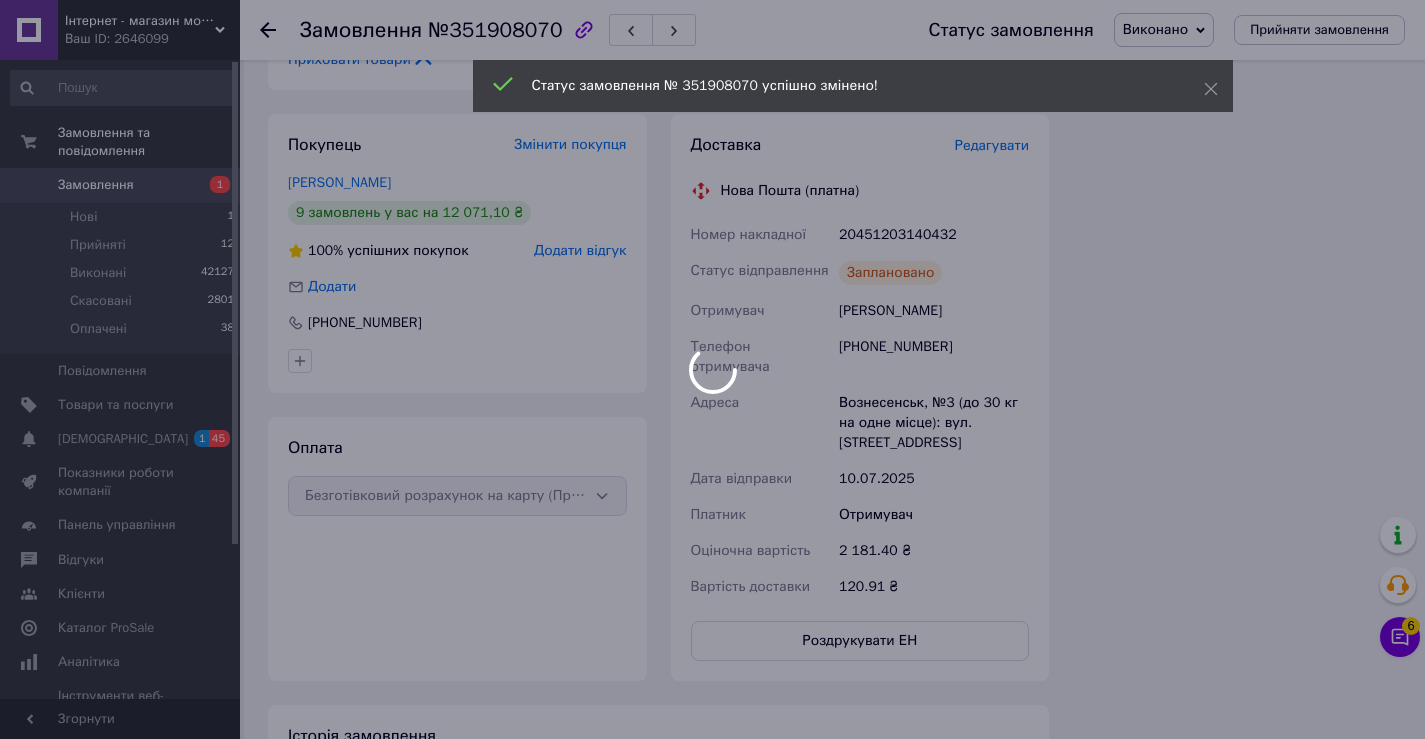 scroll, scrollTop: 1800, scrollLeft: 0, axis: vertical 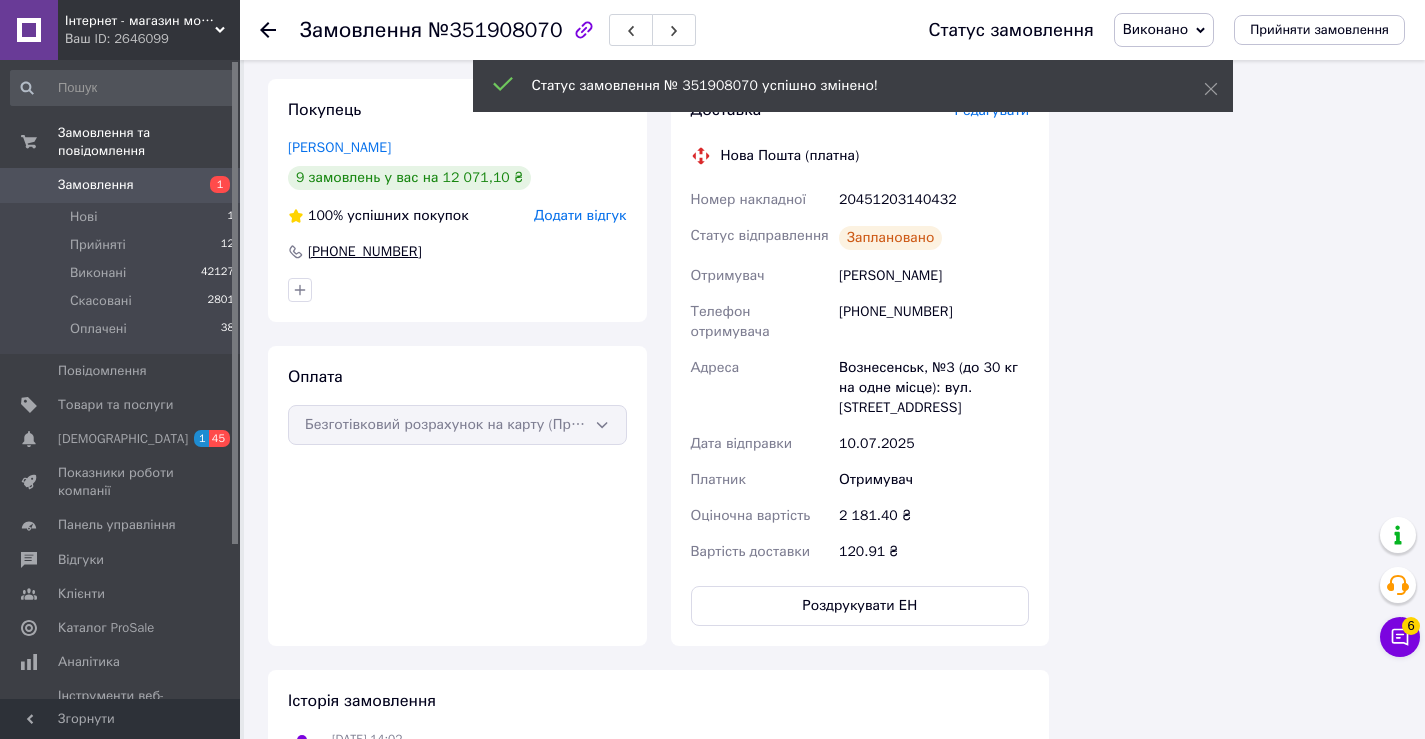 click on "+380667906380" at bounding box center [365, 252] 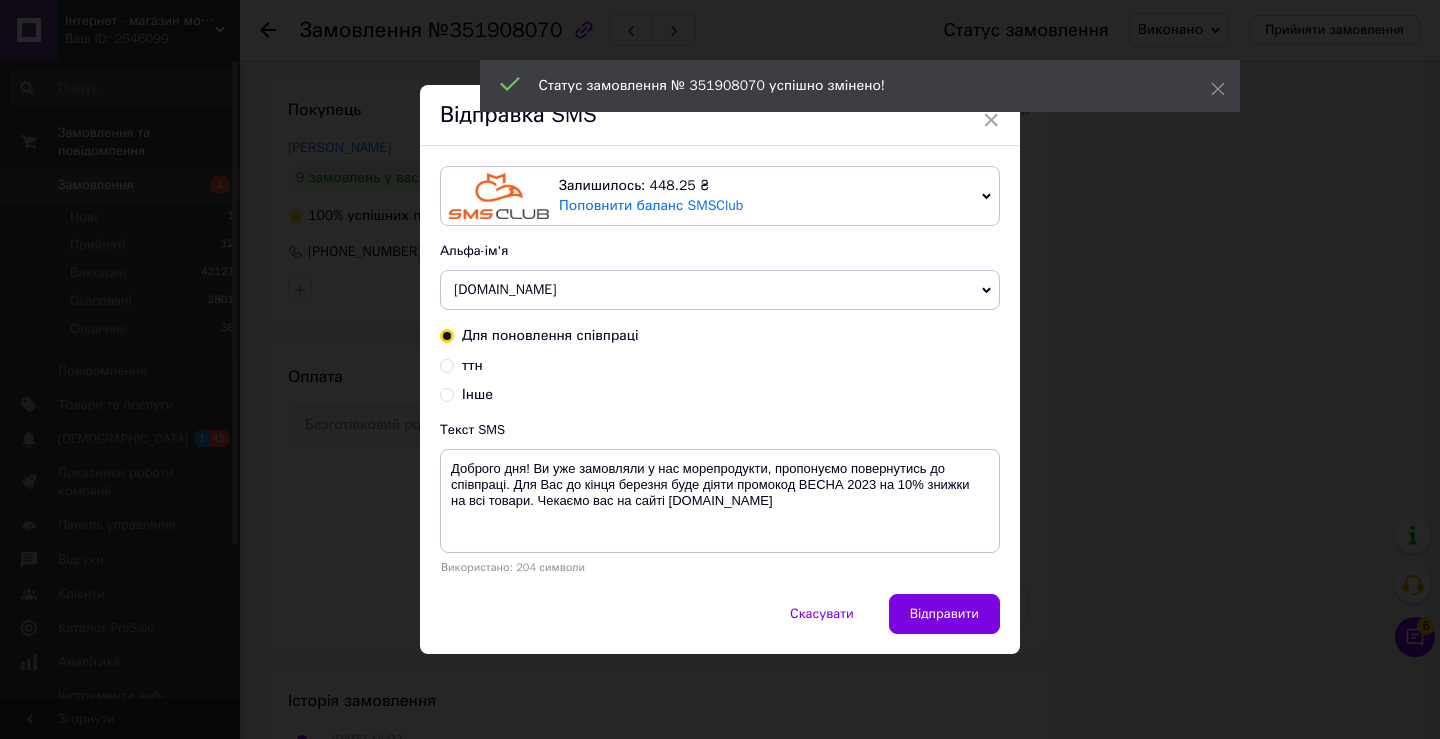 click on "ттн" at bounding box center [447, 364] 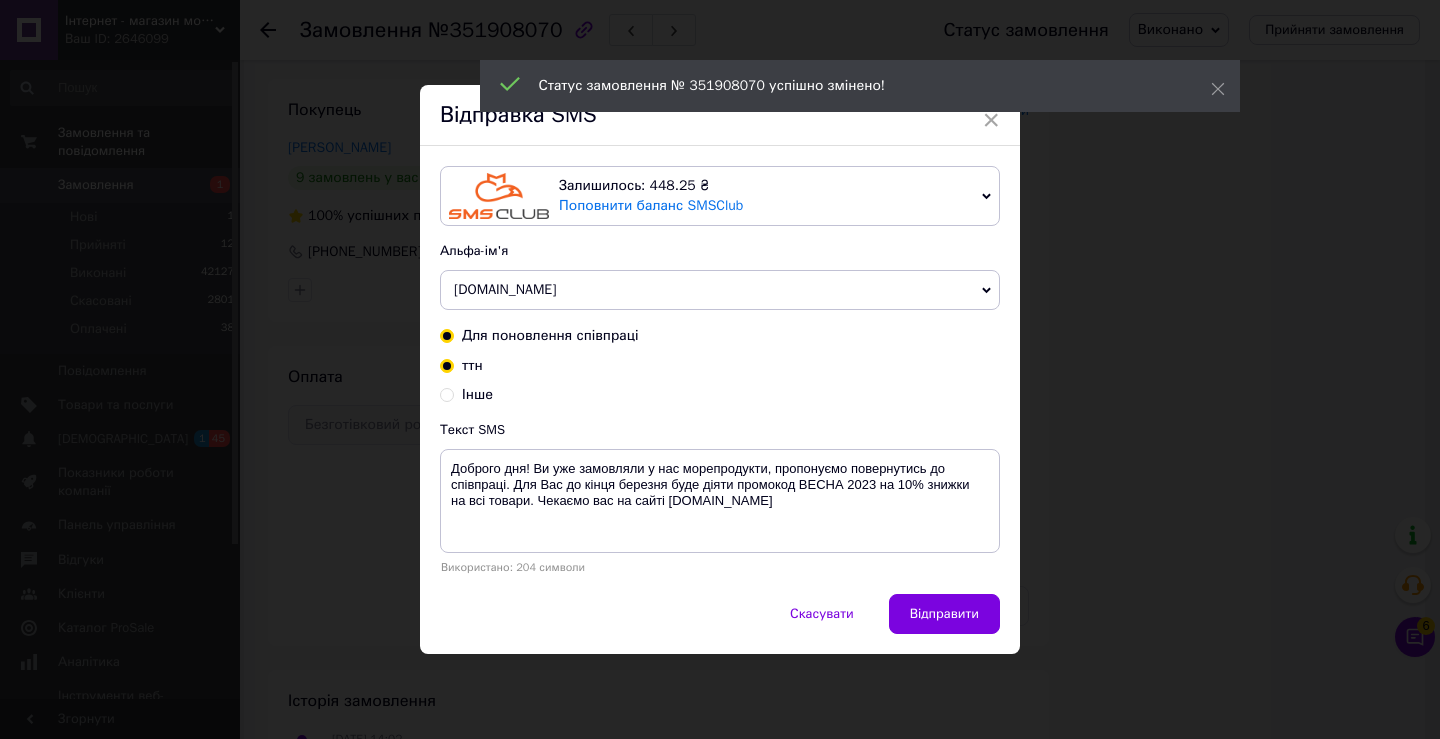 radio on "true" 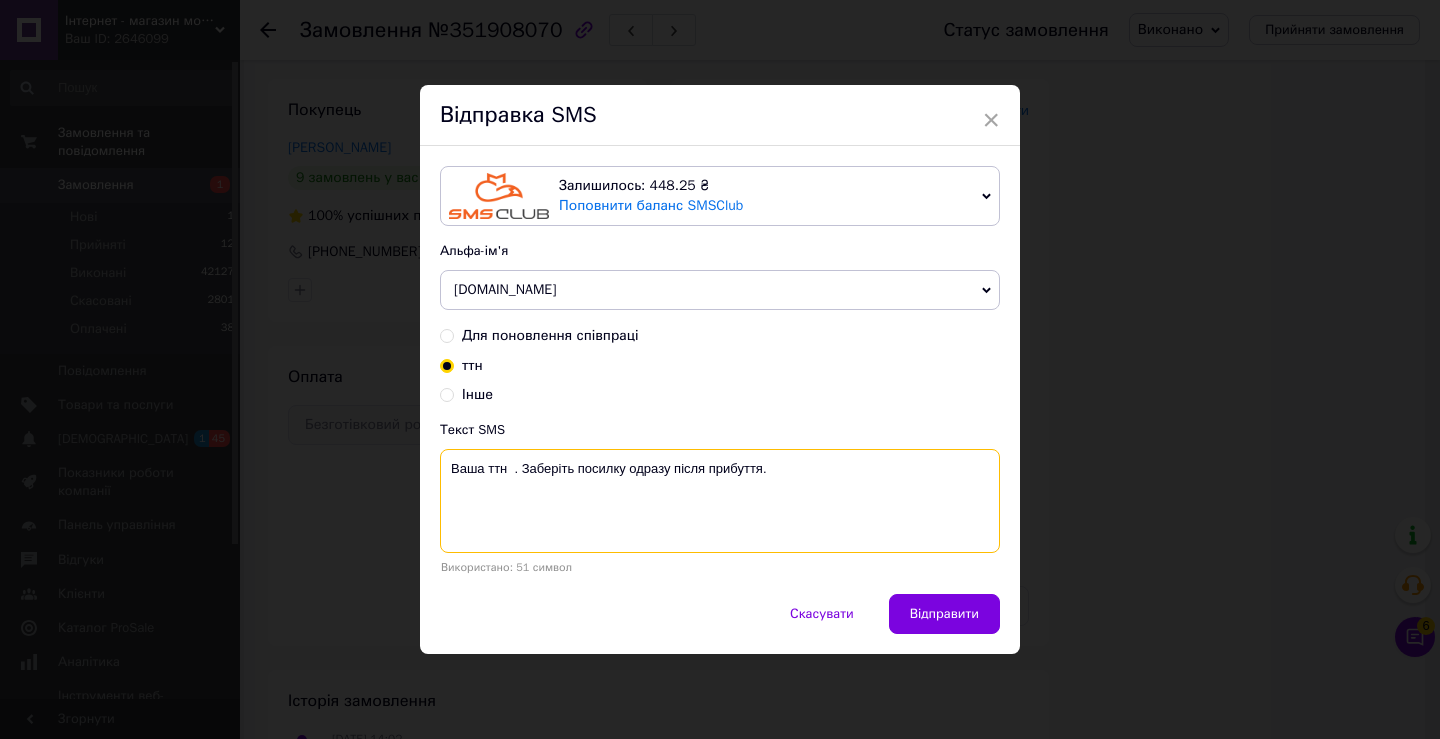 click on "Ваша ттн  . Заберіть посилку одразу після прибуття." at bounding box center [720, 501] 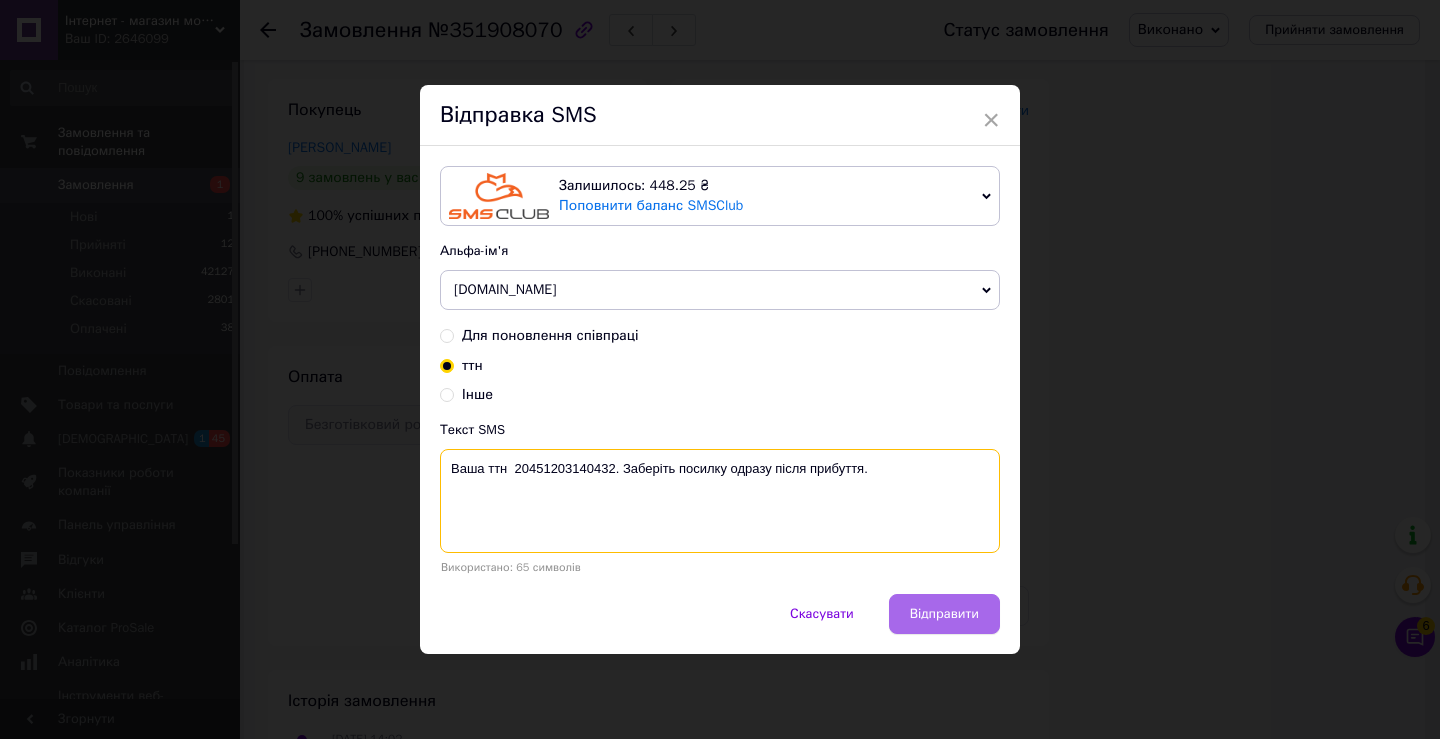 type on "Ваша ттн  20451203140432. Заберіть посилку одразу після прибуття." 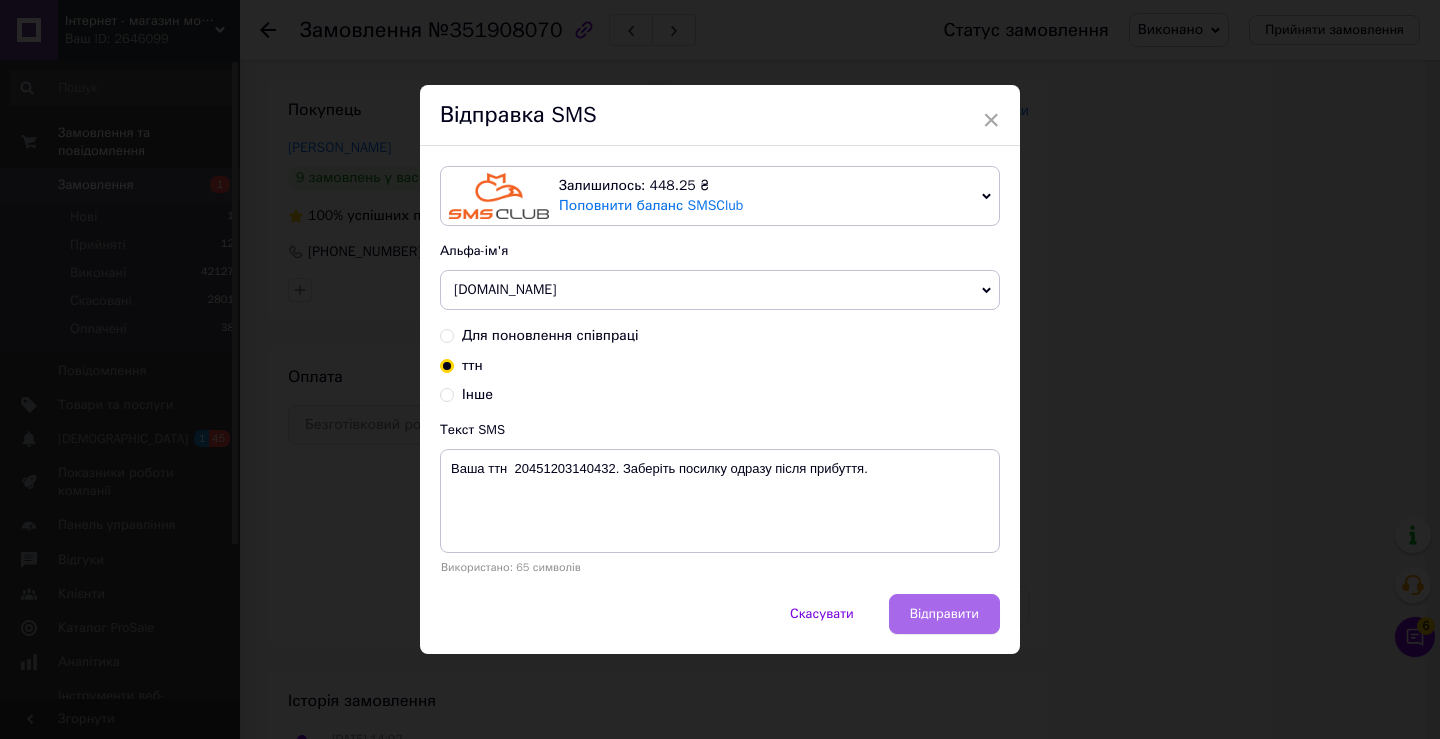 click on "Відправити" at bounding box center (944, 614) 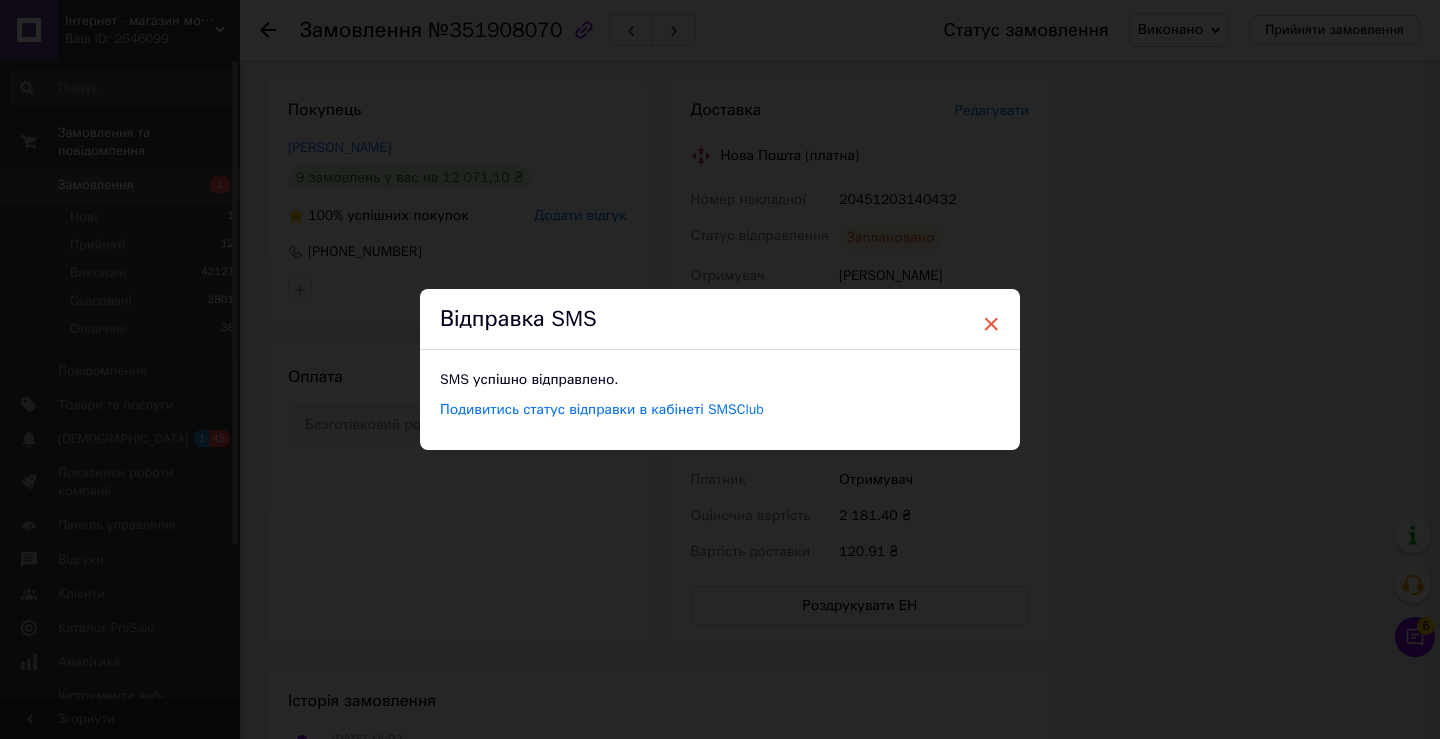 click on "×" at bounding box center (991, 324) 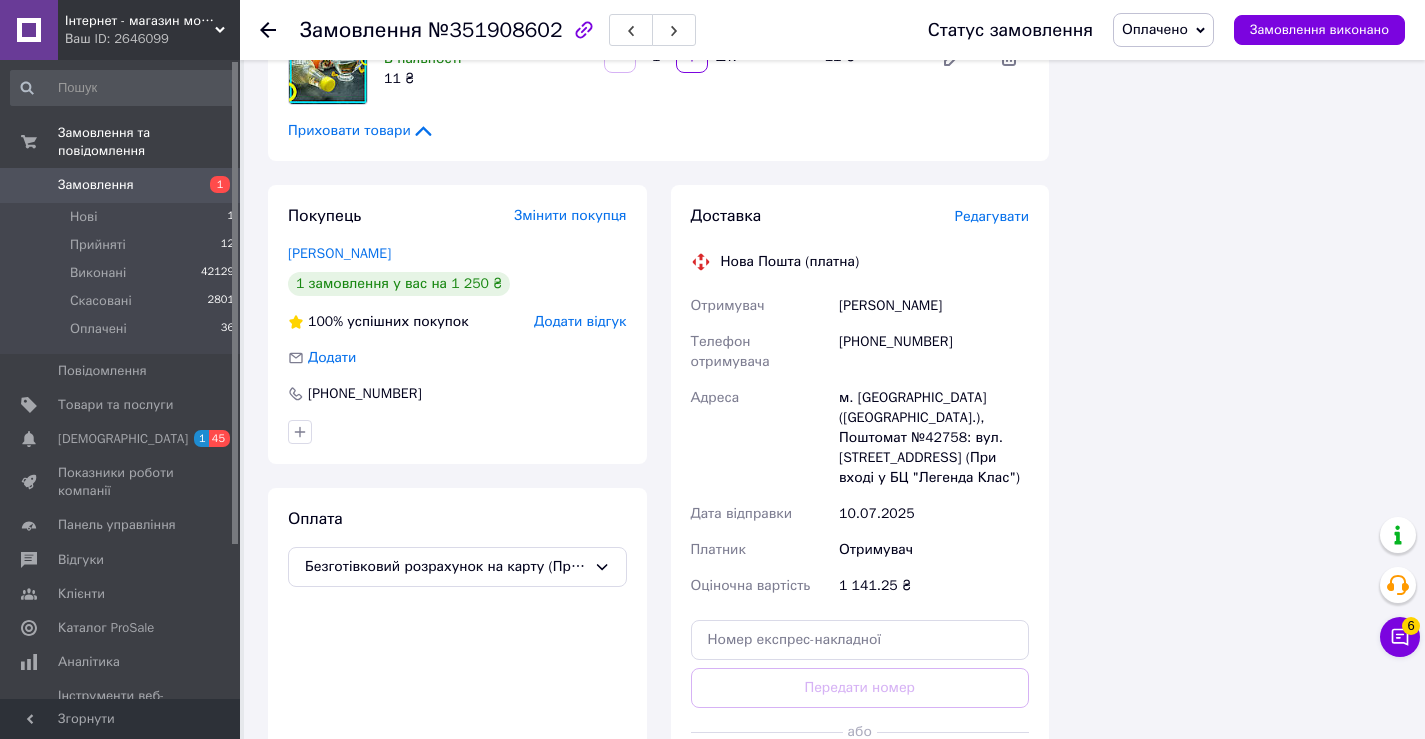scroll, scrollTop: 1700, scrollLeft: 0, axis: vertical 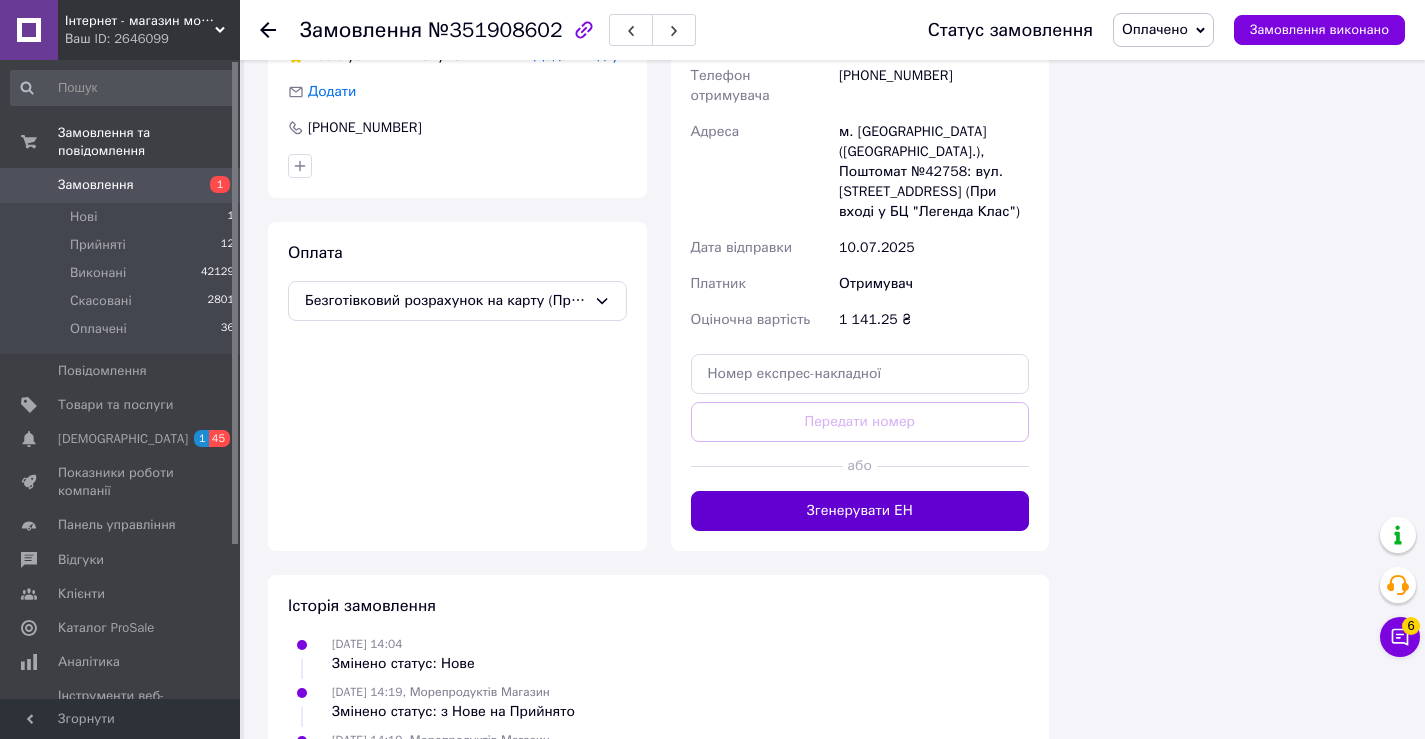click on "Згенерувати ЕН" at bounding box center [860, 511] 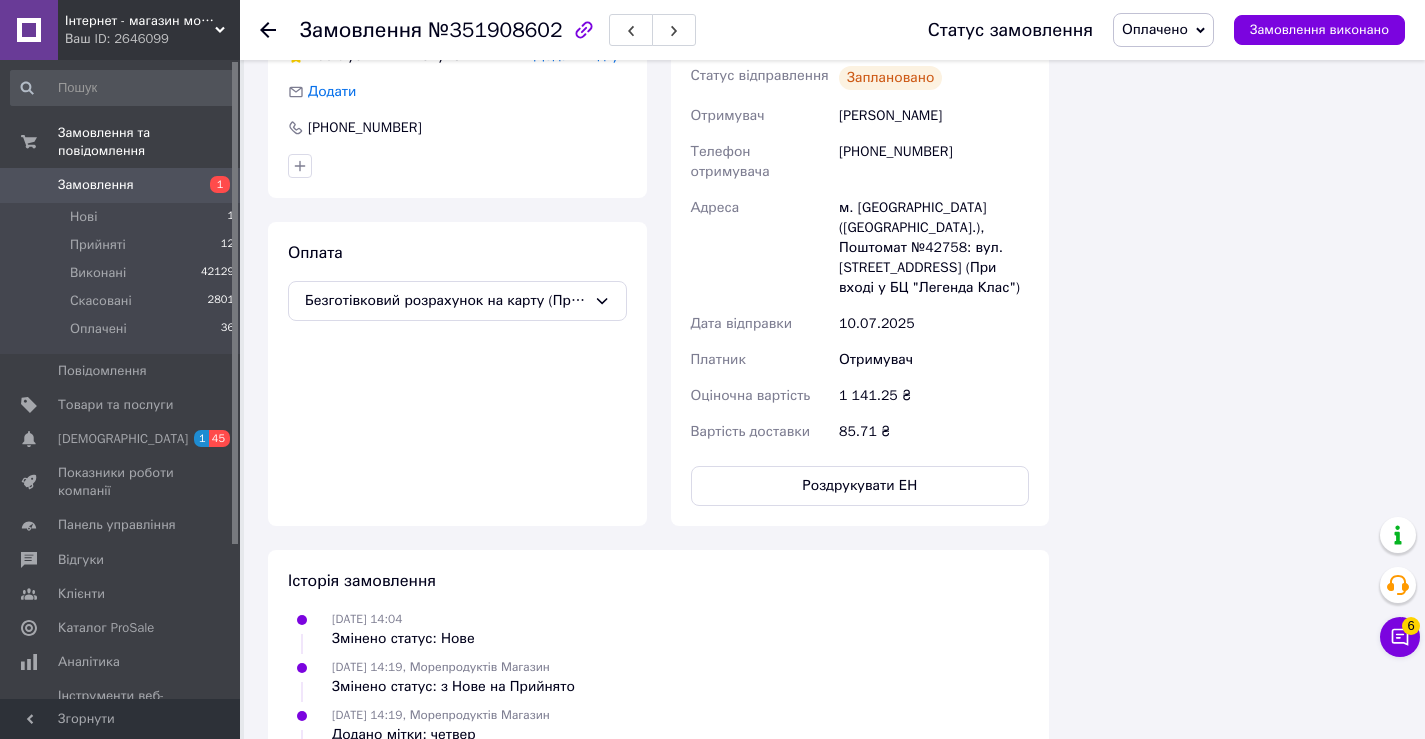 drag, startPoint x: 1161, startPoint y: 25, endPoint x: 1151, endPoint y: 27, distance: 10.198039 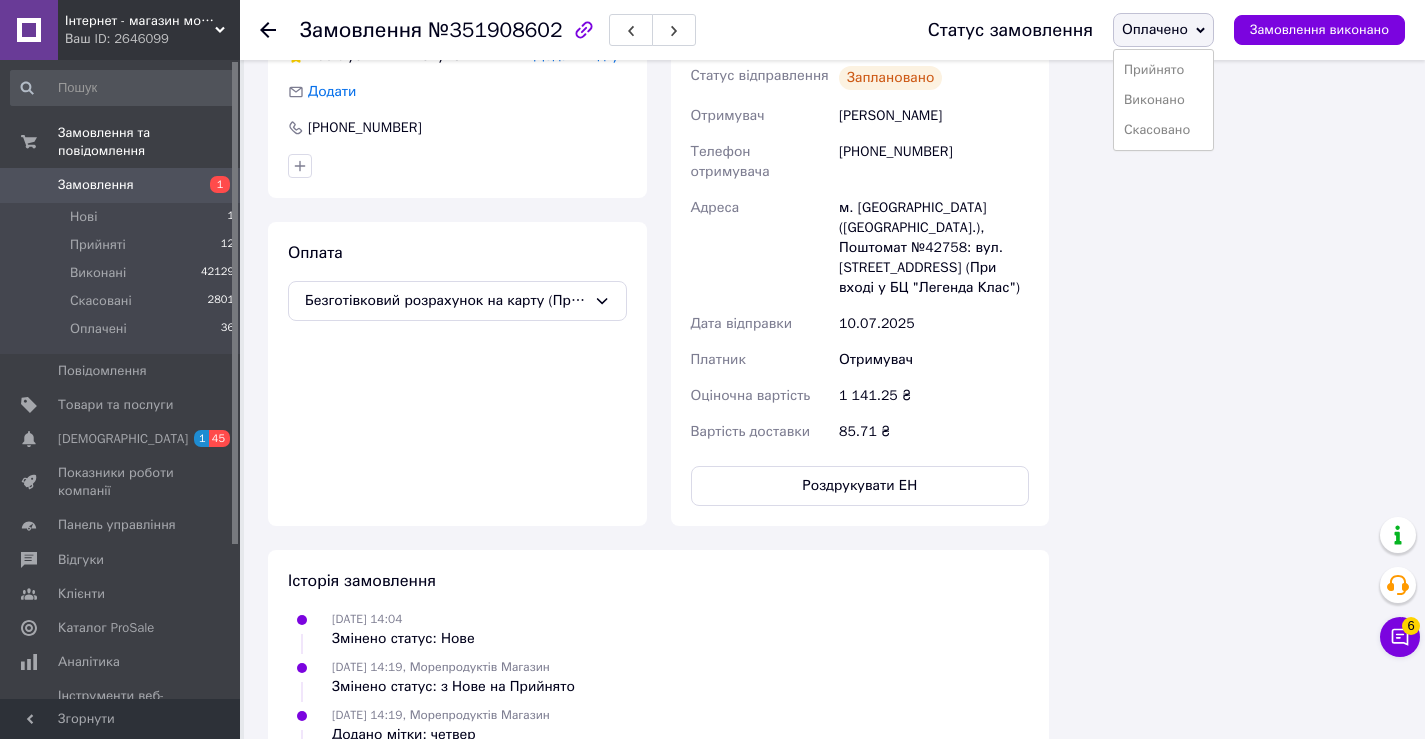 drag, startPoint x: 1176, startPoint y: 95, endPoint x: 905, endPoint y: 131, distance: 273.38068 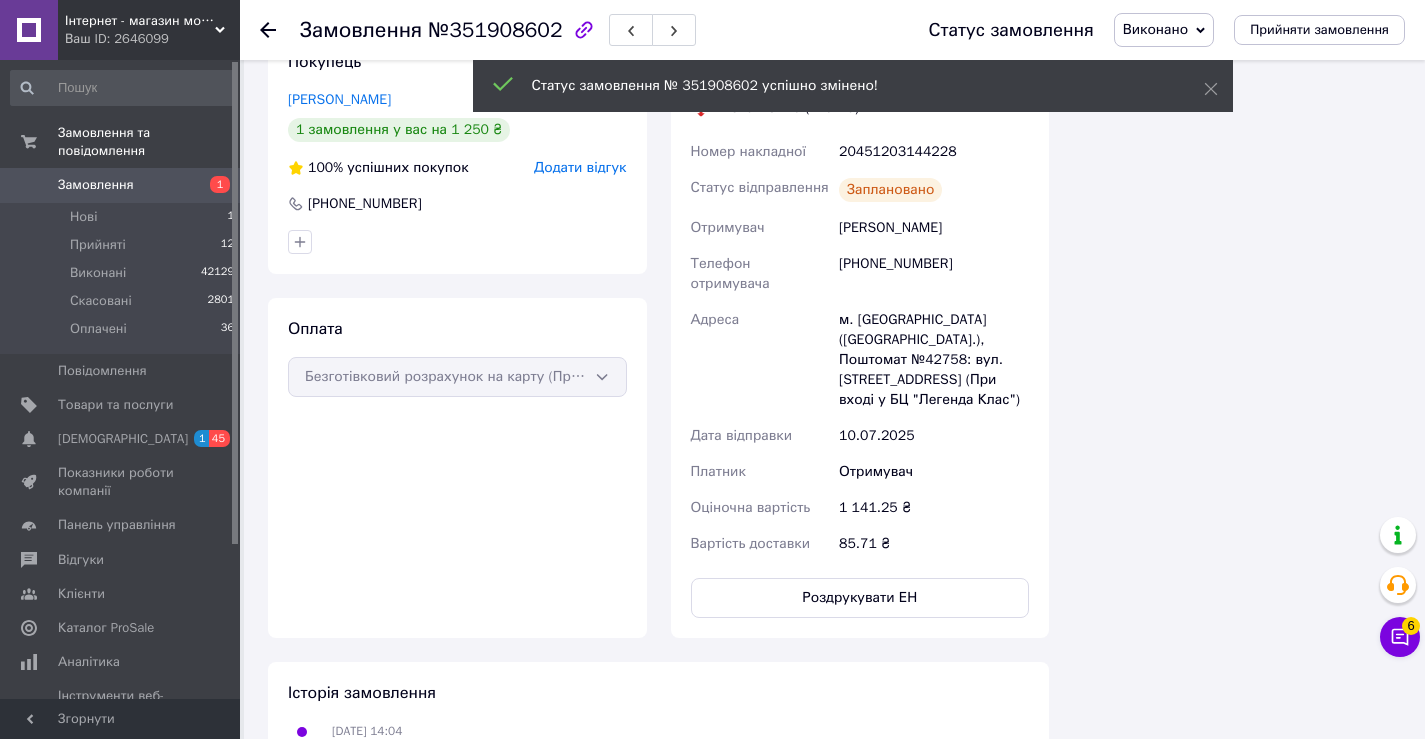 scroll, scrollTop: 1600, scrollLeft: 0, axis: vertical 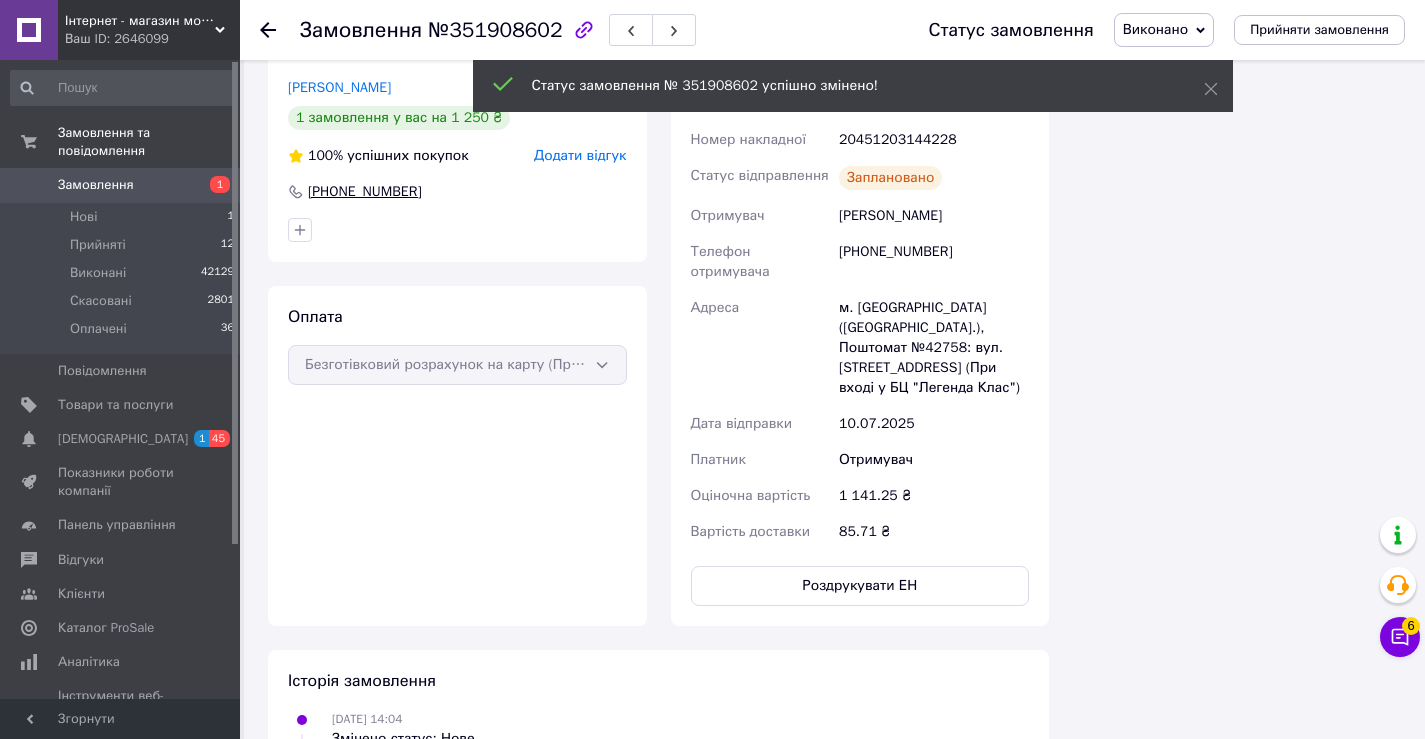 click on "+380969149683" at bounding box center [365, 192] 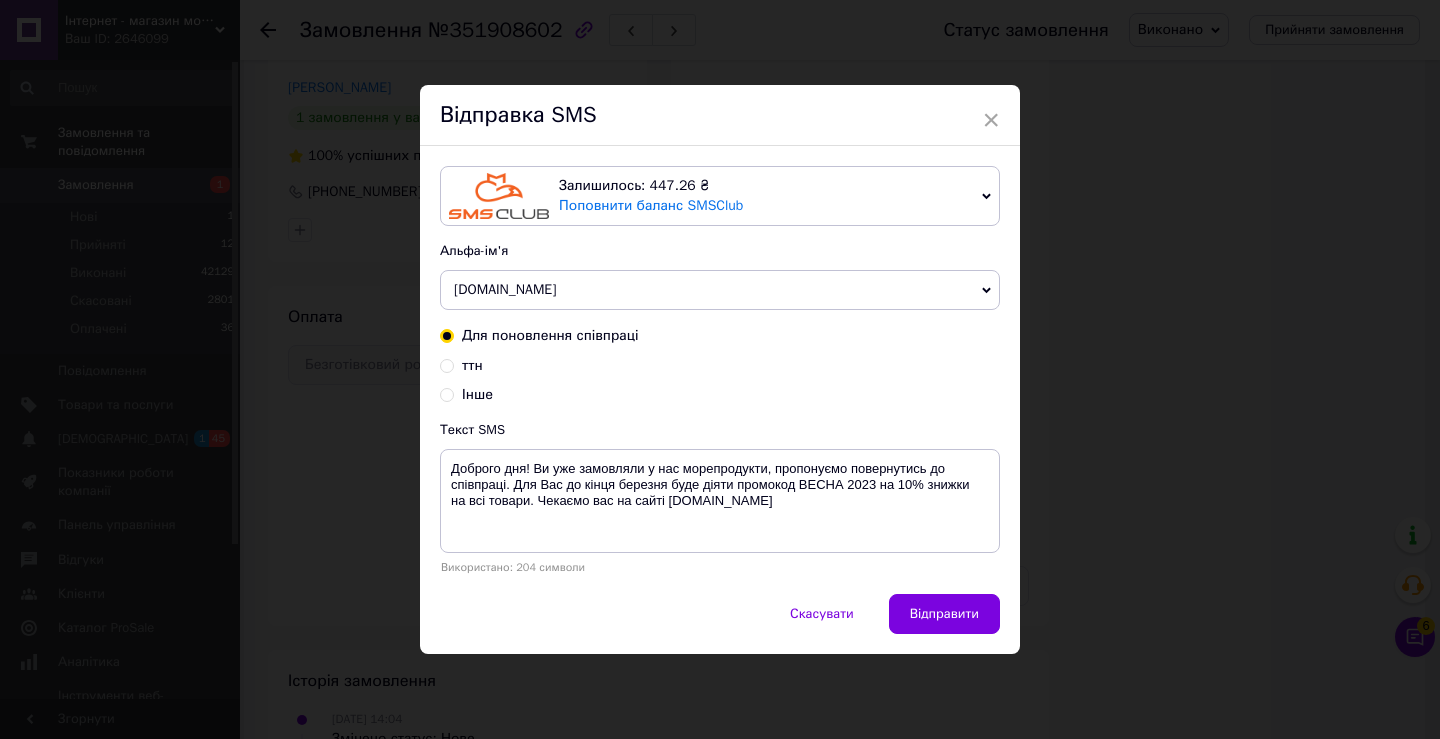click on "ттн" at bounding box center (447, 364) 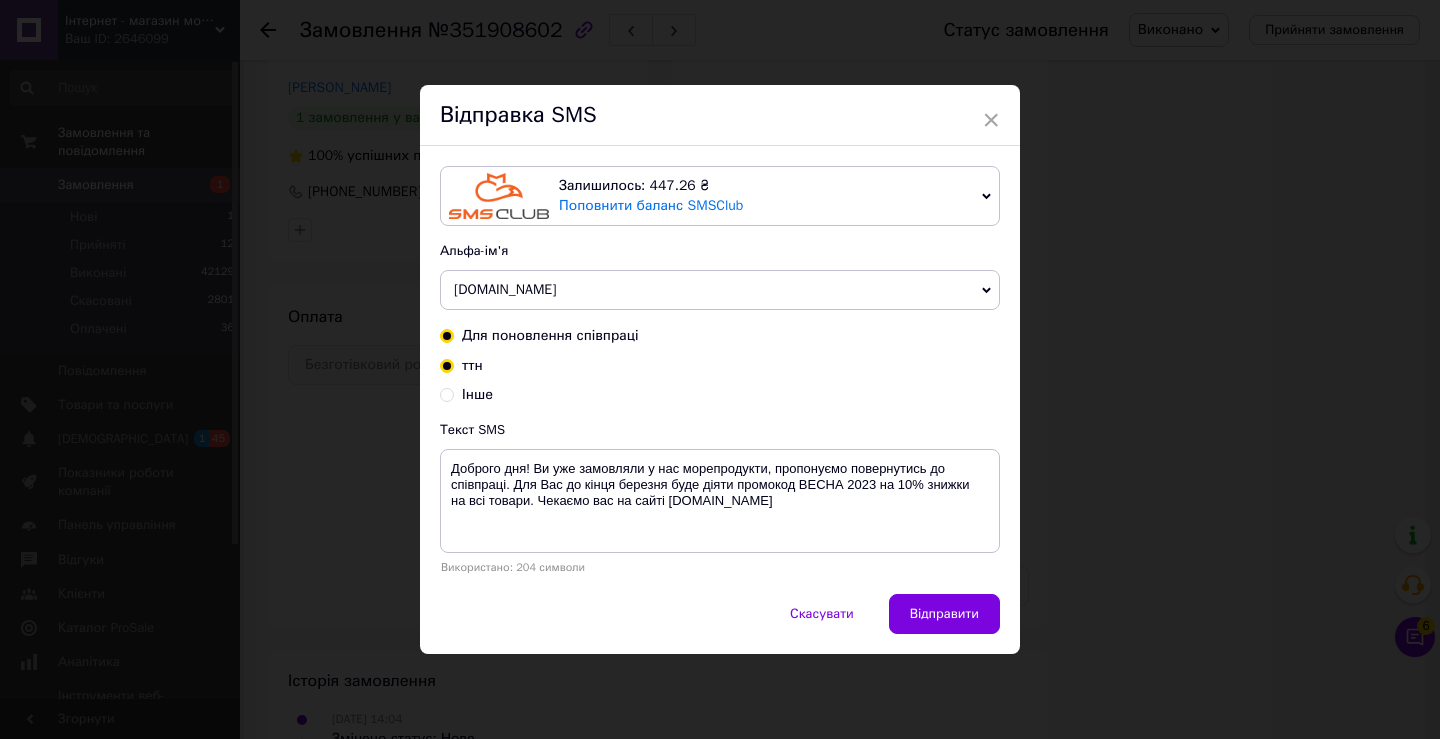 radio on "true" 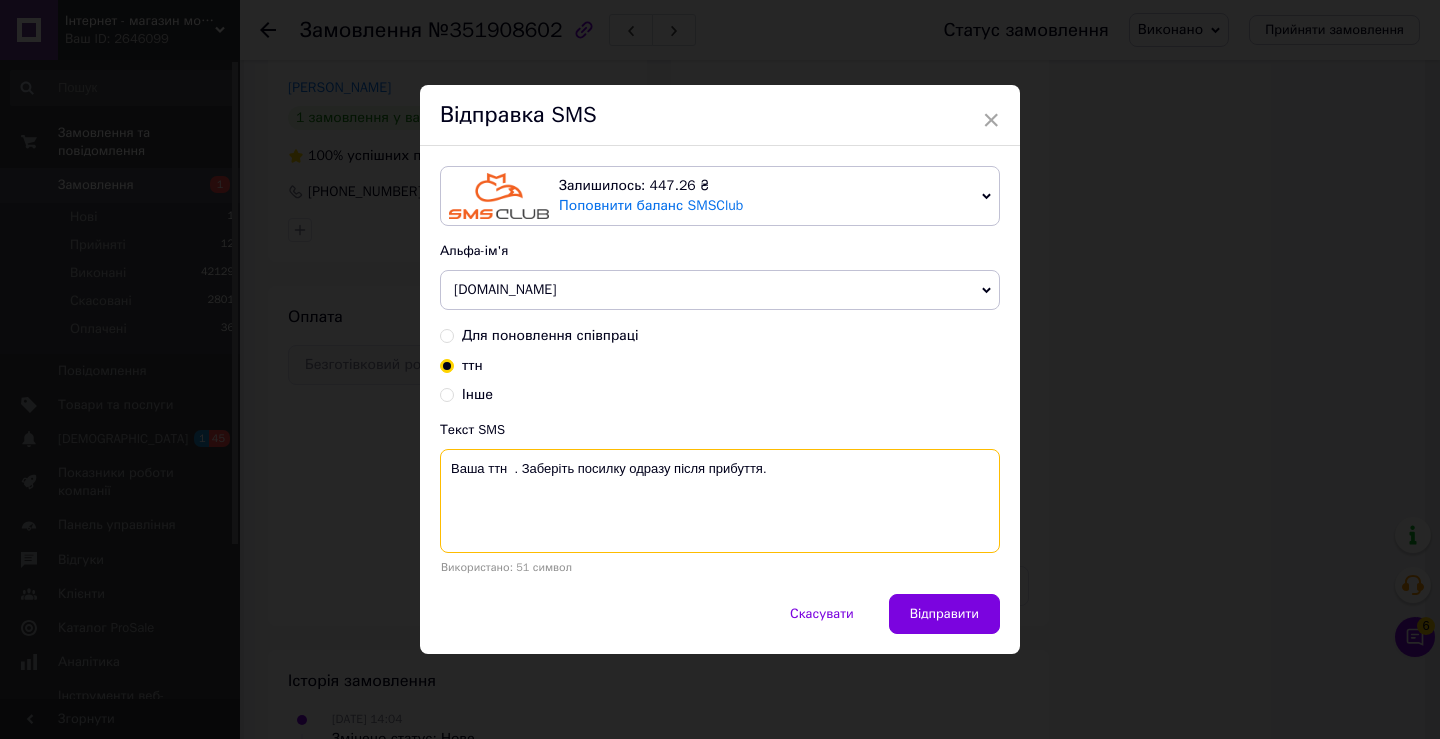 click on "Ваша ттн  . Заберіть посилку одразу після прибуття." at bounding box center [720, 501] 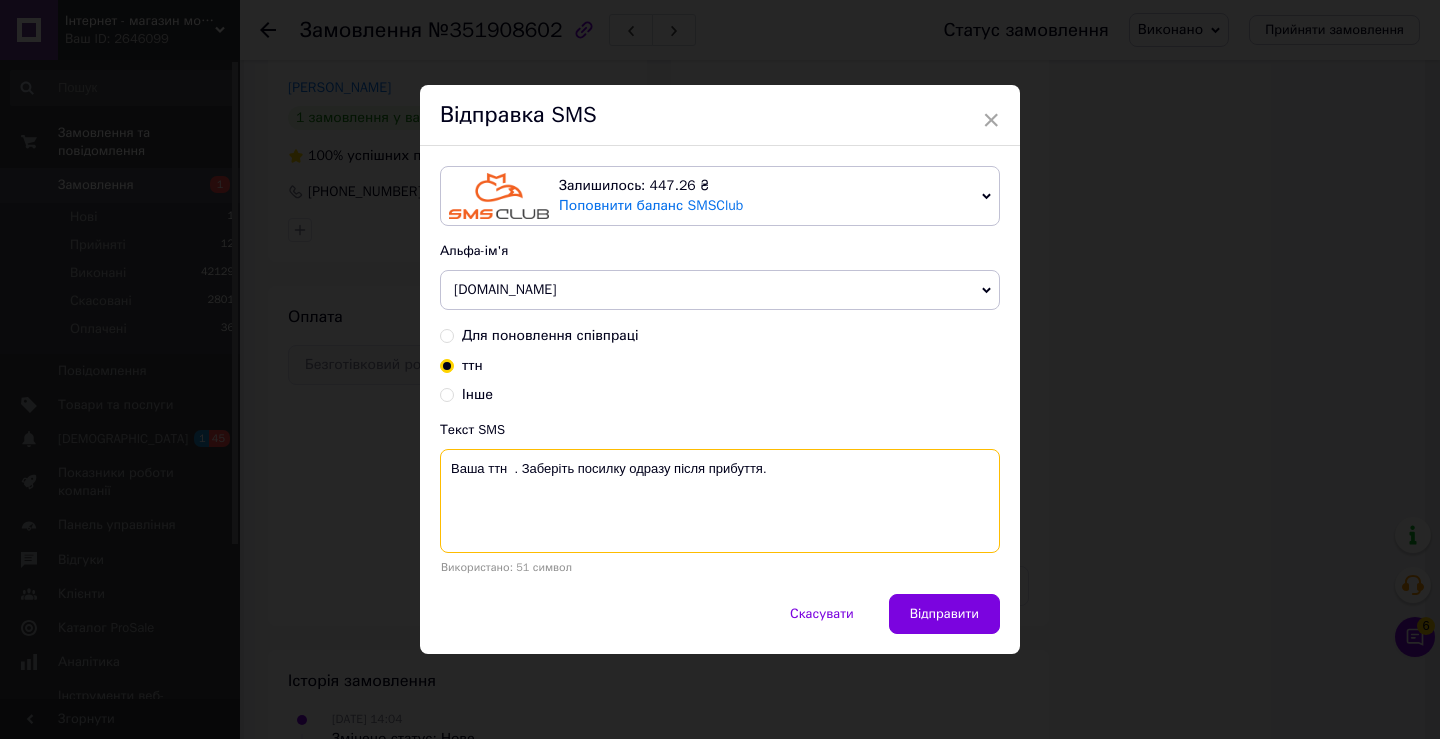 paste on "20451203144228" 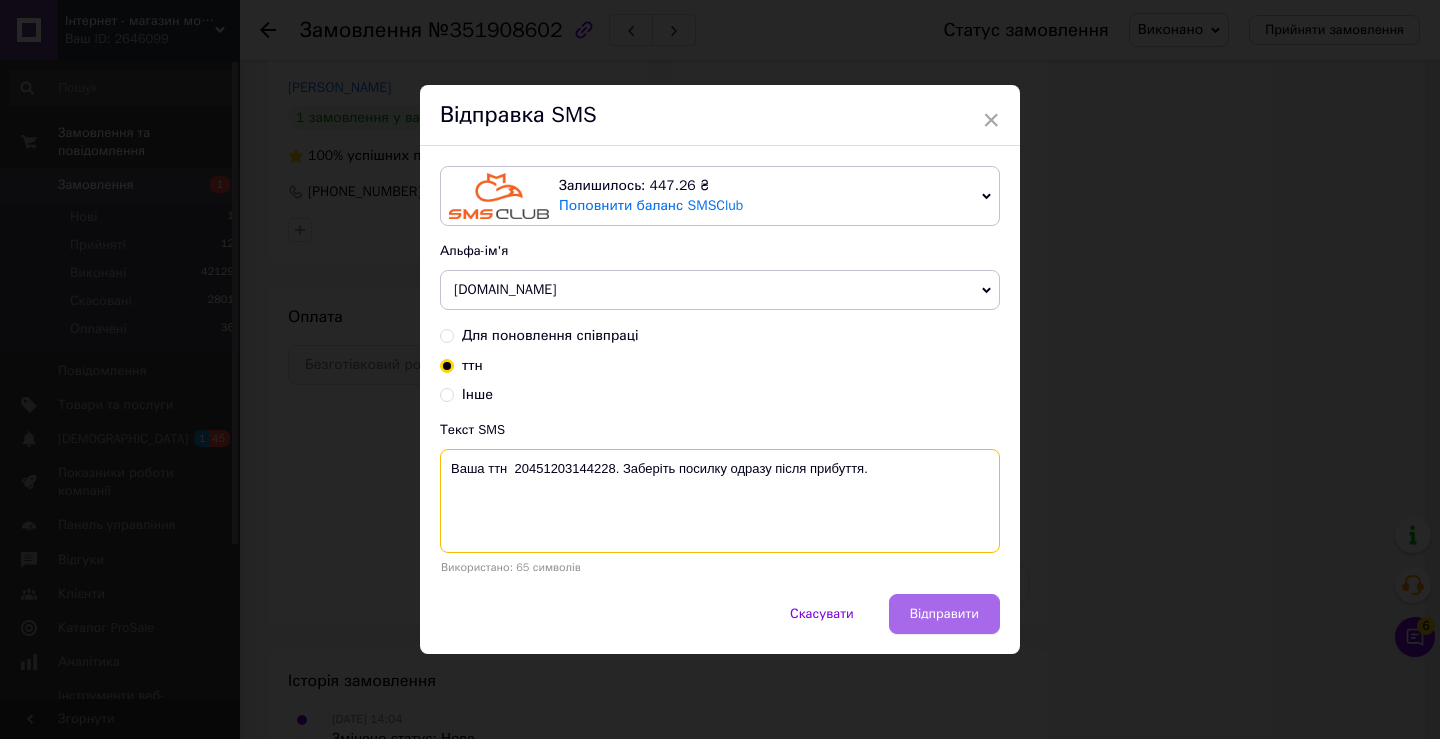 type on "Ваша ттн  20451203144228. Заберіть посилку одразу після прибуття." 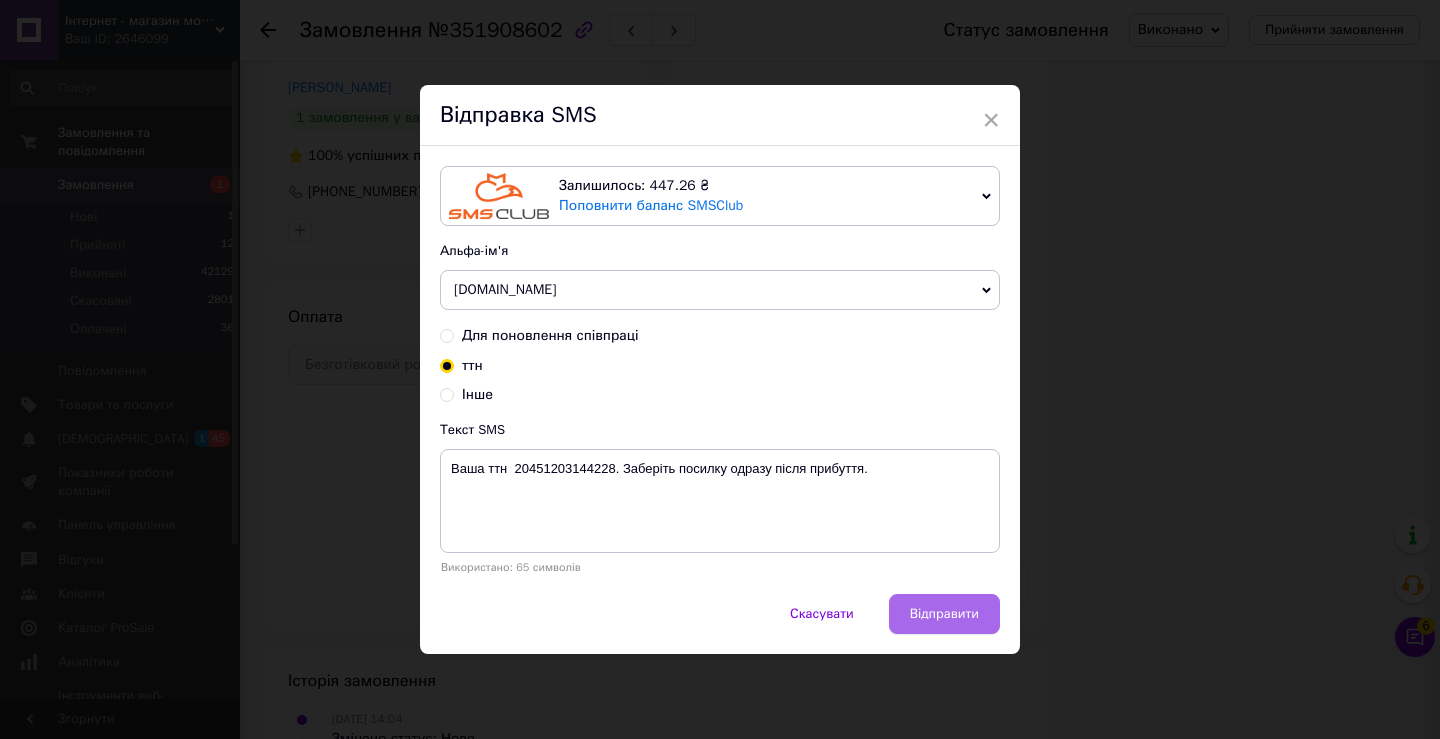 click on "Відправити" at bounding box center [944, 614] 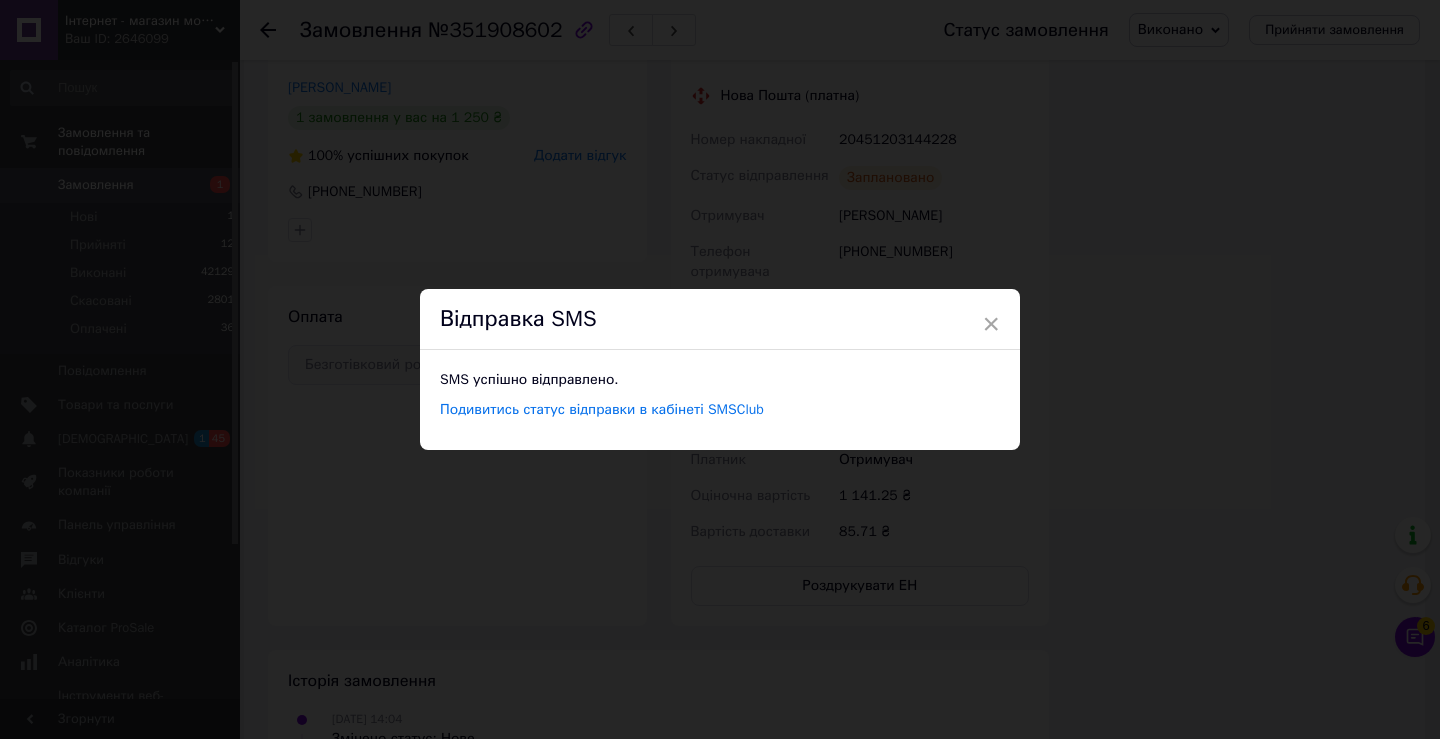 click on "×" at bounding box center [991, 324] 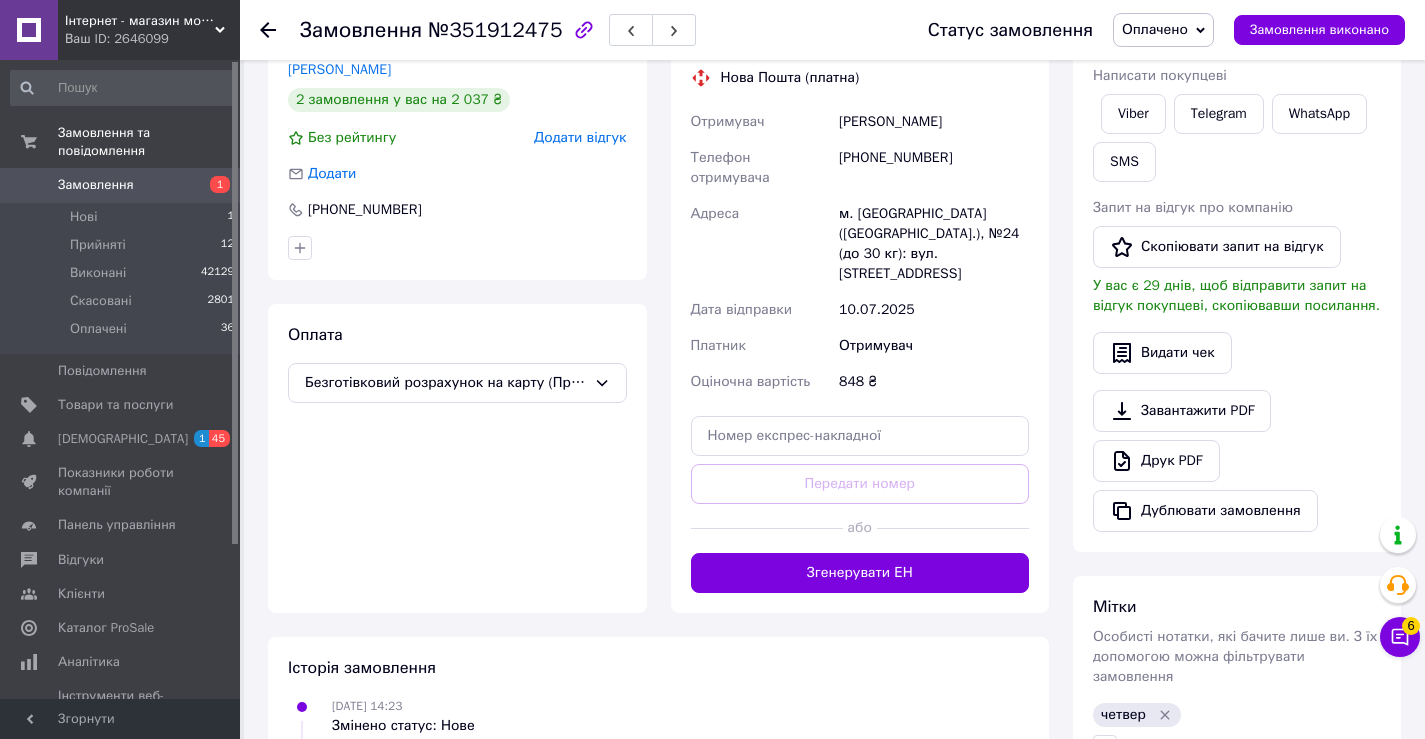 scroll, scrollTop: 700, scrollLeft: 0, axis: vertical 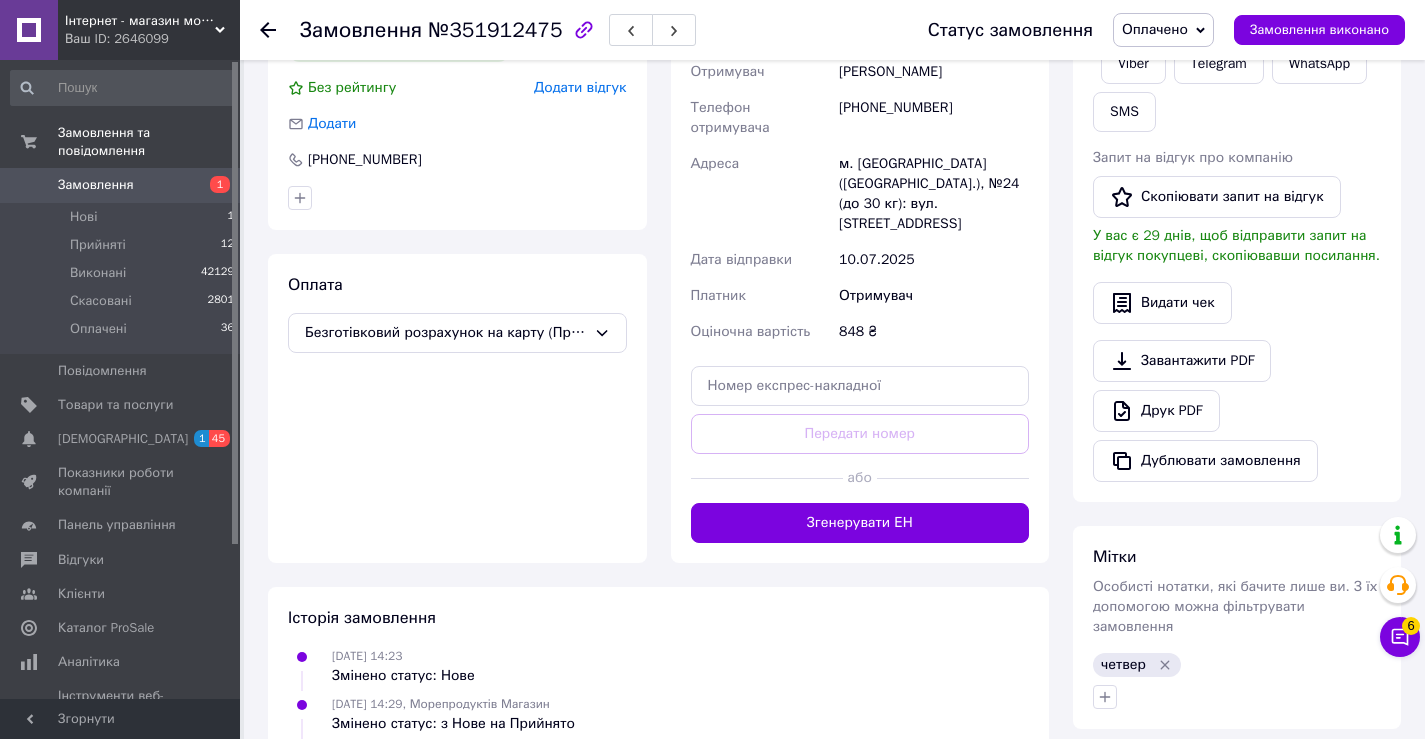 click on "Згенерувати ЕН" at bounding box center [860, 523] 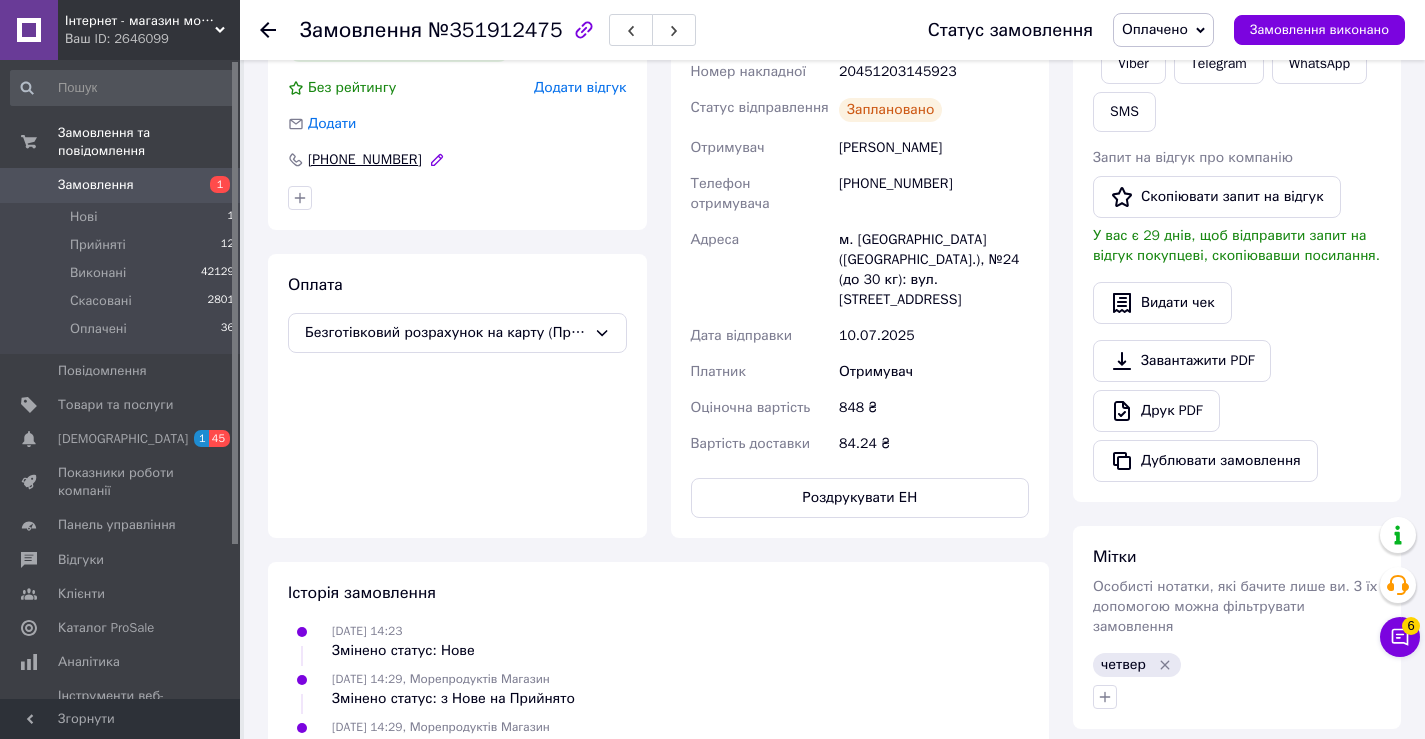 click on "[PHONE_NUMBER]" at bounding box center [365, 160] 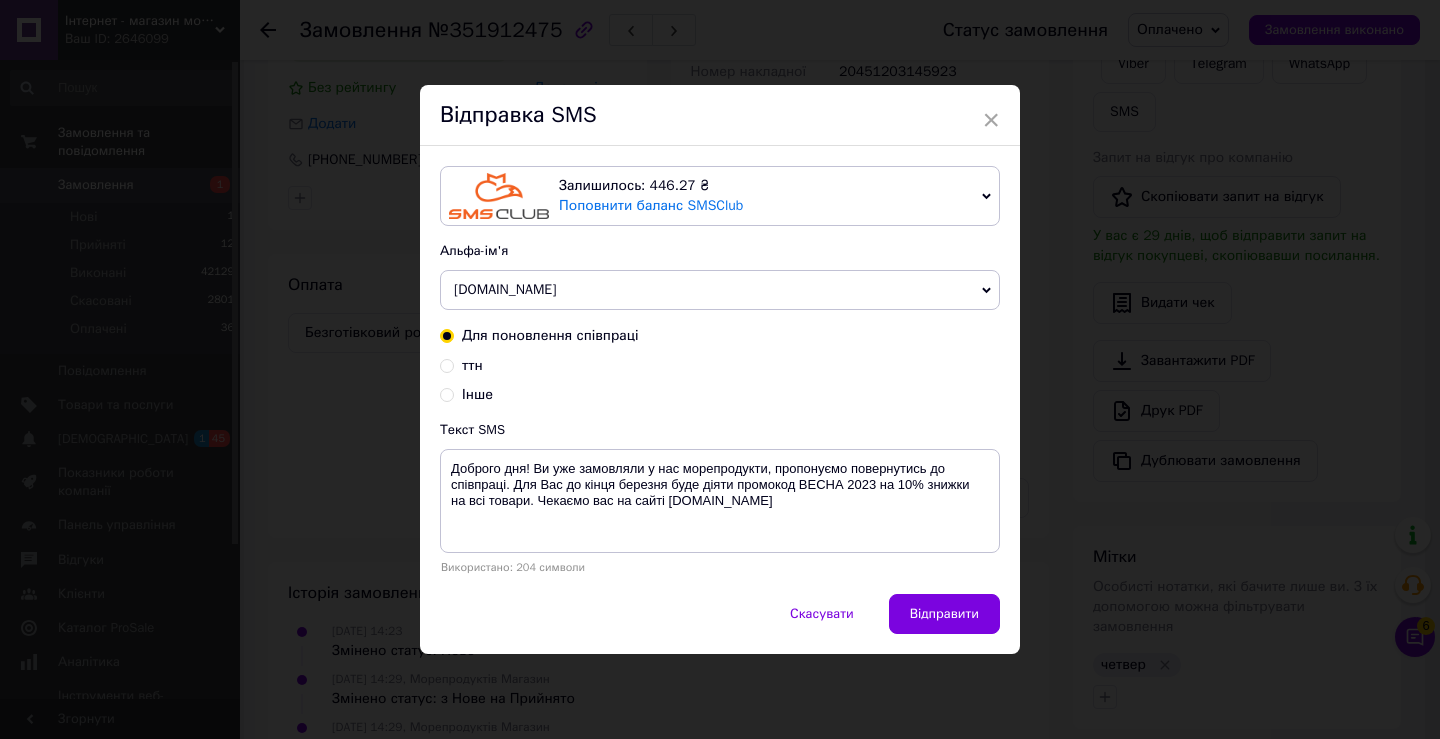 click on "ттн" at bounding box center [447, 364] 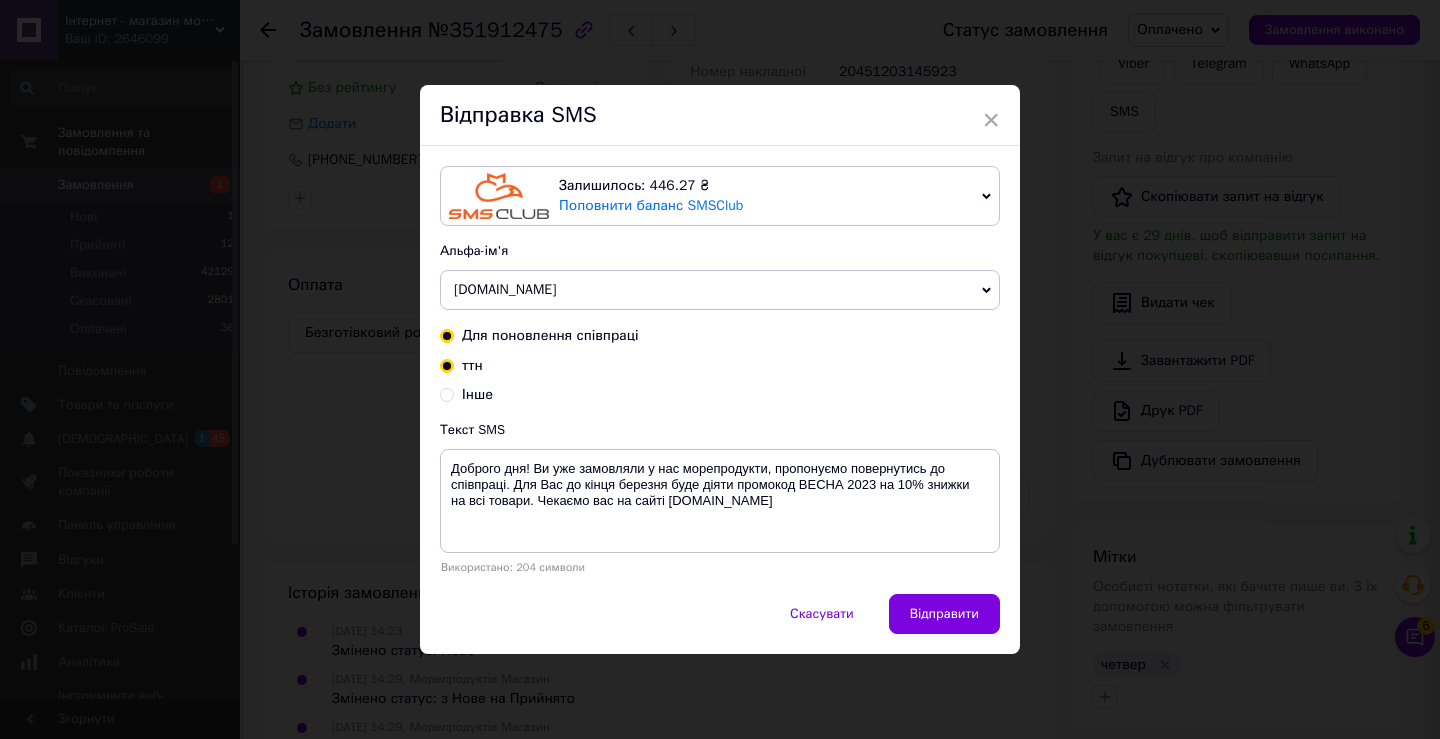 radio on "true" 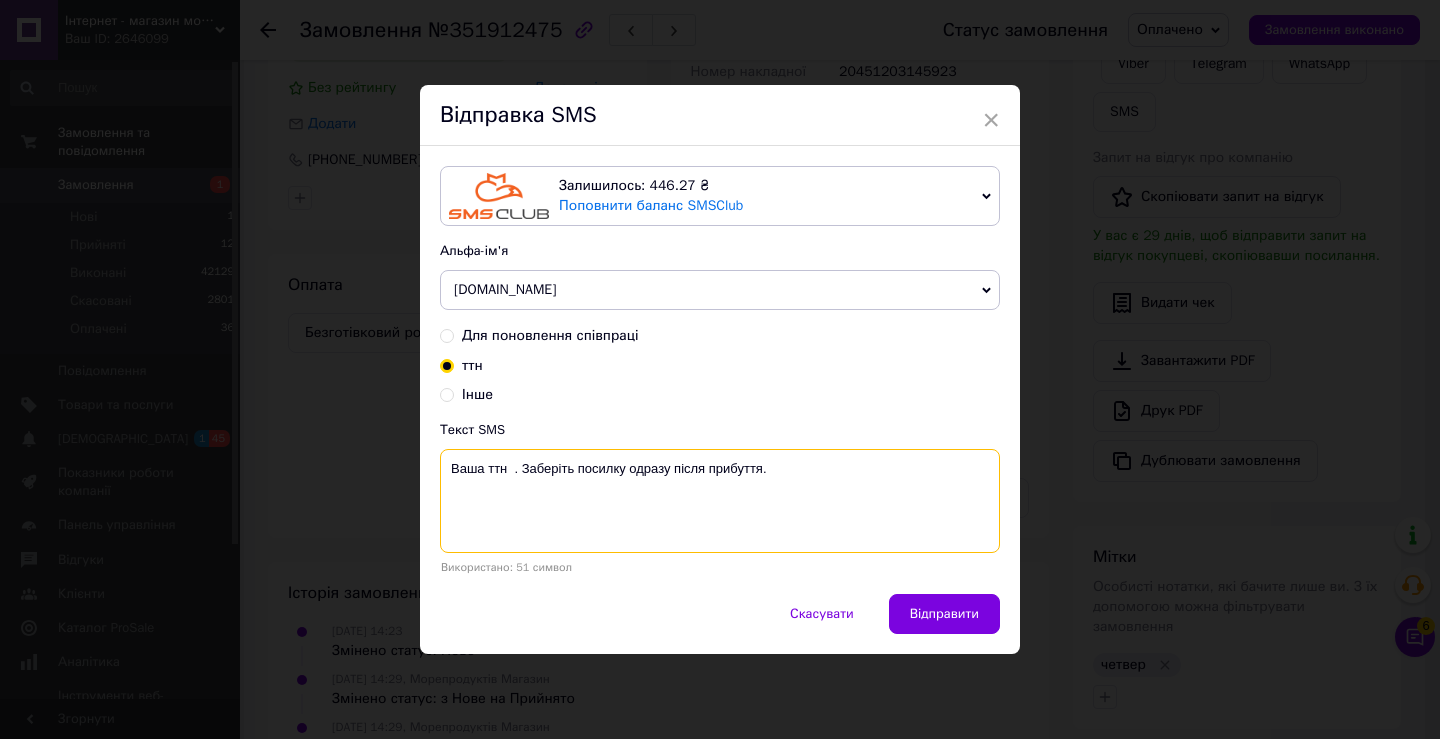 drag, startPoint x: 511, startPoint y: 470, endPoint x: 563, endPoint y: 469, distance: 52.009613 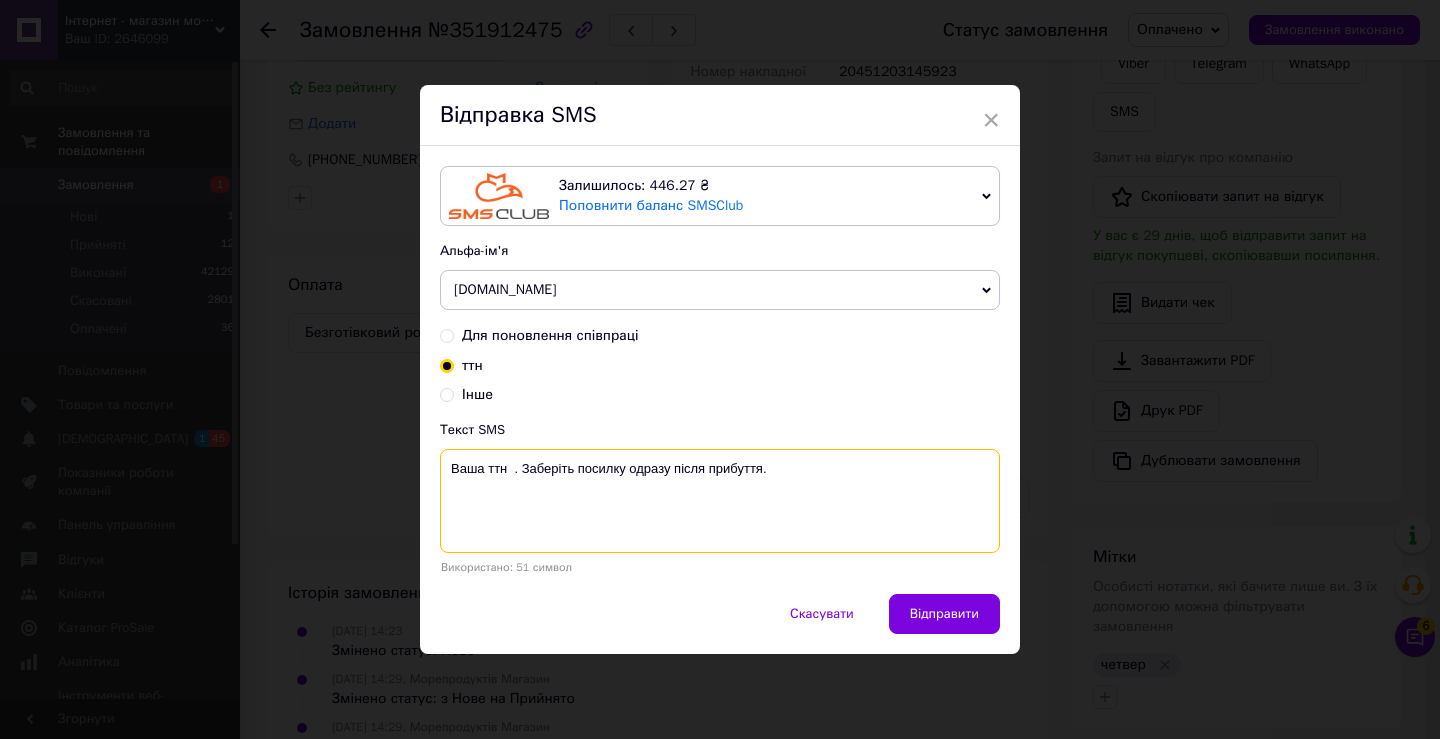 paste on "20451203145923" 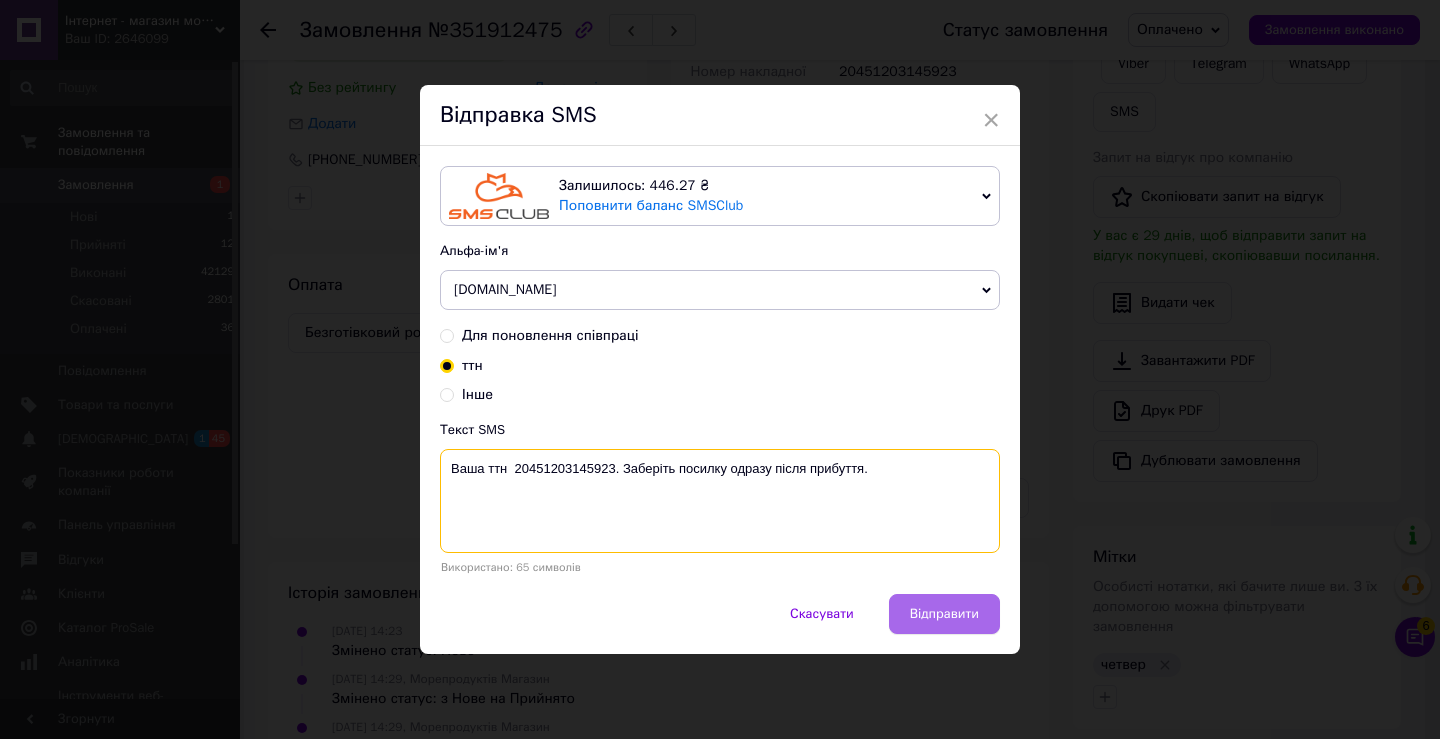 type on "Ваша ттн  20451203145923. Заберіть посилку одразу після прибуття." 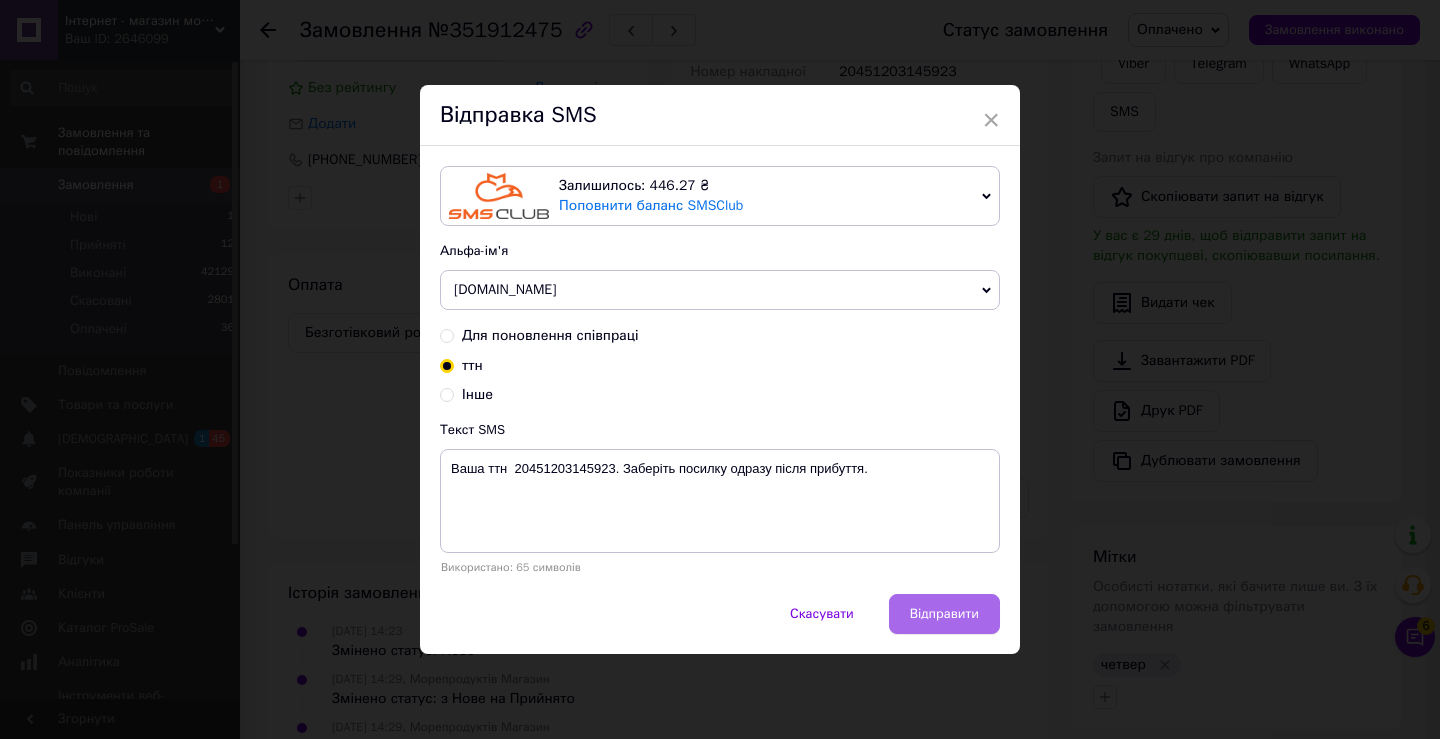 click on "Відправити" at bounding box center (944, 614) 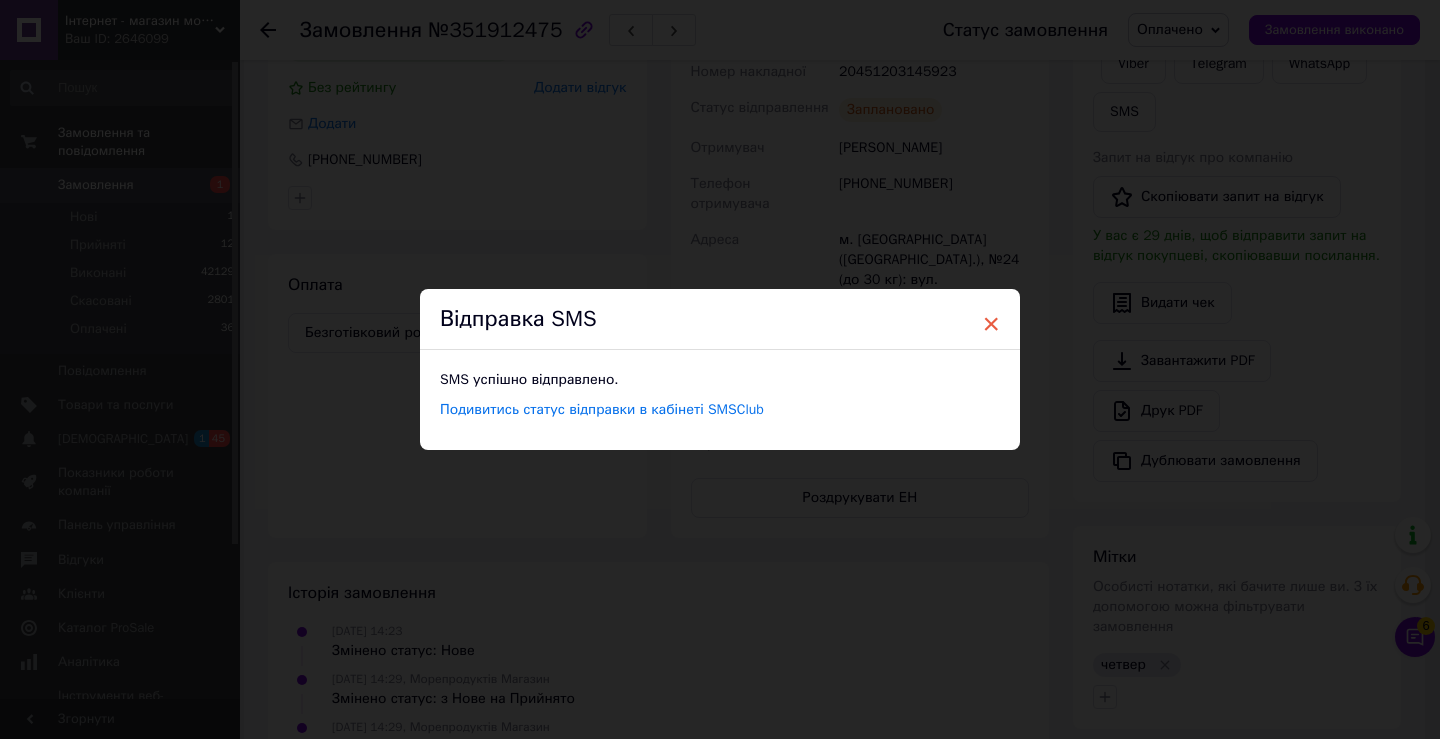 click on "×" at bounding box center [991, 324] 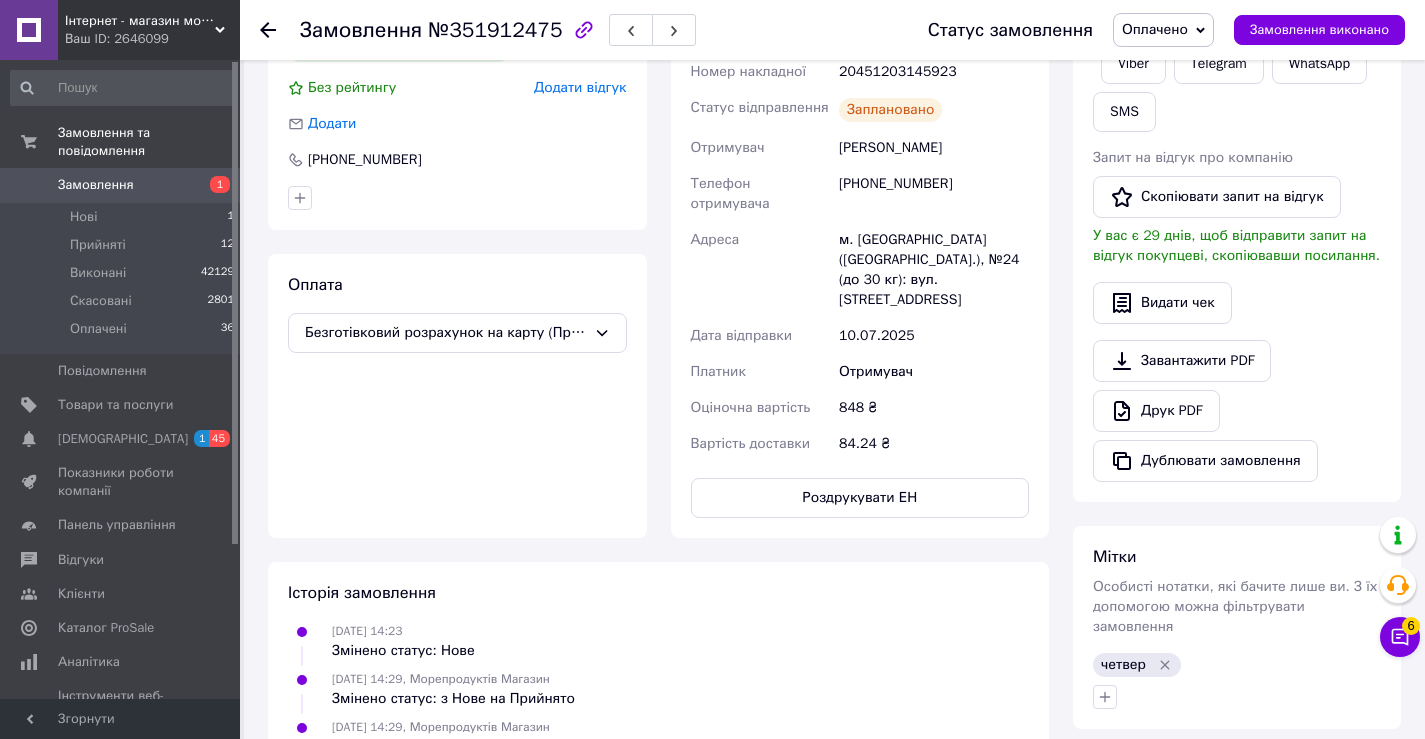 click on "Ваш ID: 2646099" at bounding box center (152, 39) 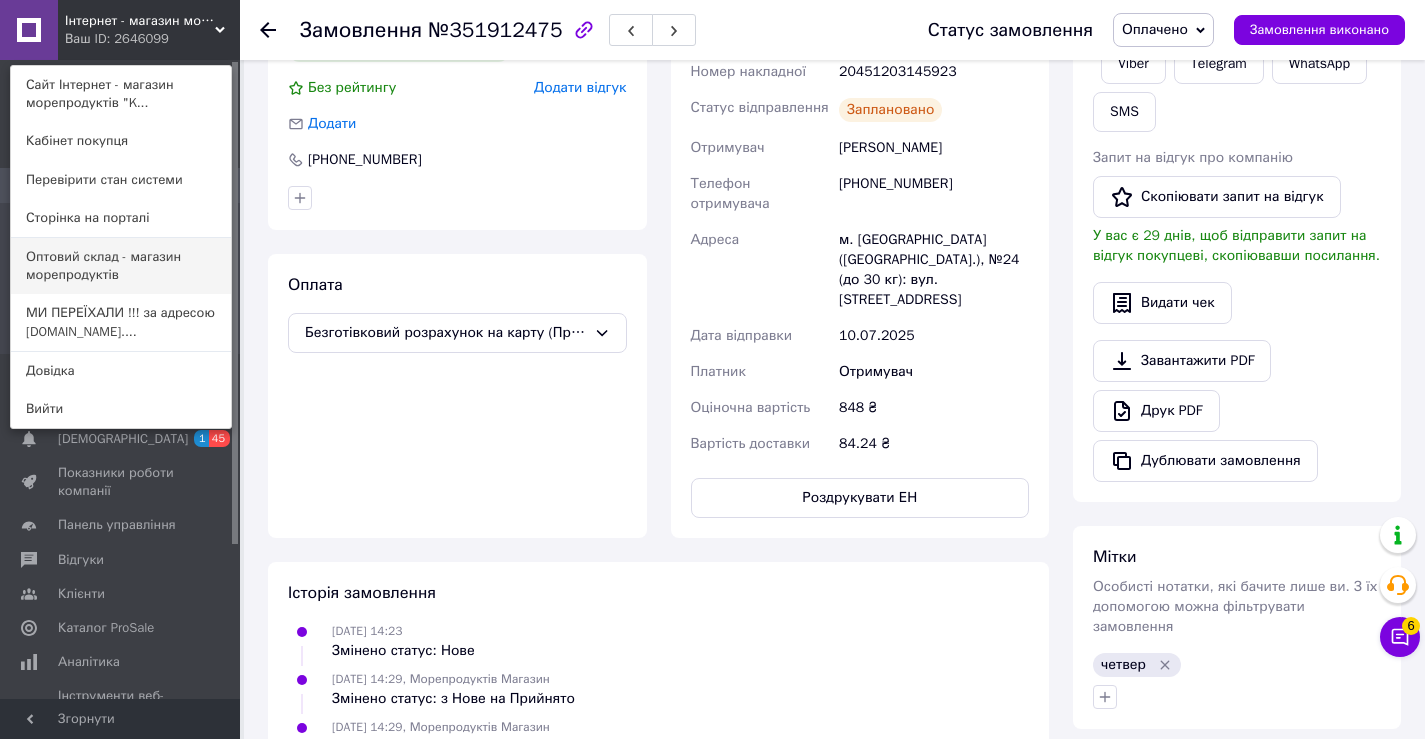 click on "Оптовий склад - магазин морепродуктів" at bounding box center [121, 266] 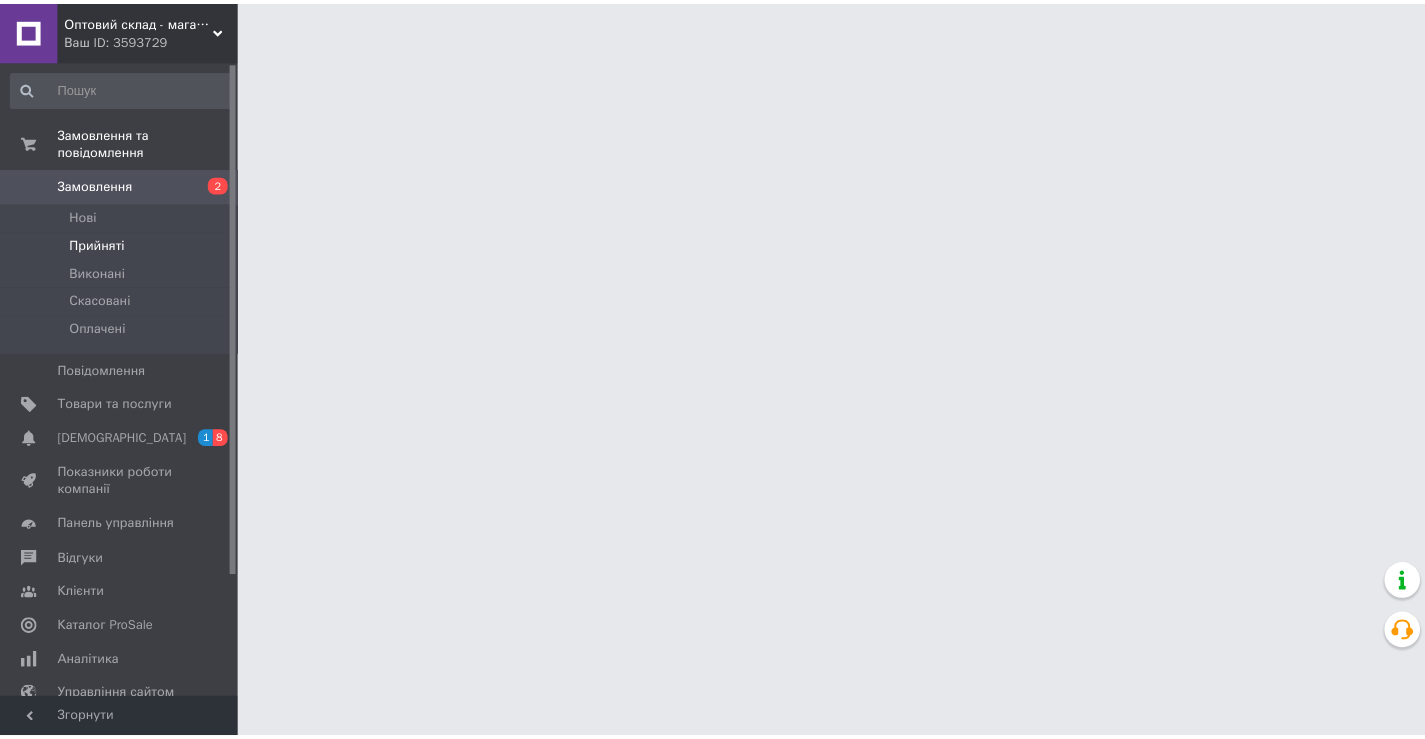 scroll, scrollTop: 0, scrollLeft: 0, axis: both 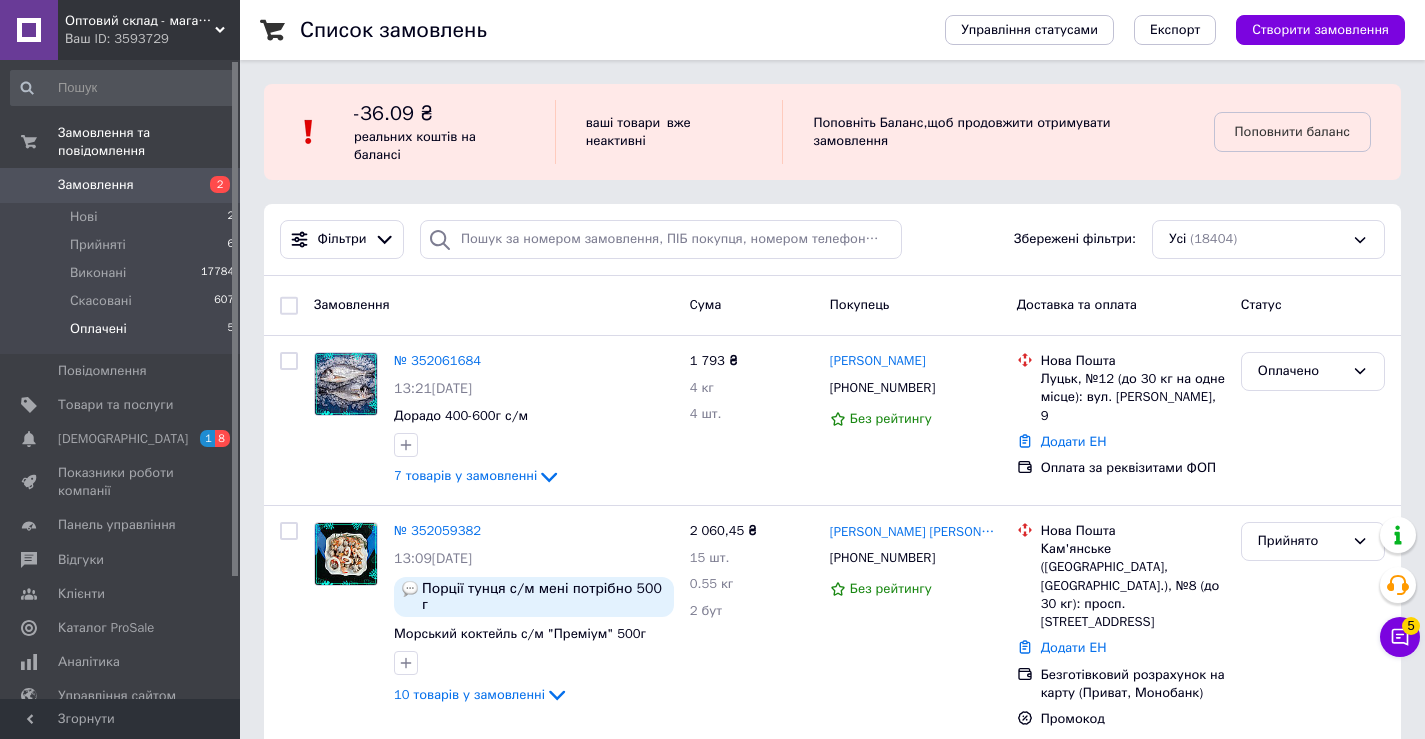 click on "Оплачені" at bounding box center (98, 329) 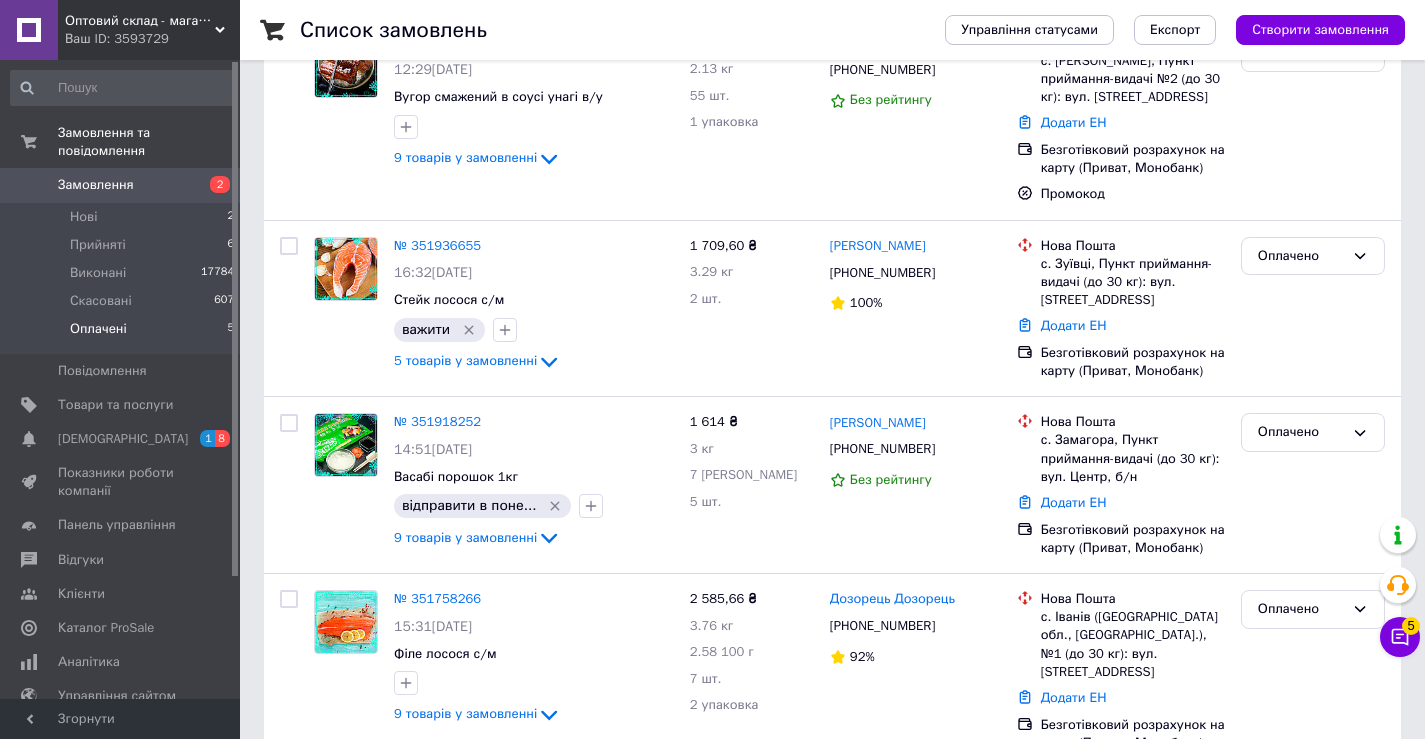scroll, scrollTop: 595, scrollLeft: 0, axis: vertical 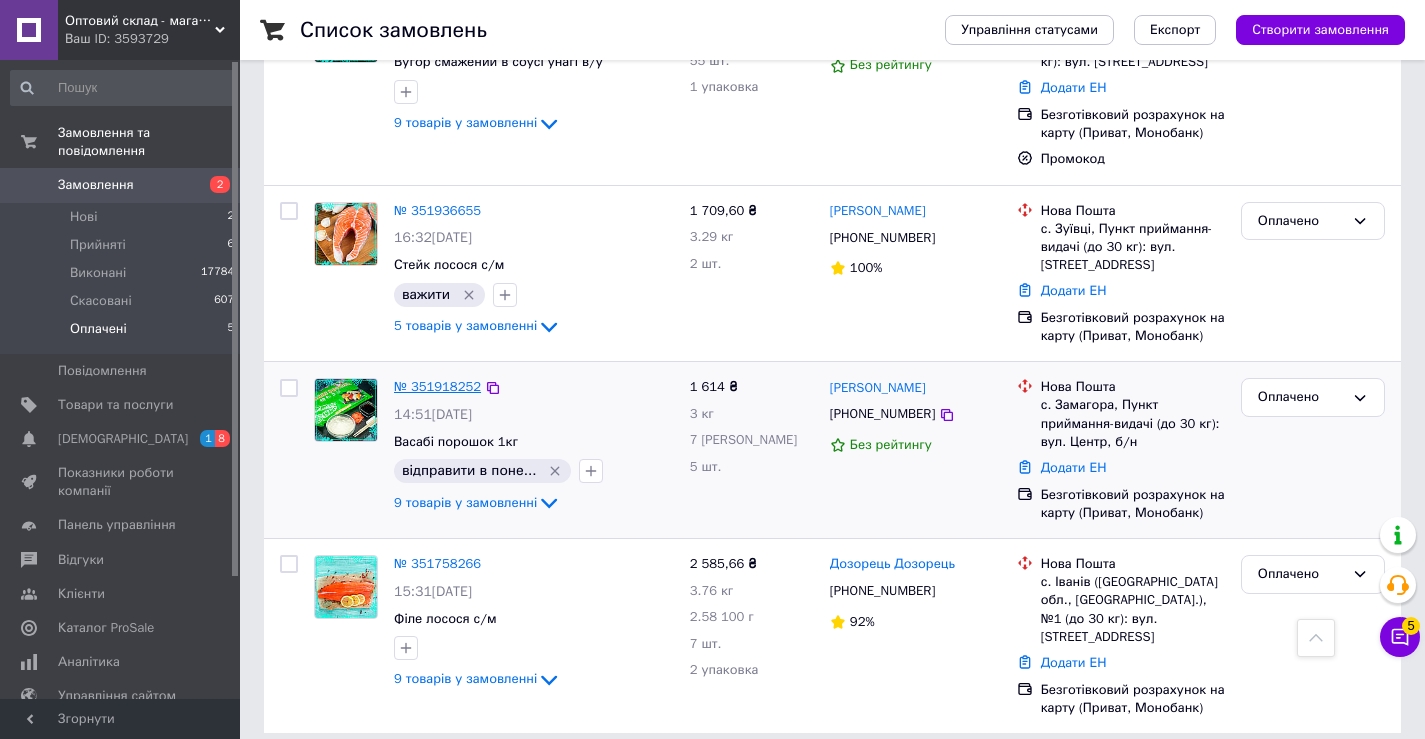 click on "№ 351918252" at bounding box center [437, 386] 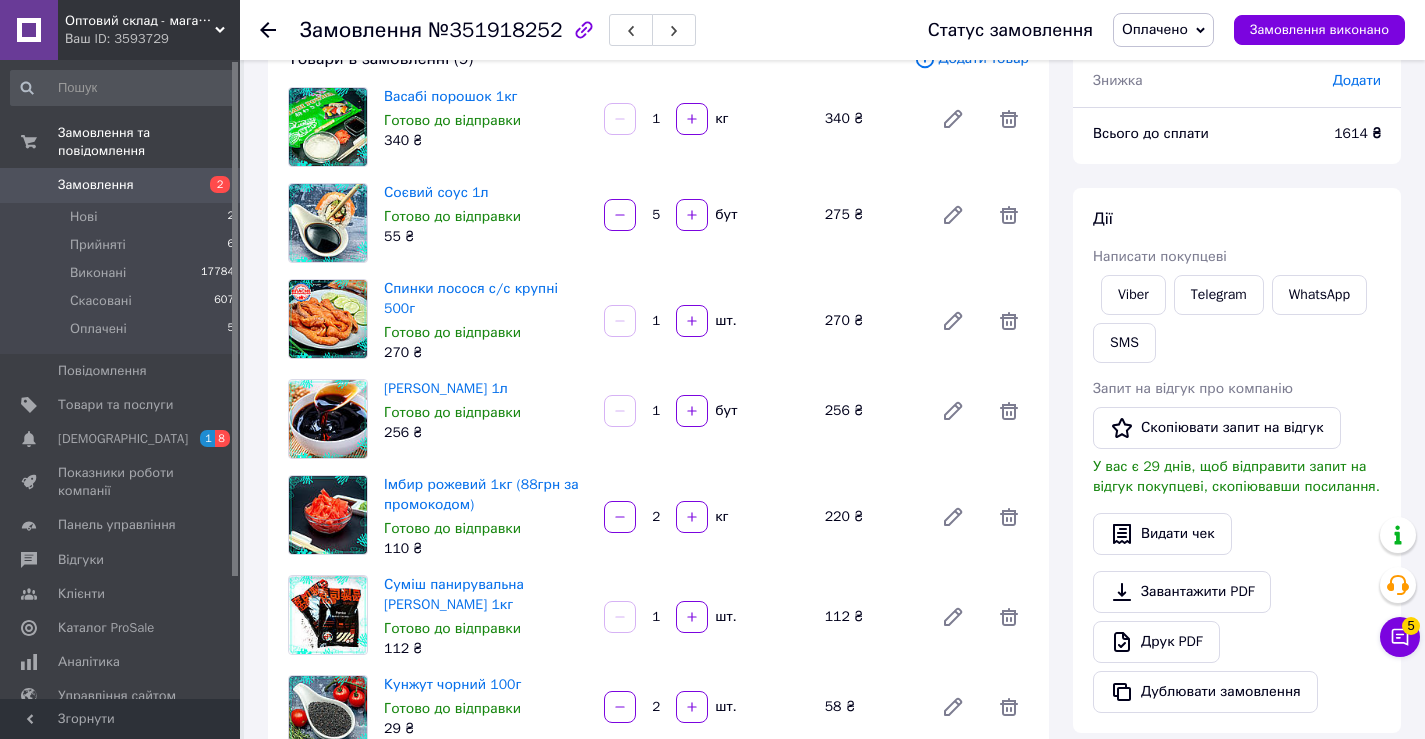 scroll, scrollTop: 300, scrollLeft: 0, axis: vertical 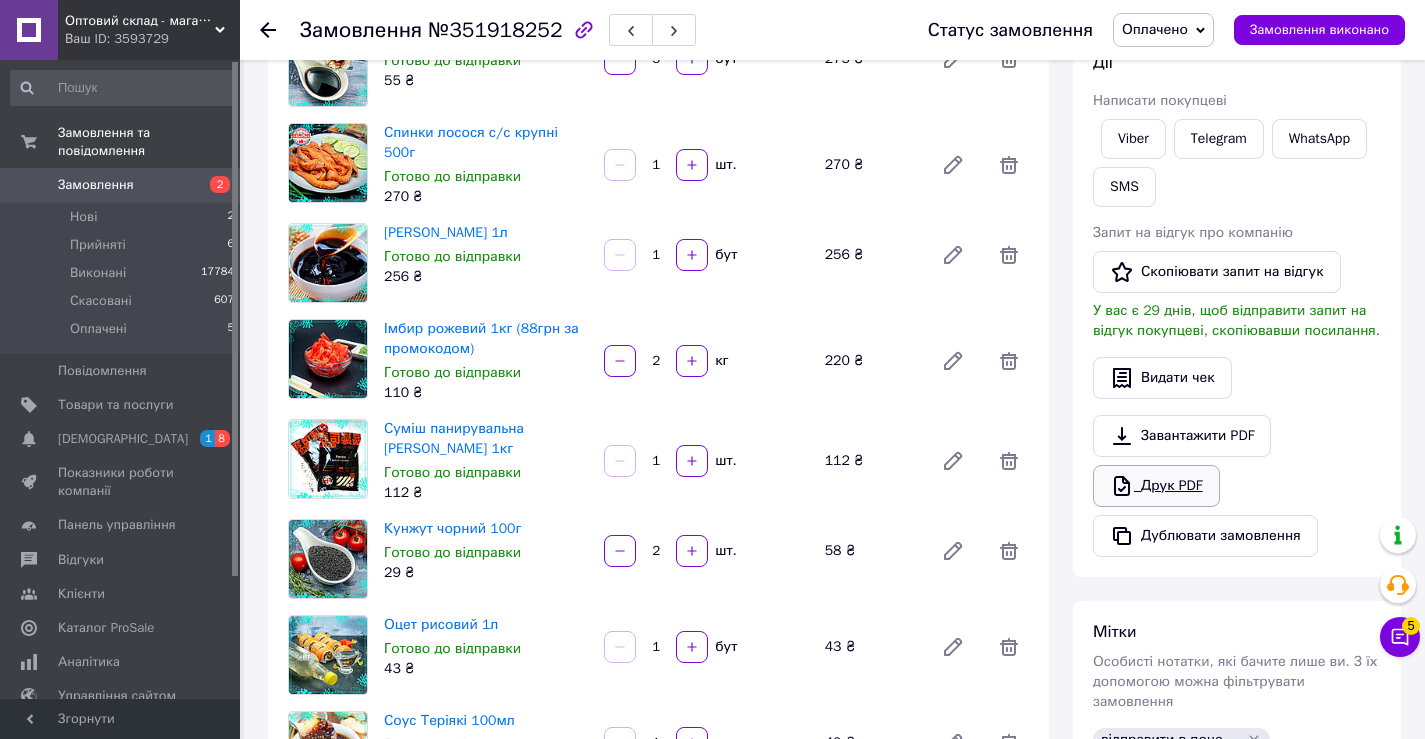 click on "Друк PDF" at bounding box center (1156, 486) 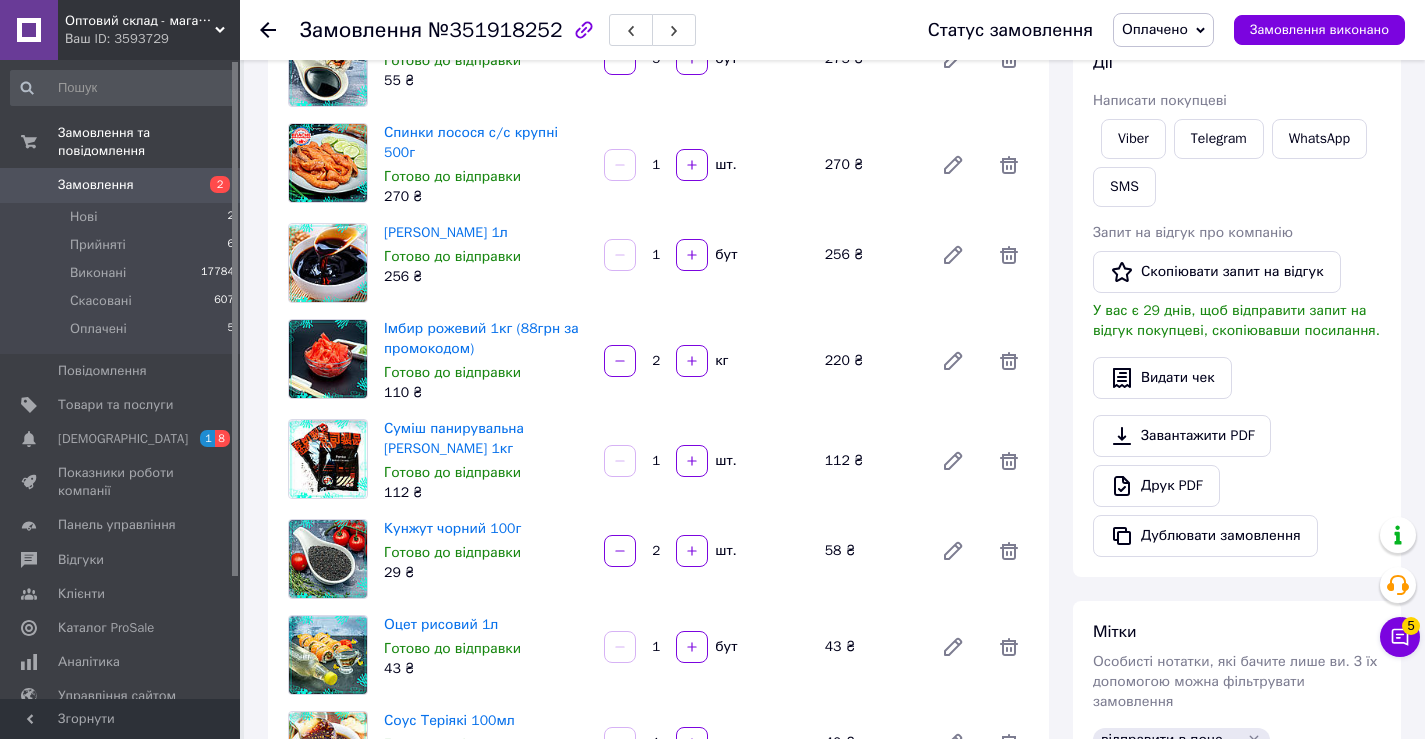 click 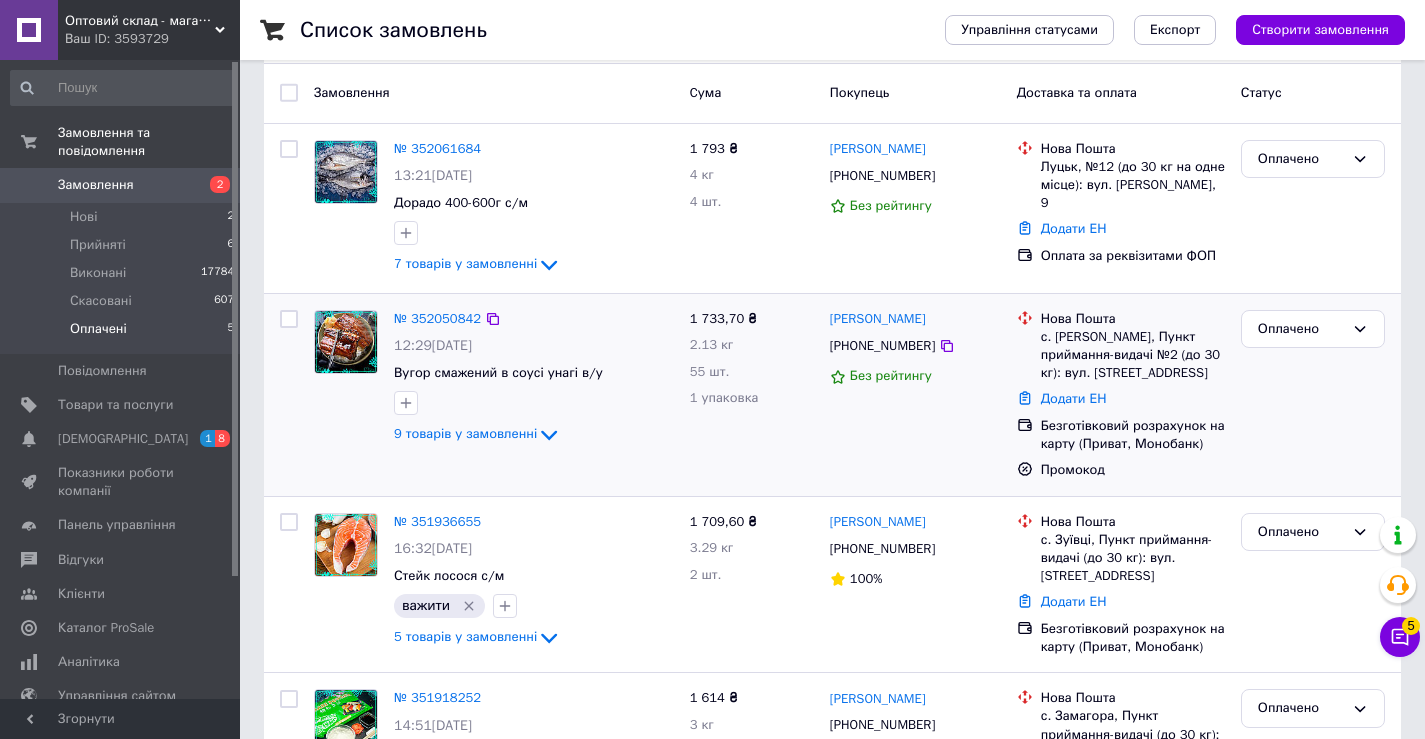 scroll, scrollTop: 595, scrollLeft: 0, axis: vertical 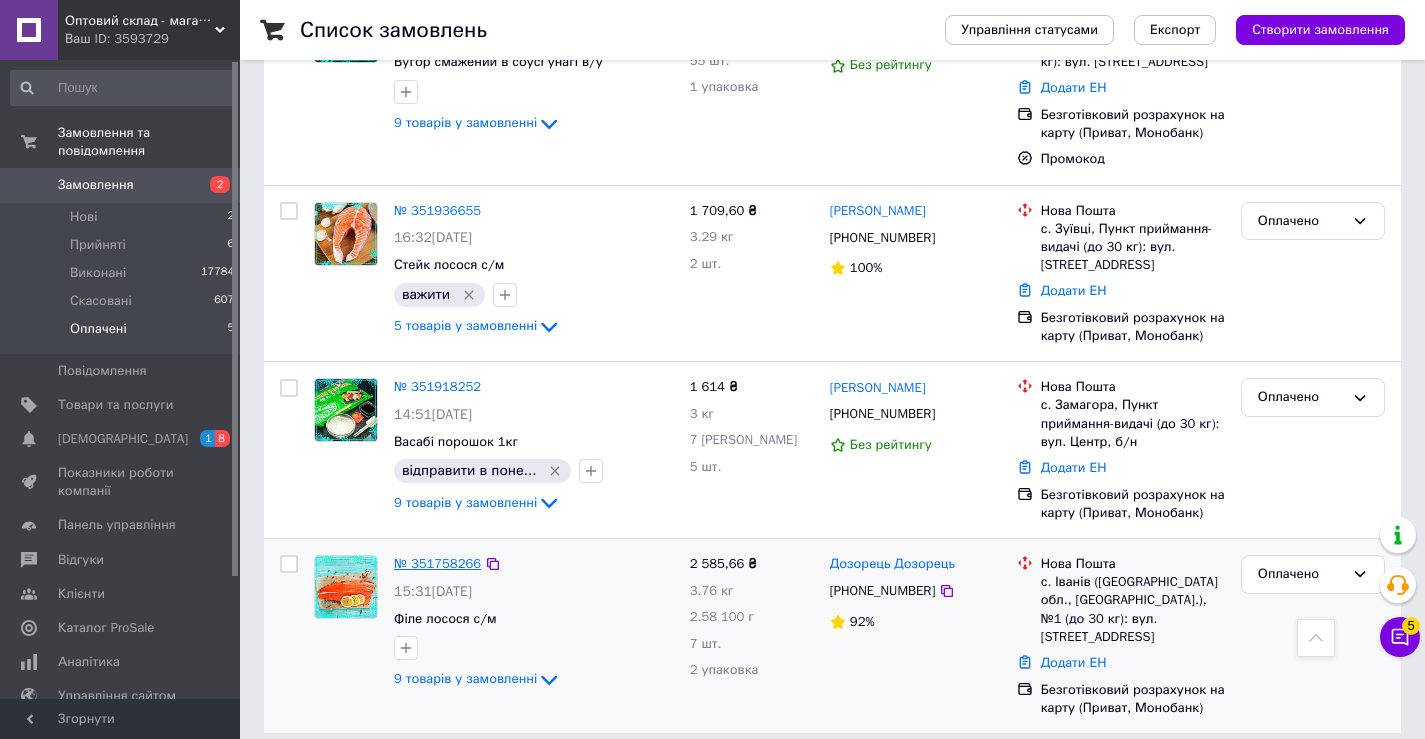 click on "№ 351758266" at bounding box center [437, 563] 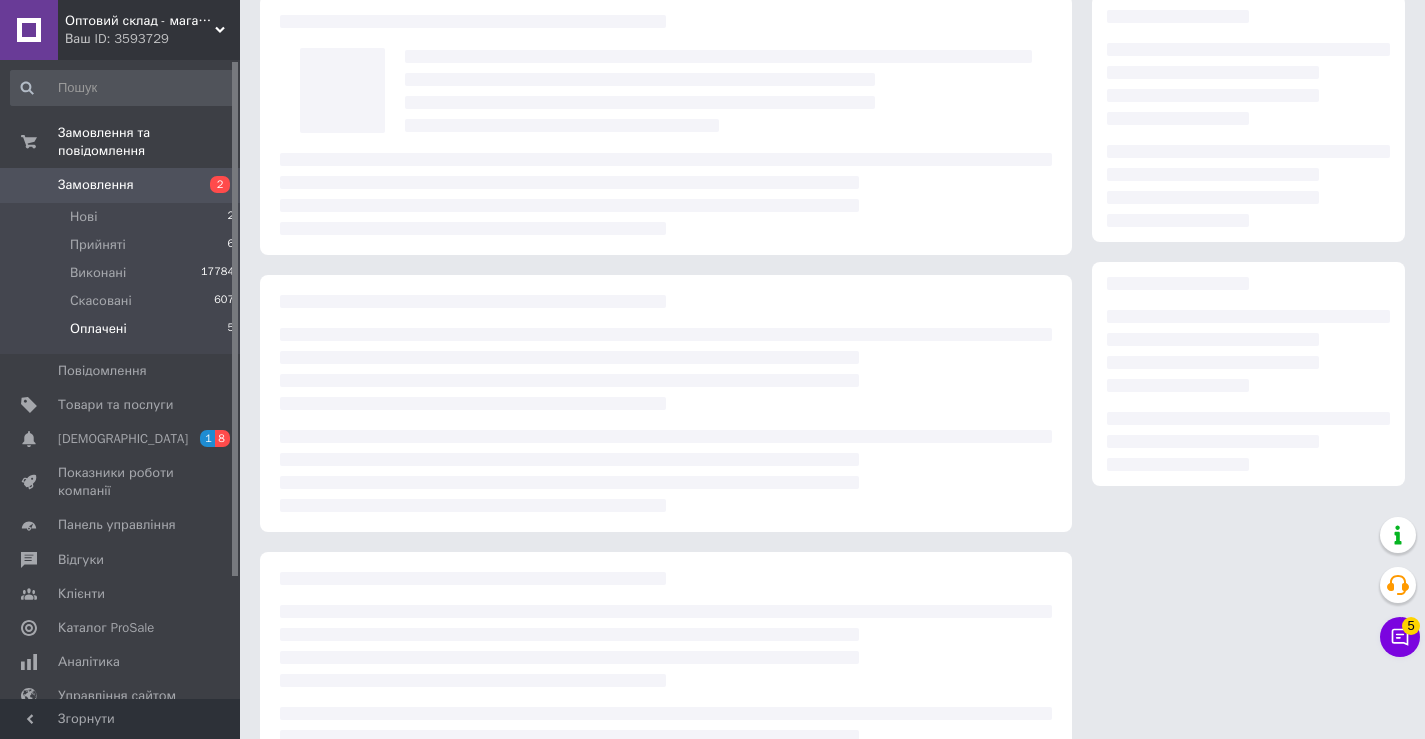 scroll, scrollTop: 0, scrollLeft: 0, axis: both 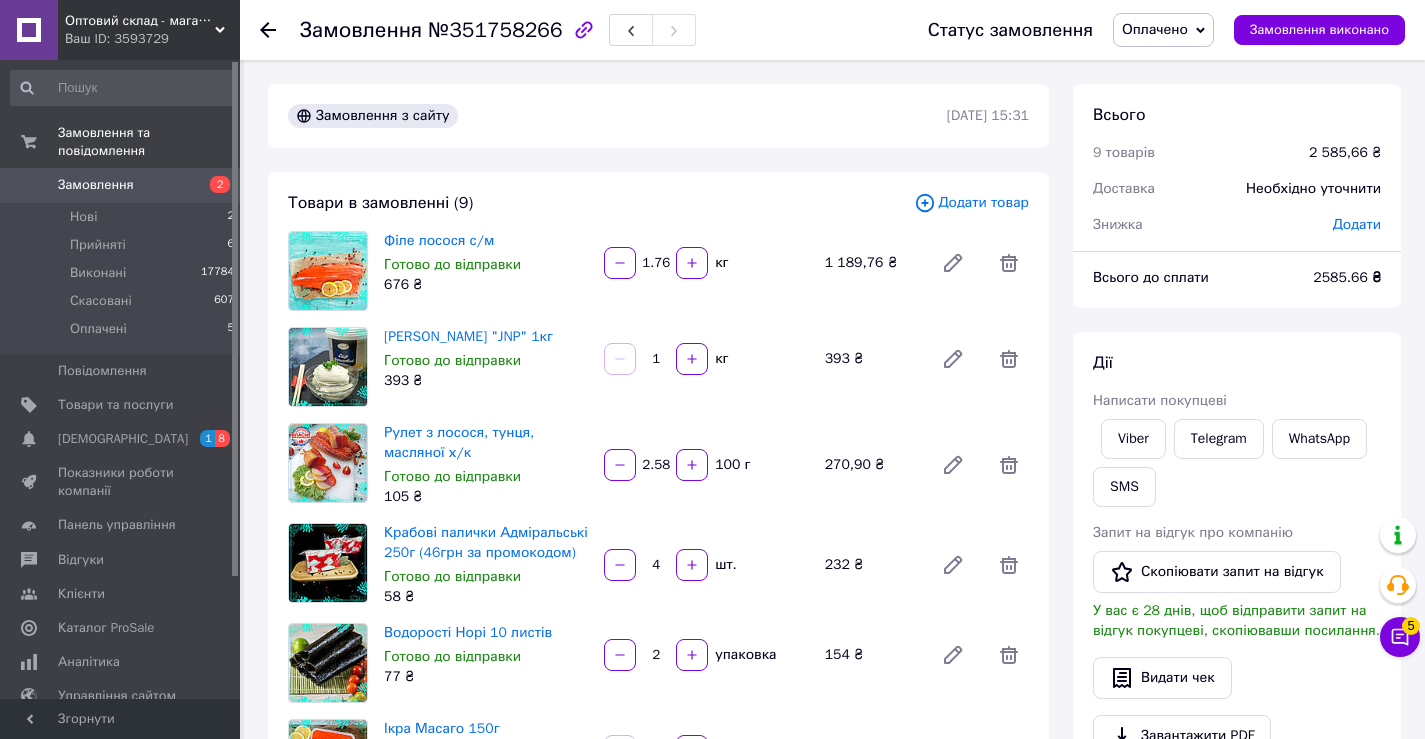 click 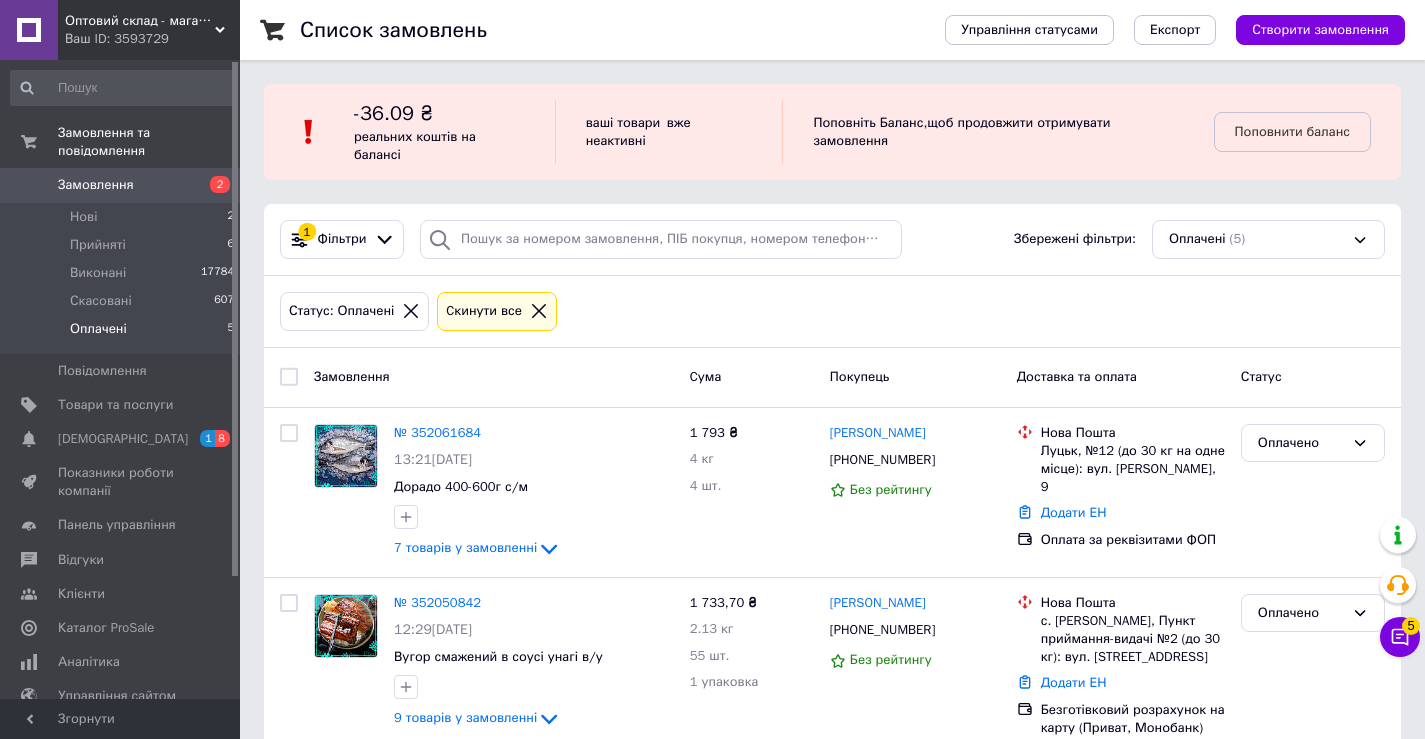 click on "Ваш ID: 3593729" at bounding box center (152, 39) 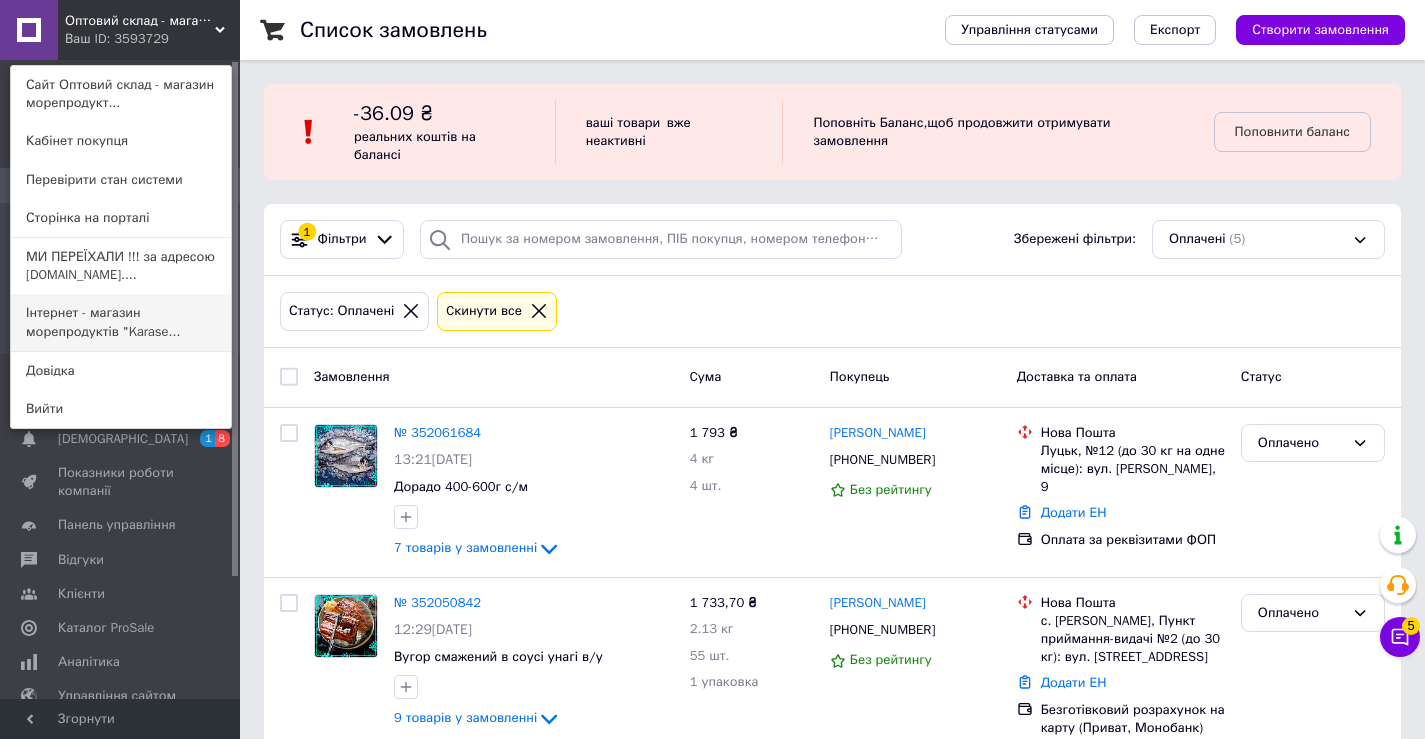 click on "Інтернет - магазин морепродуктів "Karase..." at bounding box center (121, 322) 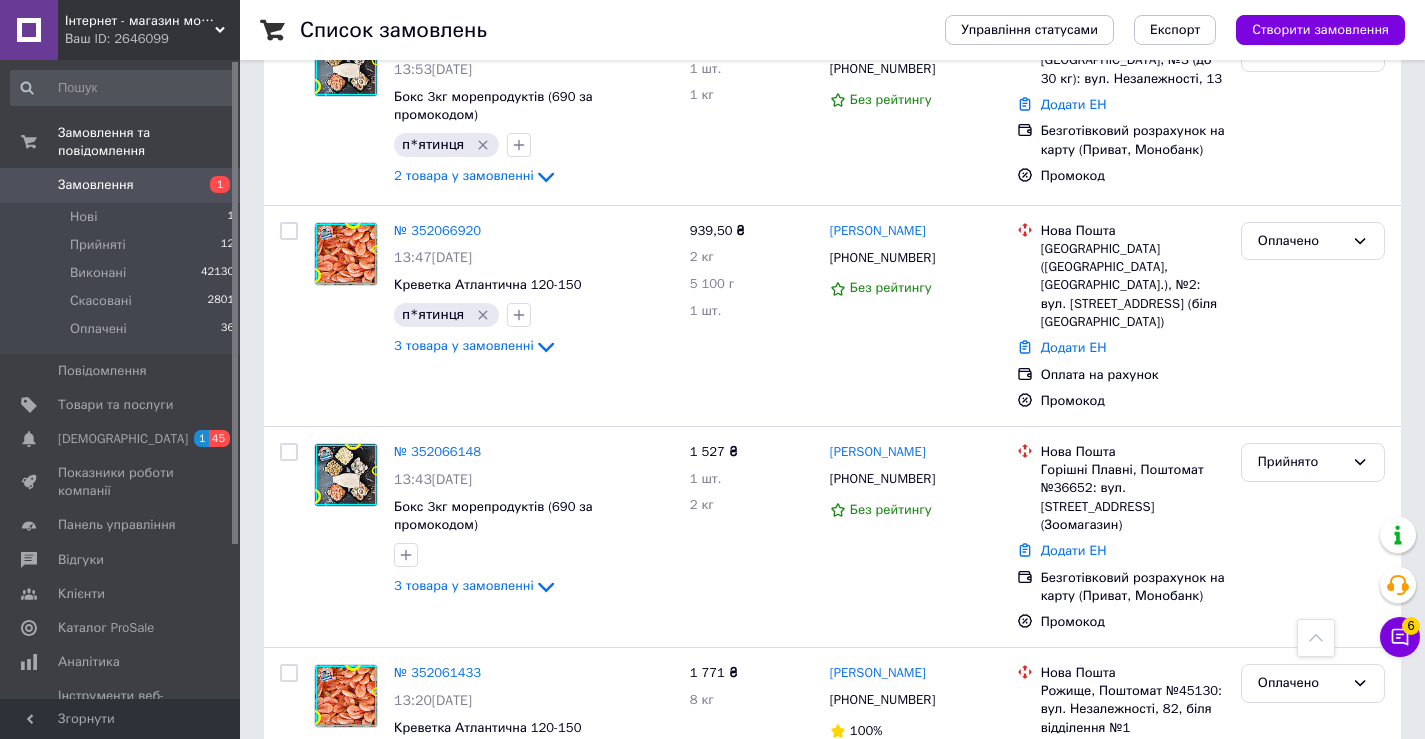 scroll, scrollTop: 700, scrollLeft: 0, axis: vertical 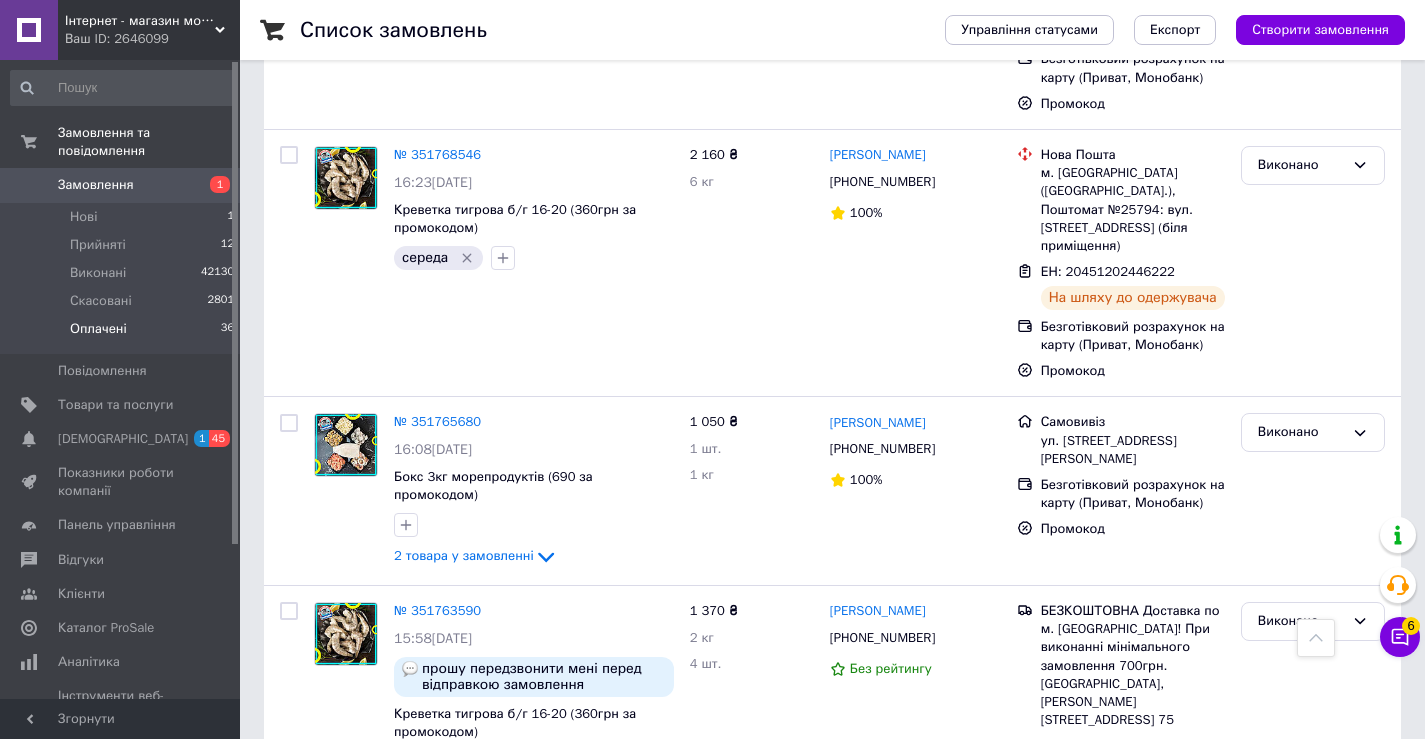 click on "Оплачені 36" at bounding box center [123, 334] 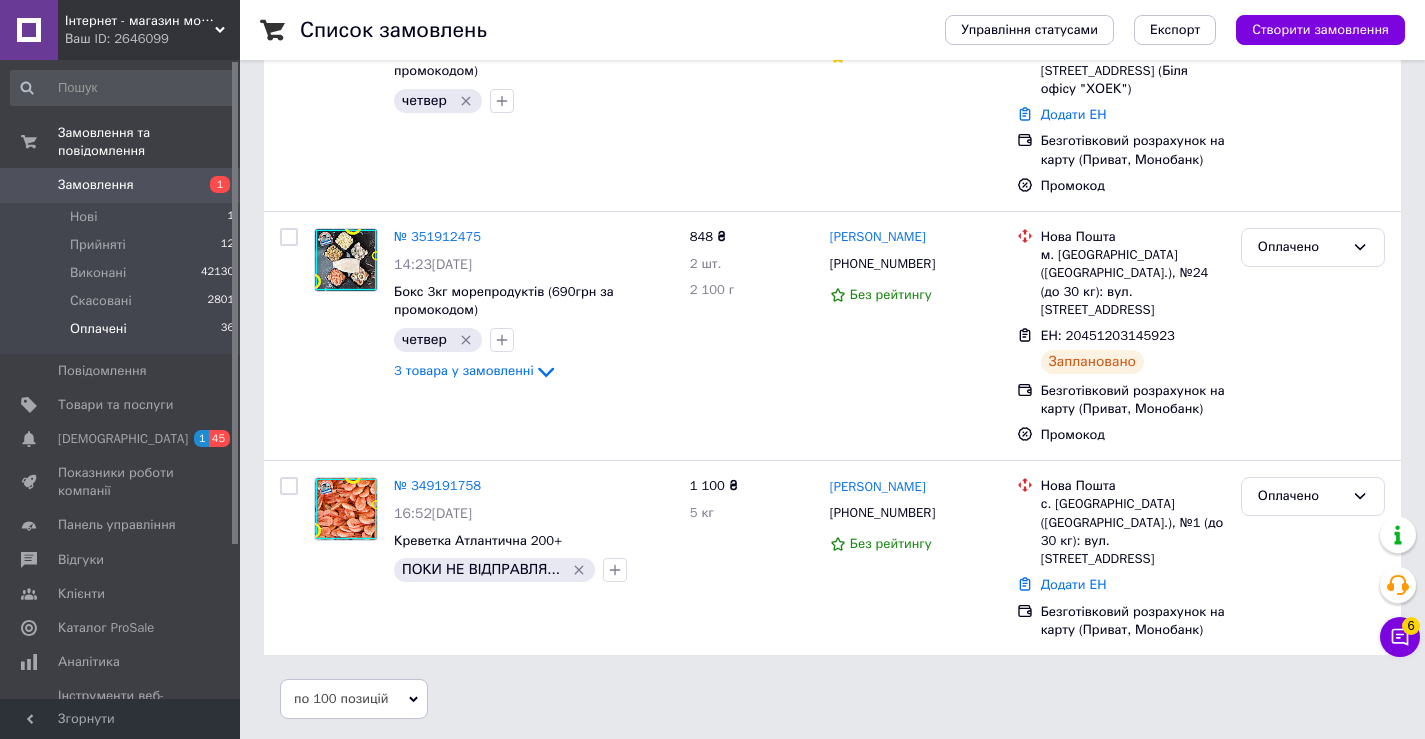scroll, scrollTop: 0, scrollLeft: 0, axis: both 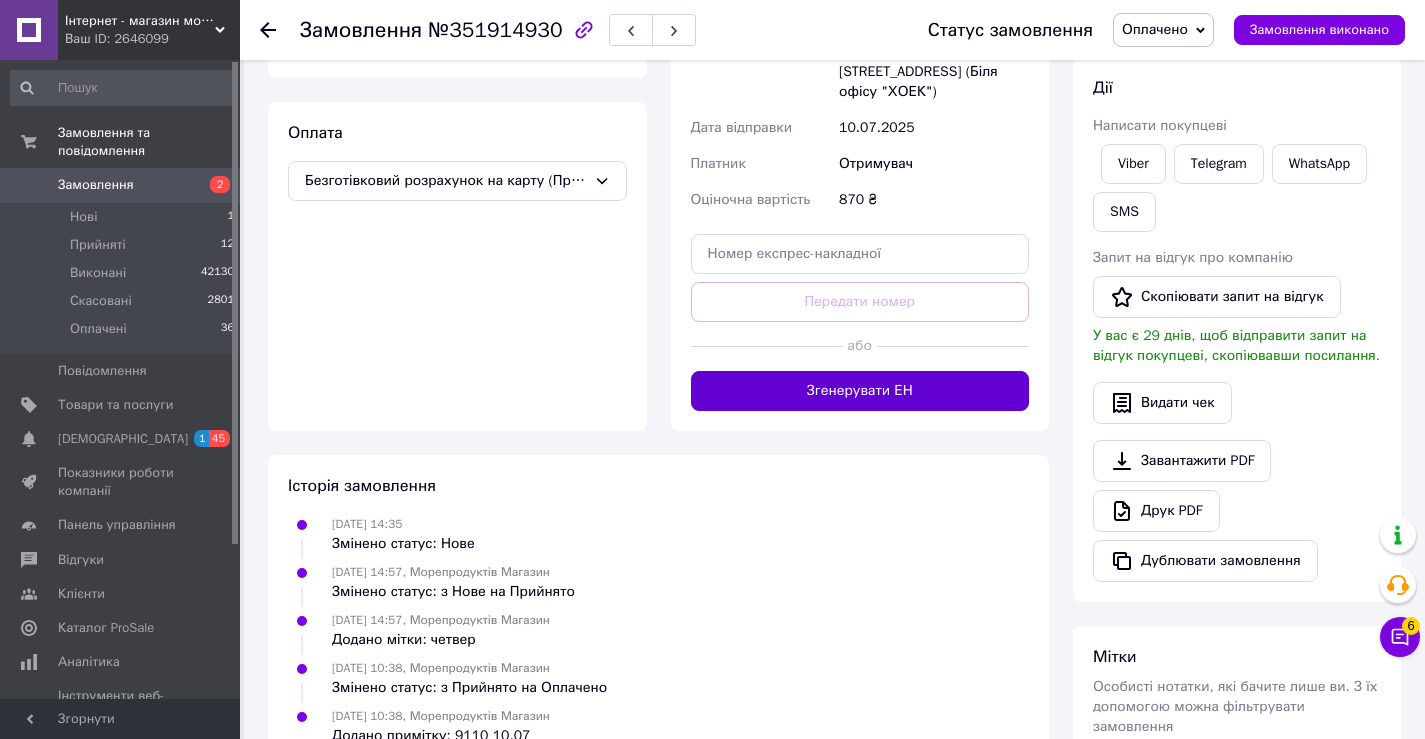 click on "Згенерувати ЕН" at bounding box center (860, 391) 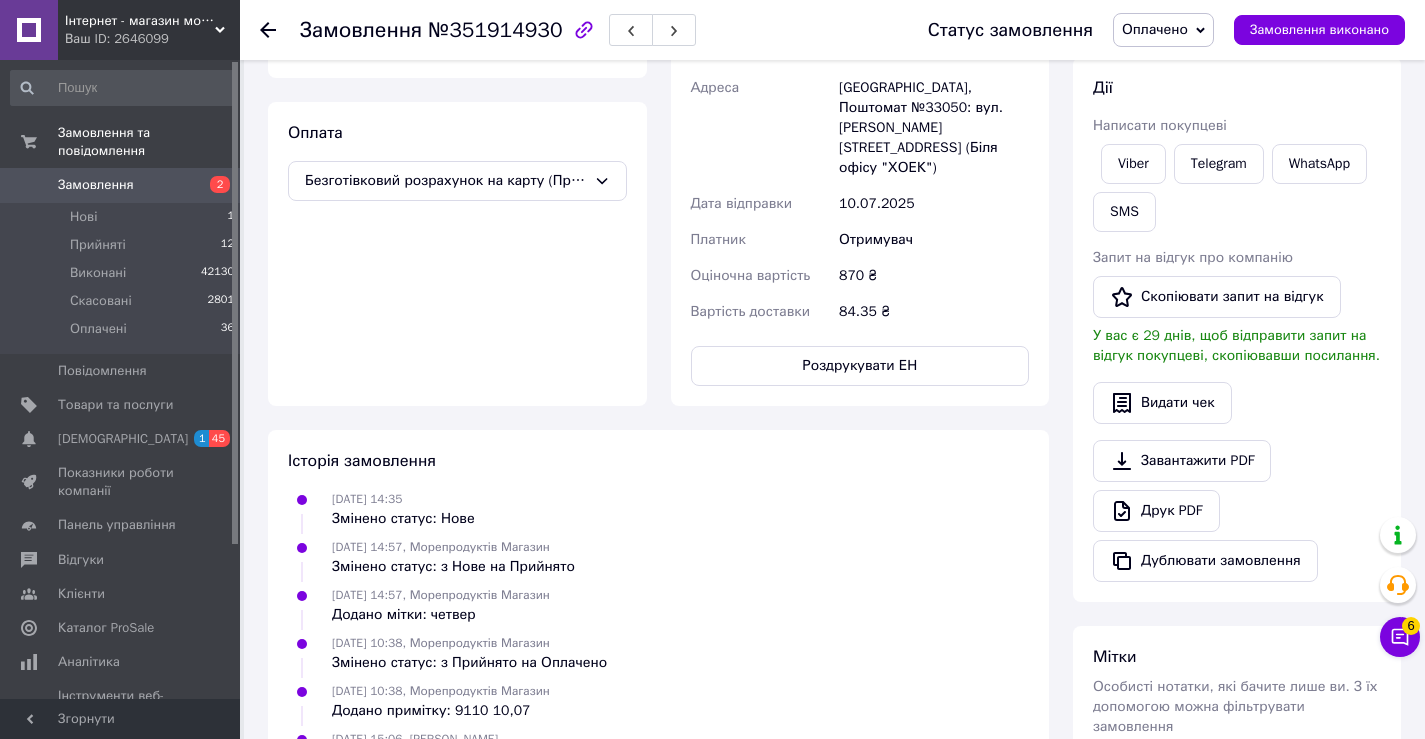 click on "Оплачено" at bounding box center [1155, 29] 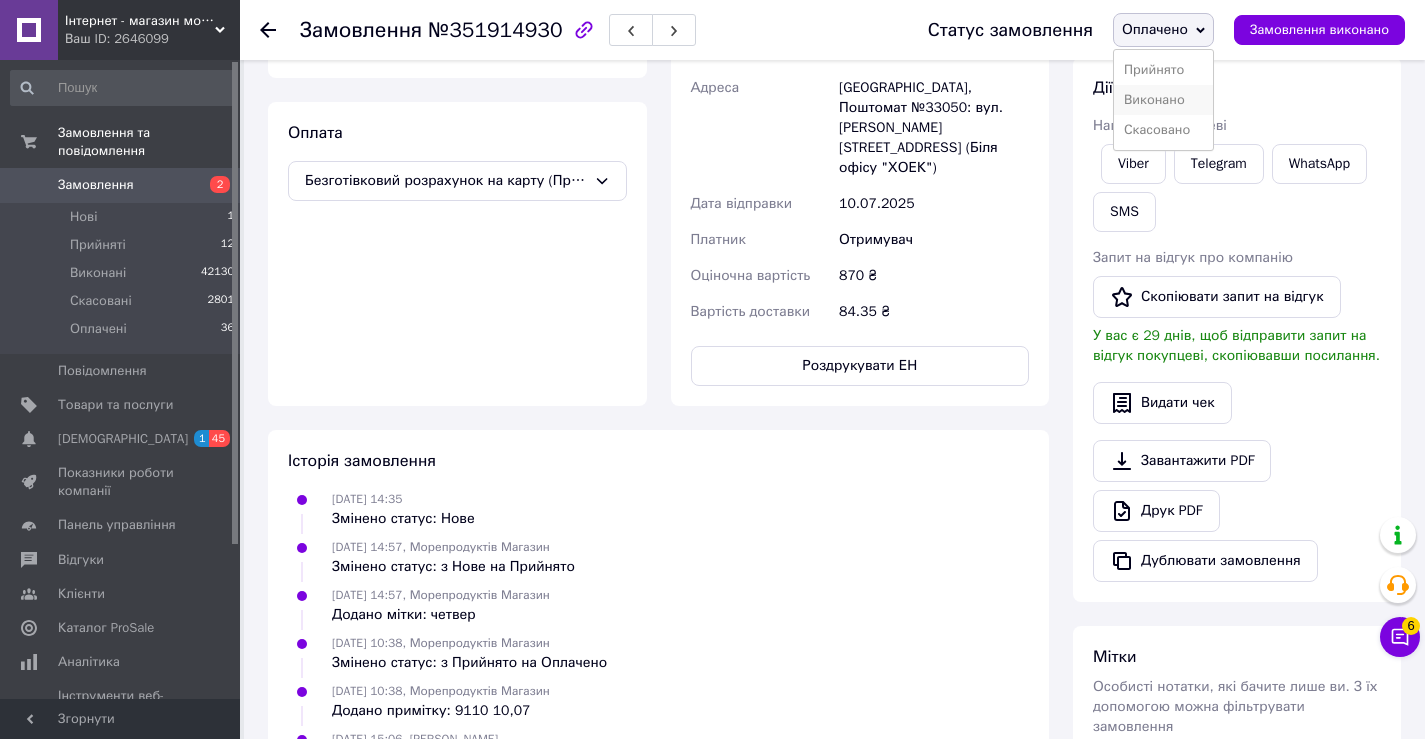 click on "Виконано" at bounding box center (1163, 100) 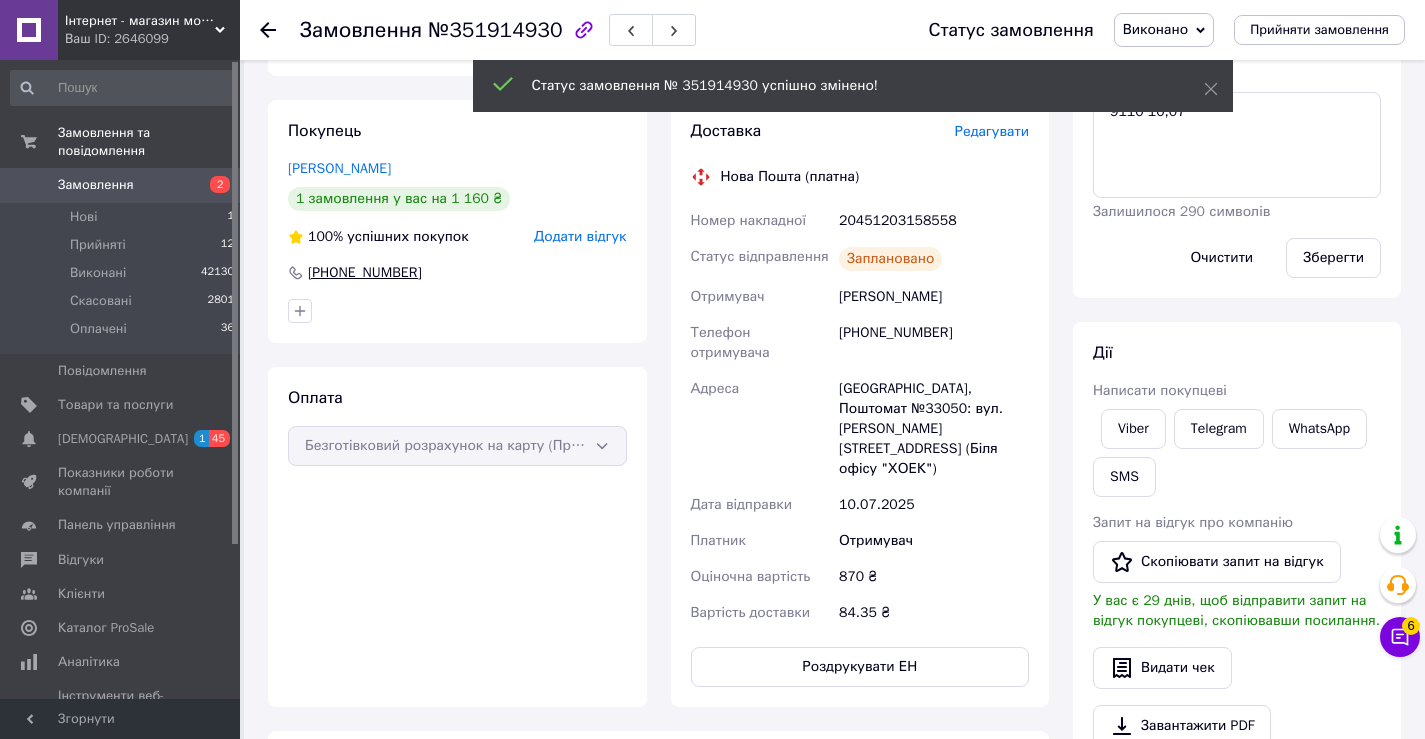scroll, scrollTop: 264, scrollLeft: 0, axis: vertical 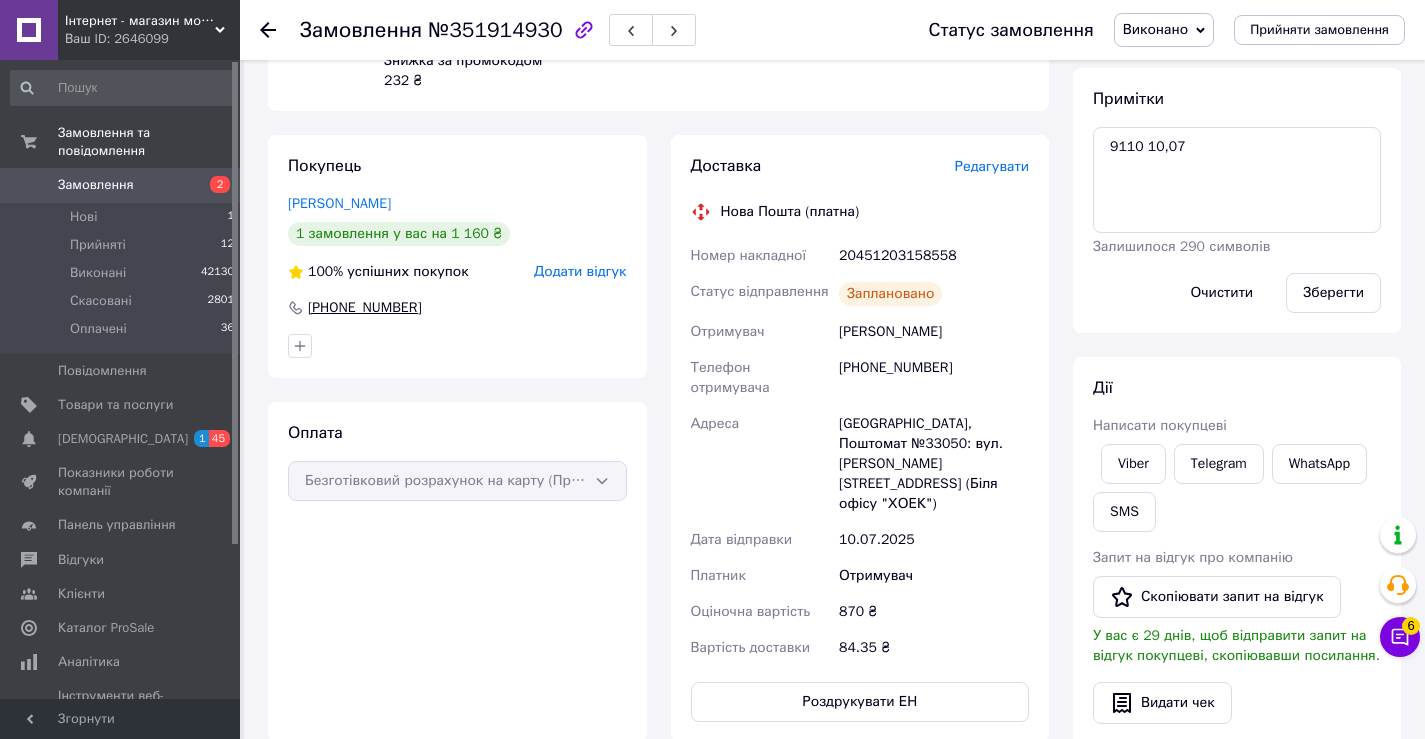 click on "[PHONE_NUMBER]" at bounding box center (365, 308) 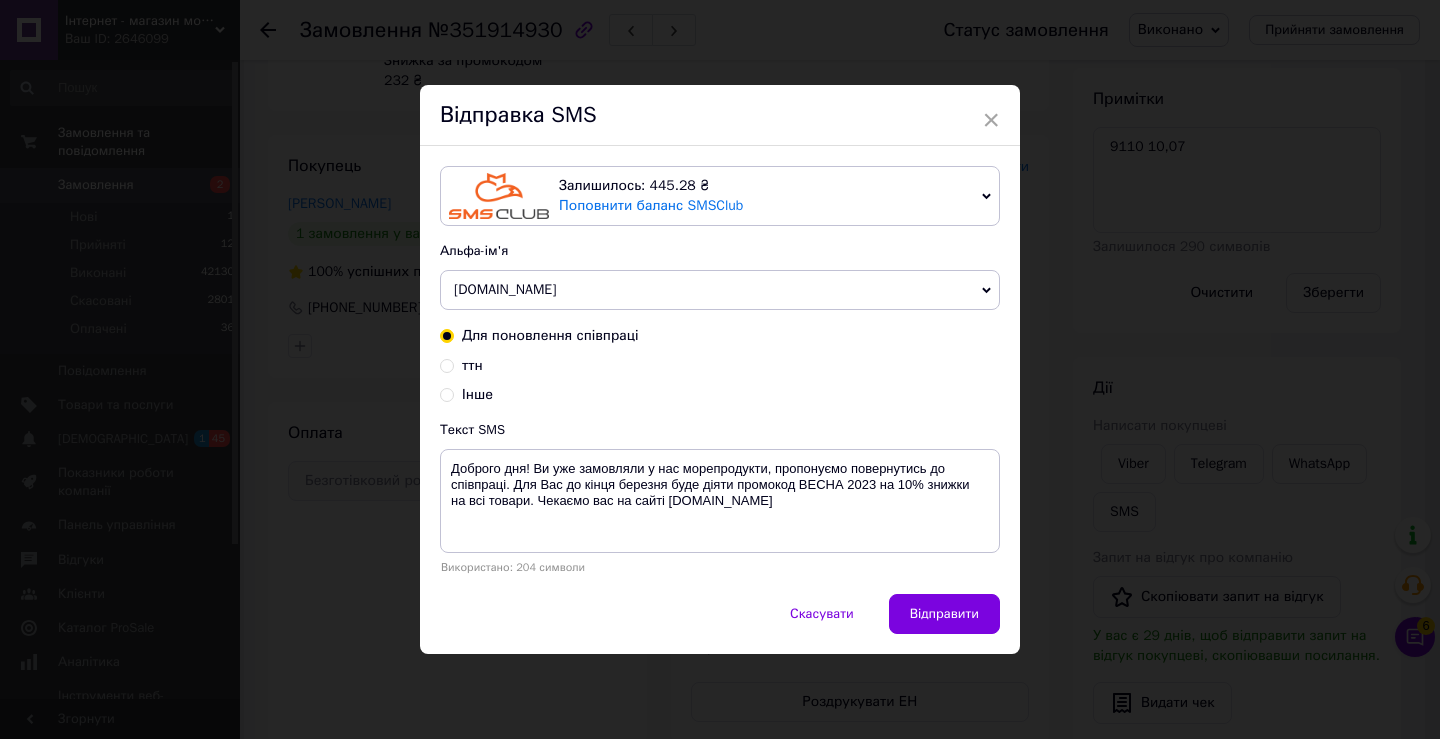 click on "ттн" at bounding box center (447, 364) 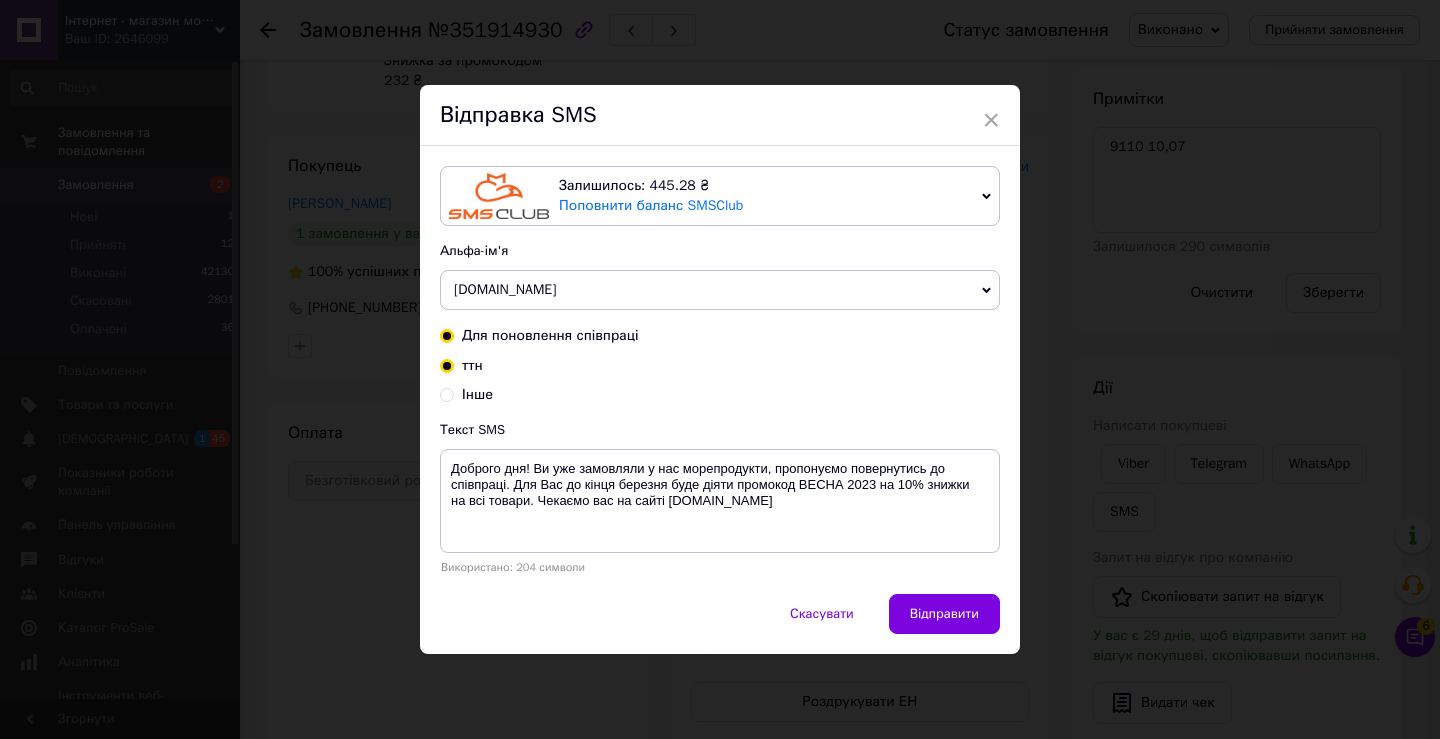 radio on "true" 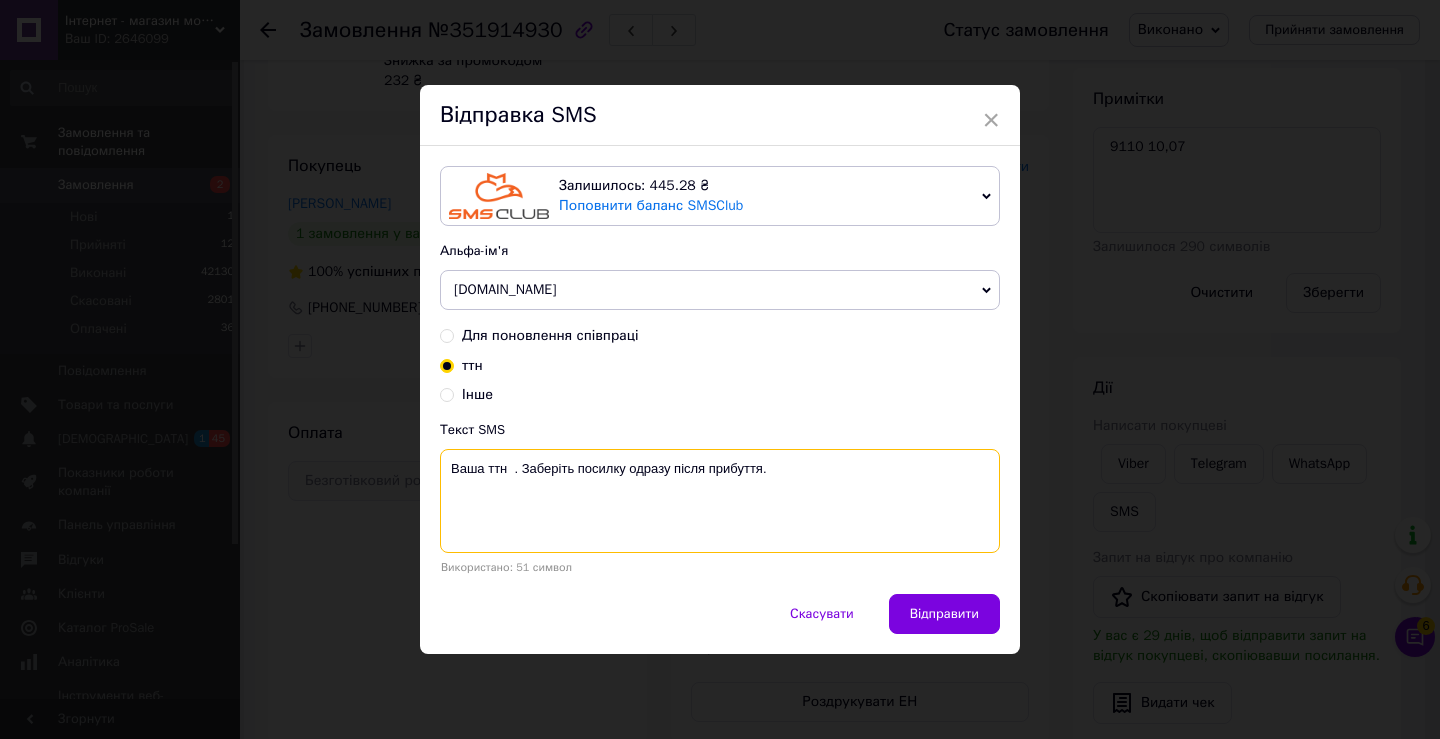 click on "Ваша ттн  . Заберіть посилку одразу після прибуття." at bounding box center [720, 501] 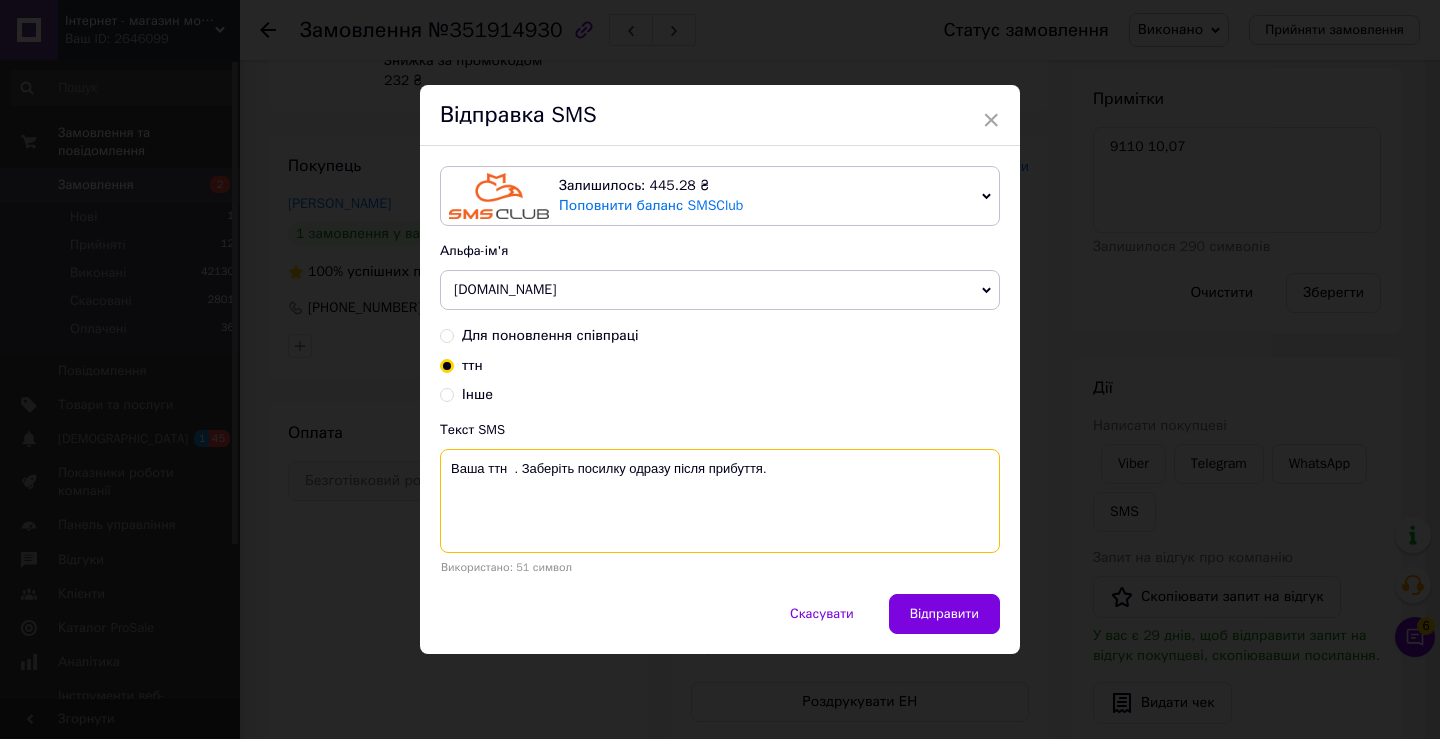 paste on "20451203158558" 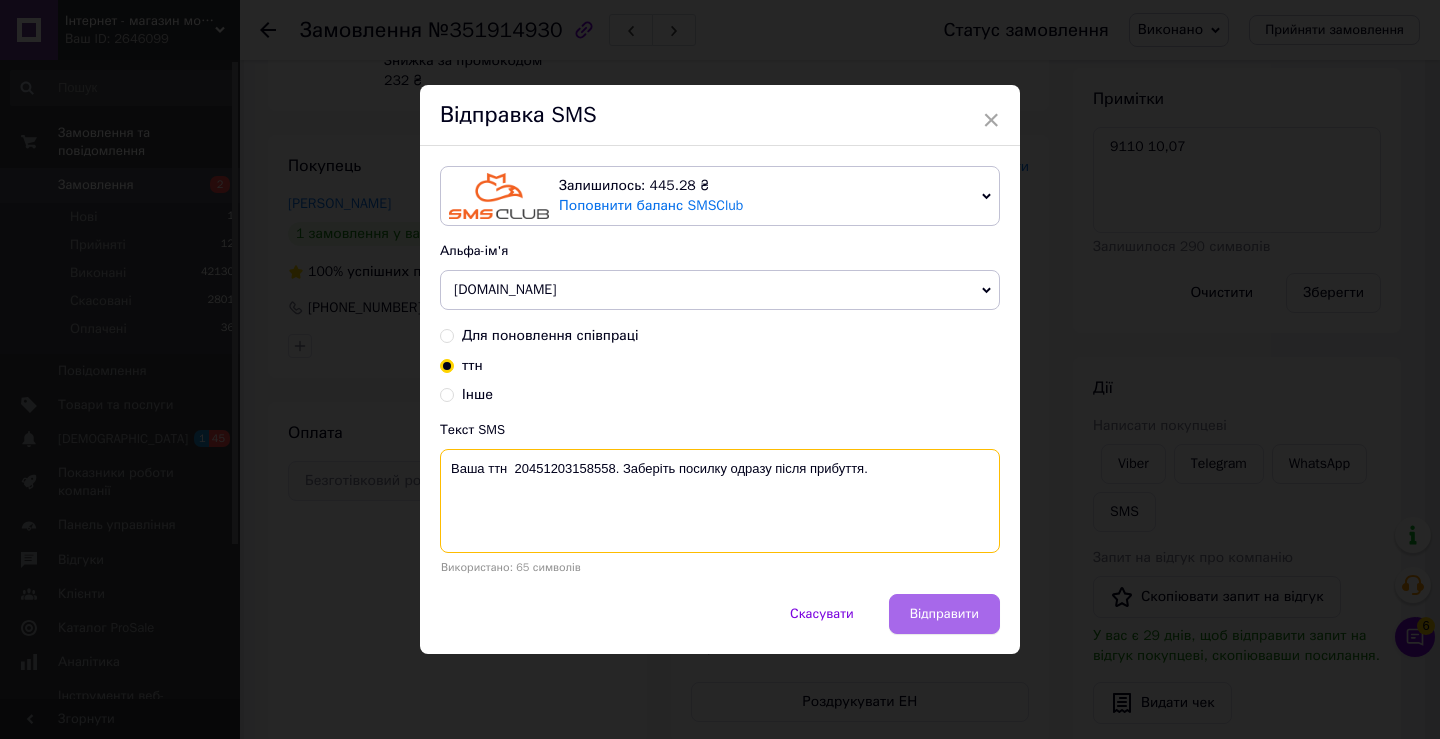 type on "Ваша ттн  20451203158558. Заберіть посилку одразу після прибуття." 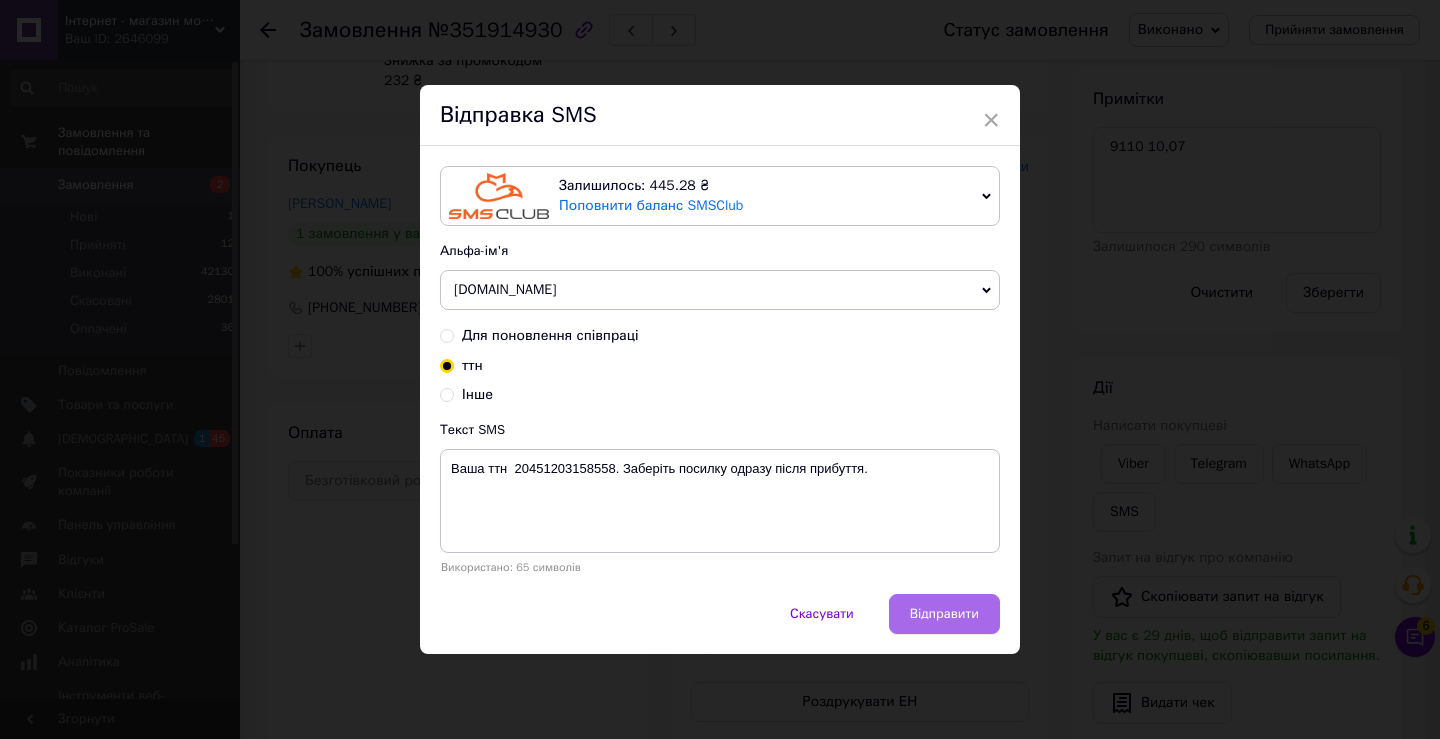 click on "Відправити" at bounding box center (944, 614) 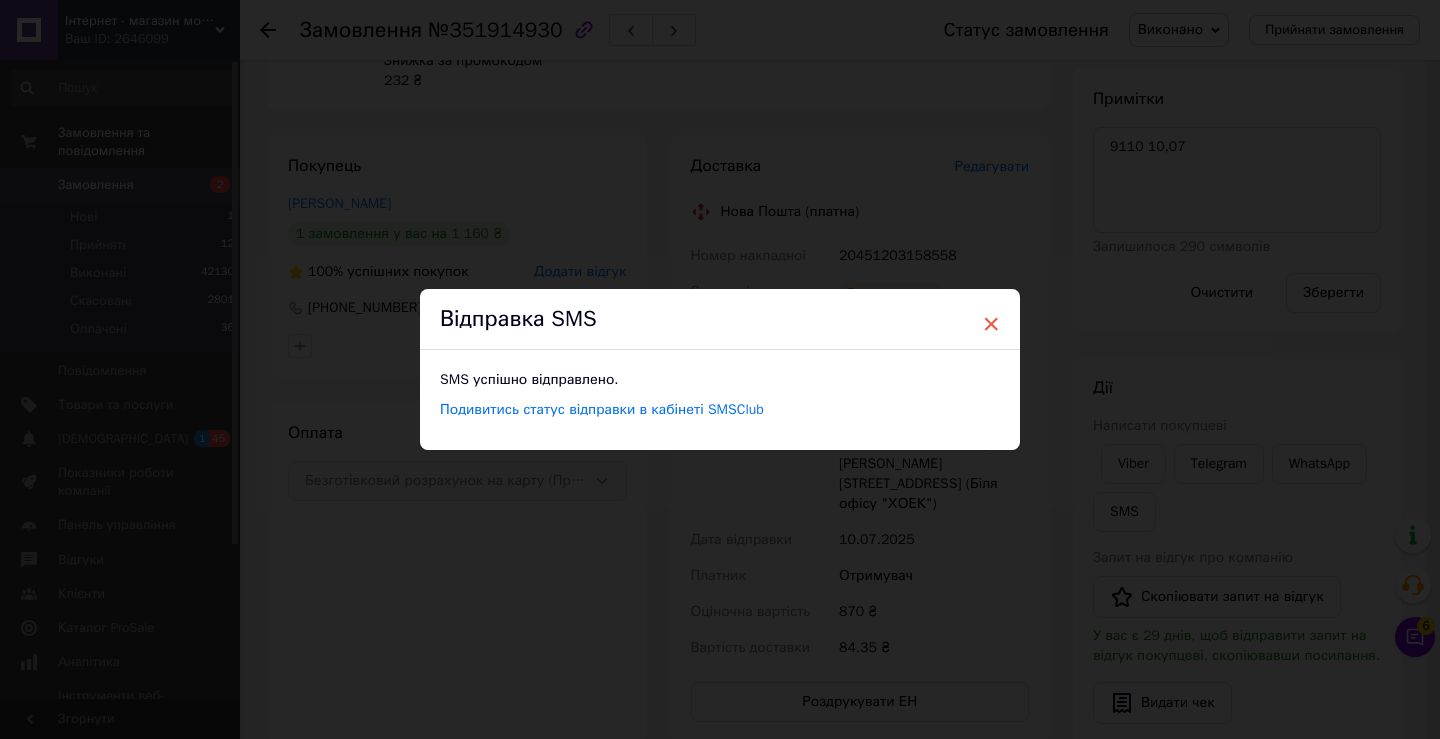 click on "×" at bounding box center [991, 324] 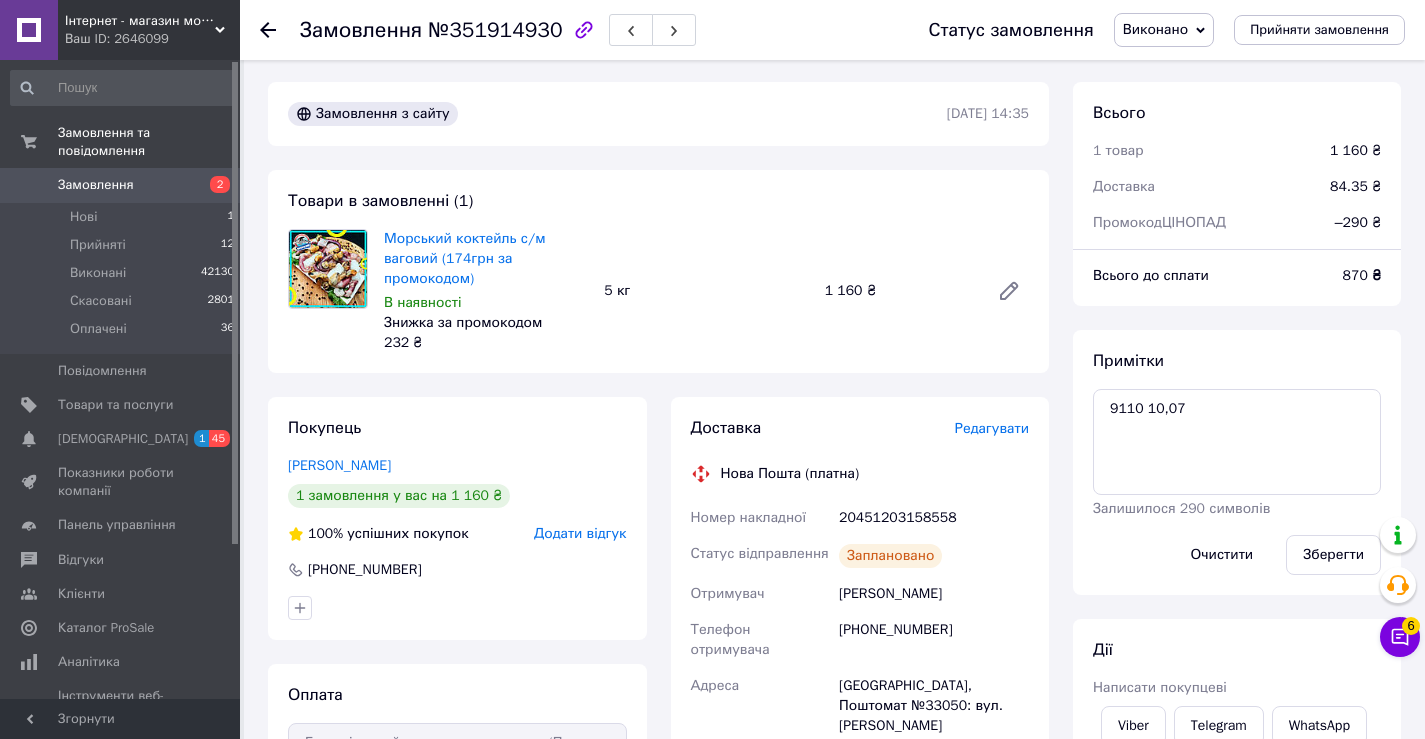 scroll, scrollTop: 0, scrollLeft: 0, axis: both 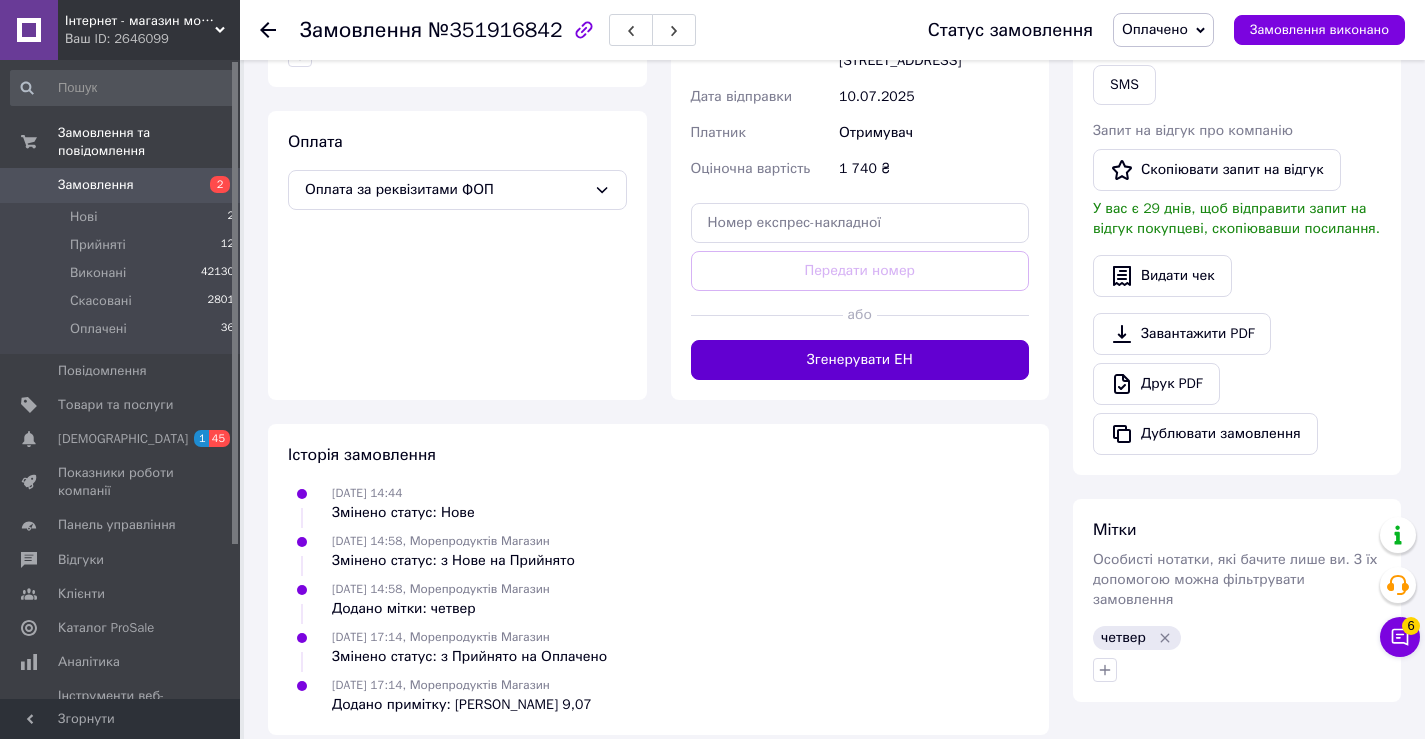 click on "Згенерувати ЕН" at bounding box center (860, 360) 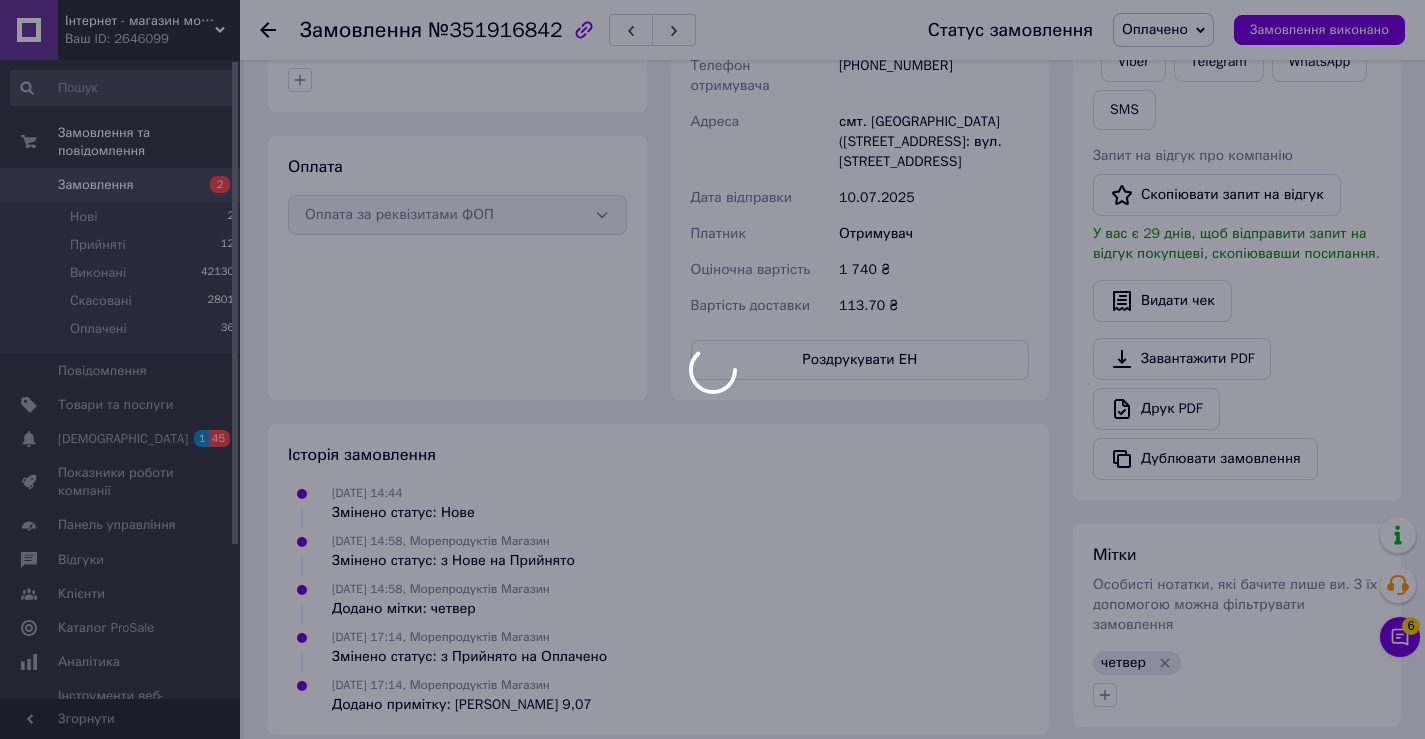 scroll, scrollTop: 727, scrollLeft: 0, axis: vertical 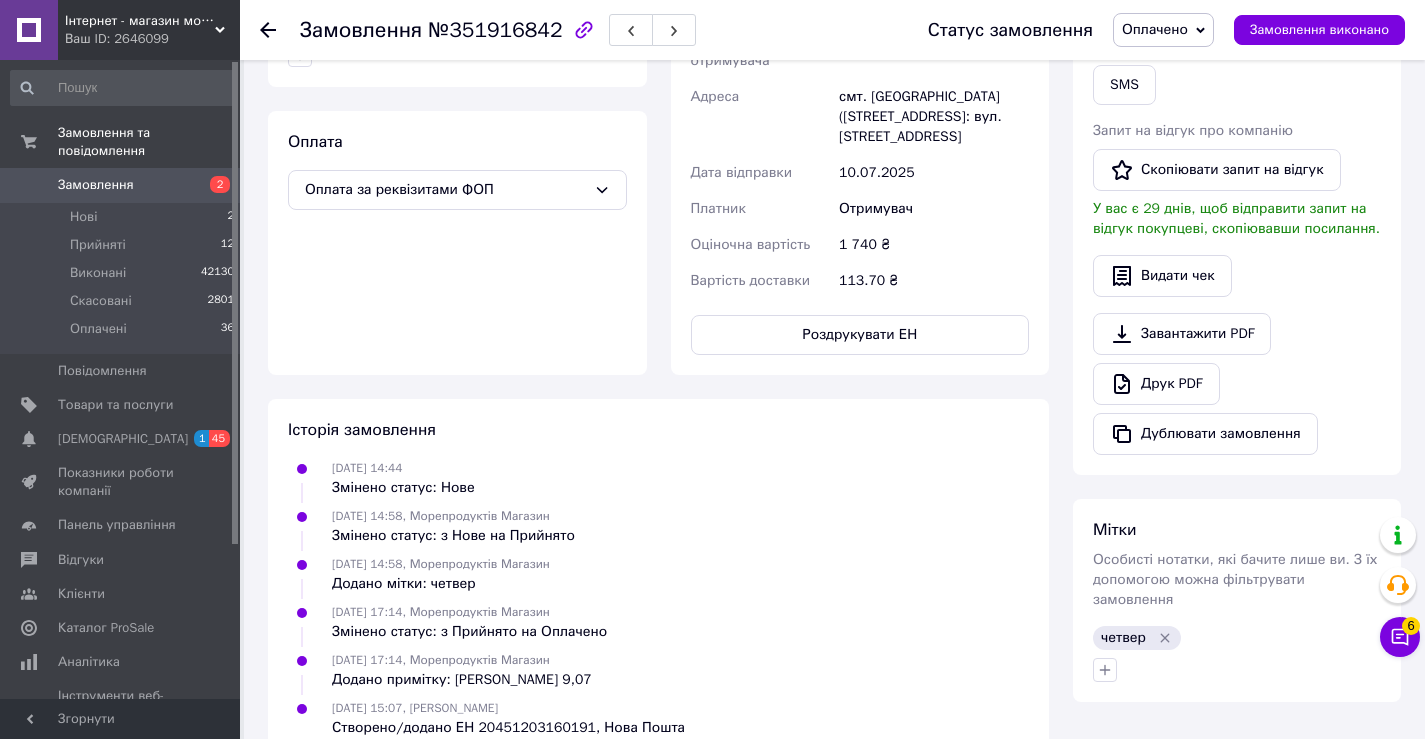 drag, startPoint x: 1152, startPoint y: 29, endPoint x: 1056, endPoint y: 69, distance: 104 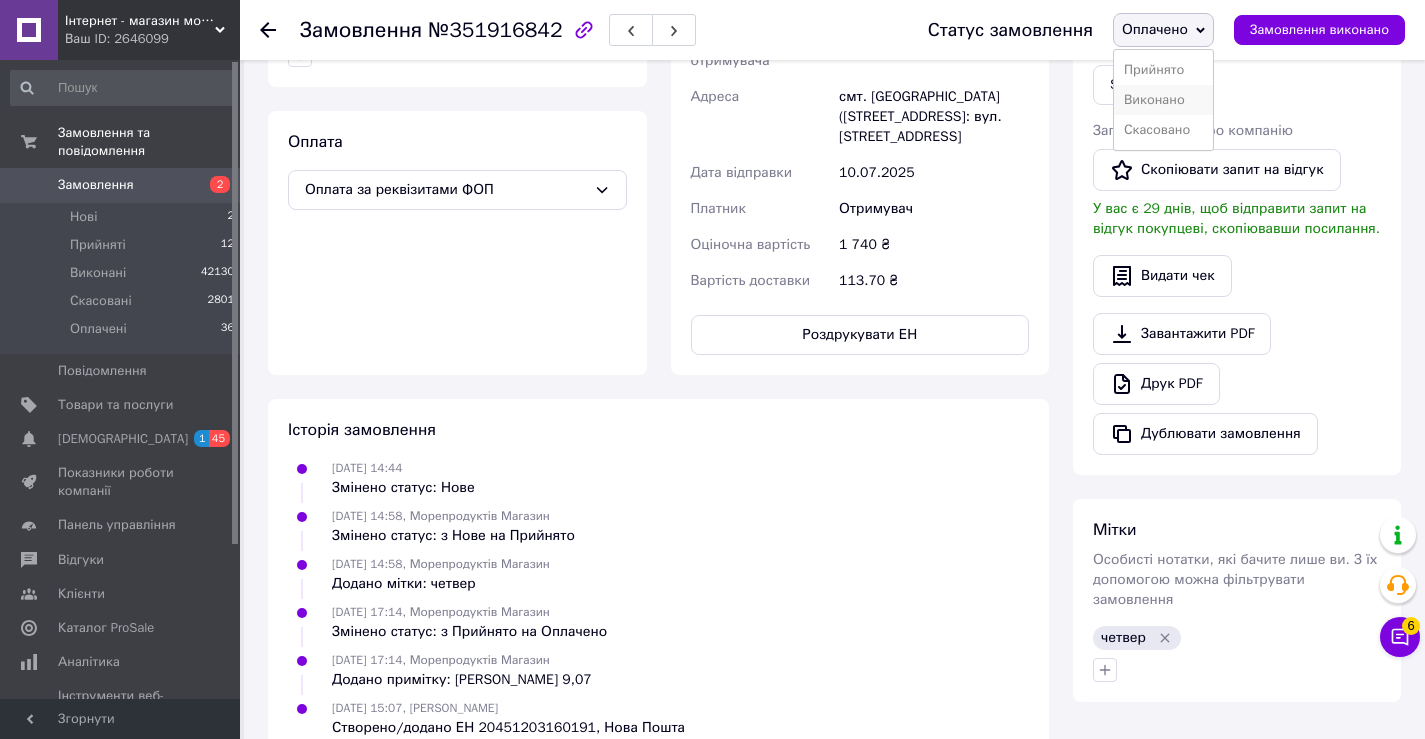click on "Виконано" at bounding box center (1163, 100) 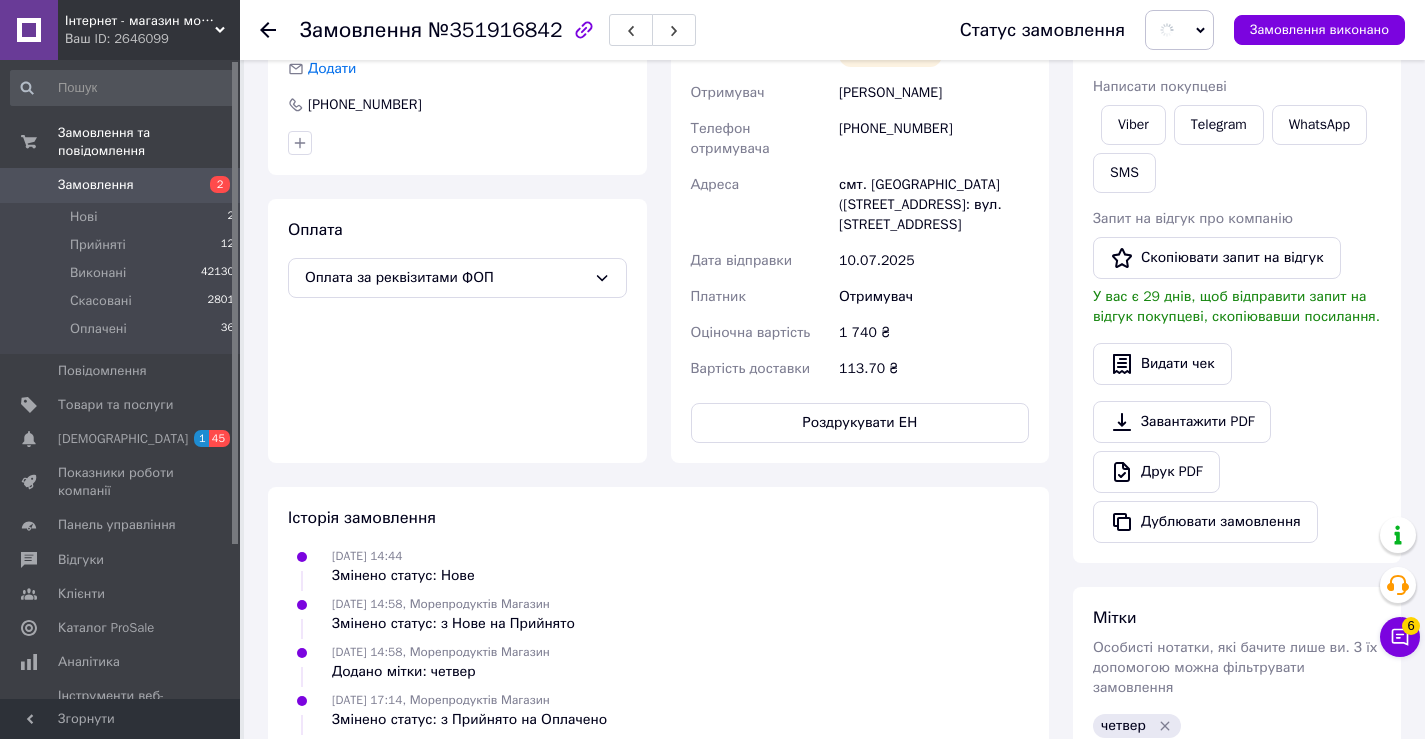 scroll, scrollTop: 527, scrollLeft: 0, axis: vertical 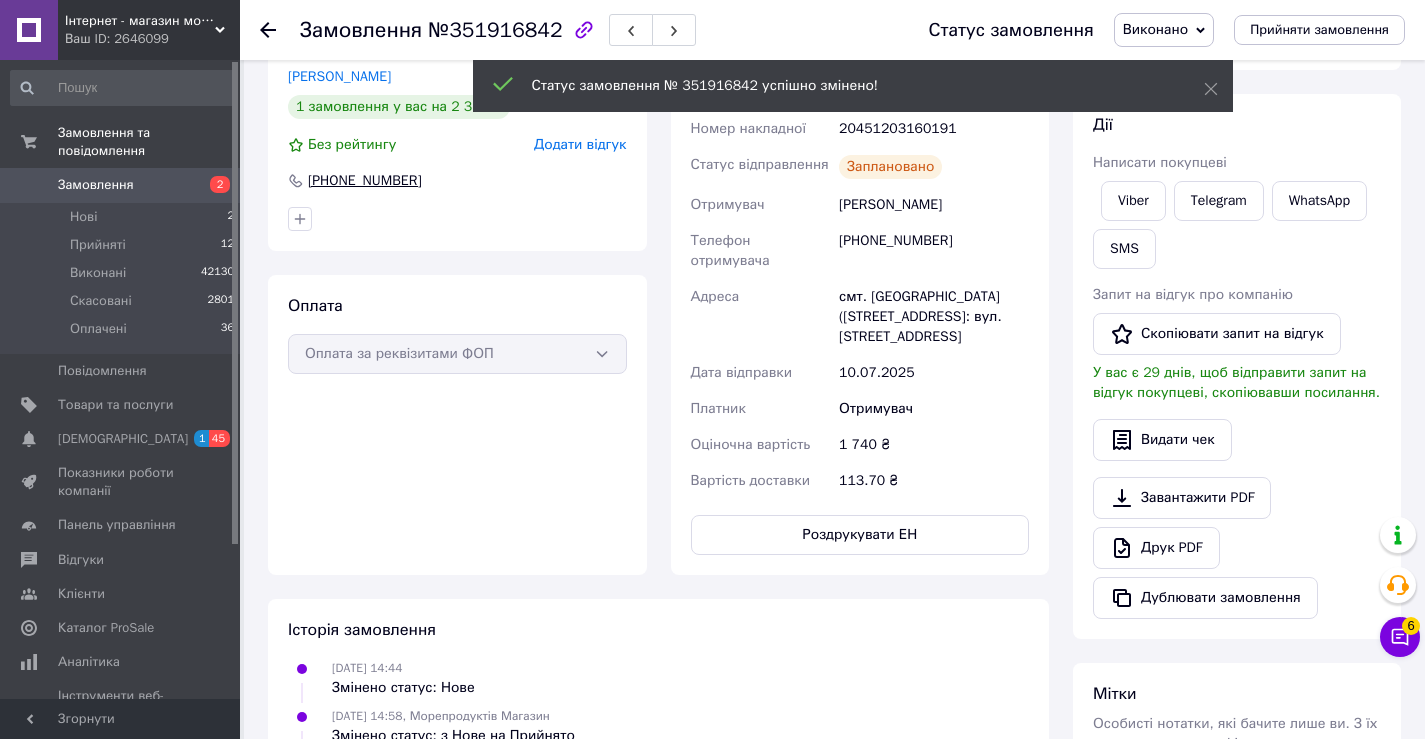 click on "[PHONE_NUMBER]" at bounding box center [365, 181] 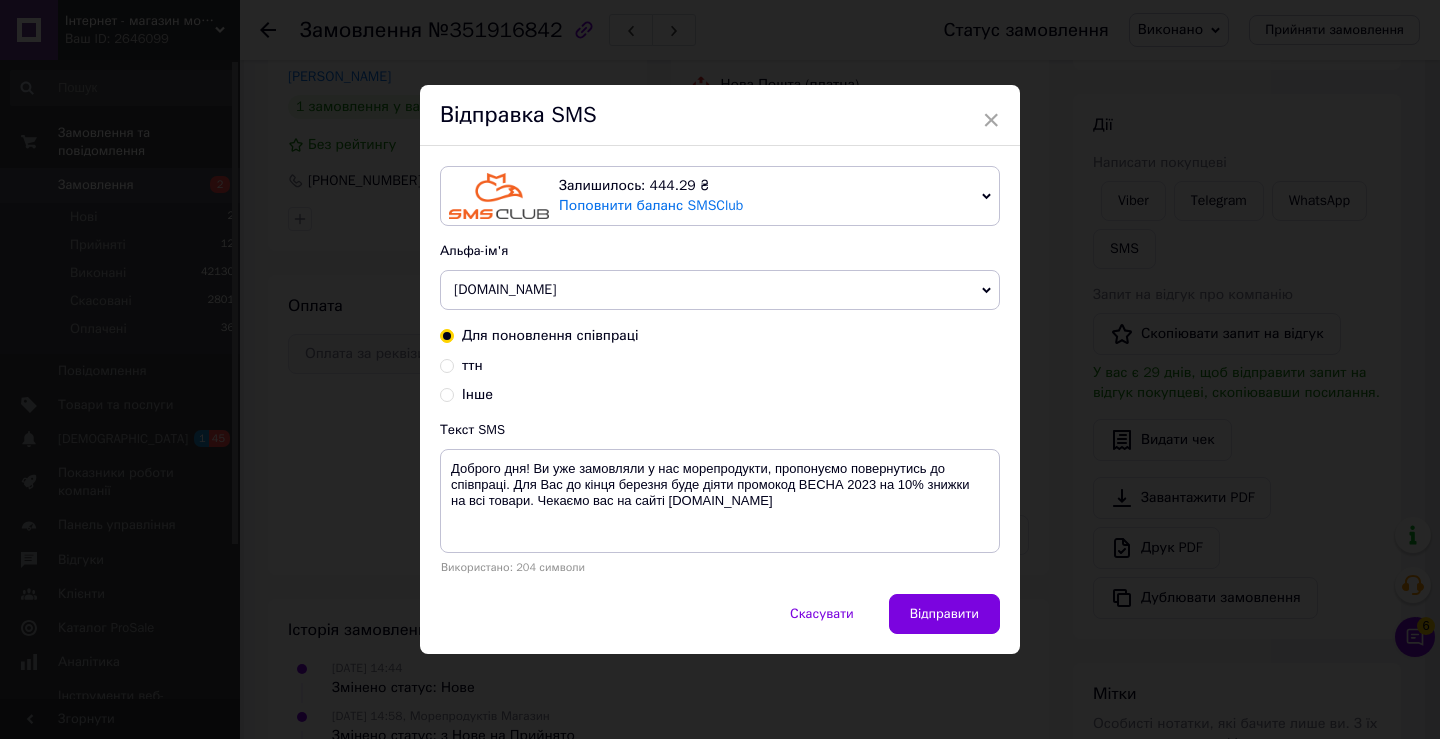 click on "ттн" at bounding box center [447, 364] 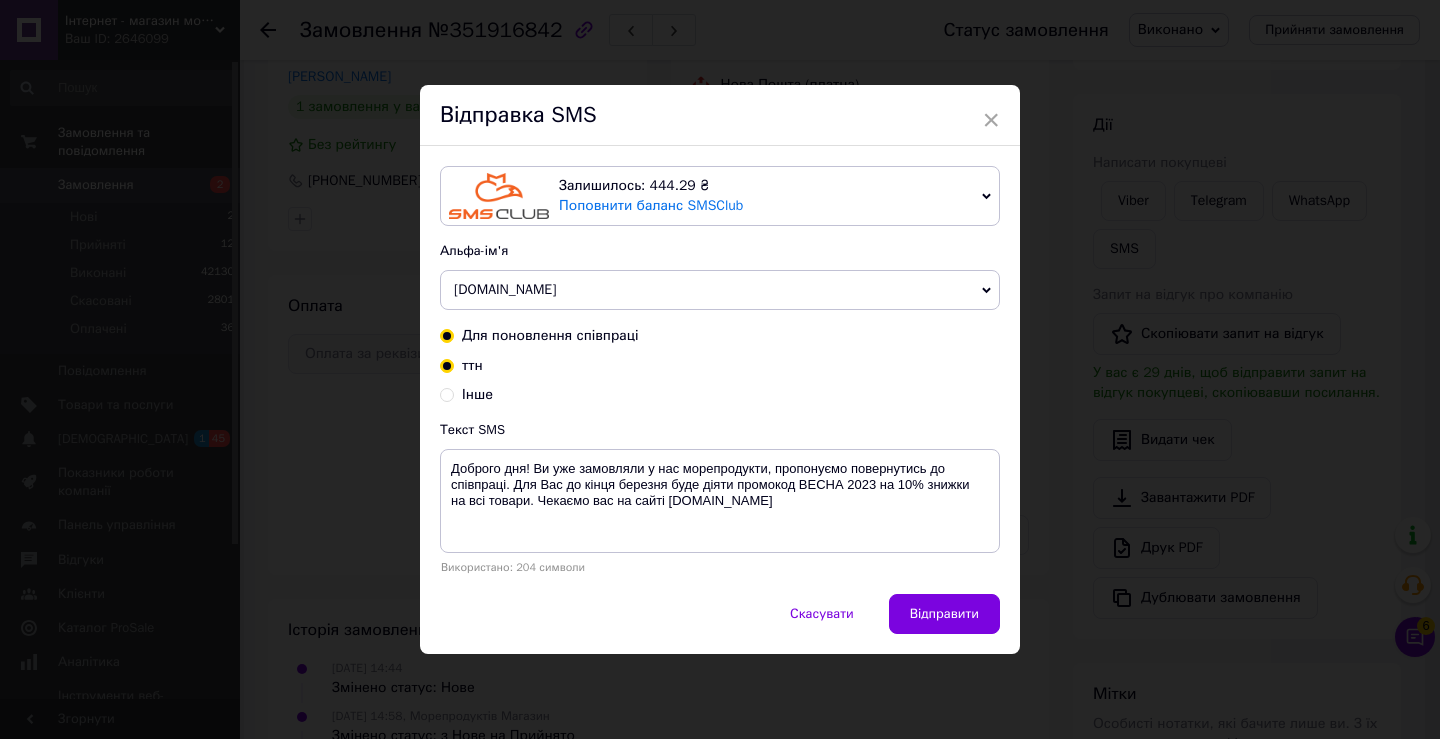 radio on "true" 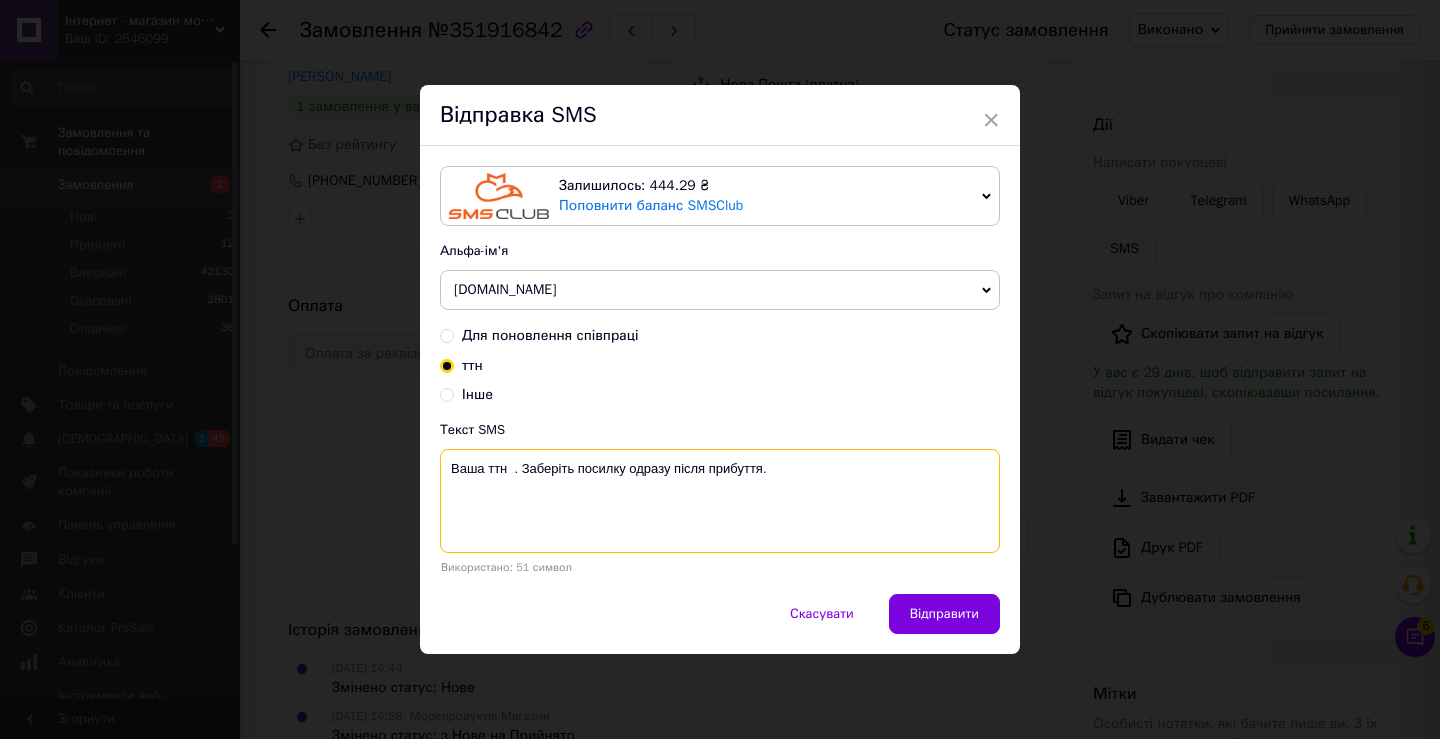 click on "Ваша ттн  . Заберіть посилку одразу після прибуття." at bounding box center (720, 501) 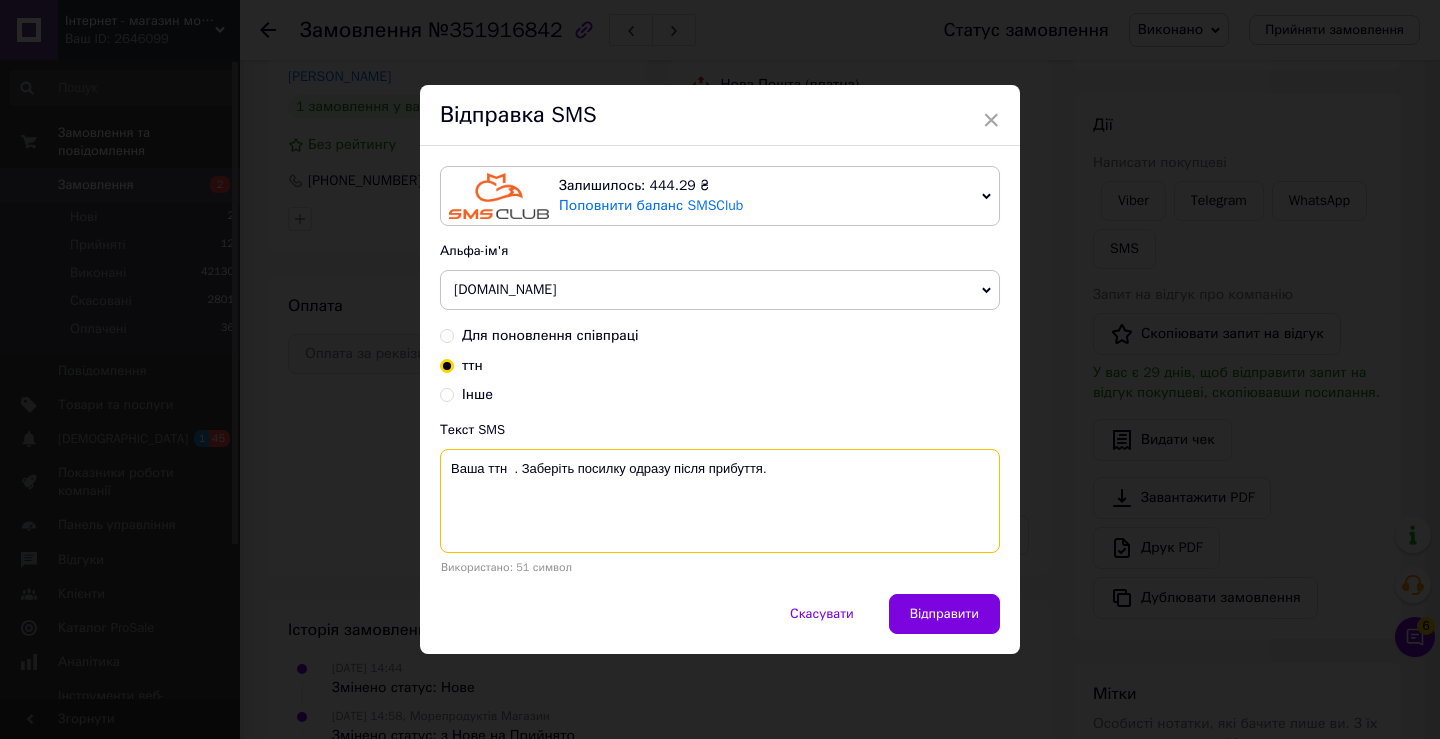 paste on "20451203160191" 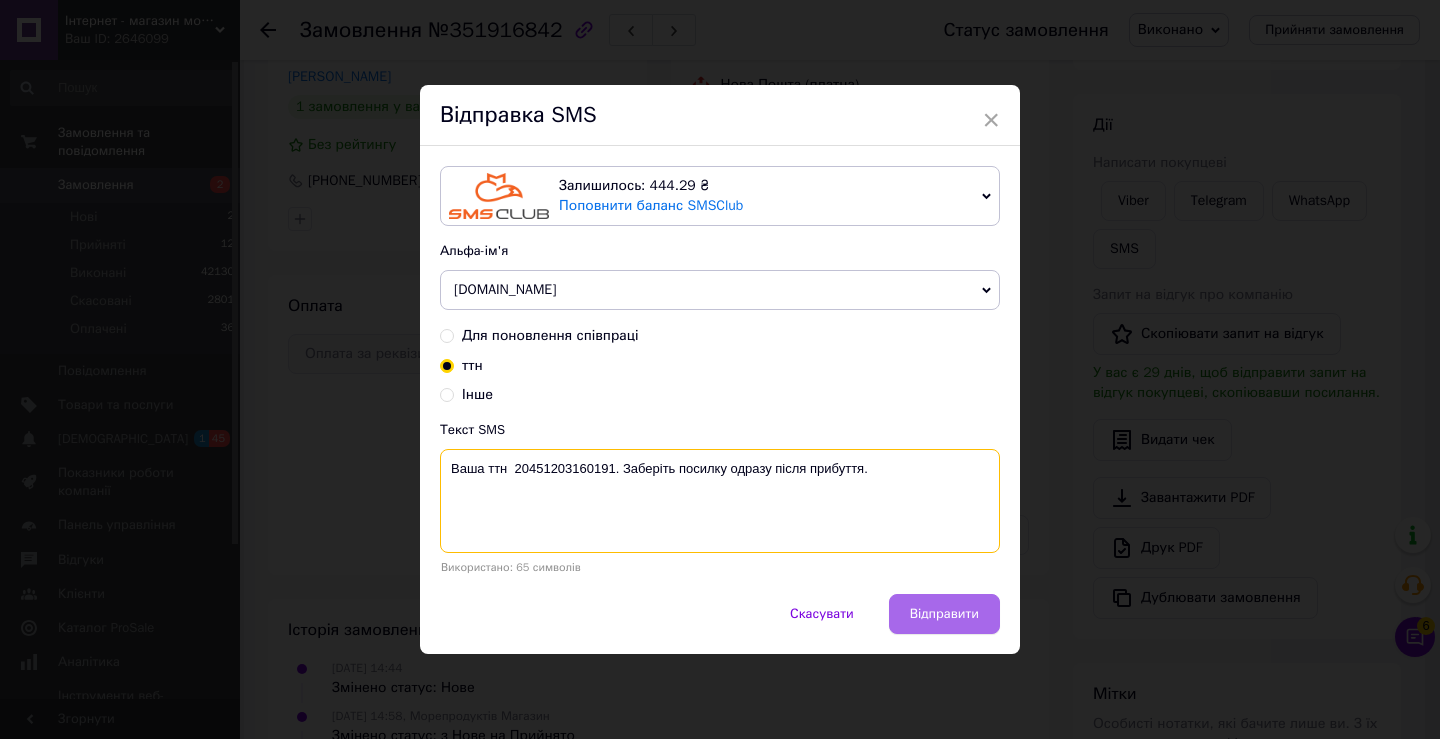 type on "Ваша ттн  20451203160191. Заберіть посилку одразу після прибуття." 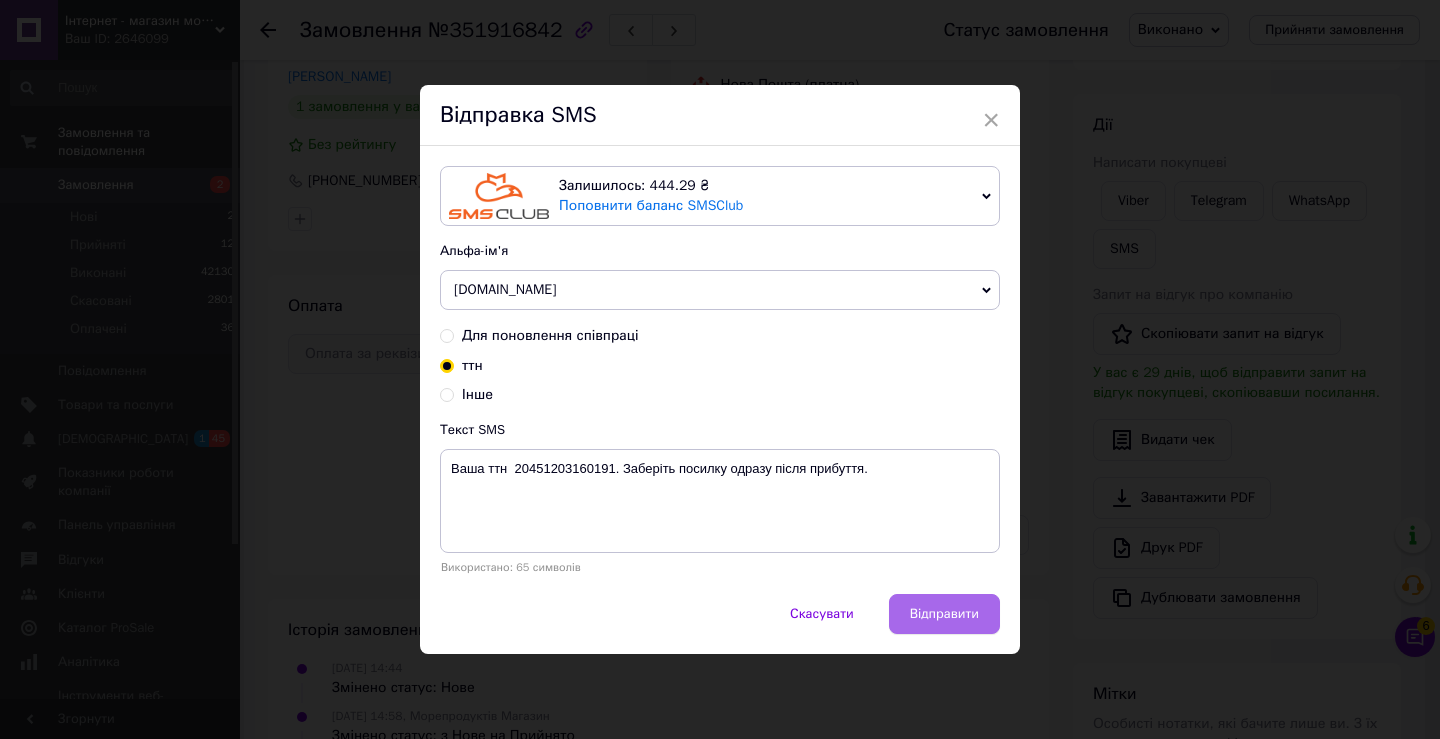 click on "Відправити" at bounding box center (944, 614) 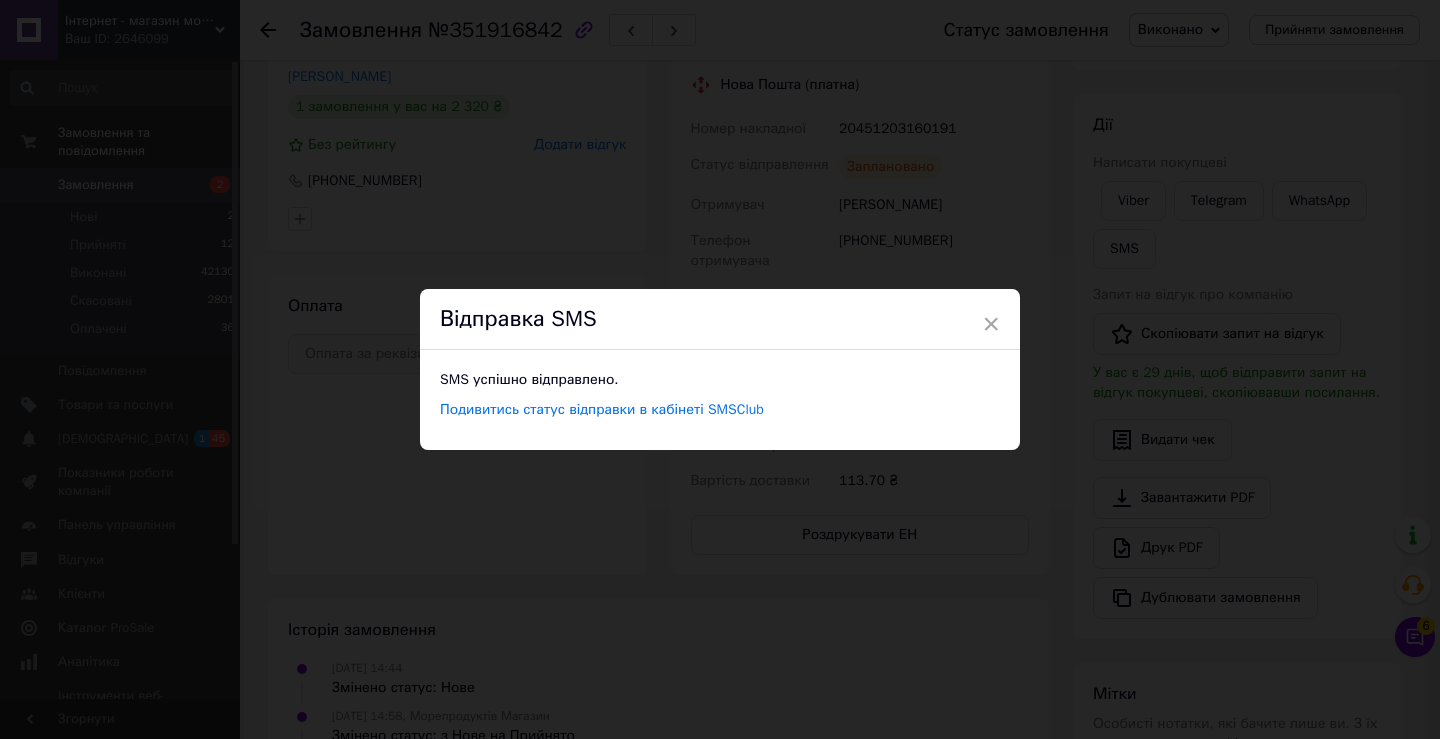 drag, startPoint x: 992, startPoint y: 319, endPoint x: 931, endPoint y: 301, distance: 63.600315 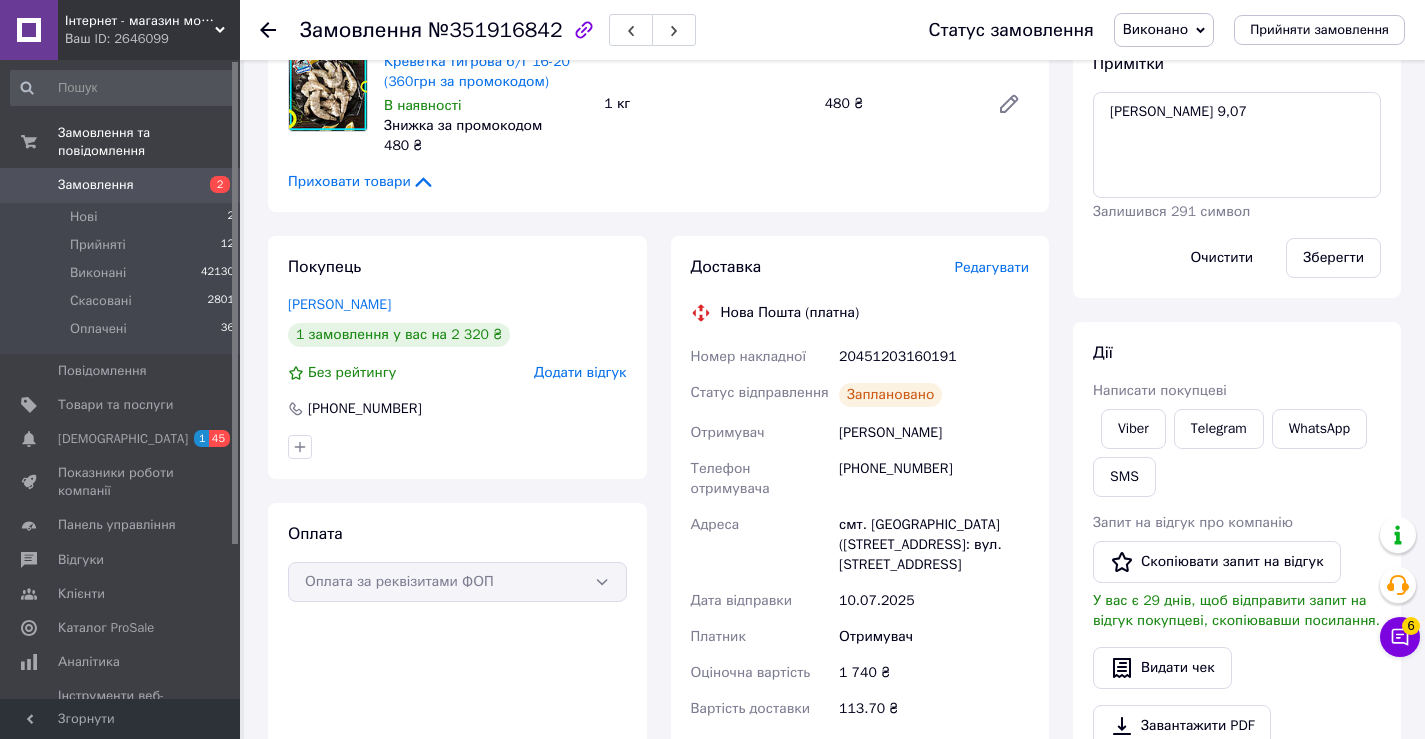 scroll, scrollTop: 227, scrollLeft: 0, axis: vertical 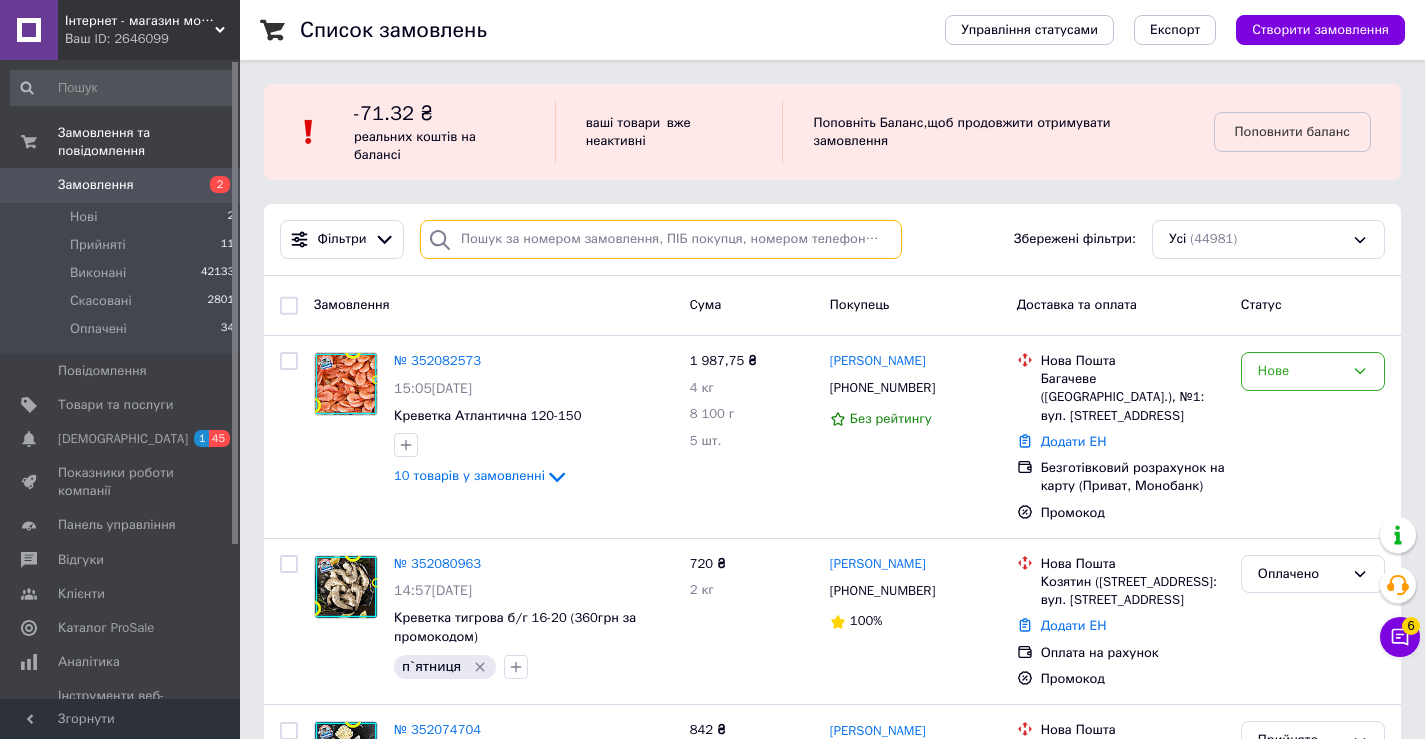 click at bounding box center [661, 239] 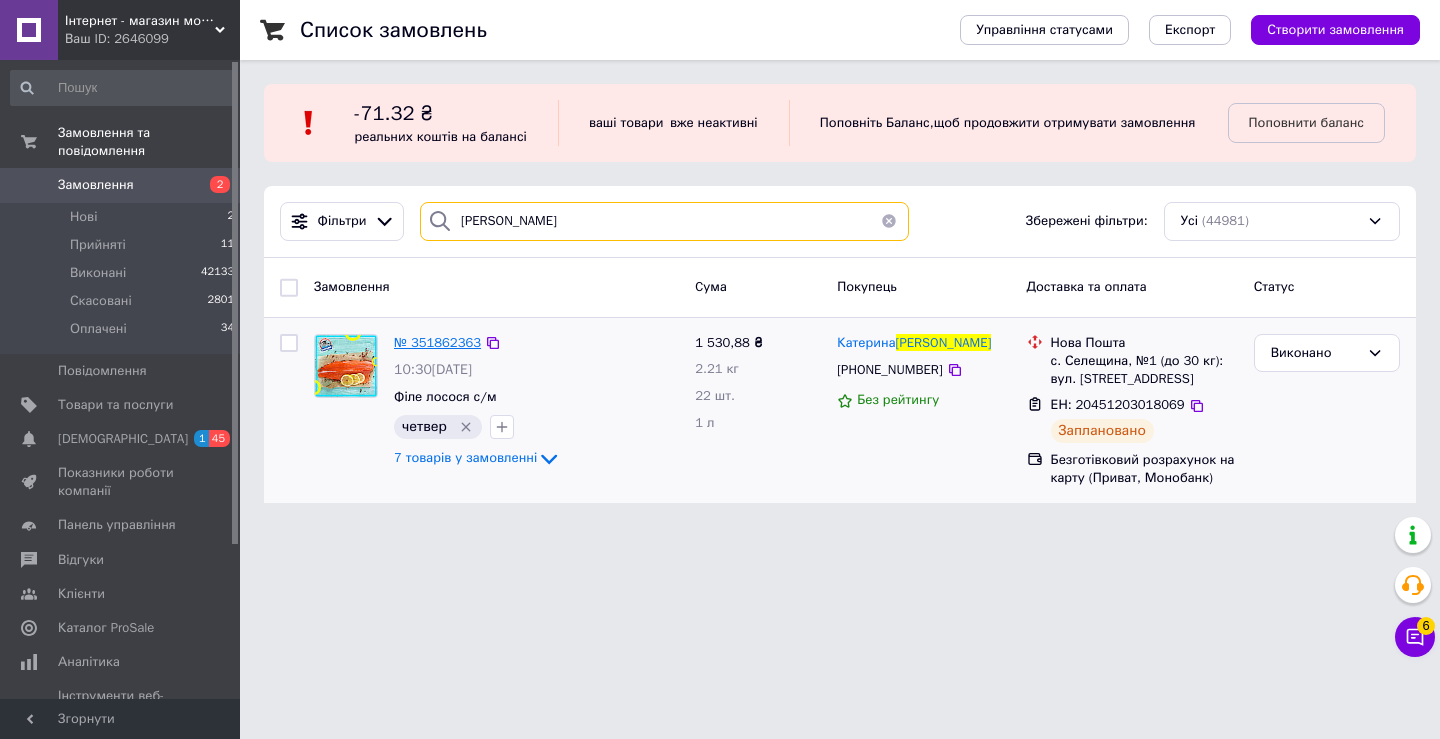 type on "мазна" 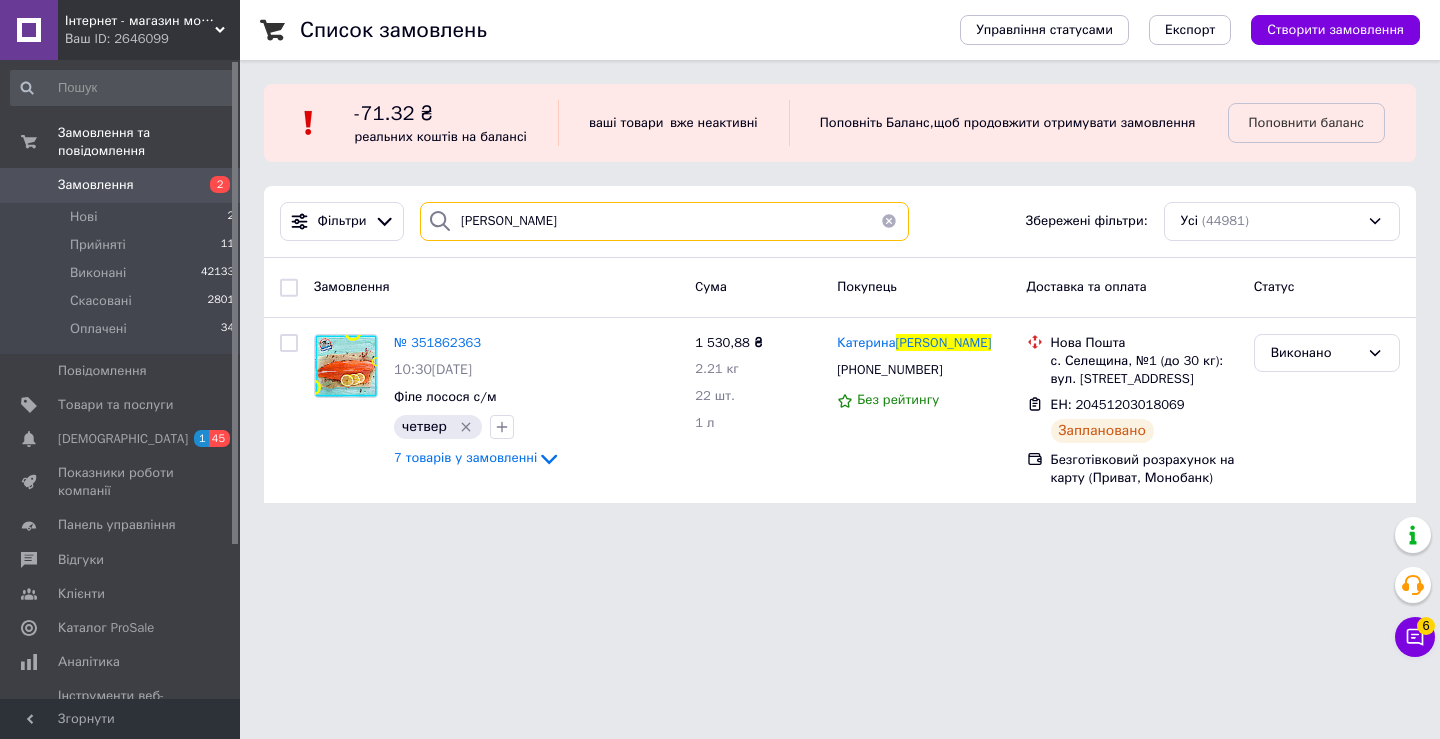 drag, startPoint x: 548, startPoint y: 261, endPoint x: 504, endPoint y: 244, distance: 47.169907 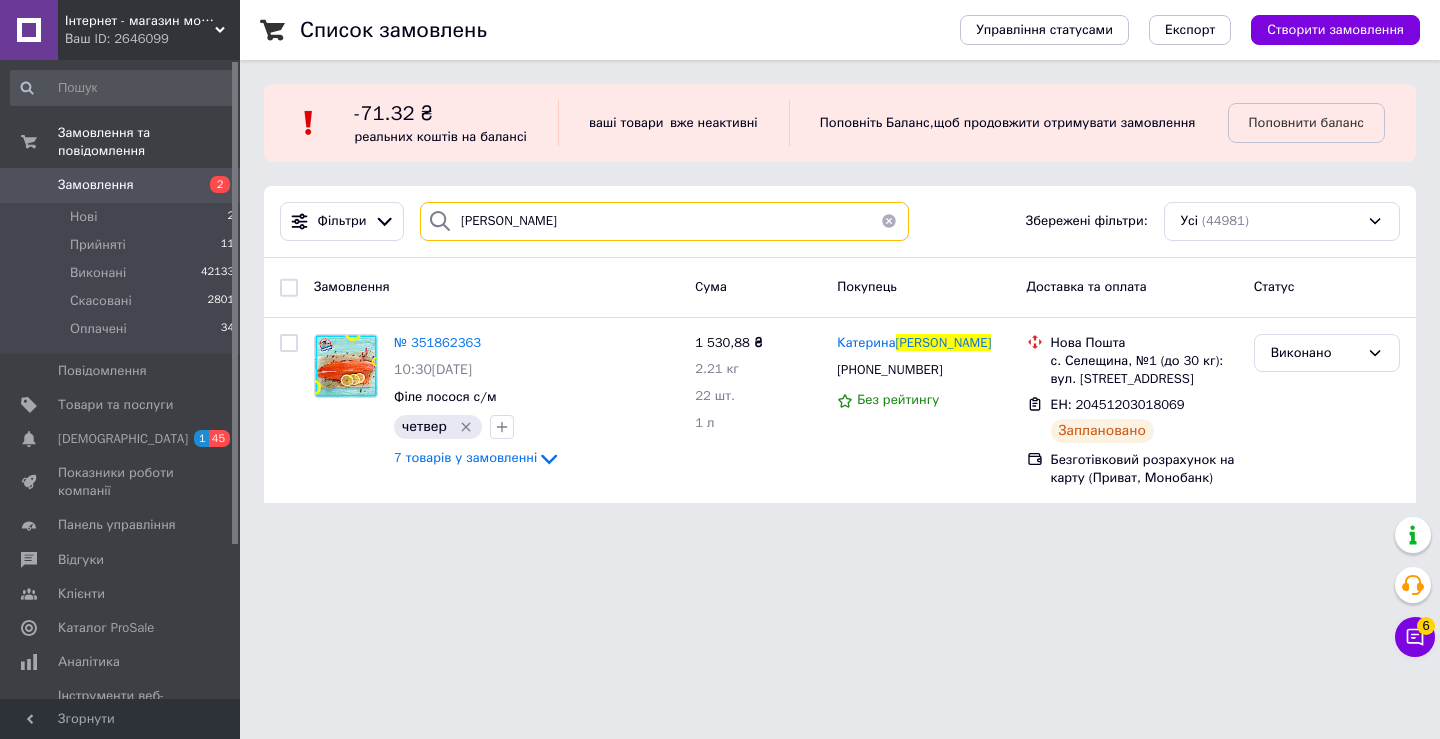 click on "мазна" at bounding box center (664, 221) 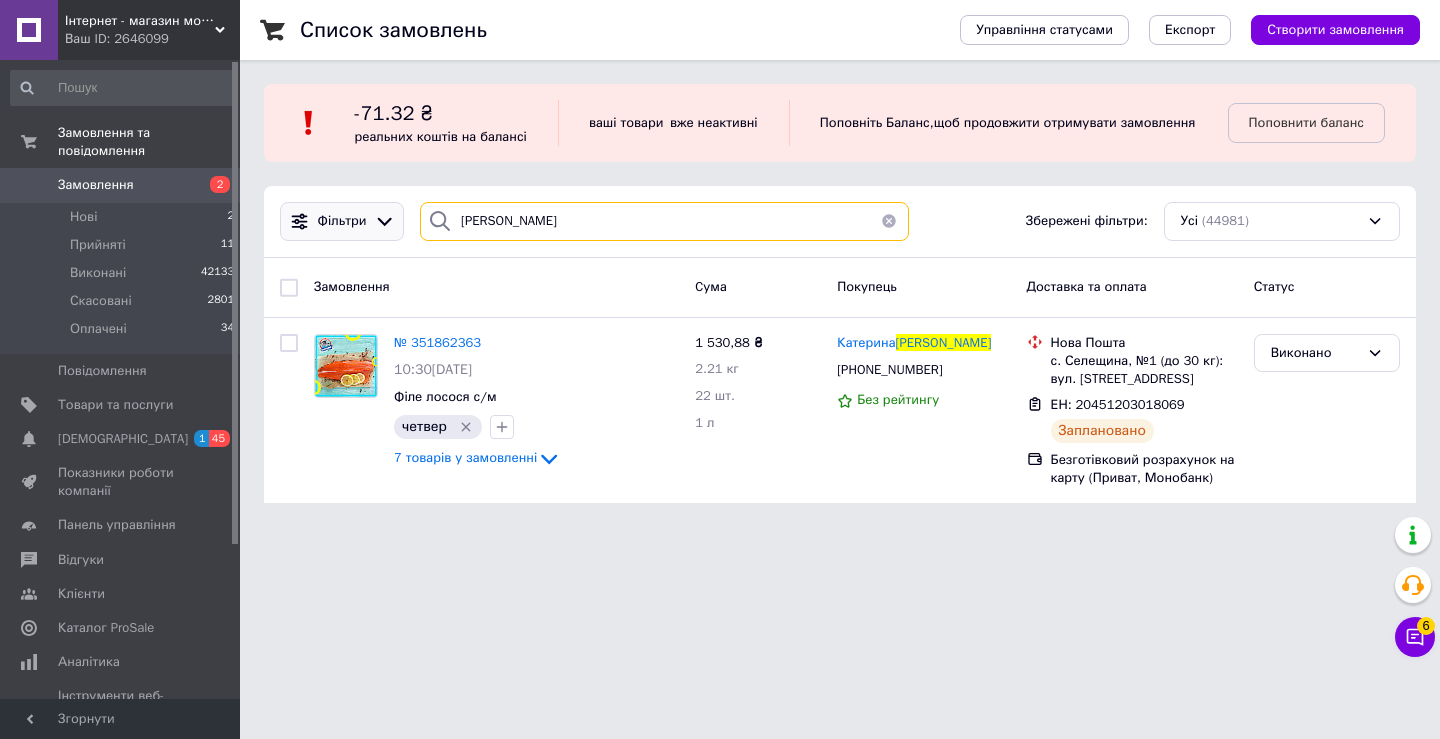 drag, startPoint x: 517, startPoint y: 246, endPoint x: 305, endPoint y: 234, distance: 212.33936 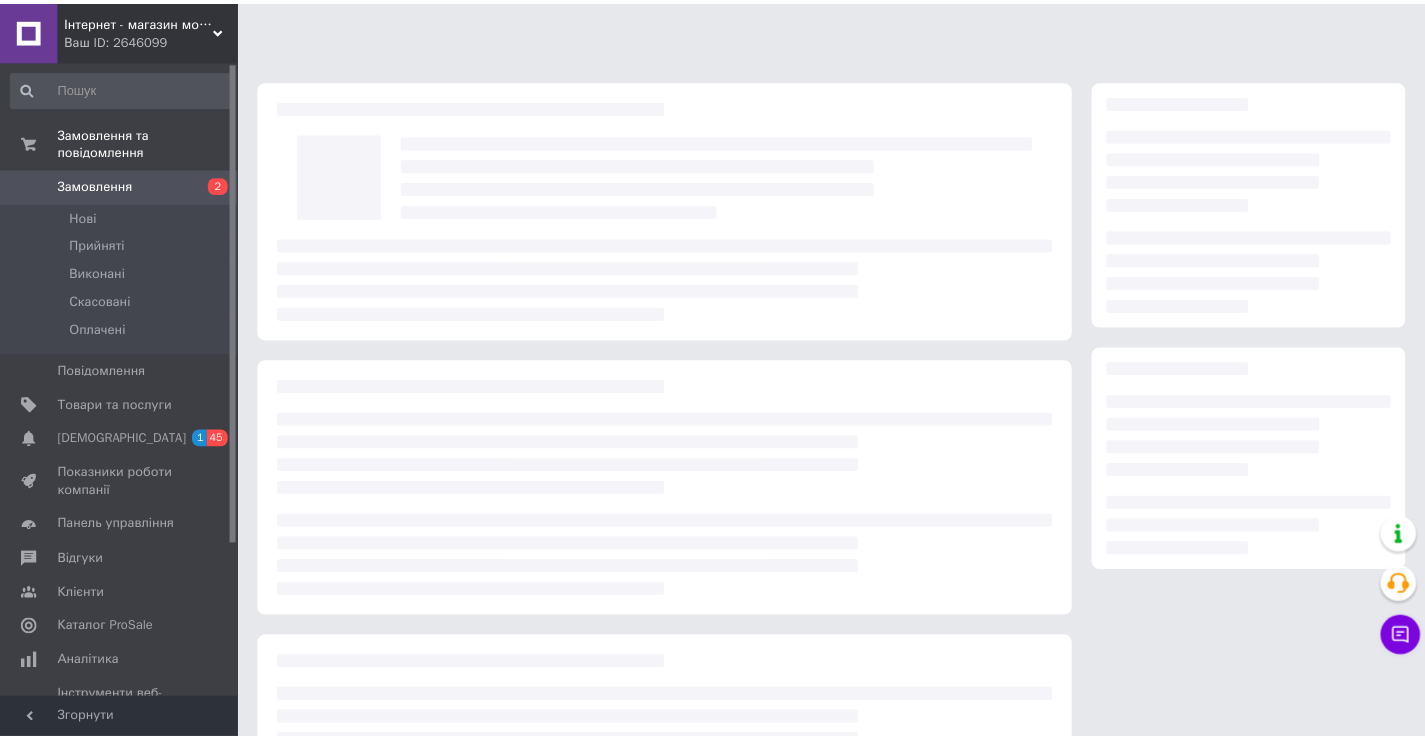 scroll, scrollTop: 0, scrollLeft: 0, axis: both 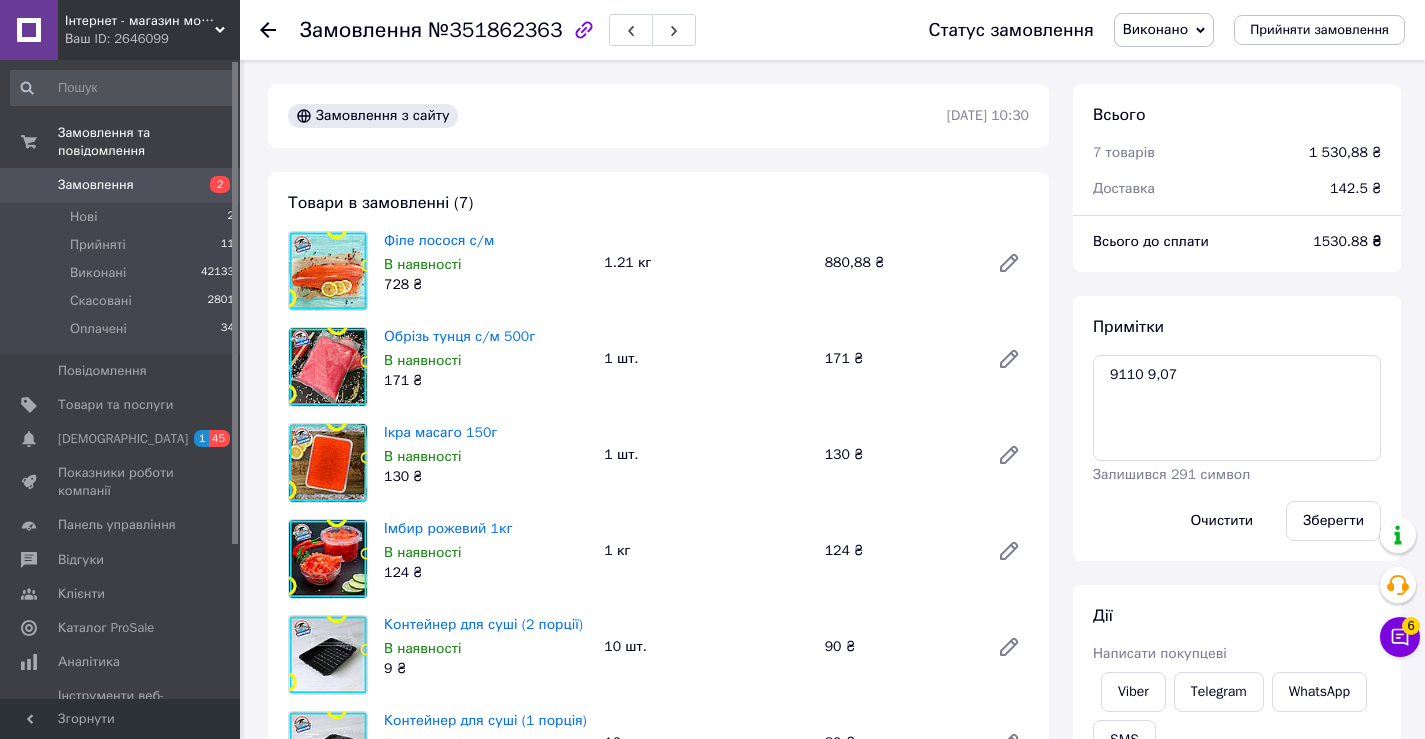 click on "Виконано" at bounding box center [1155, 29] 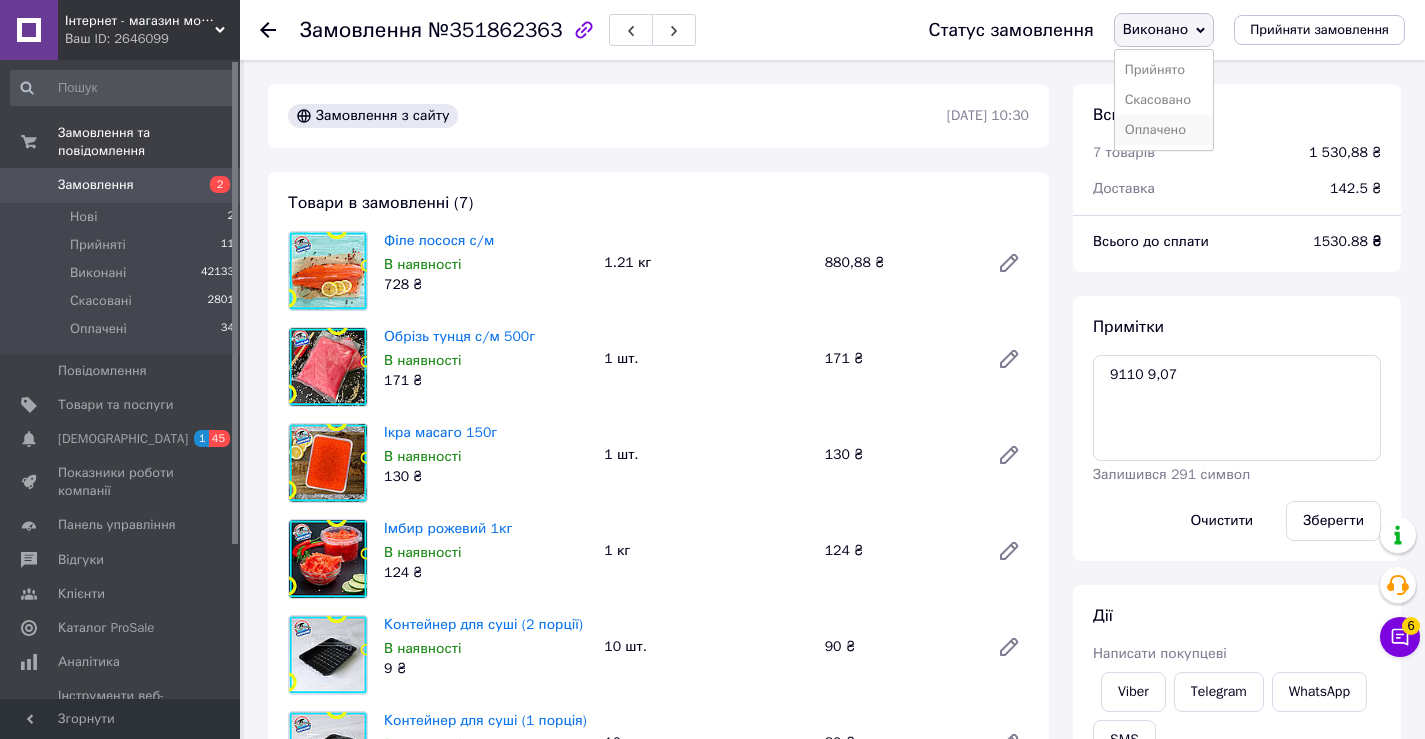 click on "Оплачено" at bounding box center (1164, 130) 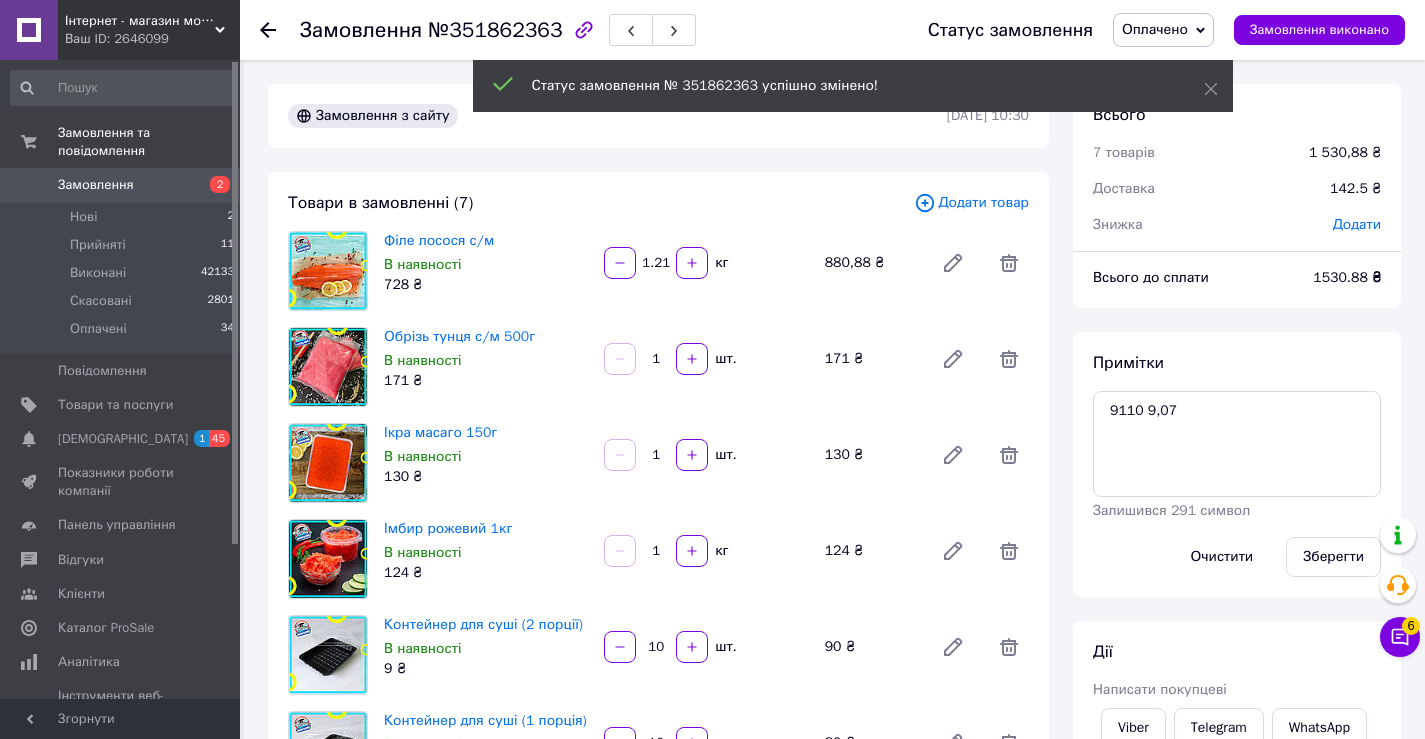 click on "1.21" at bounding box center [656, 263] 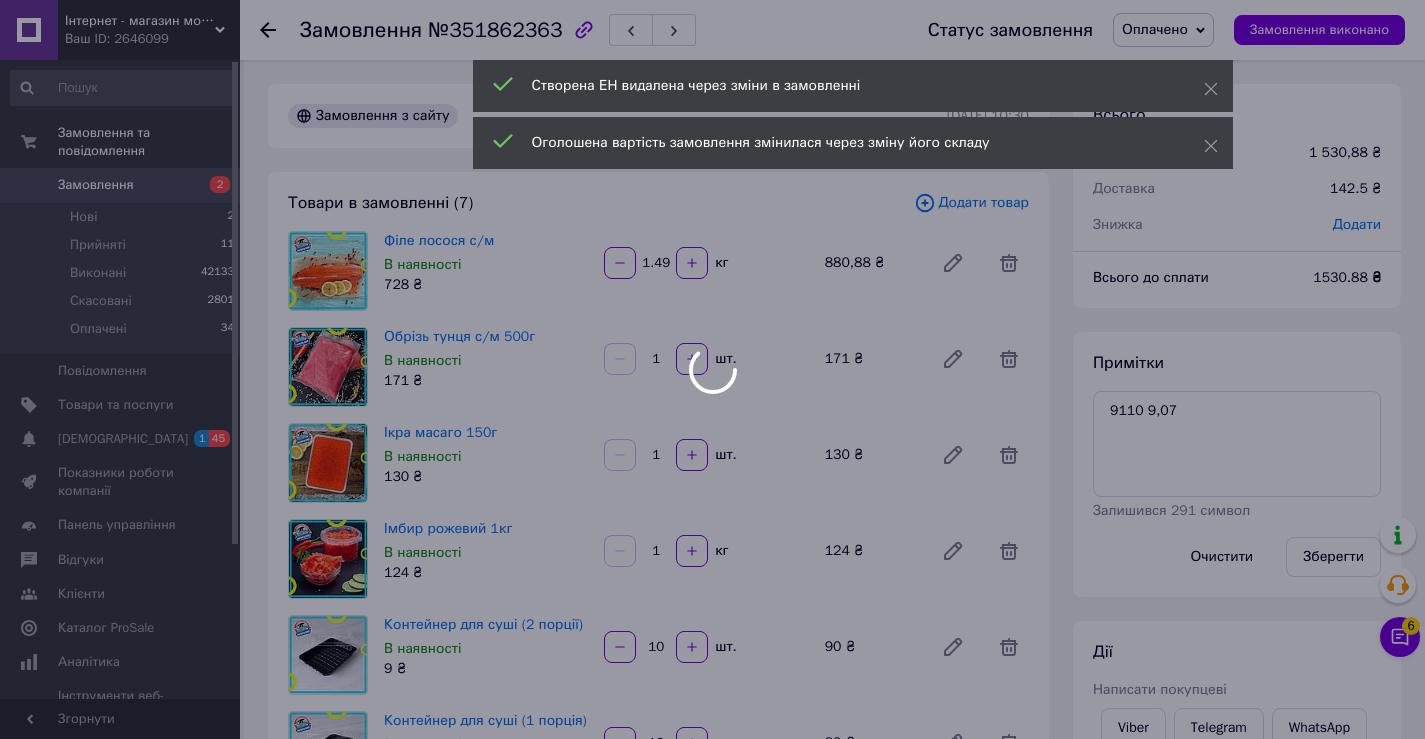scroll, scrollTop: 96, scrollLeft: 0, axis: vertical 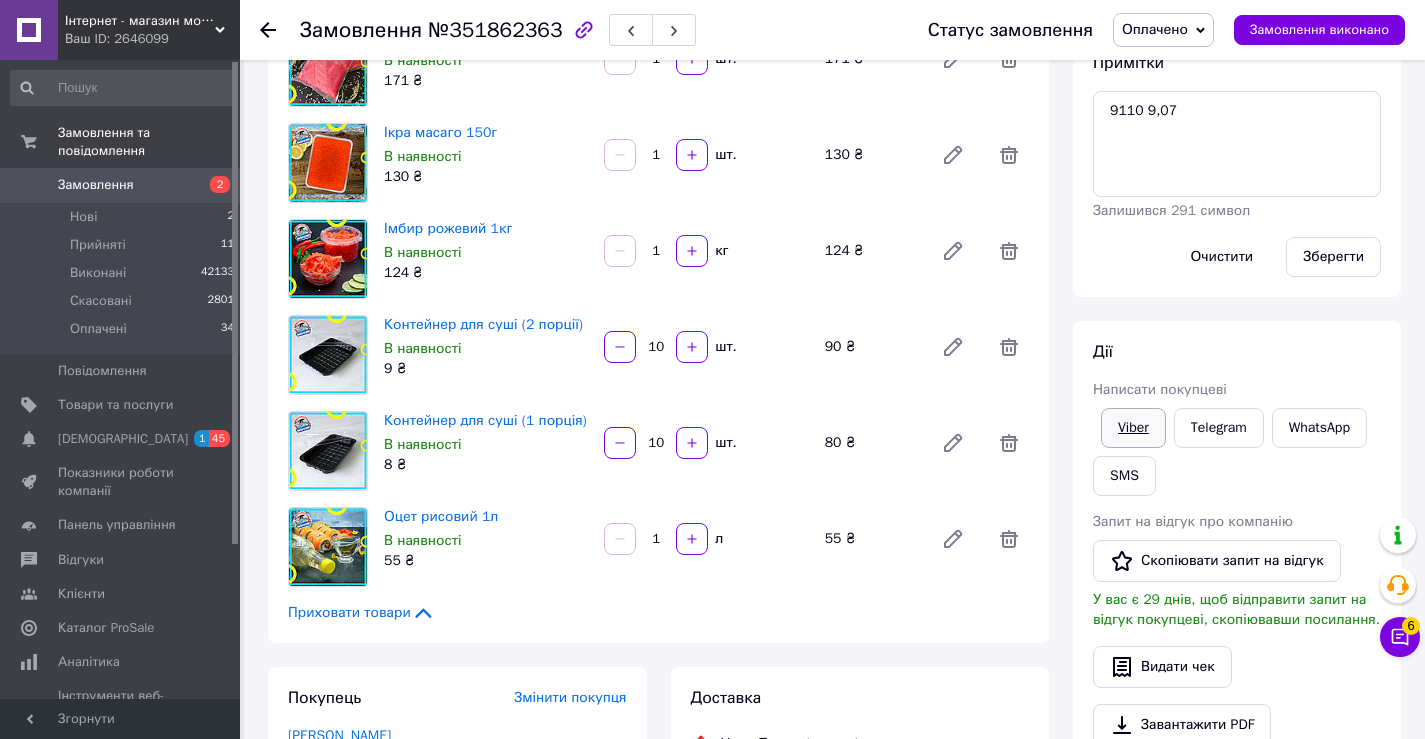 type on "1.49" 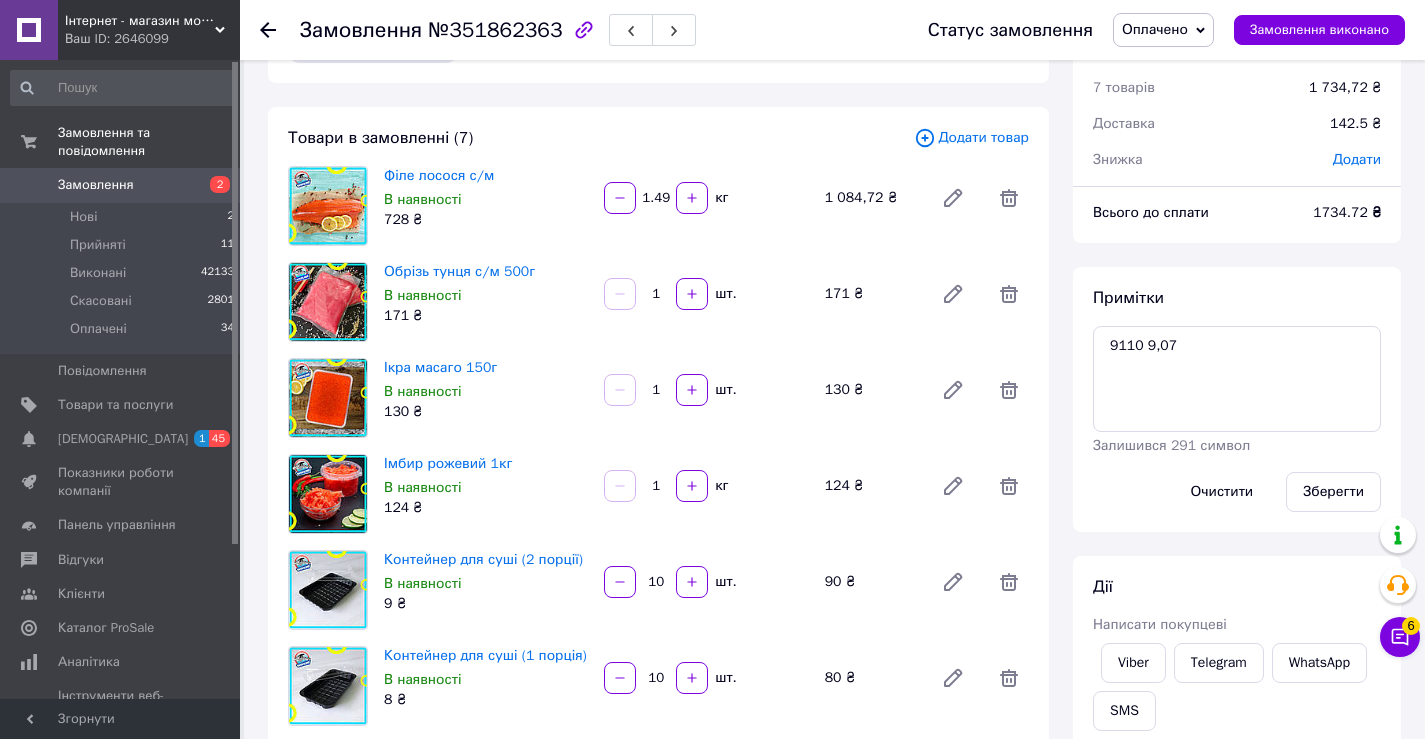 scroll, scrollTop: 100, scrollLeft: 0, axis: vertical 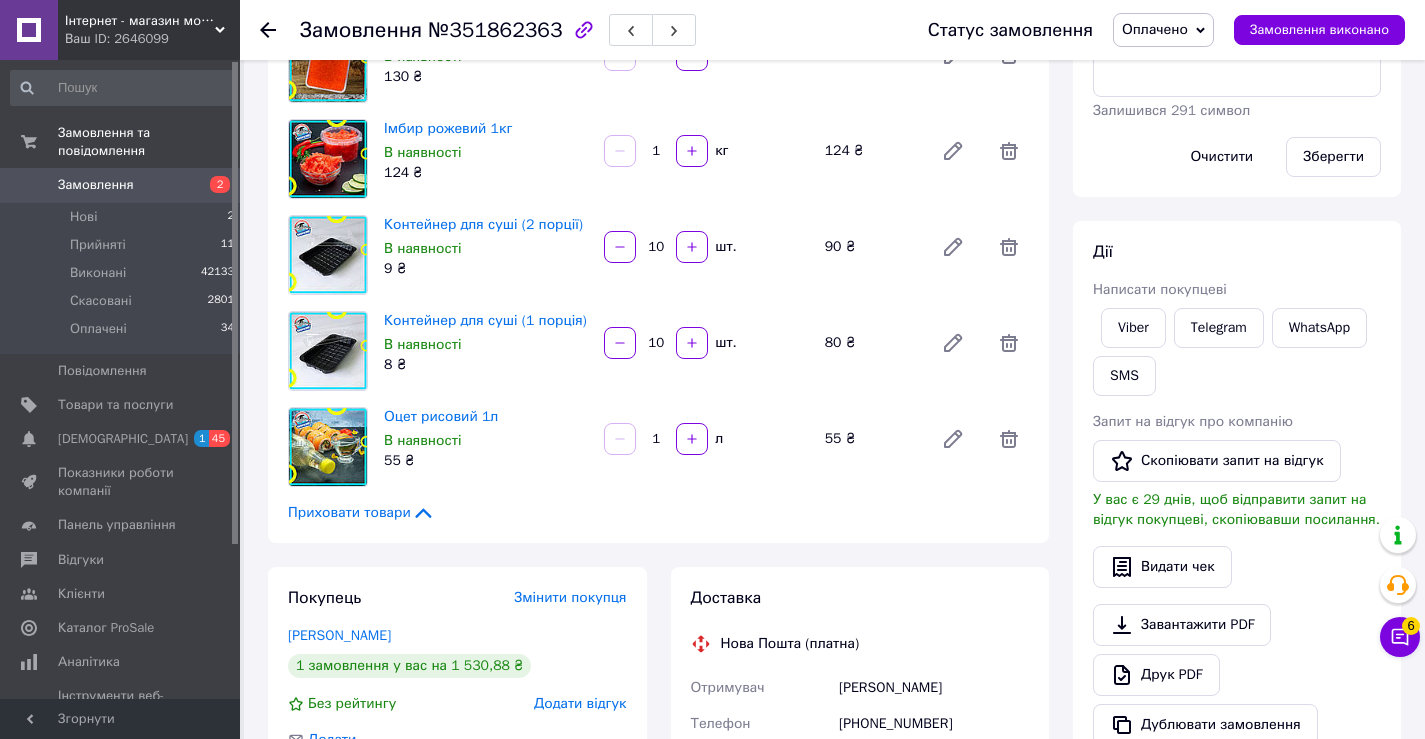click on "Замовлення з сайту 09.07.2025 | 10:30 Товари в замовленні (7) Додати товар Філе лосося с/м В наявності 728 ₴ 1.49   кг 1 084,72 ₴ Обрізь тунця с/м 500г В наявності 171 ₴ 1   шт. 171 ₴ Ікра масаго 150г В наявності 130 ₴ 1   шт. 130 ₴ Імбир рожевий 1кг В наявності 124 ₴ 1   кг 124 ₴ Контейнер для суші (2 порції) В наявності 9 ₴ 10   шт. 90 ₴ Контейнер для суші (1 порція) В наявності 8 ₴ 10   шт. 80 ₴ Оцет рисовий 1л В наявності 55 ₴ 1   л 55 ₴ Приховати товари Покупець Змінити покупця Мазна Катерина 1 замовлення у вас на 1 530,88 ₴ Без рейтингу   Додати відгук Додати +380950083620 Оплата Доставка Отримувач +380950083620" at bounding box center (658, 692) 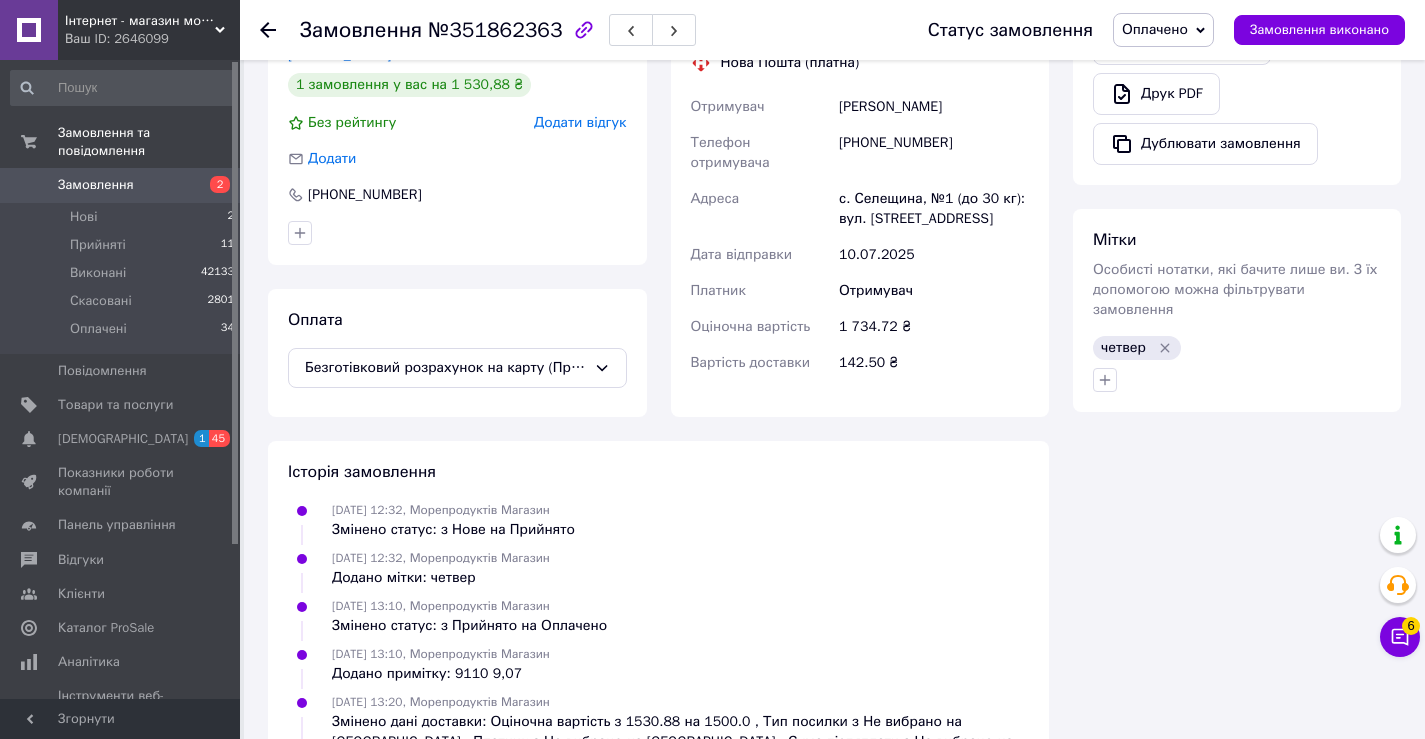 scroll, scrollTop: 1000, scrollLeft: 0, axis: vertical 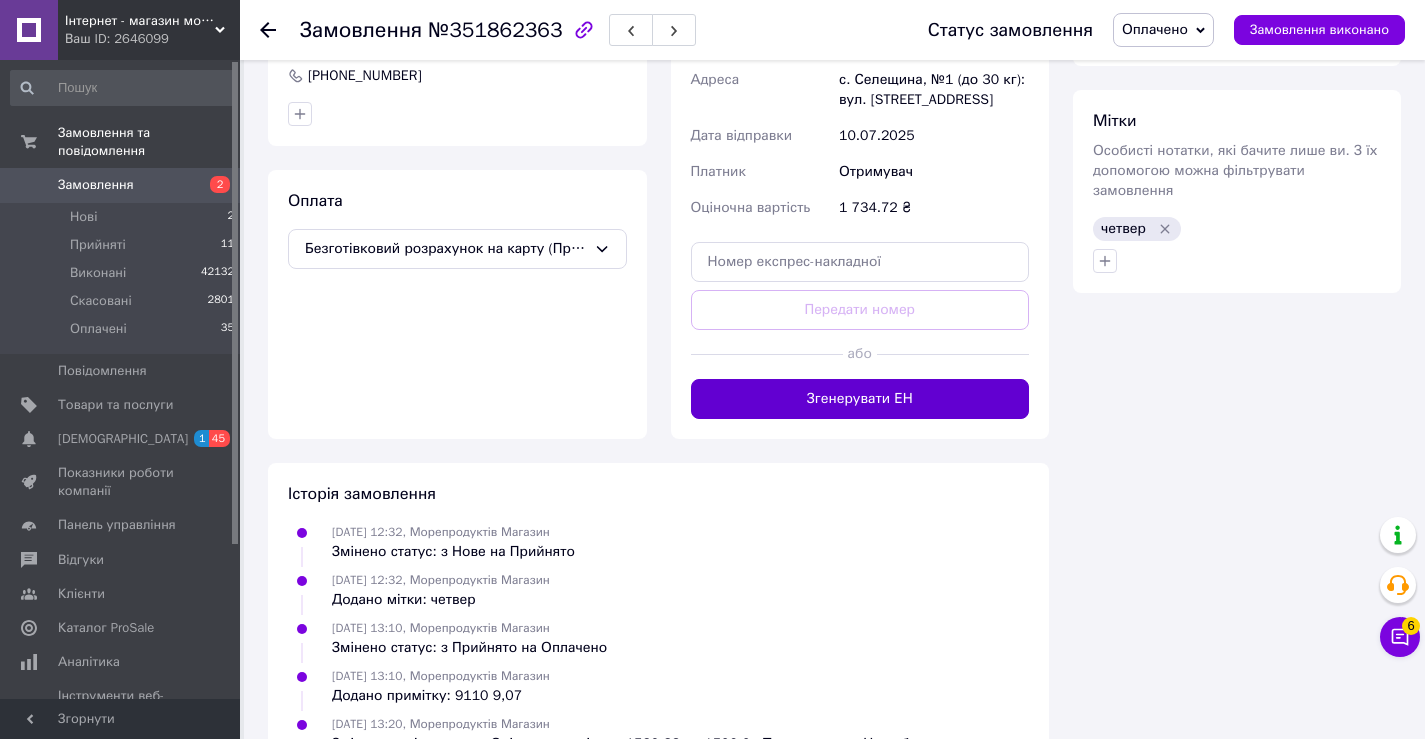 click on "Згенерувати ЕН" at bounding box center [860, 399] 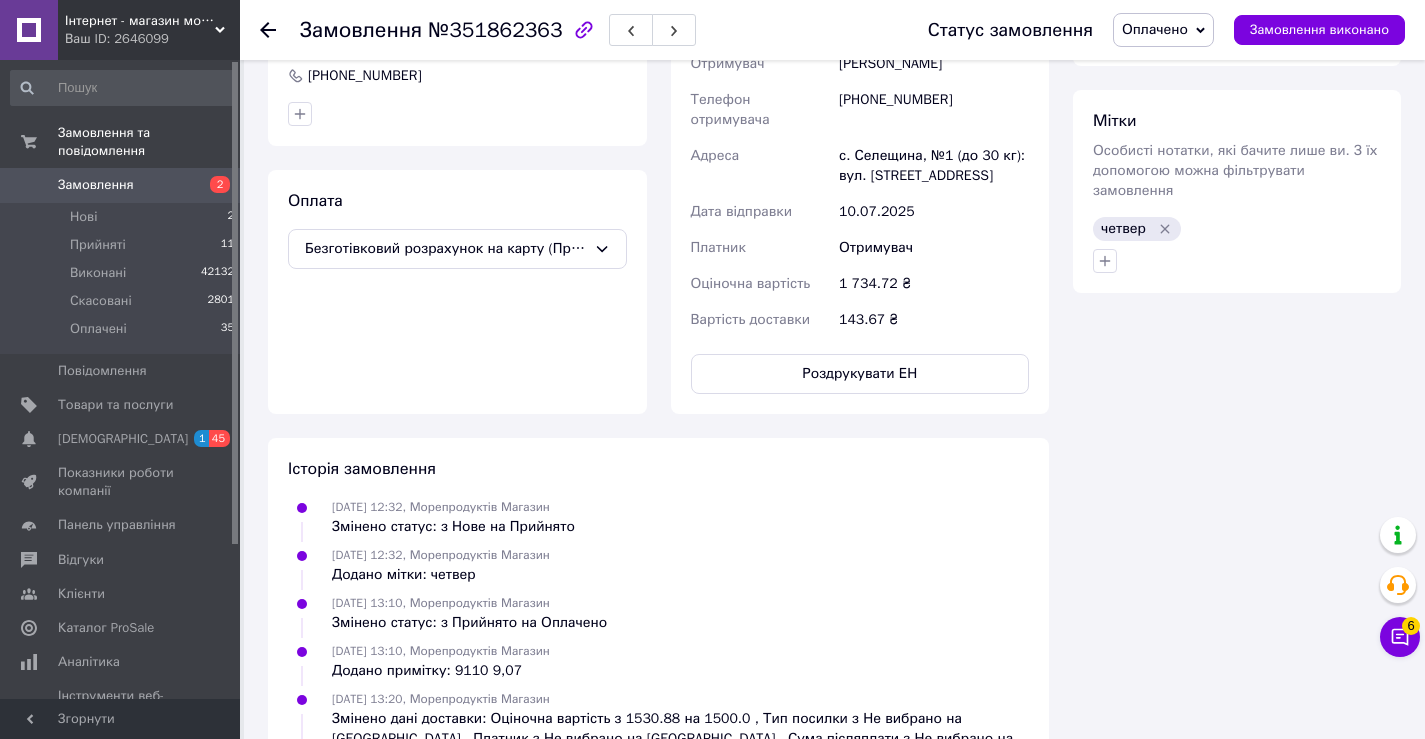 scroll, scrollTop: 144, scrollLeft: 0, axis: vertical 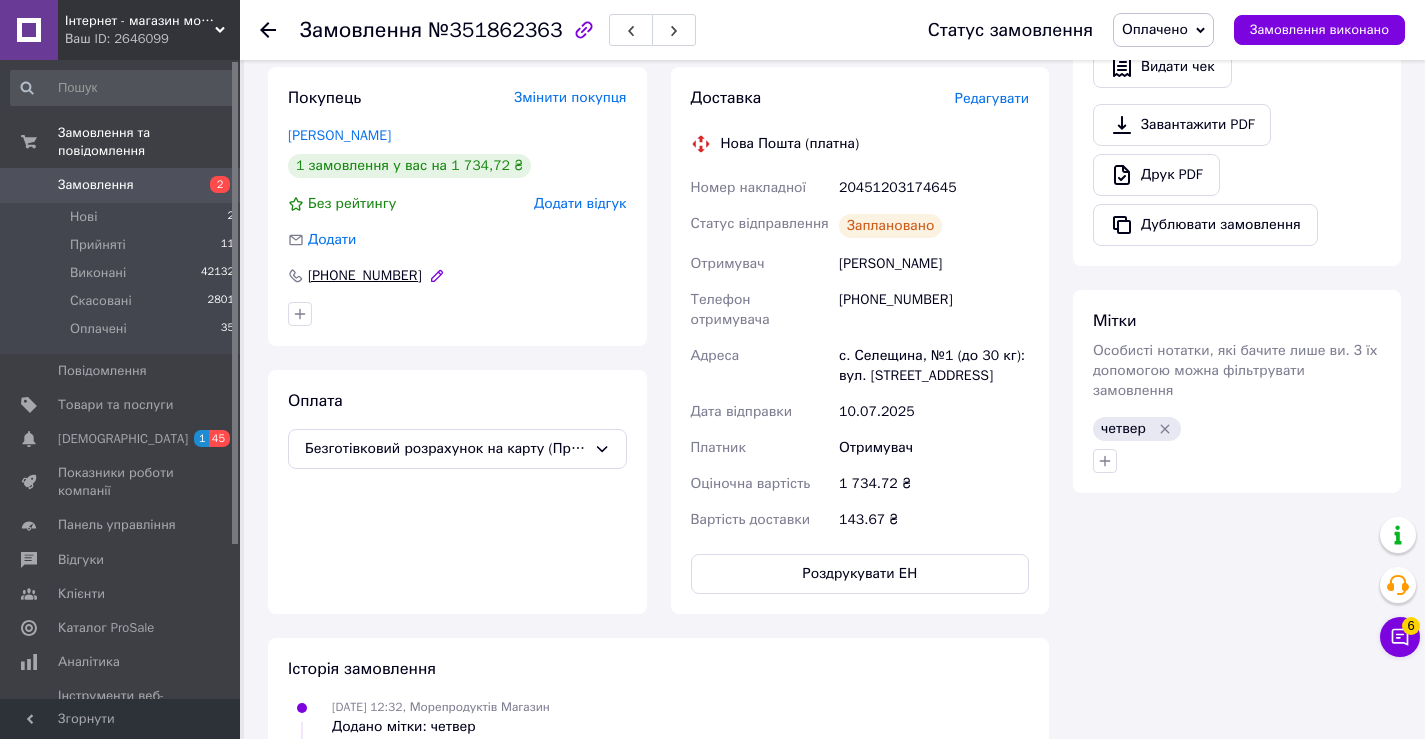 click on "[PHONE_NUMBER]" at bounding box center [365, 276] 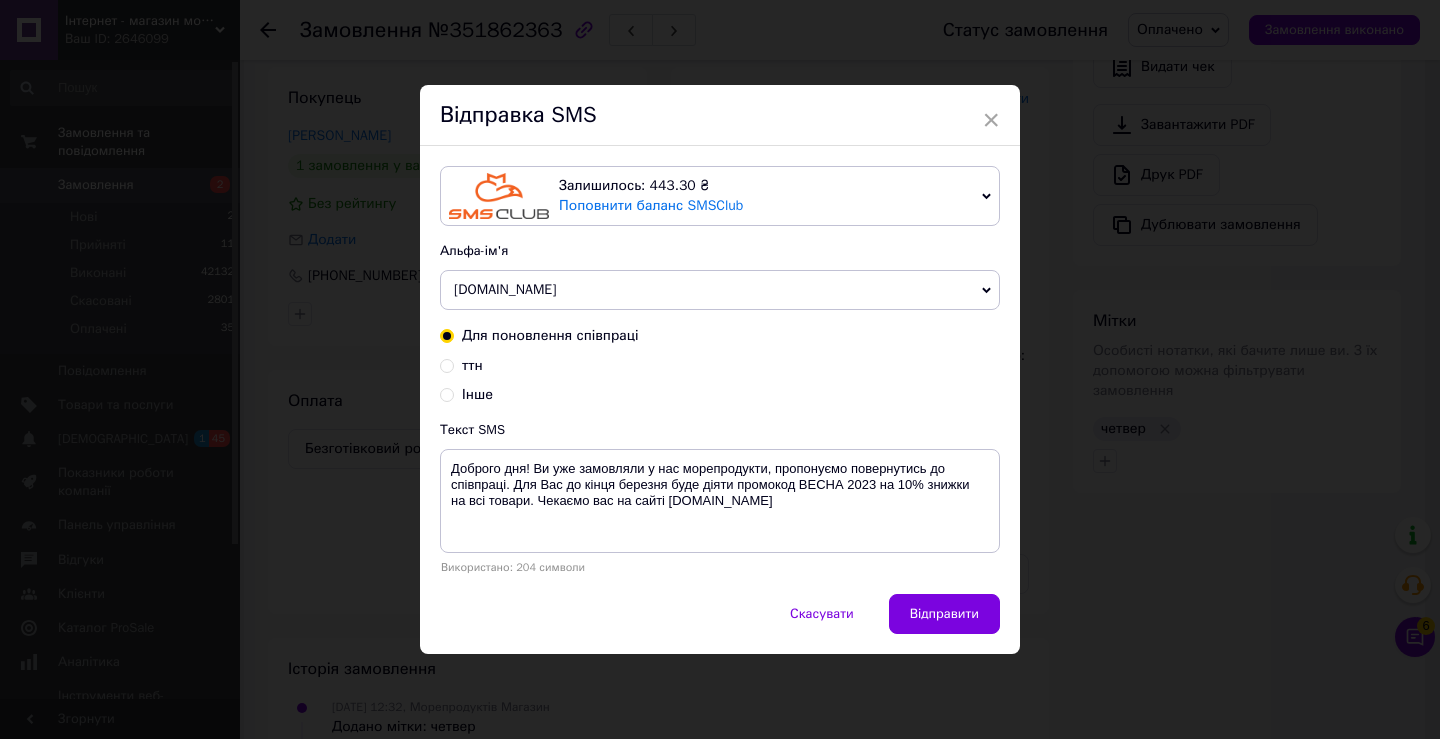 click on "ттн" at bounding box center (447, 364) 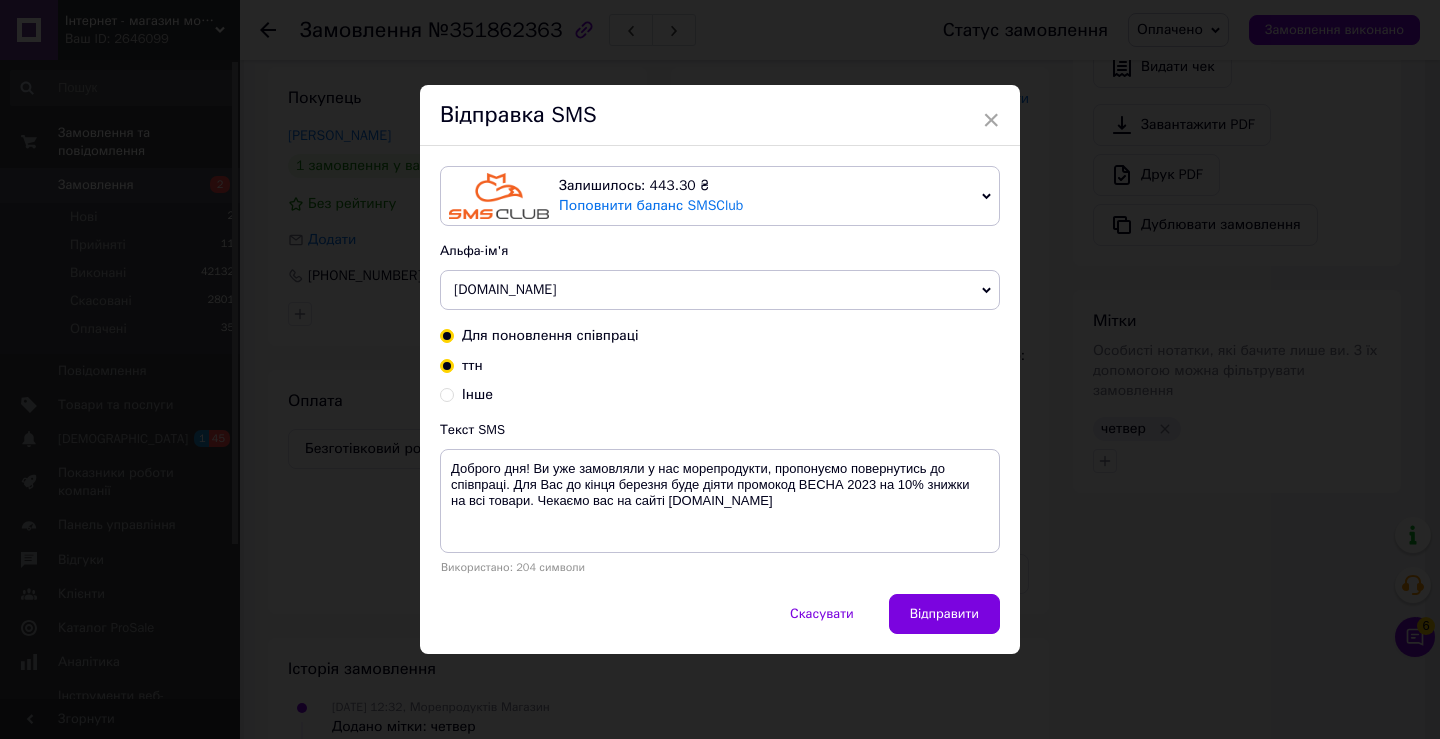 radio on "true" 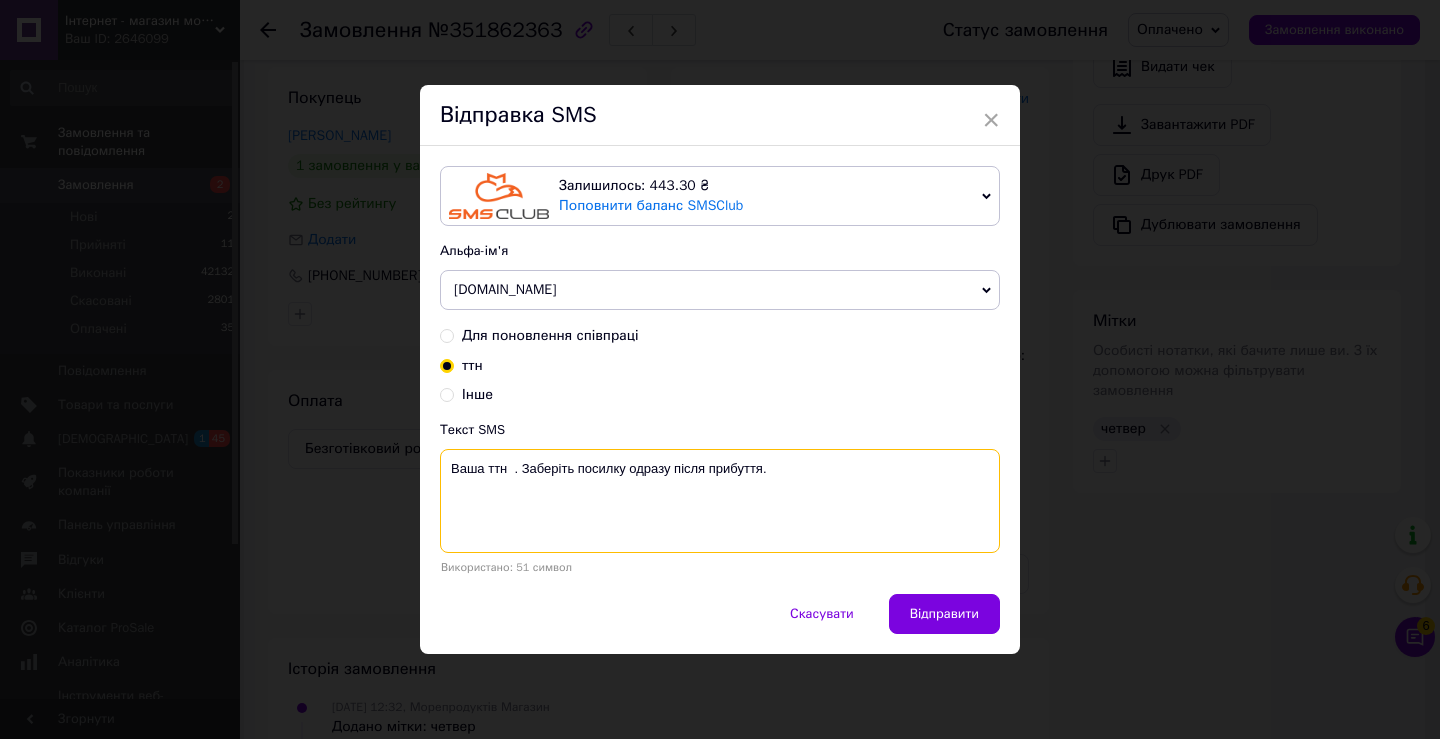 click on "Ваша ттн  . Заберіть посилку одразу після прибуття." at bounding box center [720, 501] 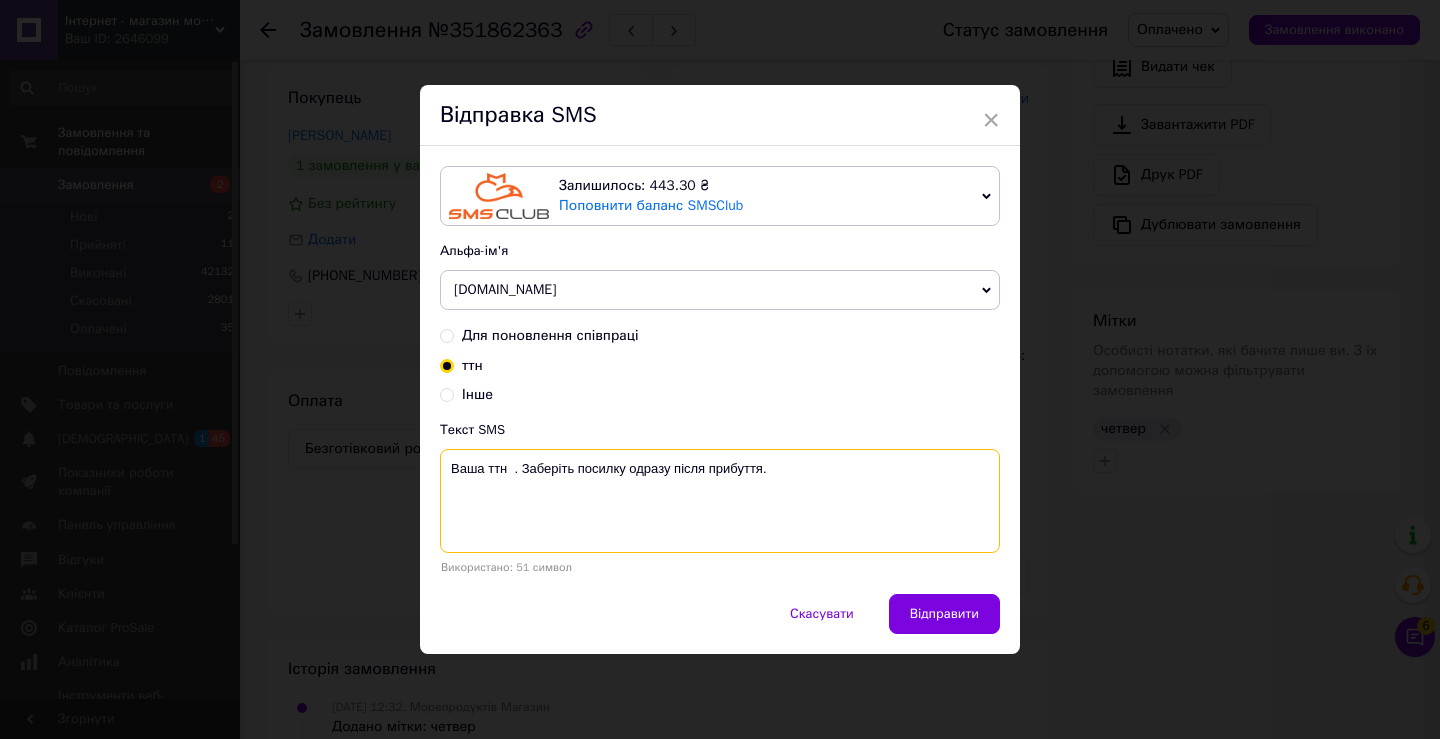 paste on "20451203174645" 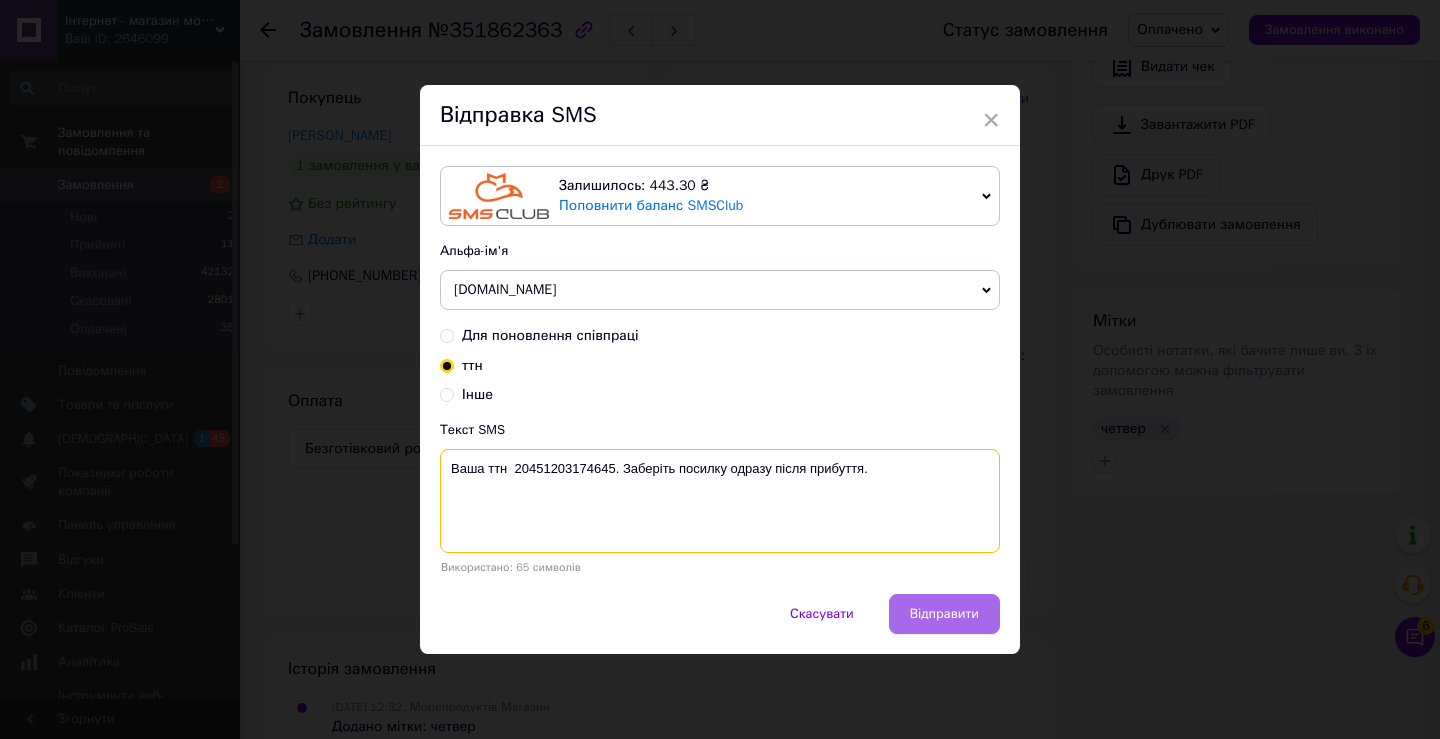 type on "Ваша ттн  20451203174645. Заберіть посилку одразу після прибуття." 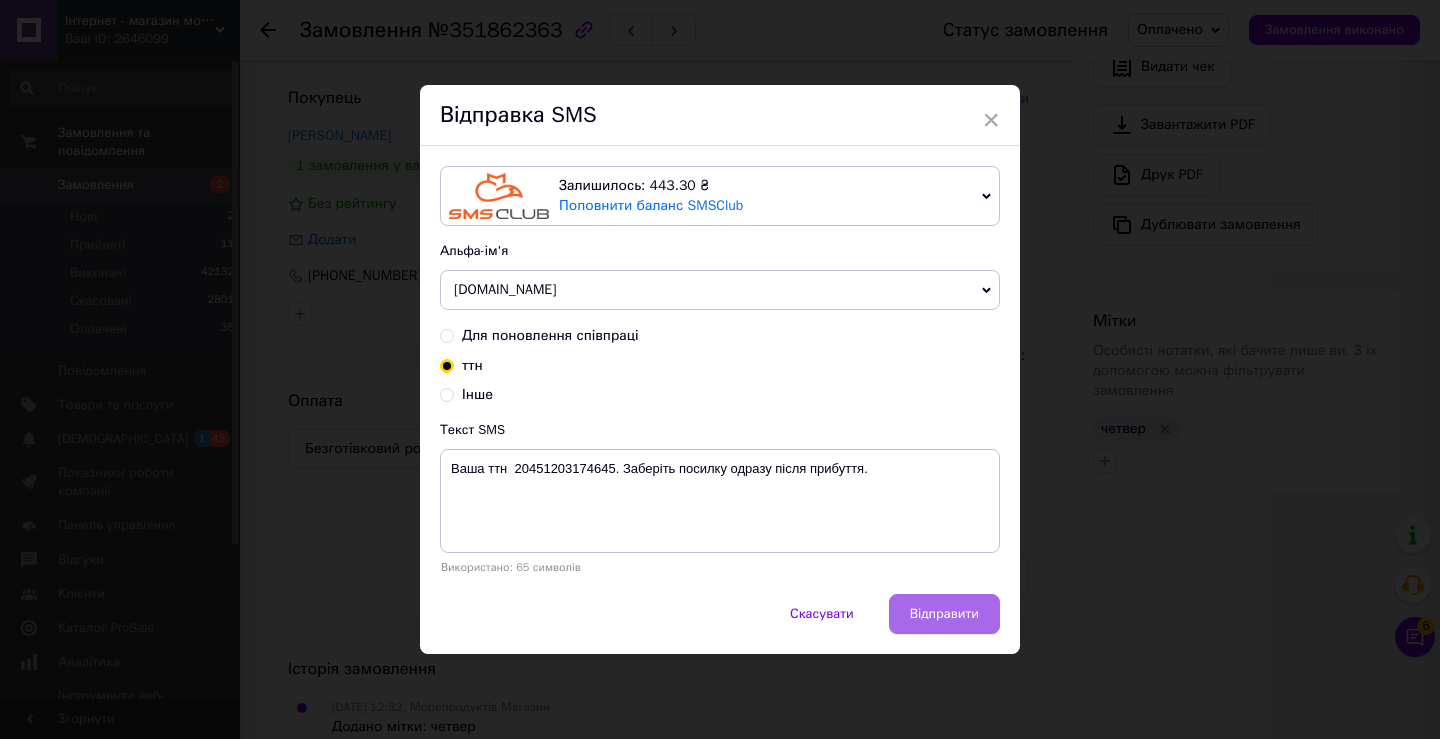 click on "Відправити" at bounding box center [944, 614] 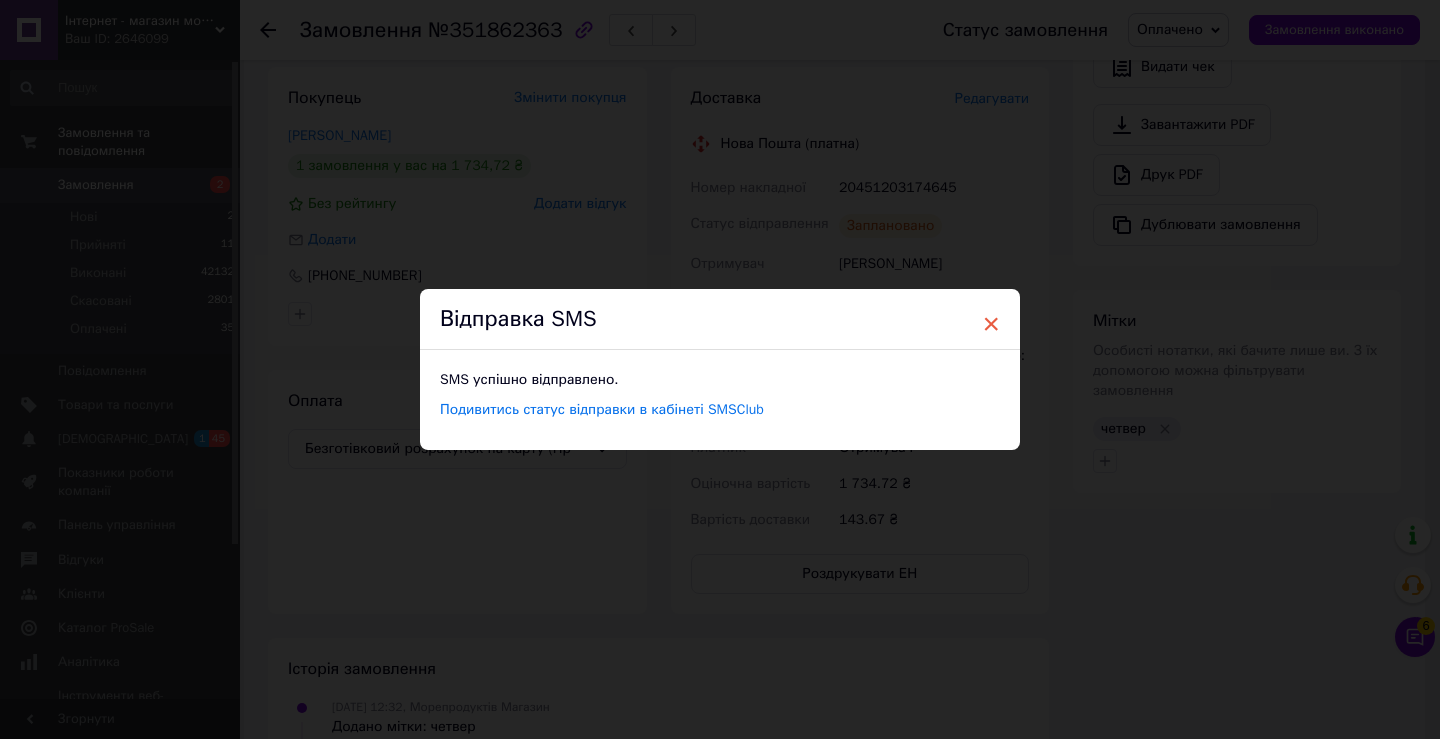 click on "×" at bounding box center [991, 324] 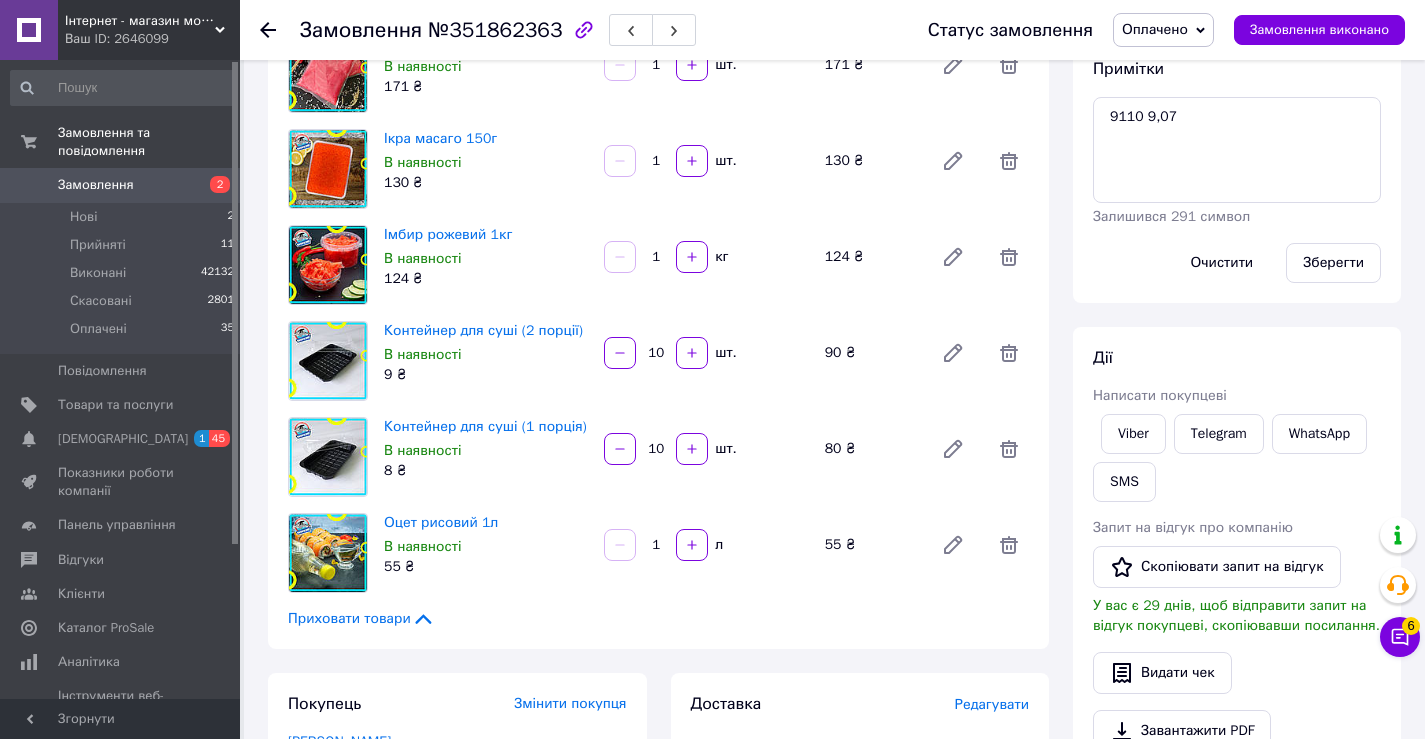 scroll, scrollTop: 0, scrollLeft: 0, axis: both 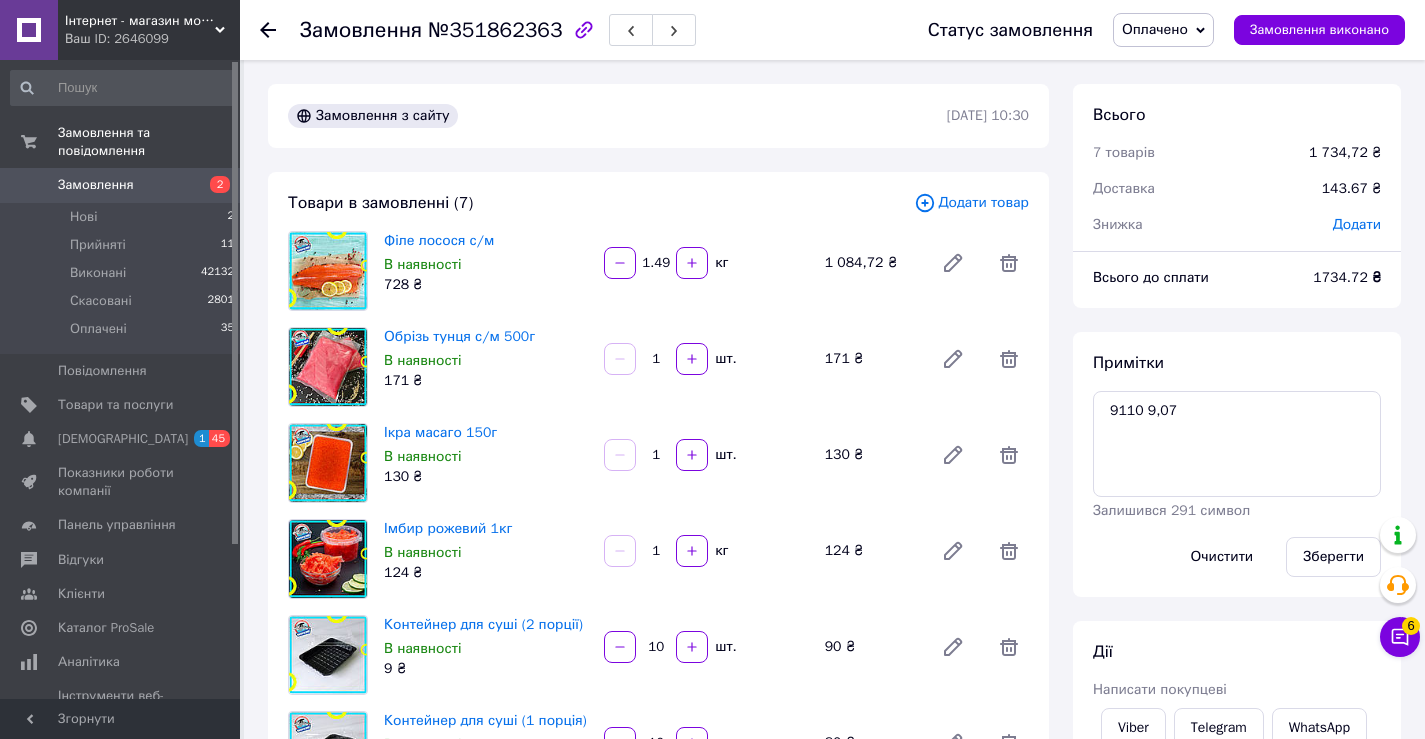 click on "Оплачено" at bounding box center (1163, 30) 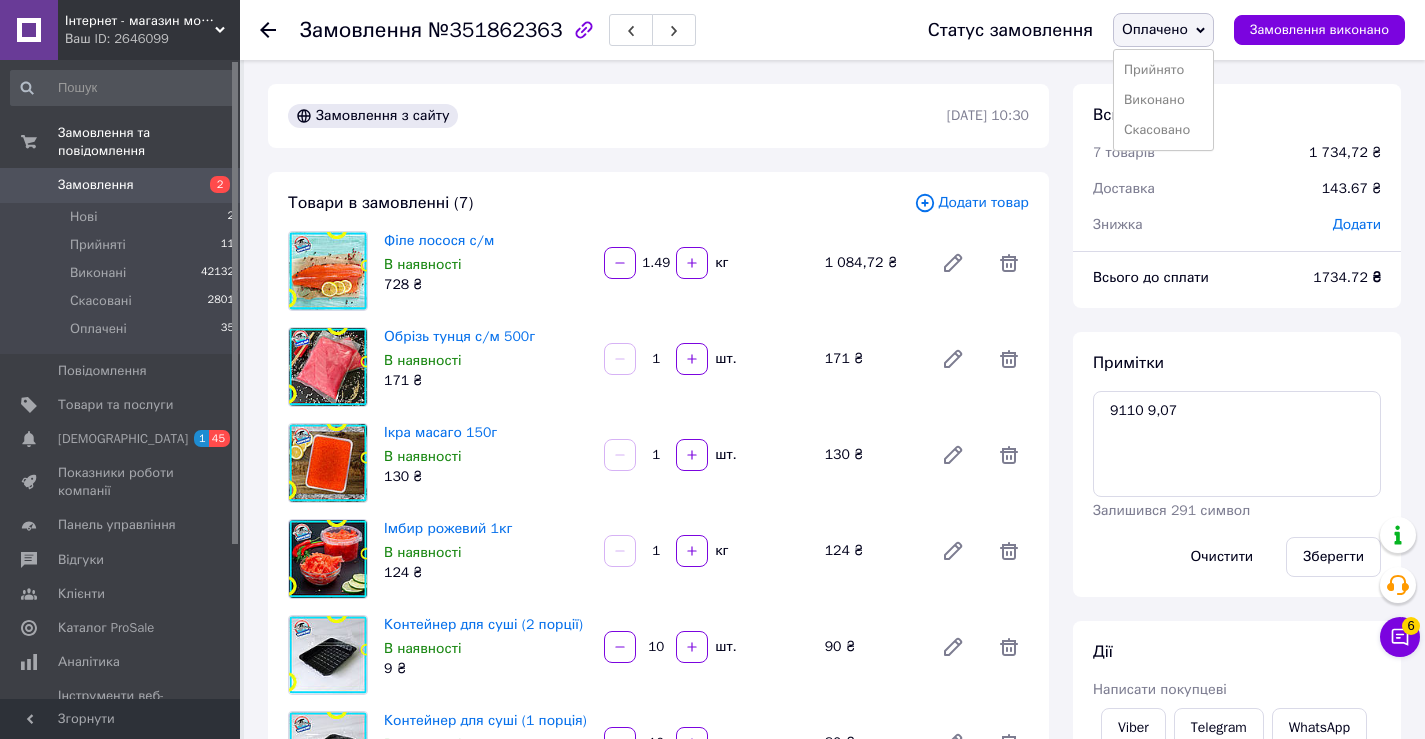 drag, startPoint x: 1155, startPoint y: 99, endPoint x: 1144, endPoint y: 97, distance: 11.18034 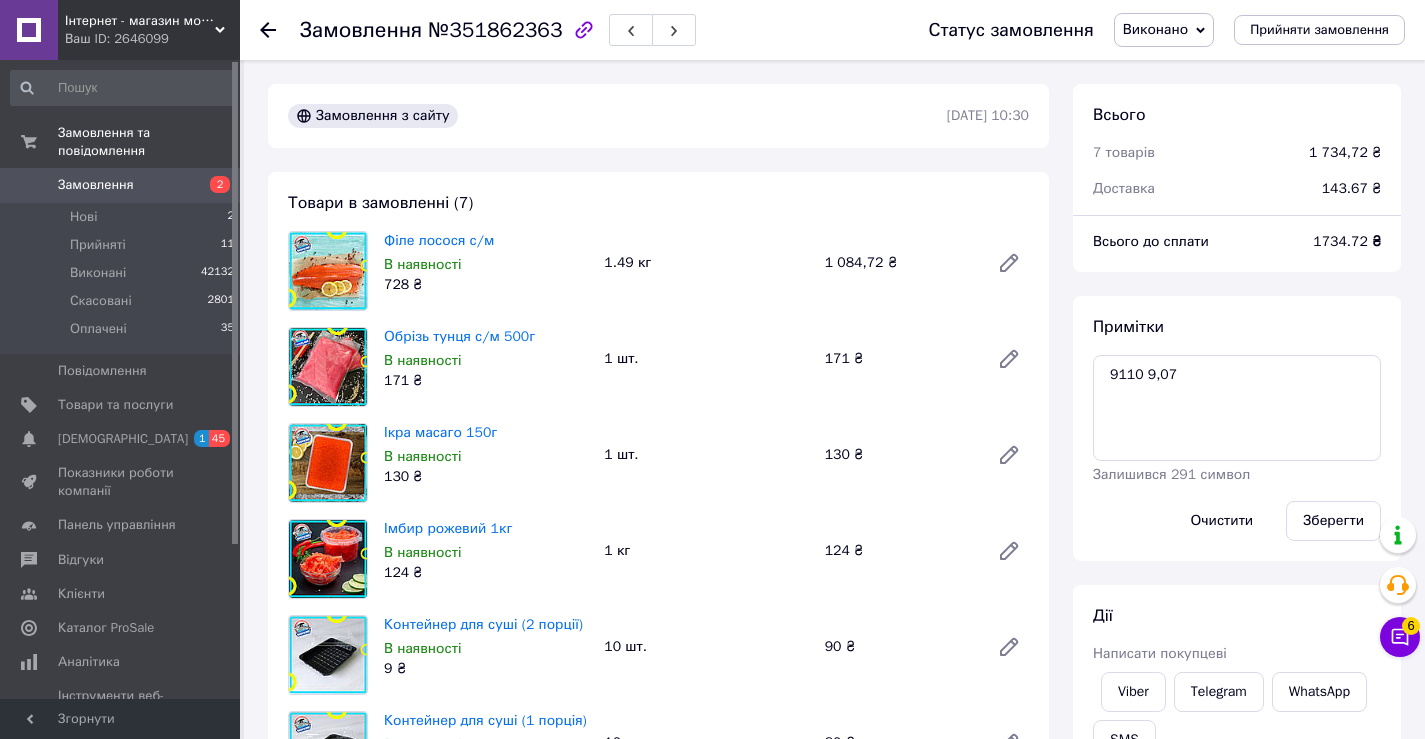 scroll, scrollTop: 240, scrollLeft: 0, axis: vertical 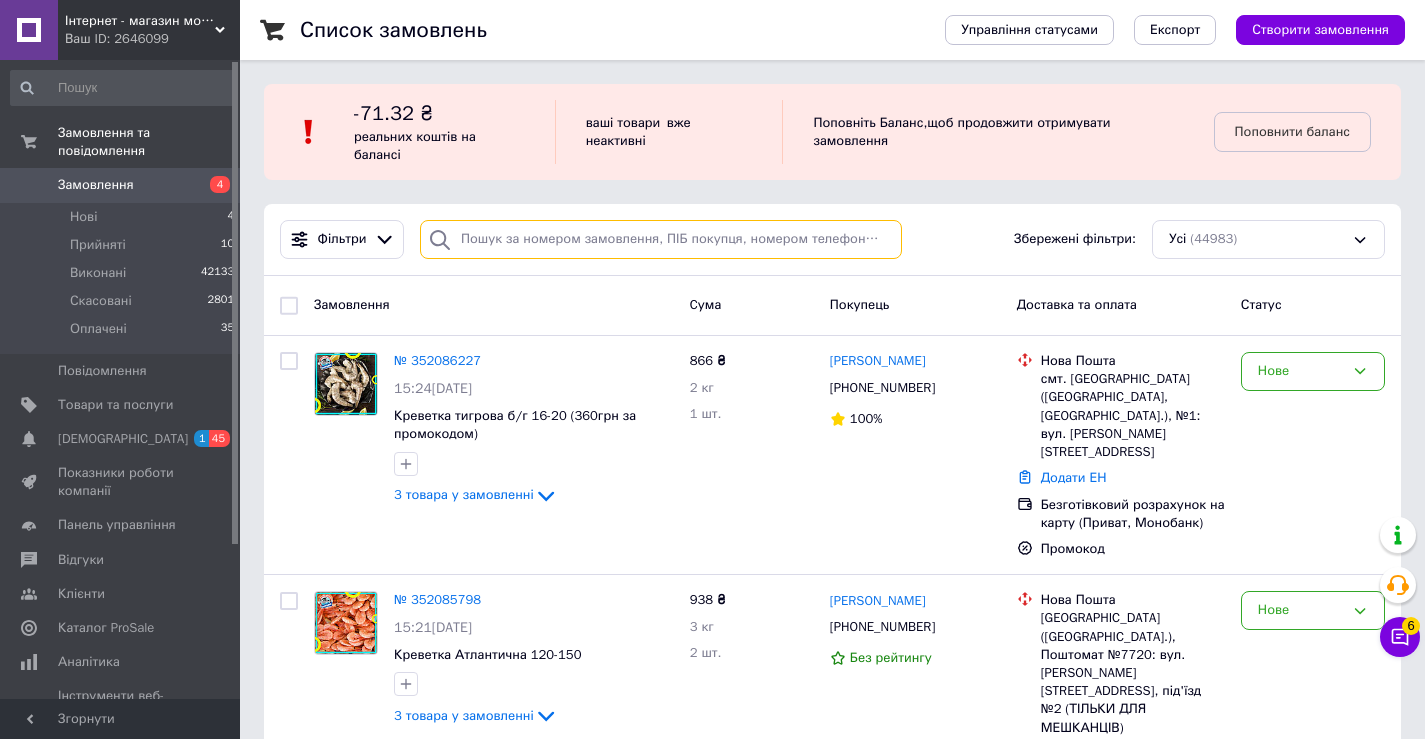 click at bounding box center [661, 239] 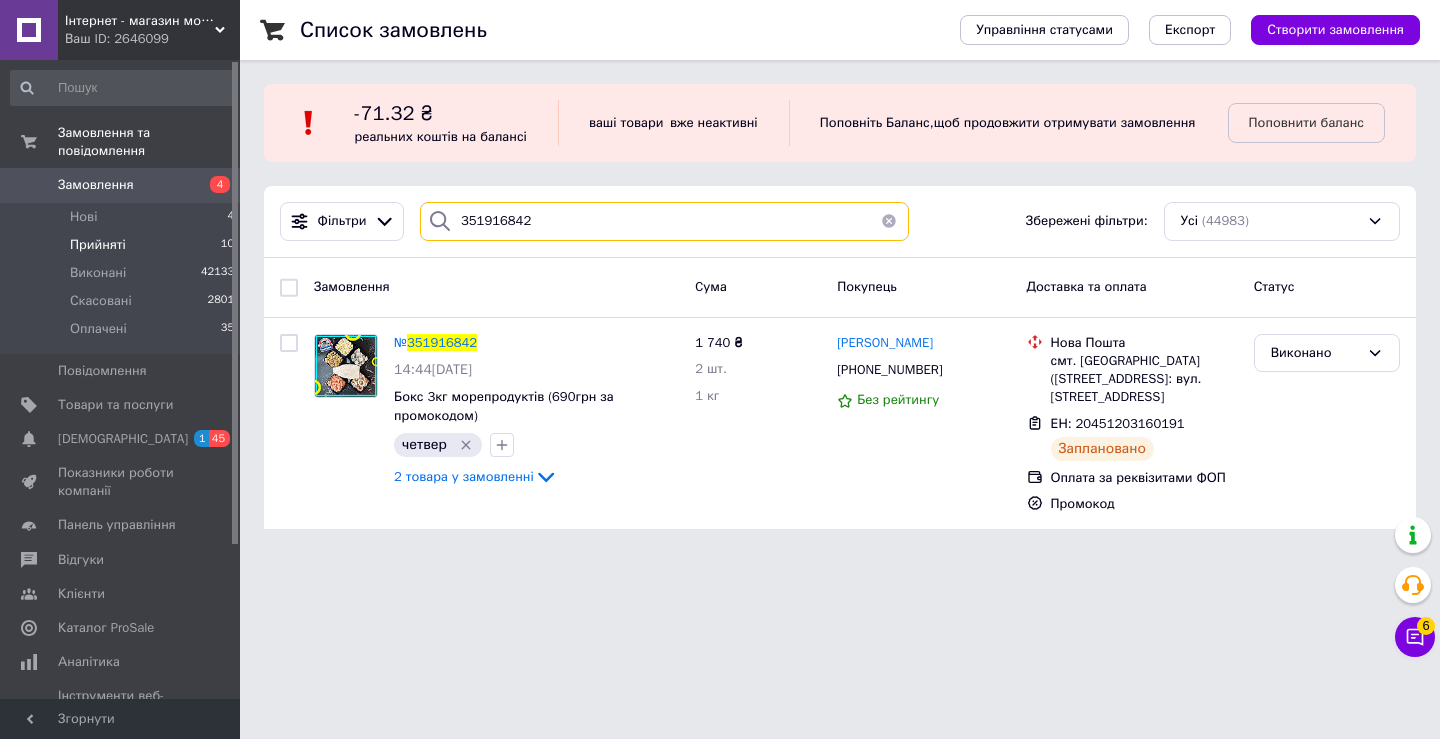 drag, startPoint x: 572, startPoint y: 235, endPoint x: 191, endPoint y: 238, distance: 381.0118 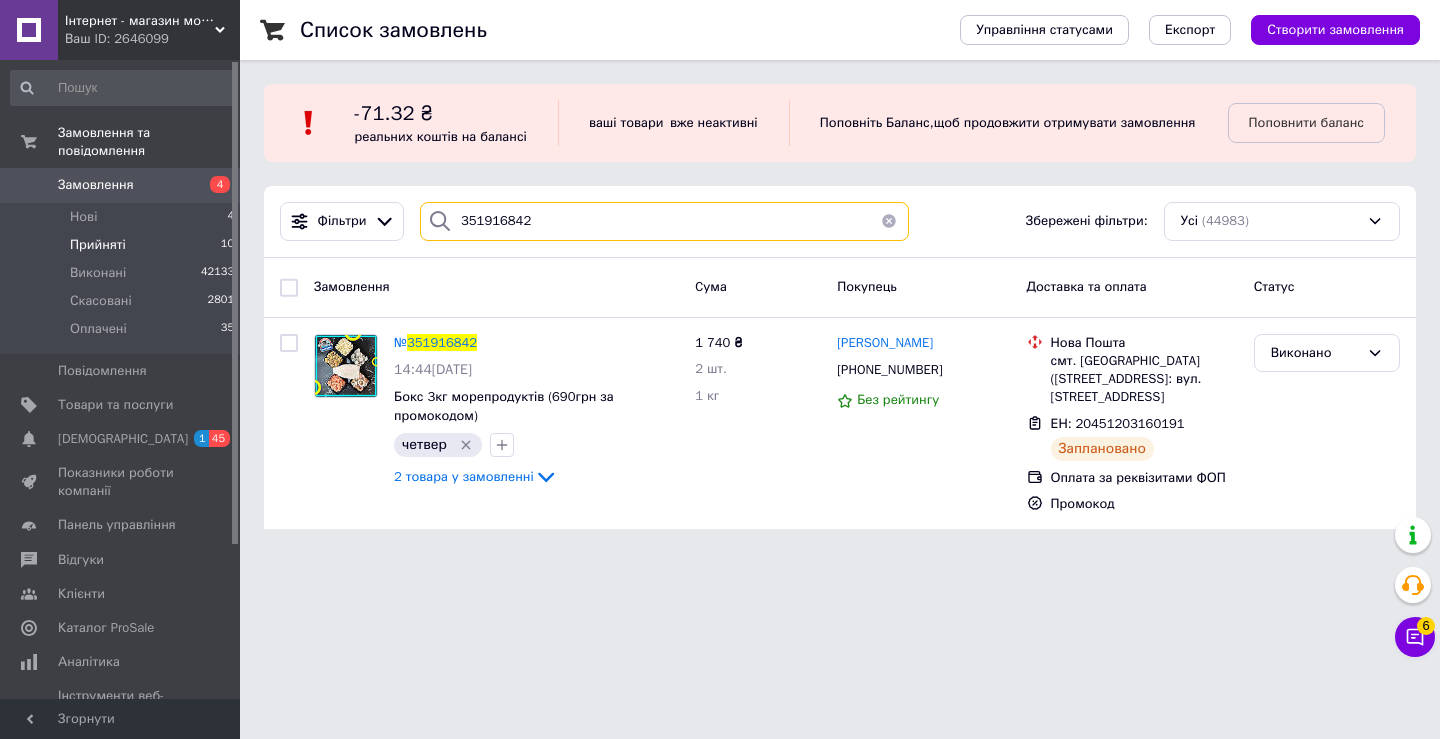click on "Інтернет - магазин морепродуктів "Karasey.net" Ваш ID: 2646099 Сайт Інтернет - магазин морепродуктів "K... Кабінет покупця Перевірити стан системи Сторінка на порталі Оптовий склад - магазин морепродуктів МИ ПЕРЕЇХАЛИ !!! за адресою  redfish.vn.... Довідка Вийти Замовлення та повідомлення Замовлення 4 Нові 4 Прийняті 10 Виконані 42133 Скасовані 2801 Оплачені 35 Повідомлення 0 Товари та послуги Сповіщення 1 45 Показники роботи компанії Панель управління Відгуки Клієнти Каталог ProSale Аналітика Інструменти веб-майстра та SEO Управління сайтом Гаманець компанії Маркет Prom мікс 1 000" at bounding box center (720, 276) 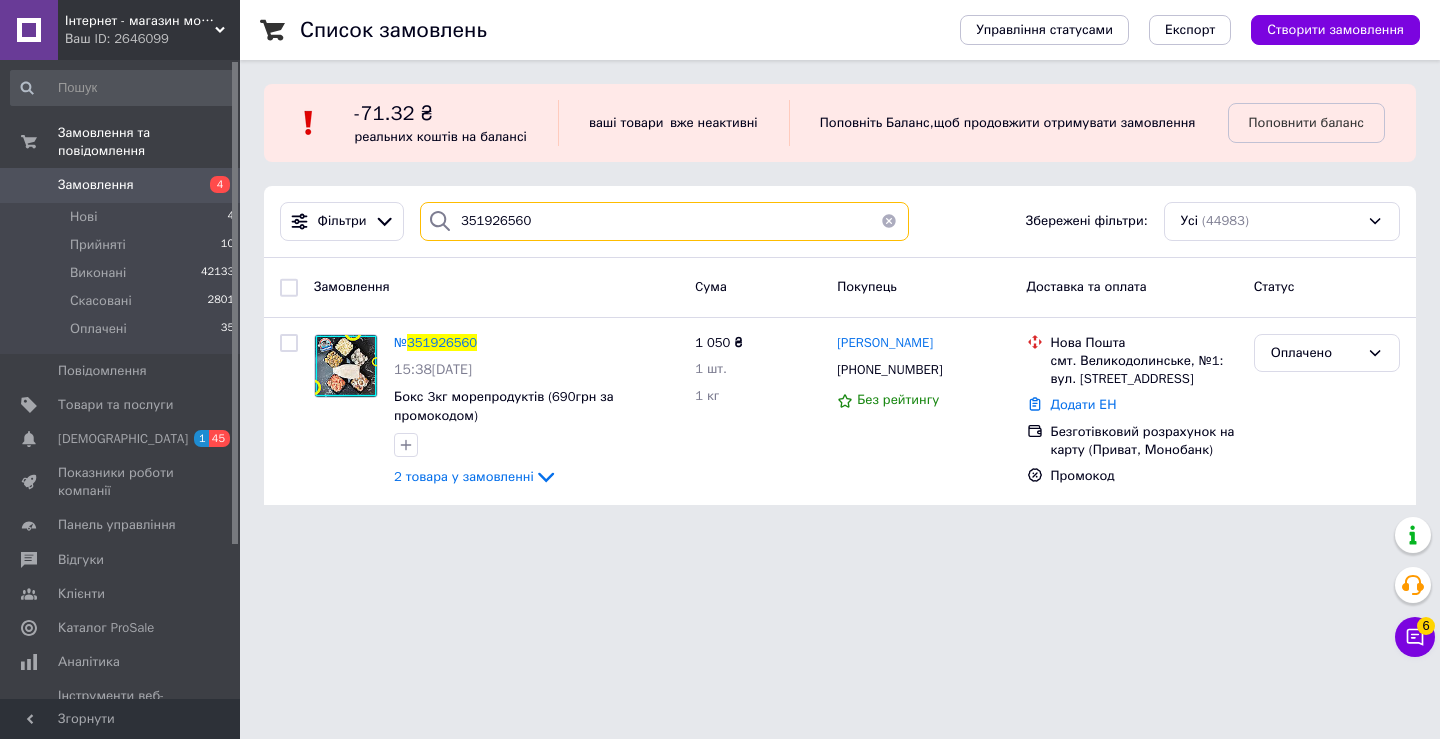 drag, startPoint x: 543, startPoint y: 241, endPoint x: 236, endPoint y: 231, distance: 307.1628 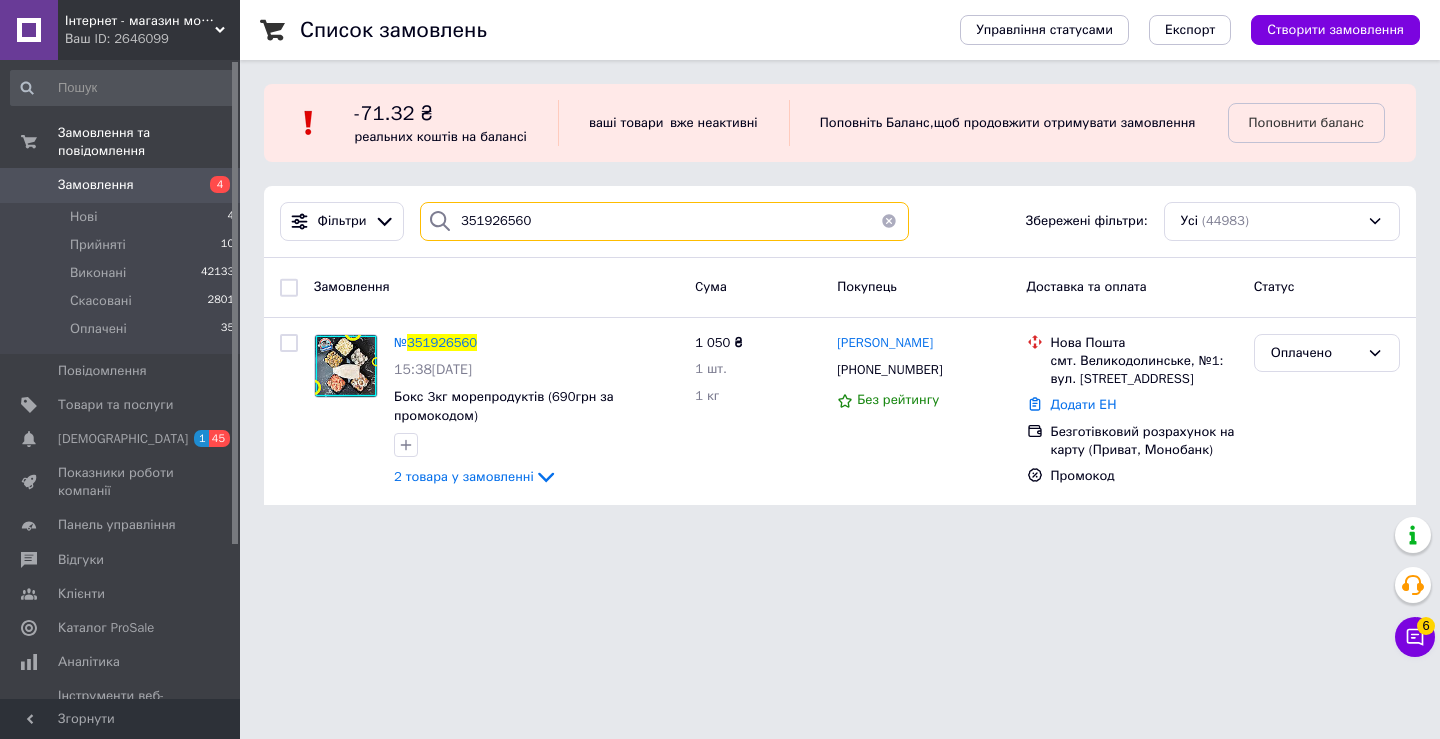 click on "Інтернет - магазин морепродуктів "Karasey.net" Ваш ID: 2646099 Сайт Інтернет - магазин морепродуктів "K... Кабінет покупця Перевірити стан системи Сторінка на порталі Оптовий склад - магазин морепродуктів МИ ПЕРЕЇХАЛИ !!! за адресою  redfish.vn.... Довідка Вийти Замовлення та повідомлення Замовлення 4 Нові 4 Прийняті 10 Виконані 42133 Скасовані 2801 Оплачені 35 Повідомлення 0 Товари та послуги Сповіщення 1 45 Показники роботи компанії Панель управління Відгуки Клієнти Каталог ProSale Аналітика Інструменти веб-майстра та SEO Управління сайтом Гаманець компанії Маркет Prom мікс 1 000" at bounding box center [720, 264] 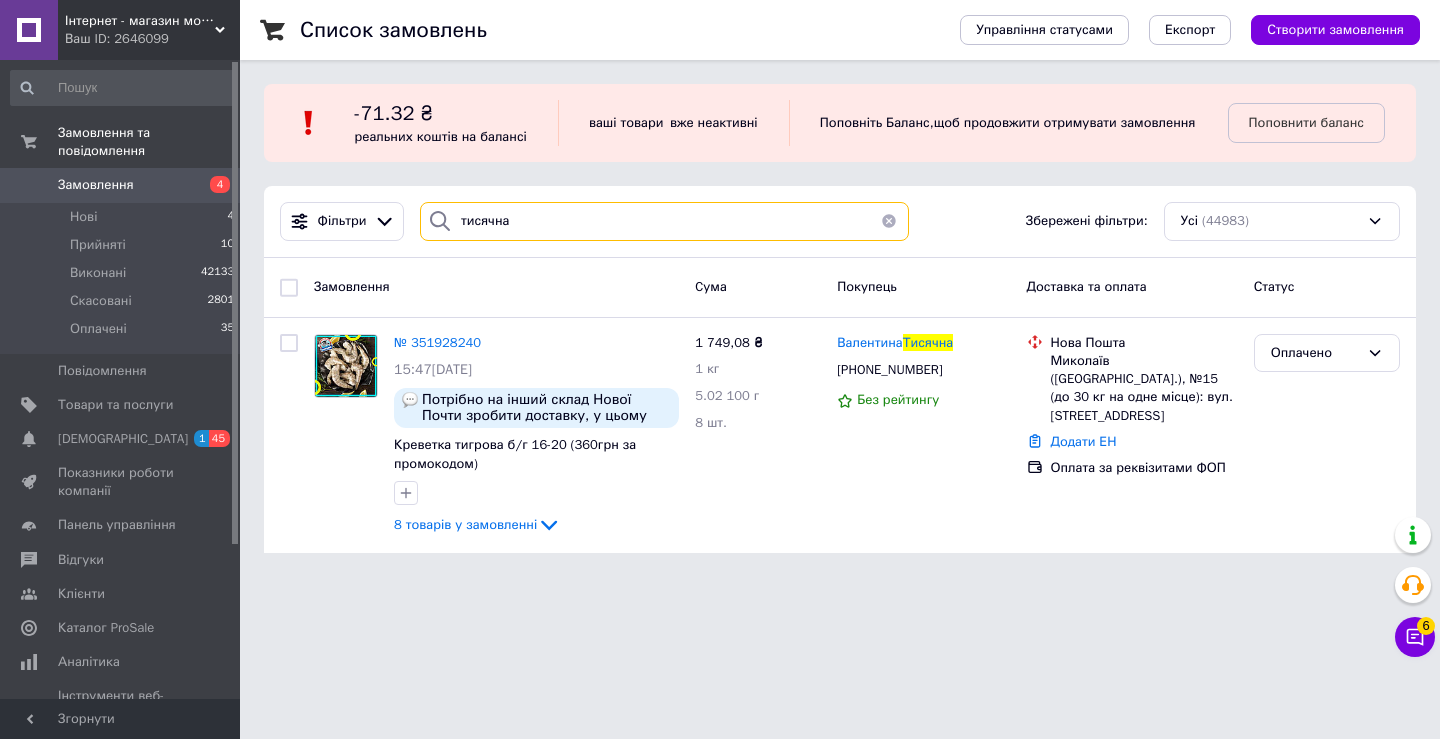 drag, startPoint x: 538, startPoint y: 236, endPoint x: 311, endPoint y: 208, distance: 228.72035 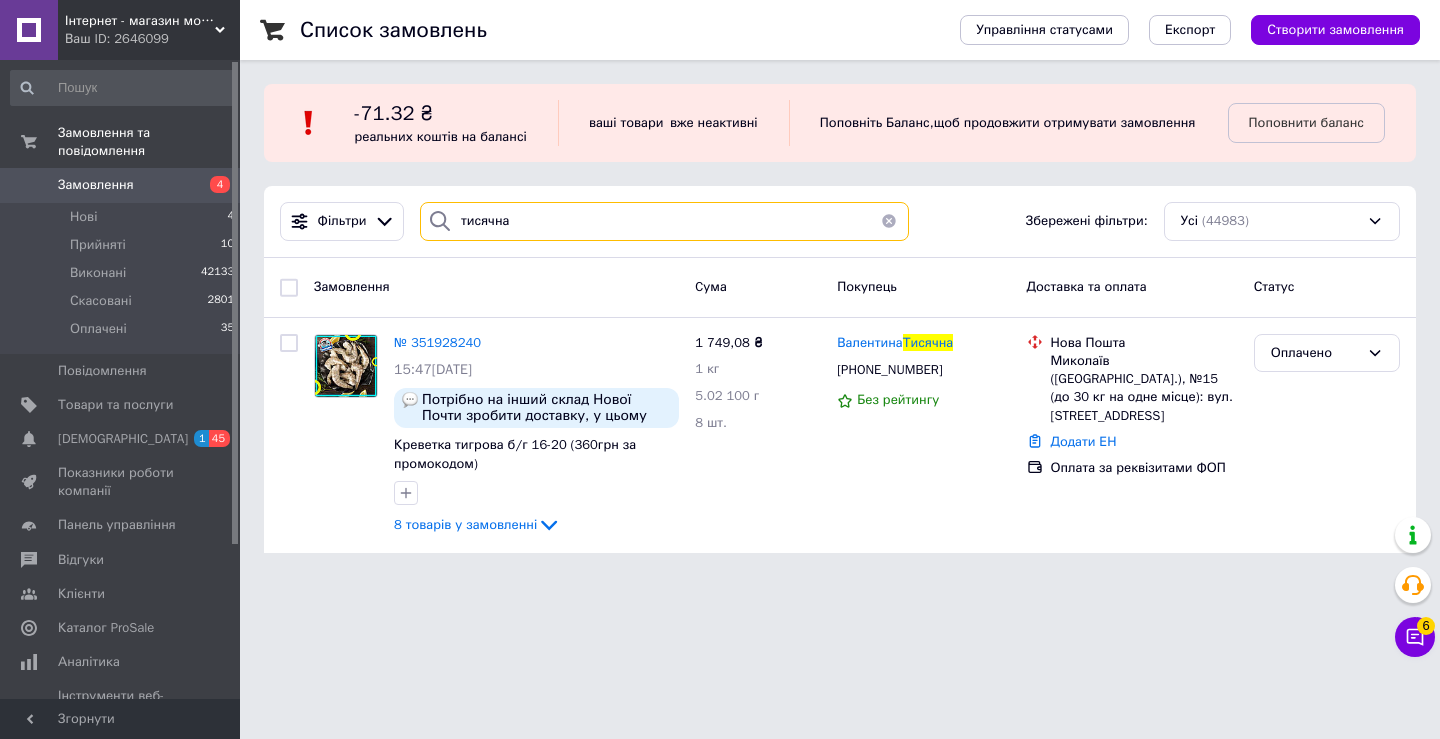 click on "Фільтри тисячна Збережені фільтри: Усі (44983)" at bounding box center (840, 222) 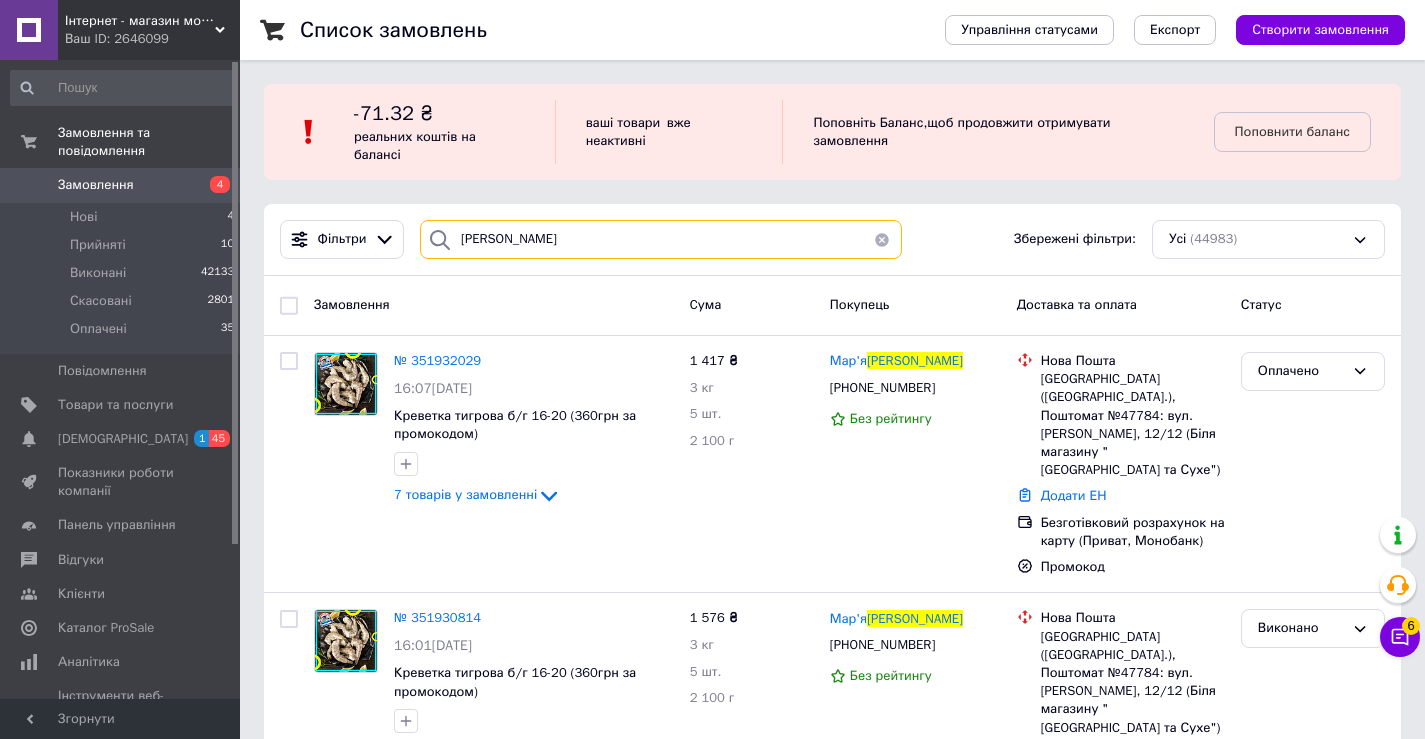 drag, startPoint x: 534, startPoint y: 243, endPoint x: 261, endPoint y: 231, distance: 273.2636 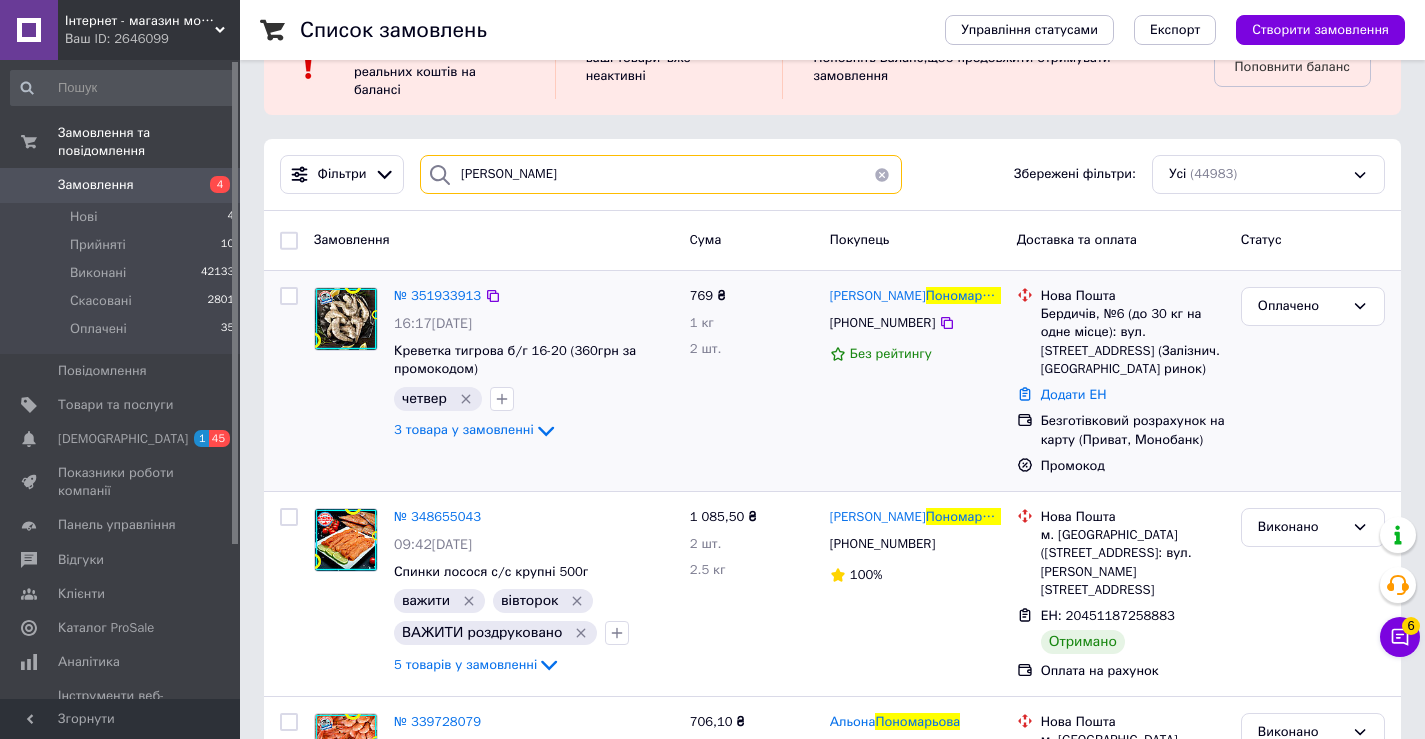 scroll, scrollTop: 100, scrollLeft: 0, axis: vertical 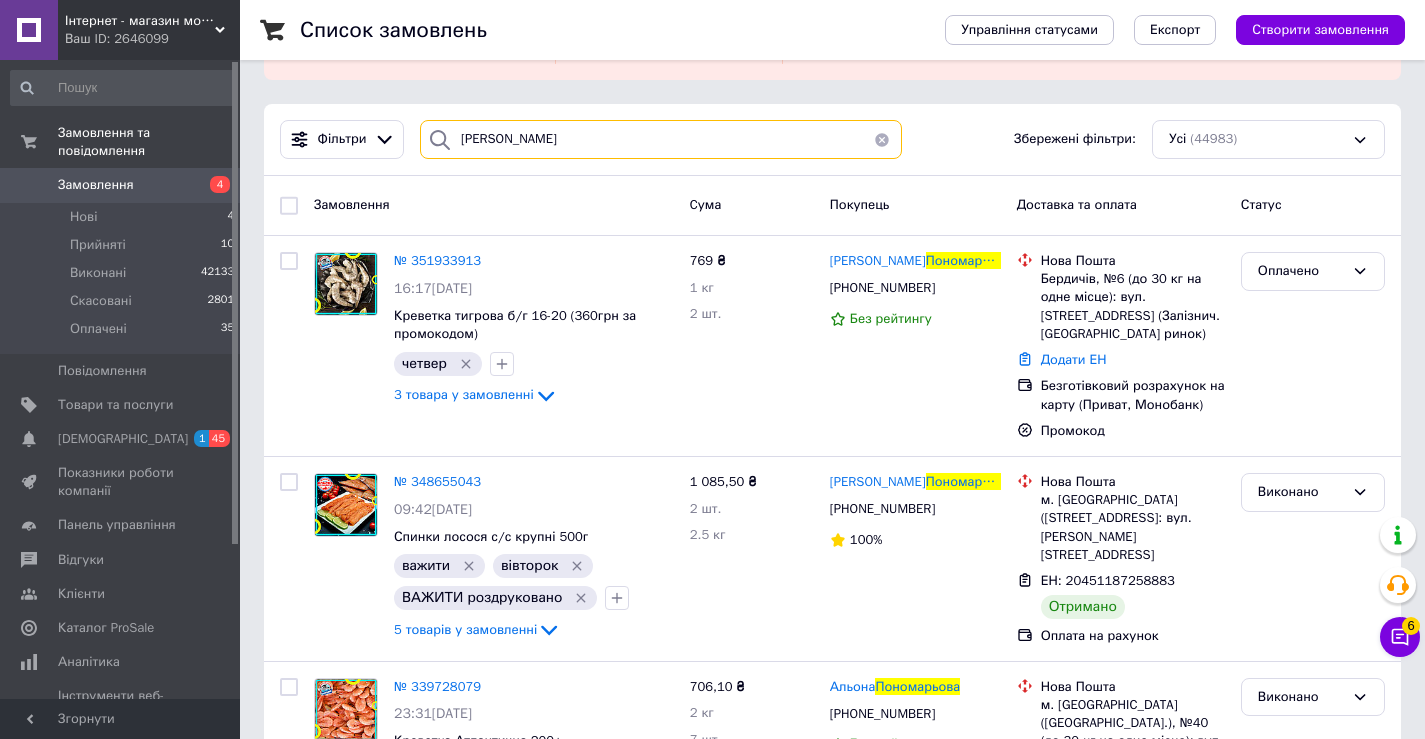 drag, startPoint x: 577, startPoint y: 141, endPoint x: 348, endPoint y: 109, distance: 231.225 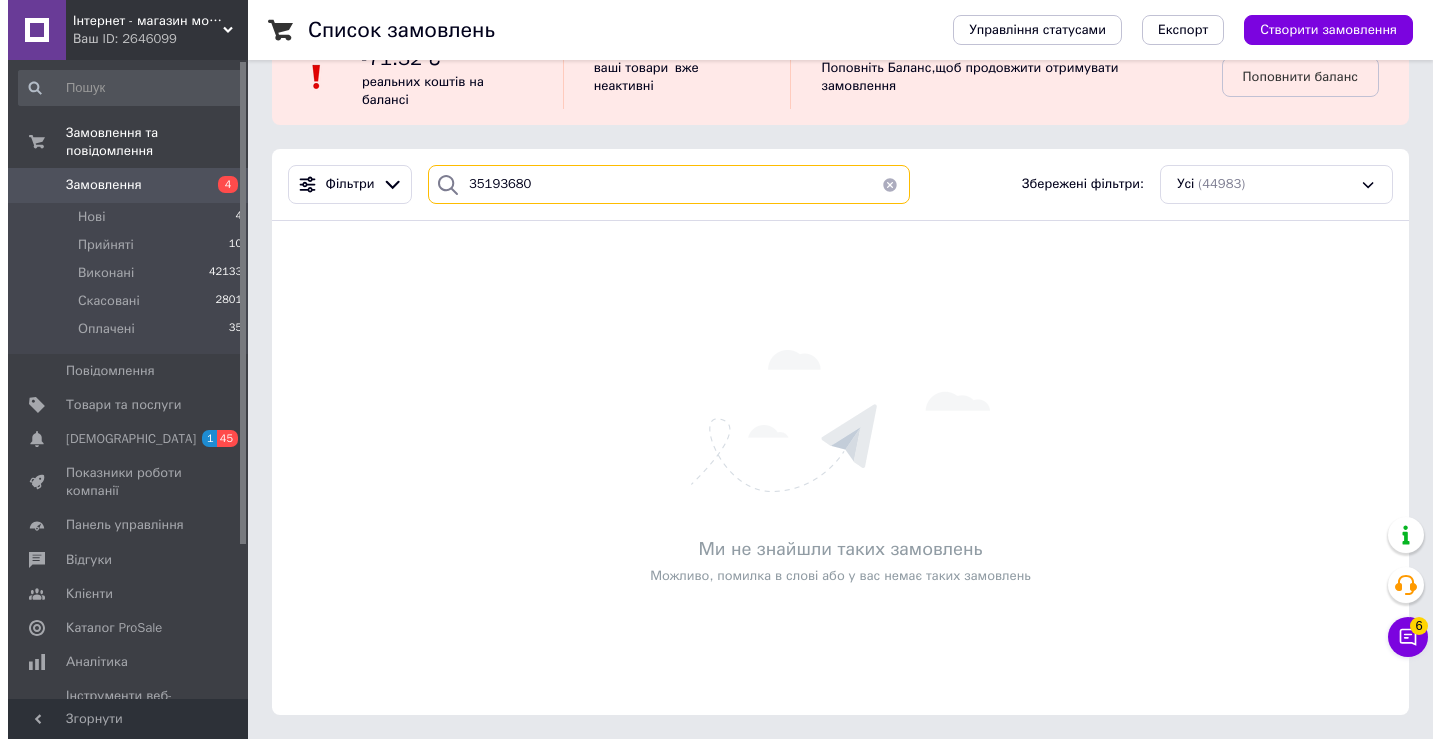 scroll, scrollTop: 0, scrollLeft: 0, axis: both 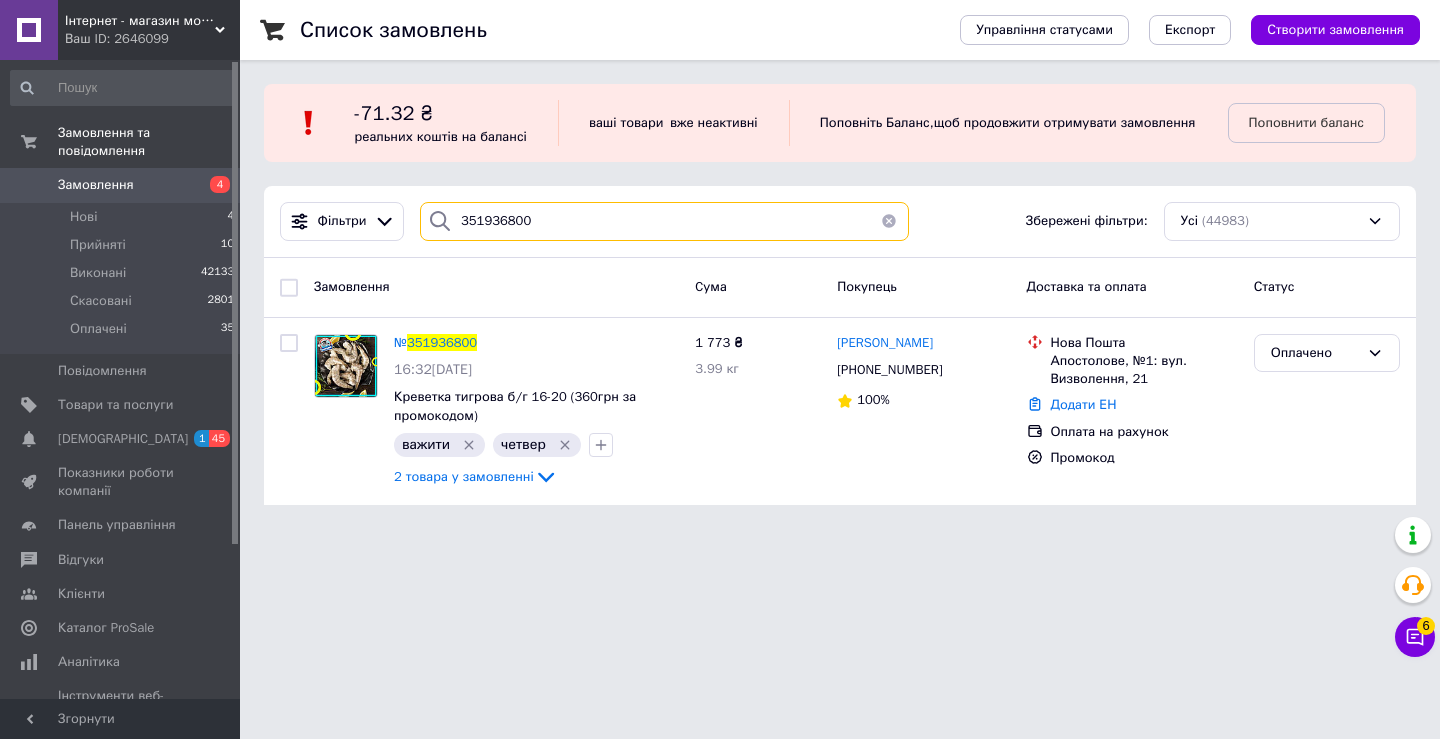 drag, startPoint x: 524, startPoint y: 229, endPoint x: 547, endPoint y: 243, distance: 26.925823 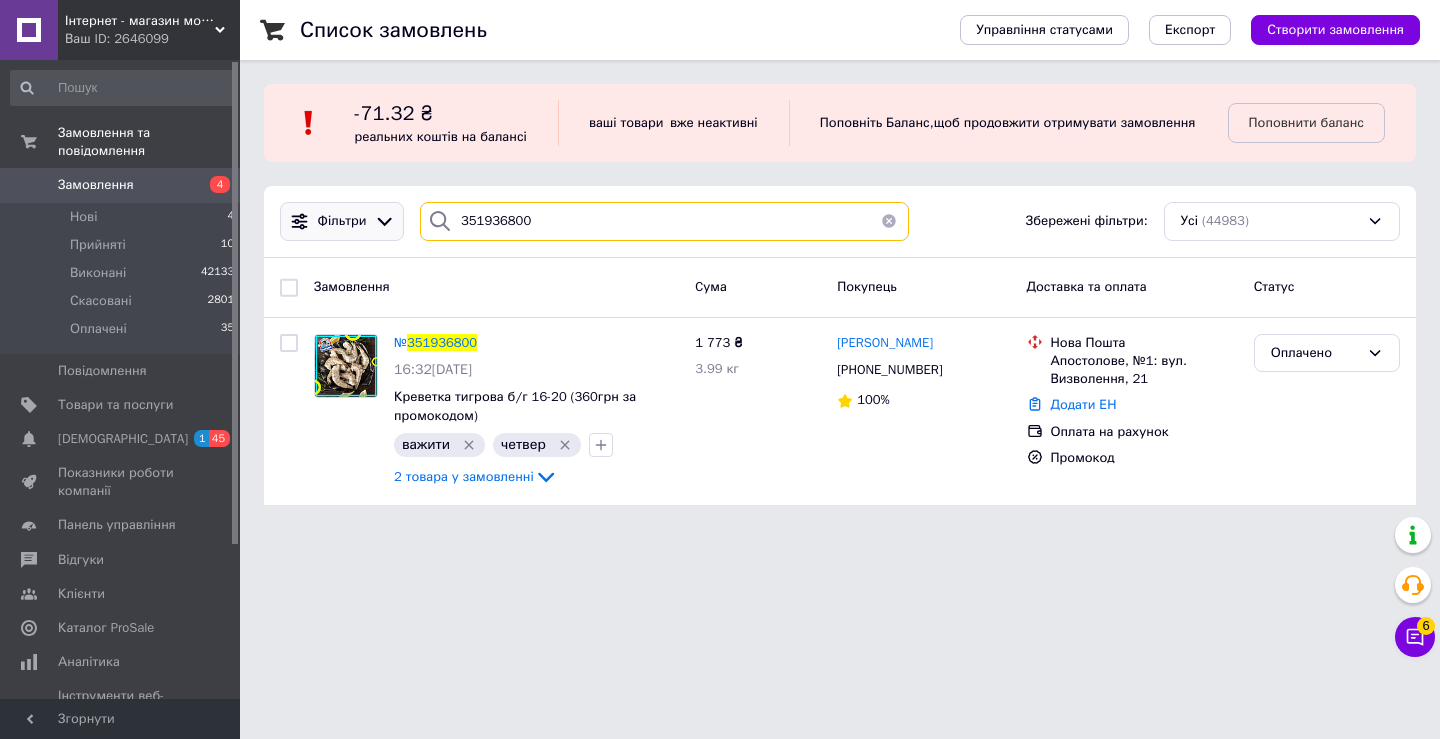 drag, startPoint x: 563, startPoint y: 244, endPoint x: 397, endPoint y: 242, distance: 166.01205 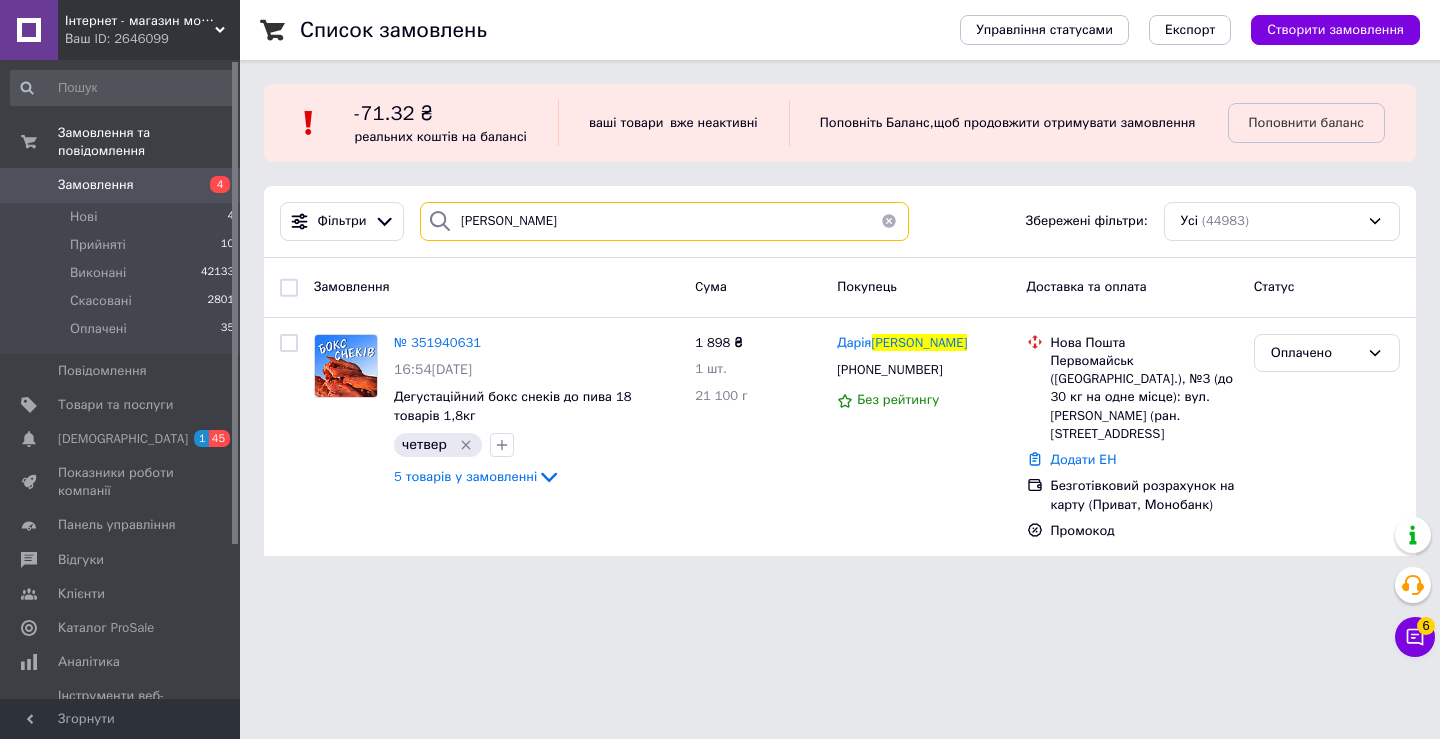 drag, startPoint x: 506, startPoint y: 231, endPoint x: 274, endPoint y: 219, distance: 232.31013 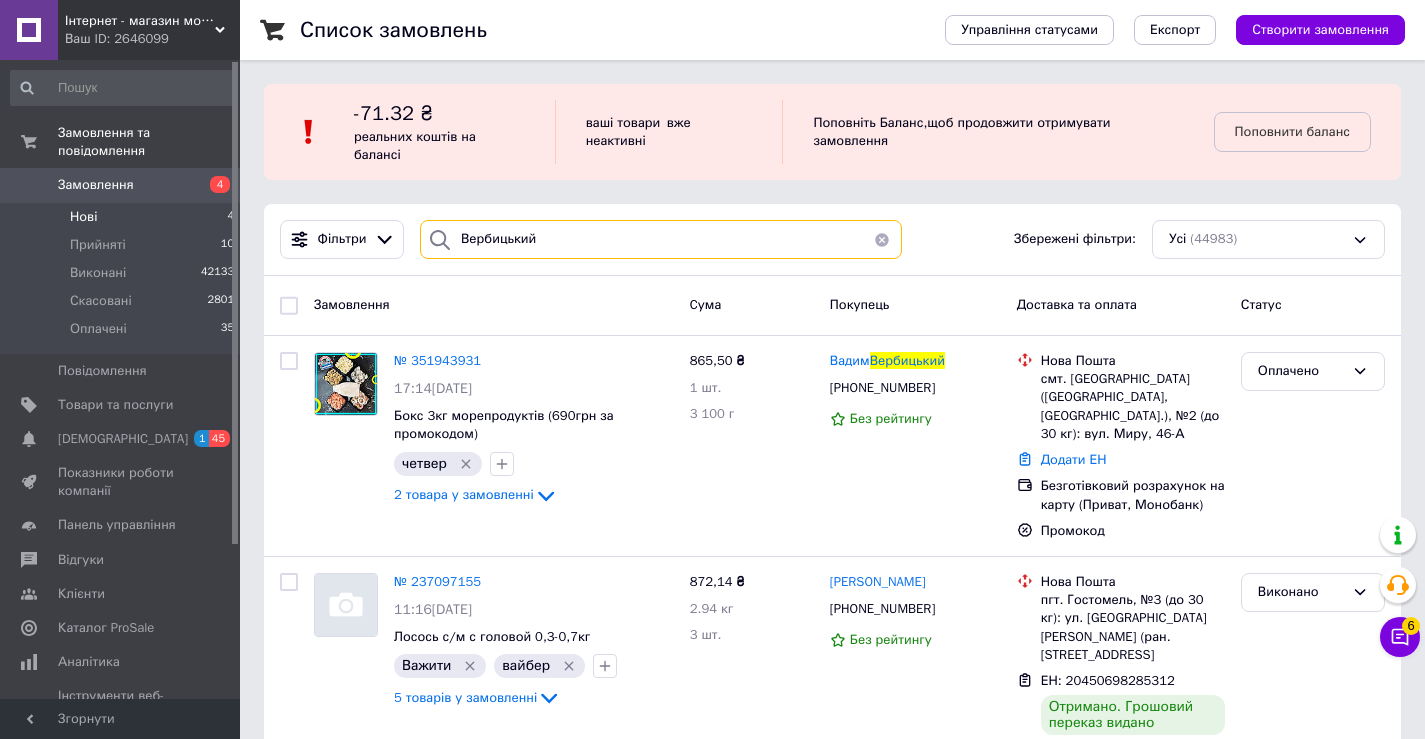 drag, startPoint x: 563, startPoint y: 235, endPoint x: 107, endPoint y: 193, distance: 457.9301 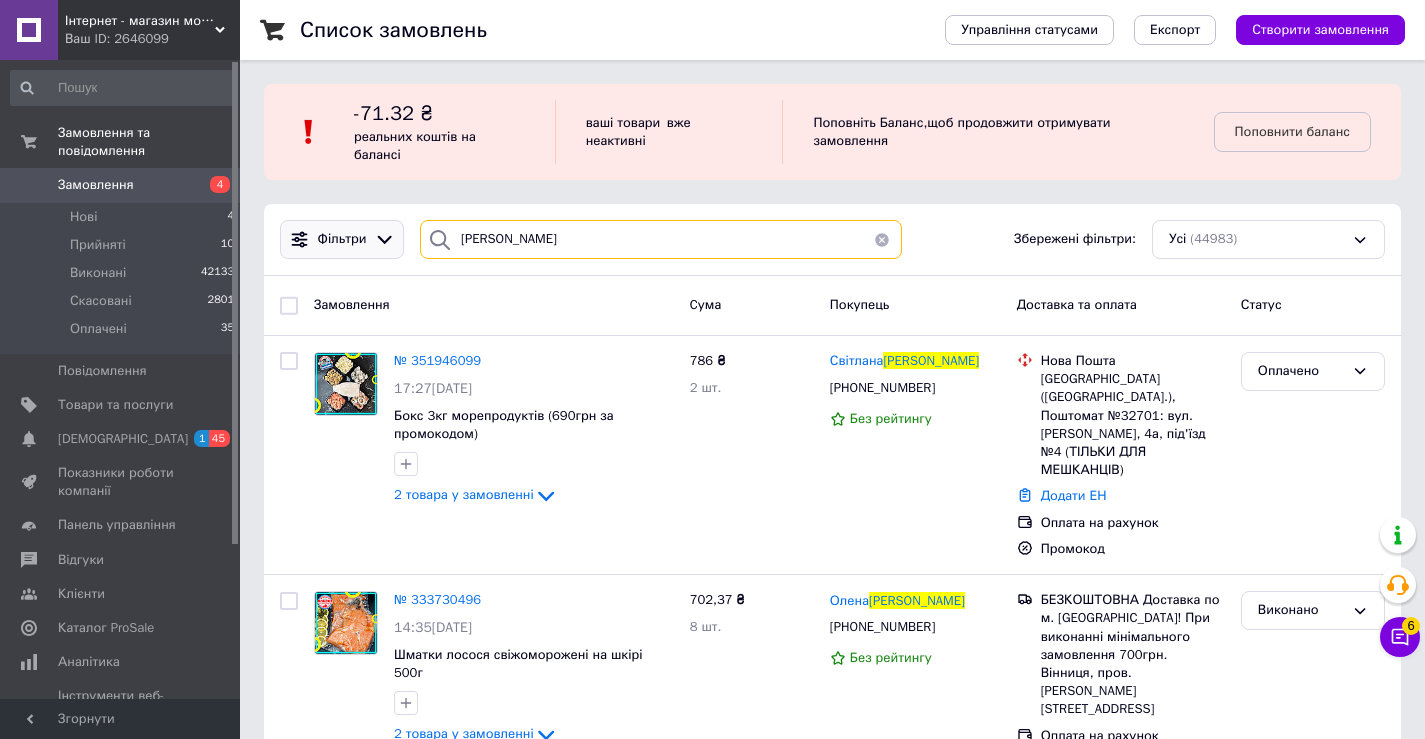 drag, startPoint x: 506, startPoint y: 237, endPoint x: 383, endPoint y: 237, distance: 123 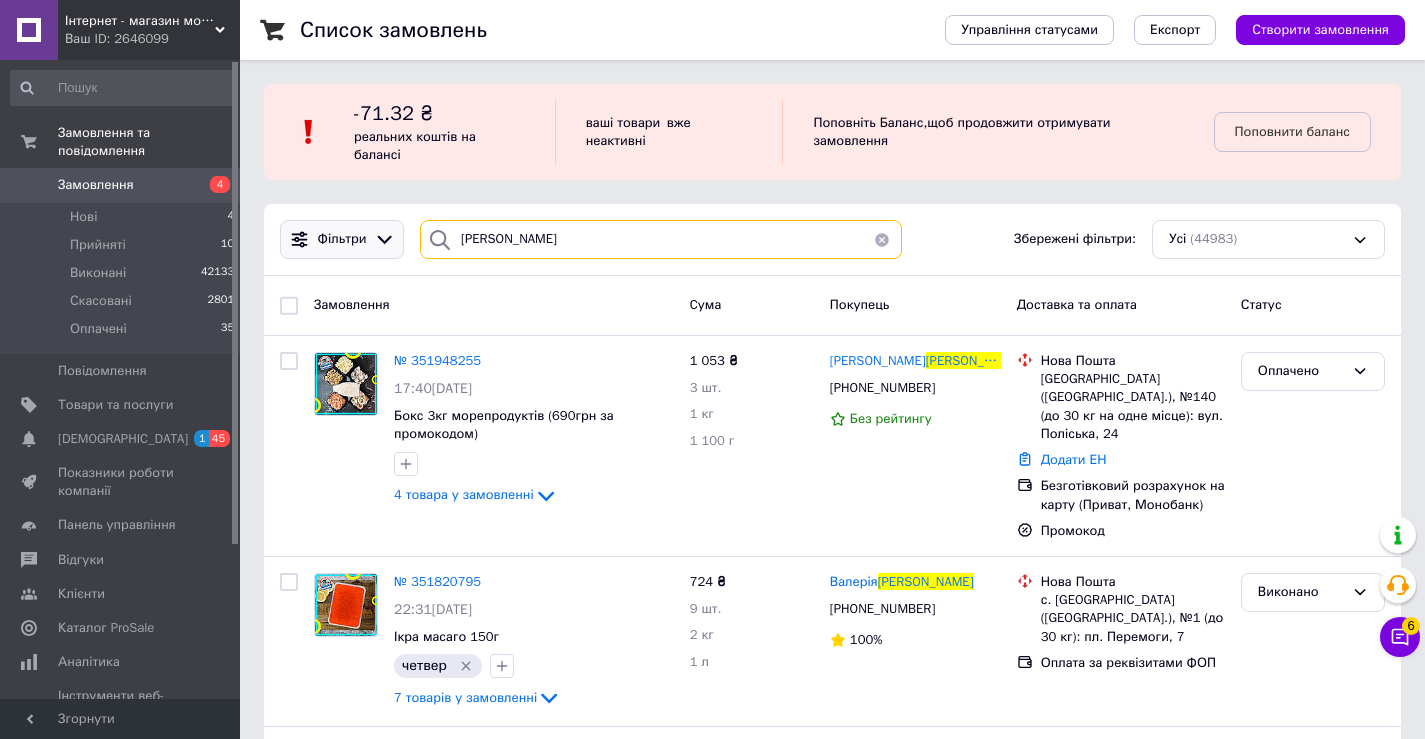 drag, startPoint x: 536, startPoint y: 245, endPoint x: 307, endPoint y: 243, distance: 229.00873 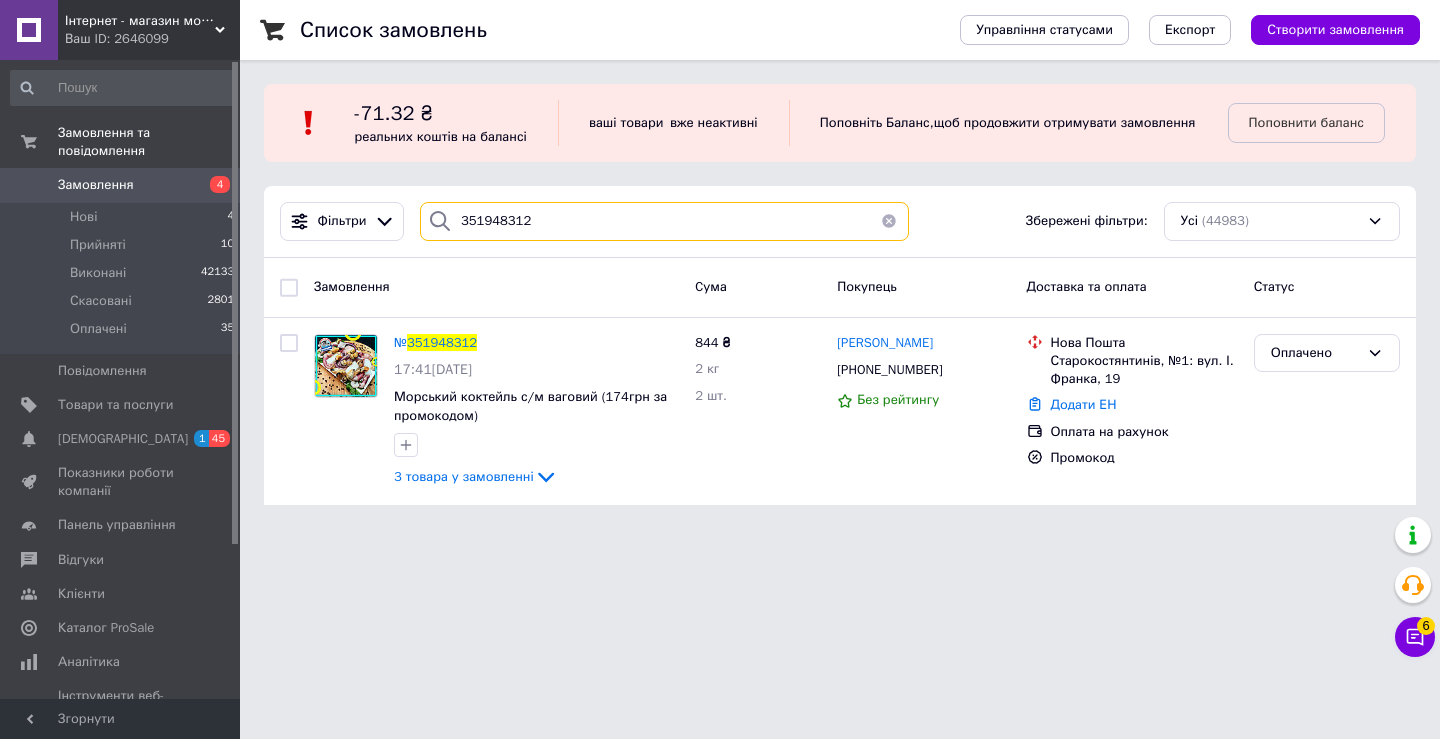 drag, startPoint x: 561, startPoint y: 238, endPoint x: 268, endPoint y: 226, distance: 293.24564 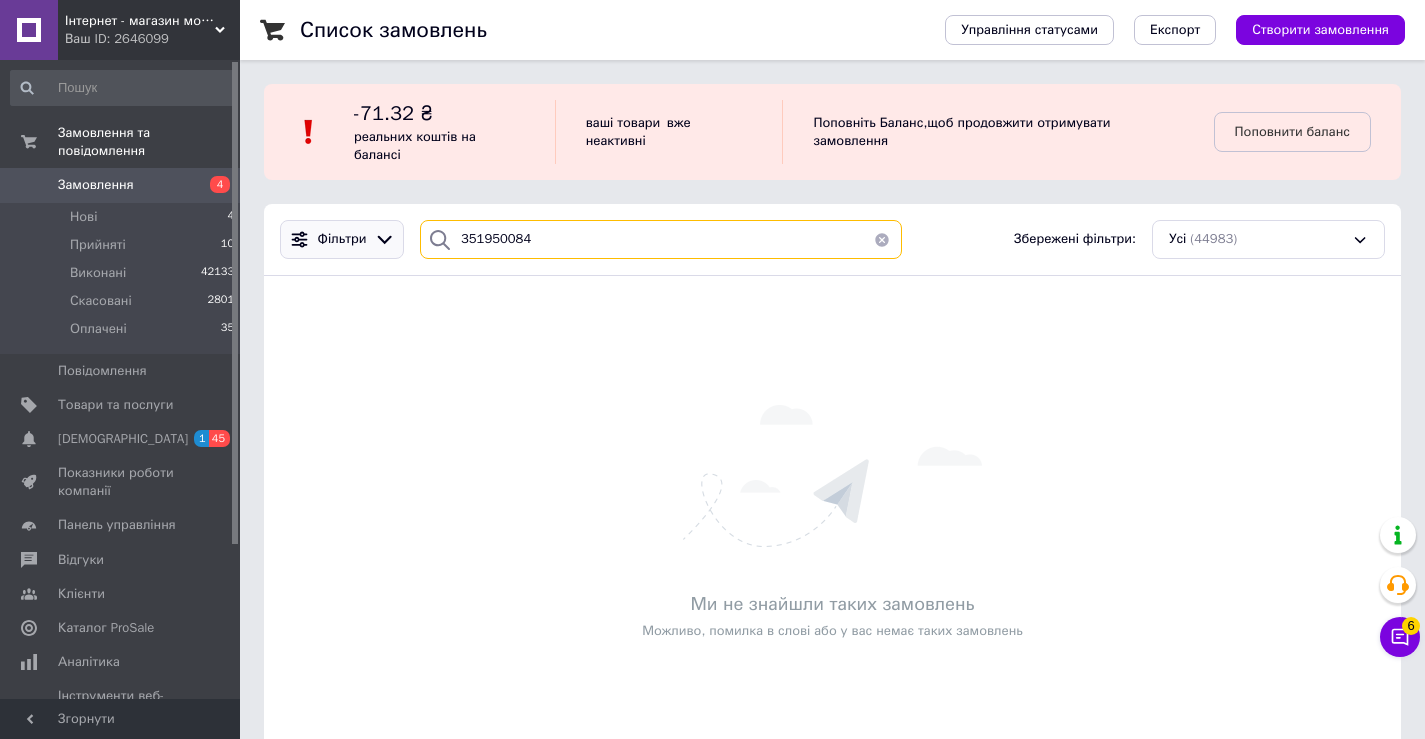 drag, startPoint x: 552, startPoint y: 241, endPoint x: 394, endPoint y: 229, distance: 158.45505 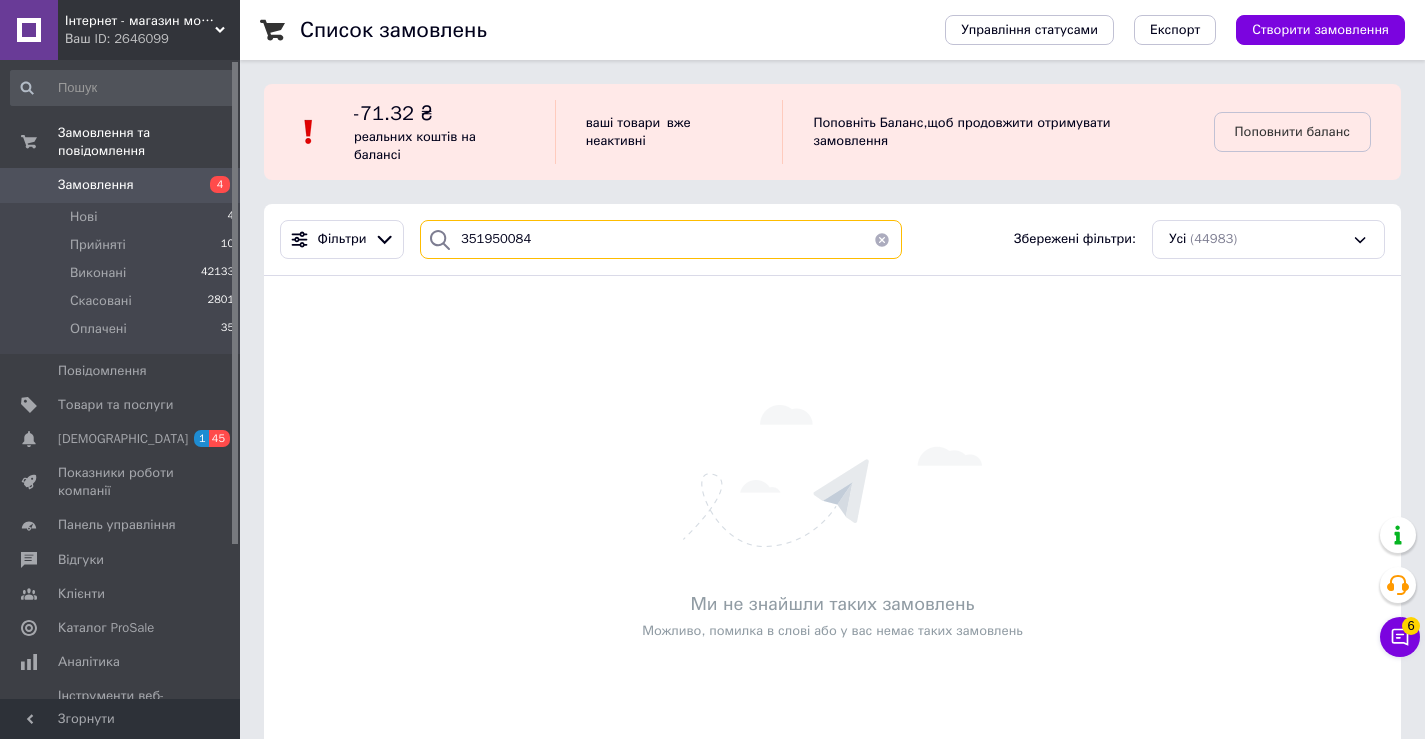 click on "351950084" at bounding box center [661, 239] 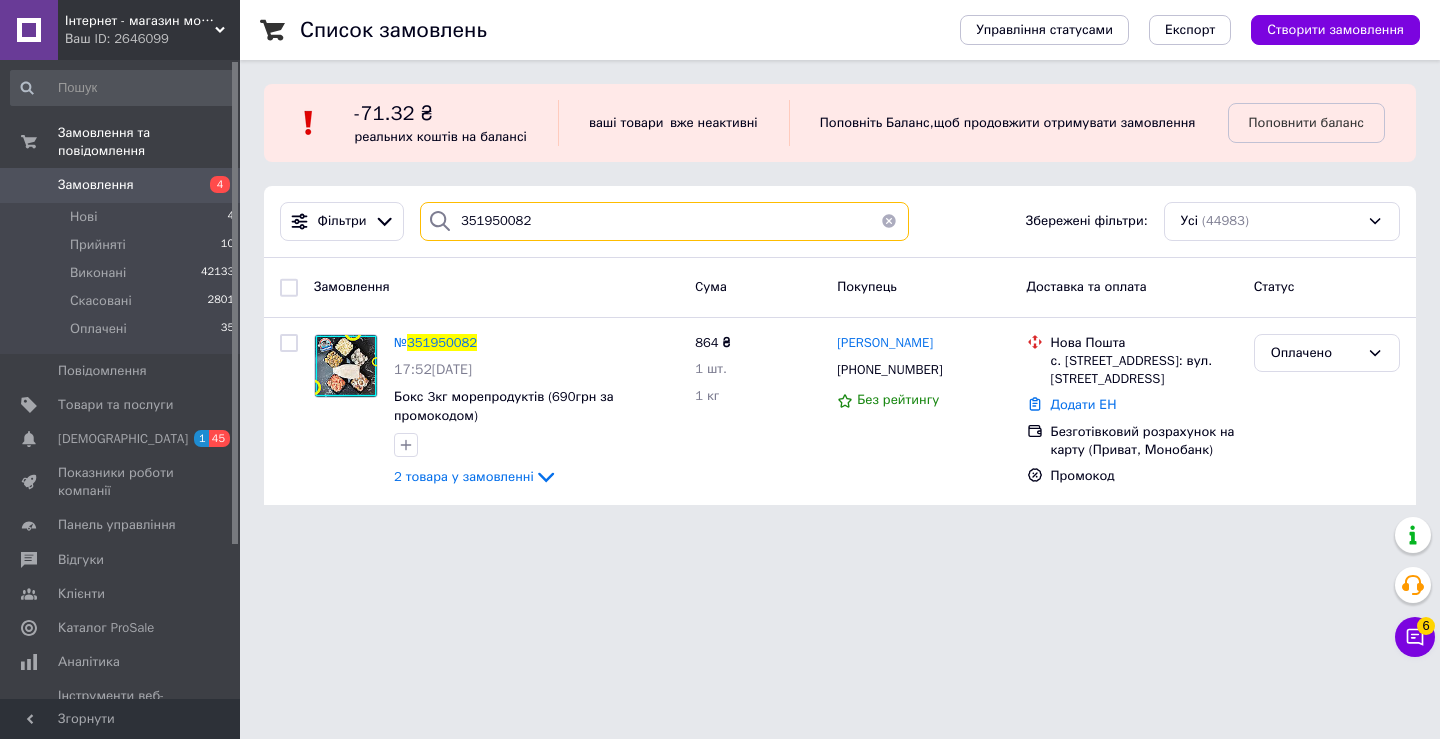 drag, startPoint x: 548, startPoint y: 238, endPoint x: 265, endPoint y: 220, distance: 283.57187 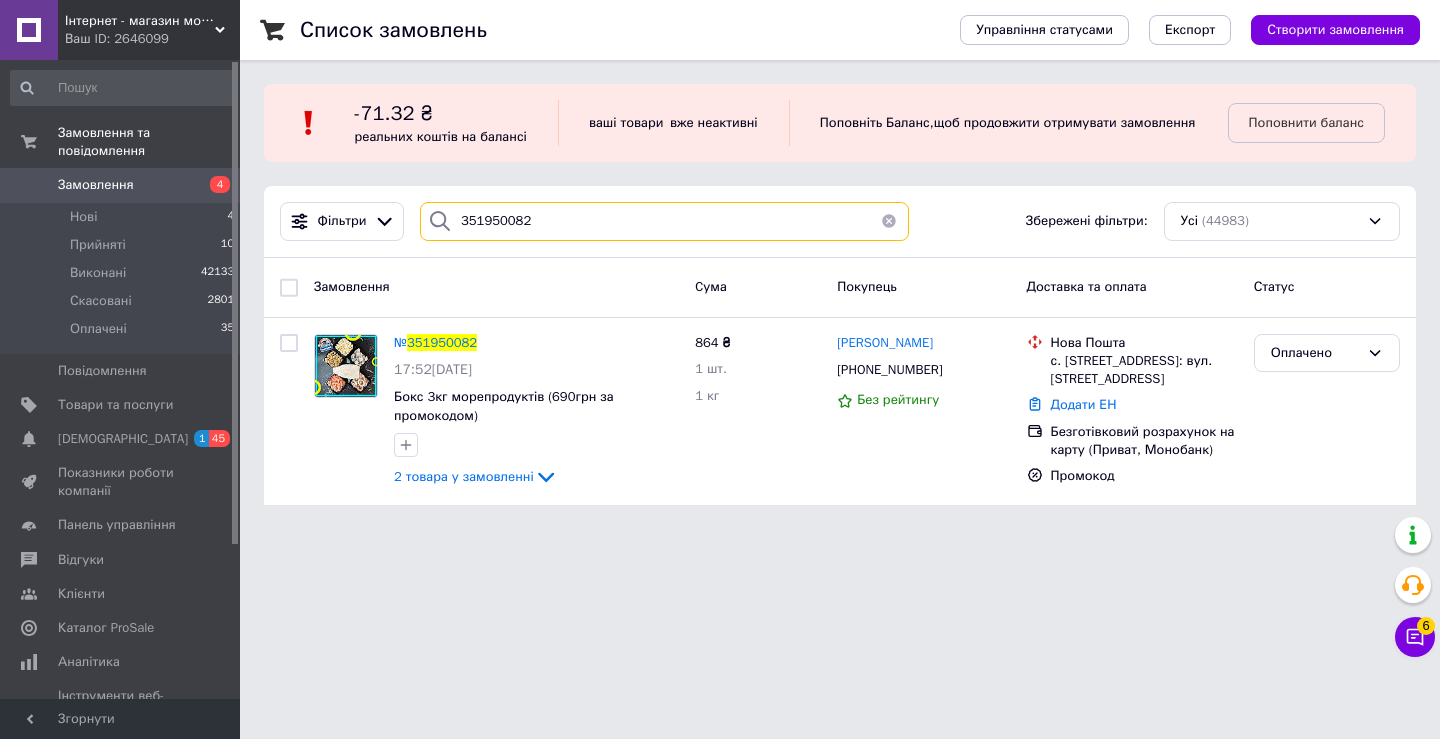 click on "Фільтри 351950082 Збережені фільтри: Усі (44983)" at bounding box center [840, 221] 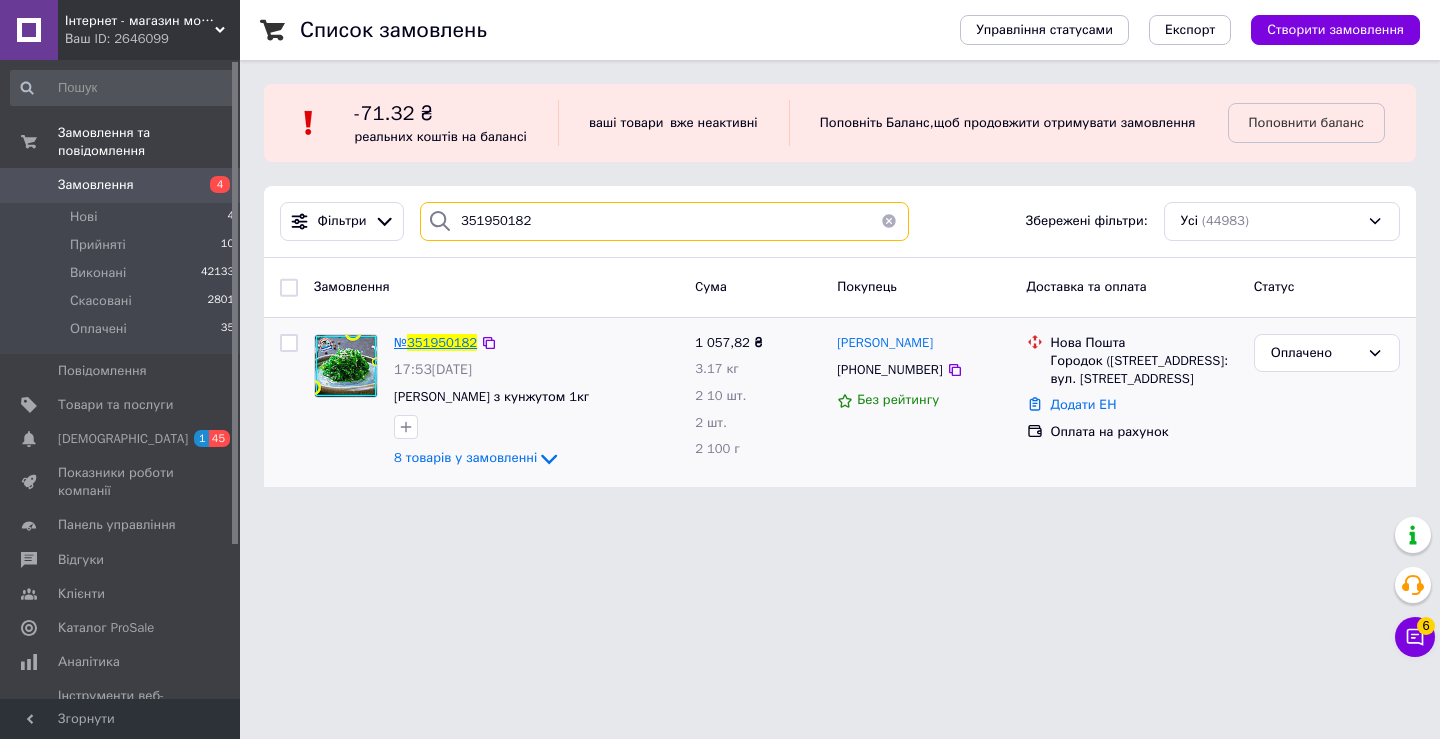 type on "351950182" 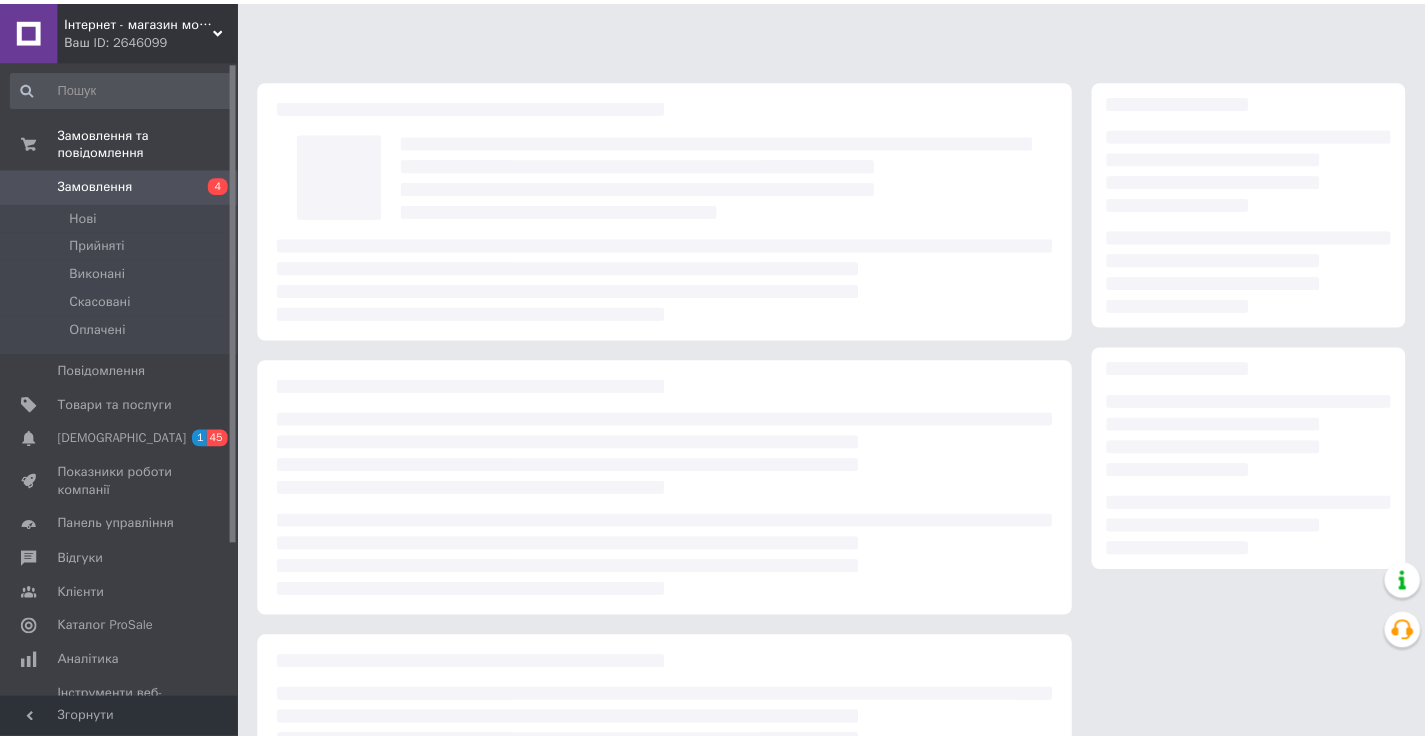 scroll, scrollTop: 0, scrollLeft: 0, axis: both 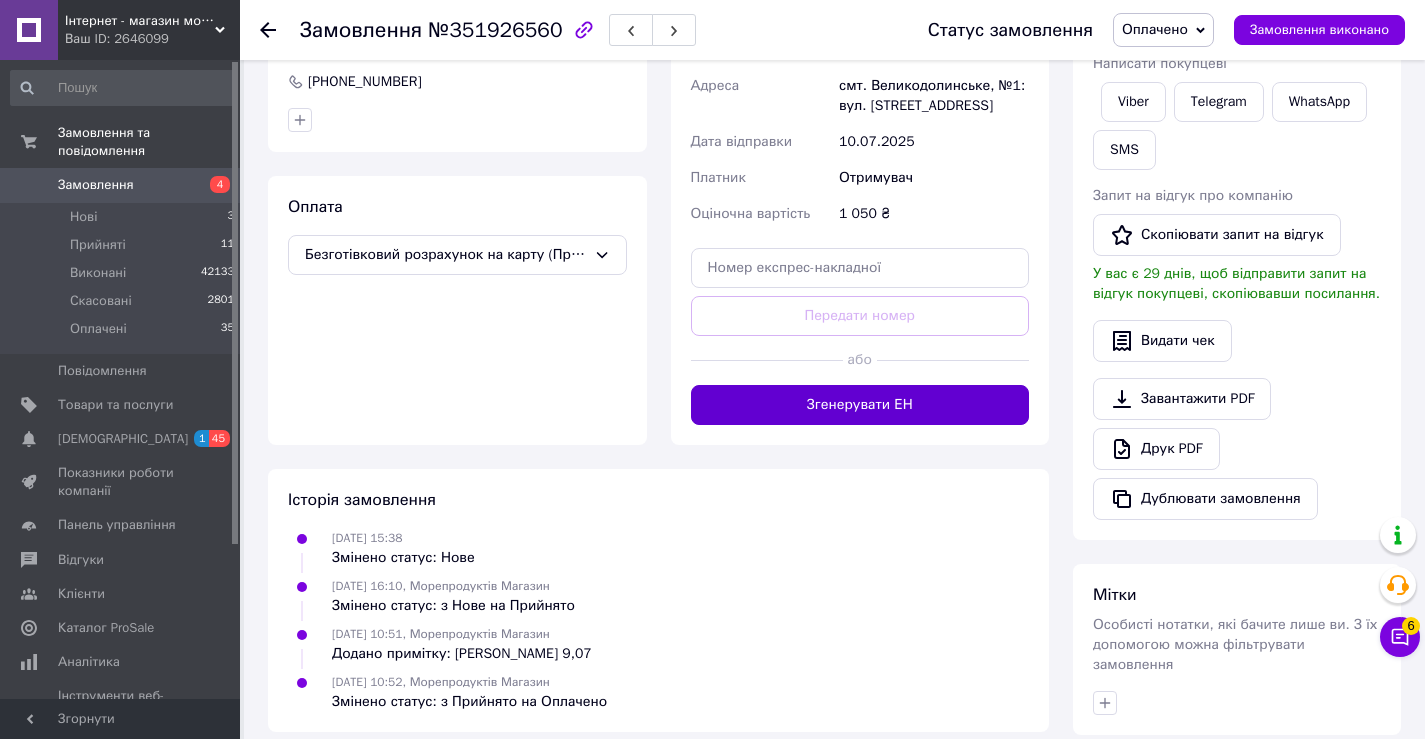 click on "Згенерувати ЕН" at bounding box center (860, 405) 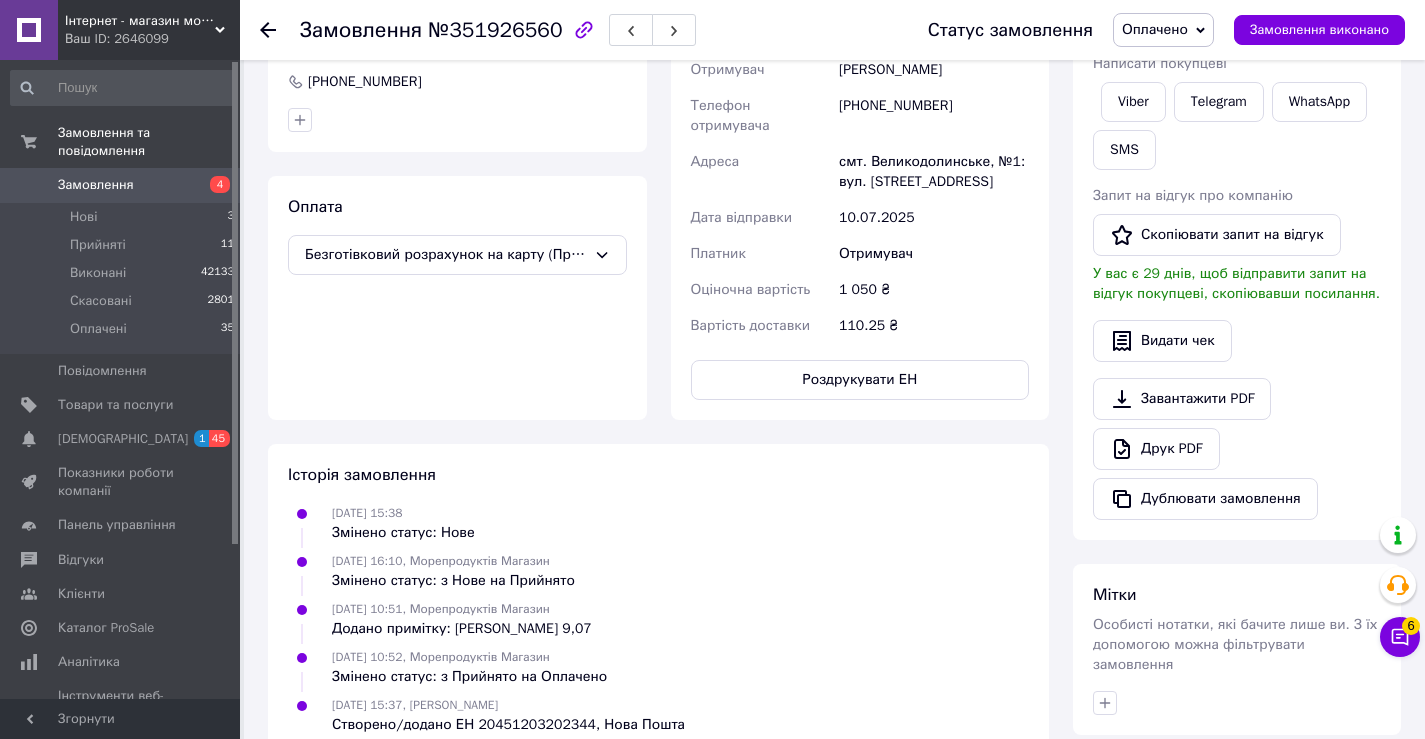 drag, startPoint x: 1178, startPoint y: 28, endPoint x: 1061, endPoint y: 39, distance: 117.51595 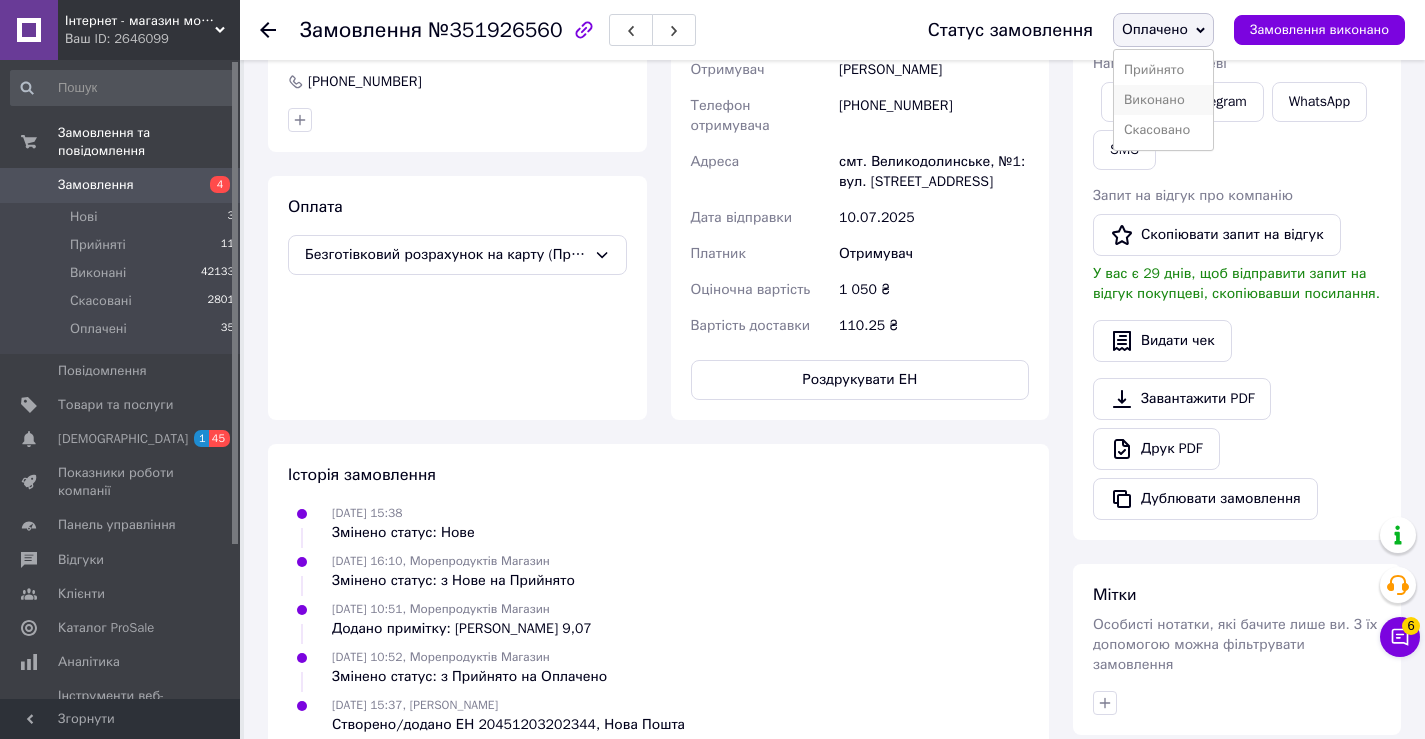 click on "Виконано" at bounding box center (1163, 100) 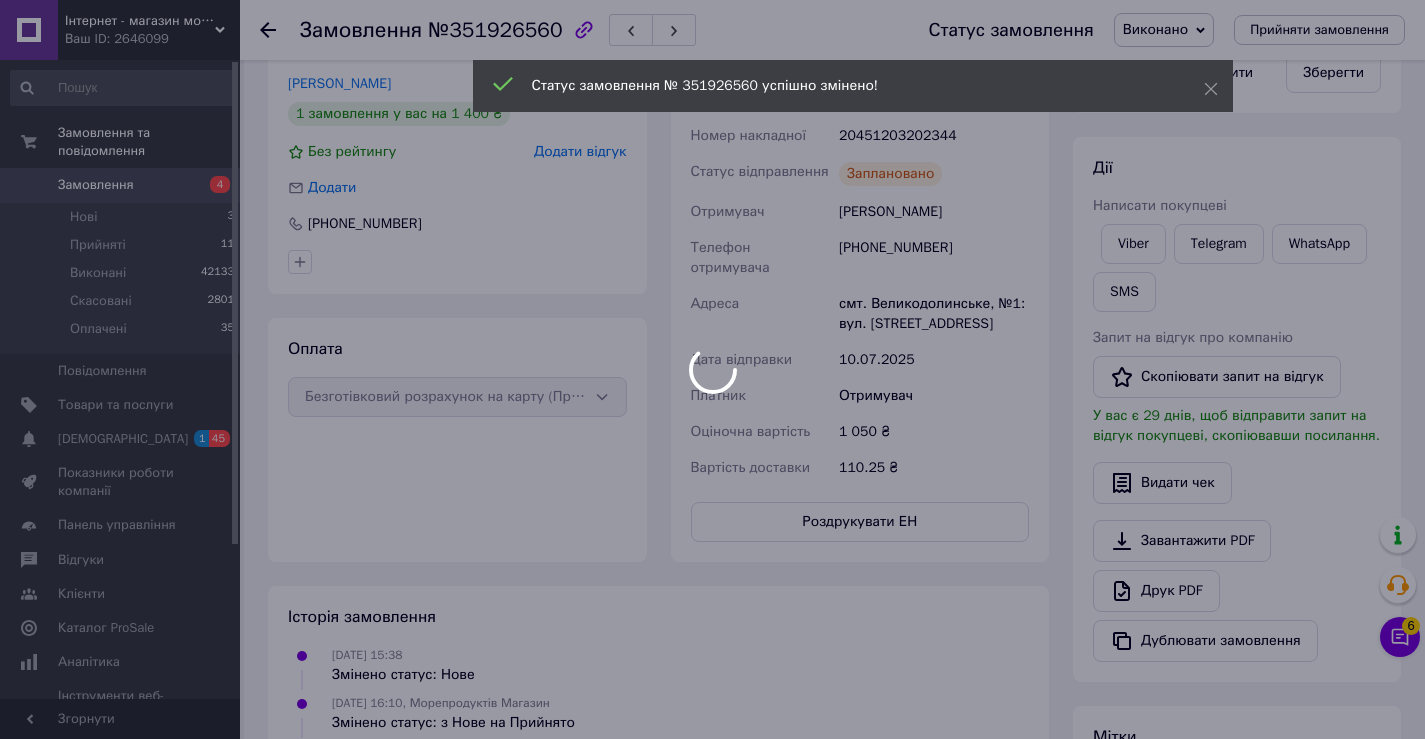 scroll, scrollTop: 562, scrollLeft: 0, axis: vertical 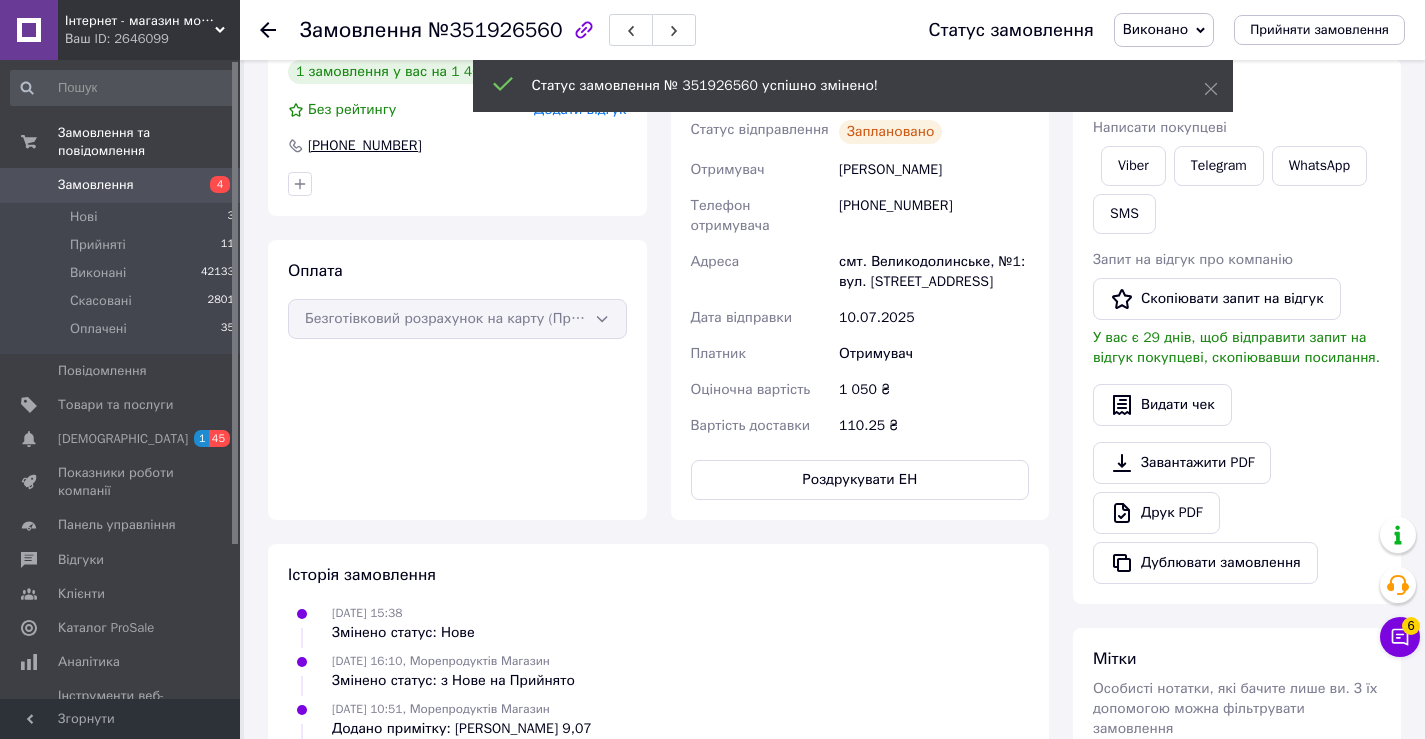 click on "+380938762656" at bounding box center (365, 146) 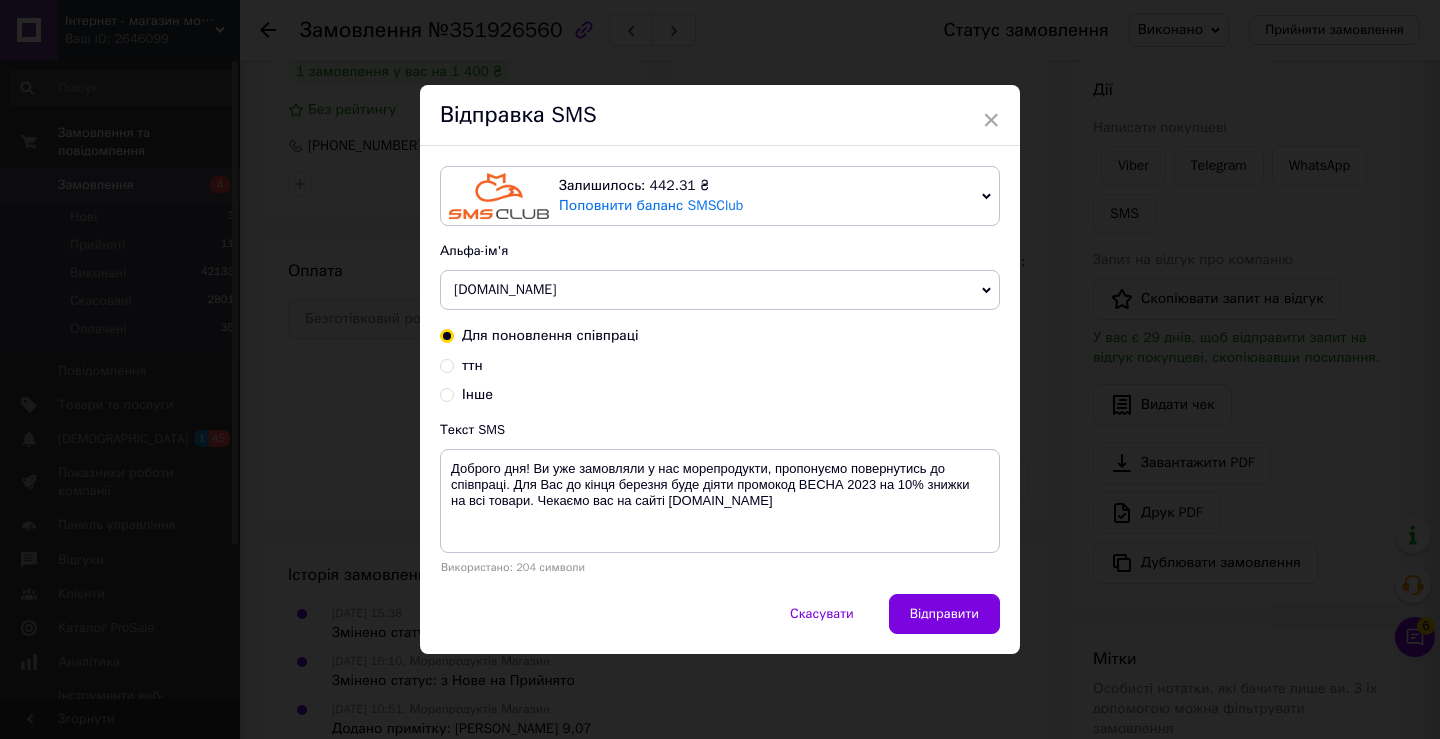 click on "ттн" at bounding box center [447, 364] 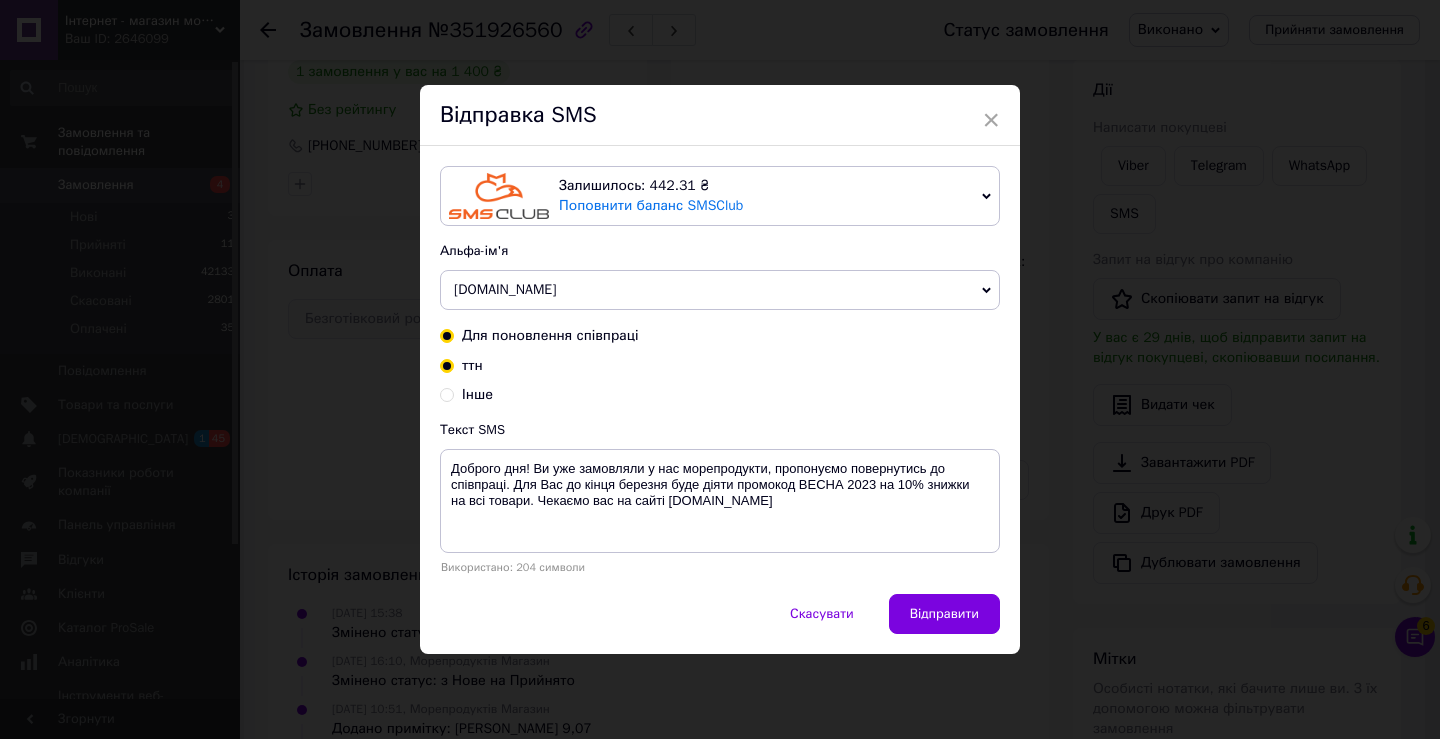 radio on "true" 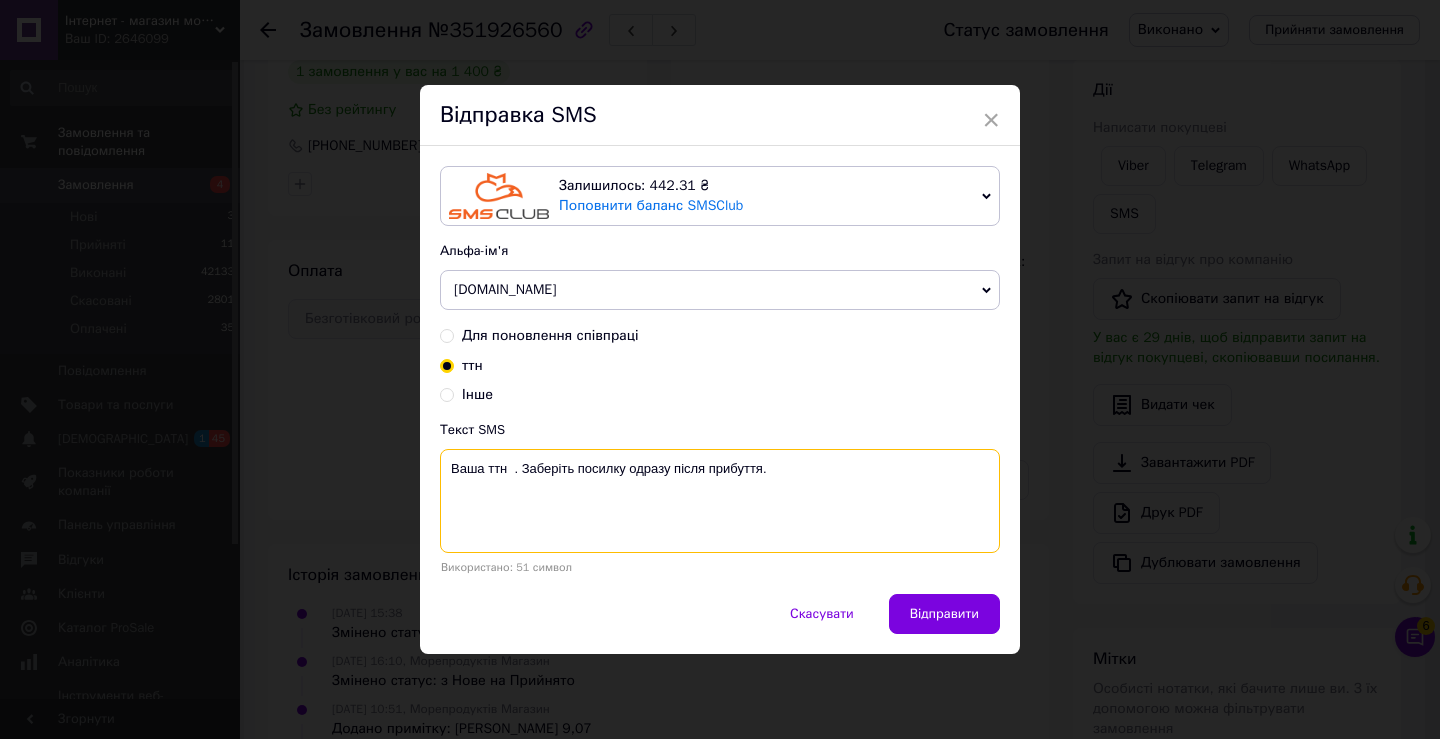 click on "Ваша ттн  . Заберіть посилку одразу після прибуття." at bounding box center (720, 501) 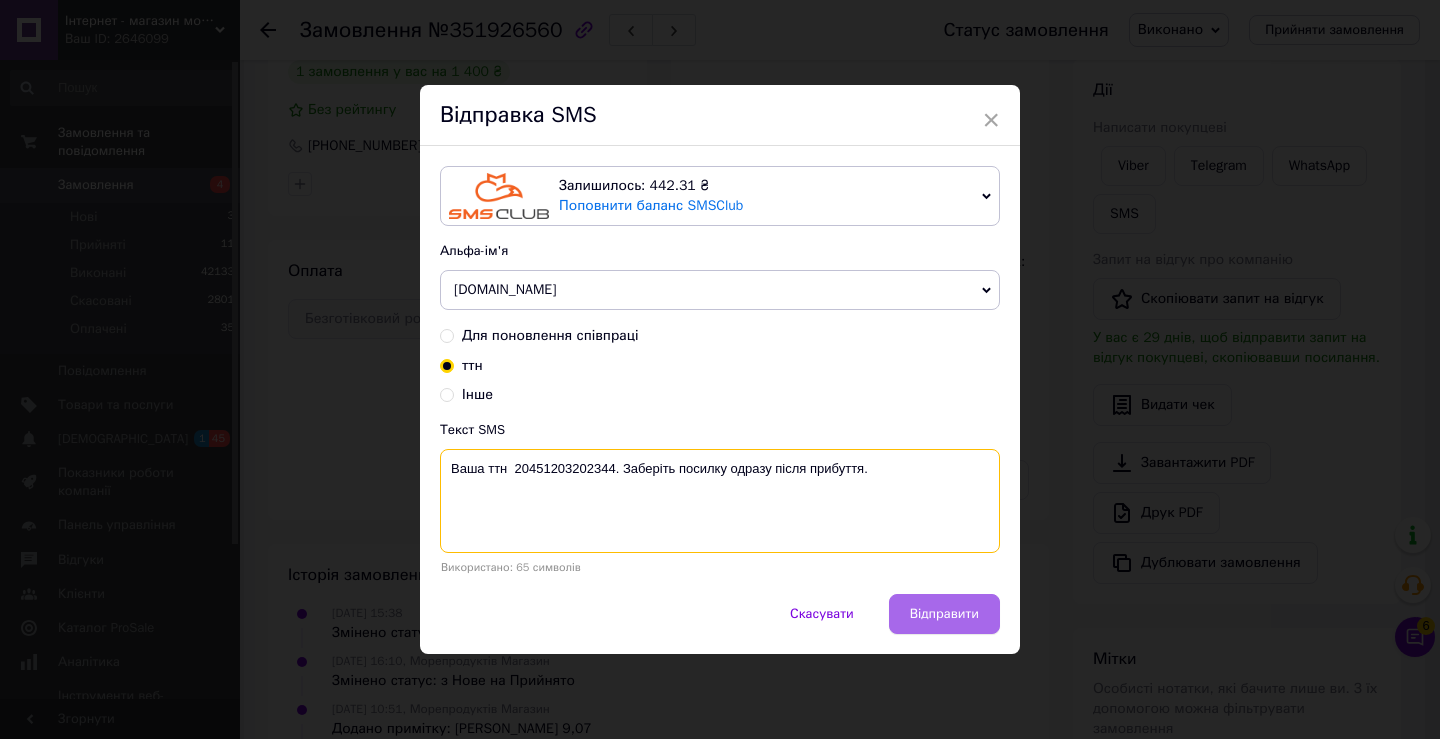 type on "Ваша ттн  20451203202344. Заберіть посилку одразу після прибуття." 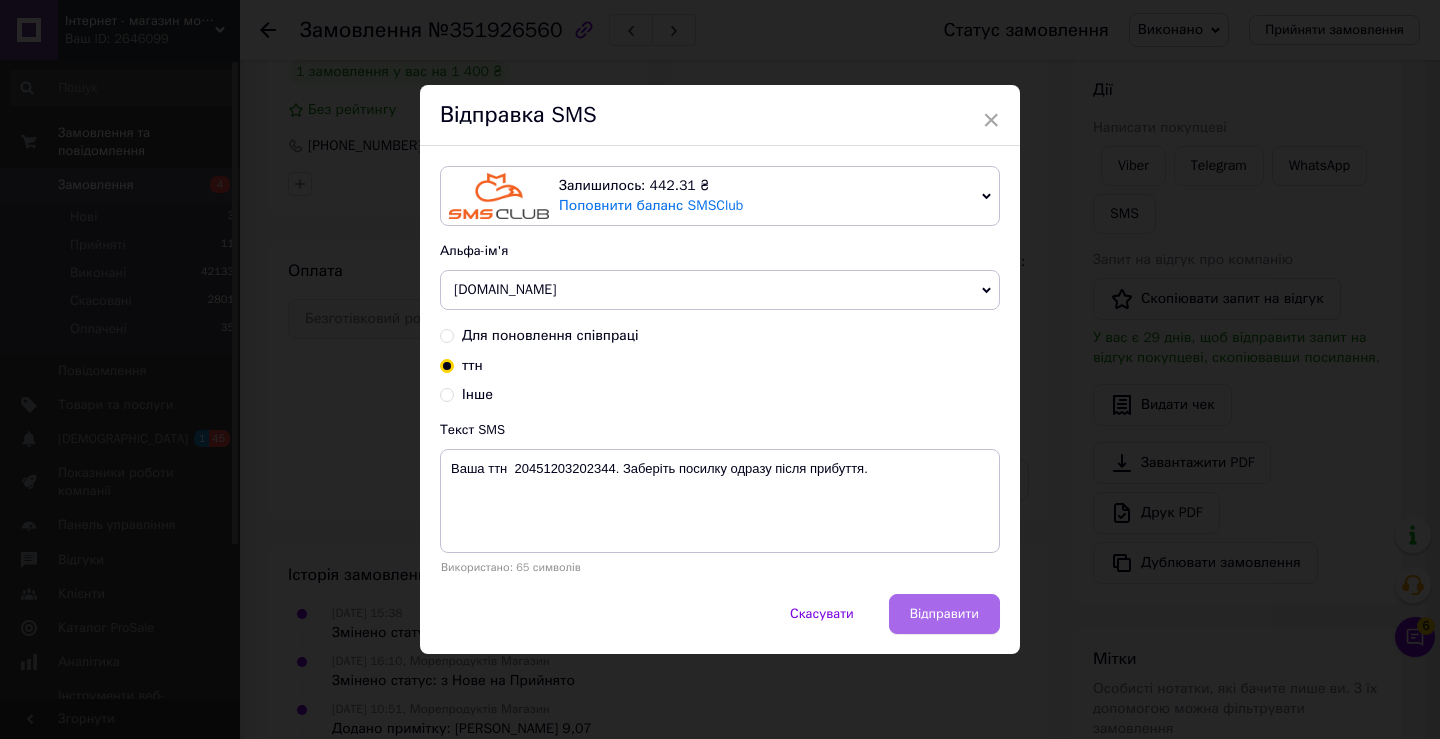 click on "Відправити" at bounding box center (944, 614) 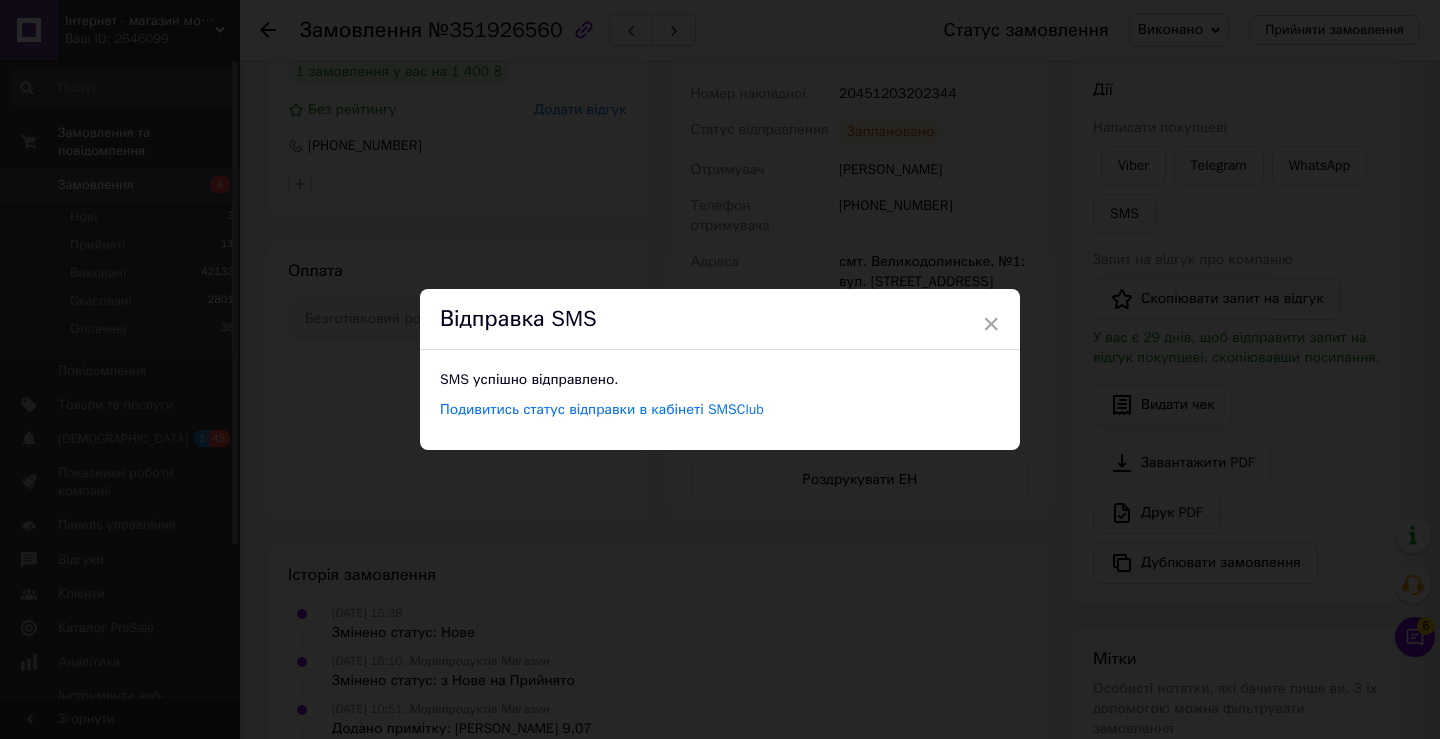 drag, startPoint x: 987, startPoint y: 325, endPoint x: 987, endPoint y: 311, distance: 14 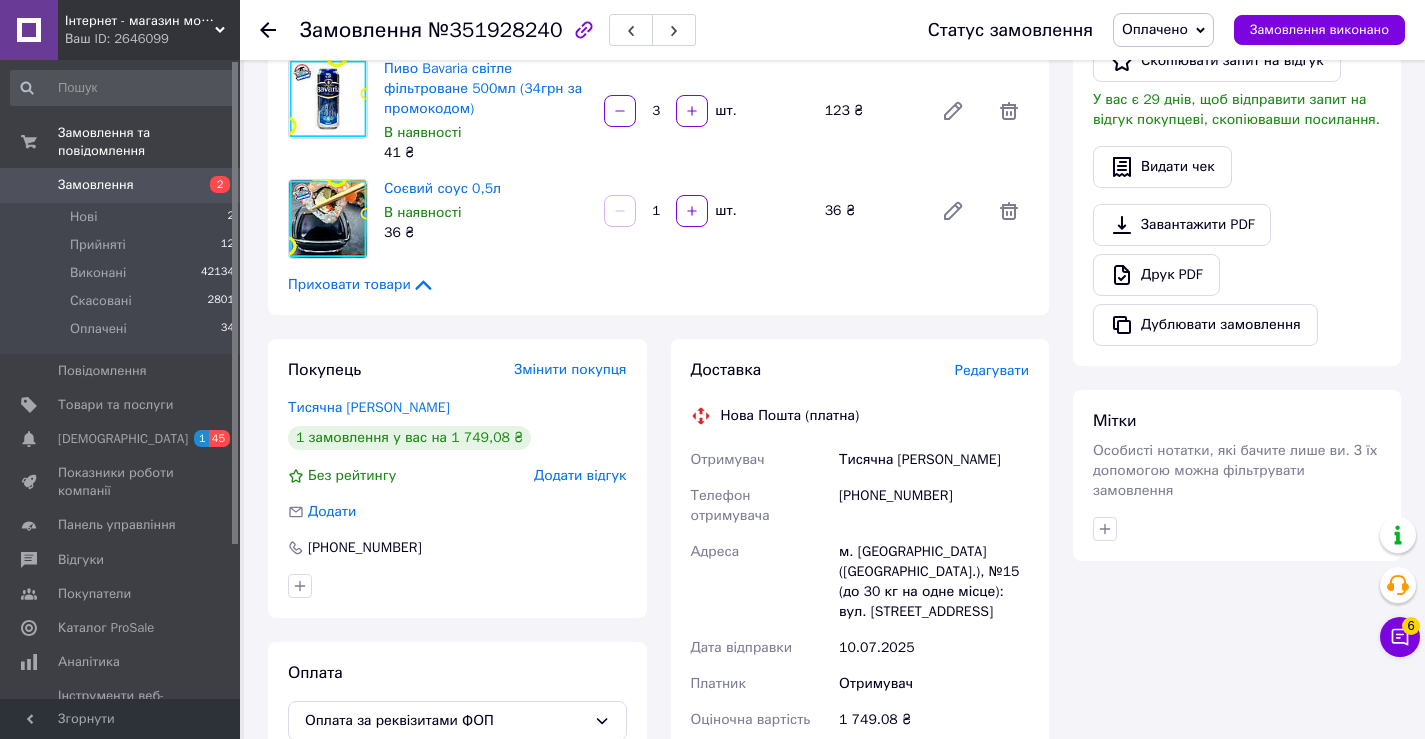 scroll, scrollTop: 400, scrollLeft: 0, axis: vertical 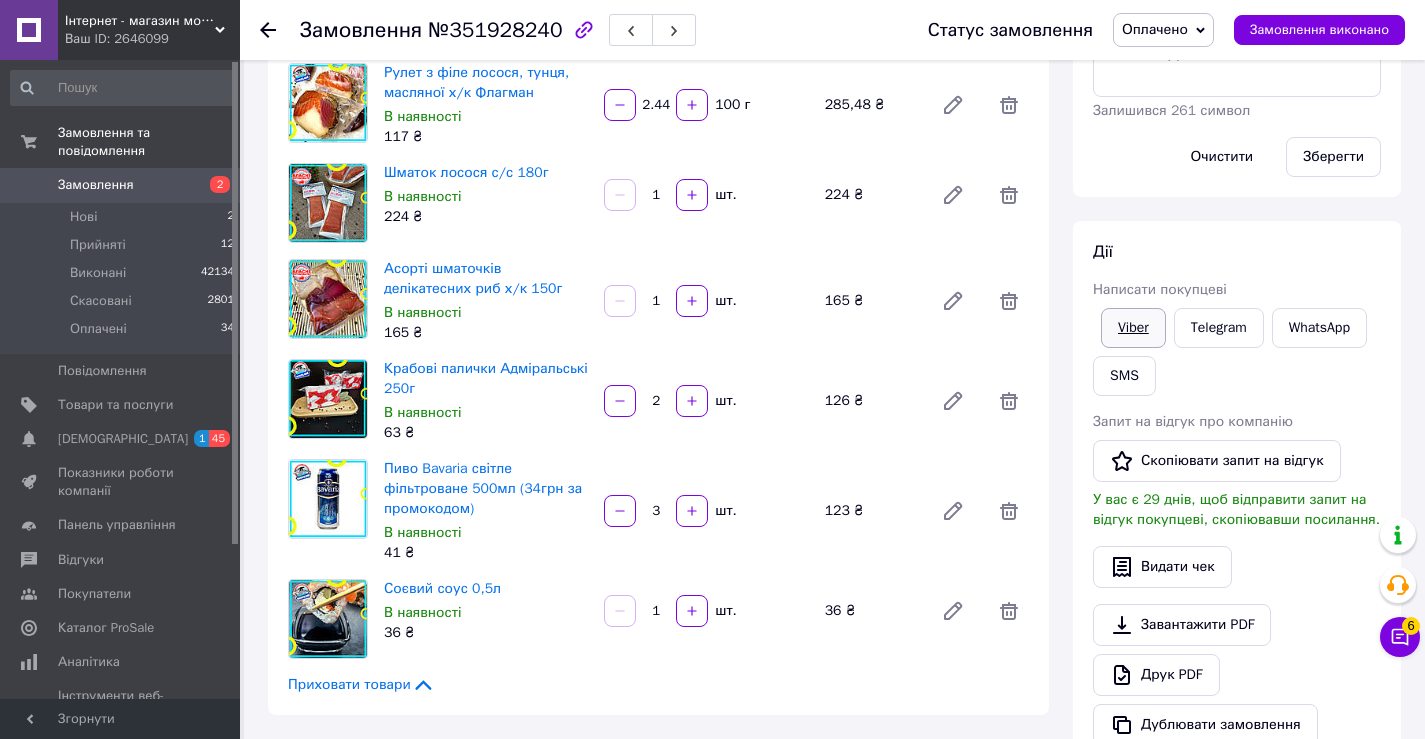 click on "Viber" at bounding box center (1133, 328) 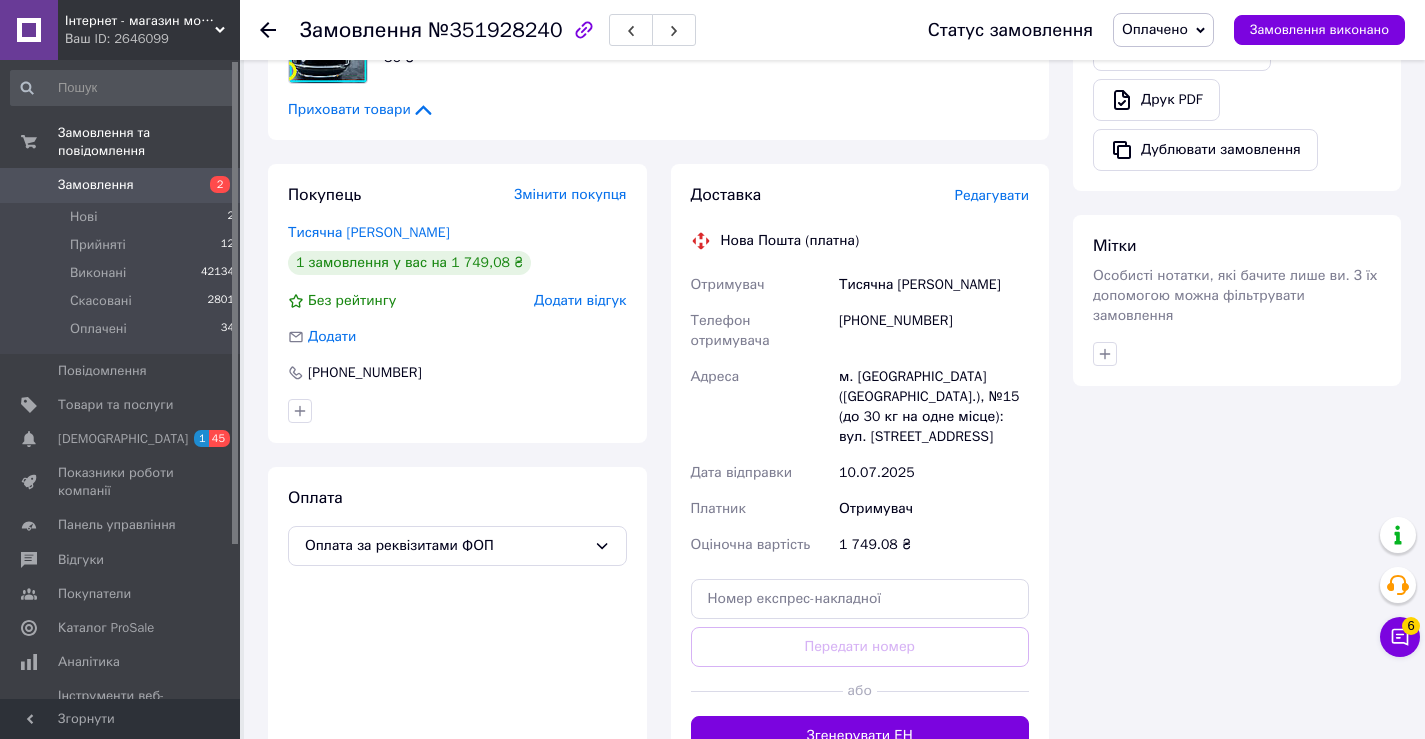 scroll, scrollTop: 1100, scrollLeft: 0, axis: vertical 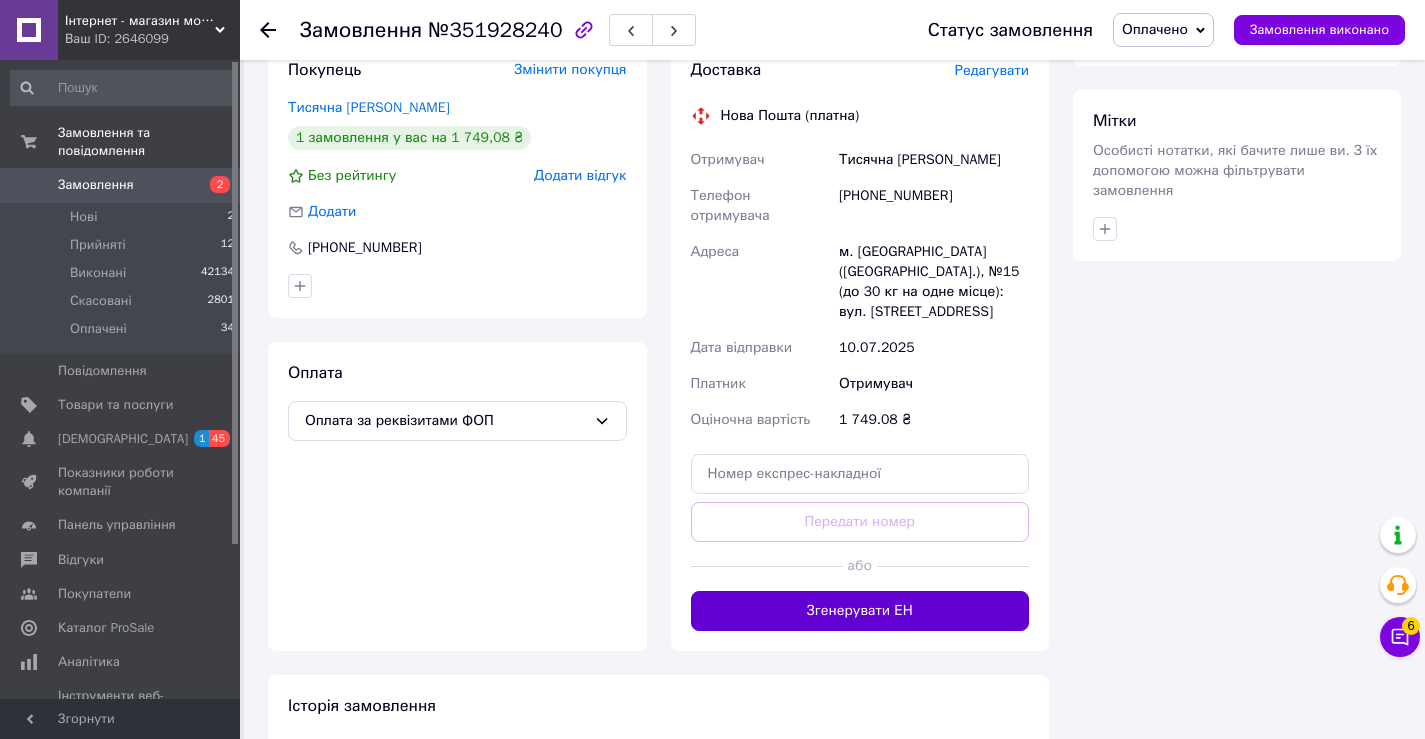 click on "Згенерувати ЕН" at bounding box center (860, 611) 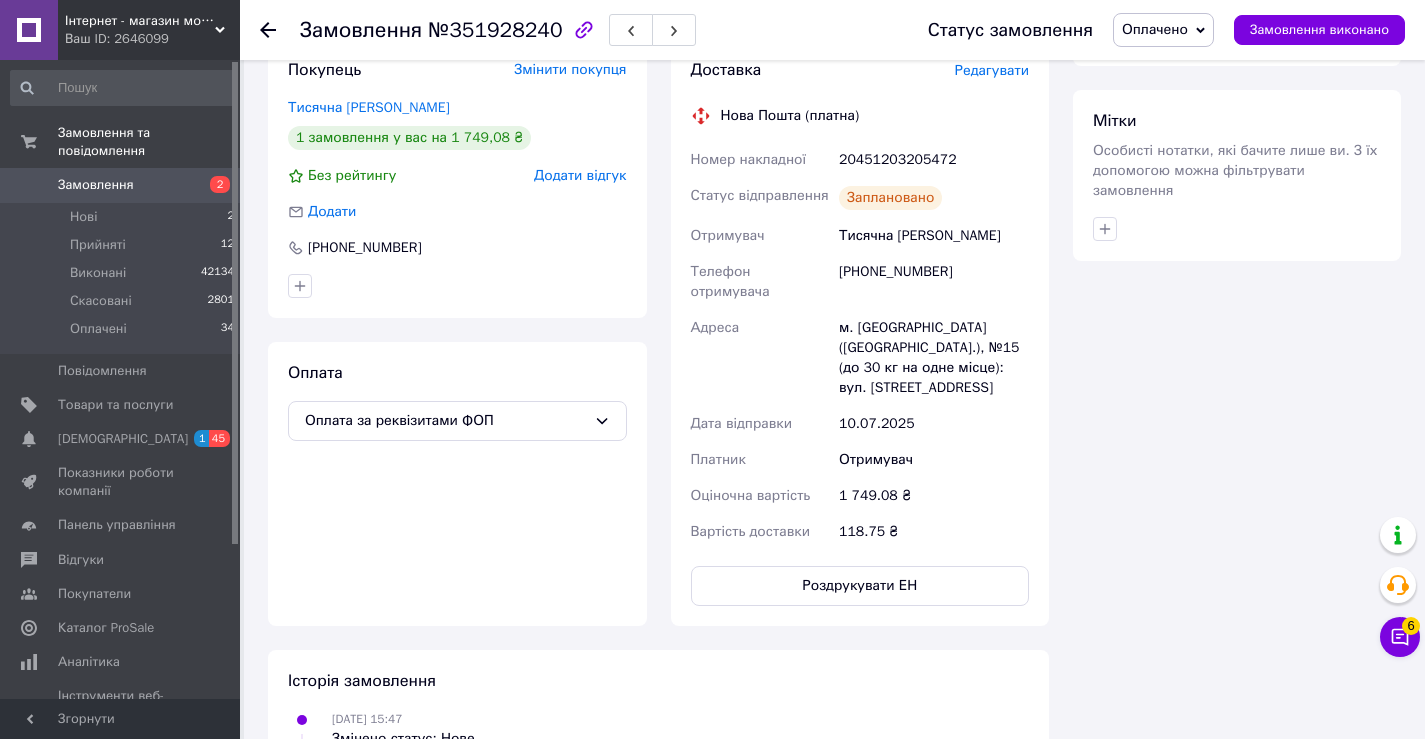 click on "Оплачено" at bounding box center (1155, 29) 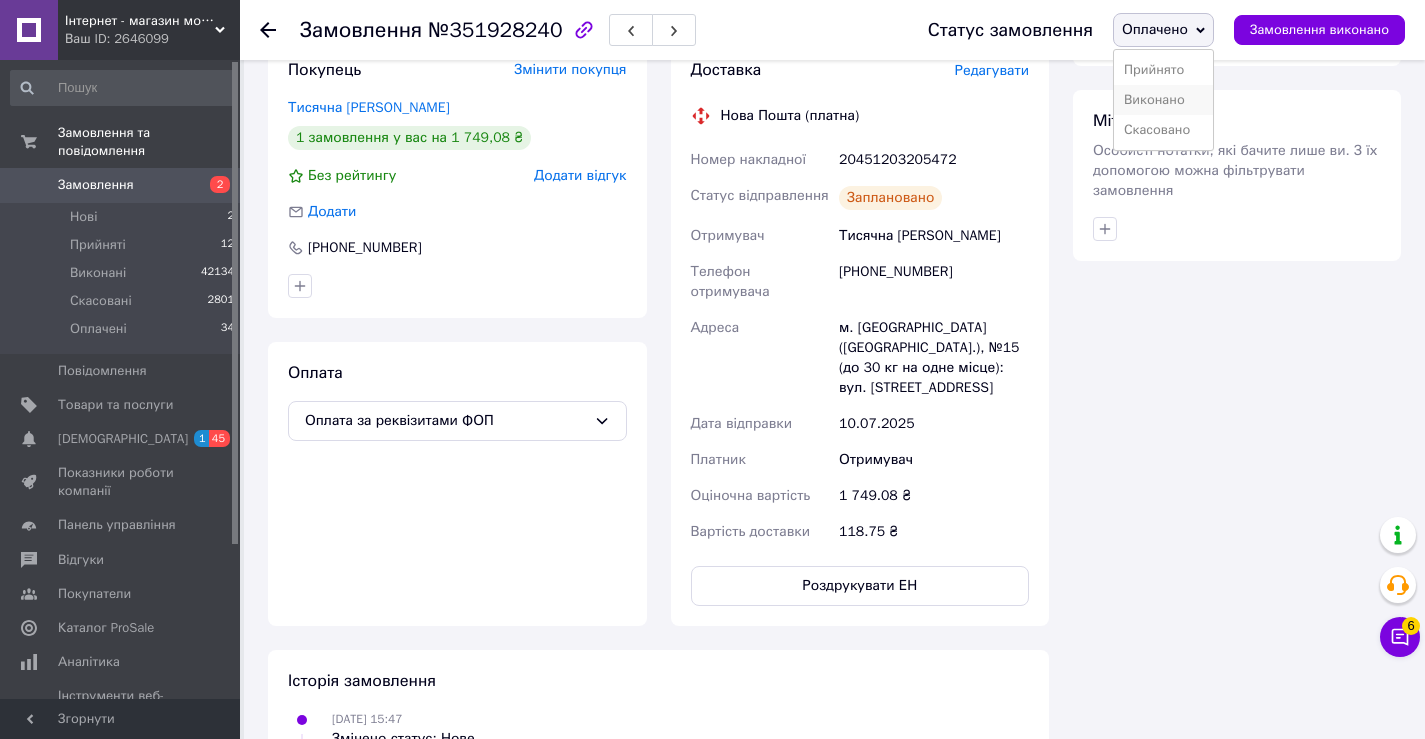click on "Виконано" at bounding box center (1163, 100) 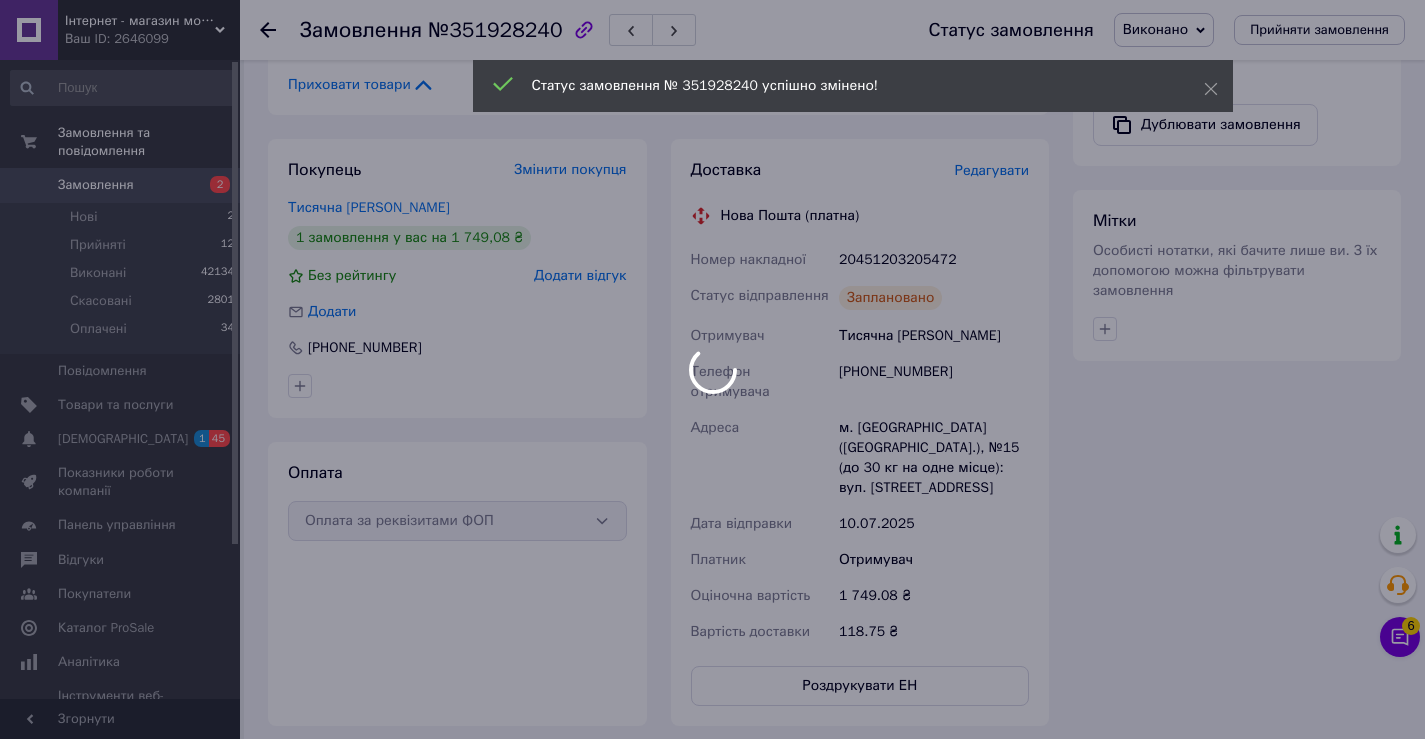 scroll, scrollTop: 1100, scrollLeft: 0, axis: vertical 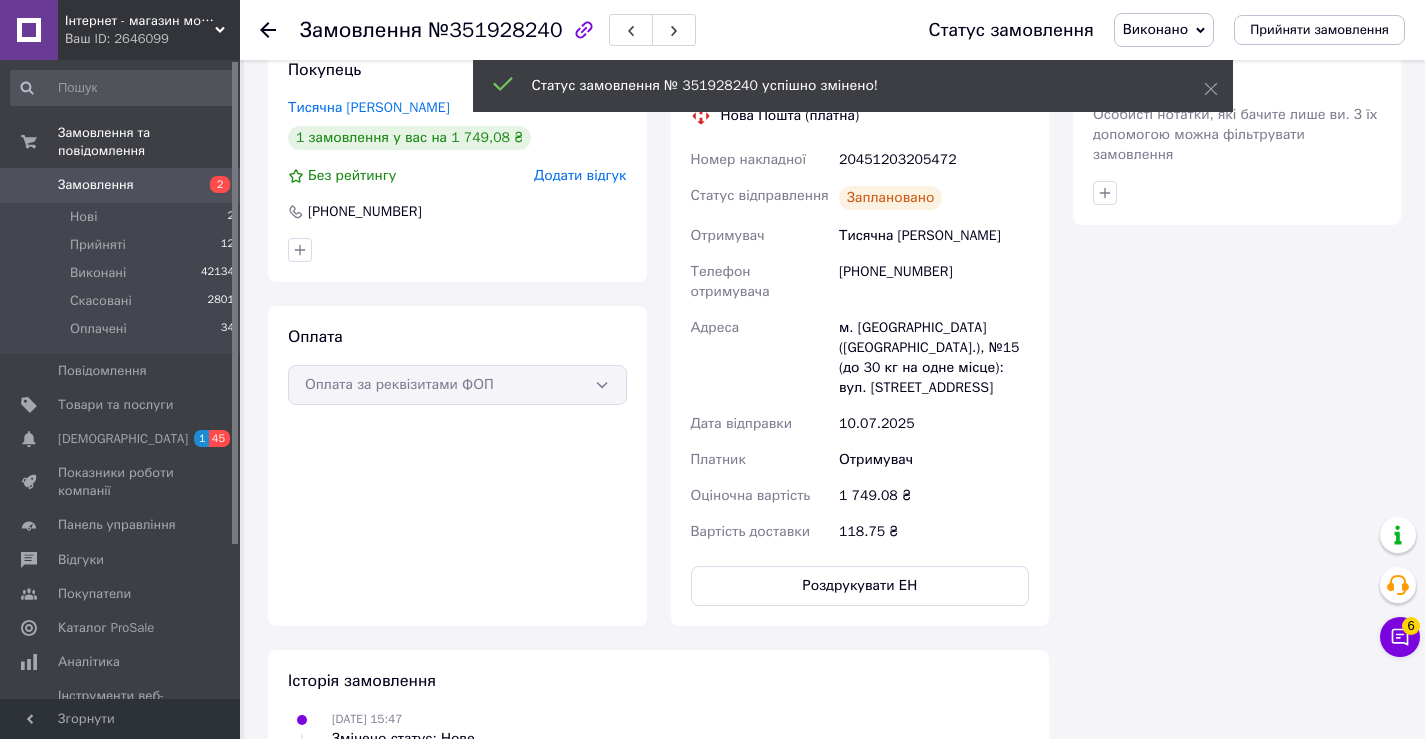 click on "Покупець Тисячна [PERSON_NAME] 1 замовлення у вас на 1 749,08 ₴ Без рейтингу   Додати відгук [PHONE_NUMBER]" at bounding box center [457, 160] 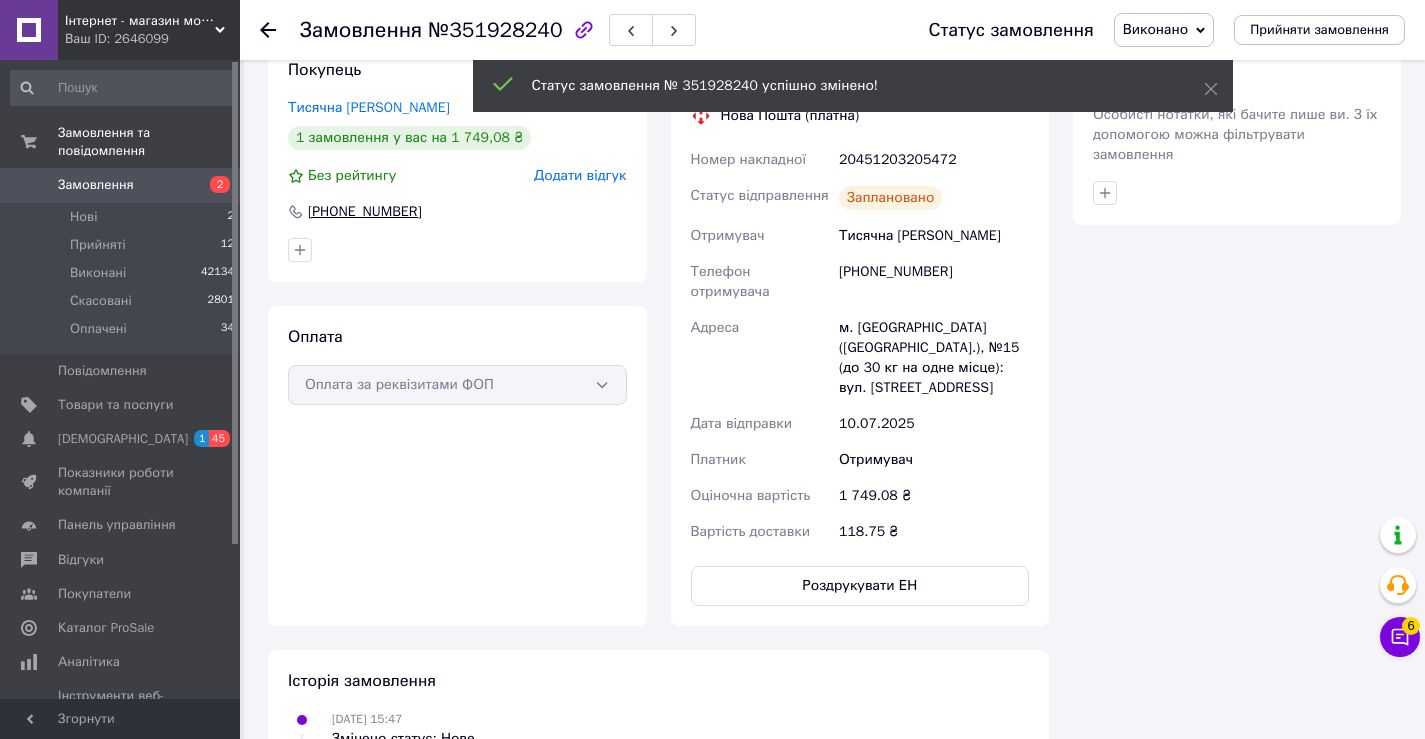 click on "[PHONE_NUMBER]" at bounding box center (365, 212) 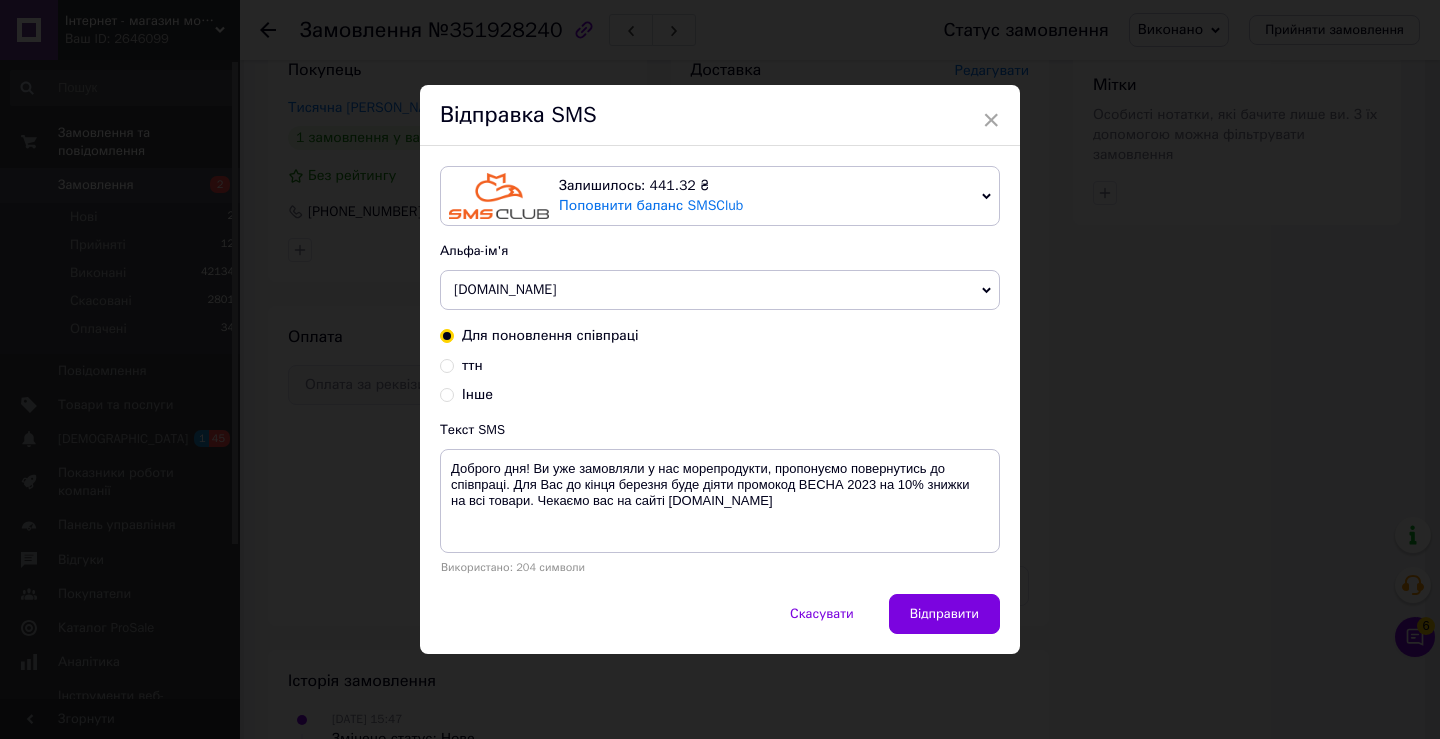 click on "ттн" at bounding box center (447, 364) 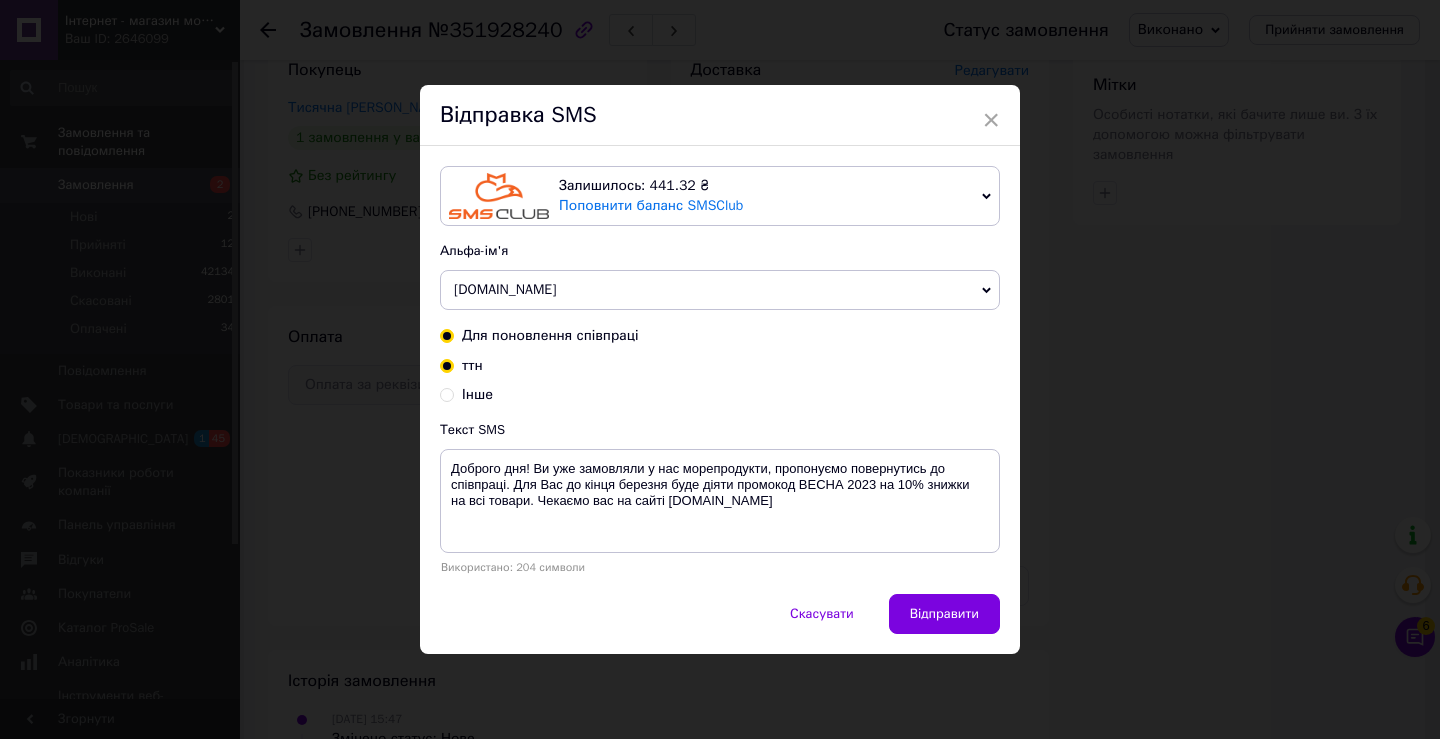 radio on "true" 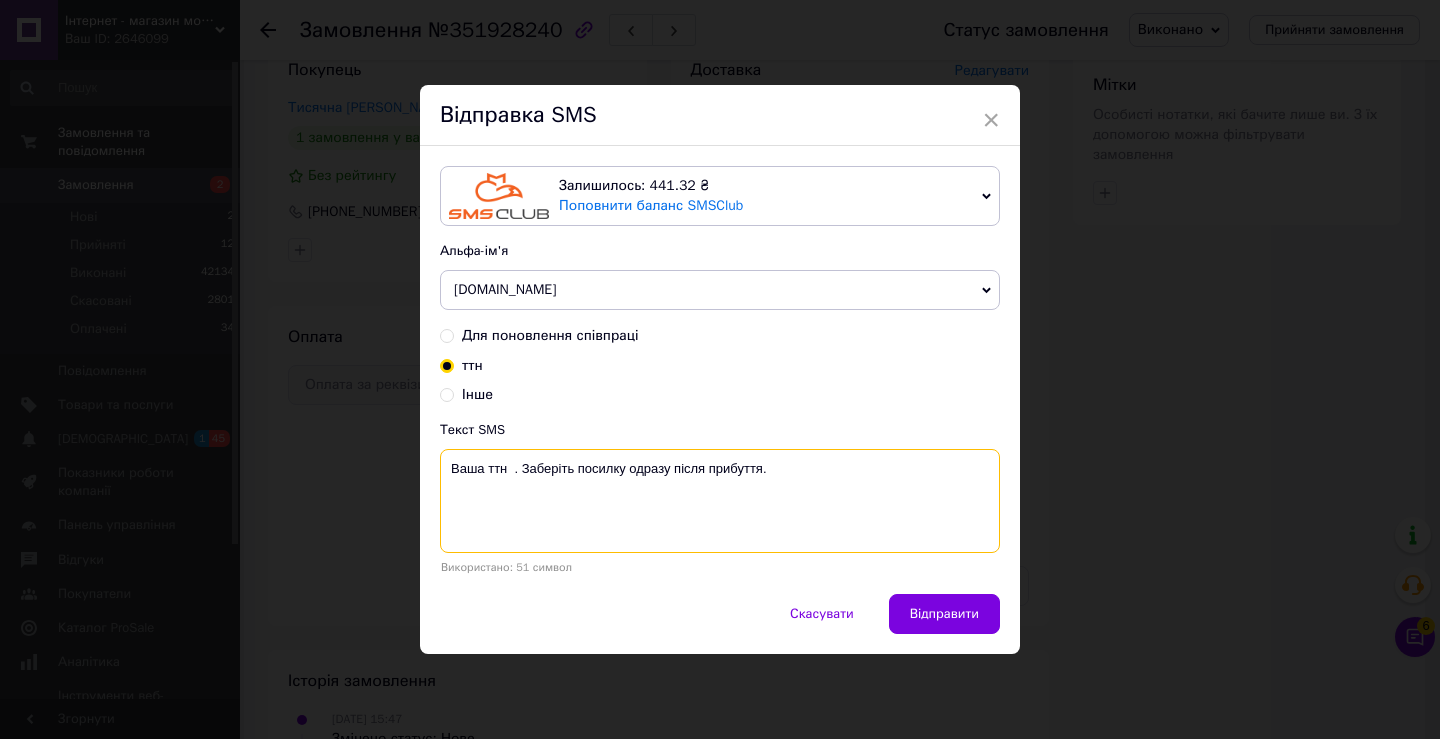 drag, startPoint x: 510, startPoint y: 477, endPoint x: 558, endPoint y: 472, distance: 48.259712 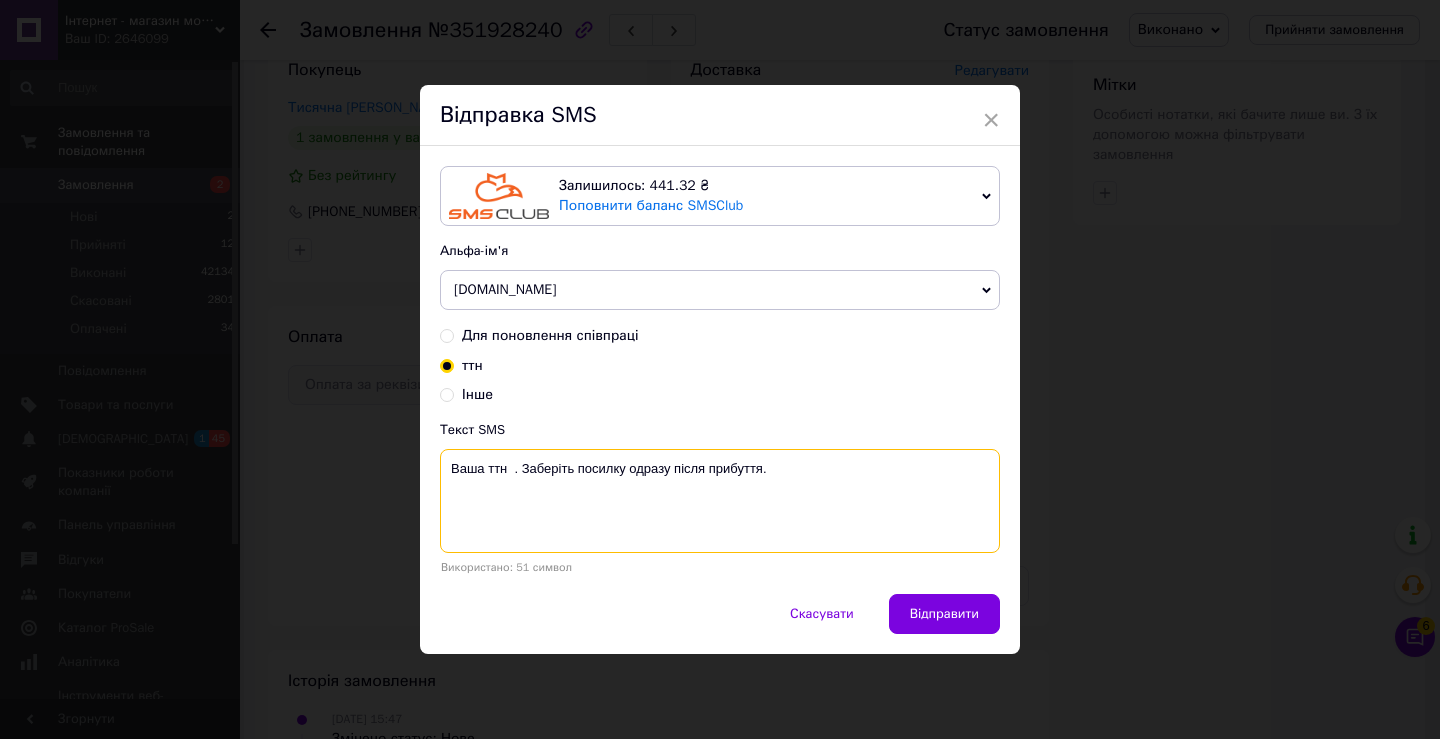 paste on "20451203205472" 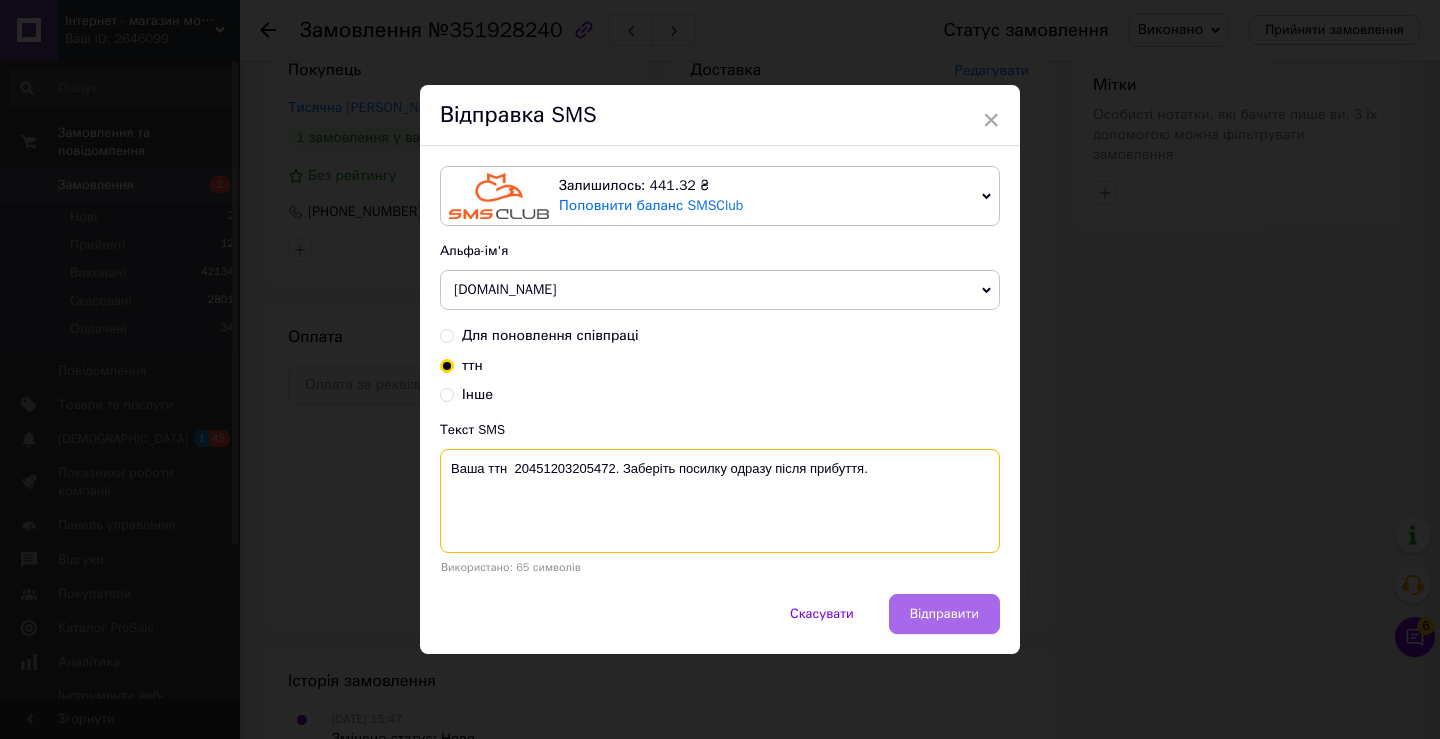 type on "Ваша ттн  20451203205472. Заберіть посилку одразу після прибуття." 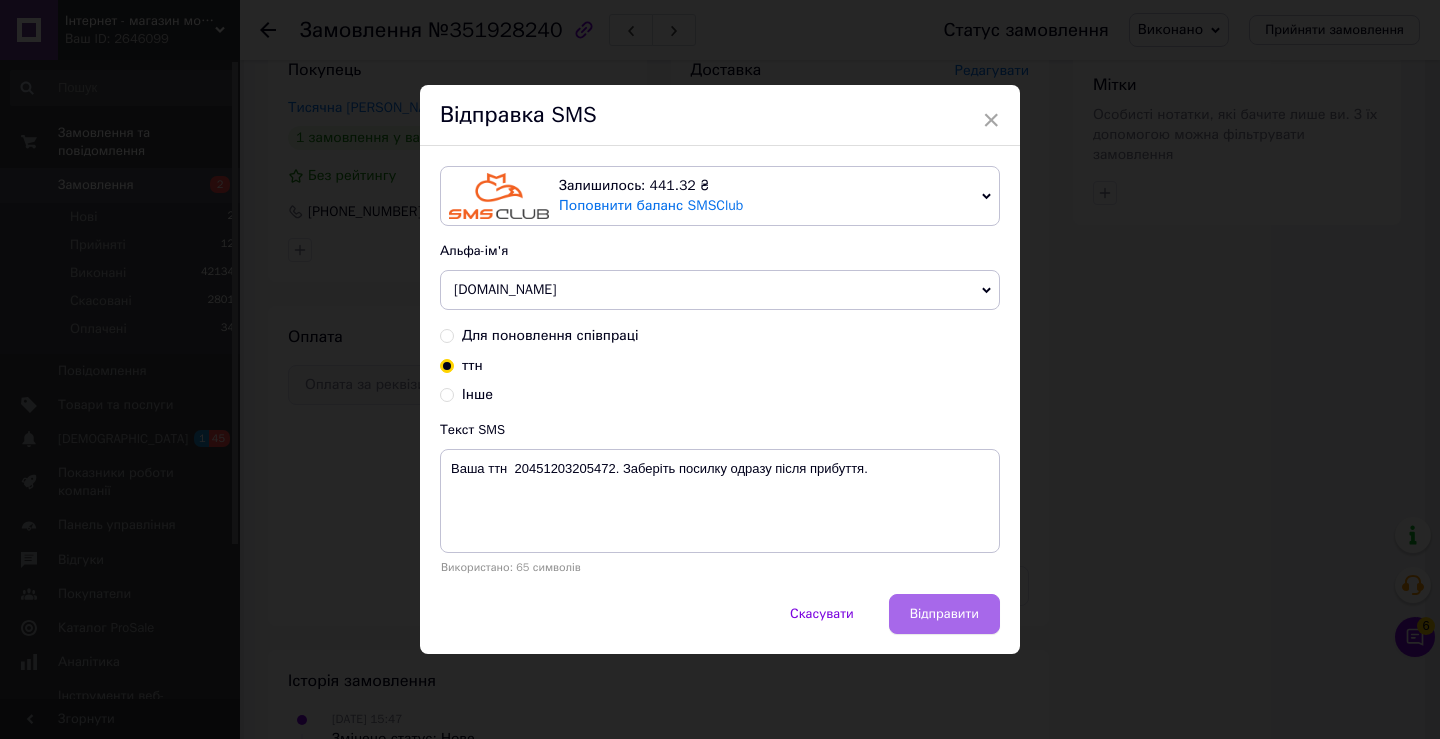 click on "Відправити" at bounding box center [944, 614] 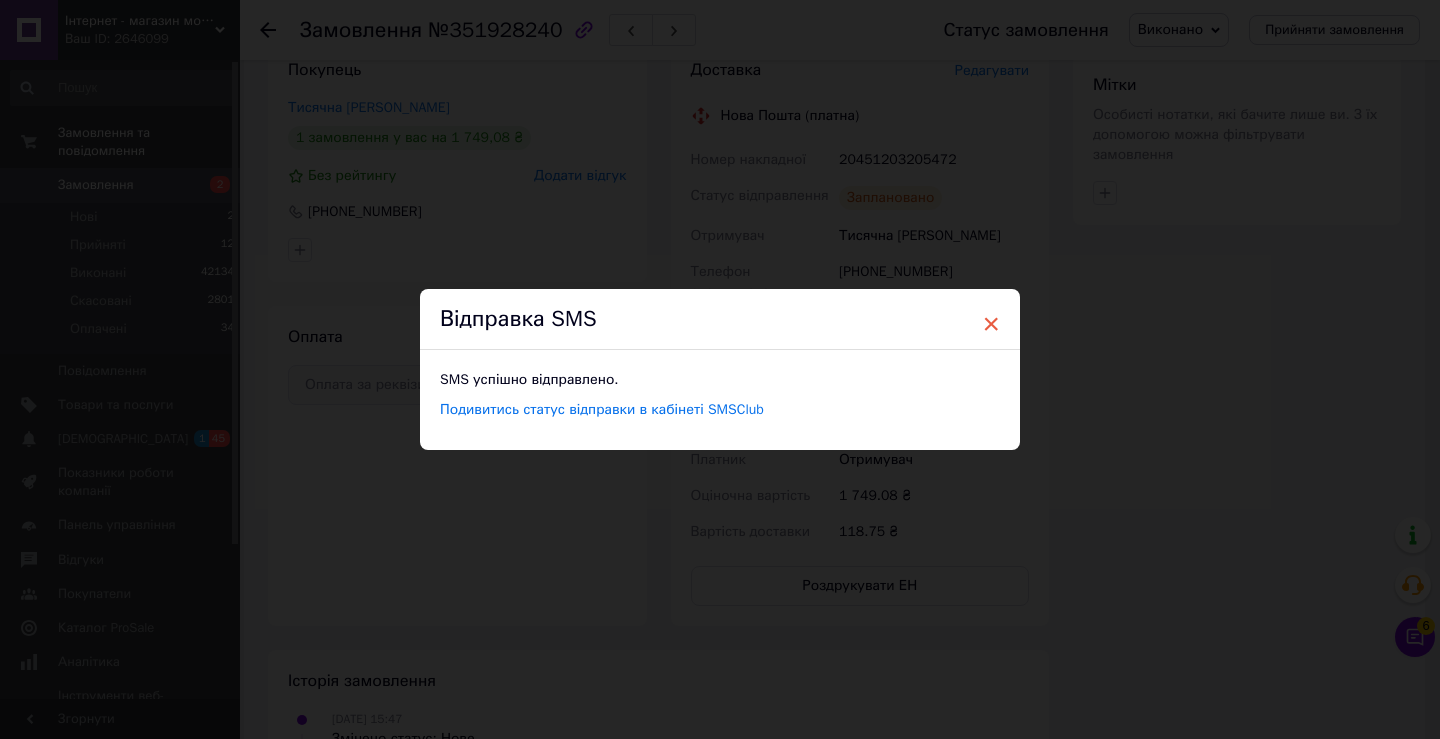 click on "×" at bounding box center [991, 324] 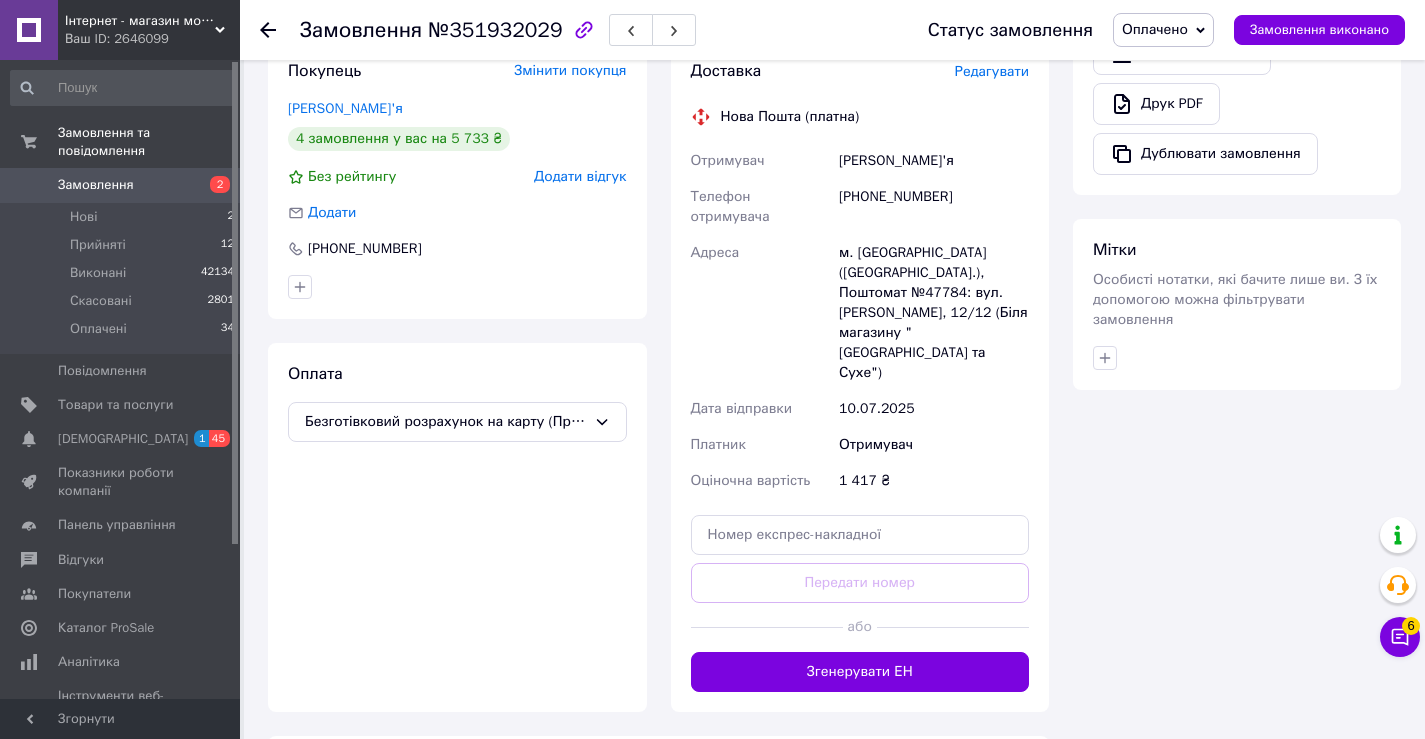 scroll, scrollTop: 1078, scrollLeft: 0, axis: vertical 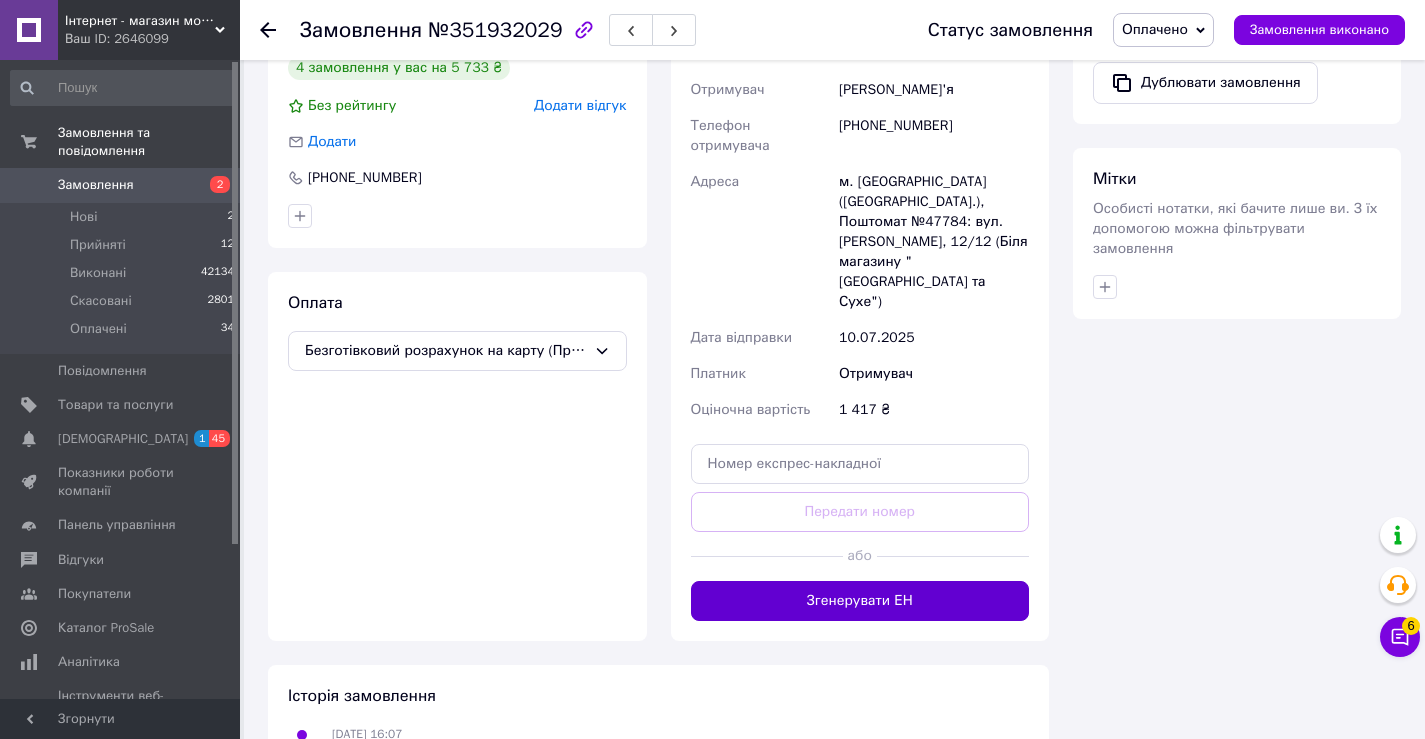 click on "Згенерувати ЕН" at bounding box center (860, 601) 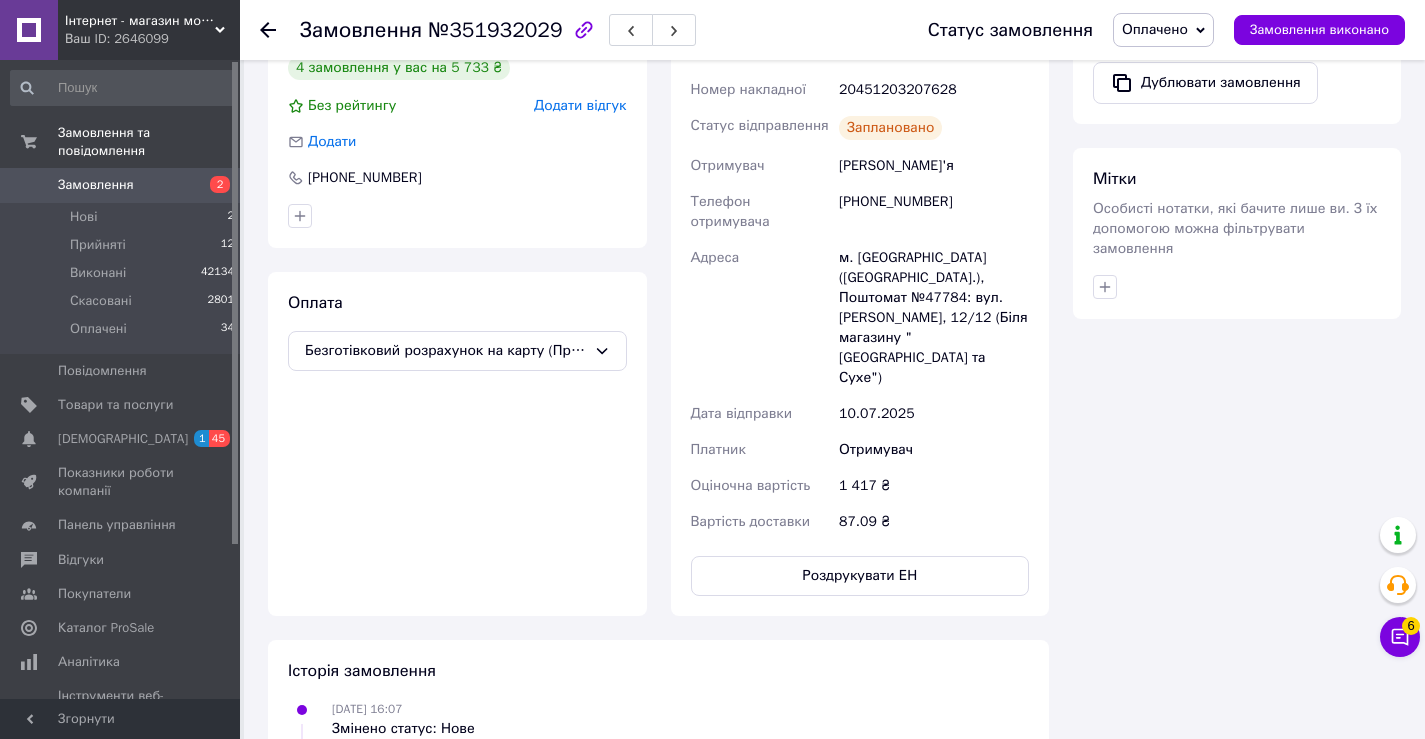 click on "Оплачено" at bounding box center (1155, 29) 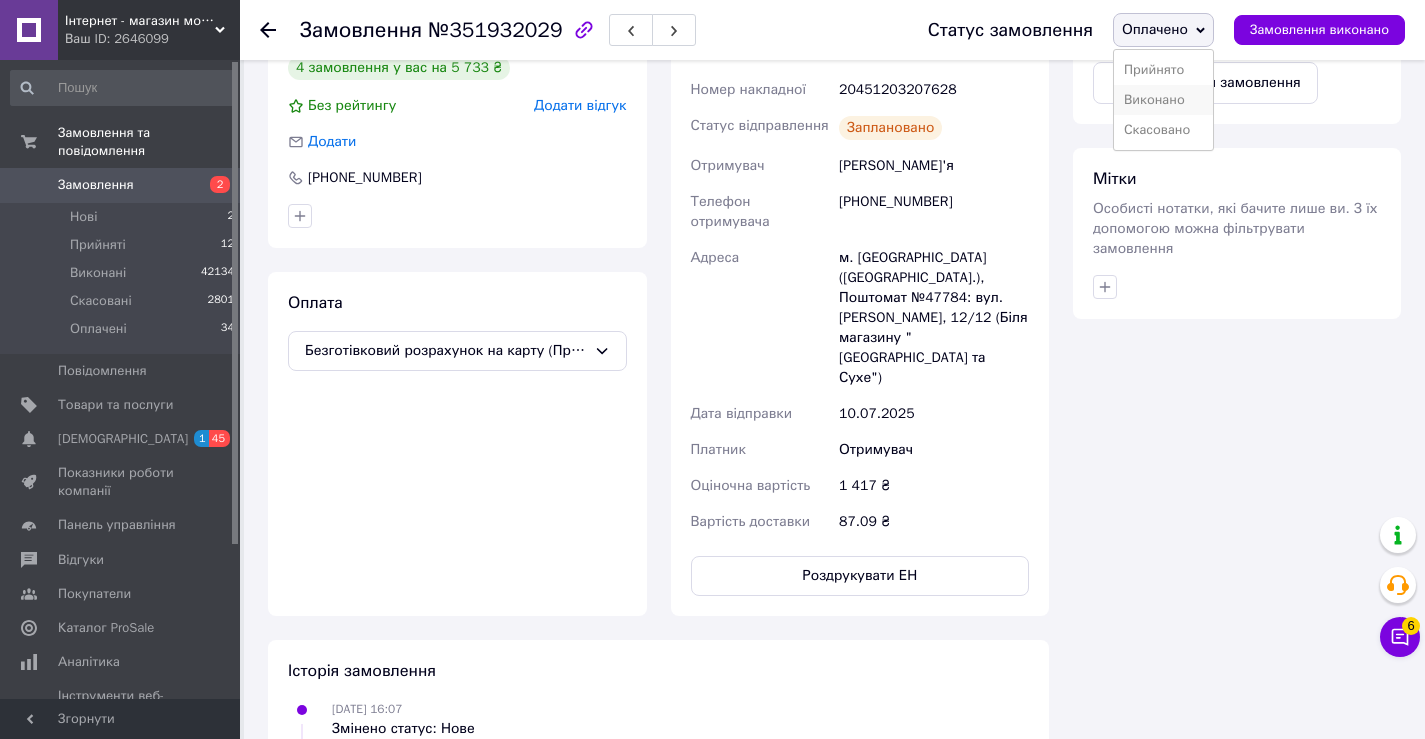 click on "Виконано" at bounding box center [1163, 100] 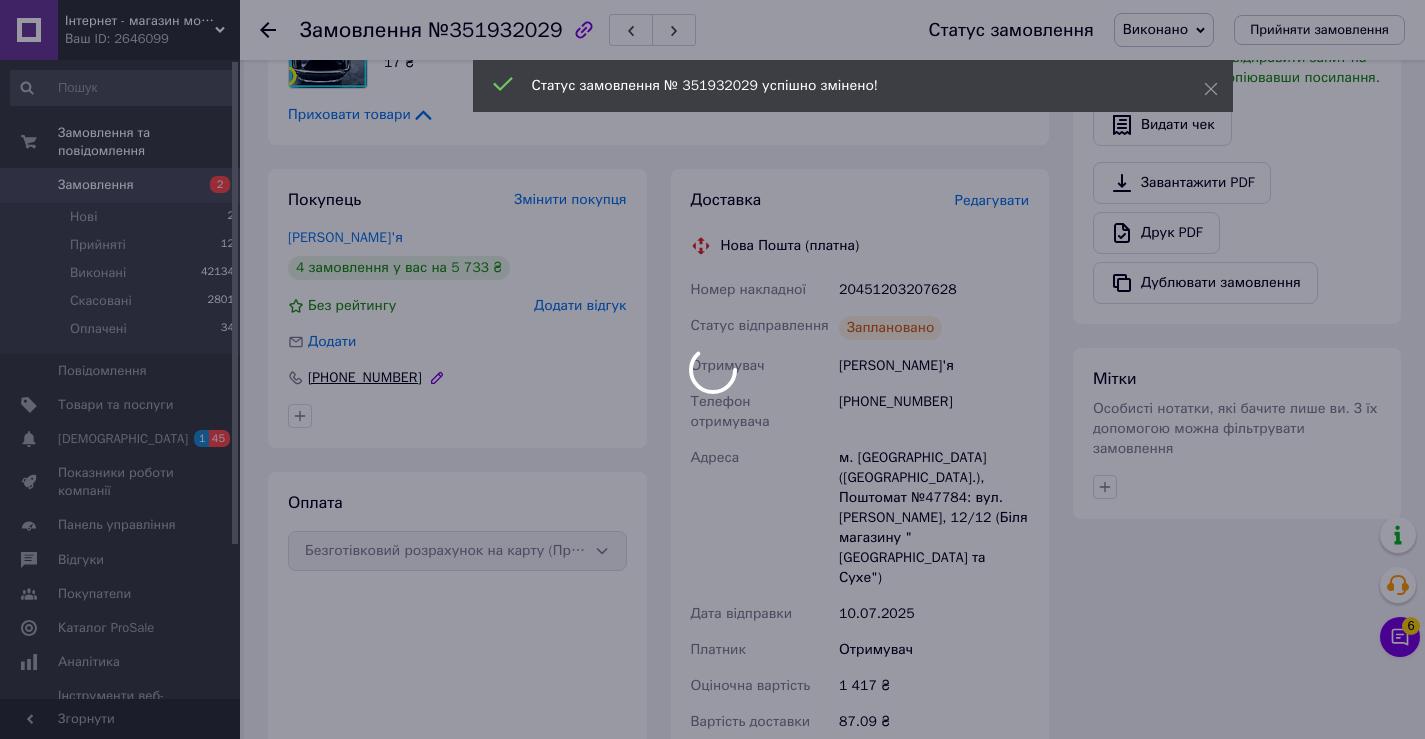 scroll, scrollTop: 978, scrollLeft: 0, axis: vertical 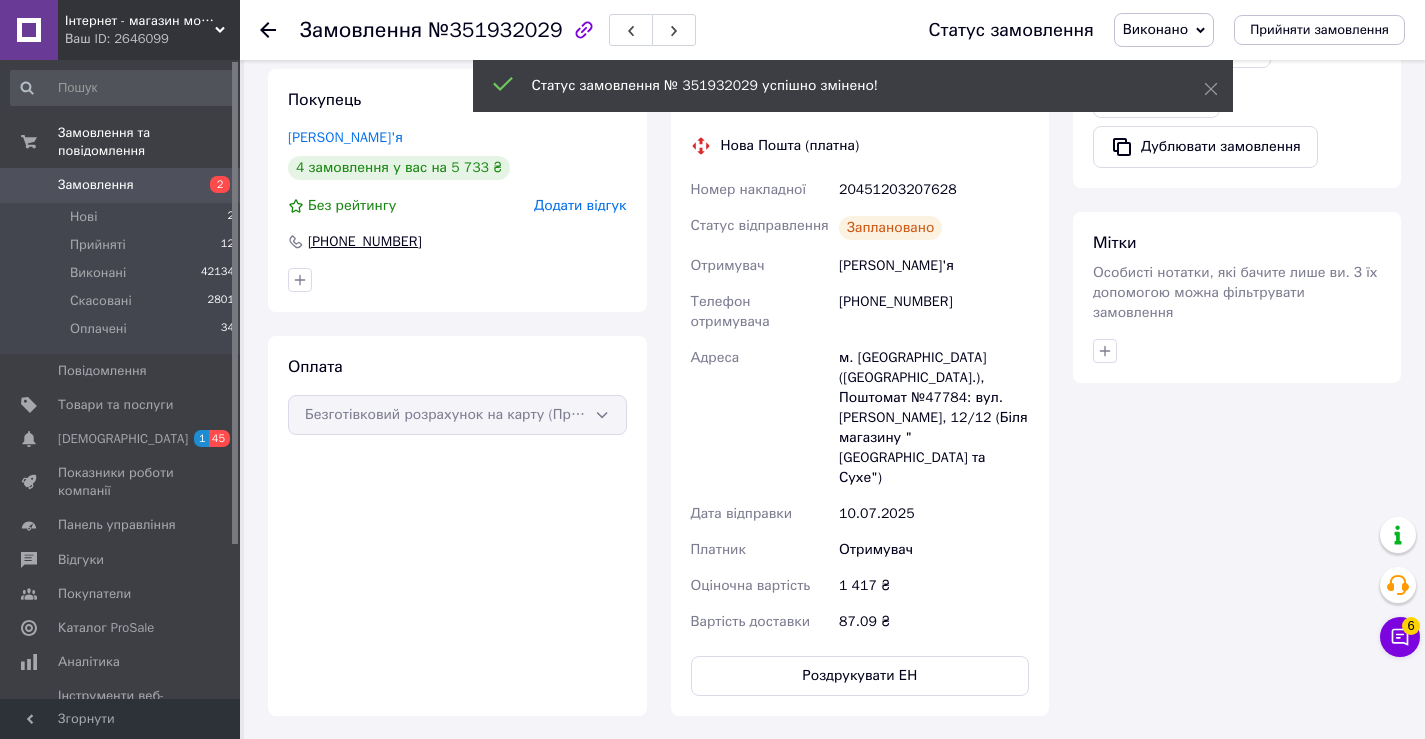 click on "+380637465028" at bounding box center [365, 242] 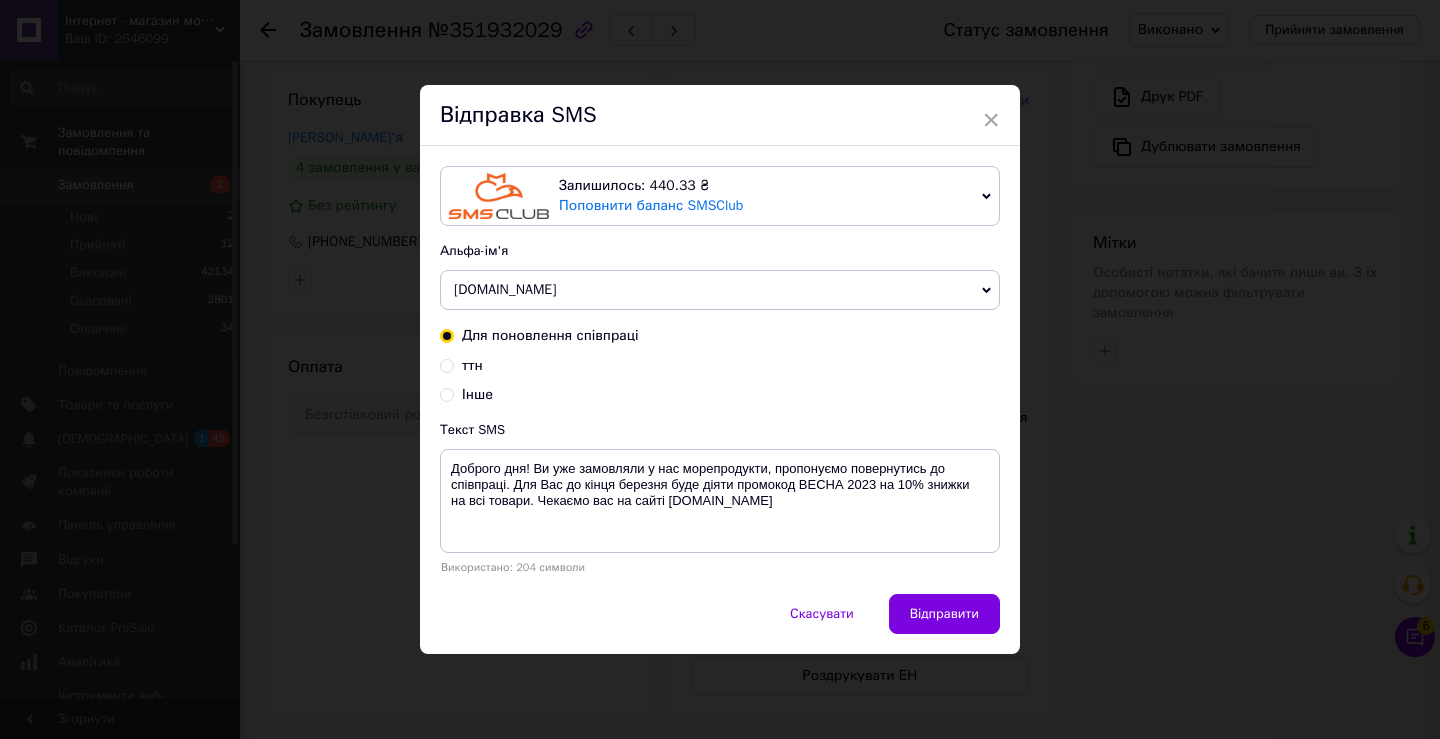 click on "ттн" at bounding box center [447, 364] 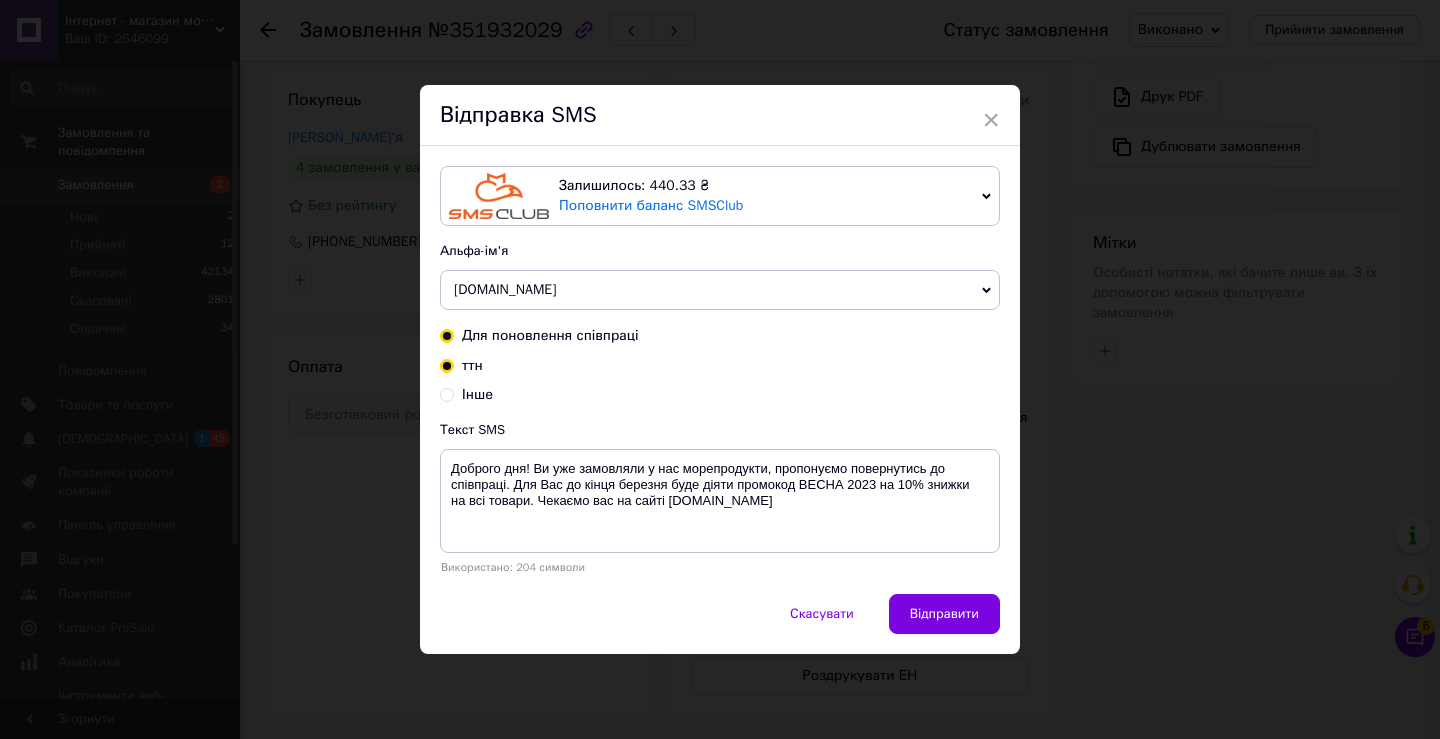 radio on "true" 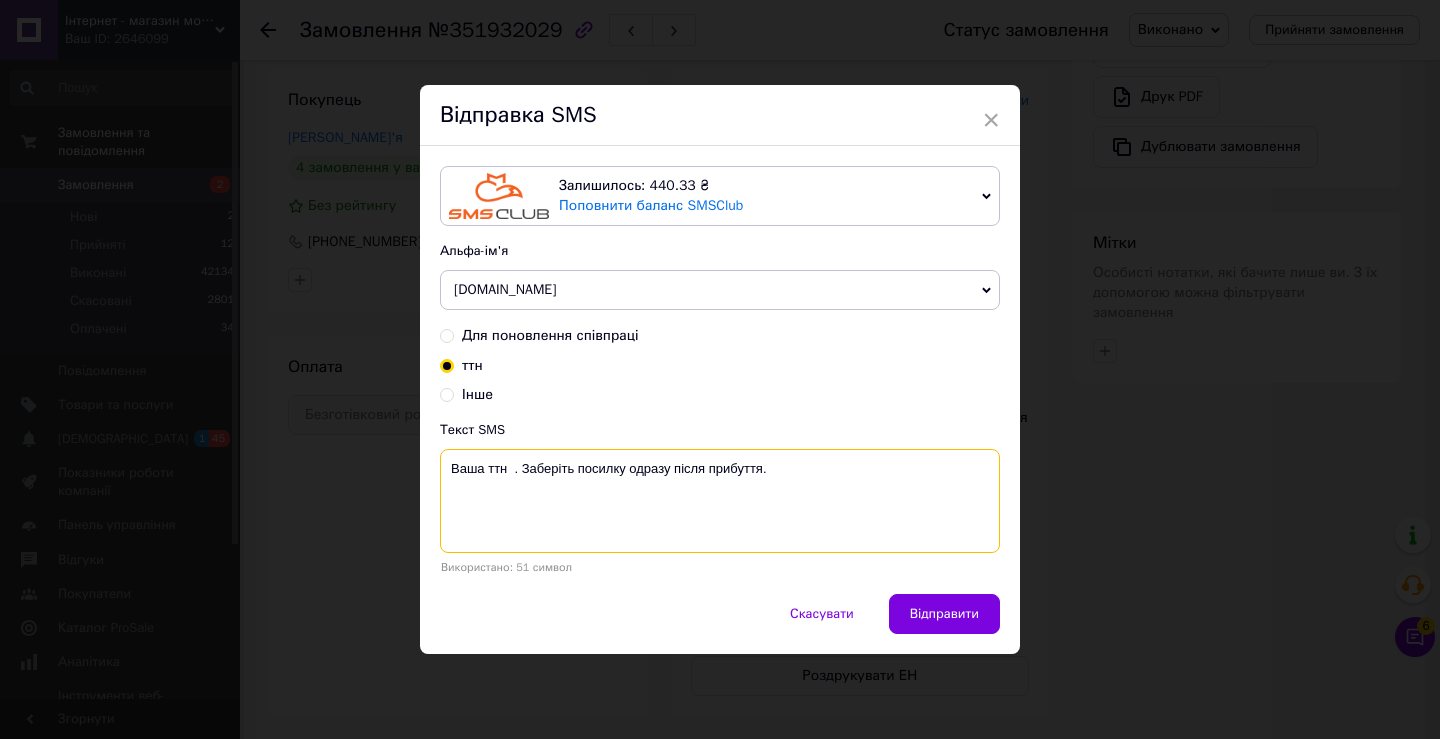 drag, startPoint x: 509, startPoint y: 471, endPoint x: 630, endPoint y: 476, distance: 121.103264 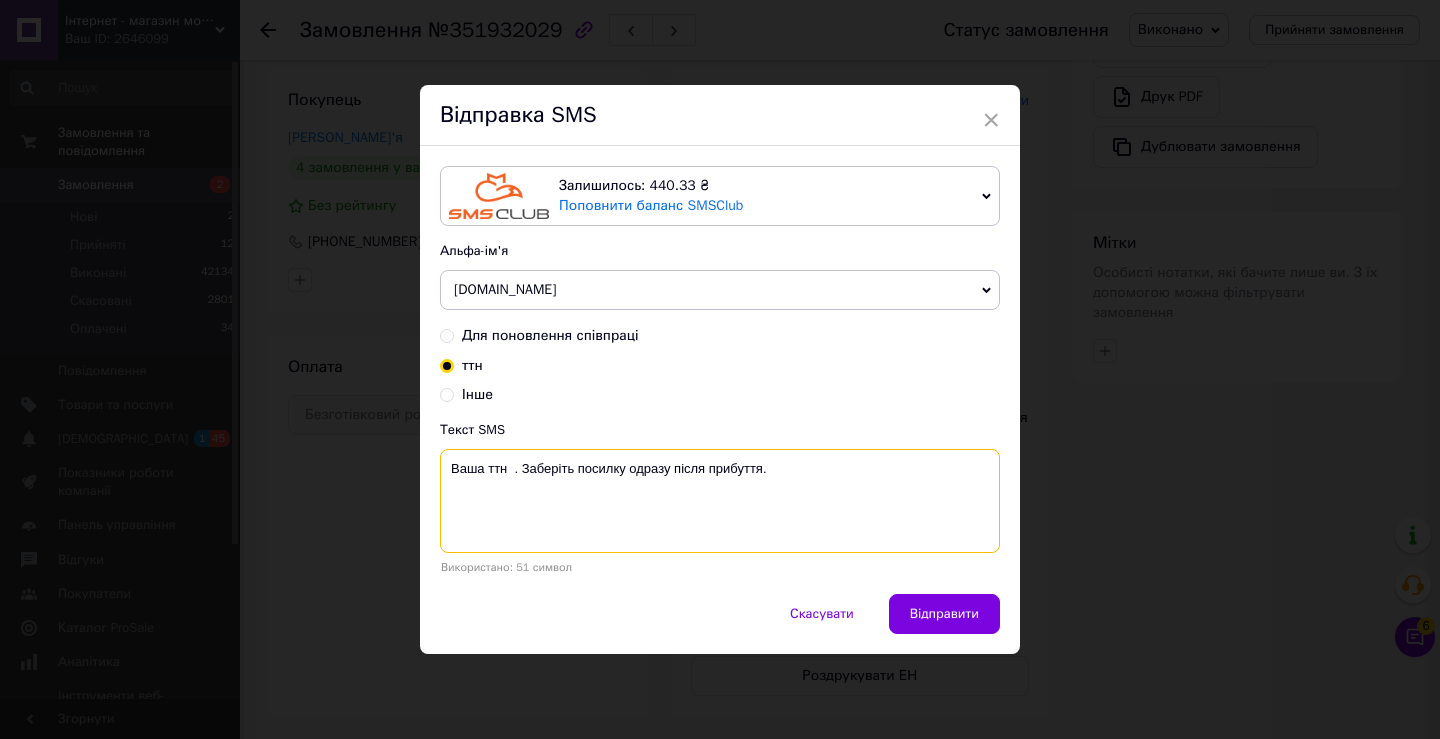 paste on "20451203207628" 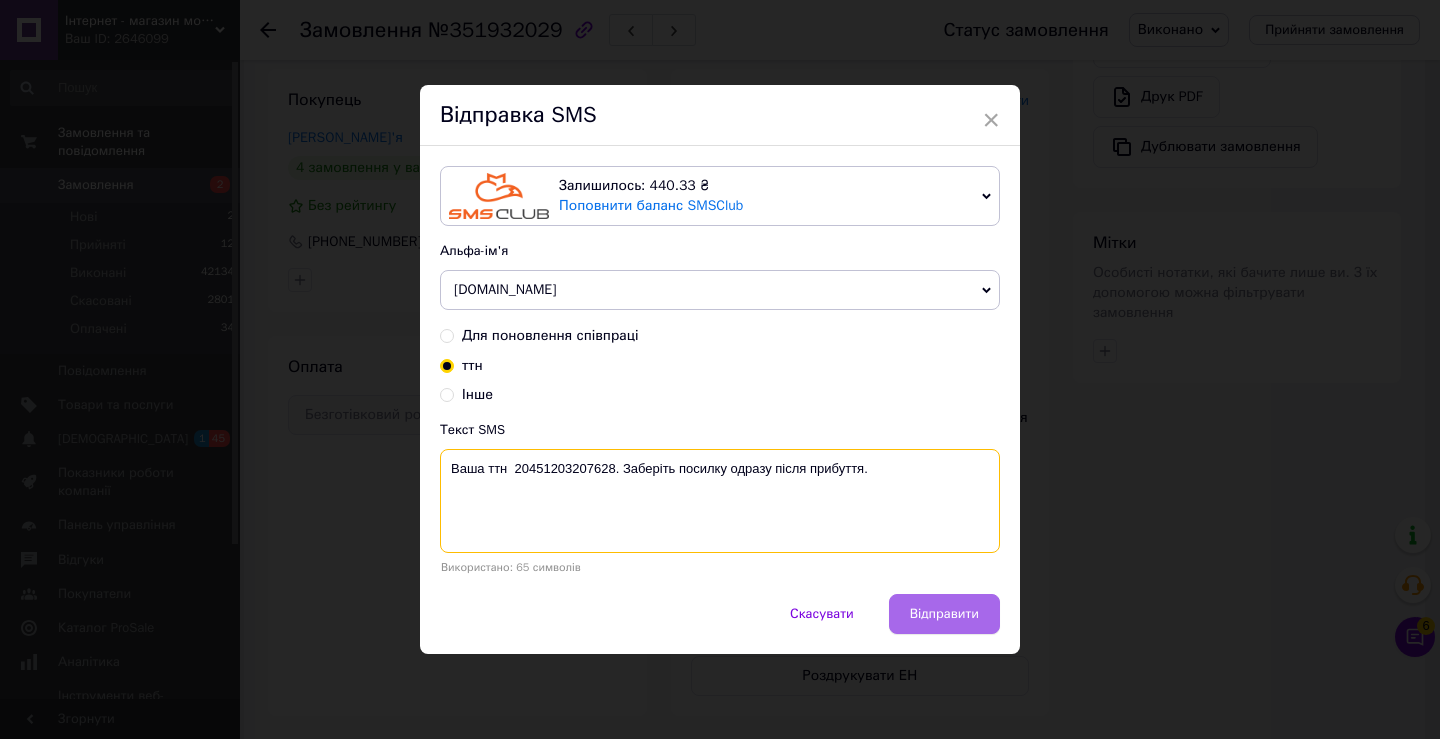 type on "Ваша ттн  20451203207628. Заберіть посилку одразу після прибуття." 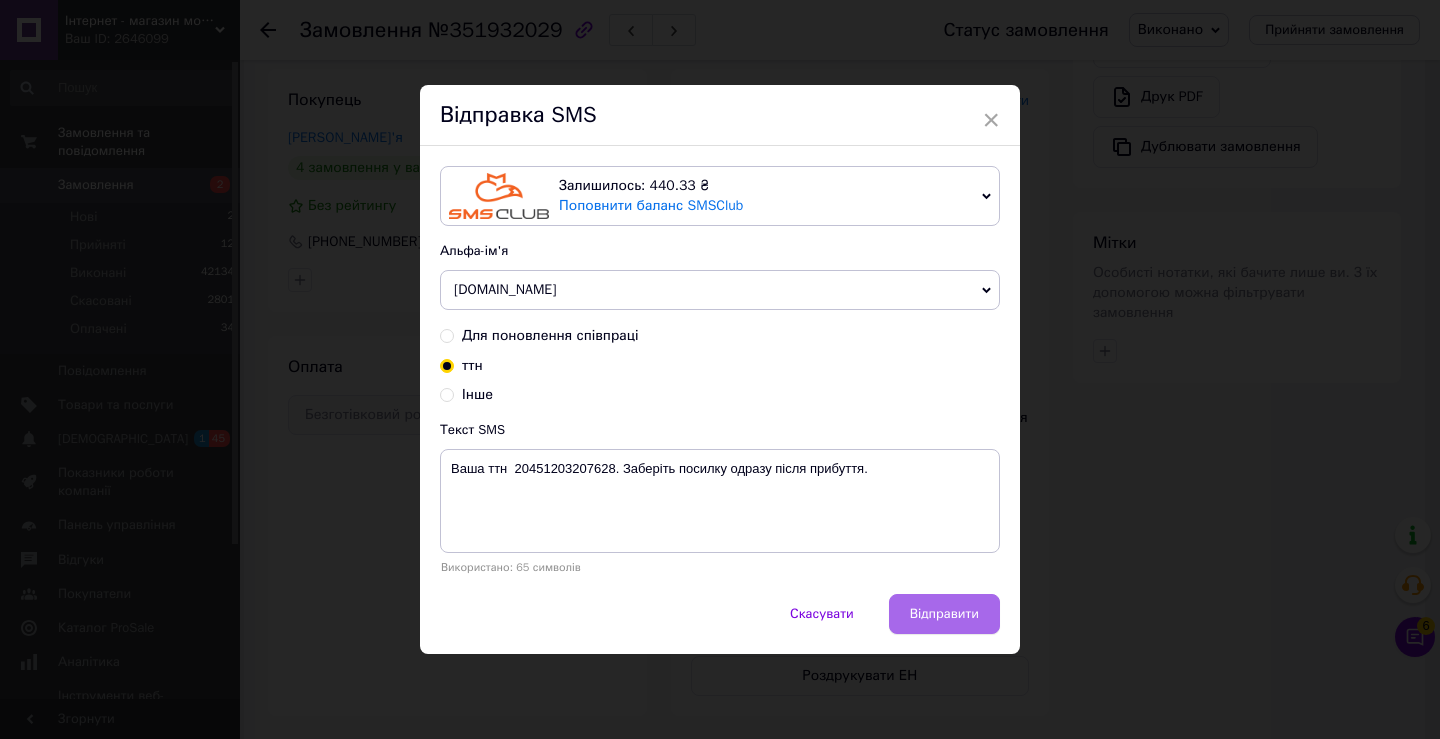 click on "Відправити" at bounding box center [944, 614] 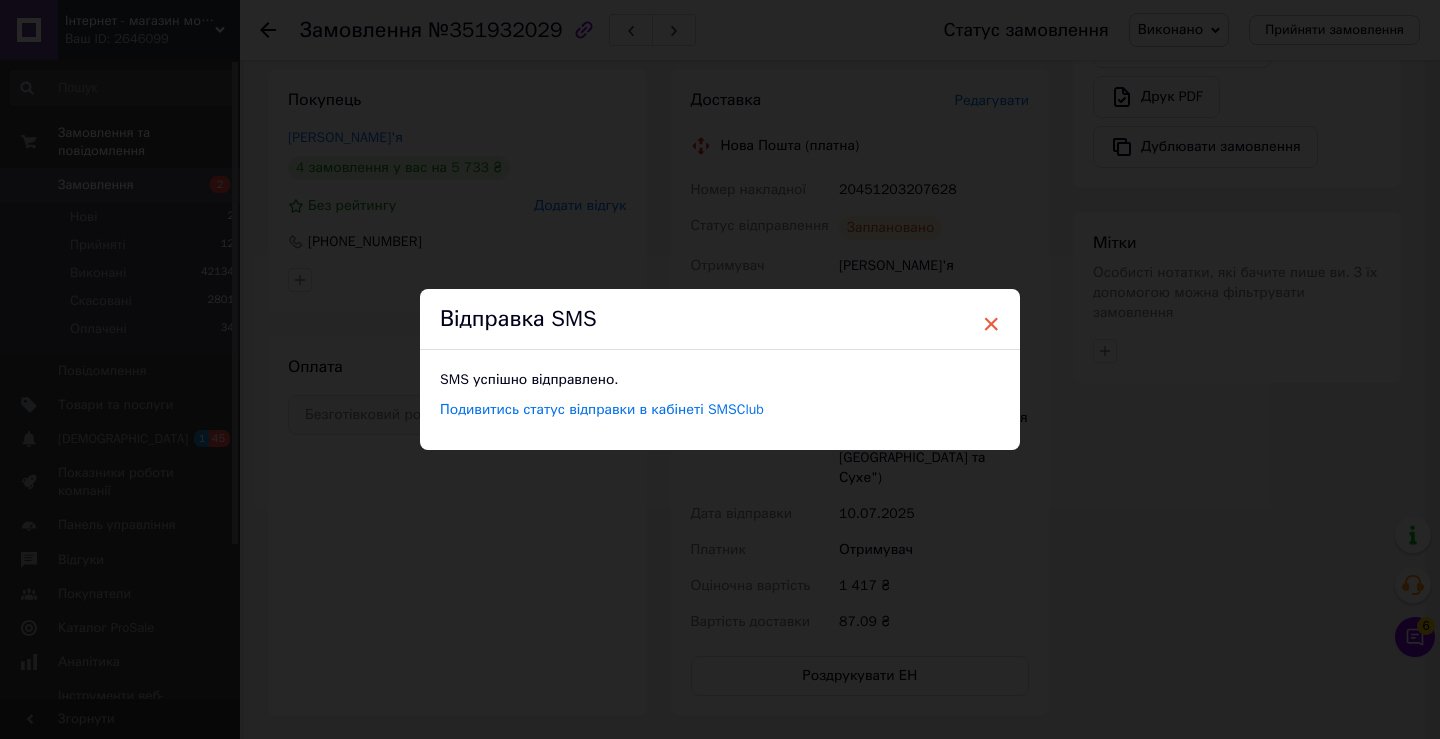 click on "×" at bounding box center (991, 324) 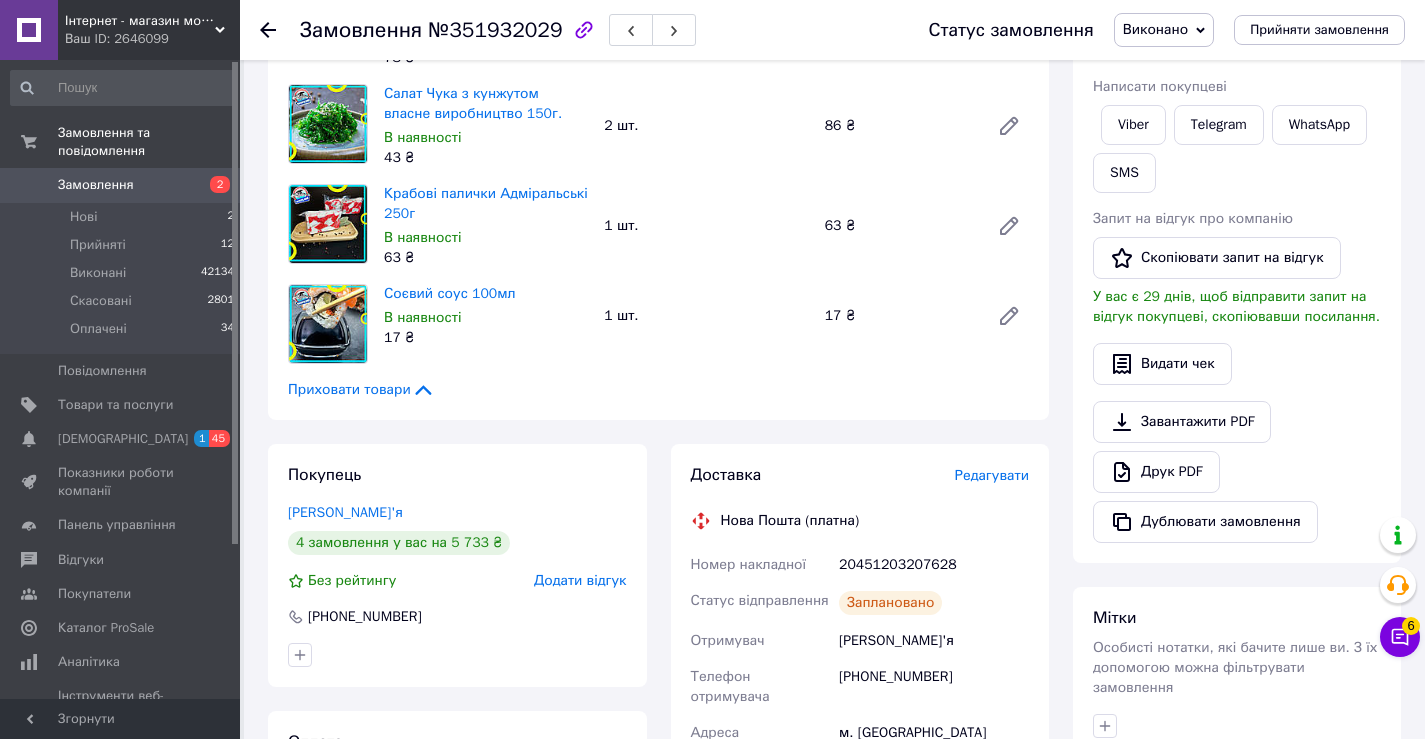 scroll, scrollTop: 478, scrollLeft: 0, axis: vertical 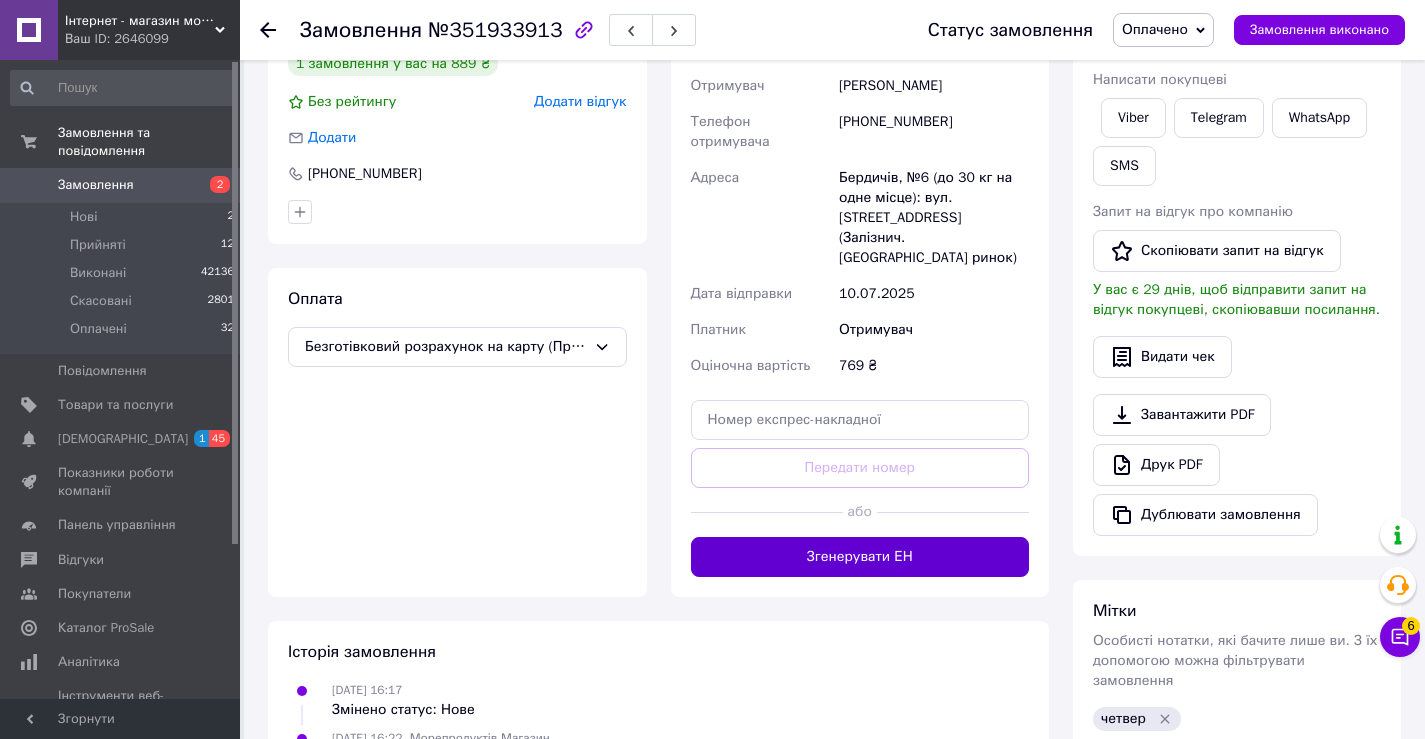 click on "Згенерувати ЕН" at bounding box center [860, 557] 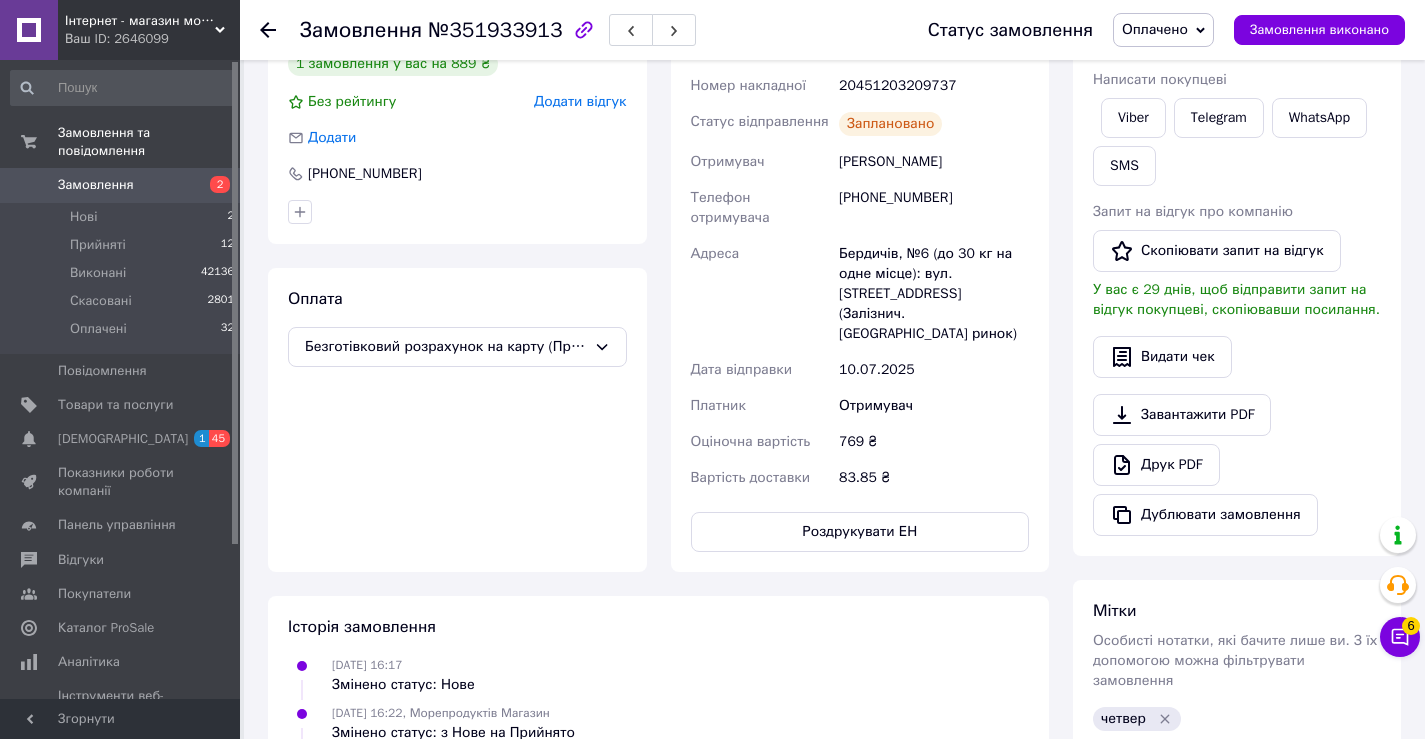 click on "Оплачено" at bounding box center [1163, 30] 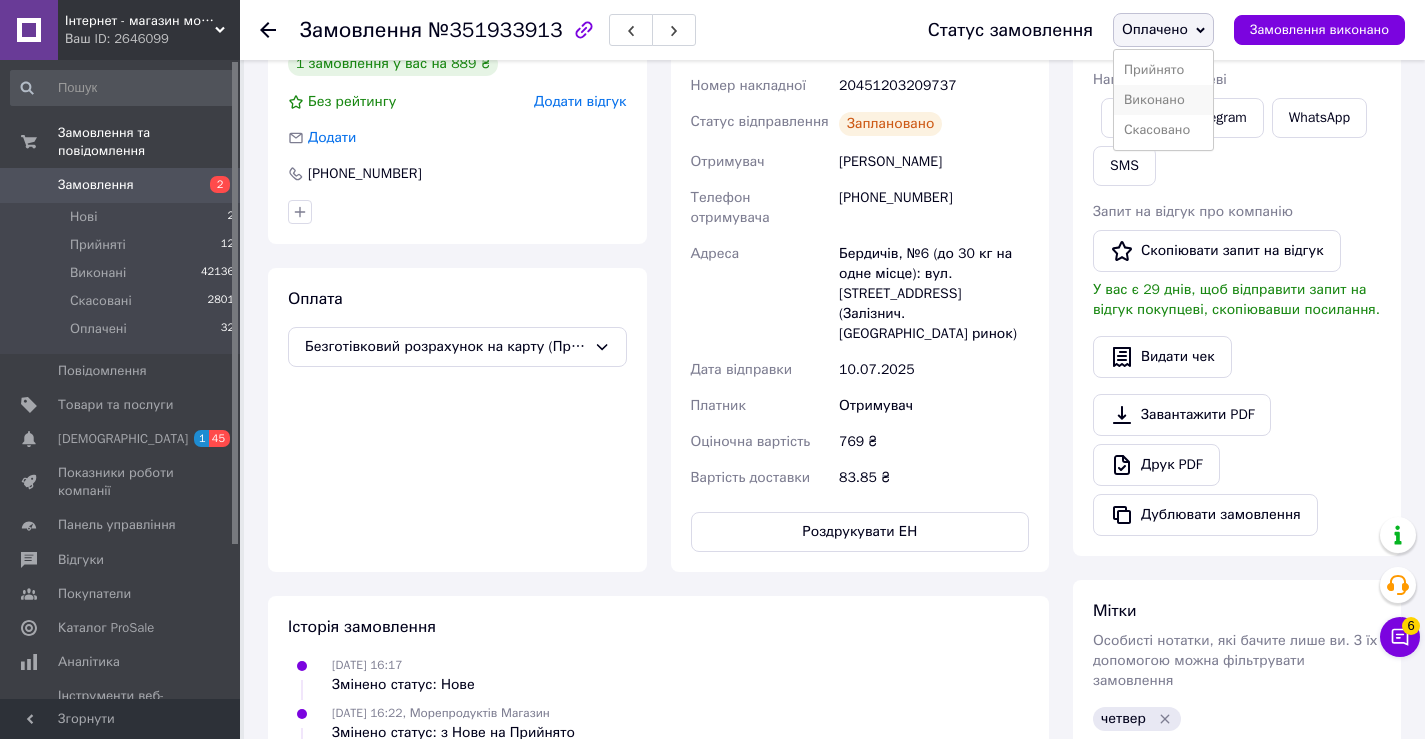 click on "Виконано" at bounding box center [1163, 100] 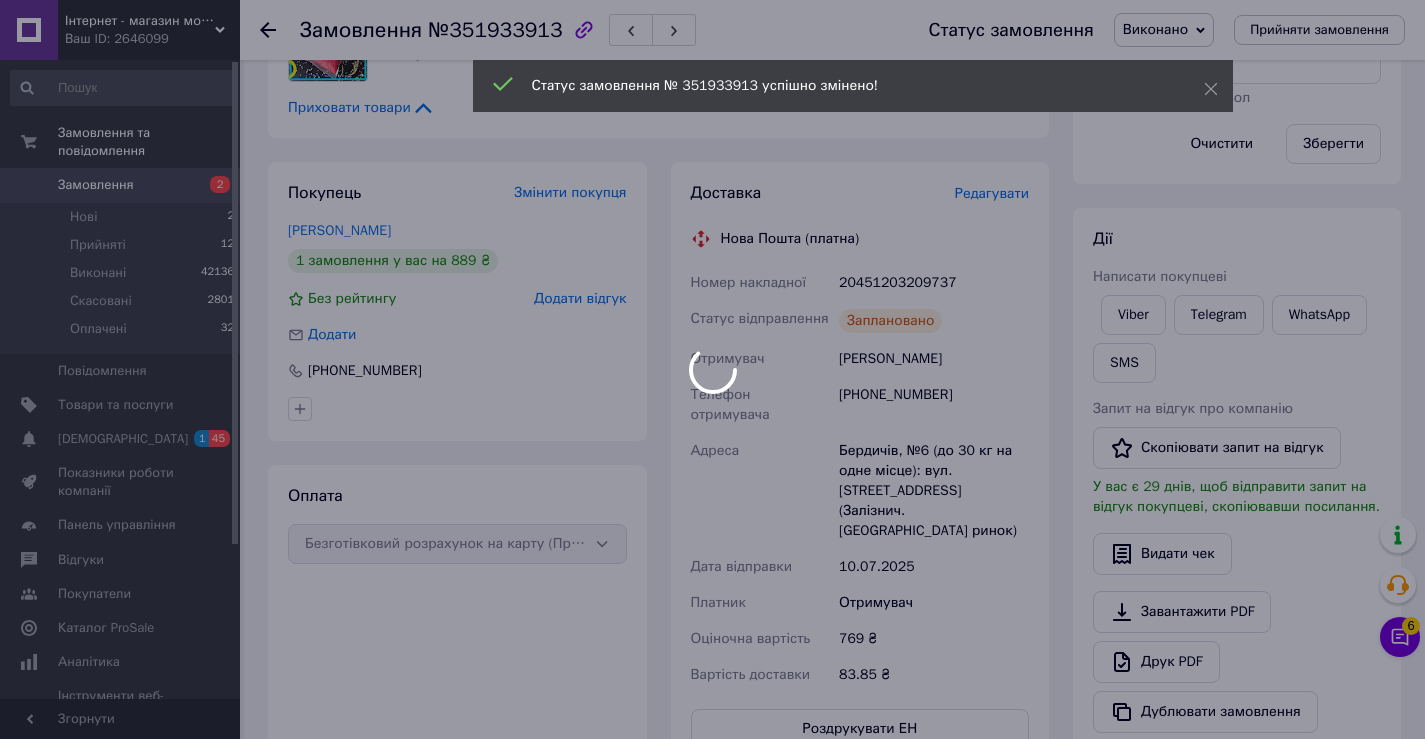 scroll, scrollTop: 546, scrollLeft: 0, axis: vertical 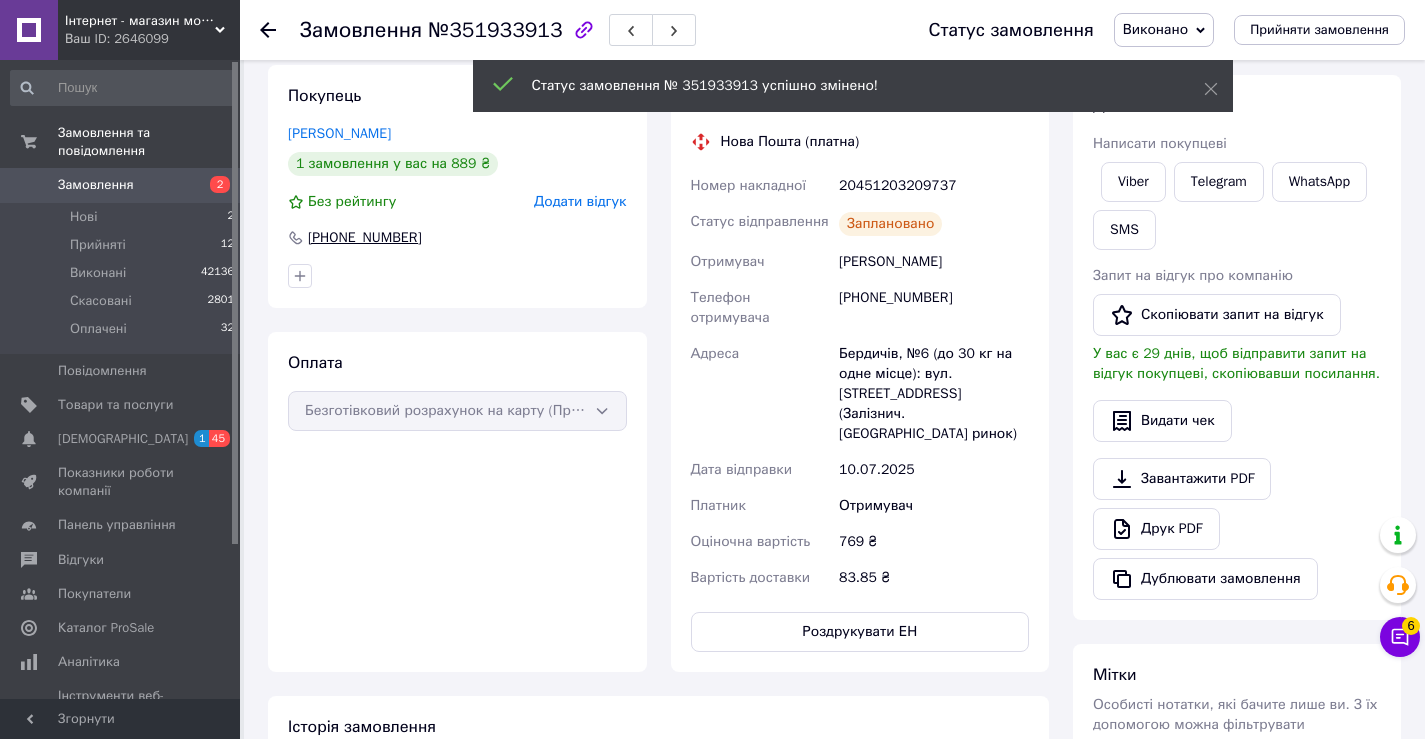 click on "+380976516395" at bounding box center (365, 238) 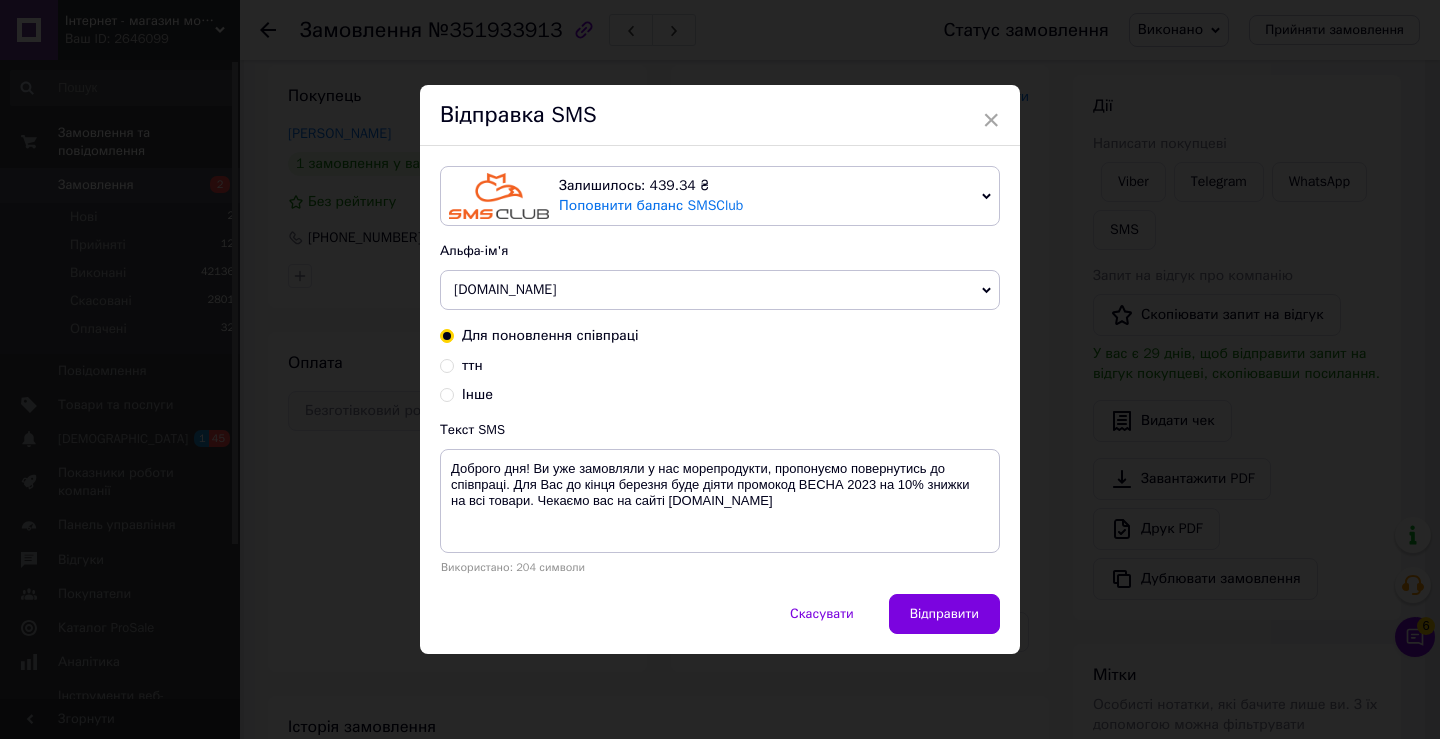 click on "ттн" at bounding box center (447, 364) 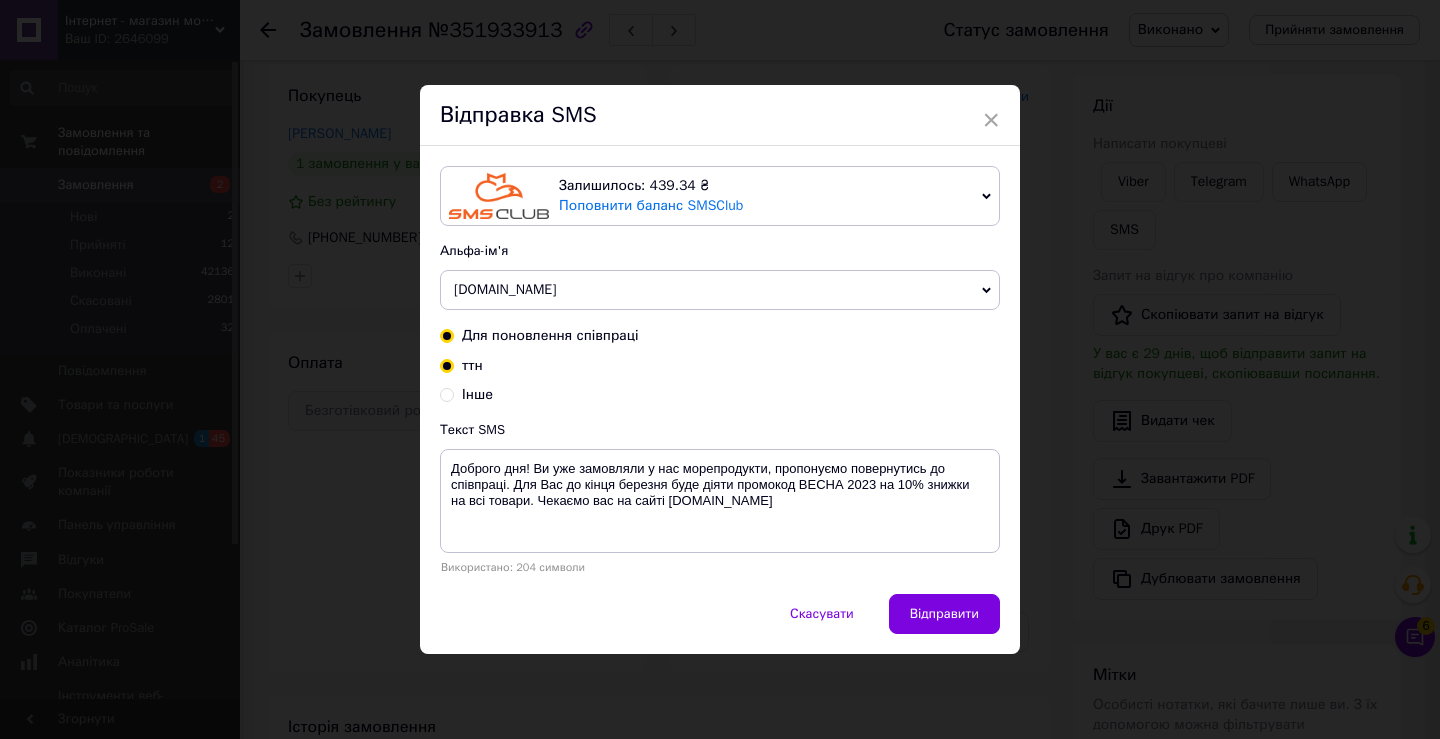 radio on "true" 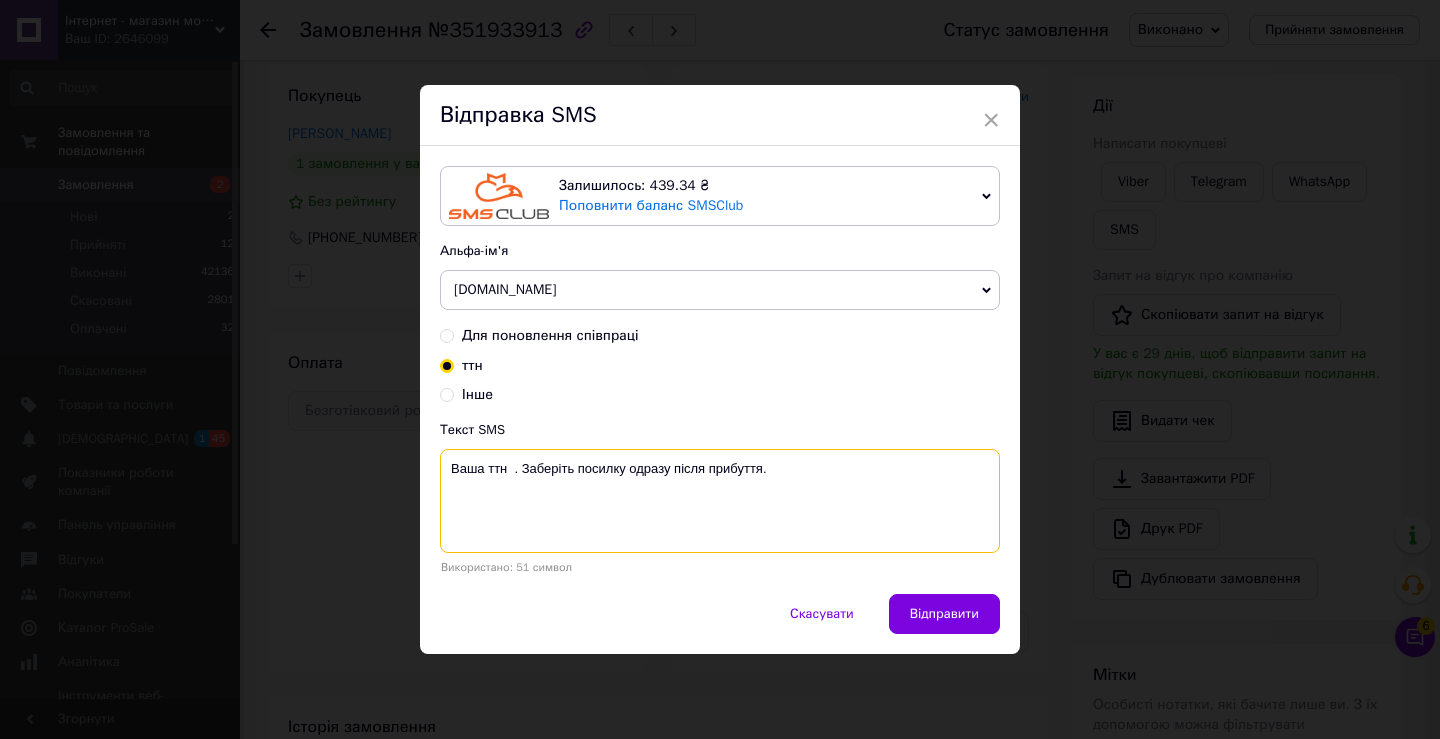 click on "Ваша ттн  . Заберіть посилку одразу після прибуття." at bounding box center [720, 501] 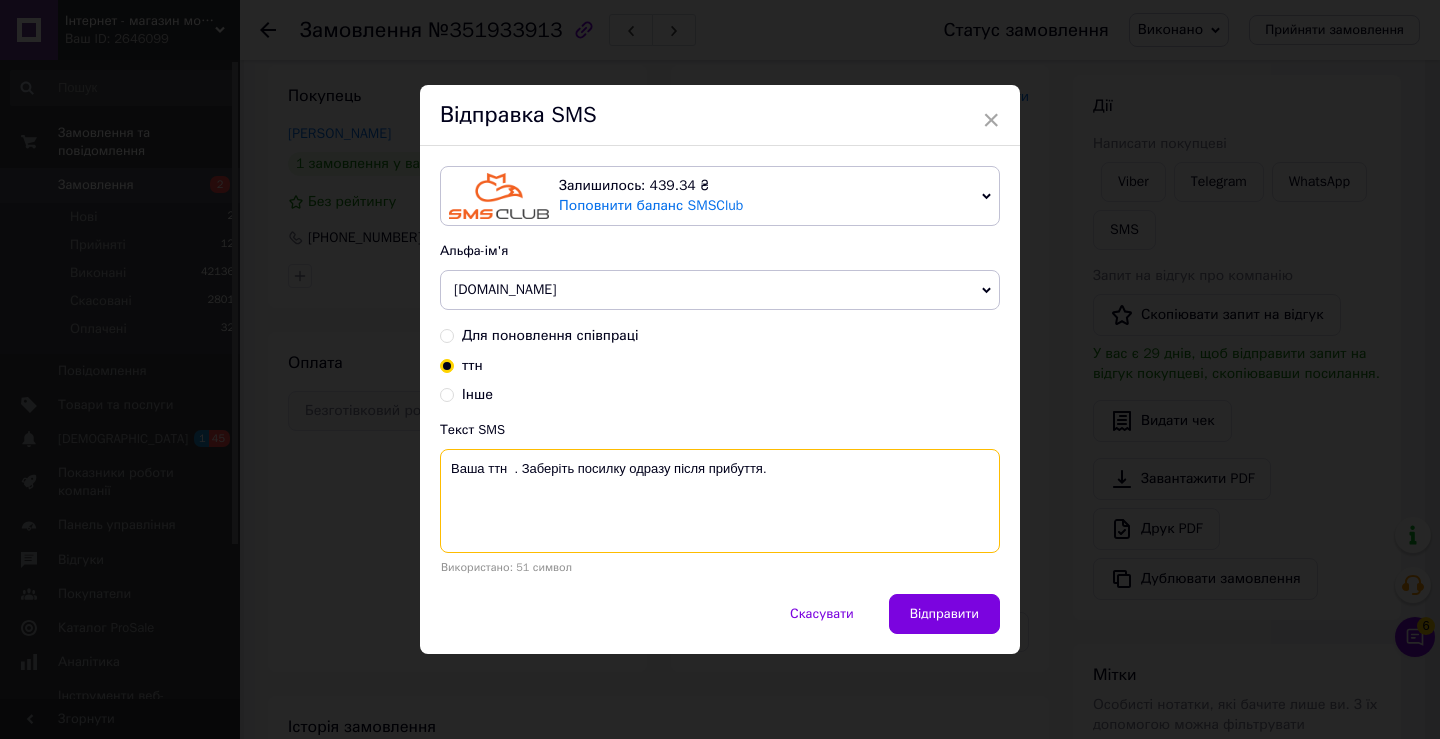 paste on "20451203209737" 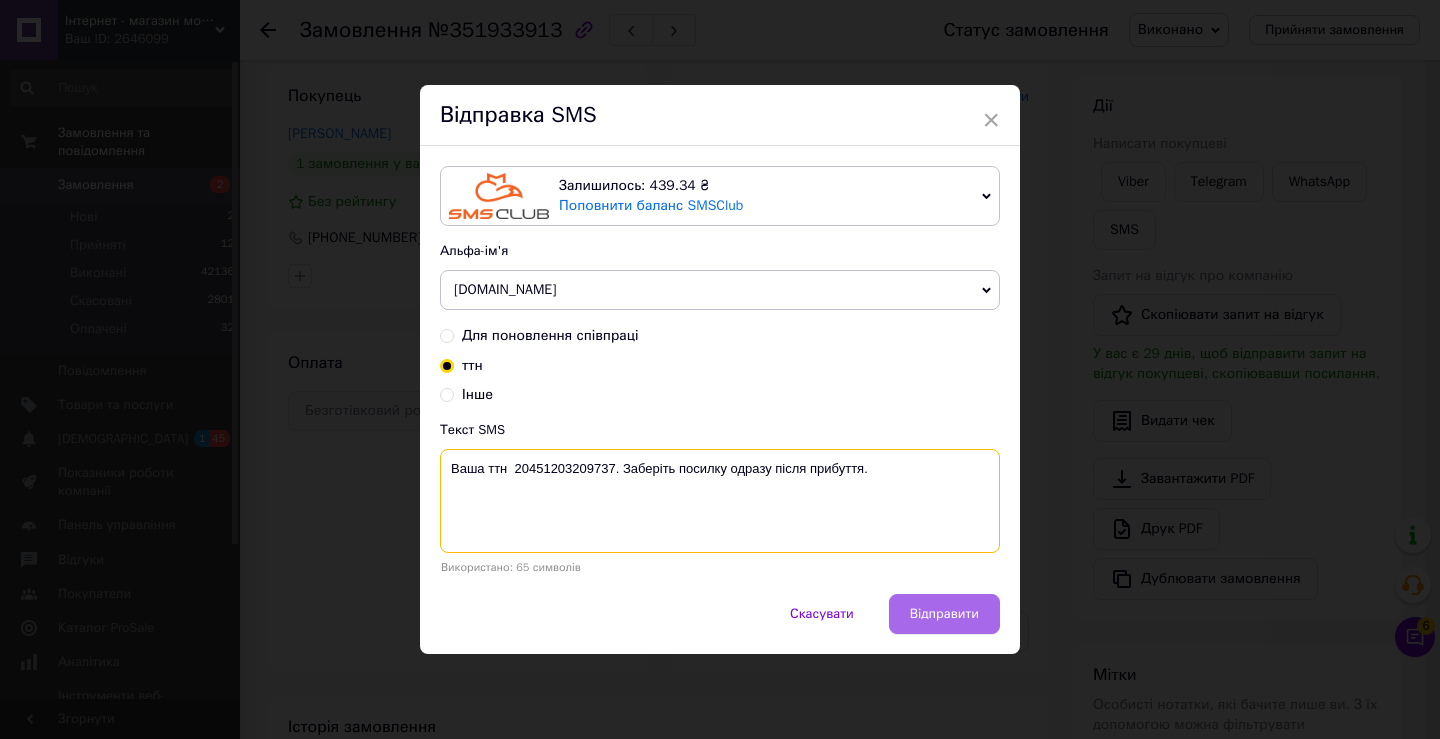 type on "Ваша ттн  20451203209737. Заберіть посилку одразу після прибуття." 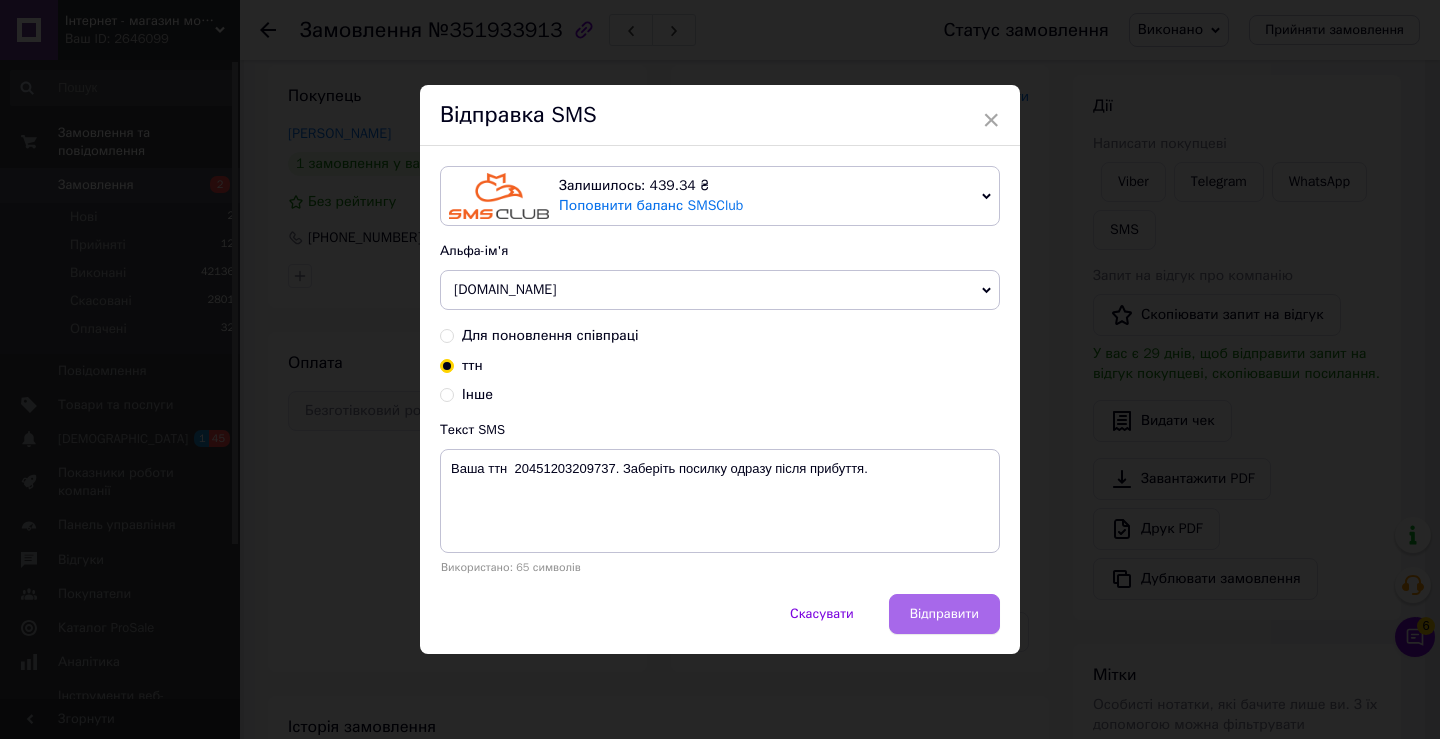 click on "Відправити" at bounding box center (944, 614) 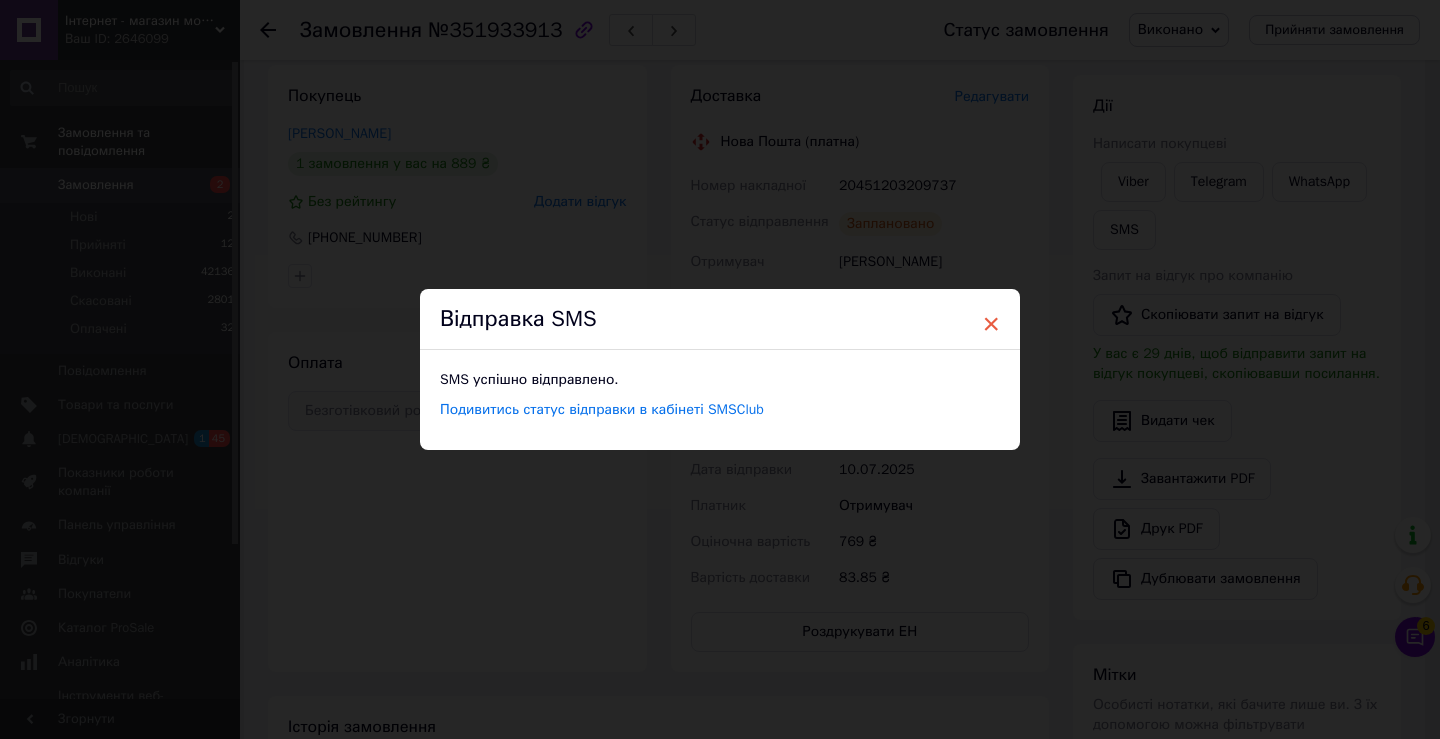 click on "×" at bounding box center [991, 324] 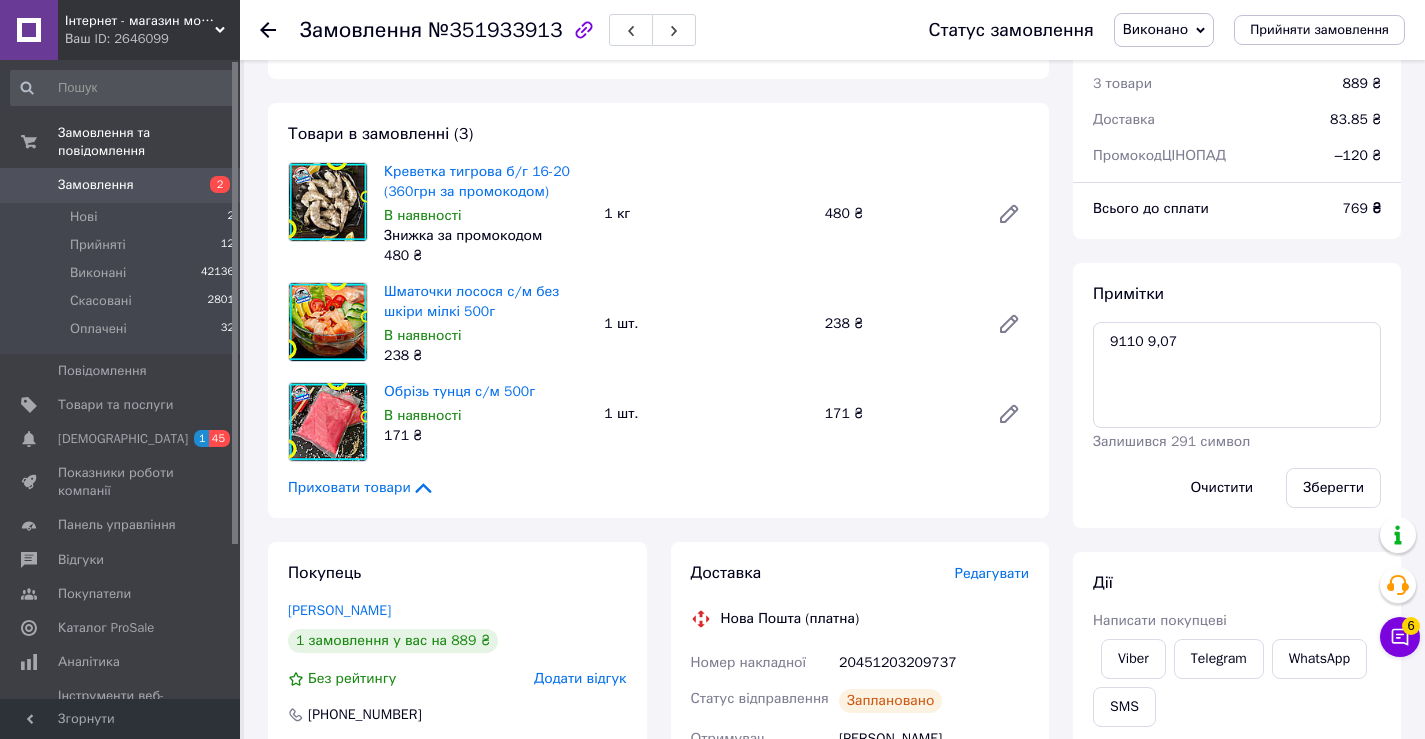 scroll, scrollTop: 0, scrollLeft: 0, axis: both 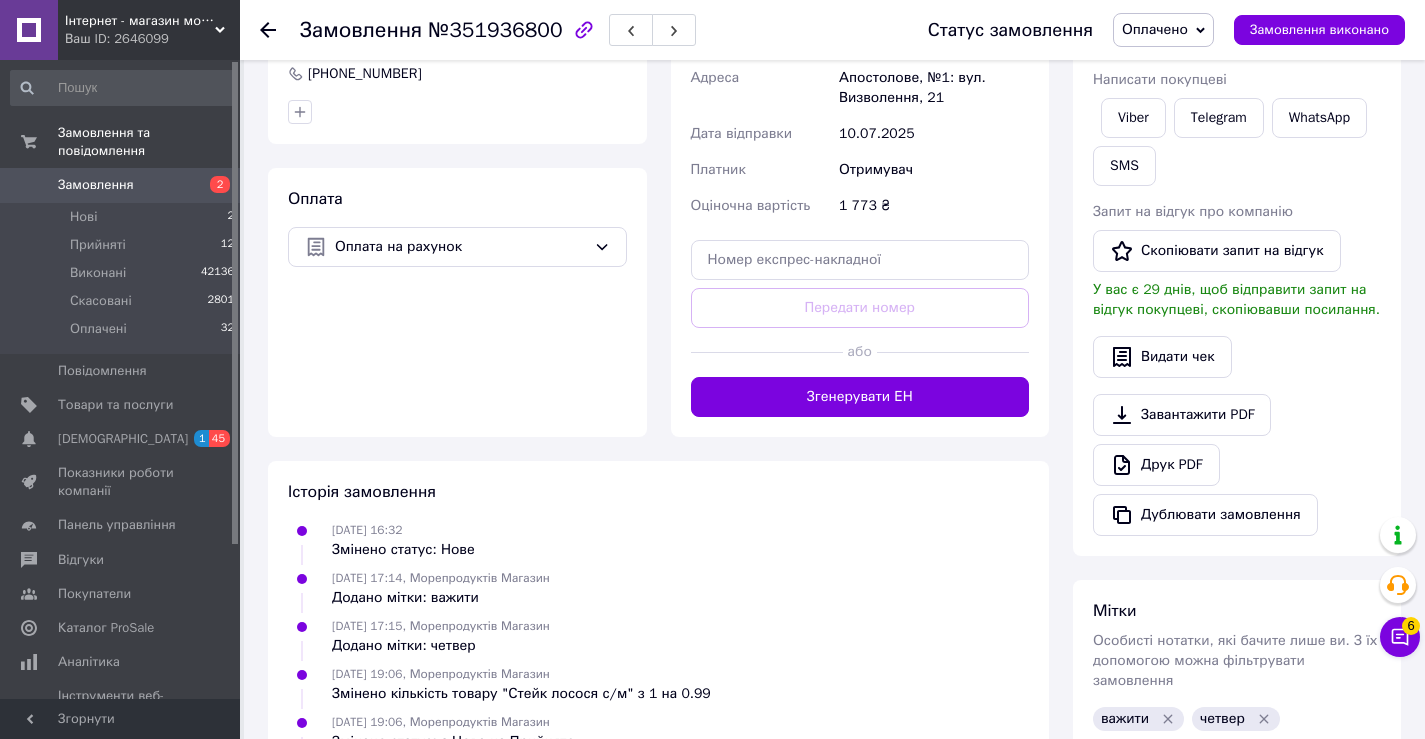 click on "Згенерувати ЕН" at bounding box center [860, 397] 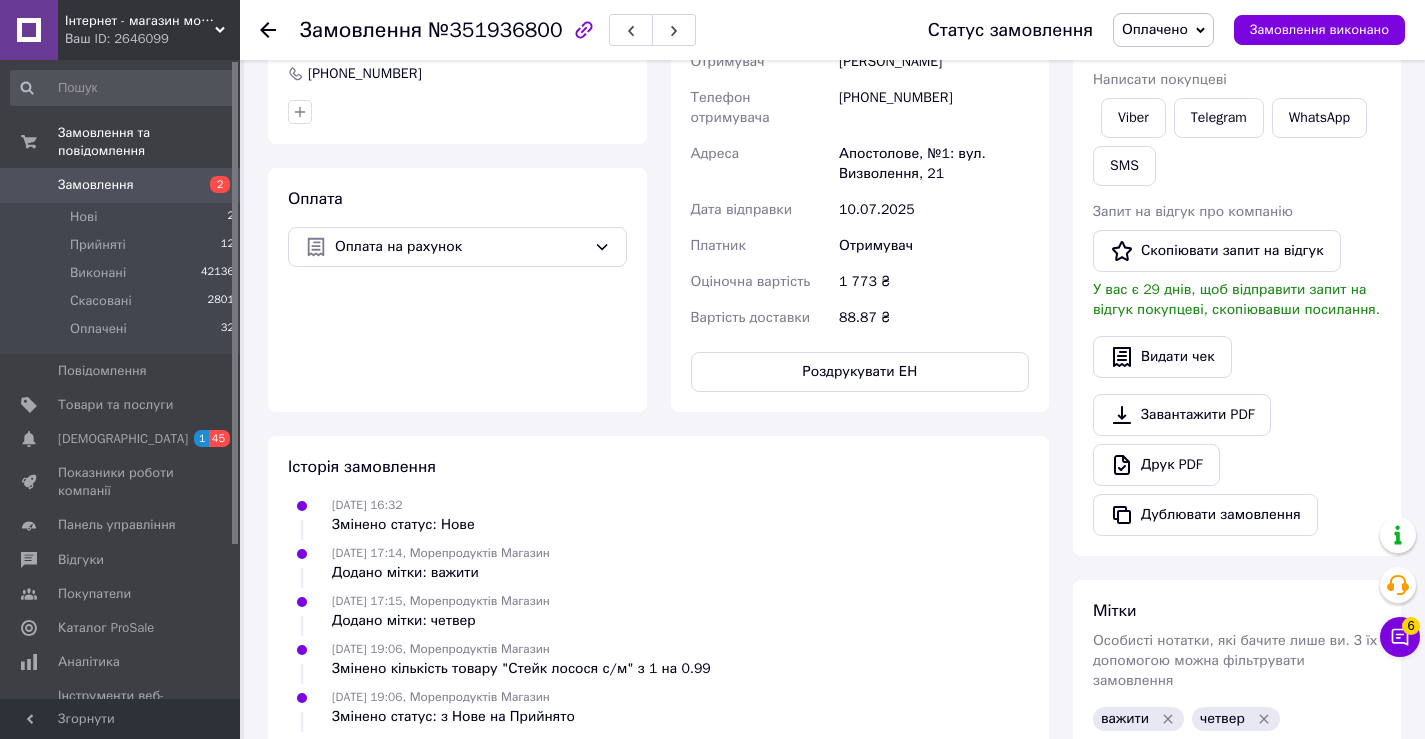 click on "Оплачено" at bounding box center (1155, 29) 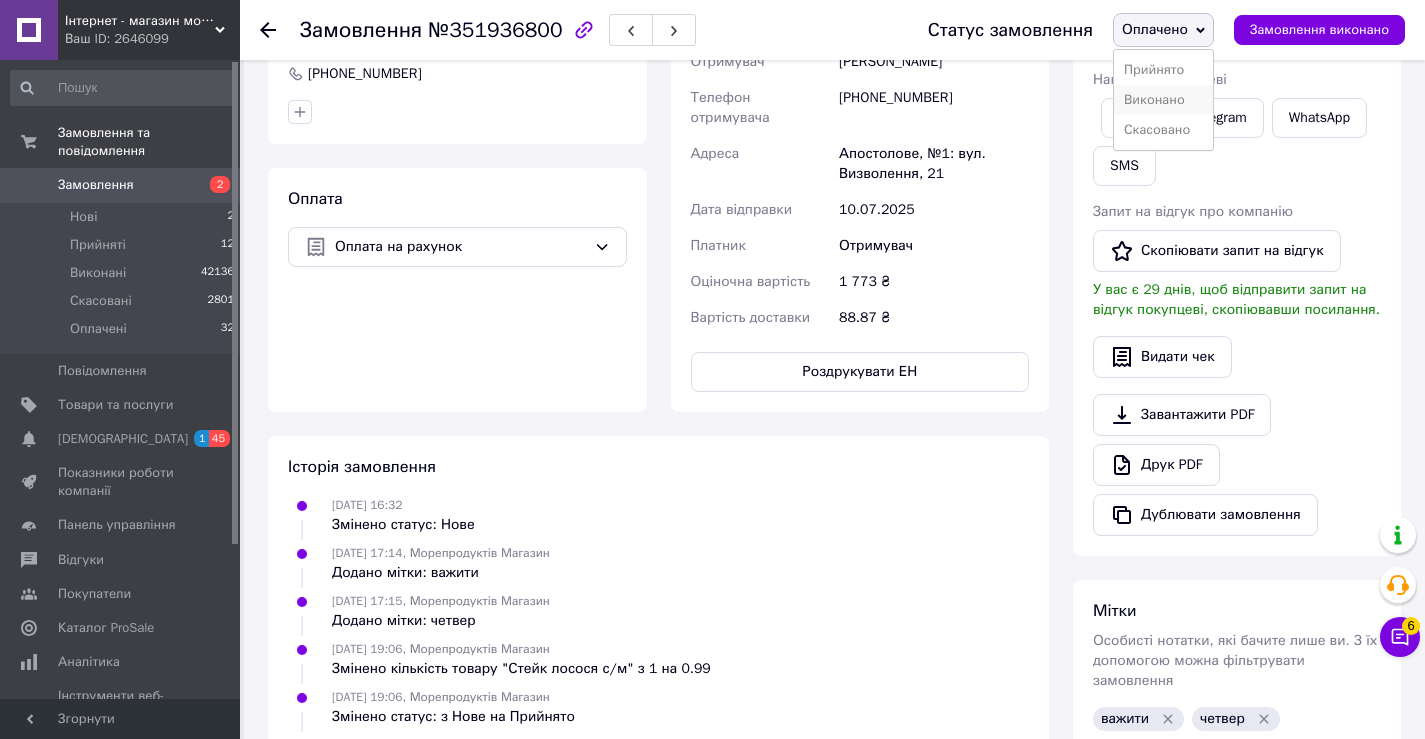 click on "Виконано" at bounding box center [1163, 100] 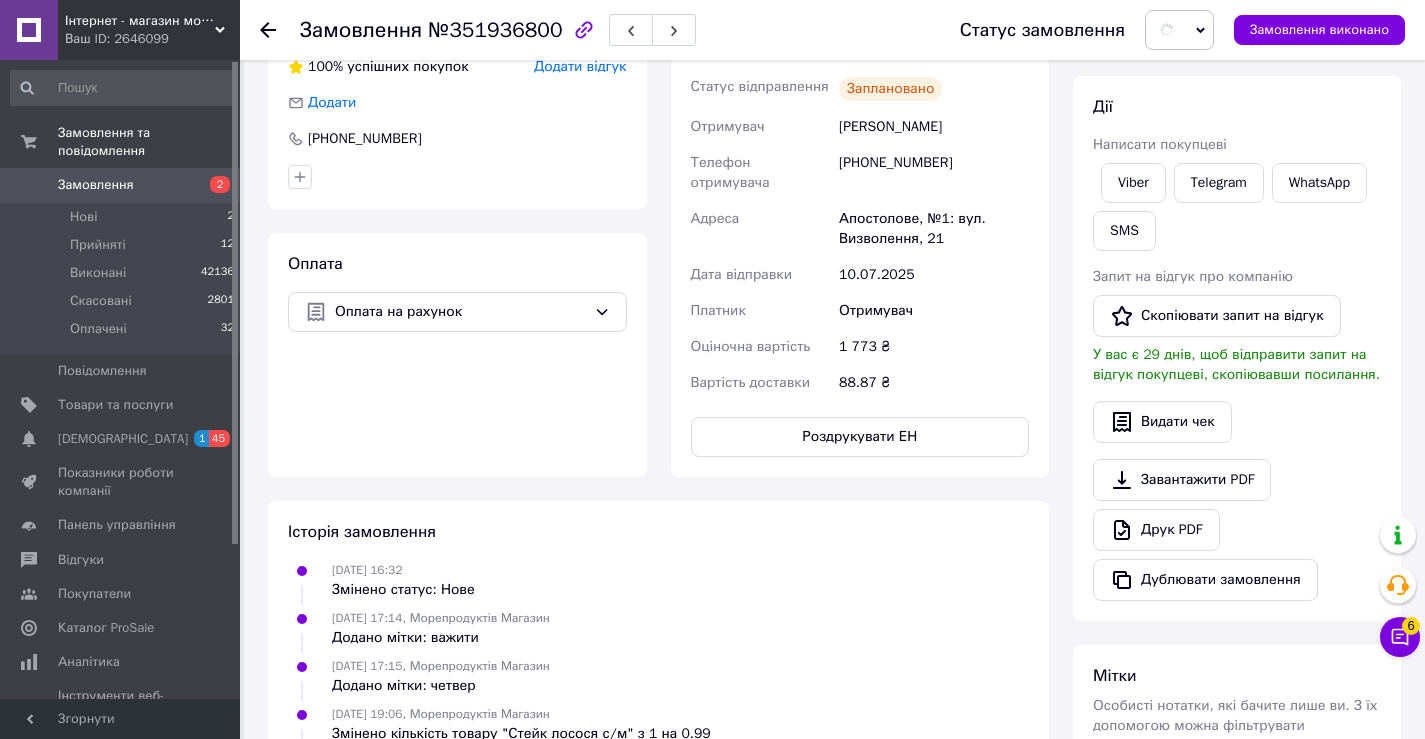 scroll, scrollTop: 546, scrollLeft: 0, axis: vertical 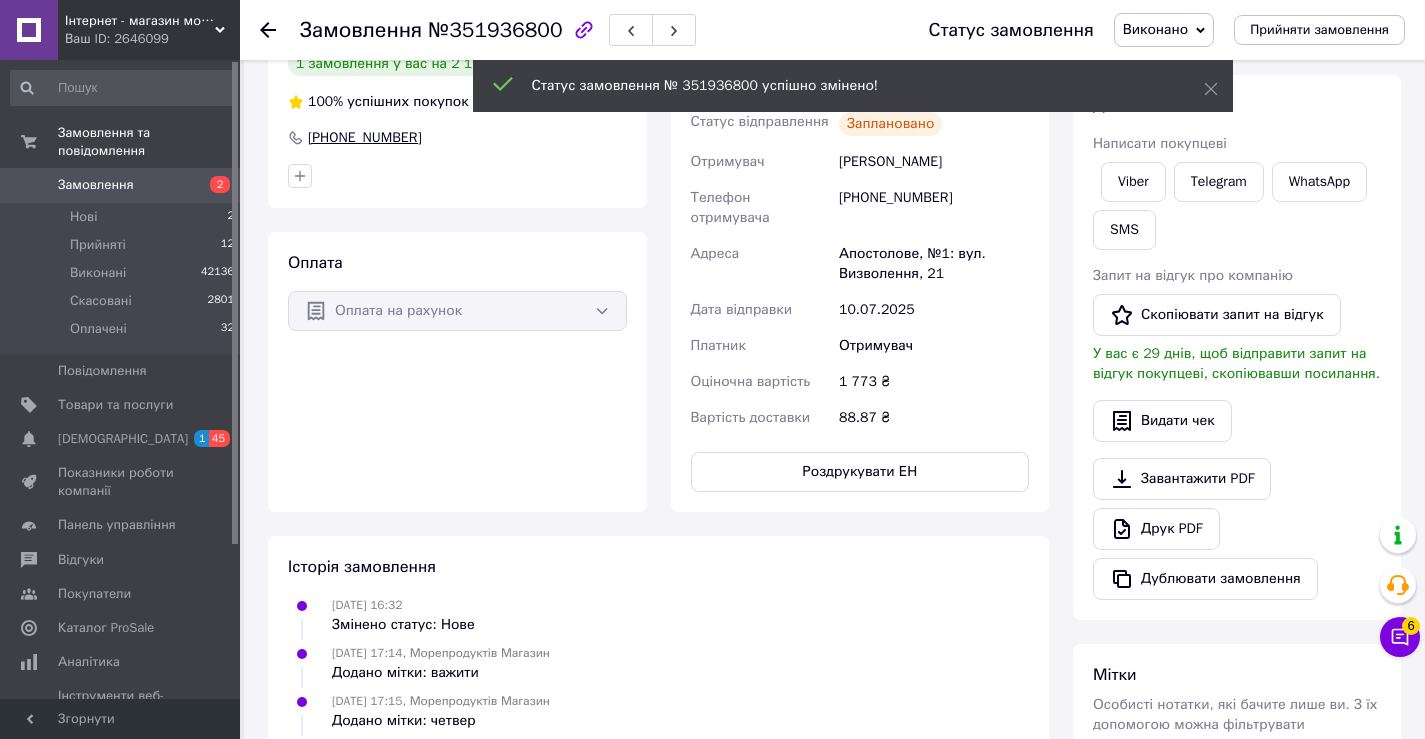 click on "[PHONE_NUMBER]" at bounding box center [365, 138] 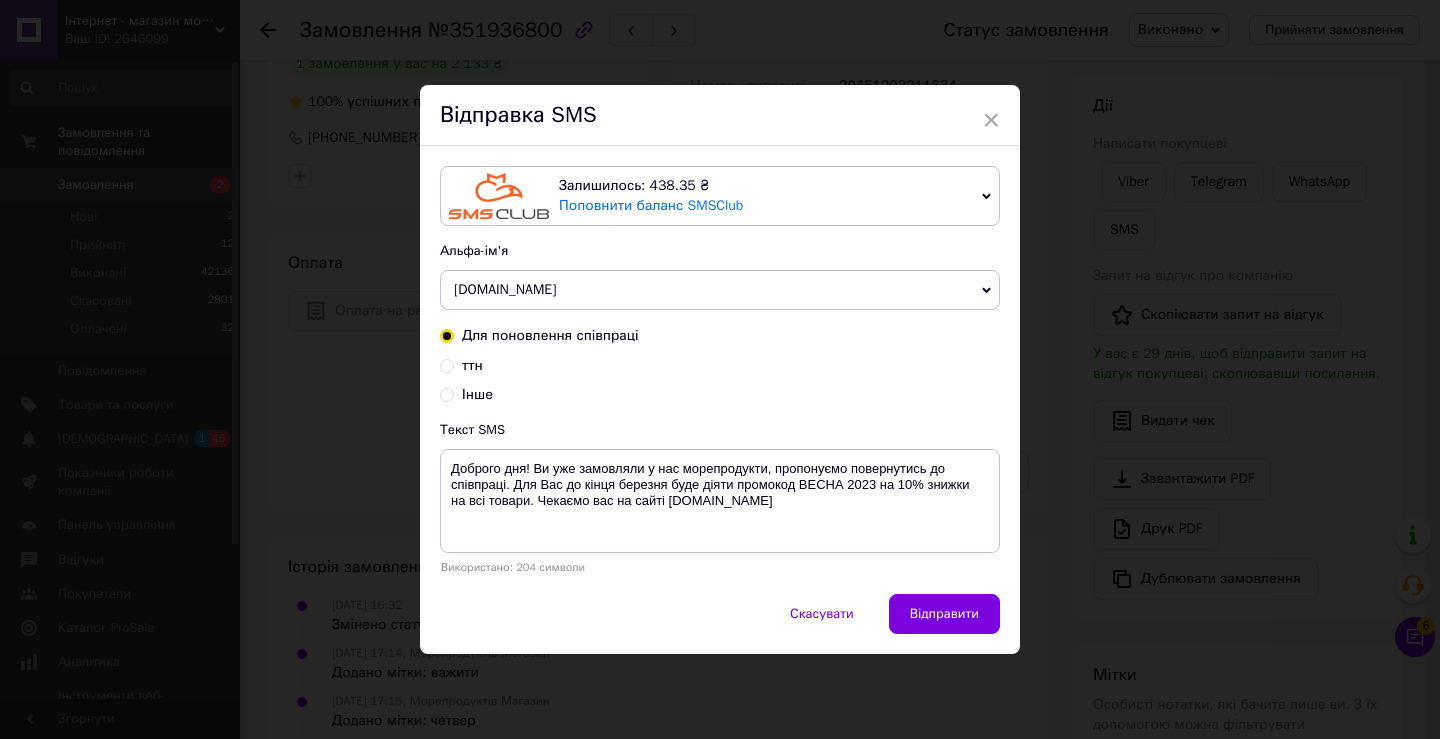 click on "ттн" at bounding box center (447, 364) 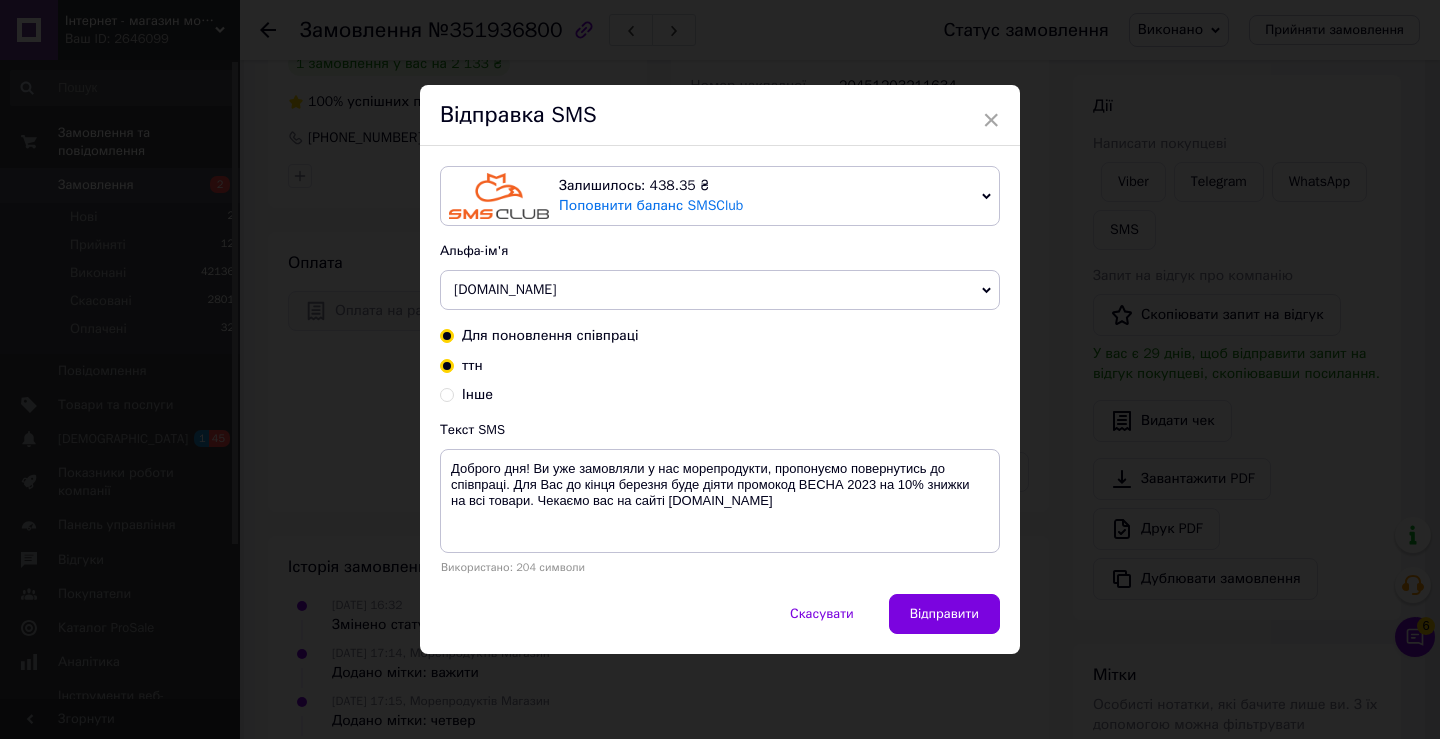 radio on "true" 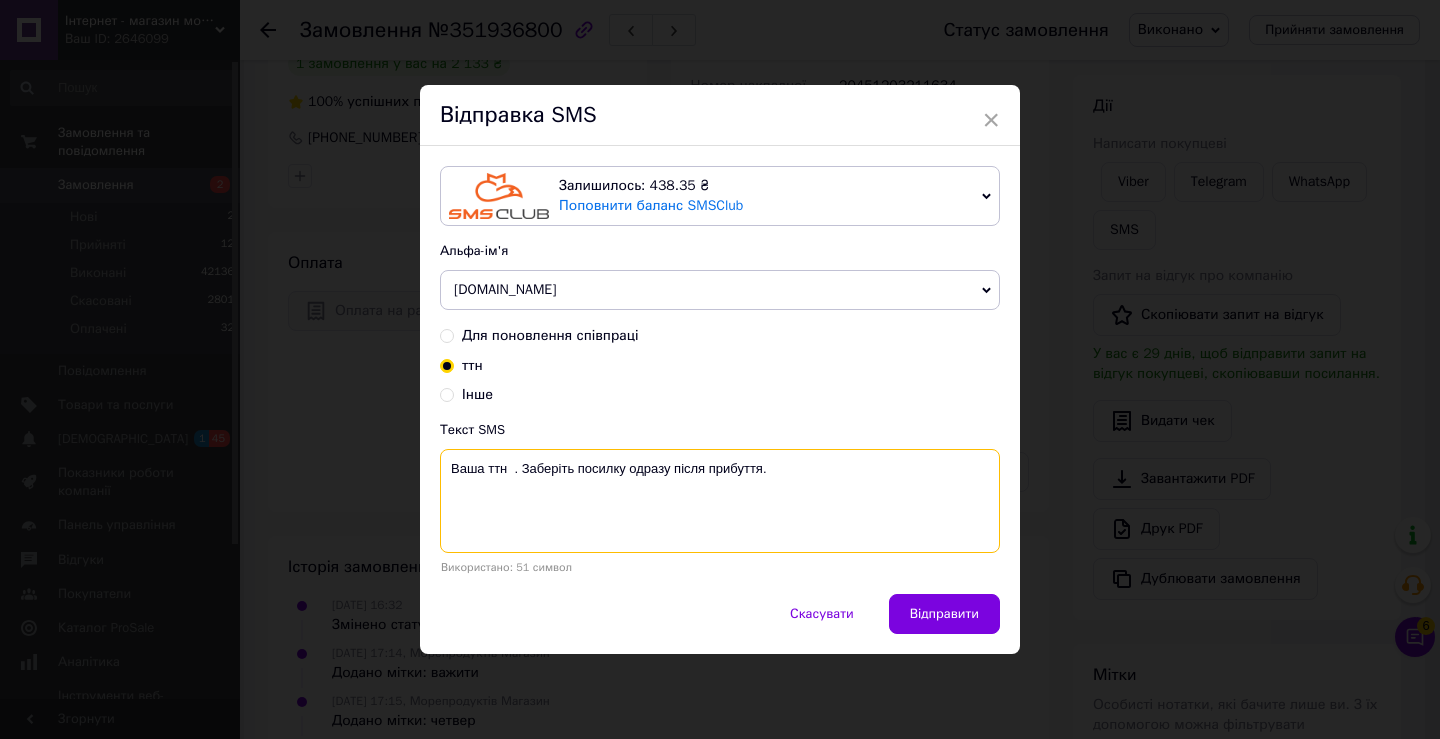 click on "Ваша ттн  . Заберіть посилку одразу після прибуття." at bounding box center (720, 501) 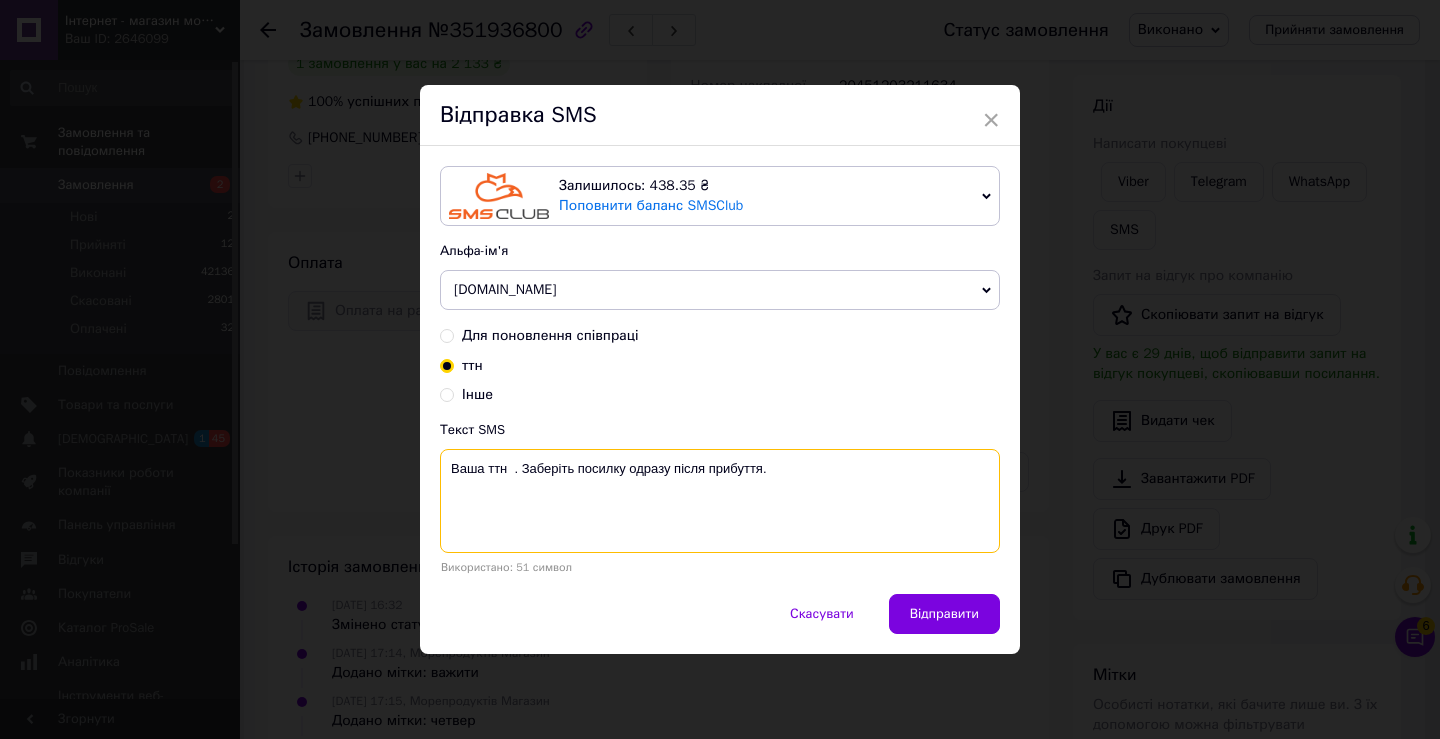 paste on "20451203211634" 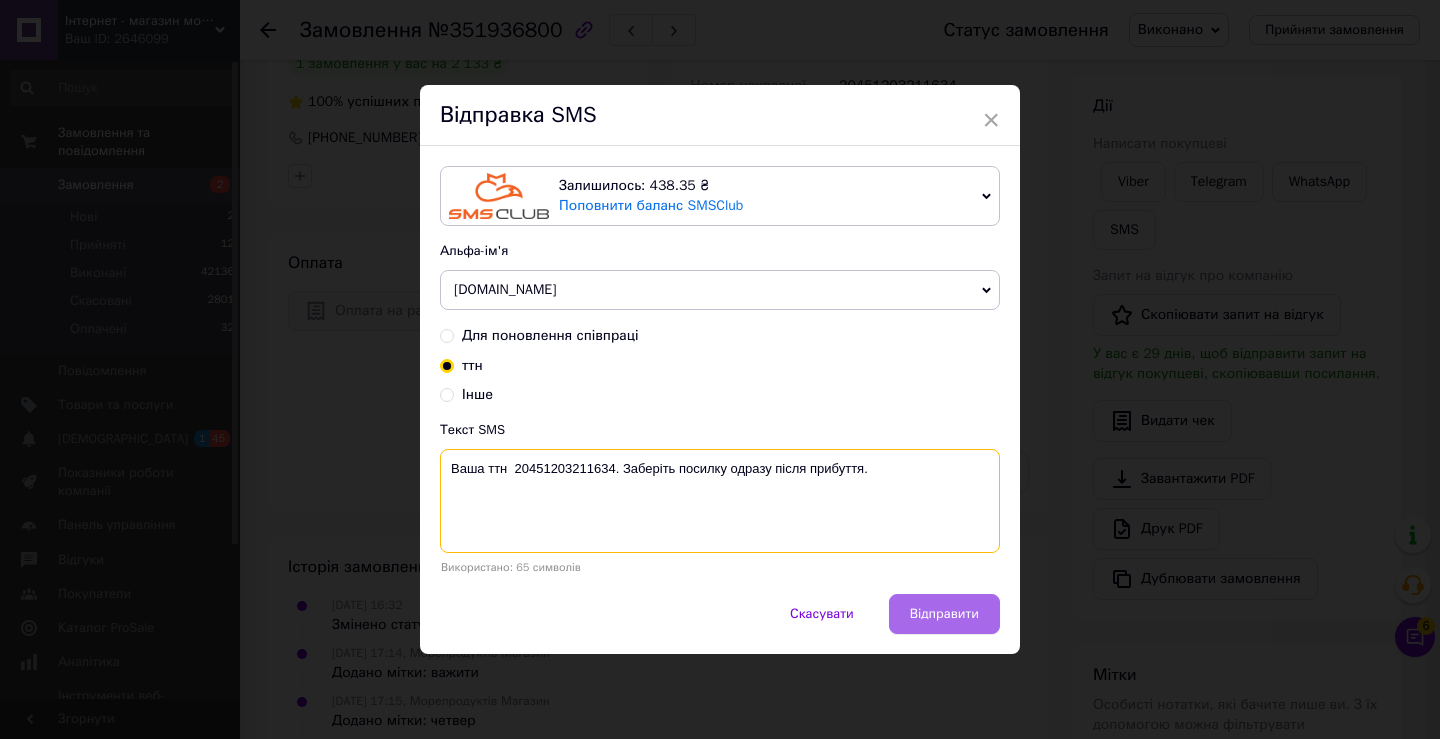 type on "Ваша ттн  20451203211634. Заберіть посилку одразу після прибуття." 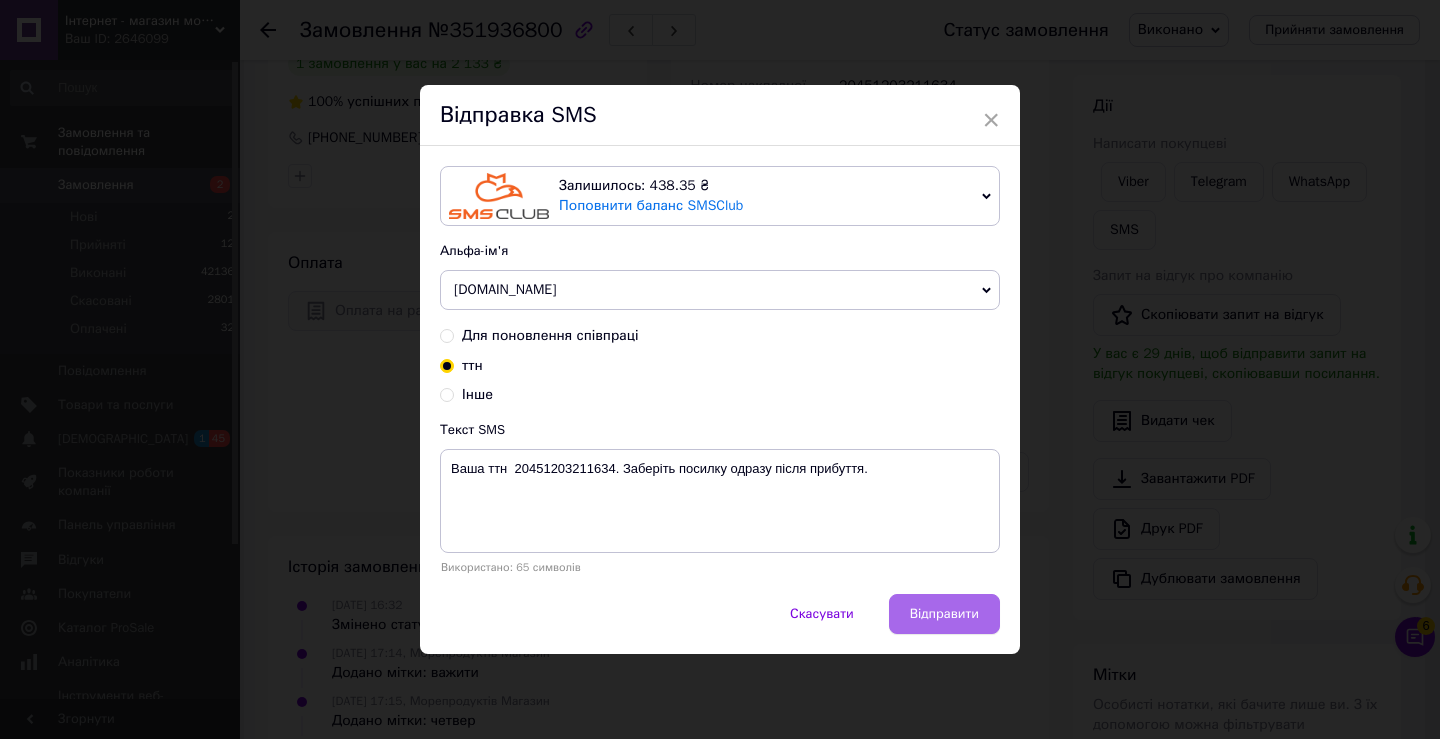 click on "Відправити" at bounding box center (944, 614) 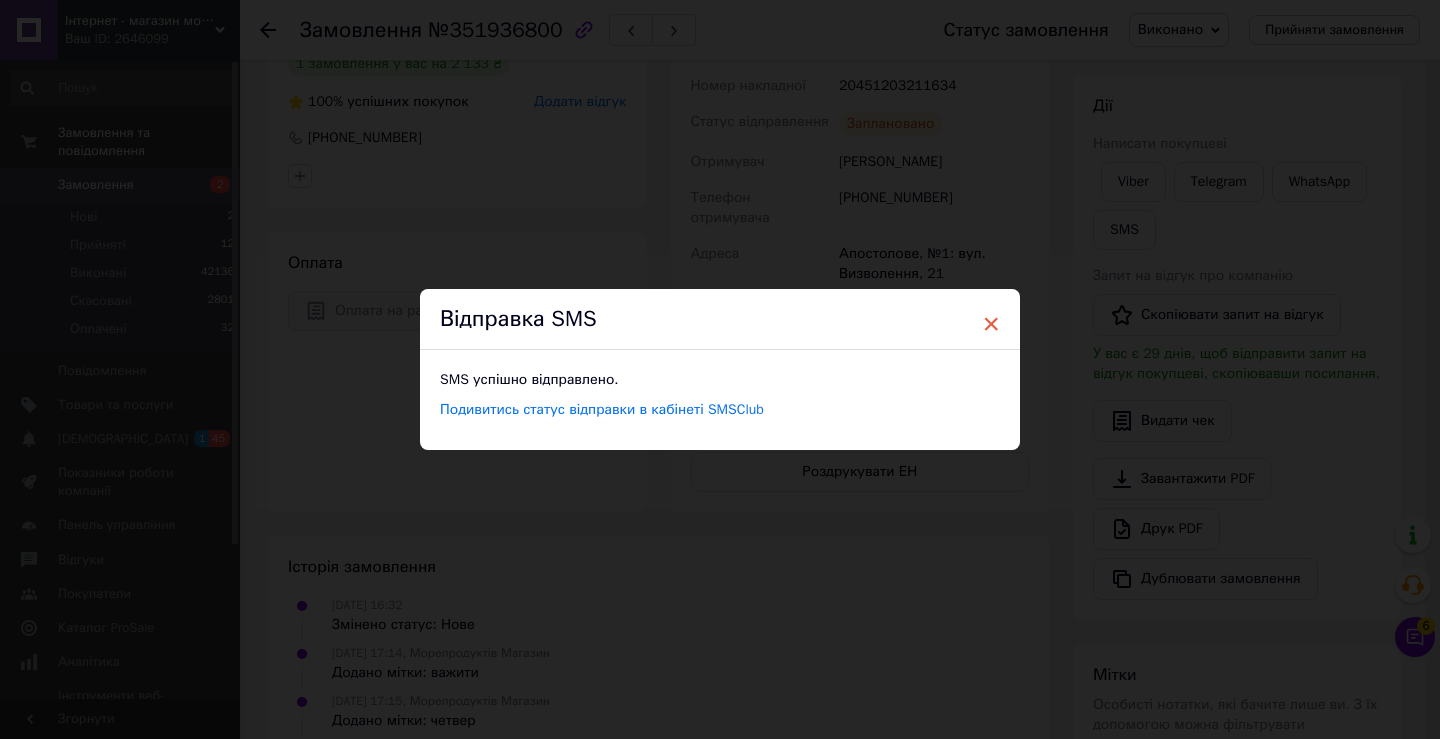 click on "×" at bounding box center [991, 324] 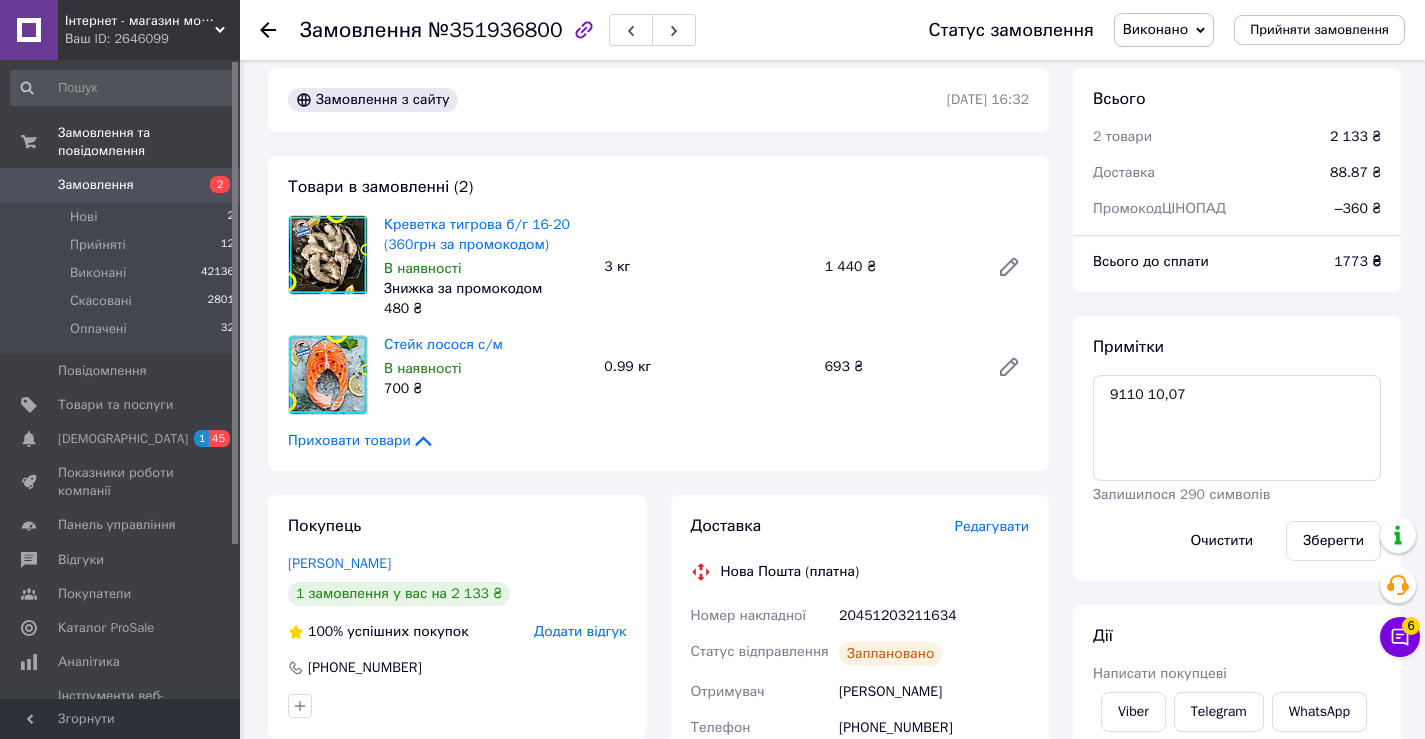 scroll, scrollTop: 0, scrollLeft: 0, axis: both 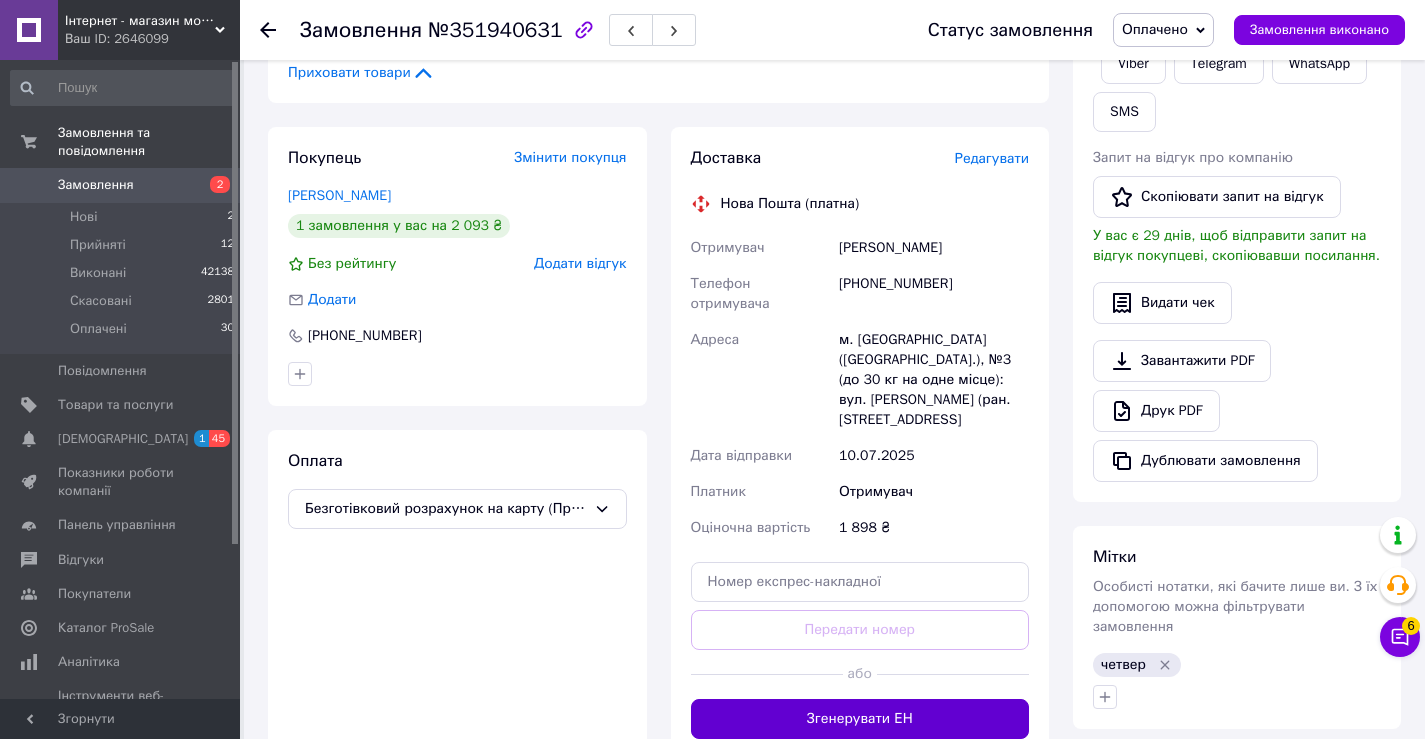 click on "Згенерувати ЕН" at bounding box center [860, 719] 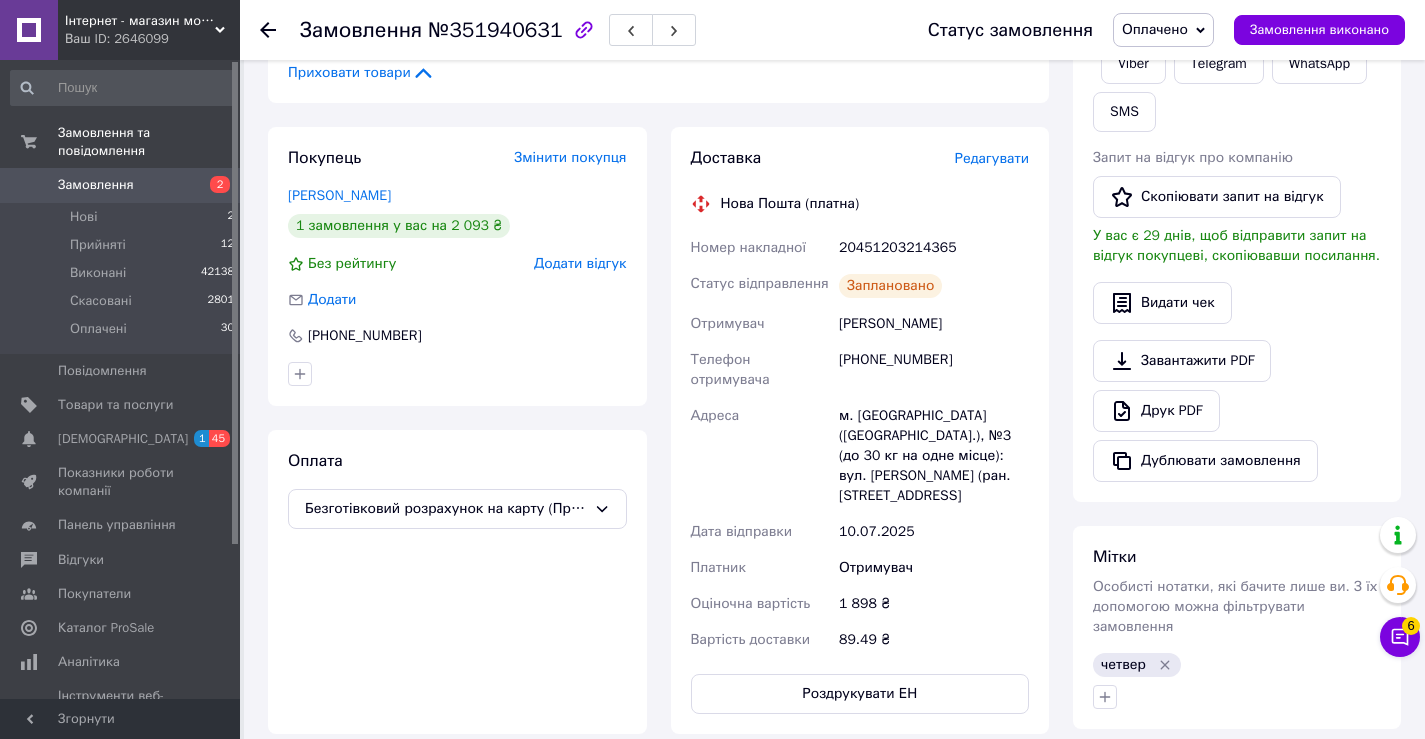 drag, startPoint x: 1179, startPoint y: 16, endPoint x: 1128, endPoint y: 26, distance: 51.971146 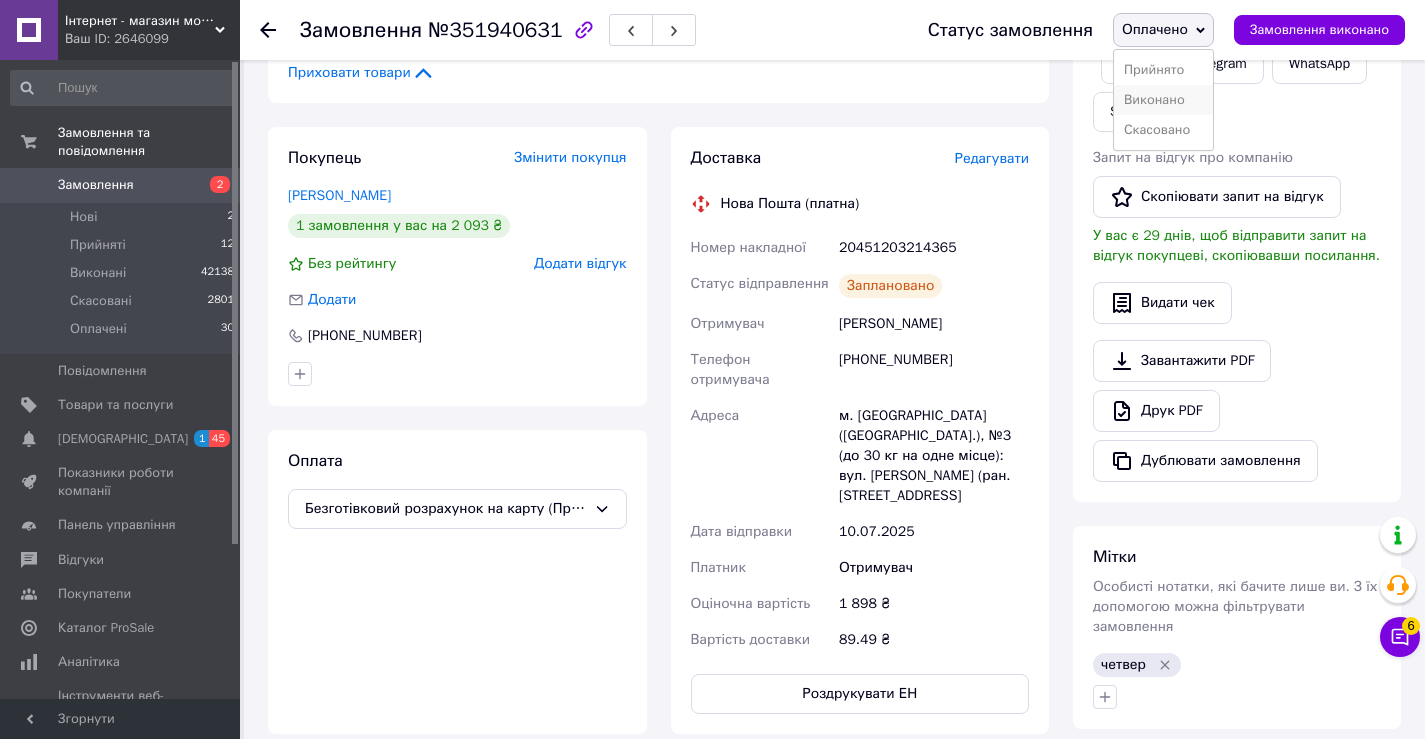 click on "Виконано" at bounding box center (1163, 100) 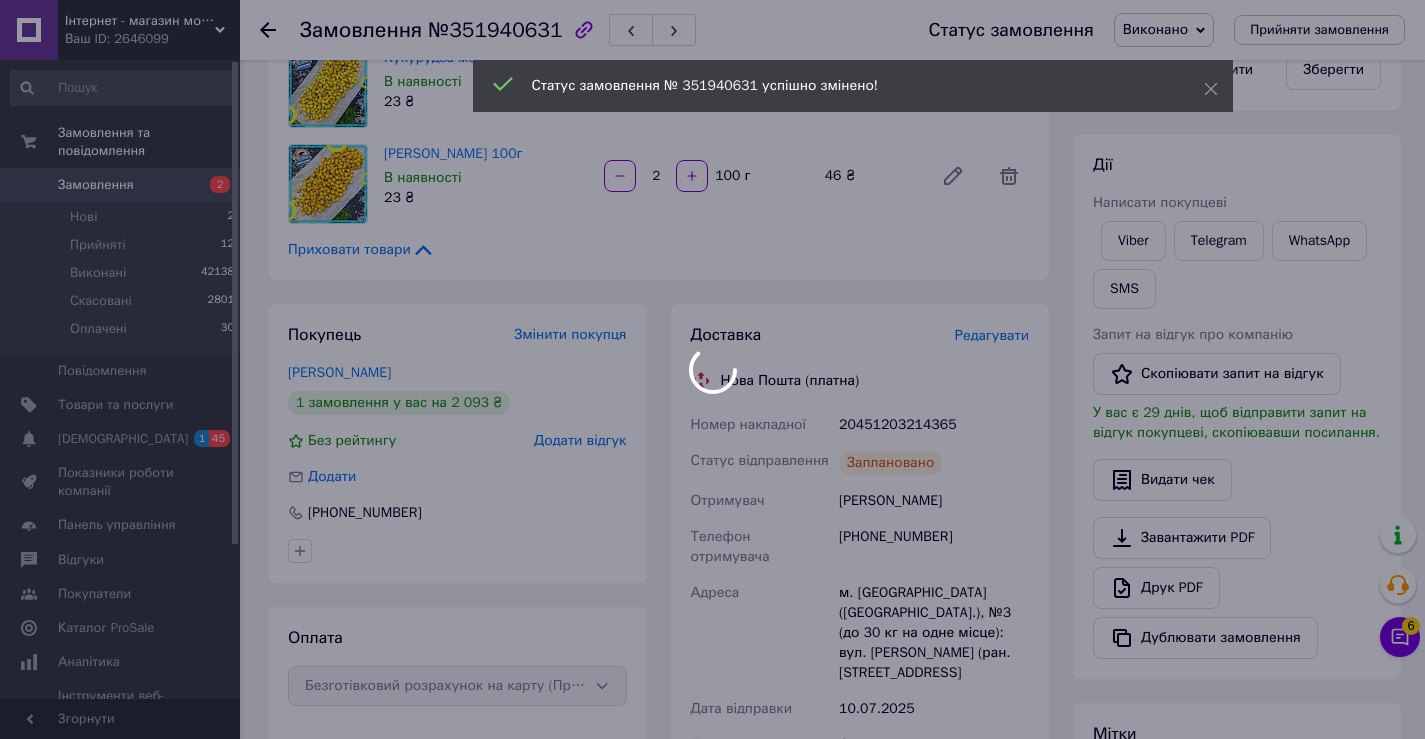 scroll, scrollTop: 600, scrollLeft: 0, axis: vertical 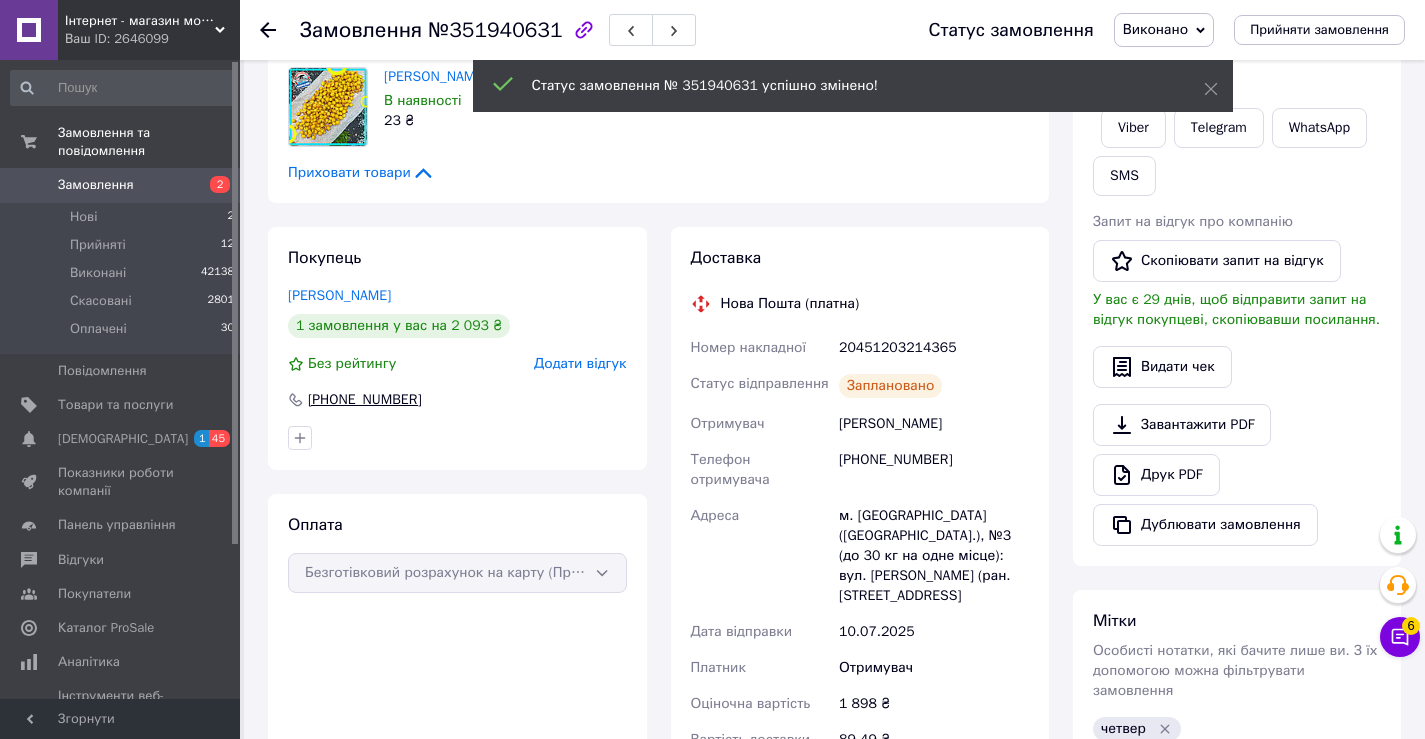 click on "+380662989025" at bounding box center (365, 400) 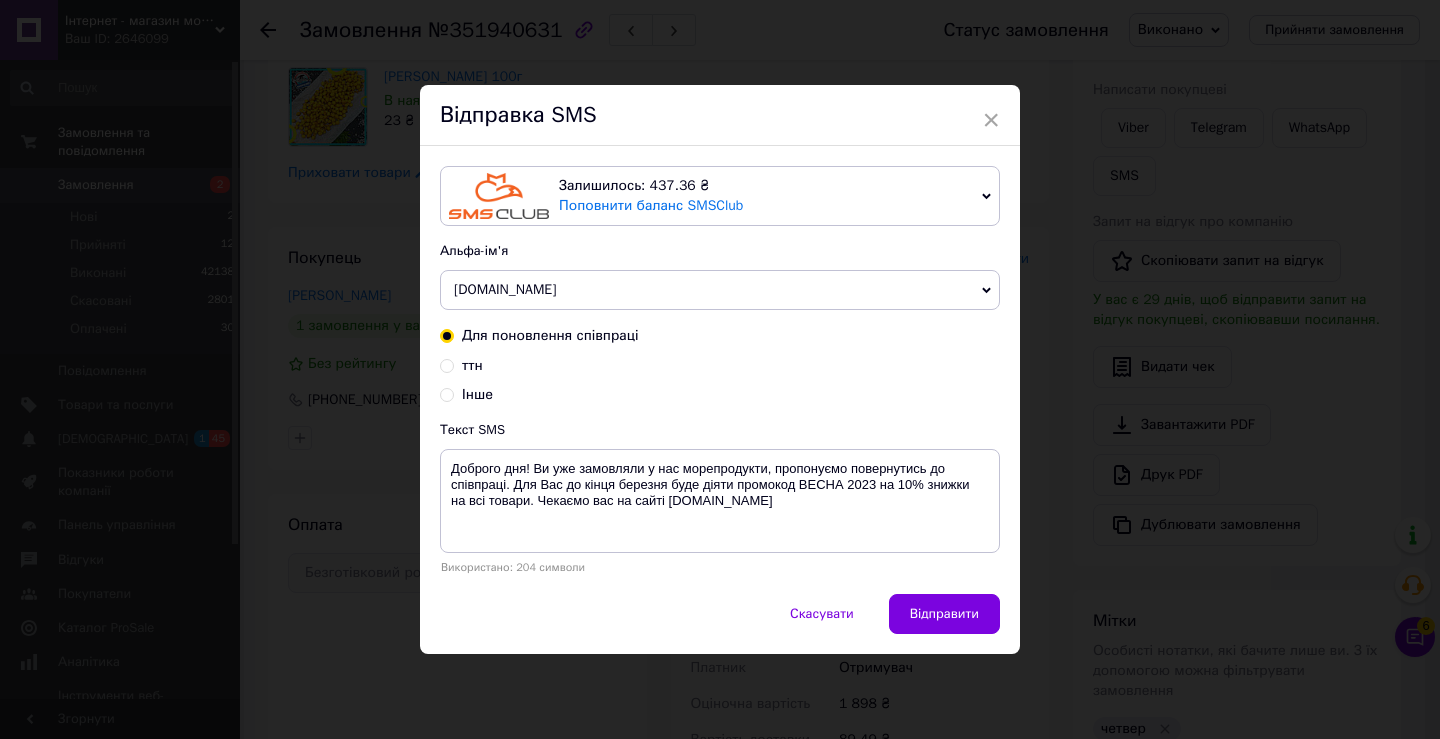 click on "Залишилось: 437.36 ₴ Поповнити баланс SMSClub Підключити LetsAds Альфа-ім'я  karasey.net Shop Zakaz BigSales Оновити список альфа-імен Для поновлення співпраці ттн Інше Текст SMS Доброго дня! Ви уже замовляли у нас морепродукти, пропонуємо повернутись до співпраці. Для Вас до кінця березня буде діяти промокод ВЕСНА 2023 на 10% знижки на всі товари. Чекаємо вас на сайті karasey.net Використано: 204 символи" at bounding box center [720, 370] 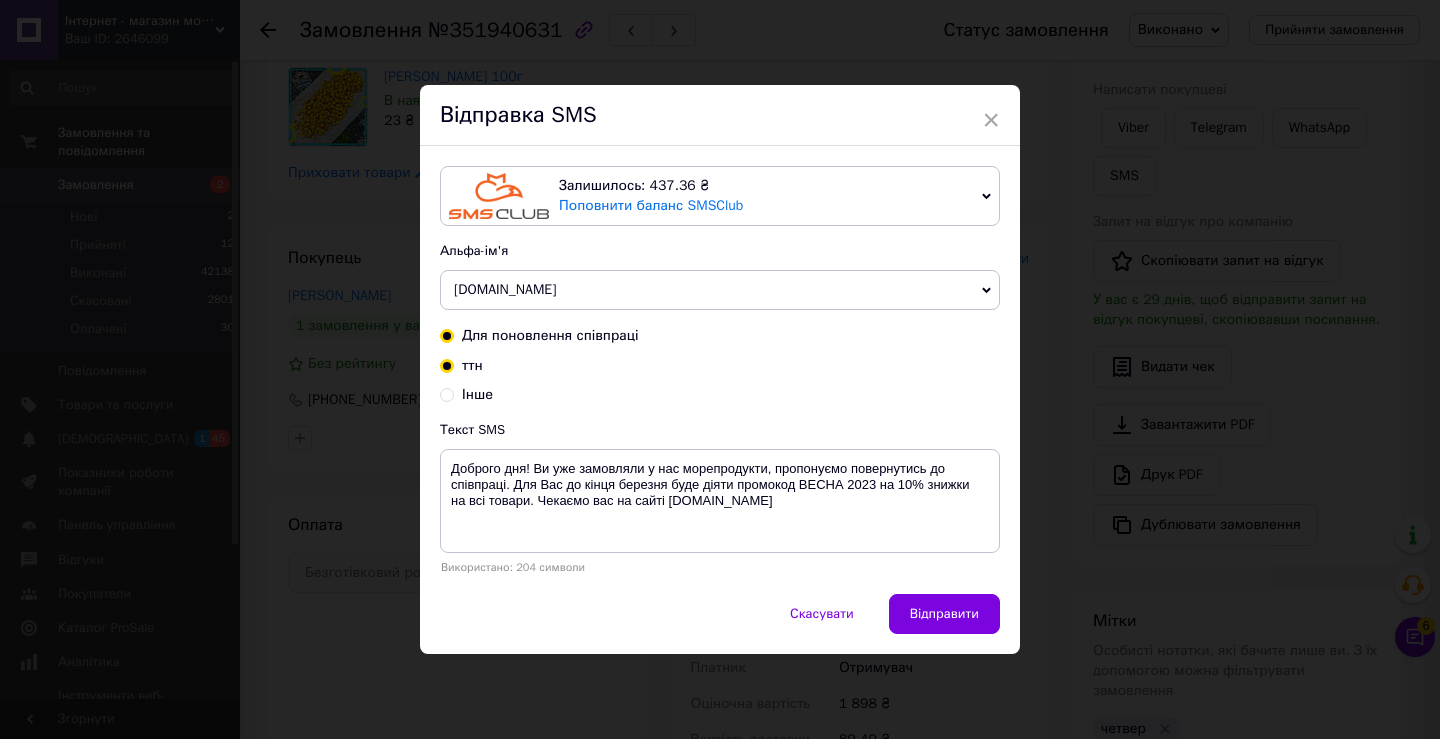 radio on "true" 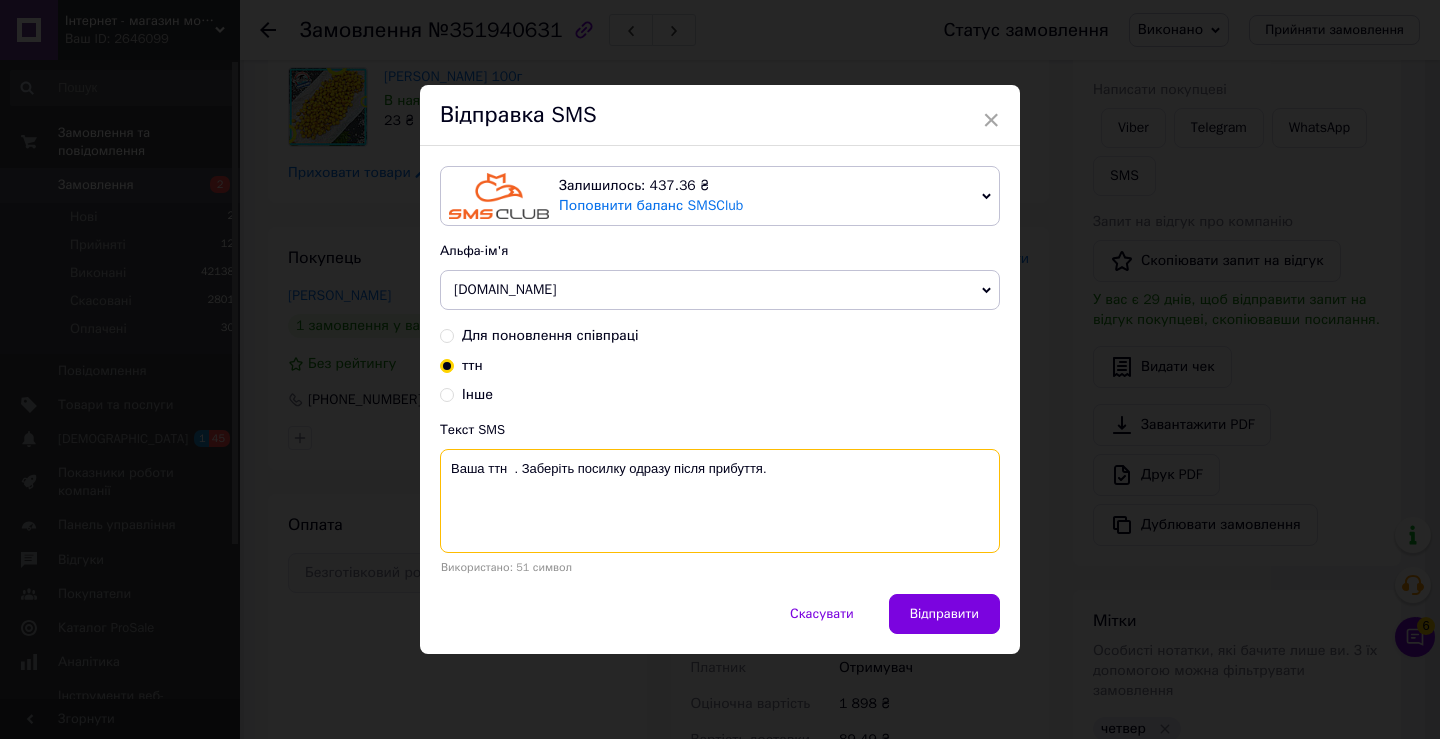 click on "Ваша ттн  . Заберіть посилку одразу після прибуття." at bounding box center (720, 501) 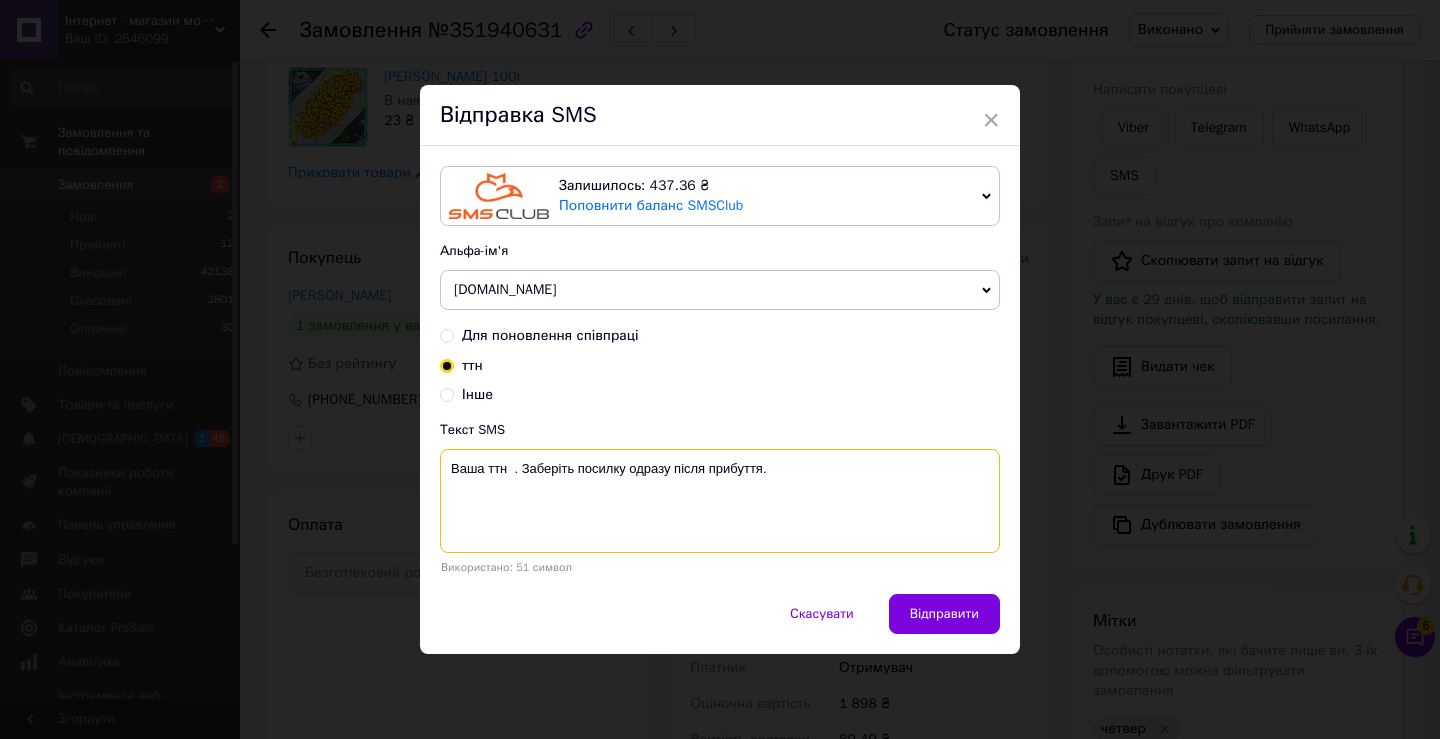 paste on "20451203214365" 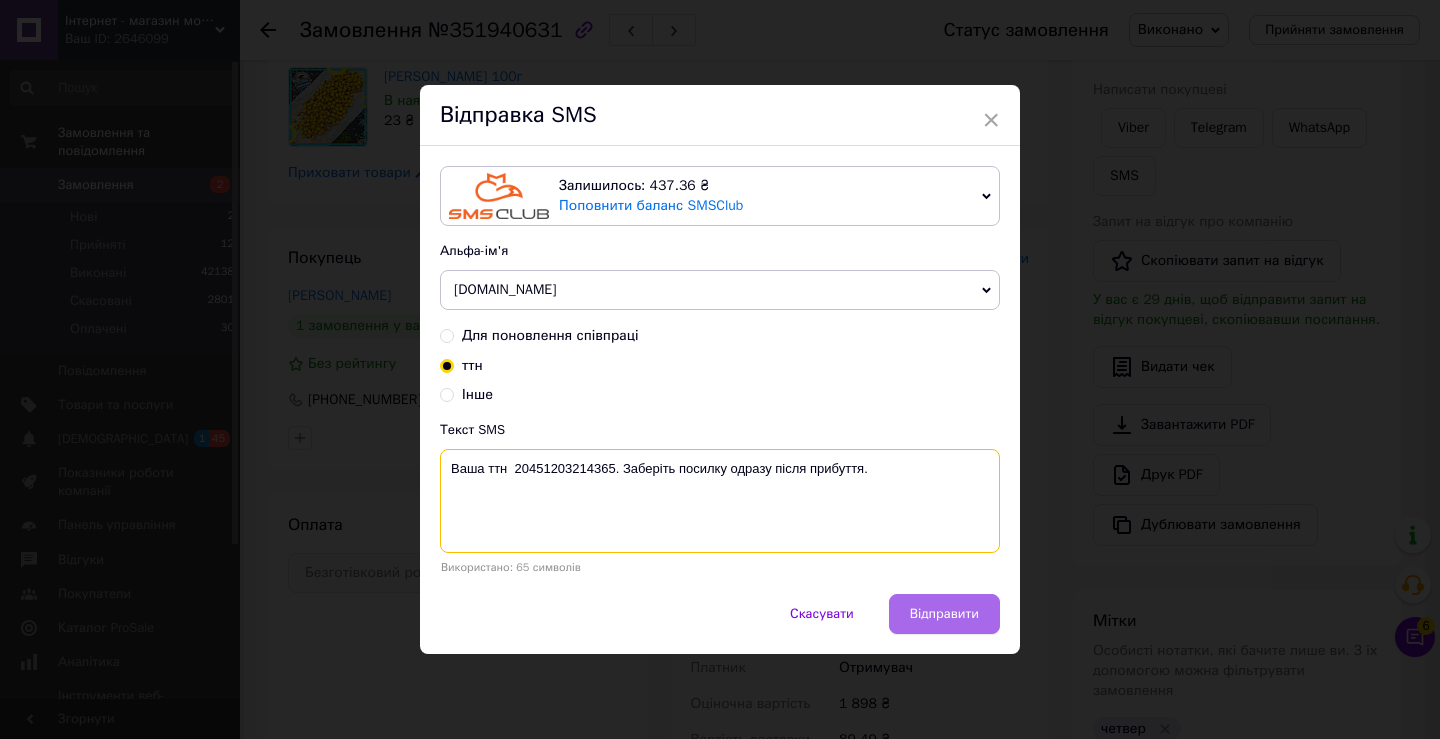 type on "Ваша ттн  20451203214365. Заберіть посилку одразу після прибуття." 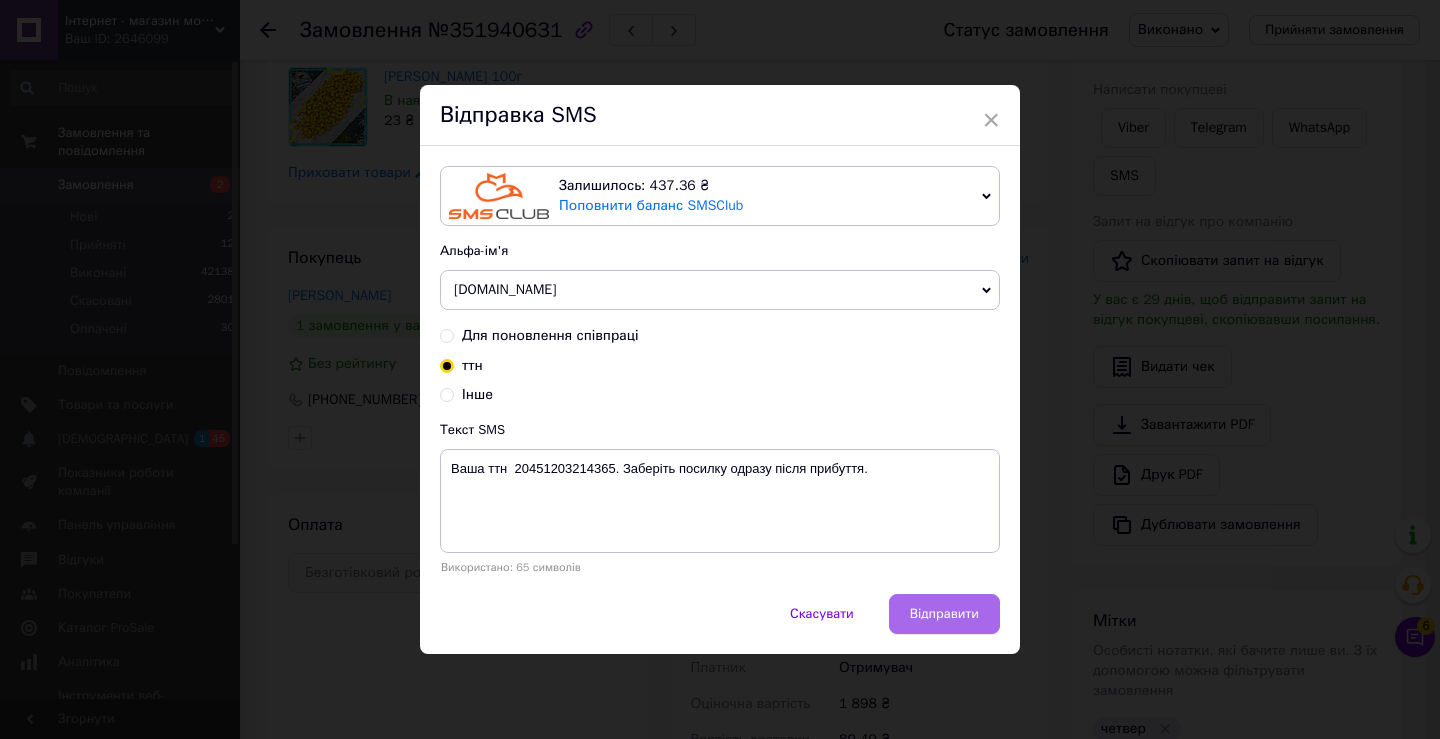 click on "Відправити" at bounding box center (944, 614) 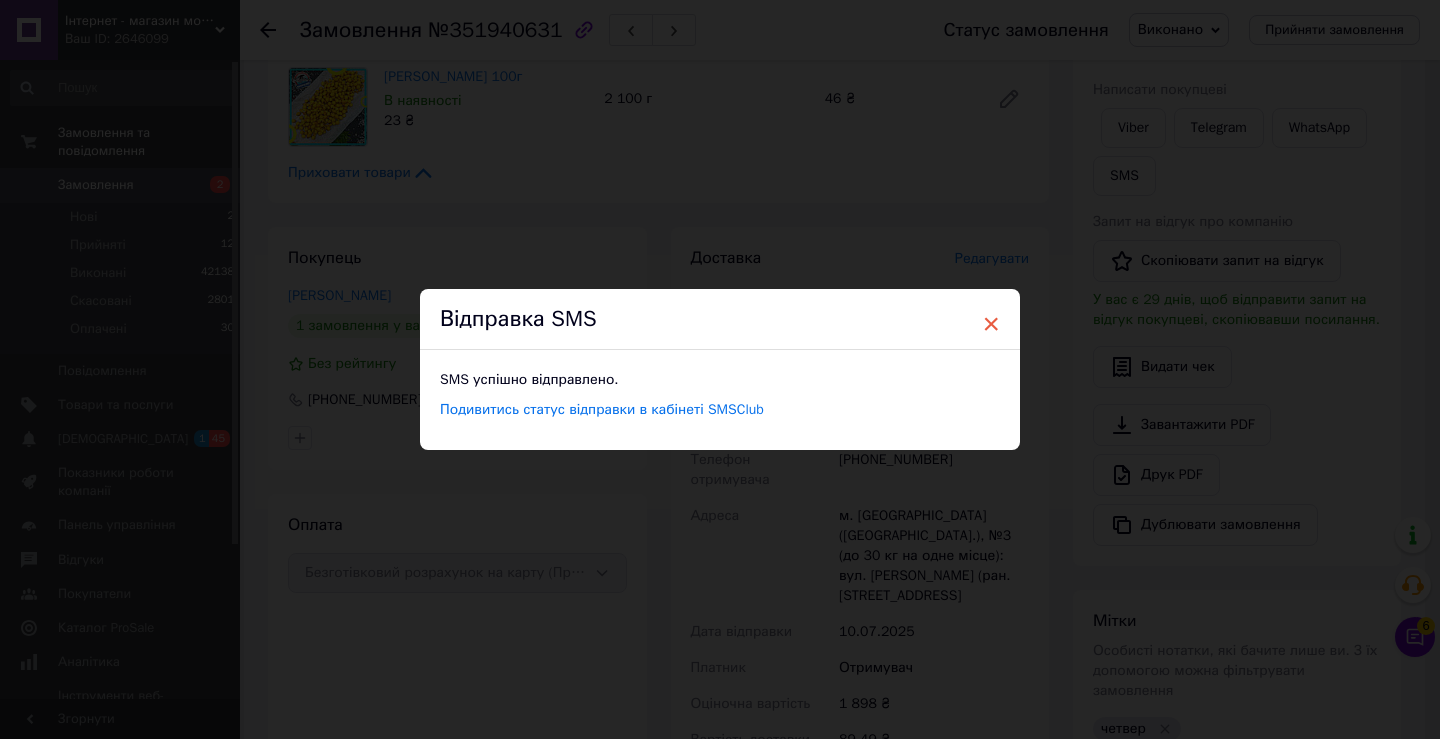 click on "×" at bounding box center (991, 324) 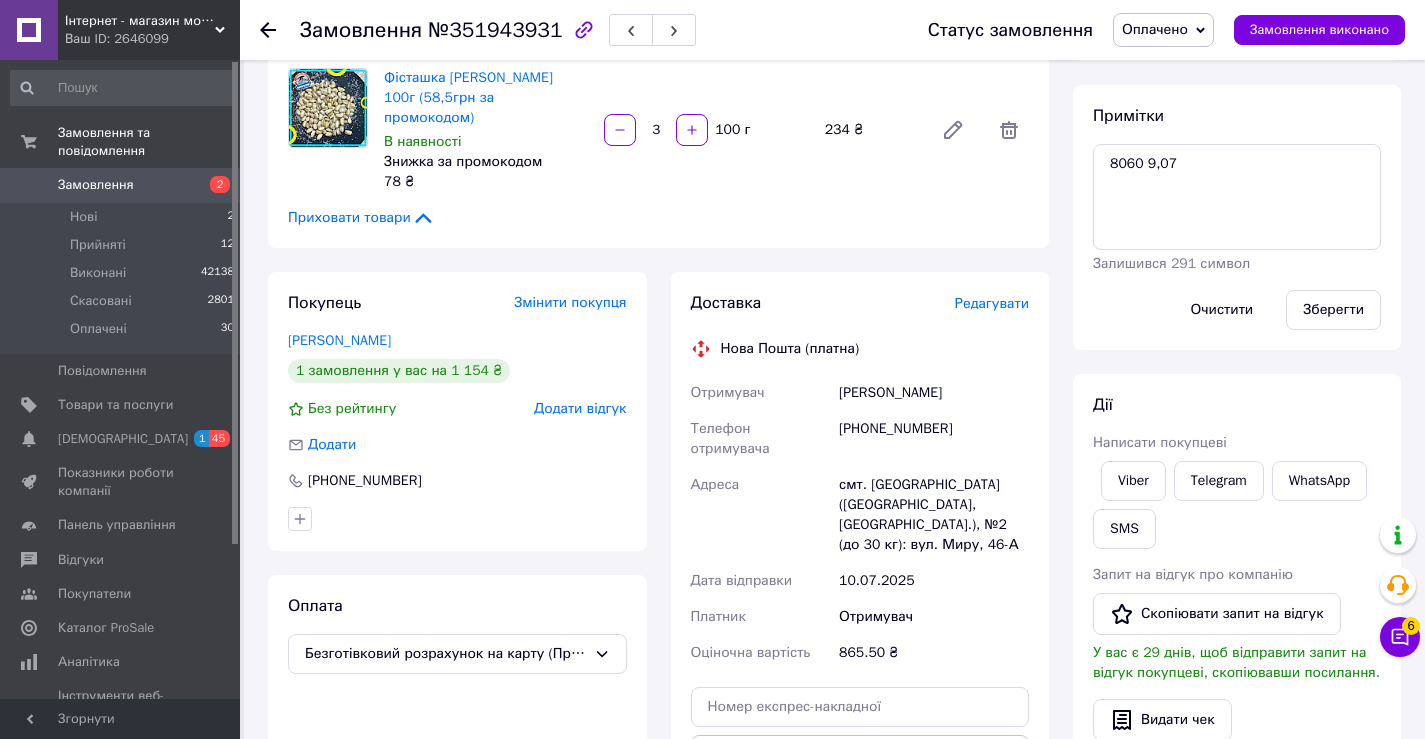 scroll, scrollTop: 500, scrollLeft: 0, axis: vertical 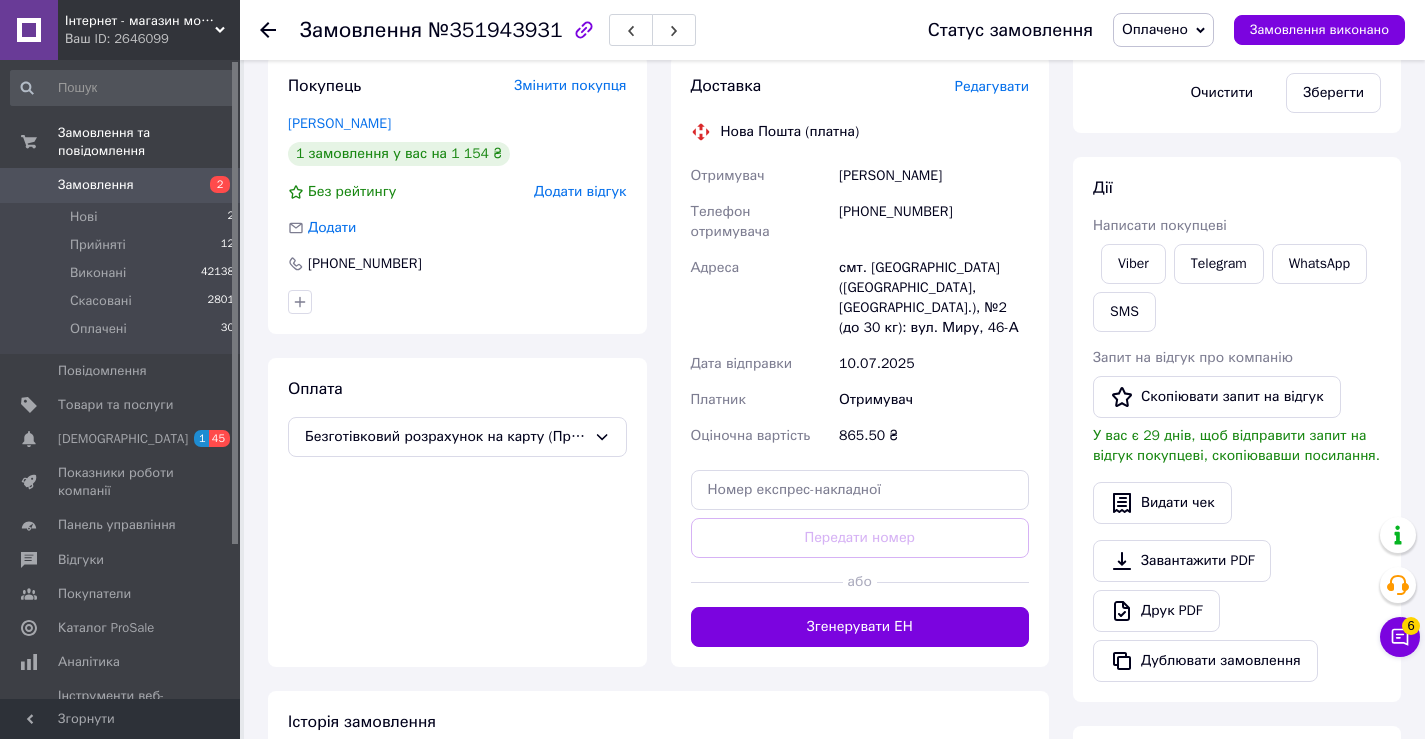 click on "Згенерувати ЕН" at bounding box center [860, 627] 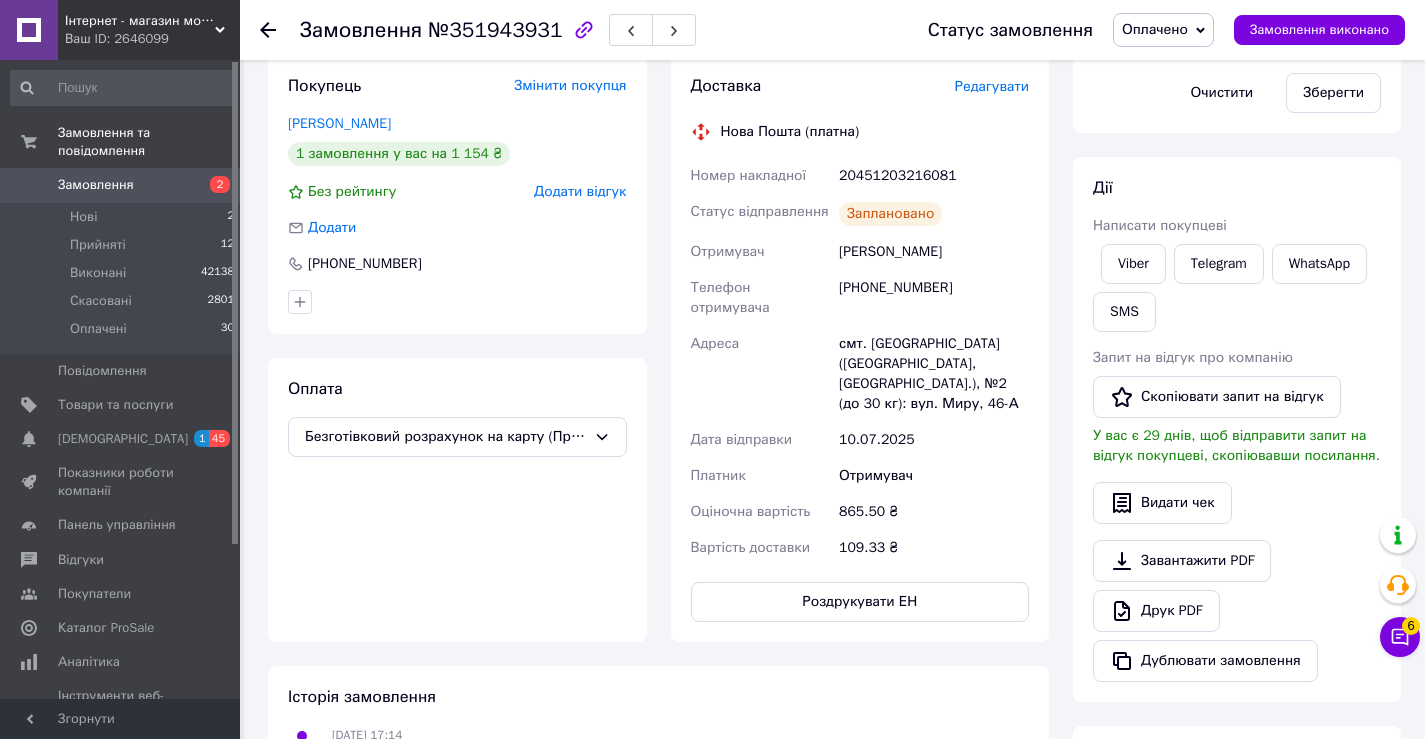 drag, startPoint x: 1163, startPoint y: 32, endPoint x: 1099, endPoint y: 51, distance: 66.760765 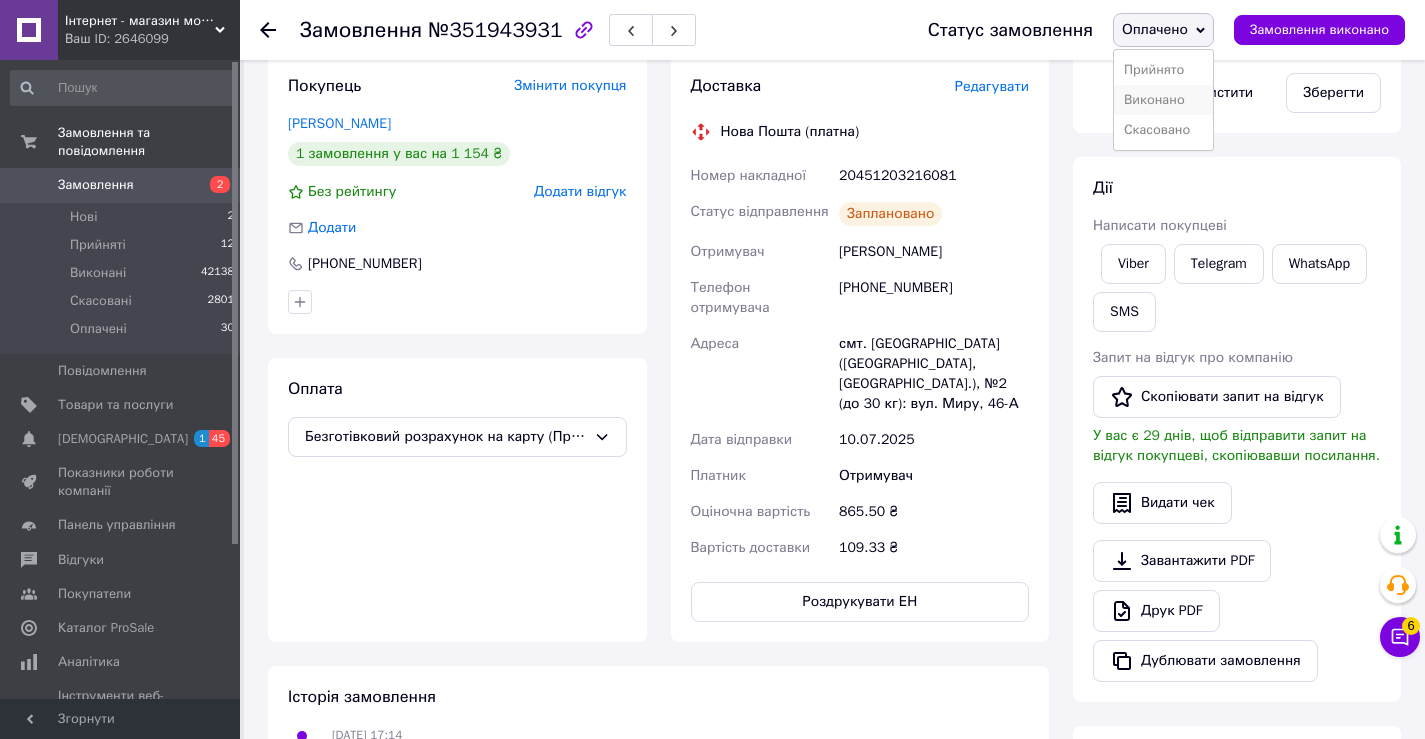 click on "Виконано" at bounding box center [1163, 100] 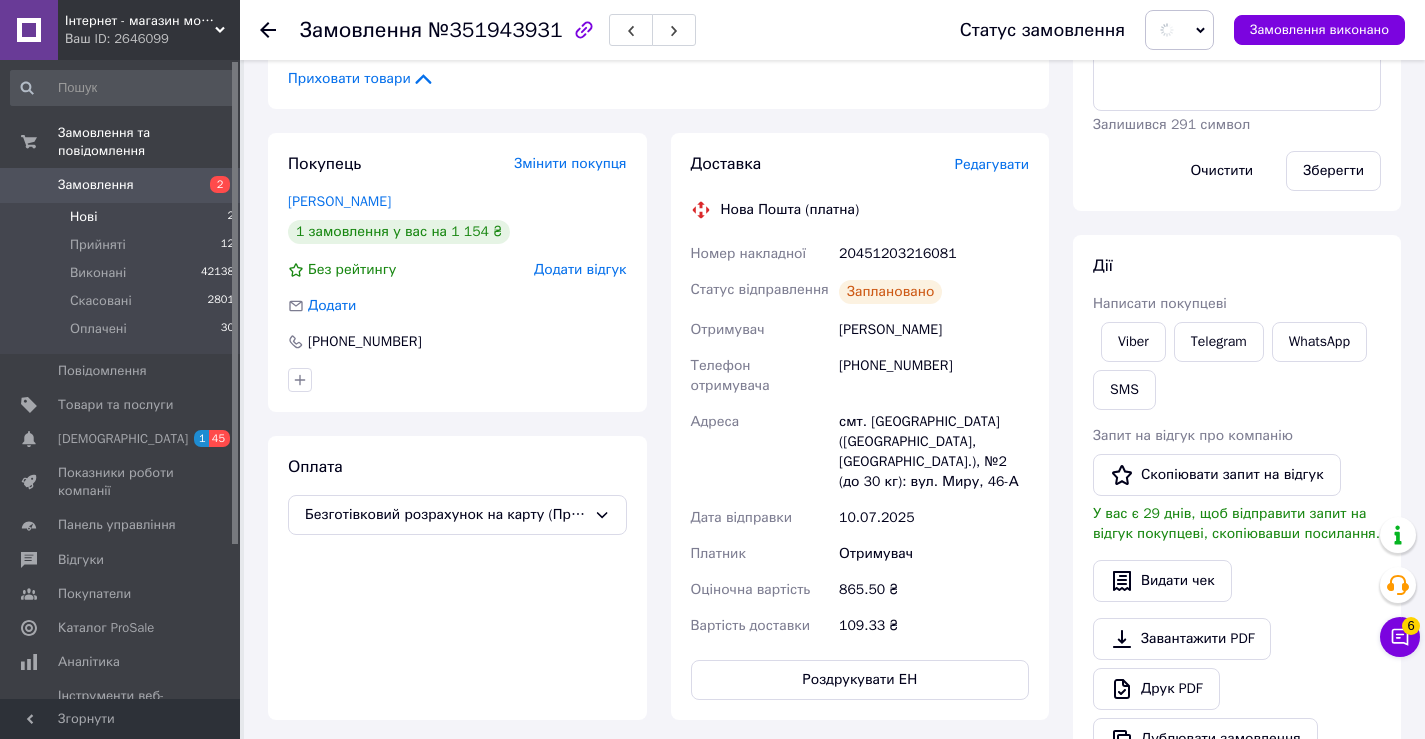 scroll, scrollTop: 400, scrollLeft: 0, axis: vertical 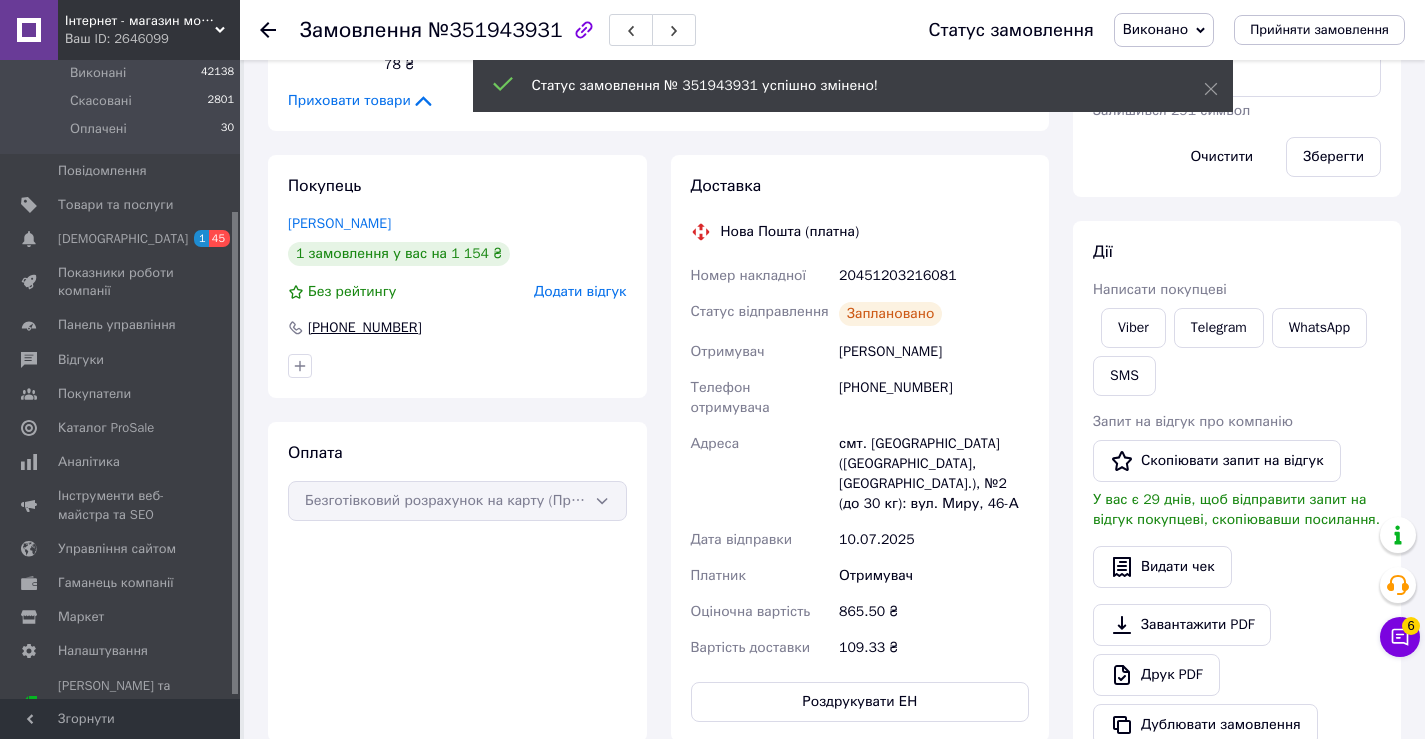 click on "[PHONE_NUMBER]" at bounding box center (365, 328) 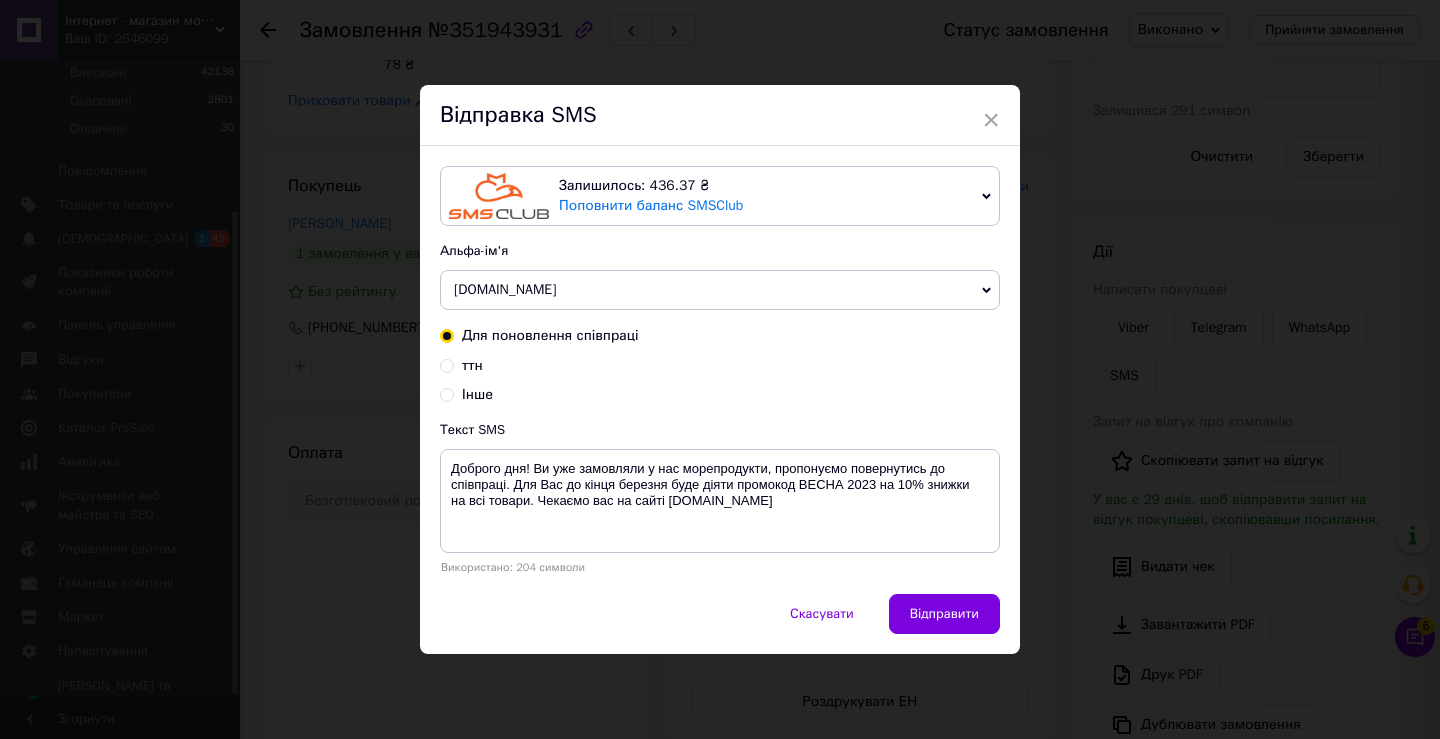 click on "ттн" at bounding box center (447, 364) 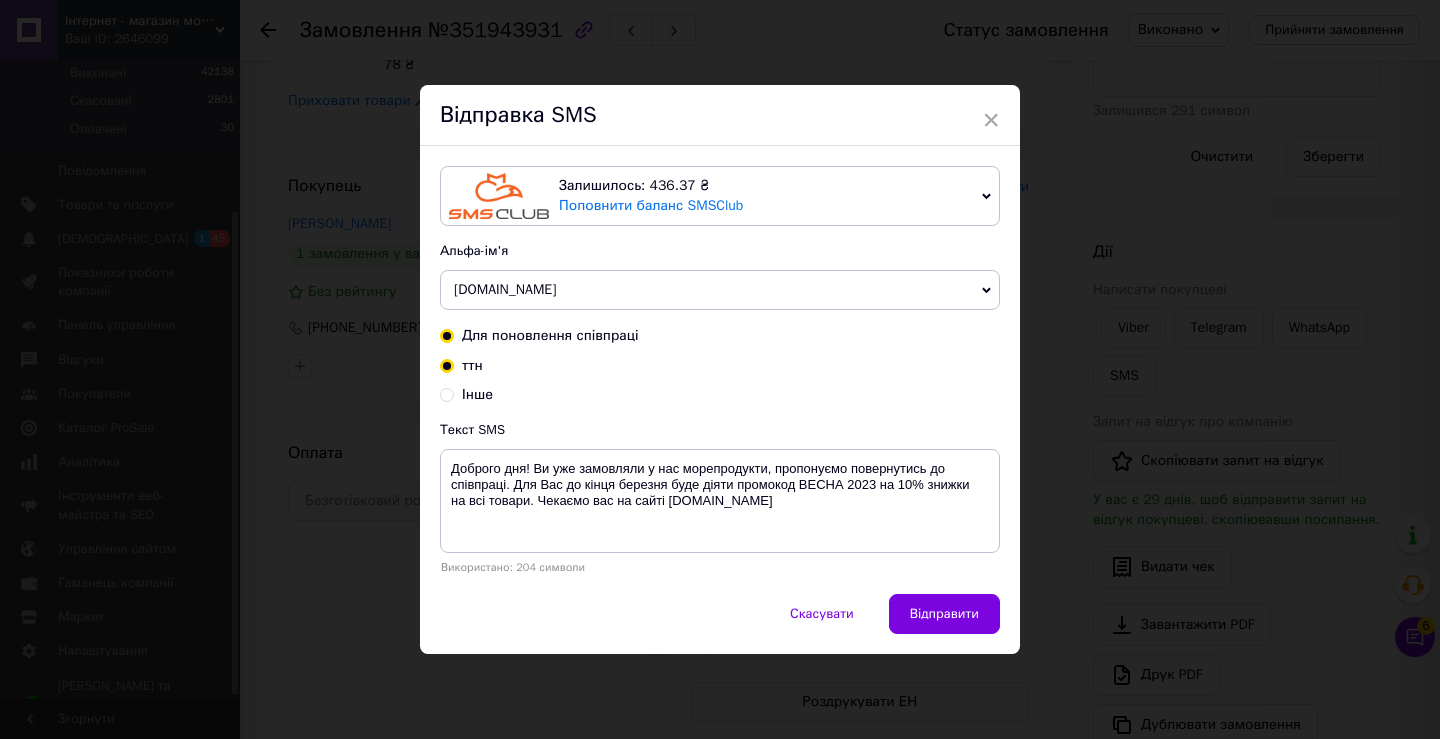 radio on "true" 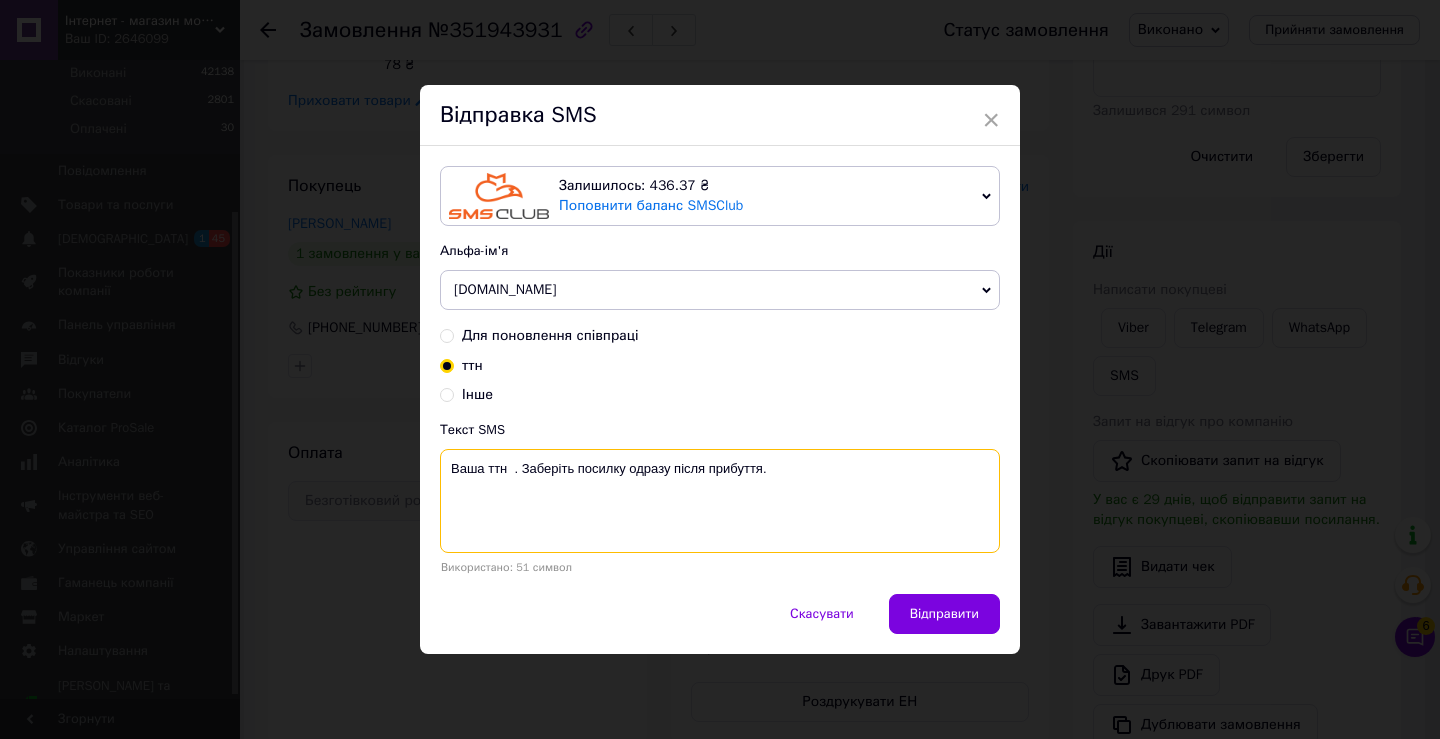 click on "Ваша ттн  . Заберіть посилку одразу після прибуття." at bounding box center (720, 501) 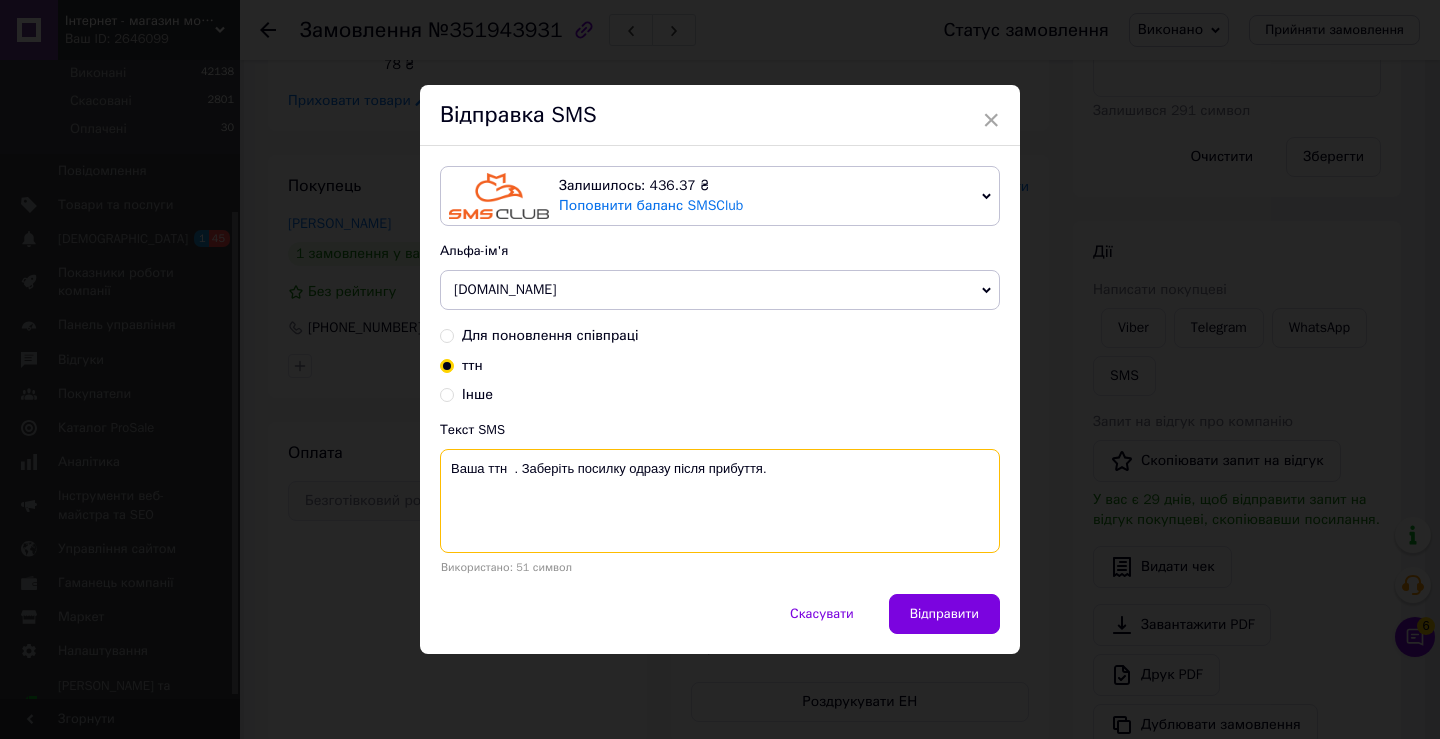 paste on "20451203216081" 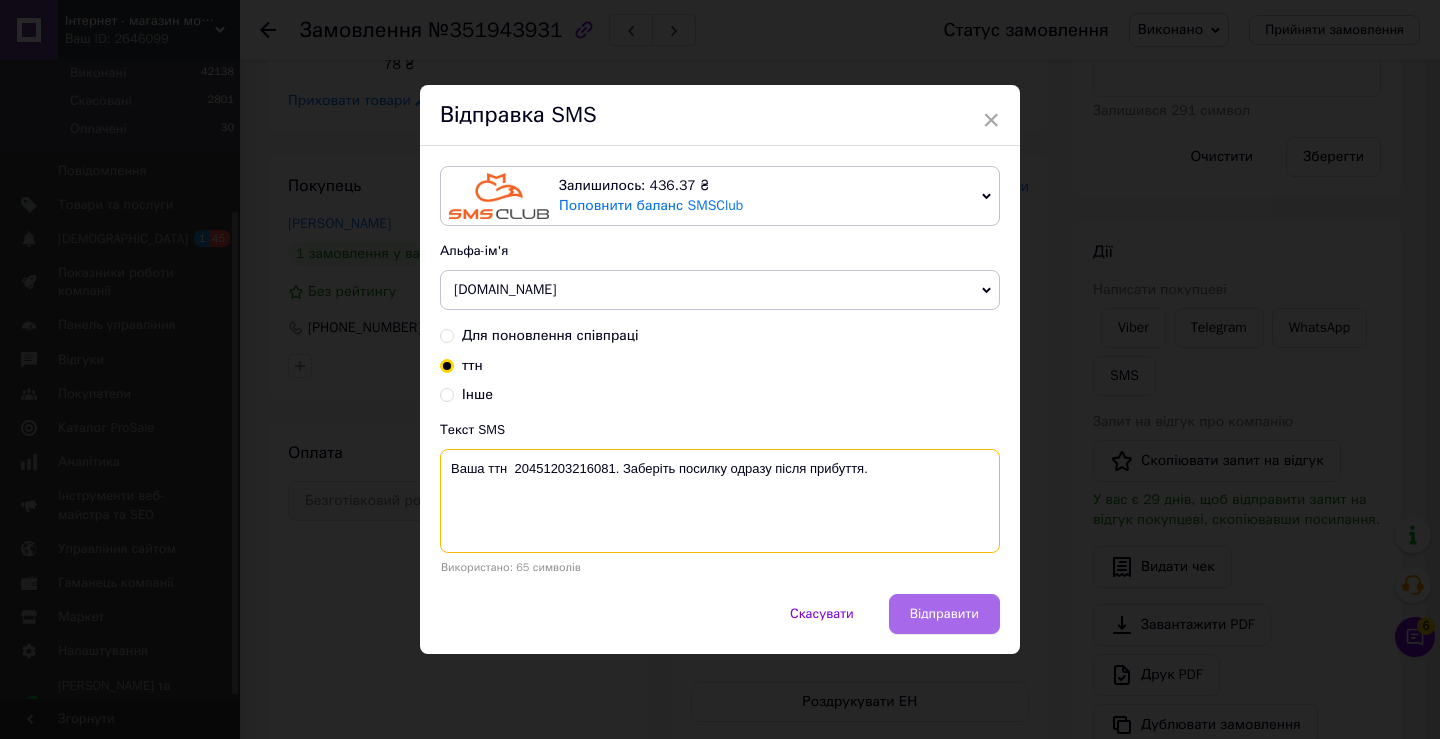 type on "Ваша ттн  20451203216081. Заберіть посилку одразу після прибуття." 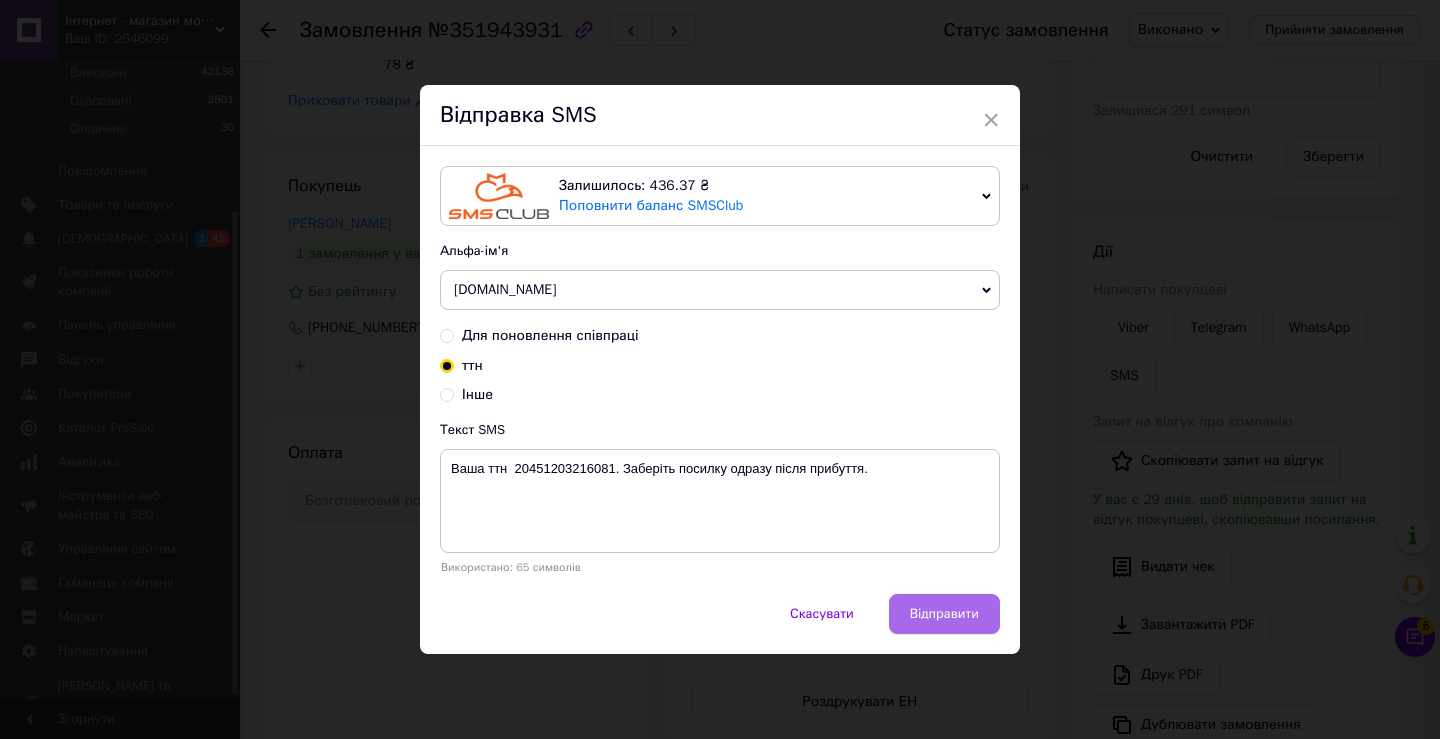 click on "Відправити" at bounding box center (944, 614) 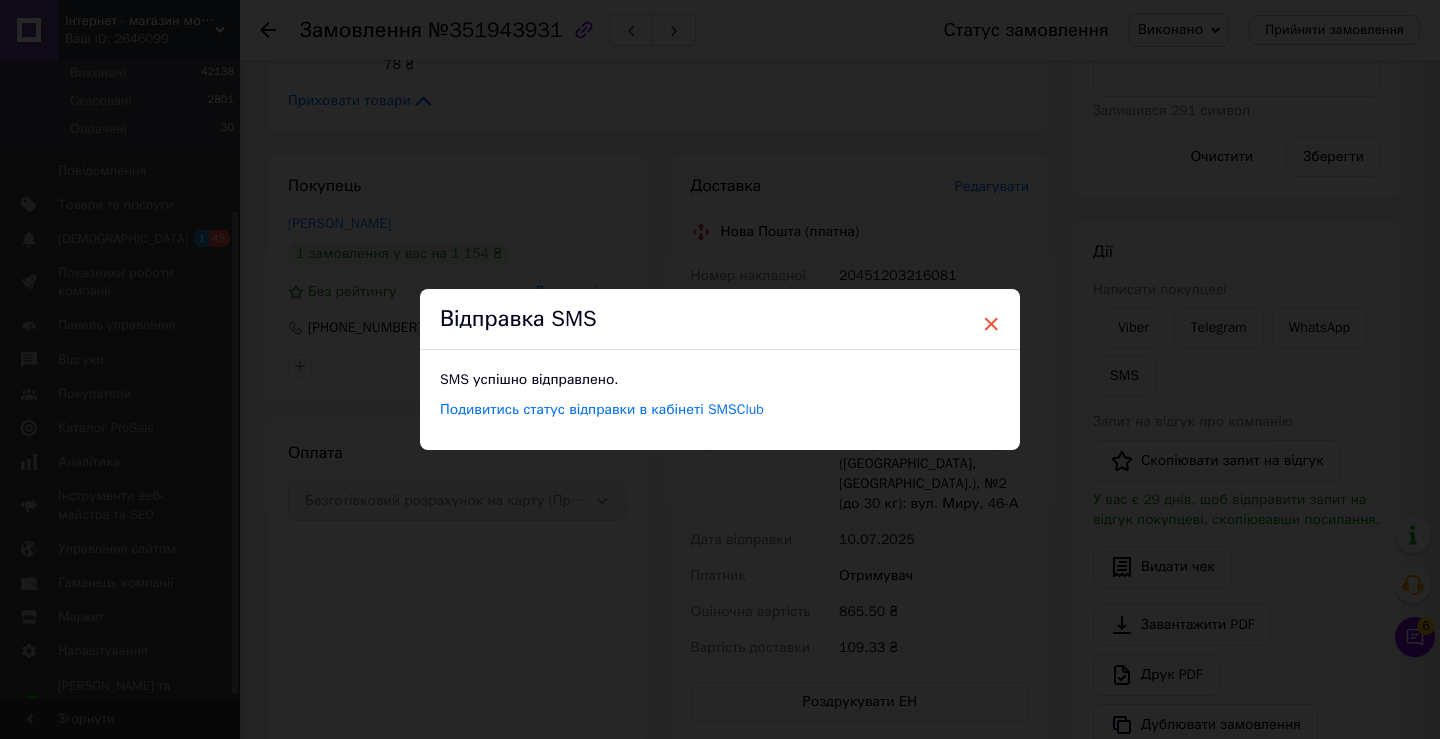 click on "×" at bounding box center (991, 324) 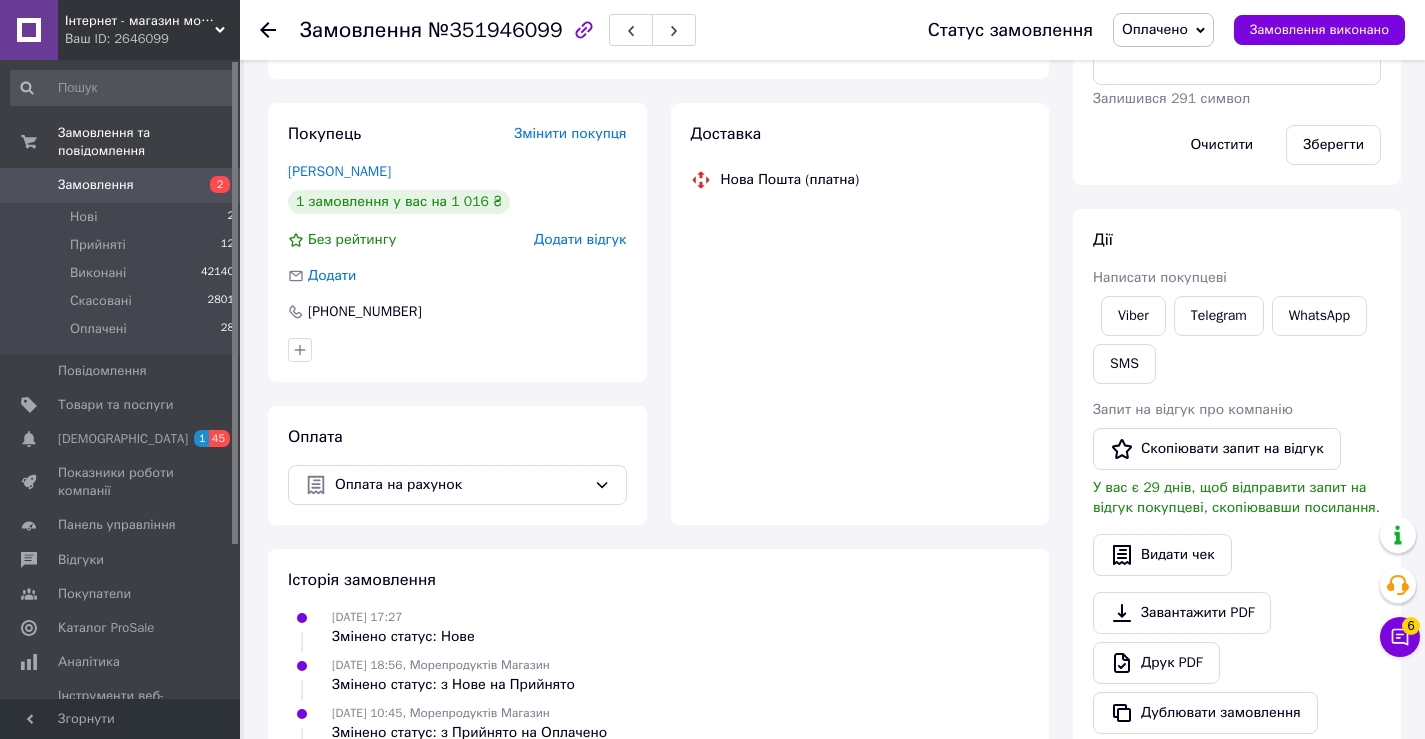 scroll, scrollTop: 626, scrollLeft: 0, axis: vertical 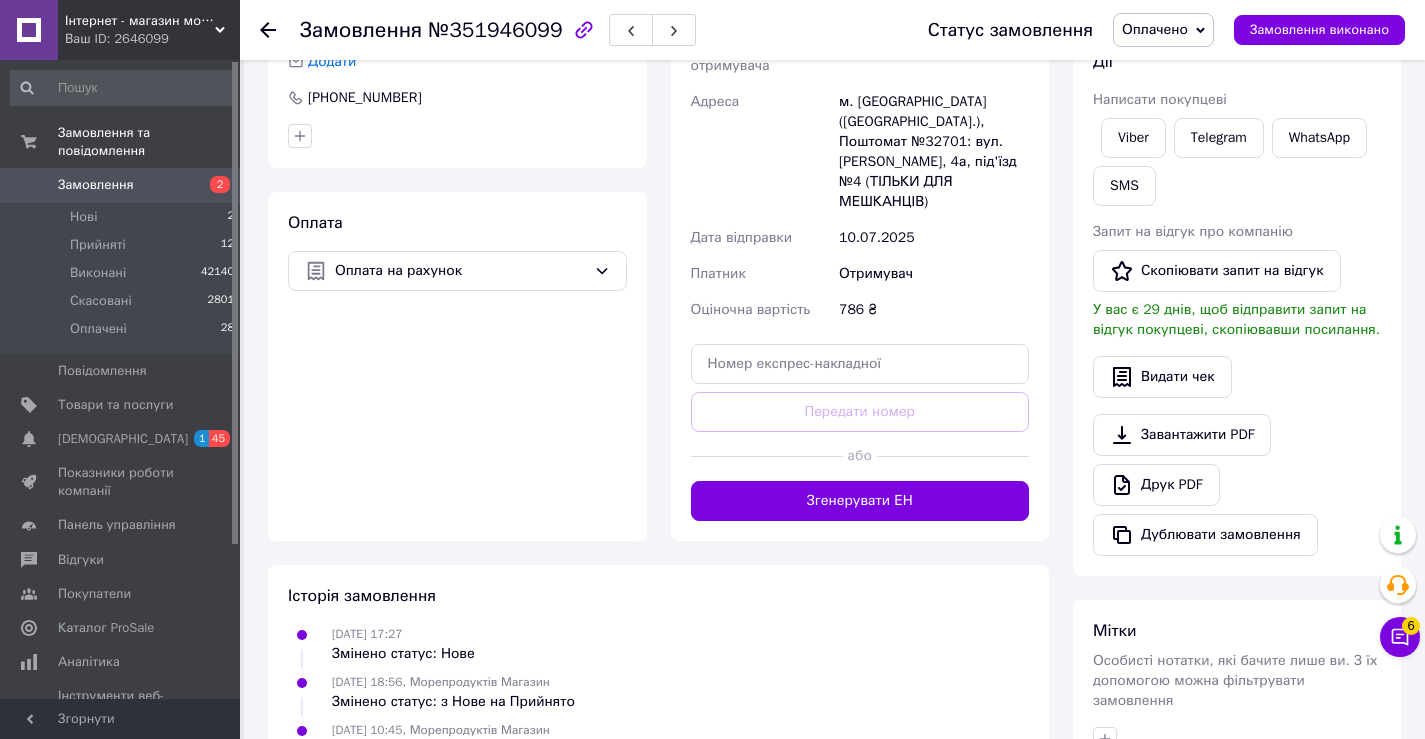 click on "Згенерувати ЕН" at bounding box center [860, 501] 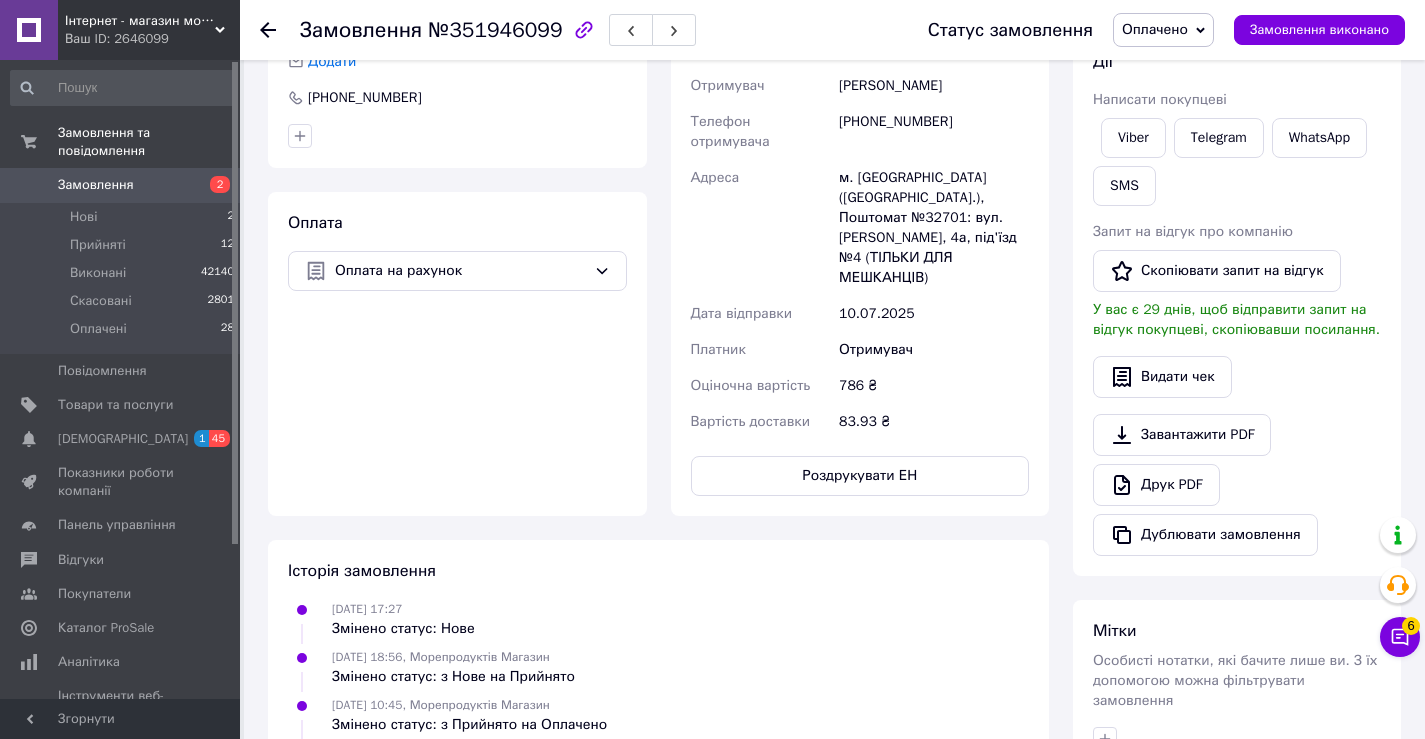 click on "Оплачено" at bounding box center [1155, 29] 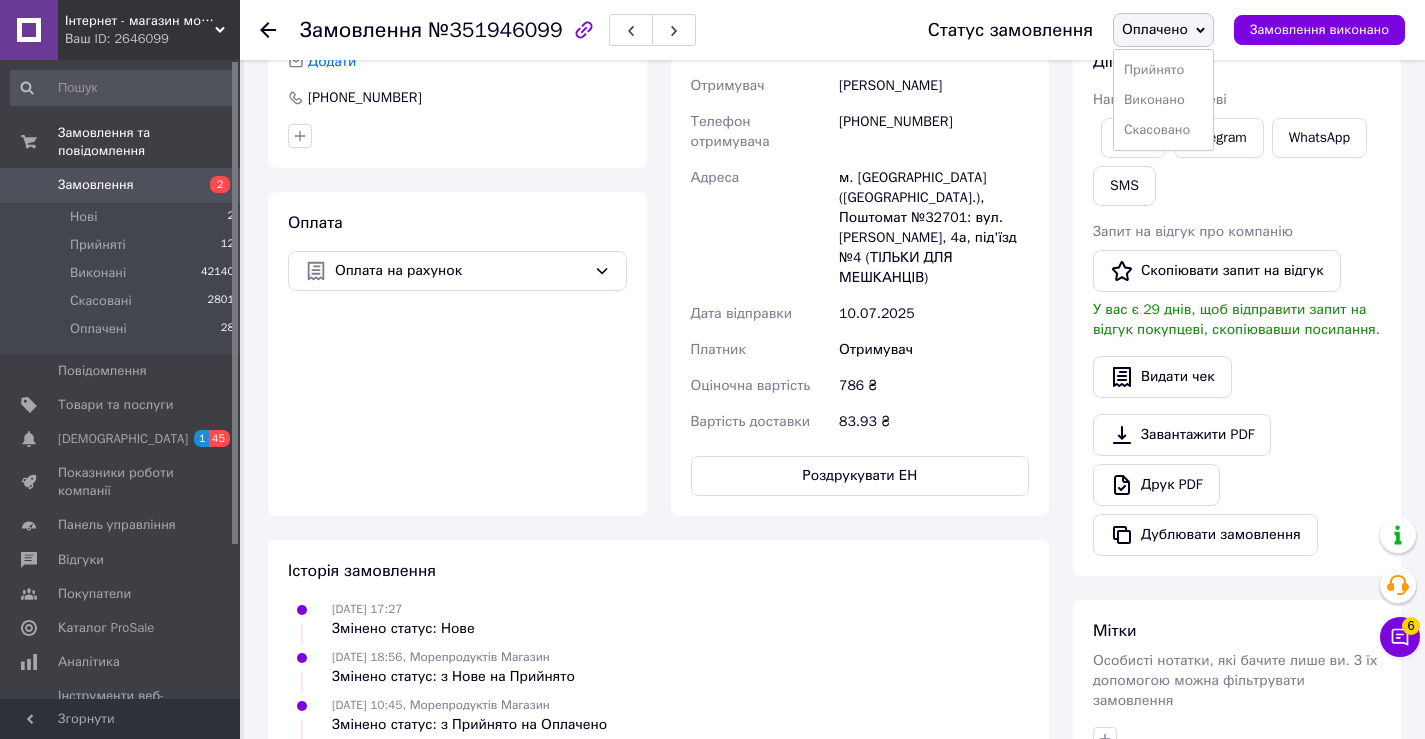 drag, startPoint x: 1165, startPoint y: 99, endPoint x: 1132, endPoint y: 94, distance: 33.37664 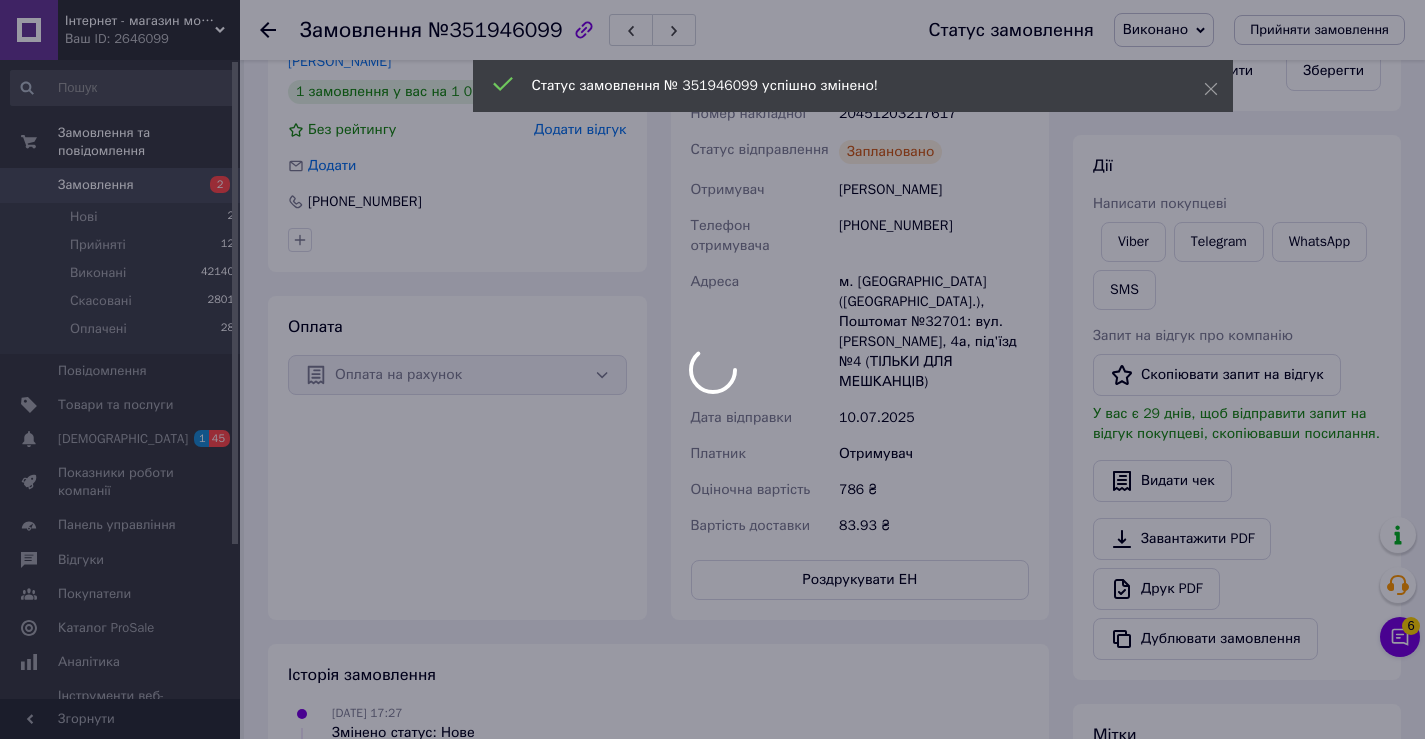 scroll, scrollTop: 526, scrollLeft: 0, axis: vertical 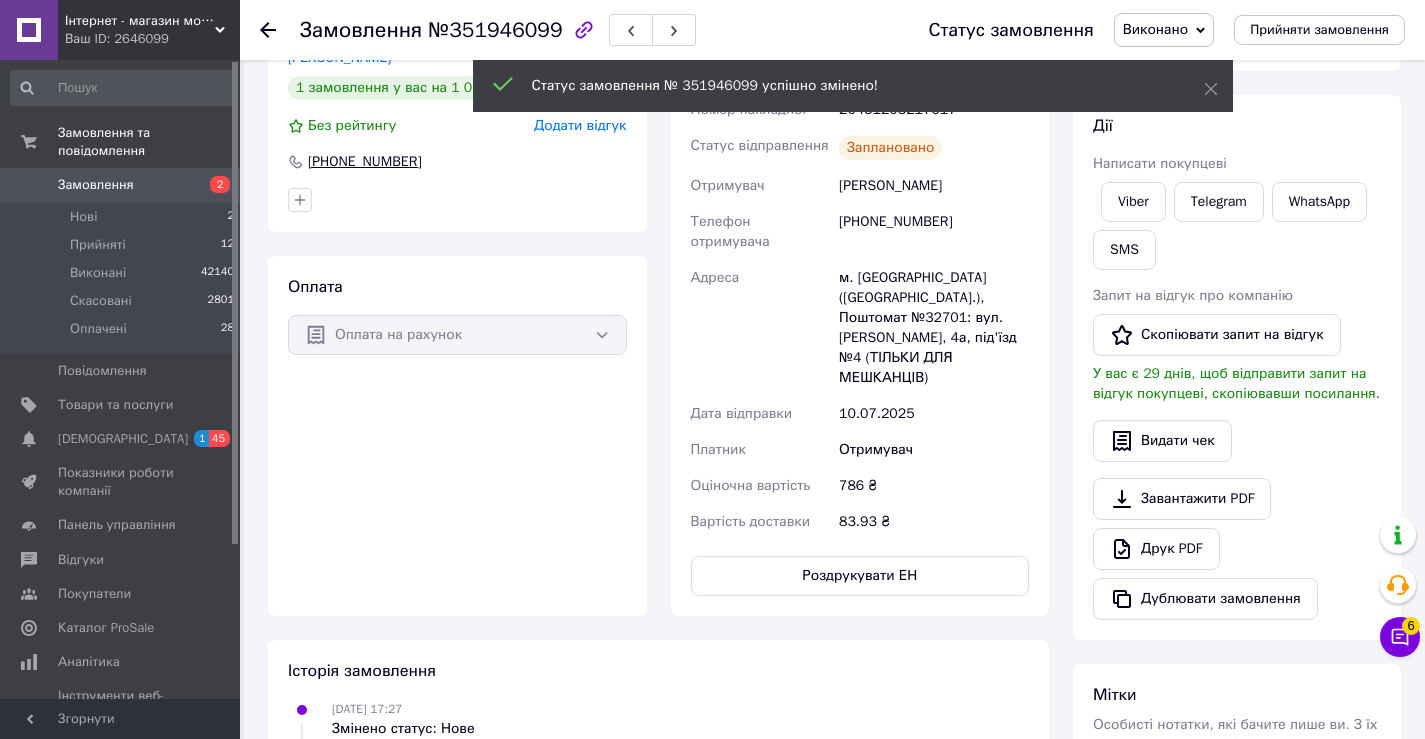 click on "[PHONE_NUMBER]" at bounding box center [365, 162] 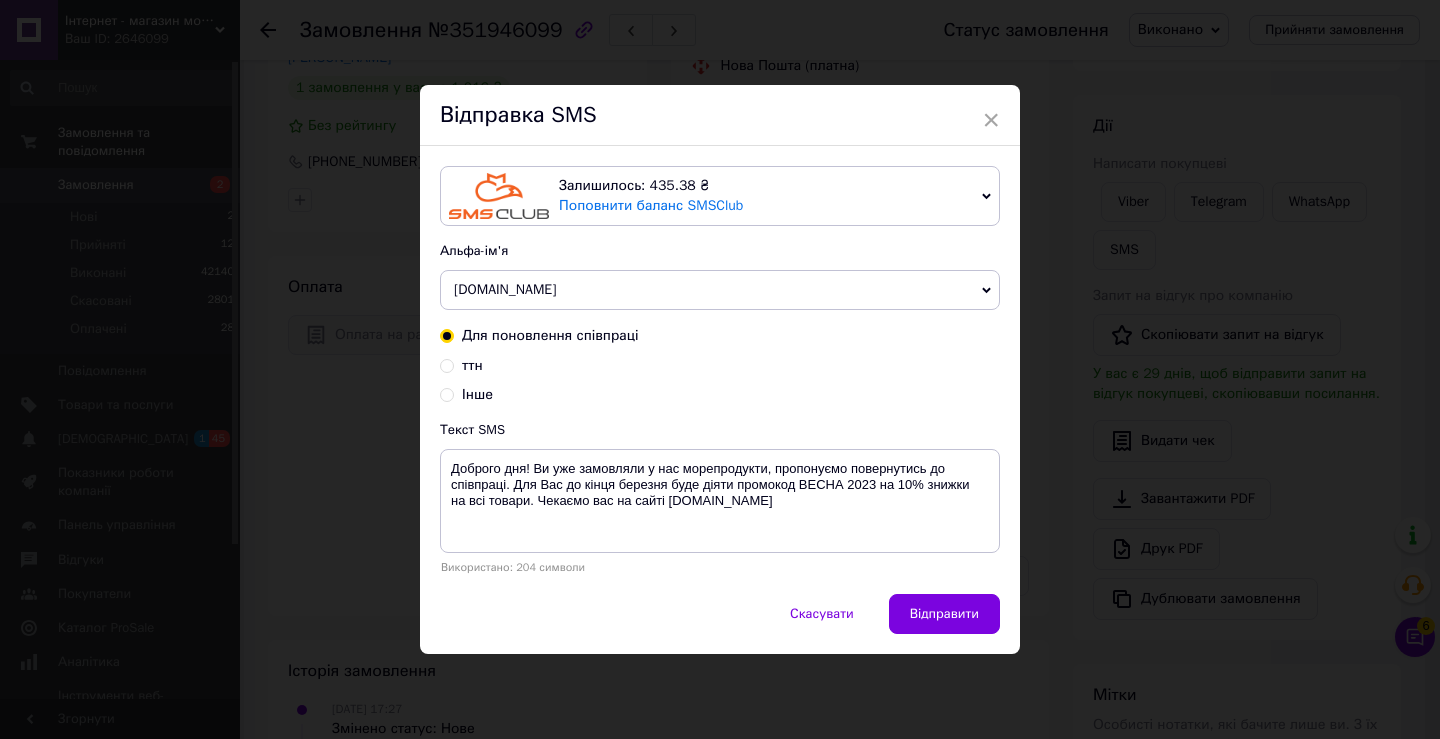 click on "ттн" at bounding box center (447, 364) 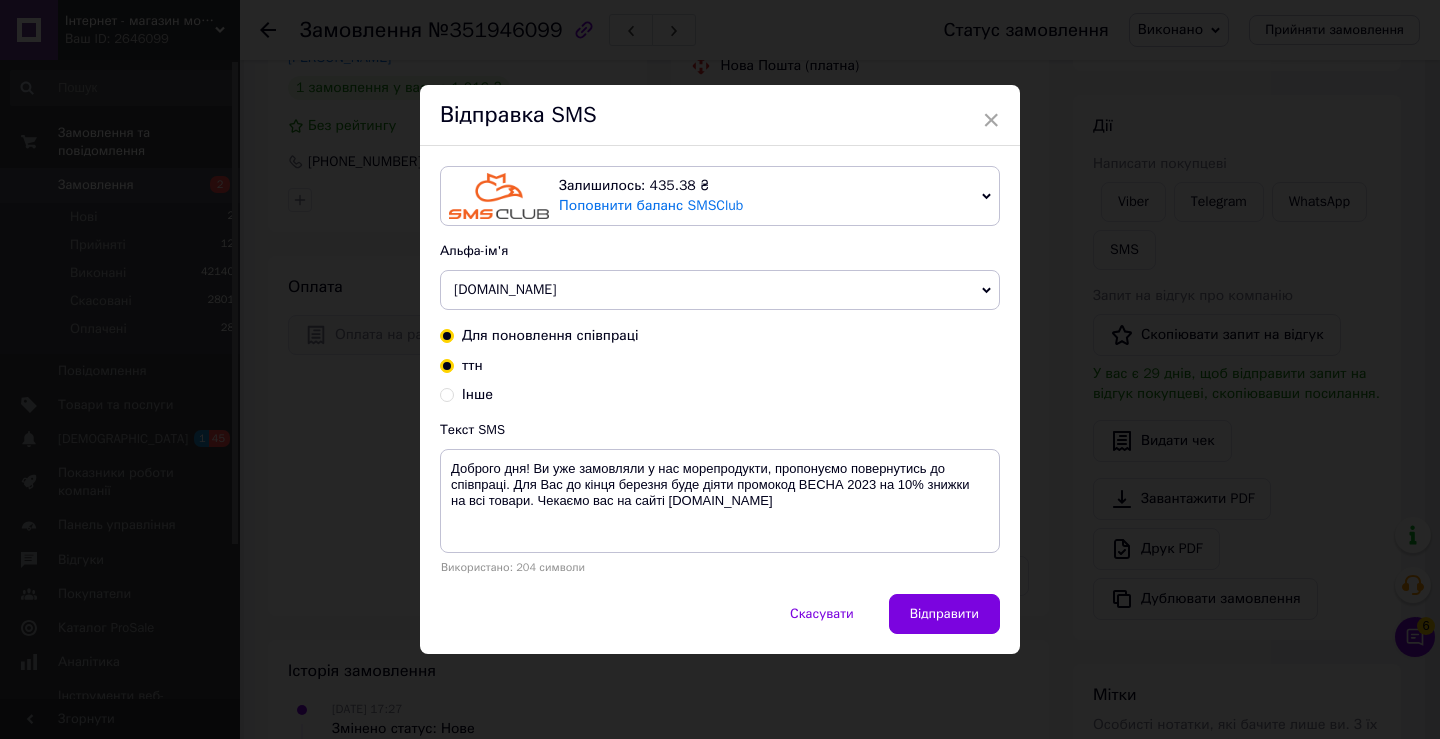 radio on "true" 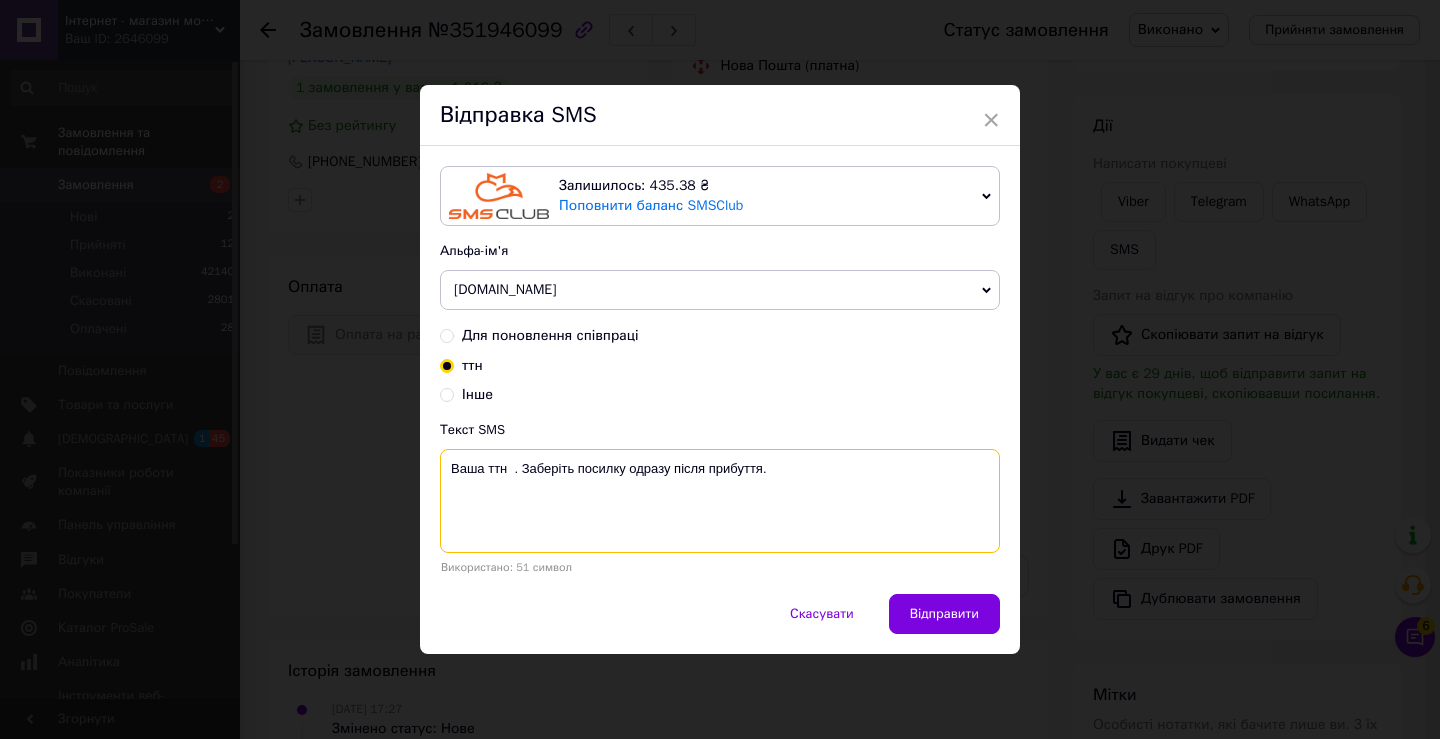 click on "Ваша ттн  . Заберіть посилку одразу після прибуття." at bounding box center (720, 501) 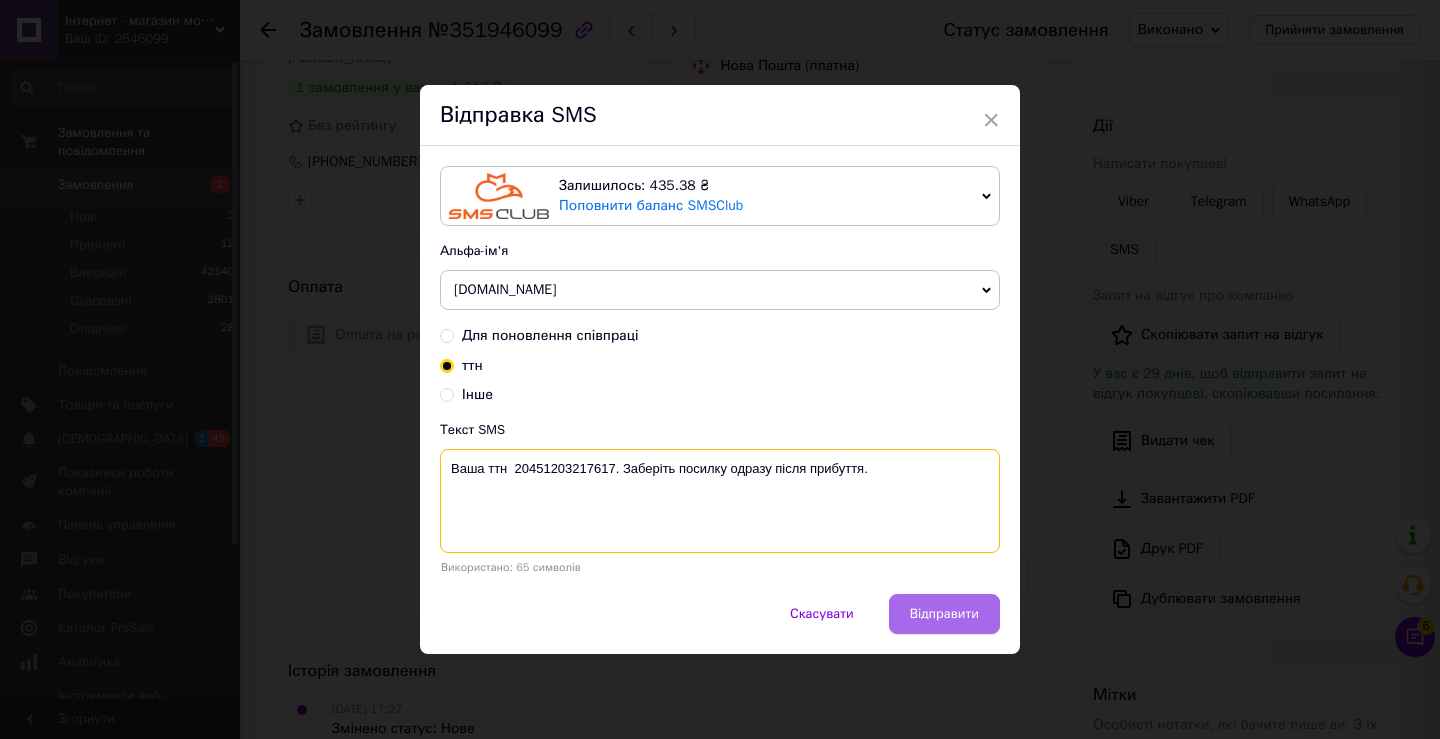type on "Ваша ттн  20451203217617. Заберіть посилку одразу після прибуття." 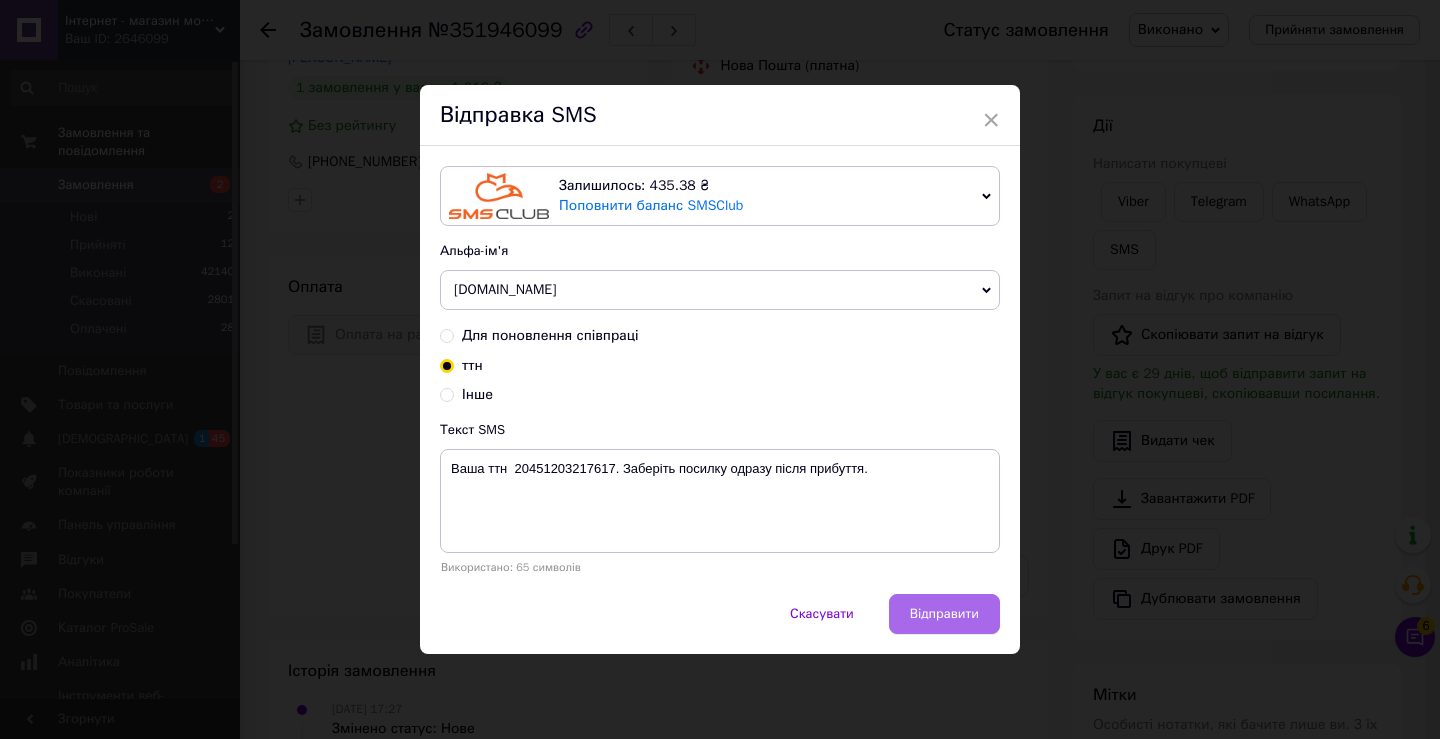 click on "Відправити" at bounding box center [944, 614] 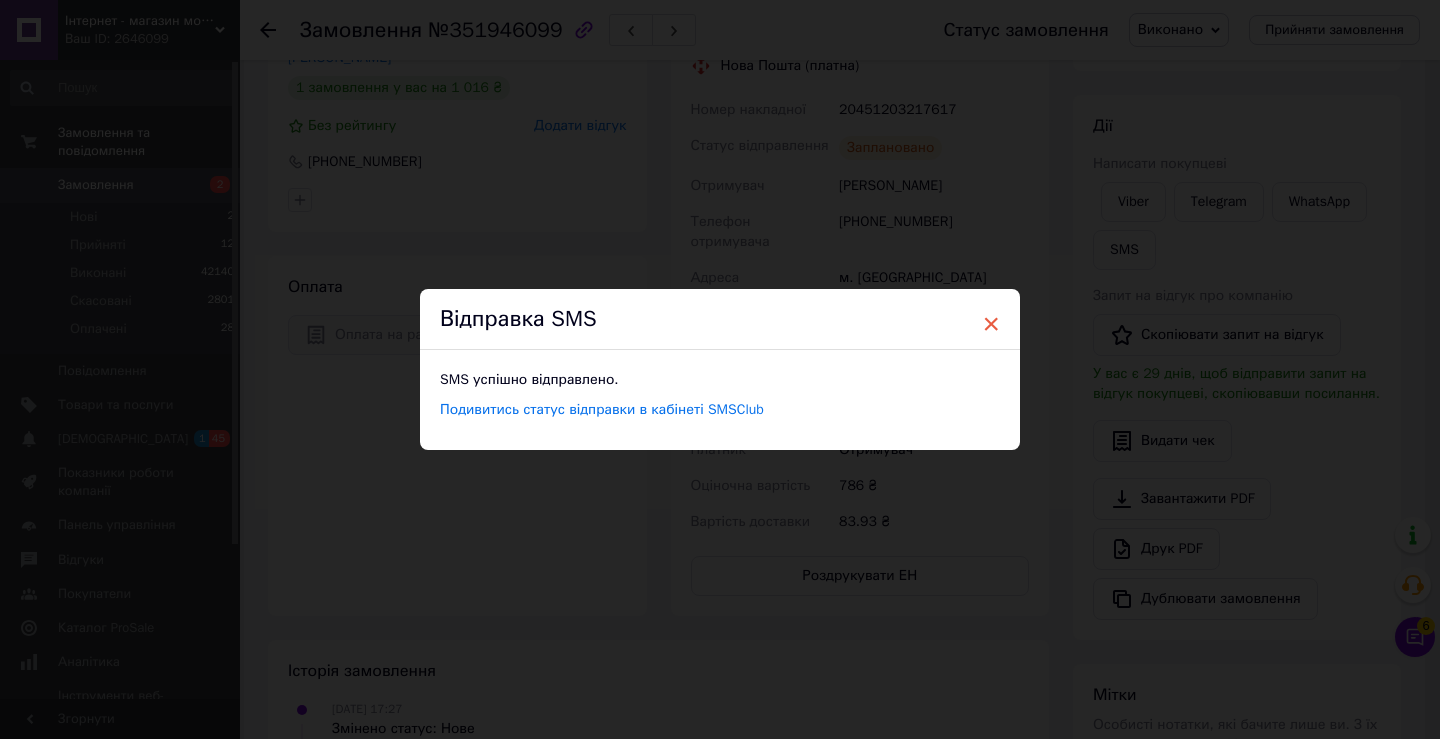 click on "×" at bounding box center (991, 324) 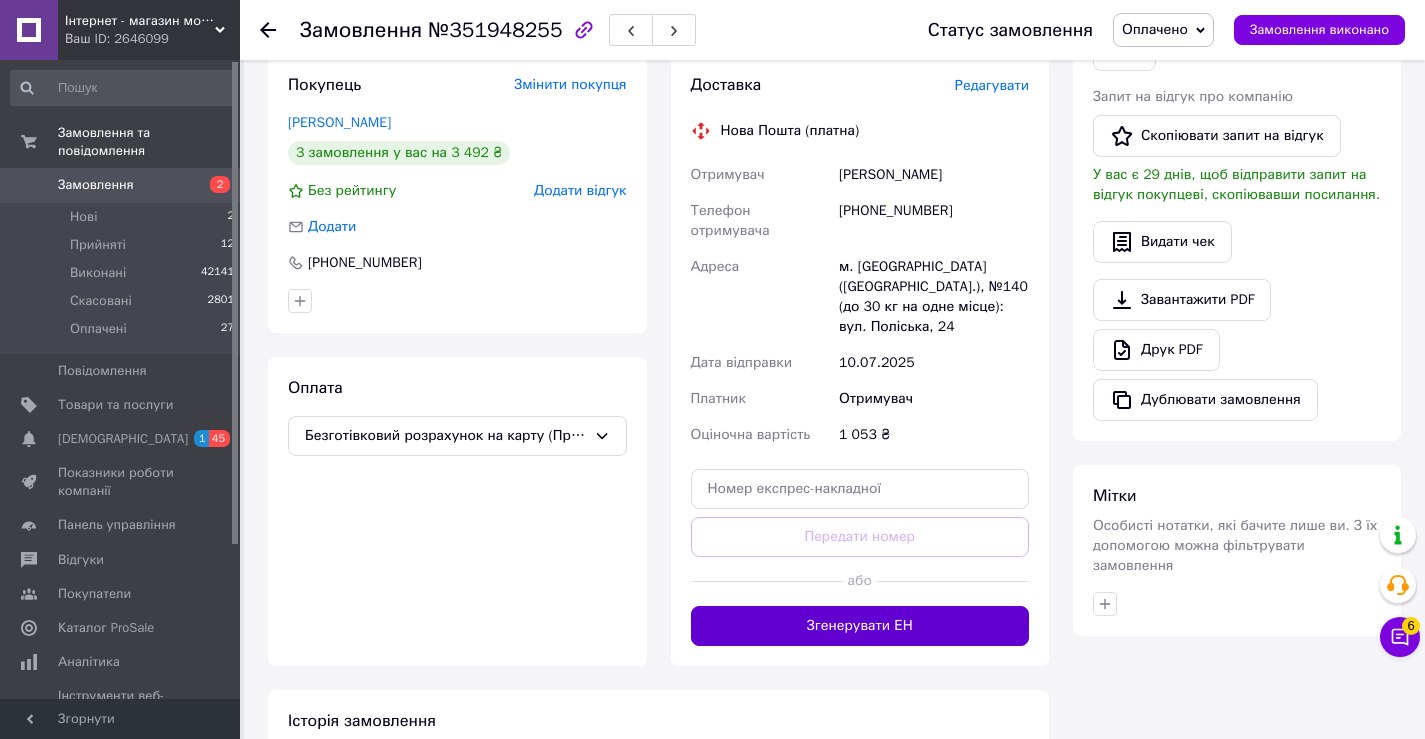scroll, scrollTop: 959, scrollLeft: 0, axis: vertical 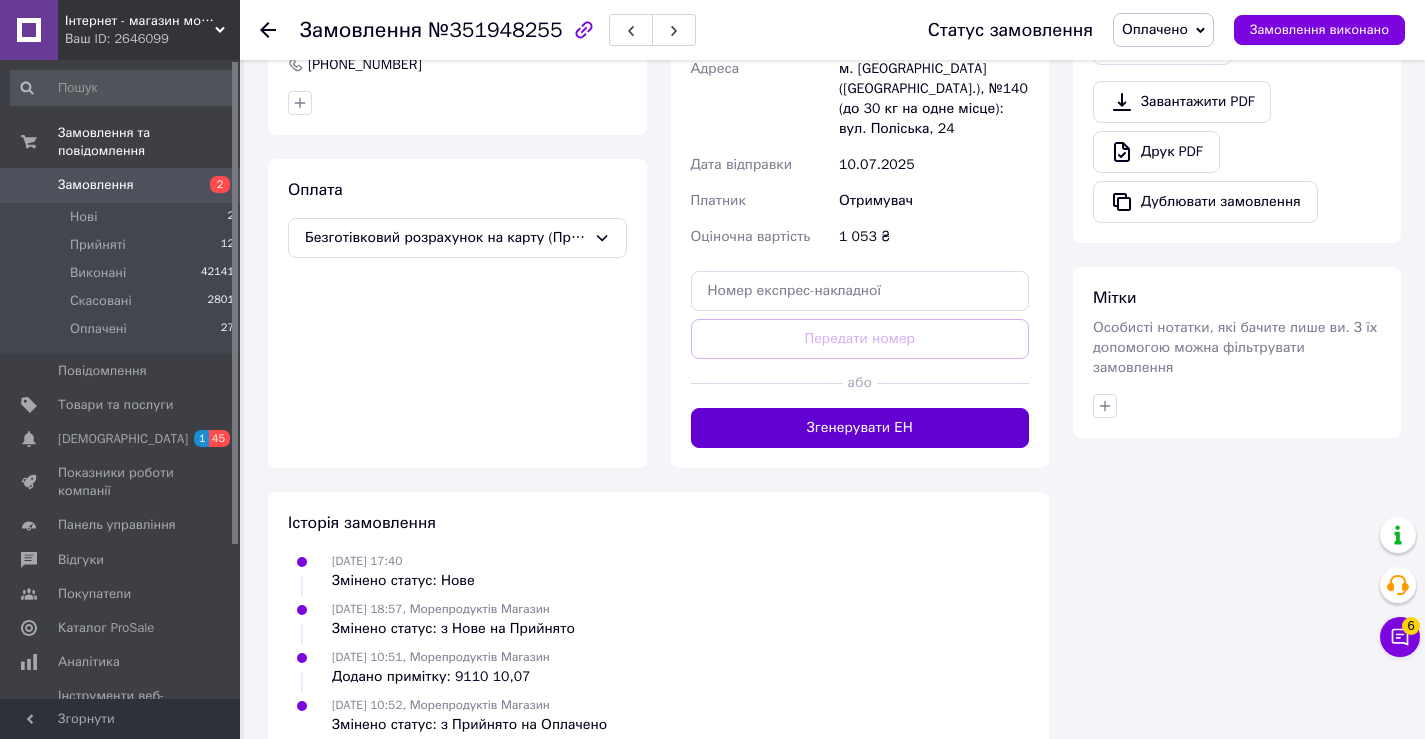 click on "Згенерувати ЕН" at bounding box center [860, 428] 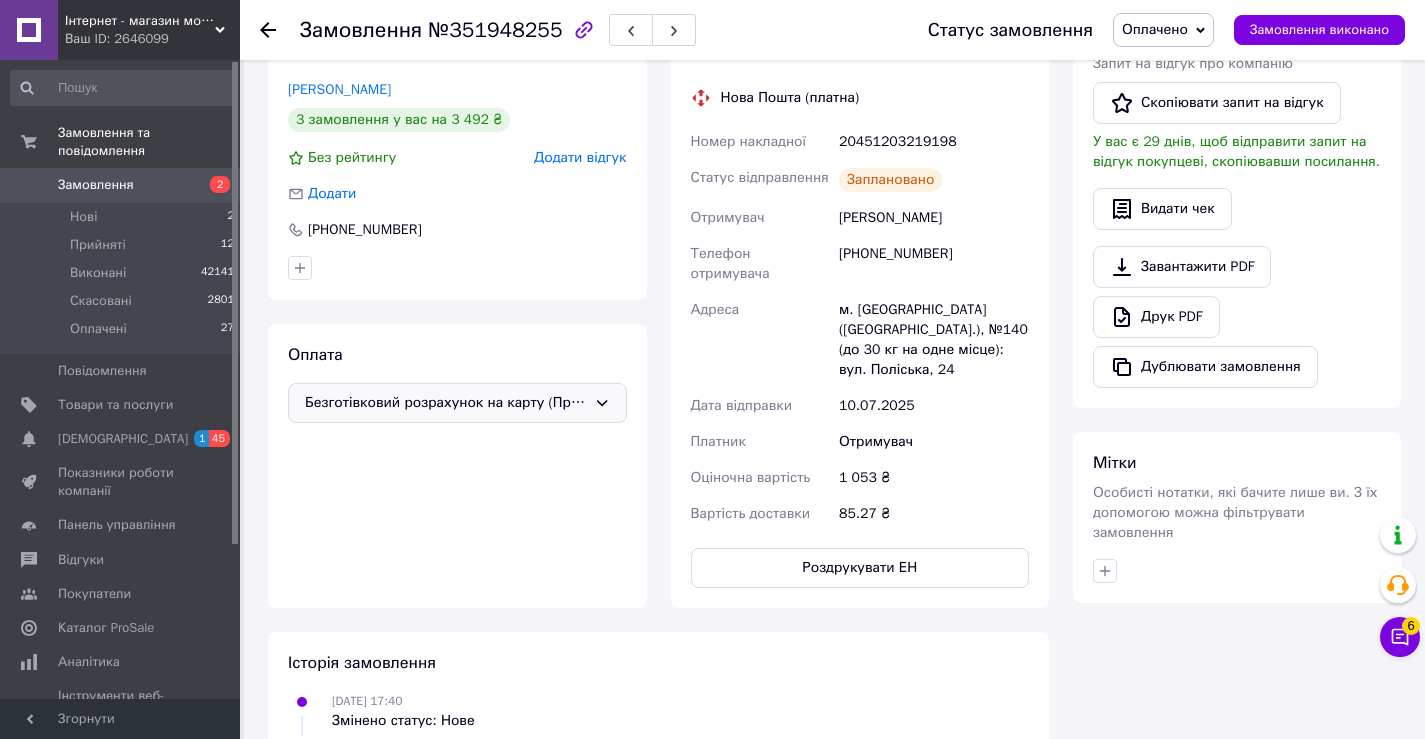 scroll, scrollTop: 759, scrollLeft: 0, axis: vertical 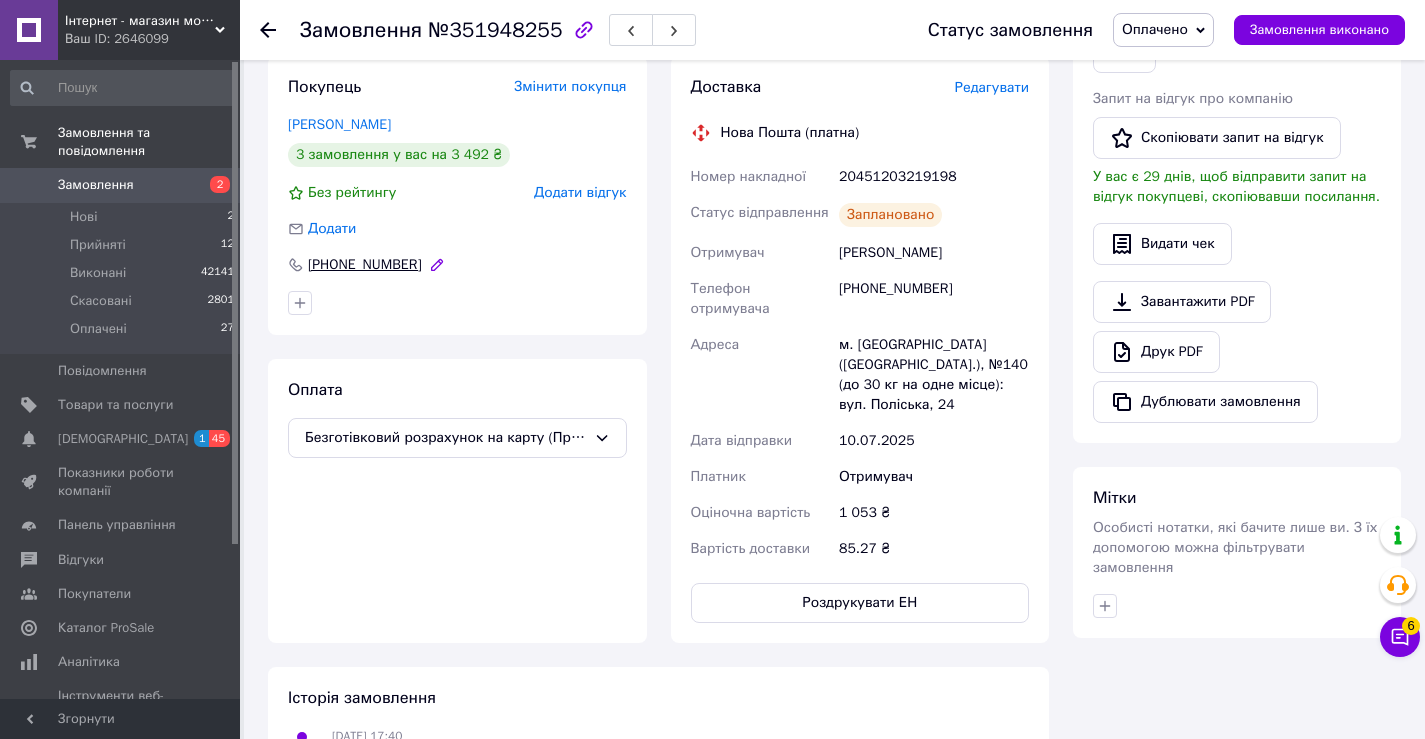 click on "+380633438888" at bounding box center (365, 265) 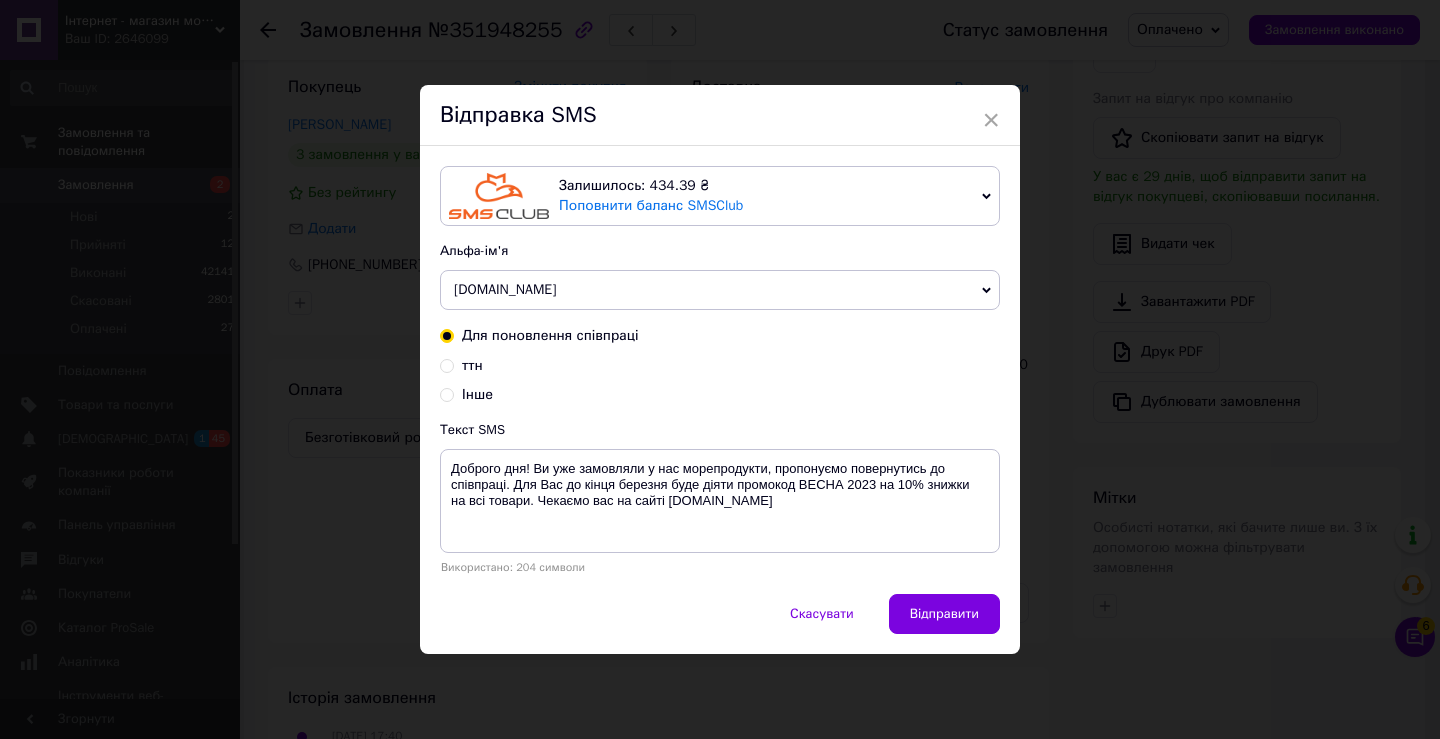 click on "ттн" at bounding box center (447, 364) 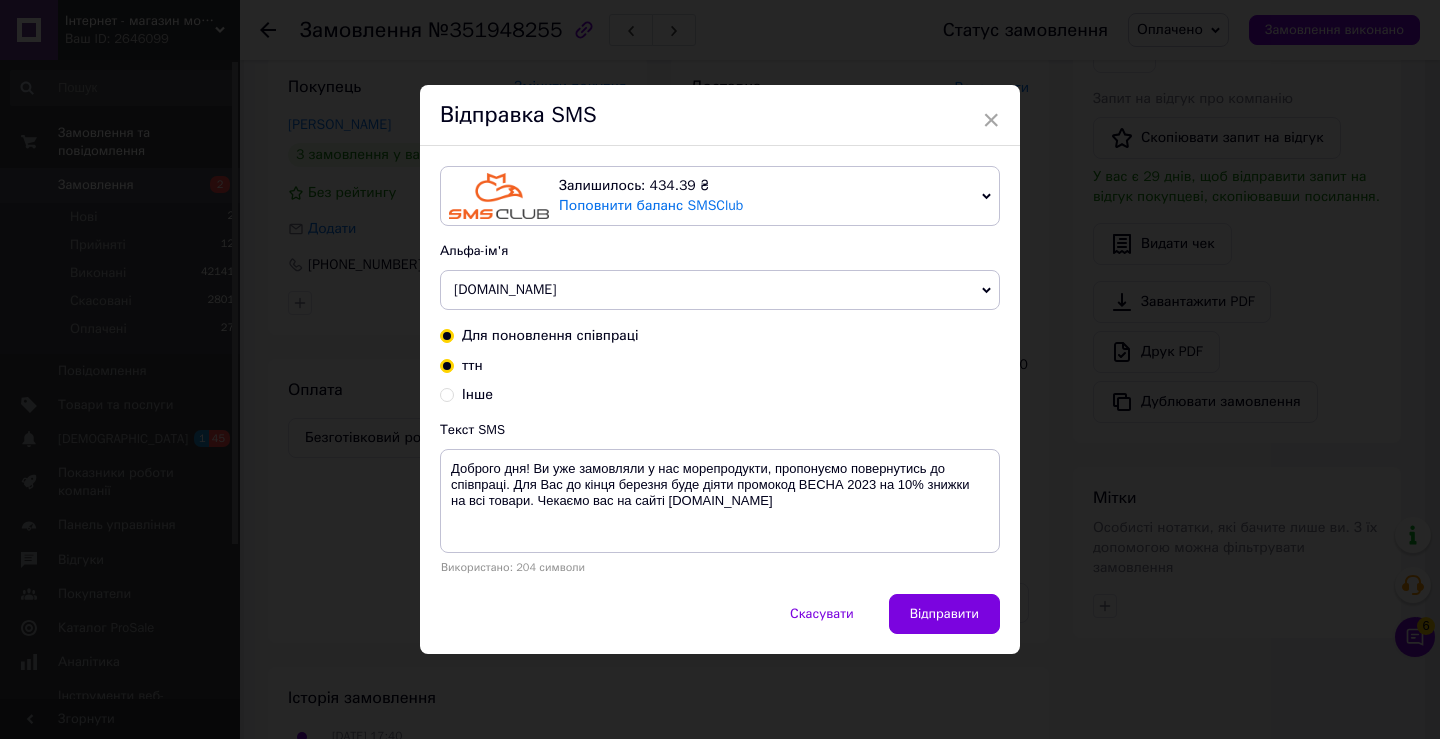 radio on "true" 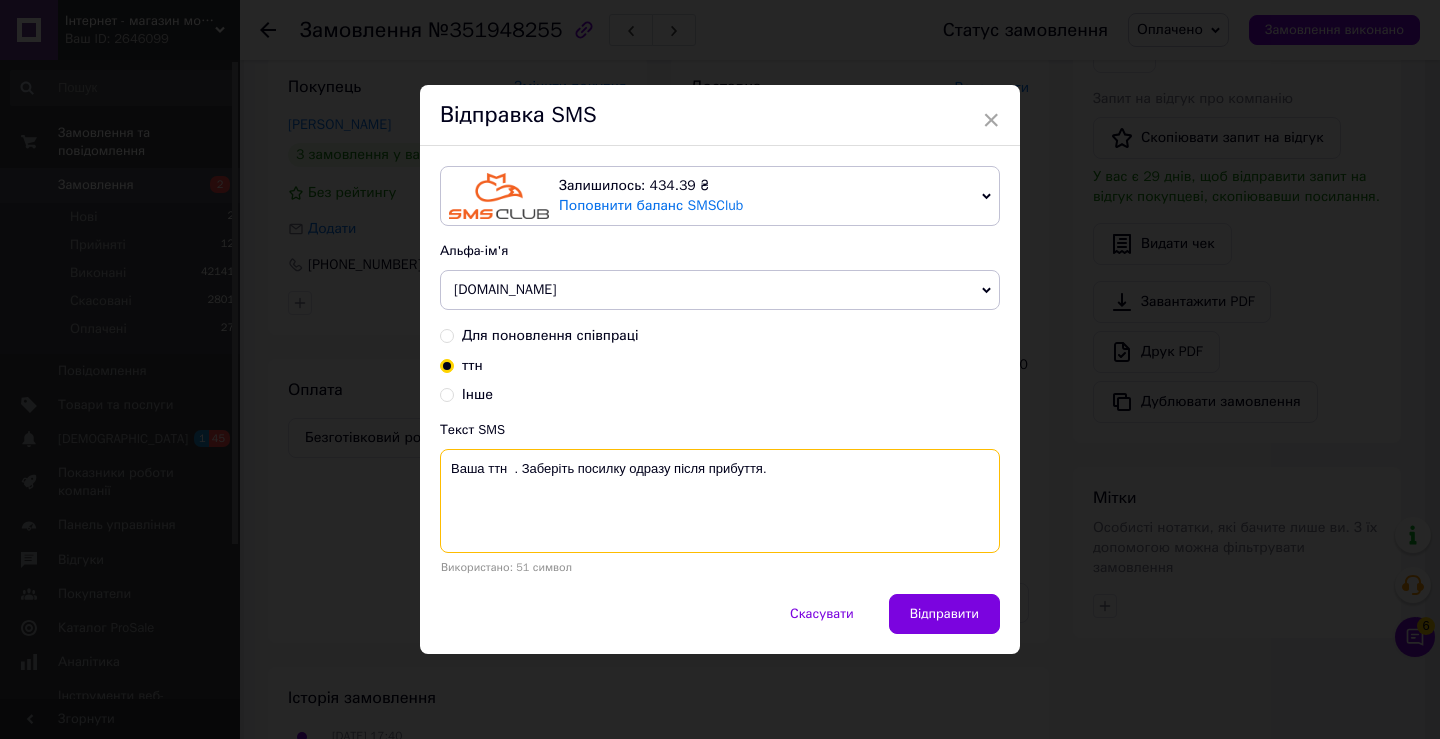 drag, startPoint x: 510, startPoint y: 466, endPoint x: 629, endPoint y: 497, distance: 122.97154 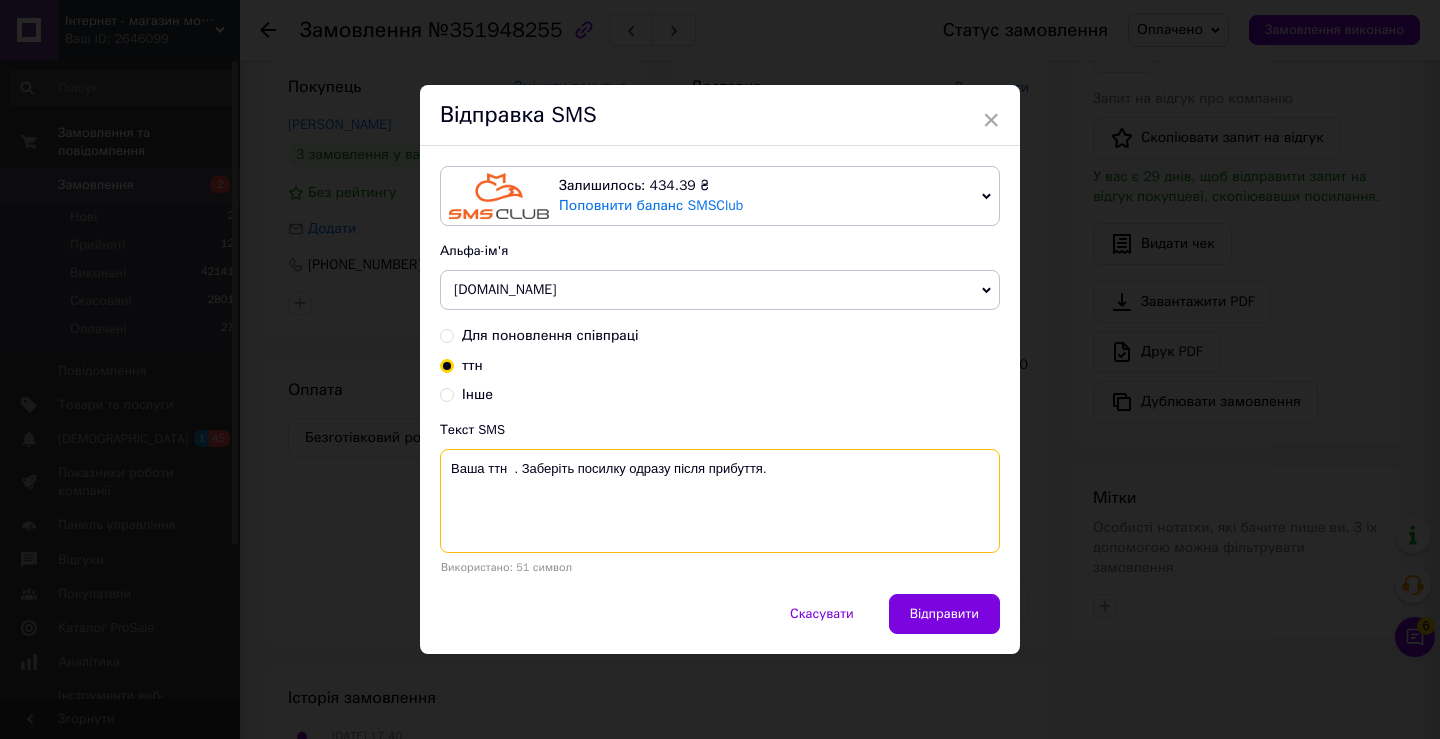 paste on "20451203219198" 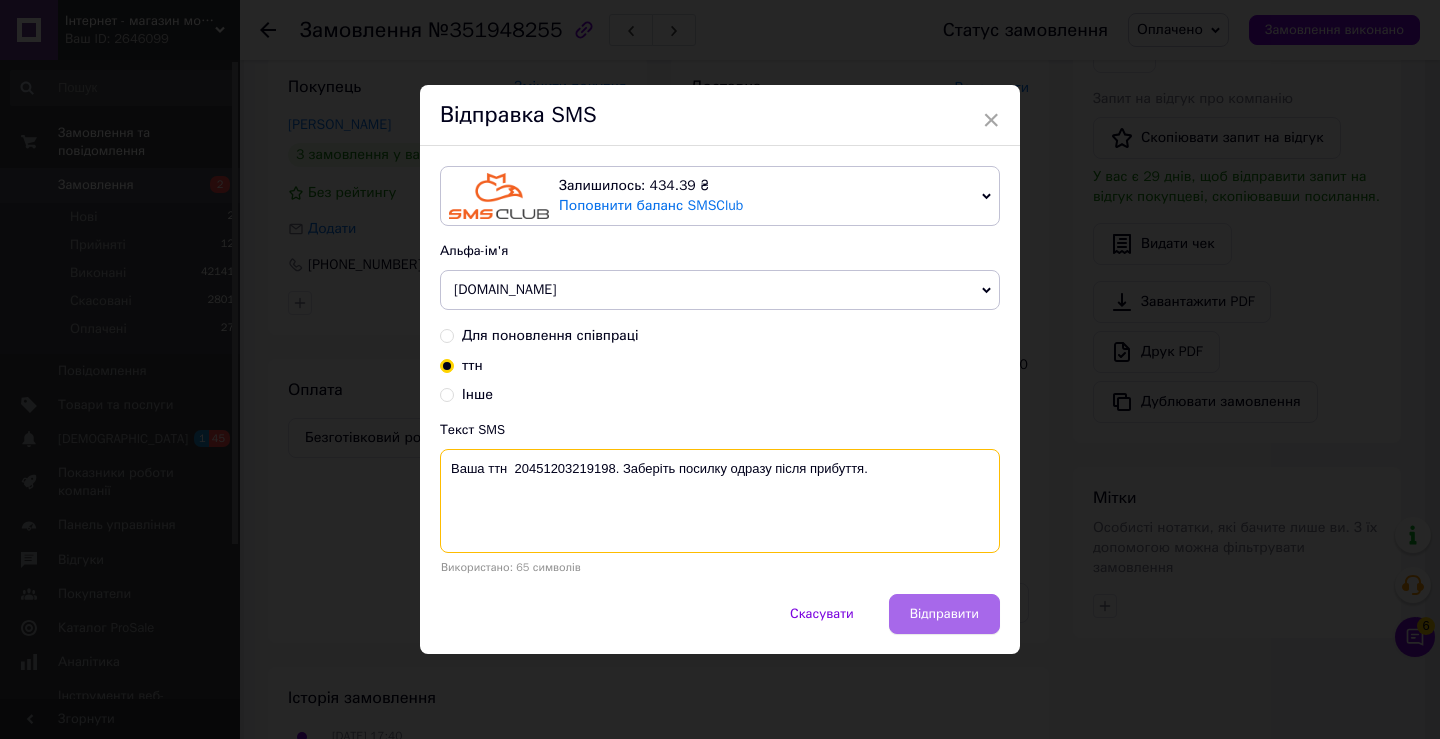 type on "Ваша ттн  20451203219198. Заберіть посилку одразу після прибуття." 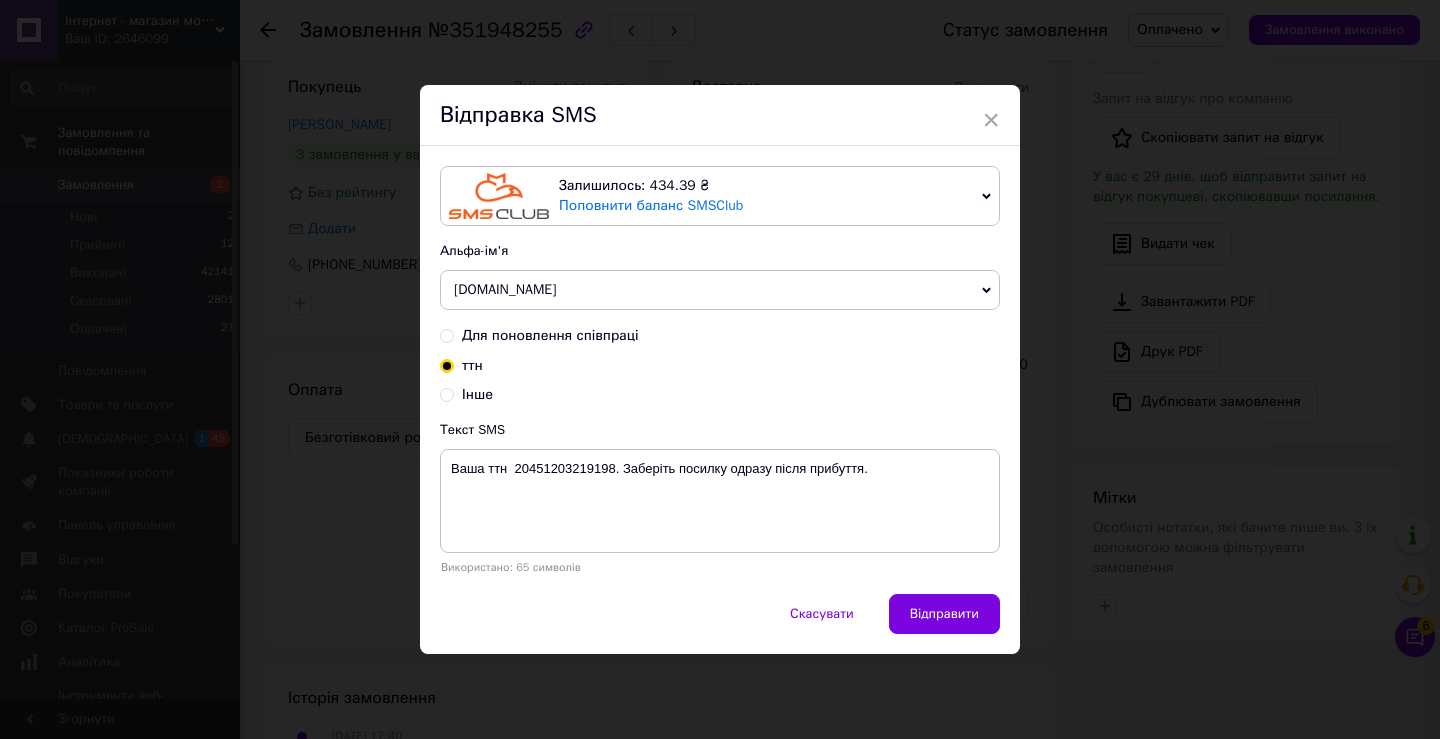 drag, startPoint x: 929, startPoint y: 616, endPoint x: 915, endPoint y: 607, distance: 16.643316 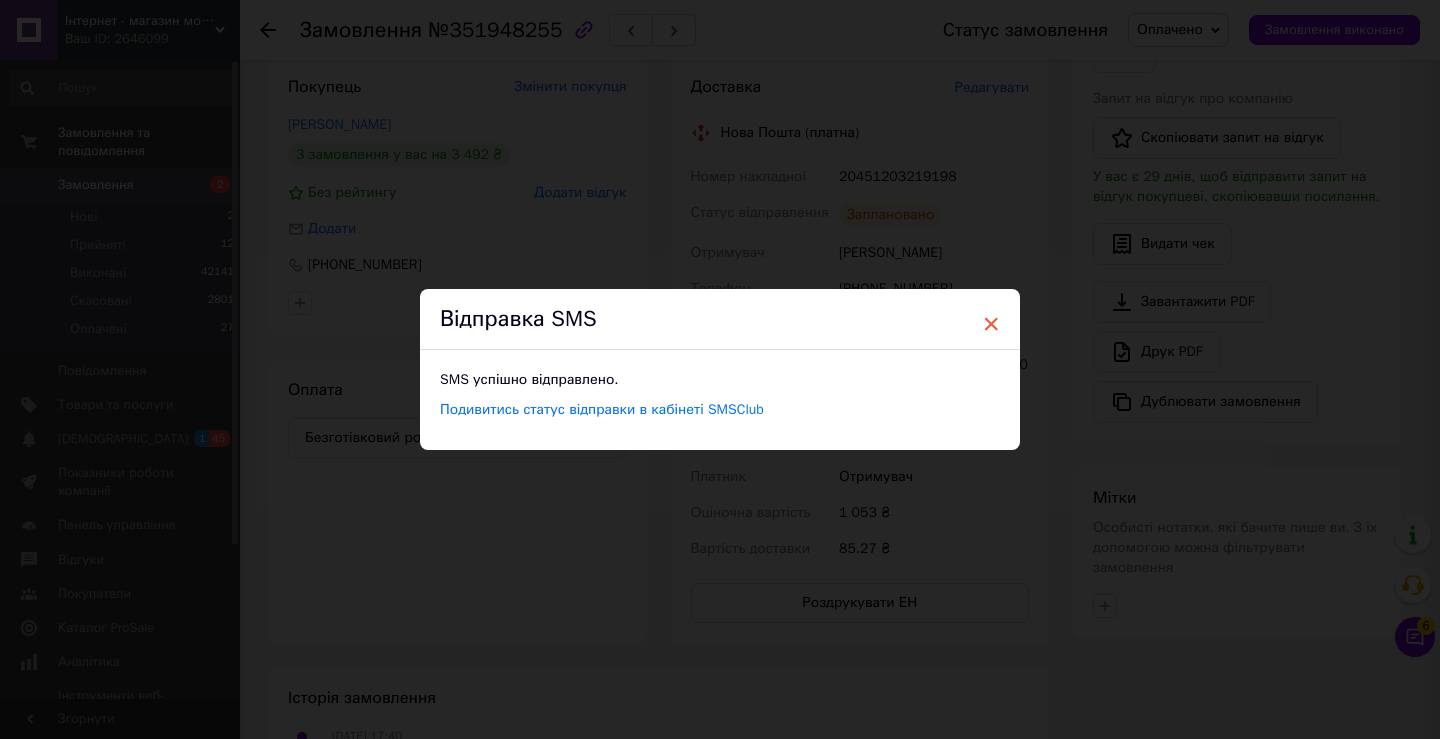 click on "×" at bounding box center (991, 324) 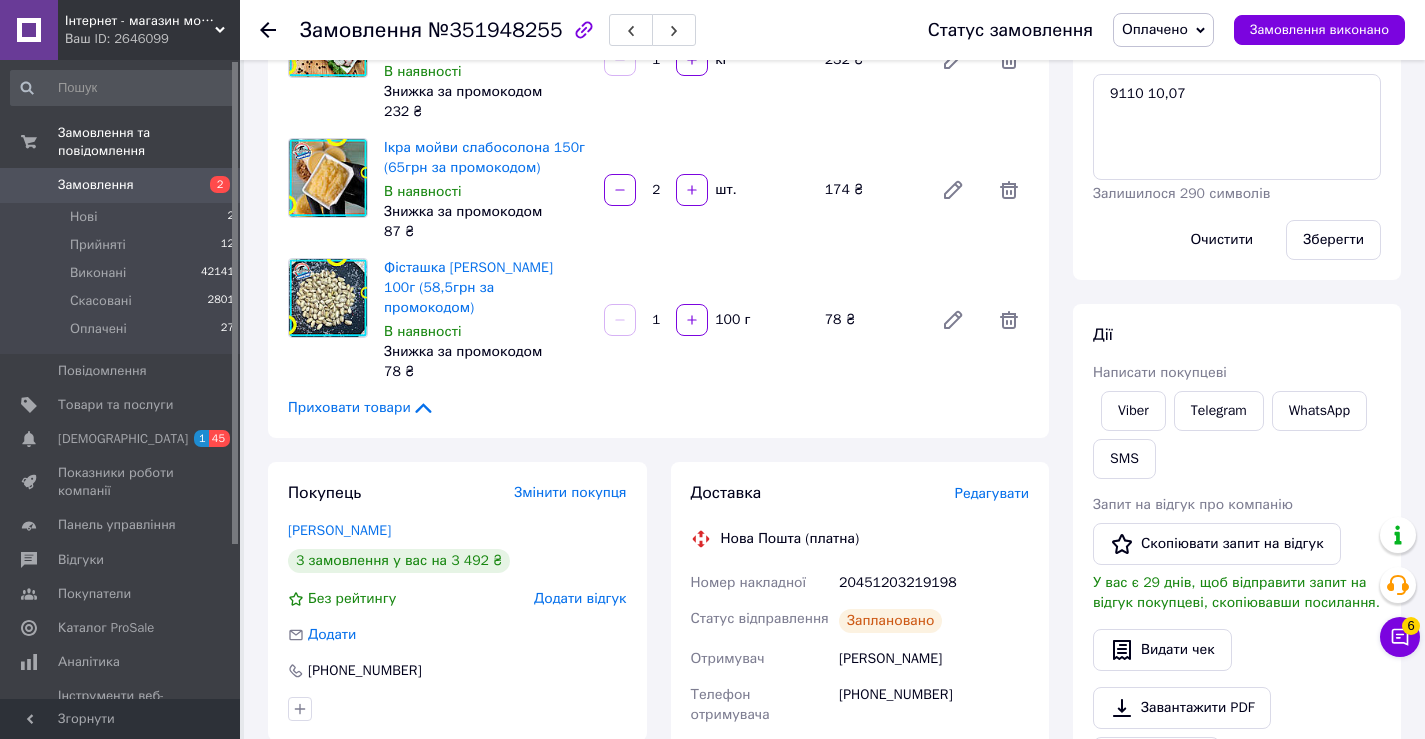 scroll, scrollTop: 600, scrollLeft: 0, axis: vertical 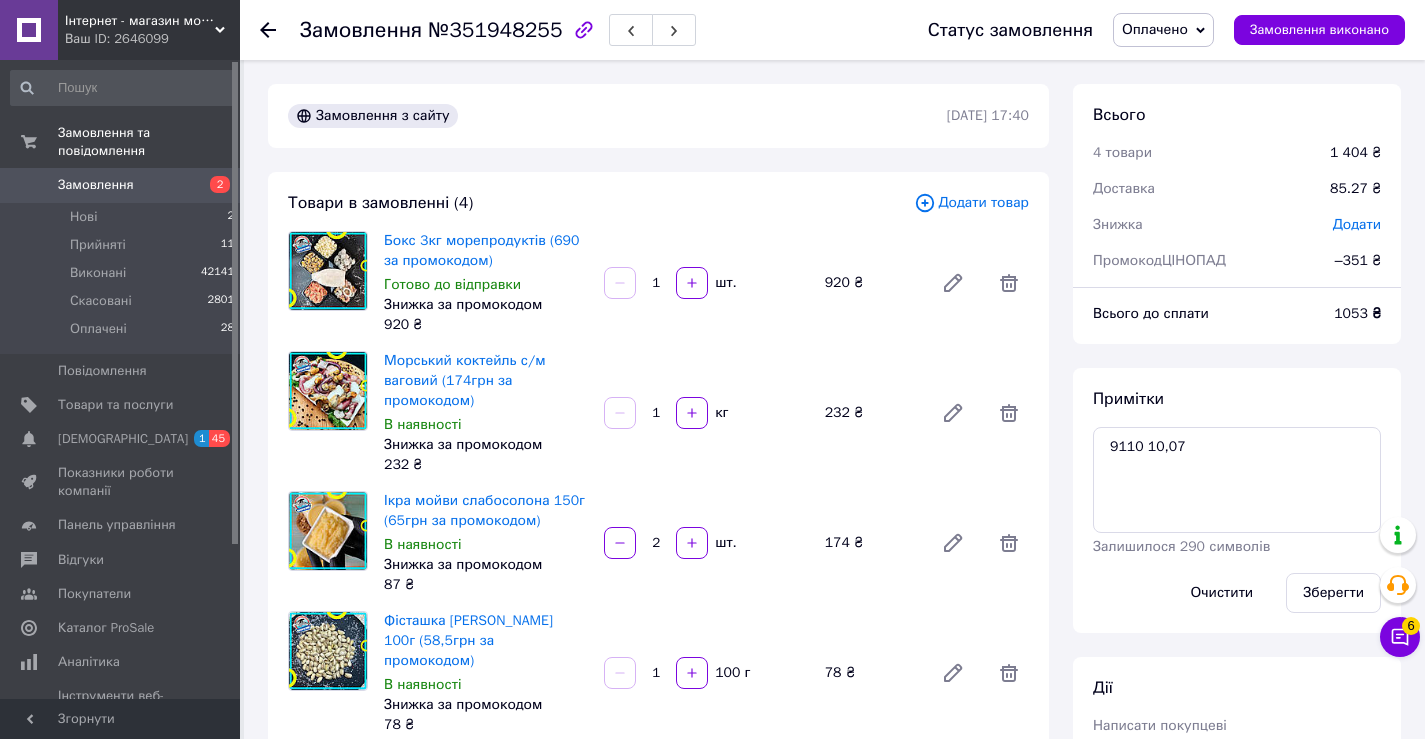 click on "Оплачено" at bounding box center (1155, 29) 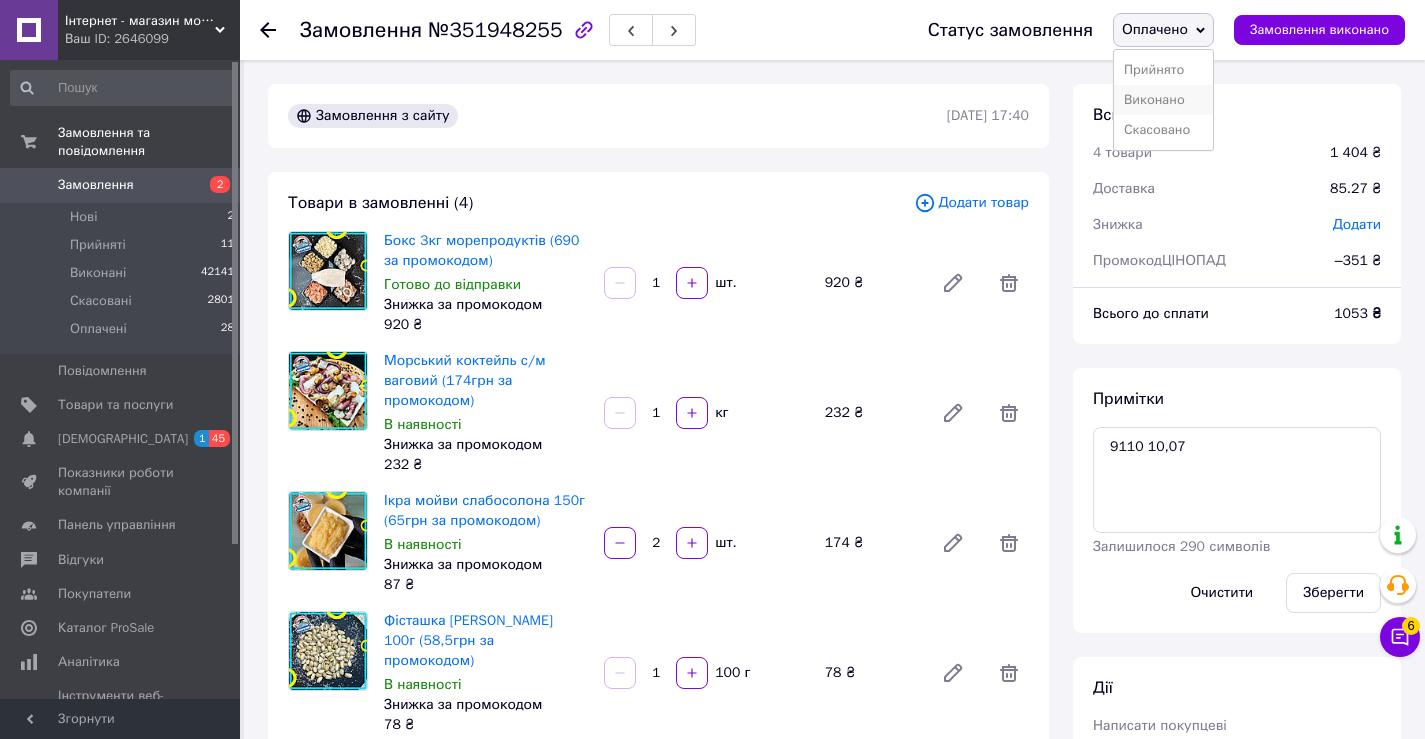 click on "Виконано" at bounding box center (1163, 100) 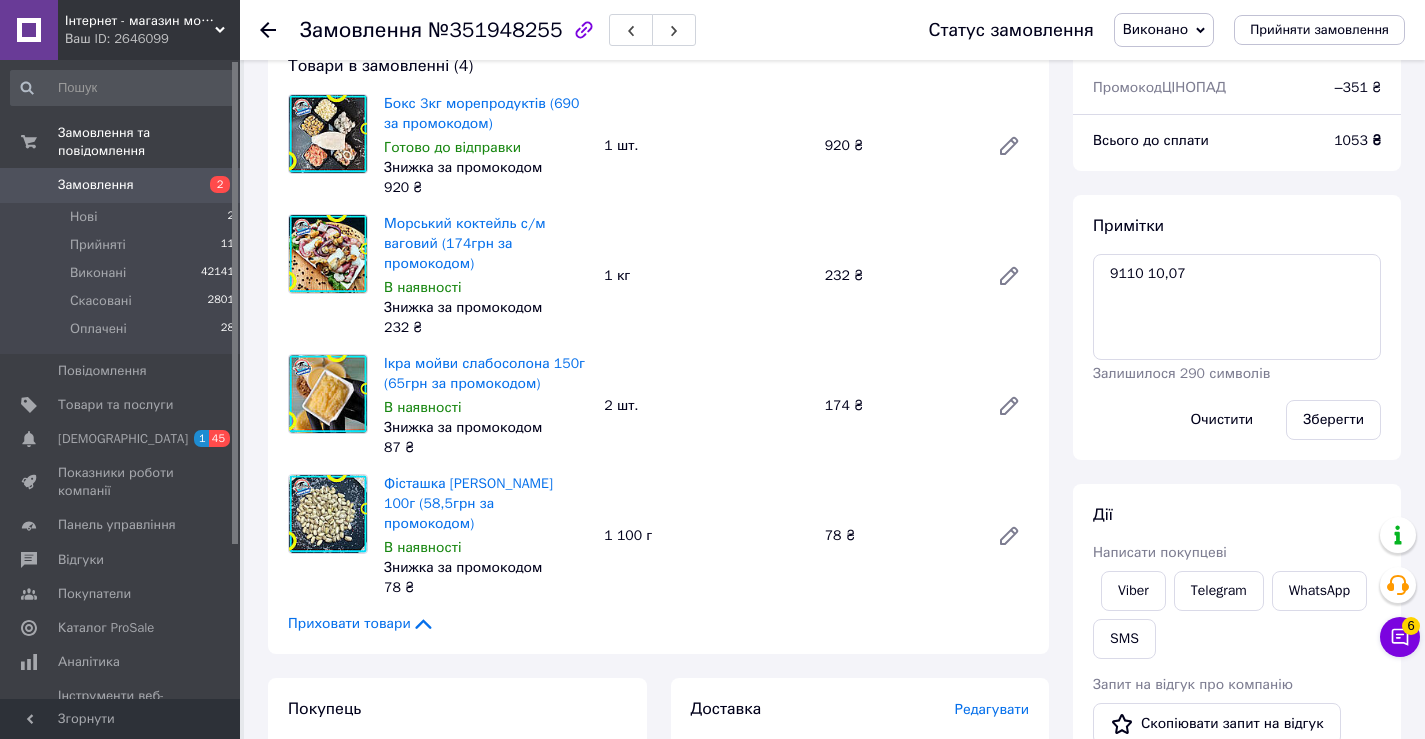 scroll, scrollTop: 0, scrollLeft: 0, axis: both 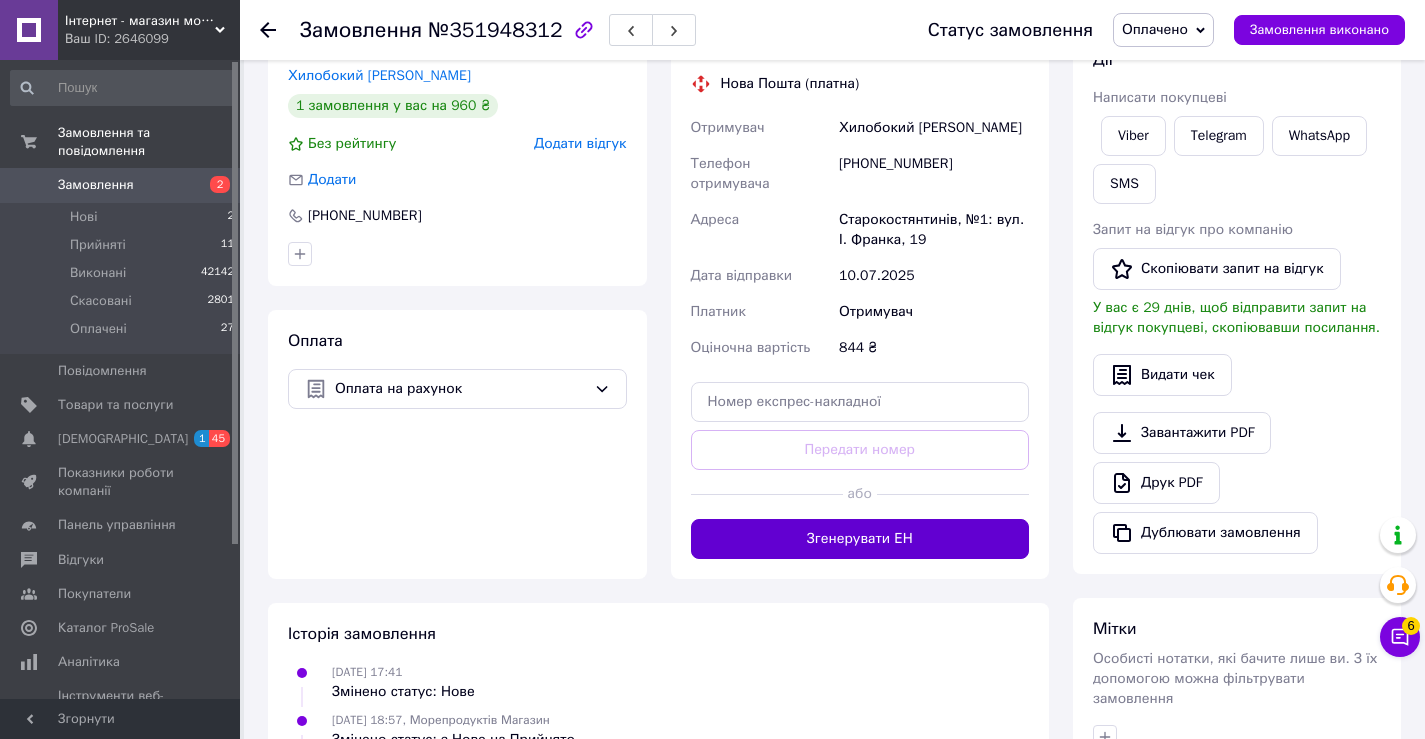 click on "Згенерувати ЕН" at bounding box center [860, 539] 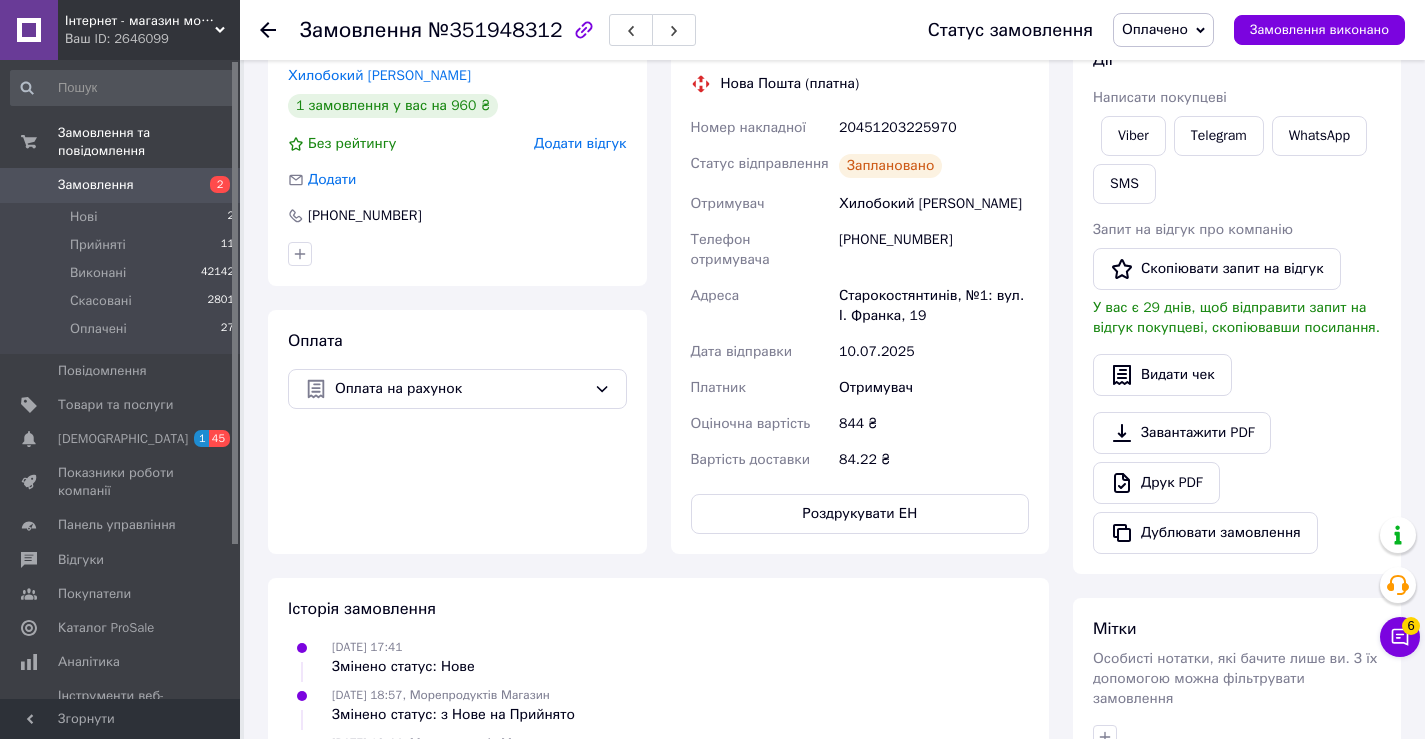 drag, startPoint x: 1186, startPoint y: 31, endPoint x: 1104, endPoint y: 30, distance: 82.006096 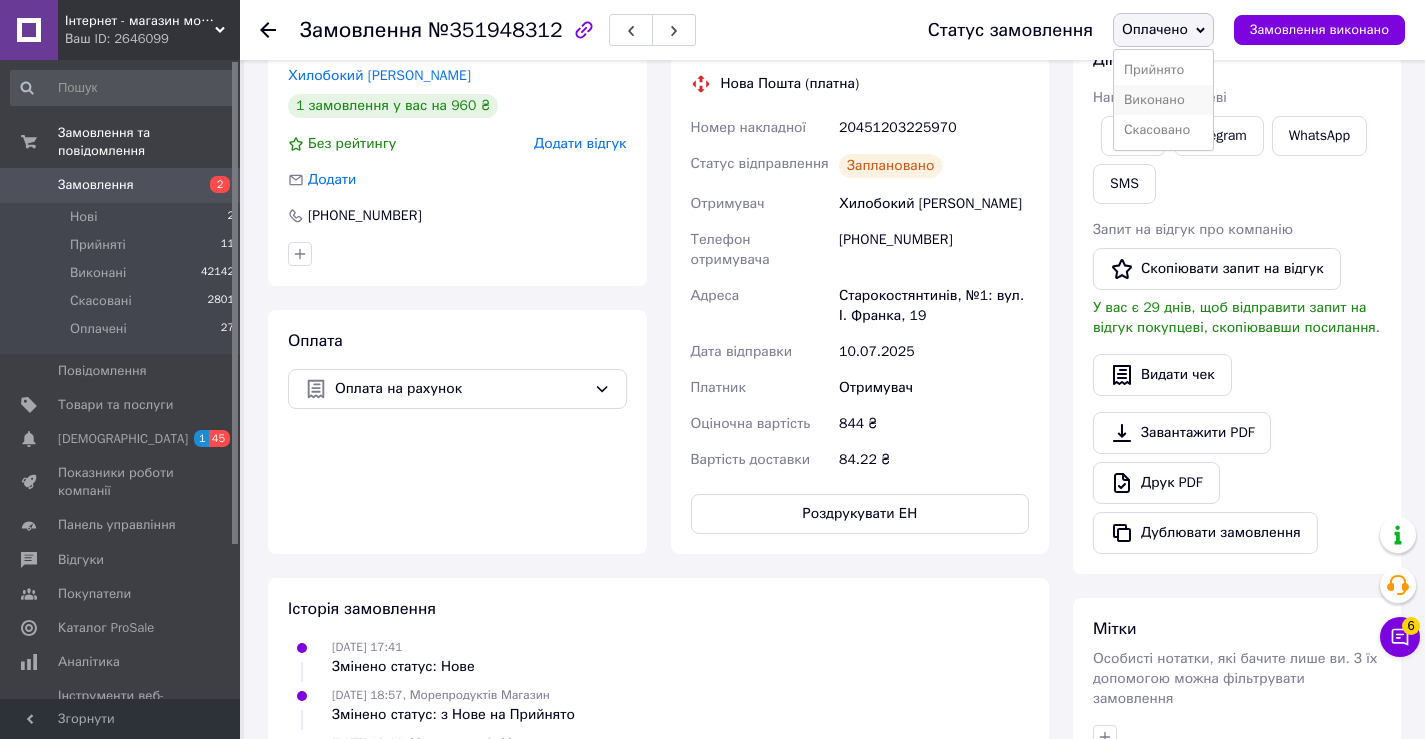 click on "Виконано" at bounding box center [1163, 100] 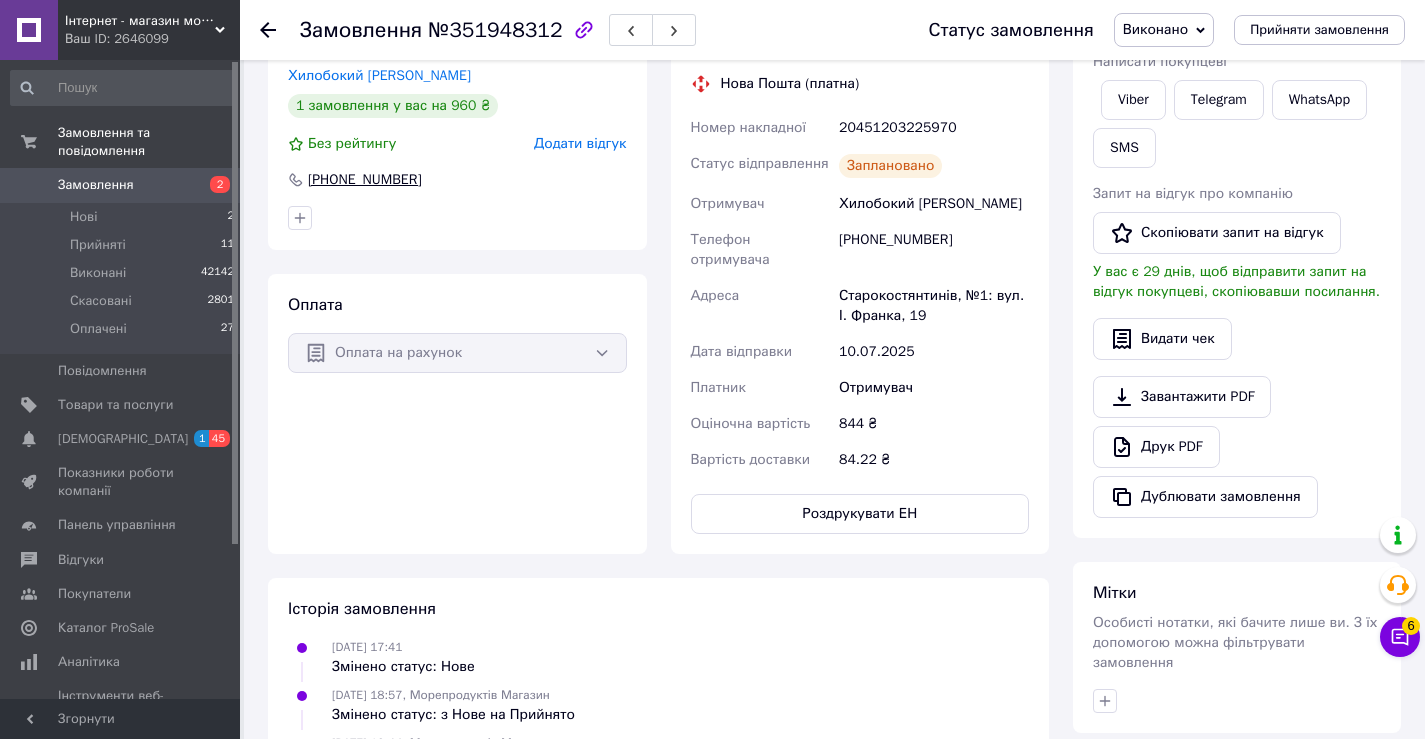 click on "+380988129913" at bounding box center (365, 180) 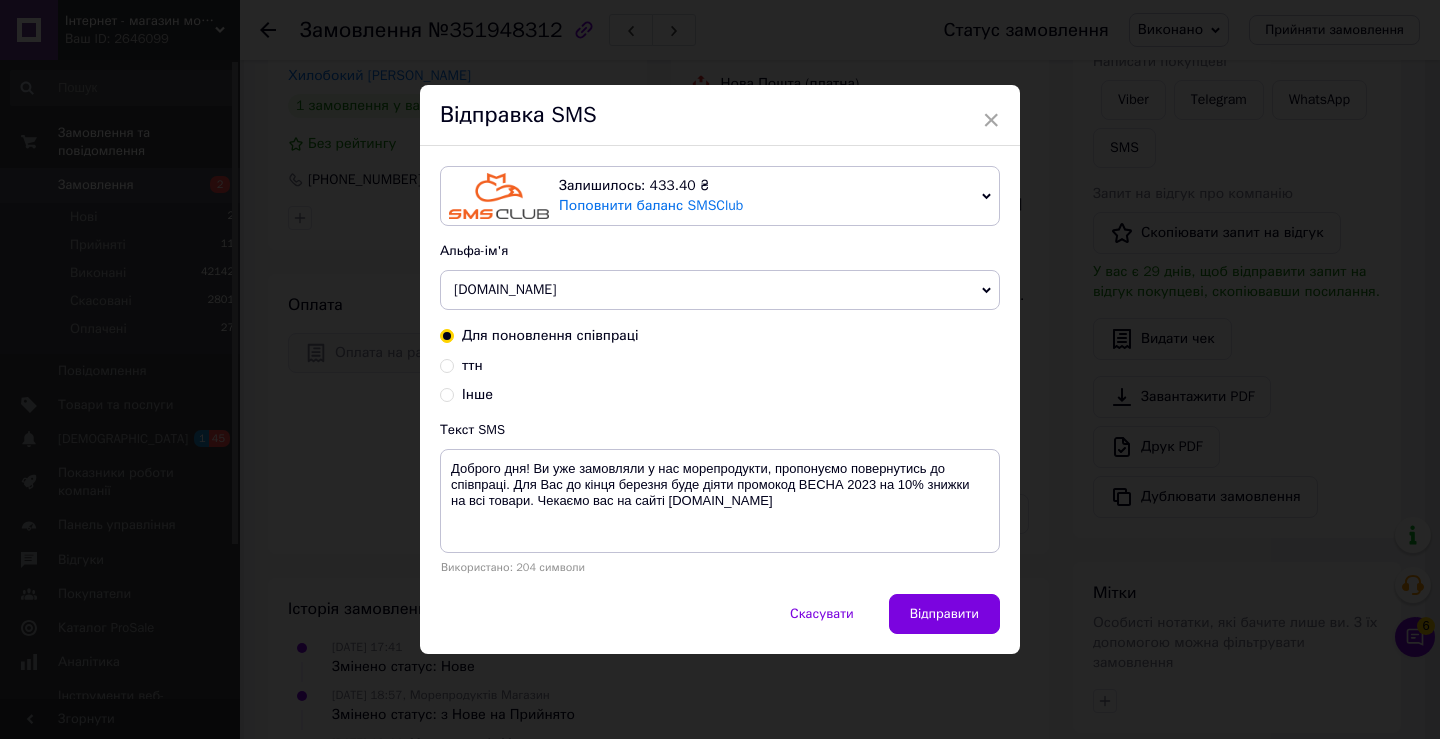 click on "ттн" at bounding box center [447, 364] 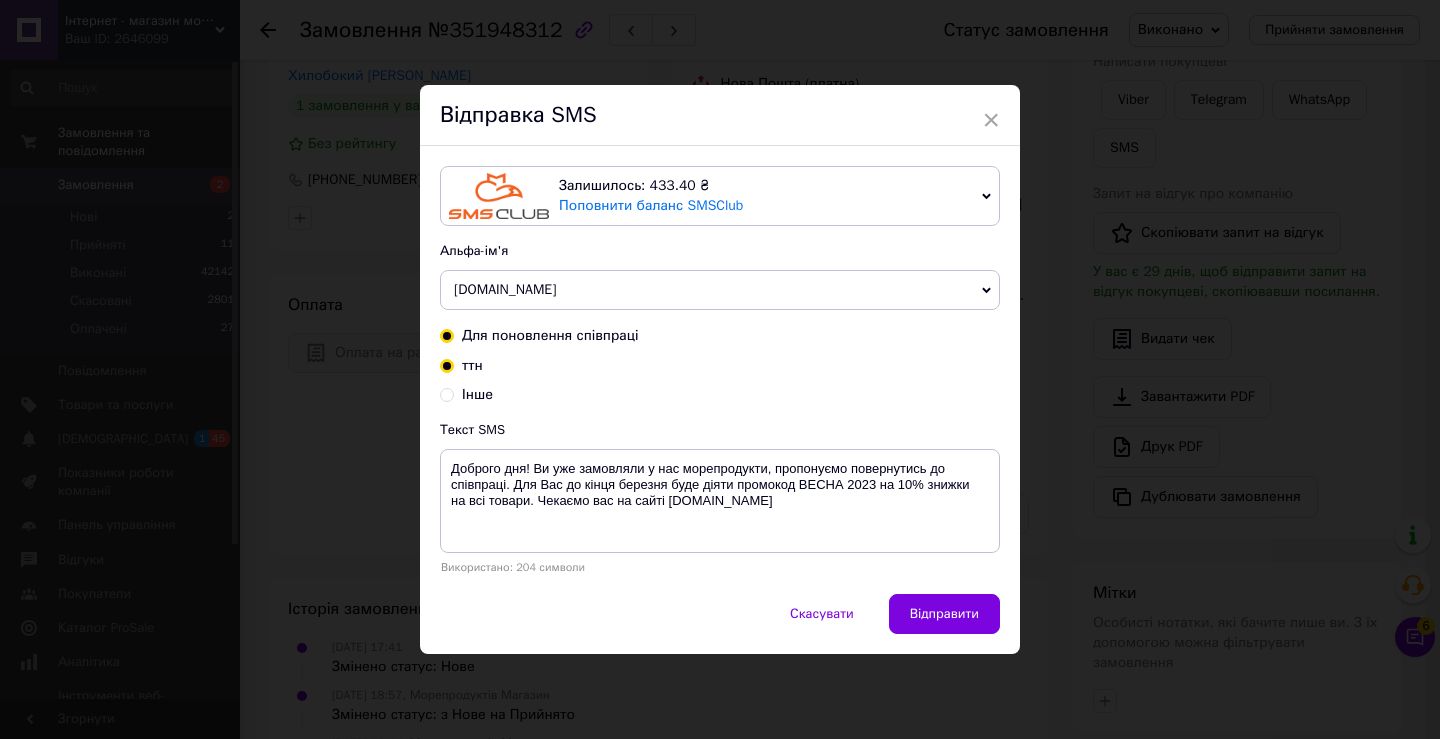 radio on "true" 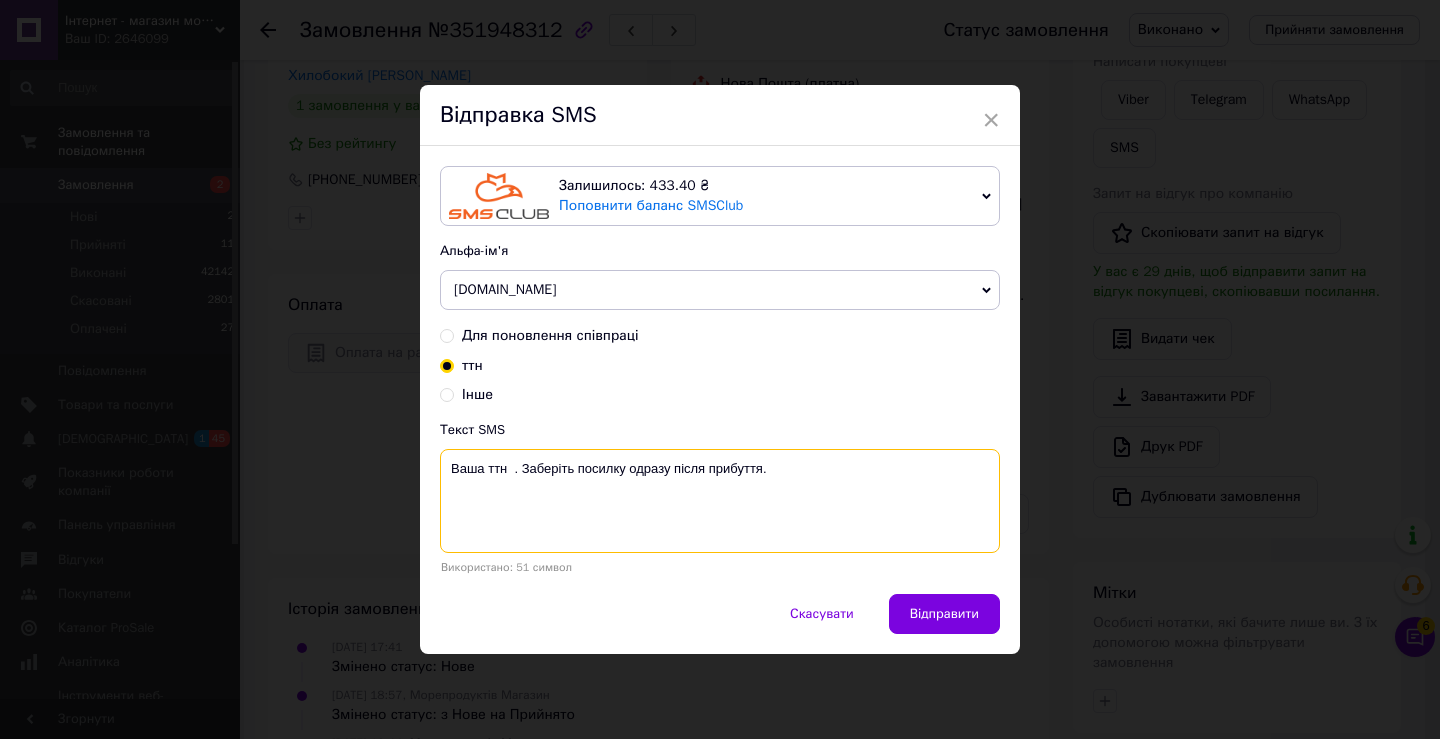 drag, startPoint x: 511, startPoint y: 478, endPoint x: 584, endPoint y: 458, distance: 75.690155 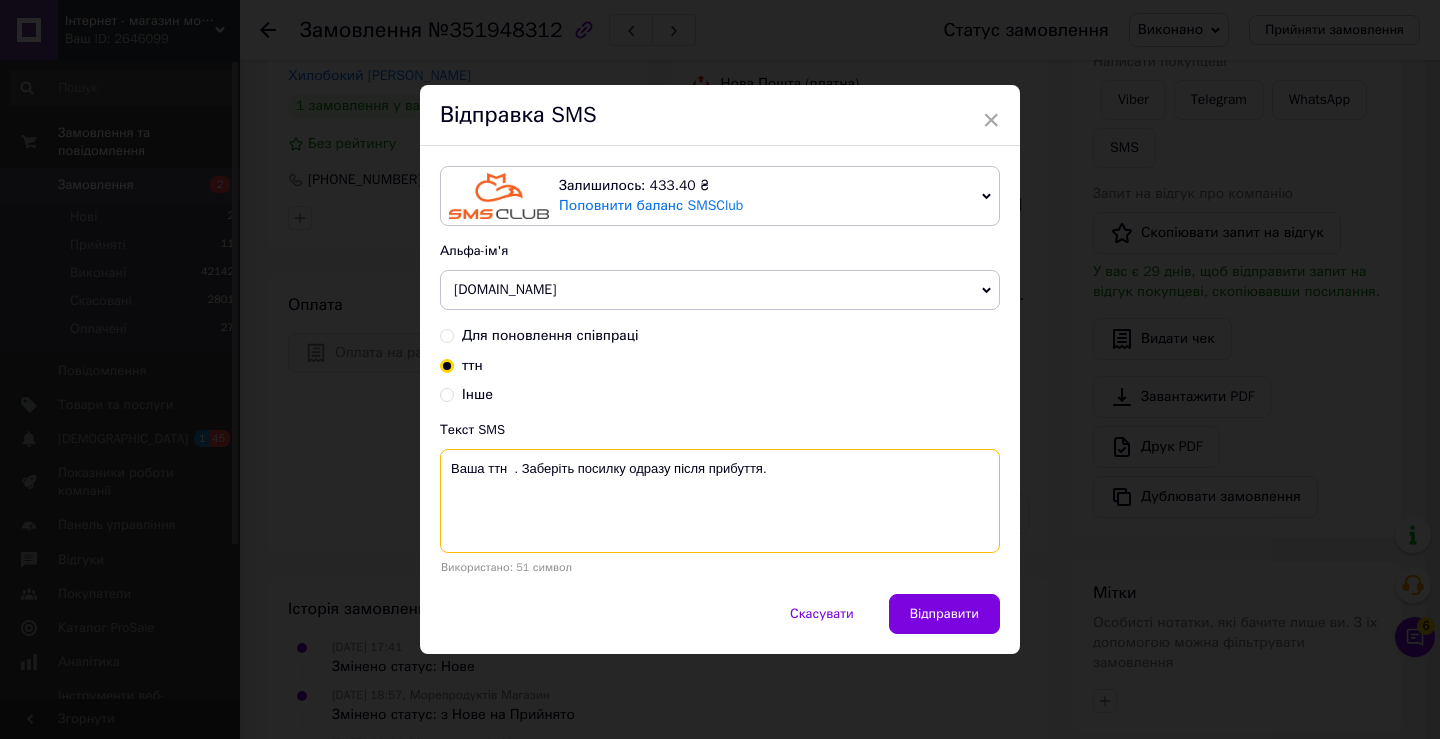 paste on "20451203225970" 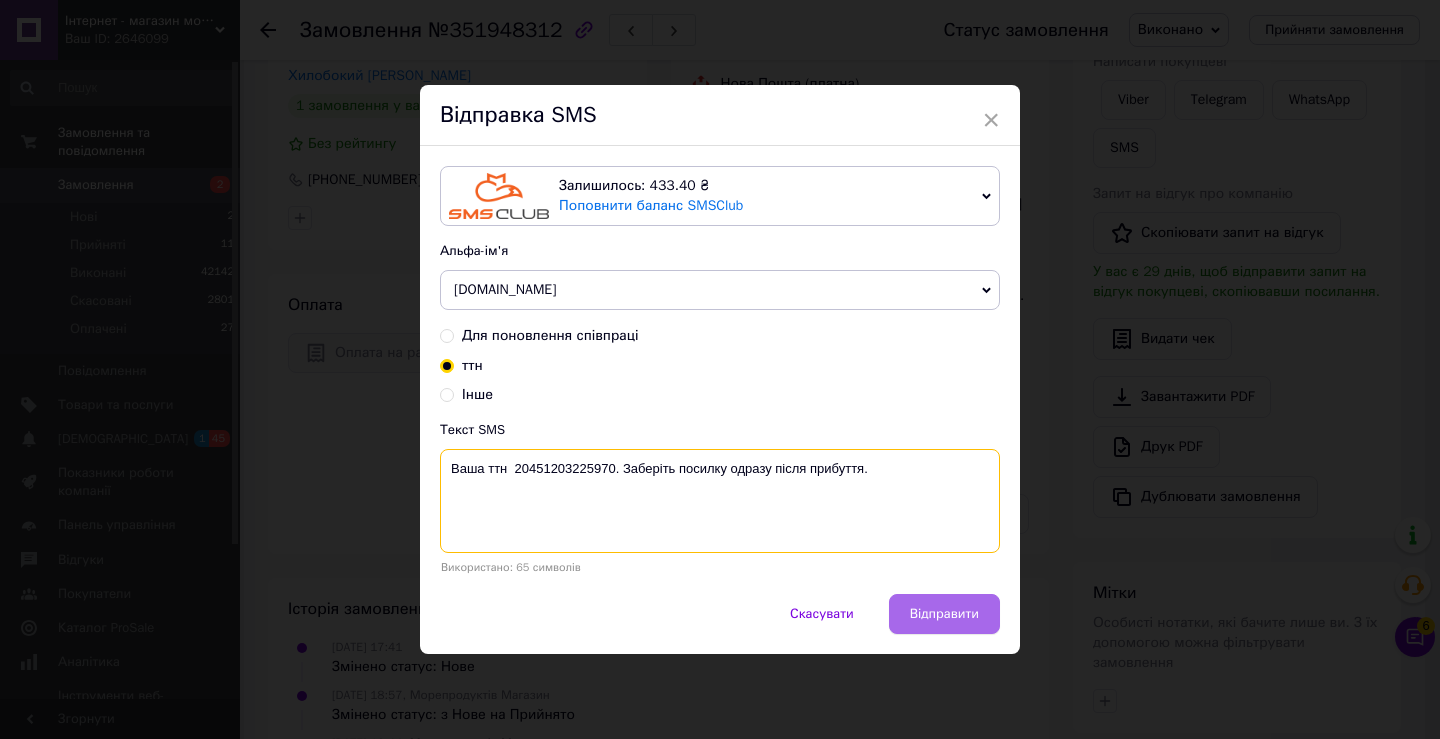 type on "Ваша ттн  20451203225970. Заберіть посилку одразу після прибуття." 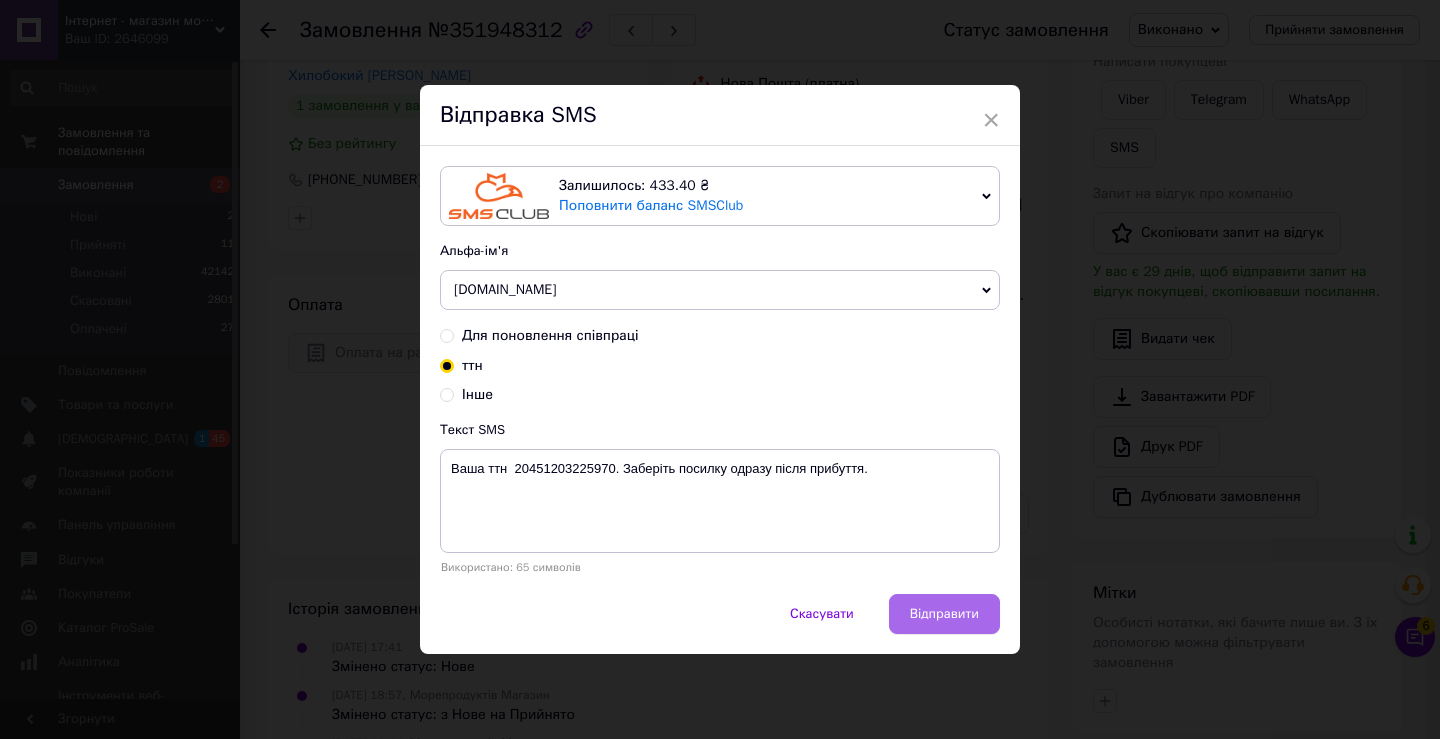 click on "Відправити" at bounding box center [944, 614] 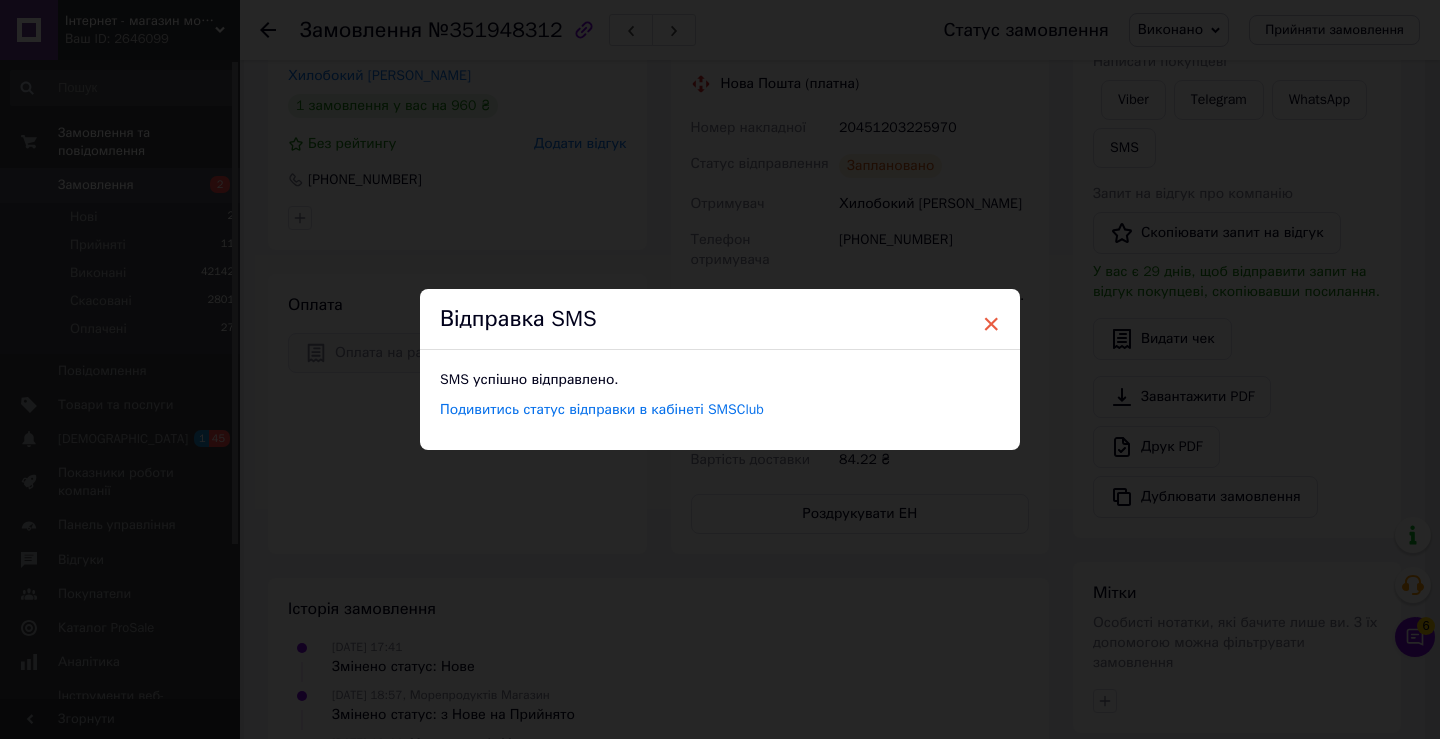 click on "×" at bounding box center [991, 324] 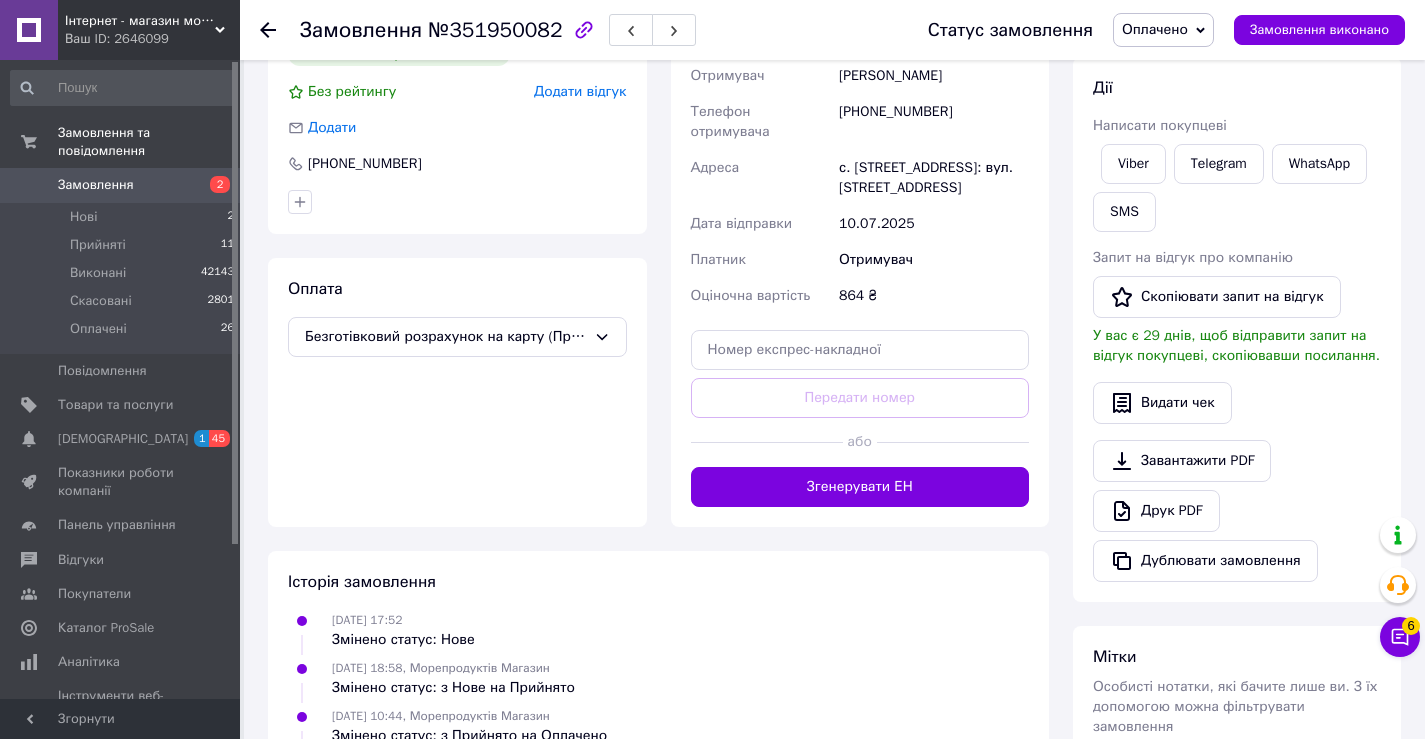 scroll, scrollTop: 679, scrollLeft: 0, axis: vertical 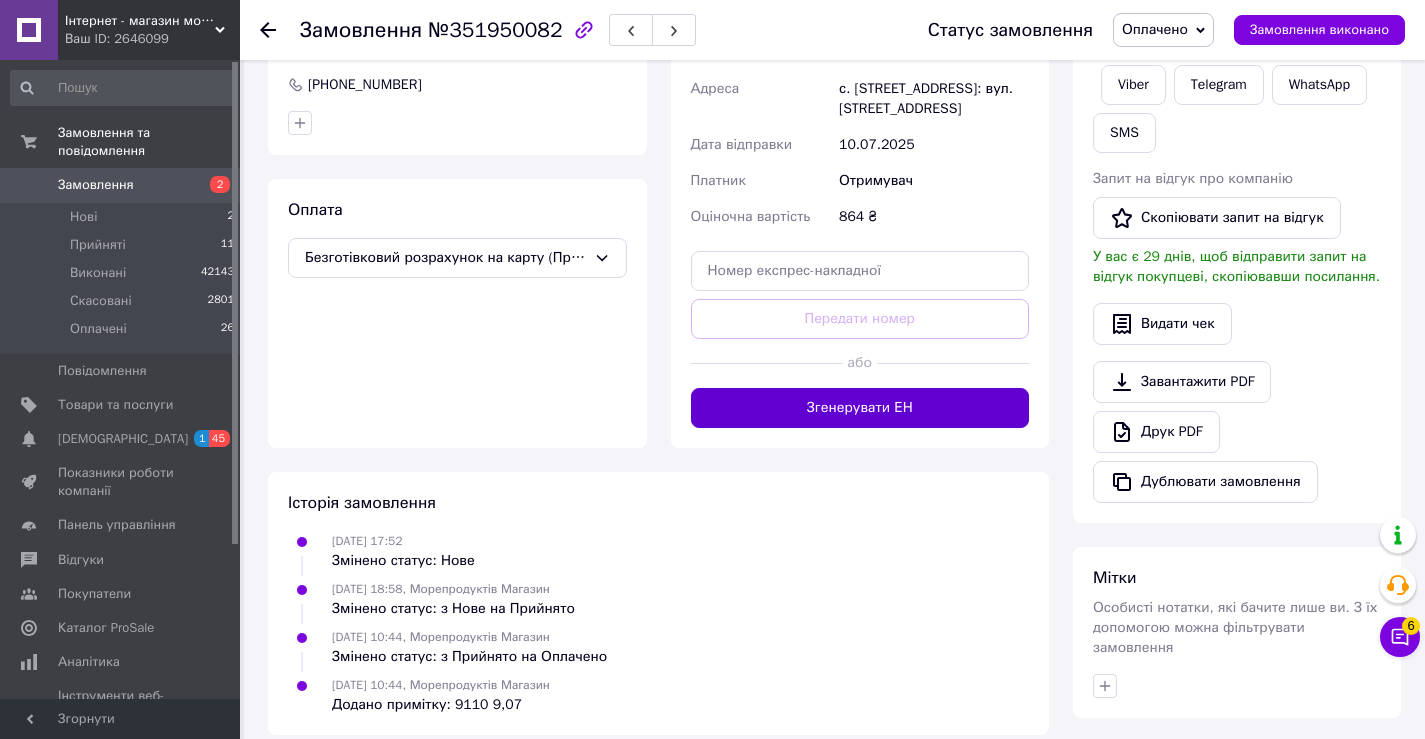 click on "Згенерувати ЕН" at bounding box center [860, 408] 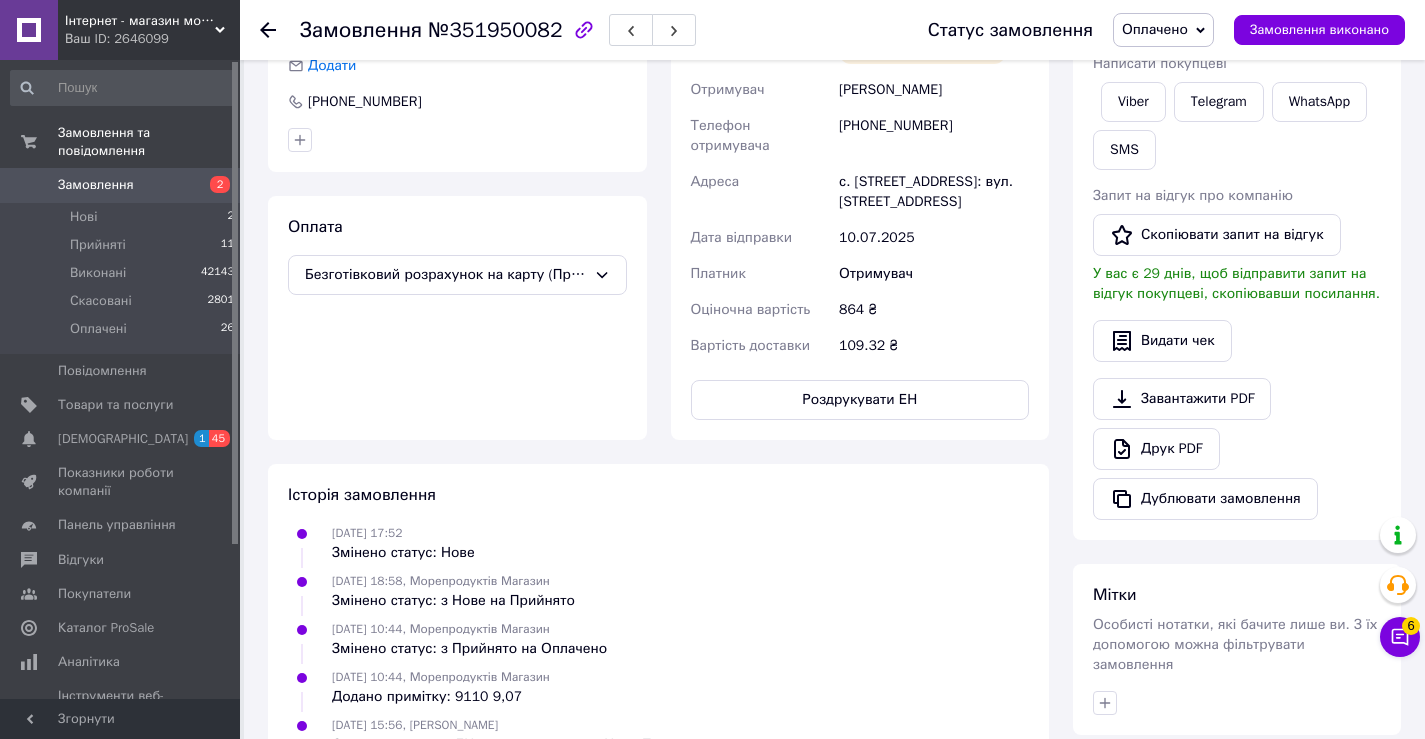 scroll, scrollTop: 679, scrollLeft: 0, axis: vertical 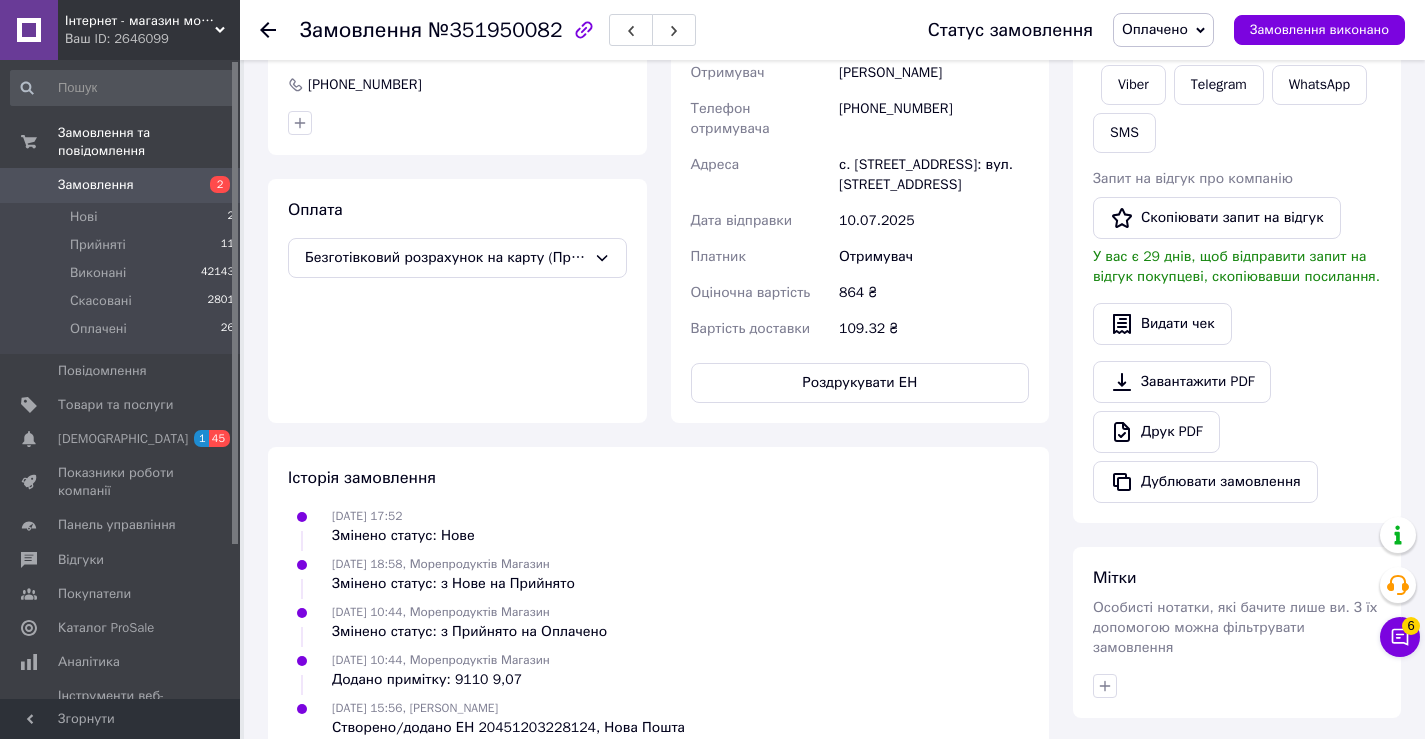 click on "Оплачено" at bounding box center (1155, 29) 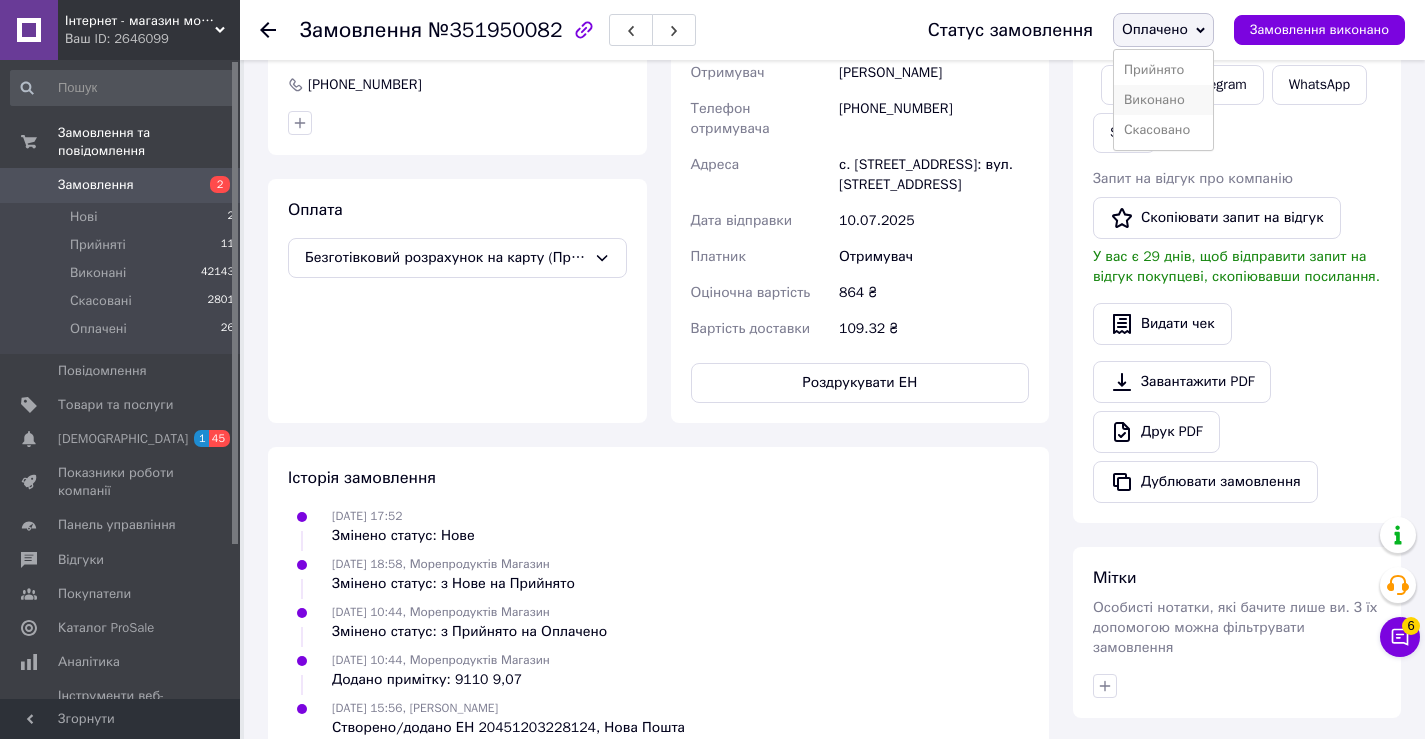 click on "Виконано" at bounding box center (1163, 100) 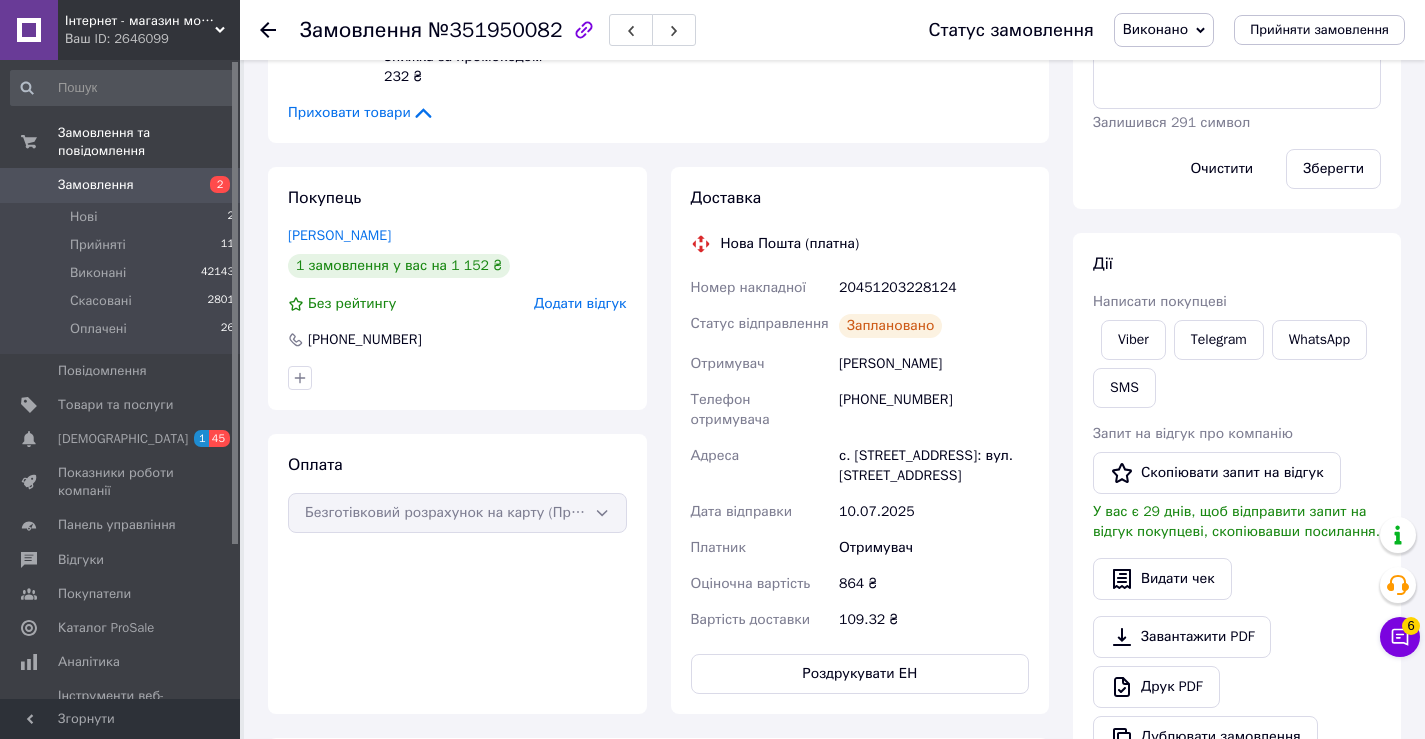 scroll, scrollTop: 379, scrollLeft: 0, axis: vertical 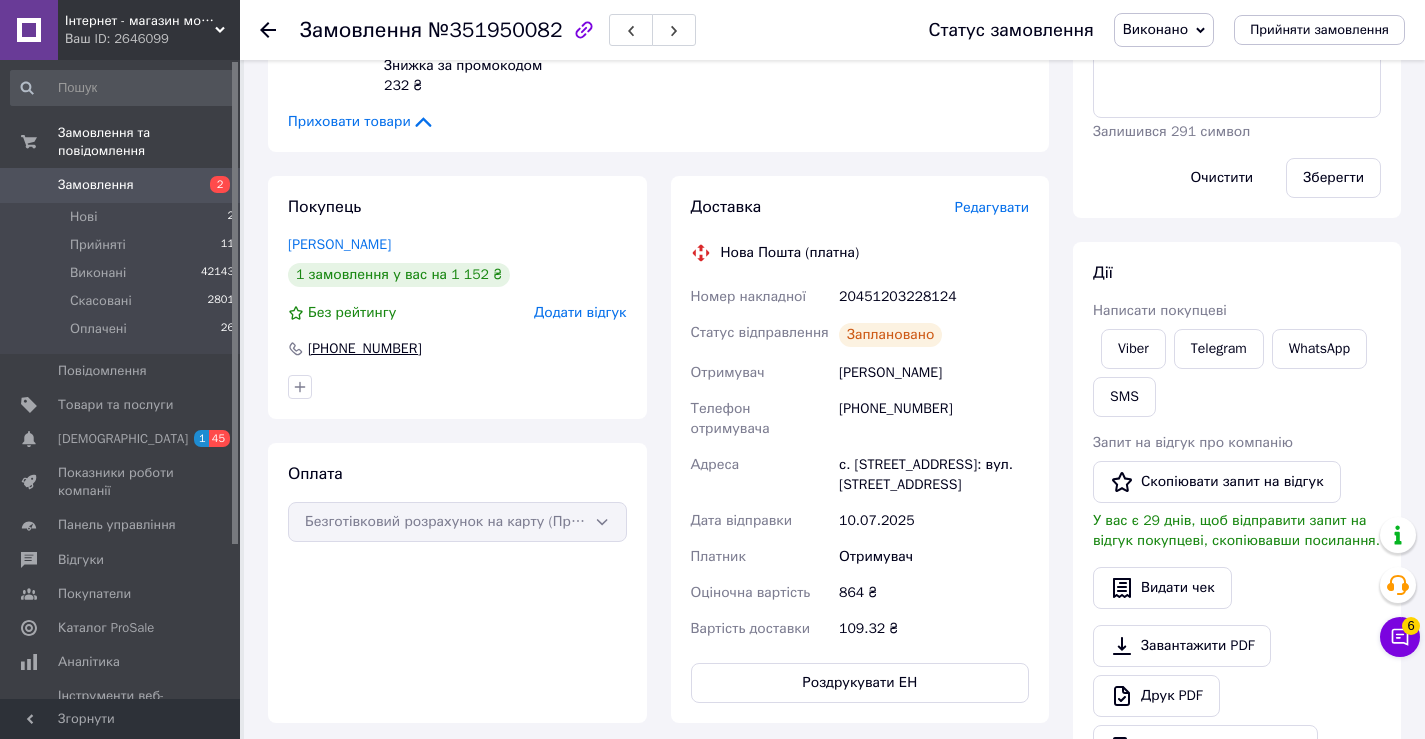 click on "[PHONE_NUMBER]" at bounding box center [365, 349] 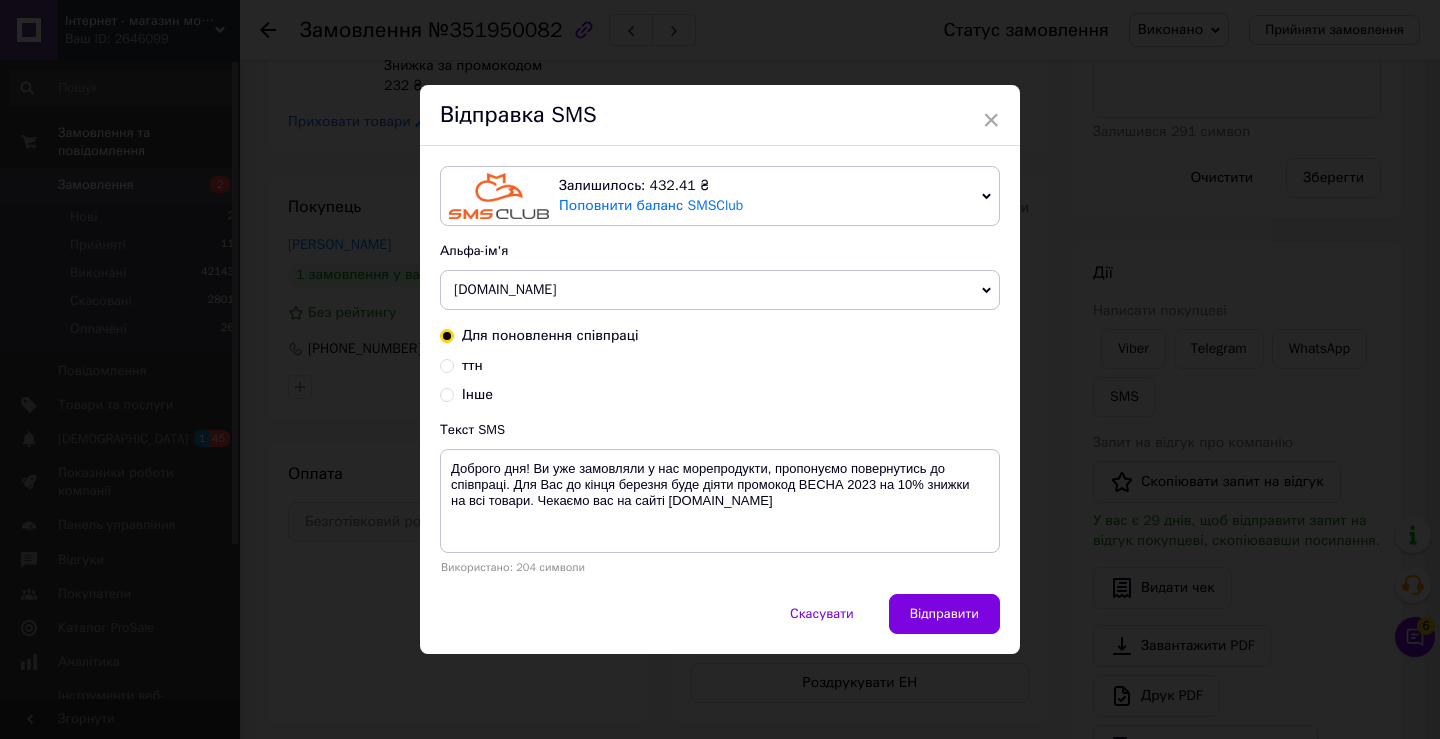 click on "ттн" at bounding box center (447, 364) 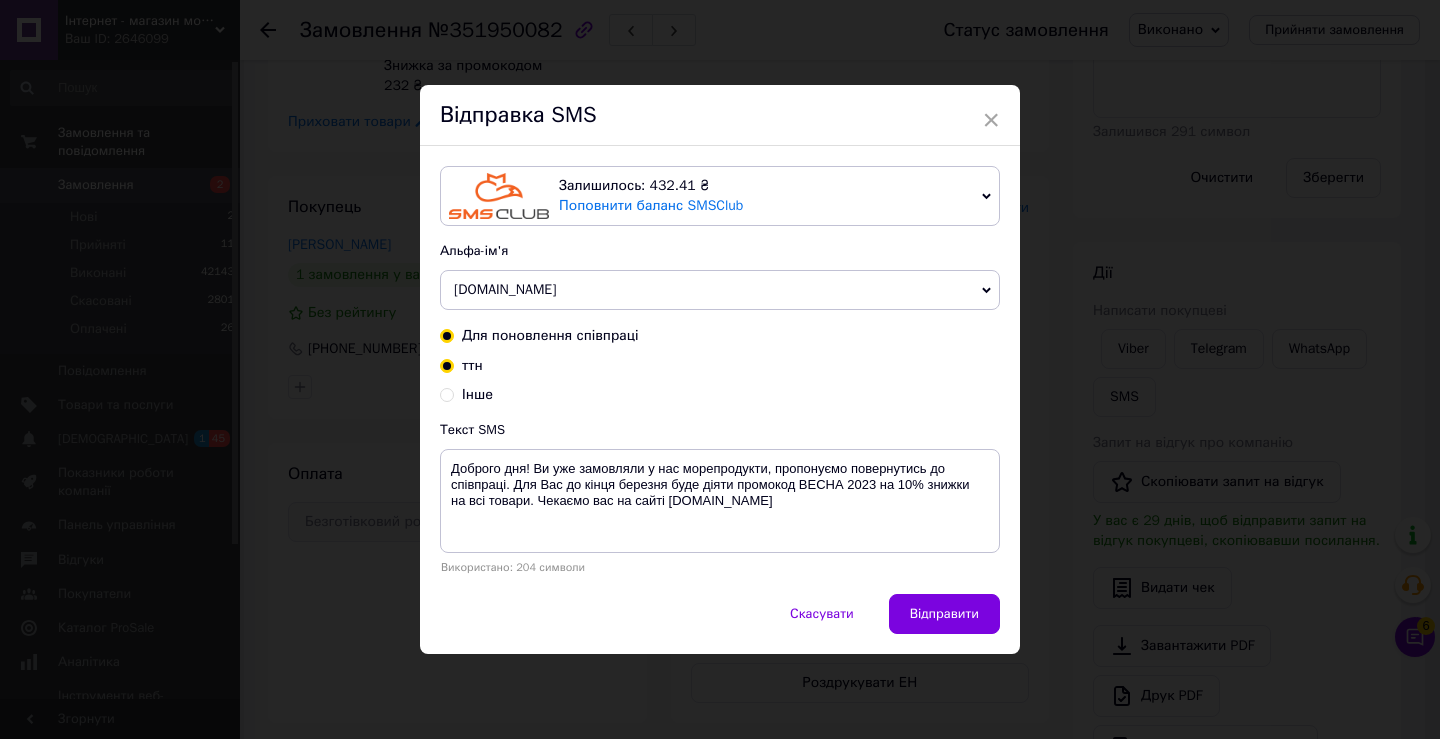 radio on "true" 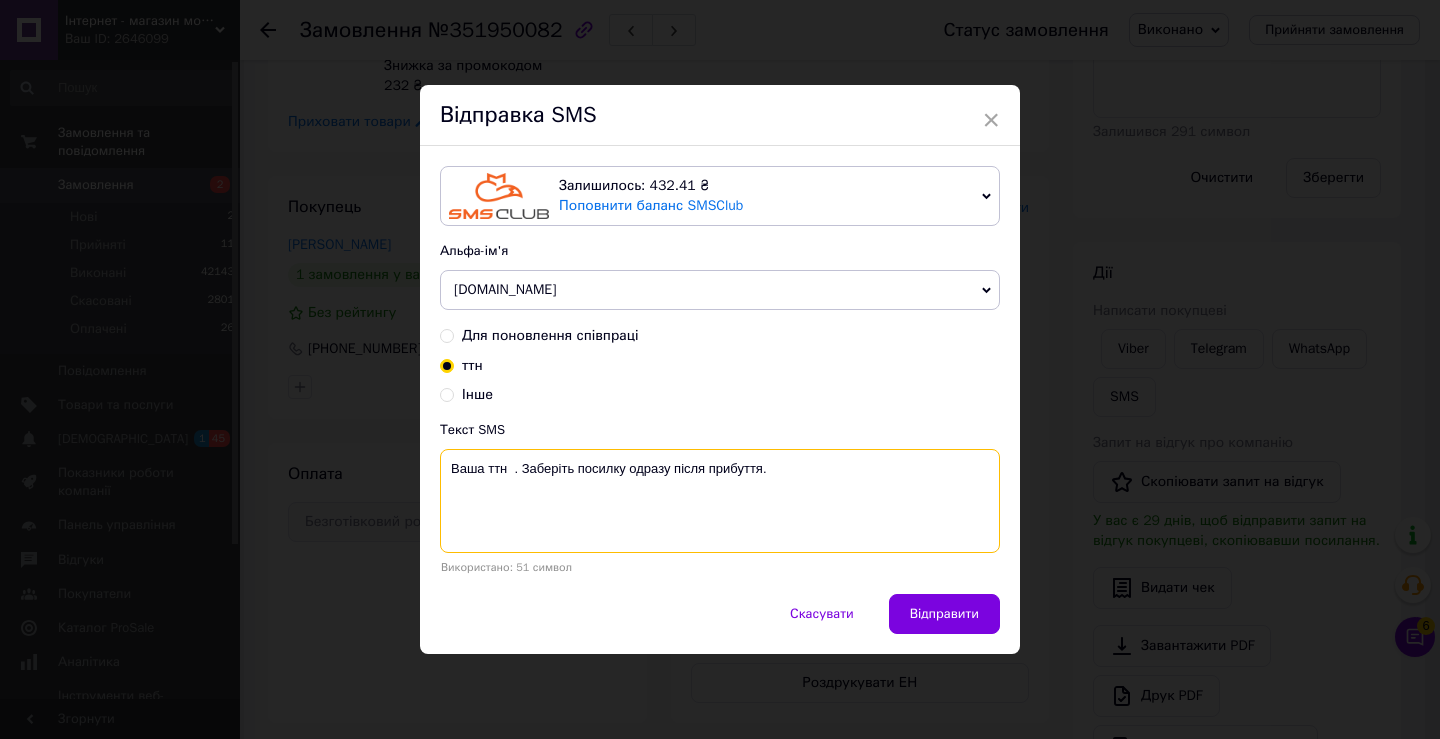 drag, startPoint x: 510, startPoint y: 463, endPoint x: 574, endPoint y: 477, distance: 65.51336 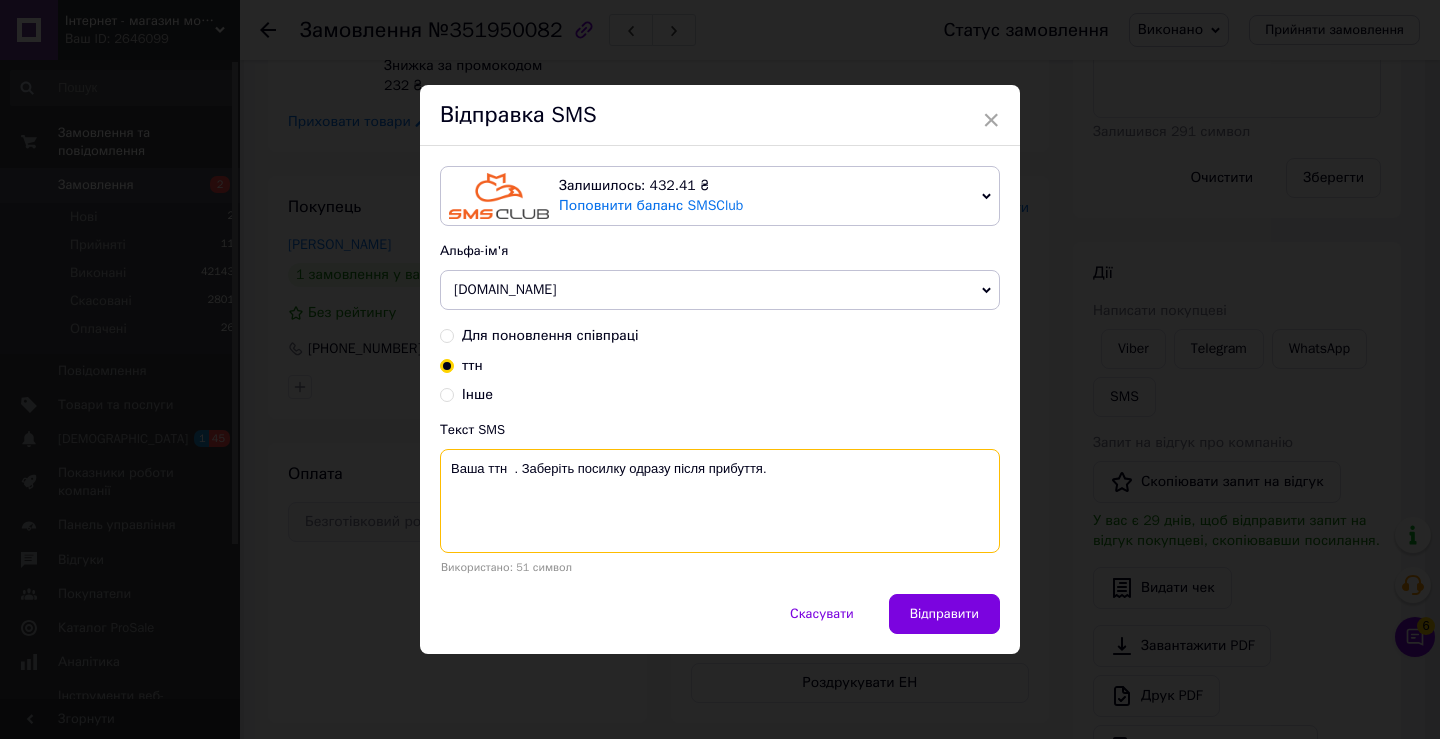 paste on "20451203228124" 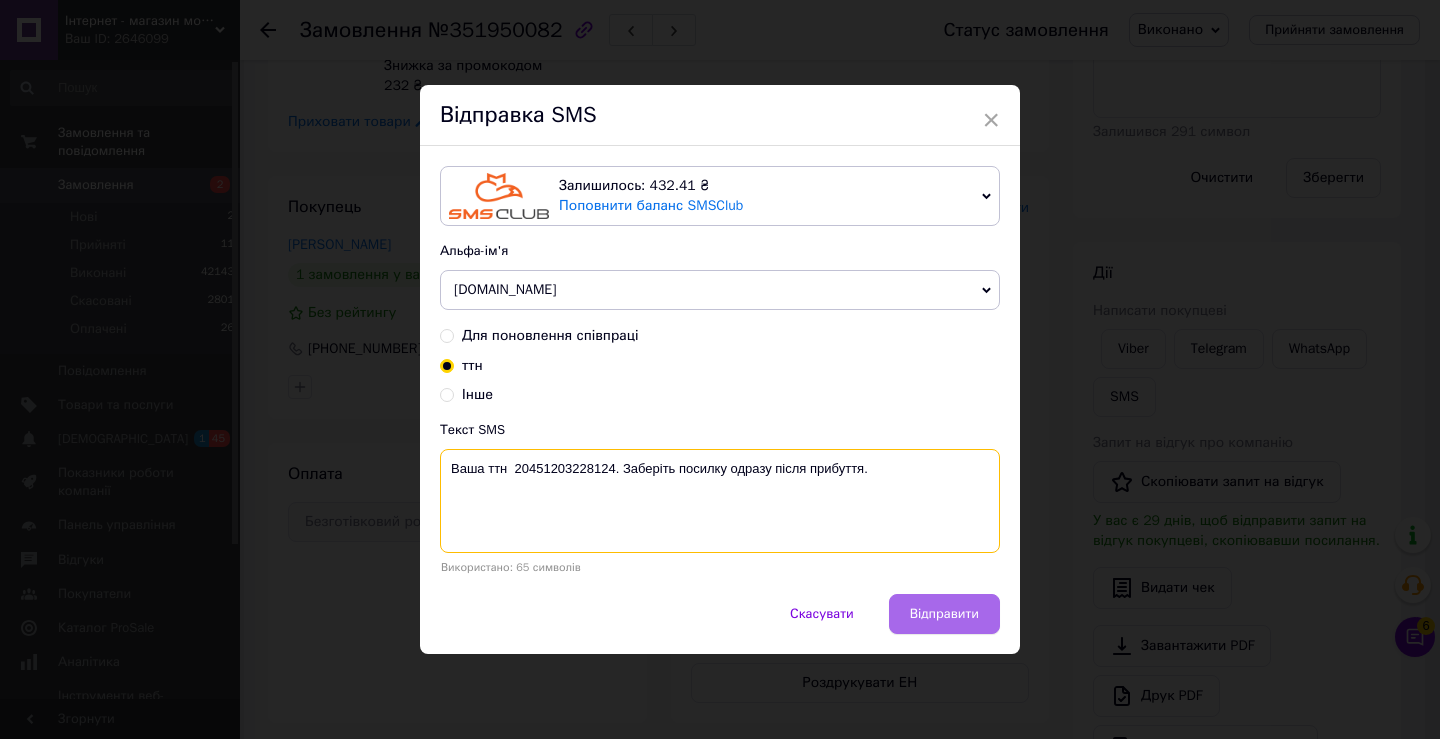 type on "Ваша ттн  20451203228124. Заберіть посилку одразу після прибуття." 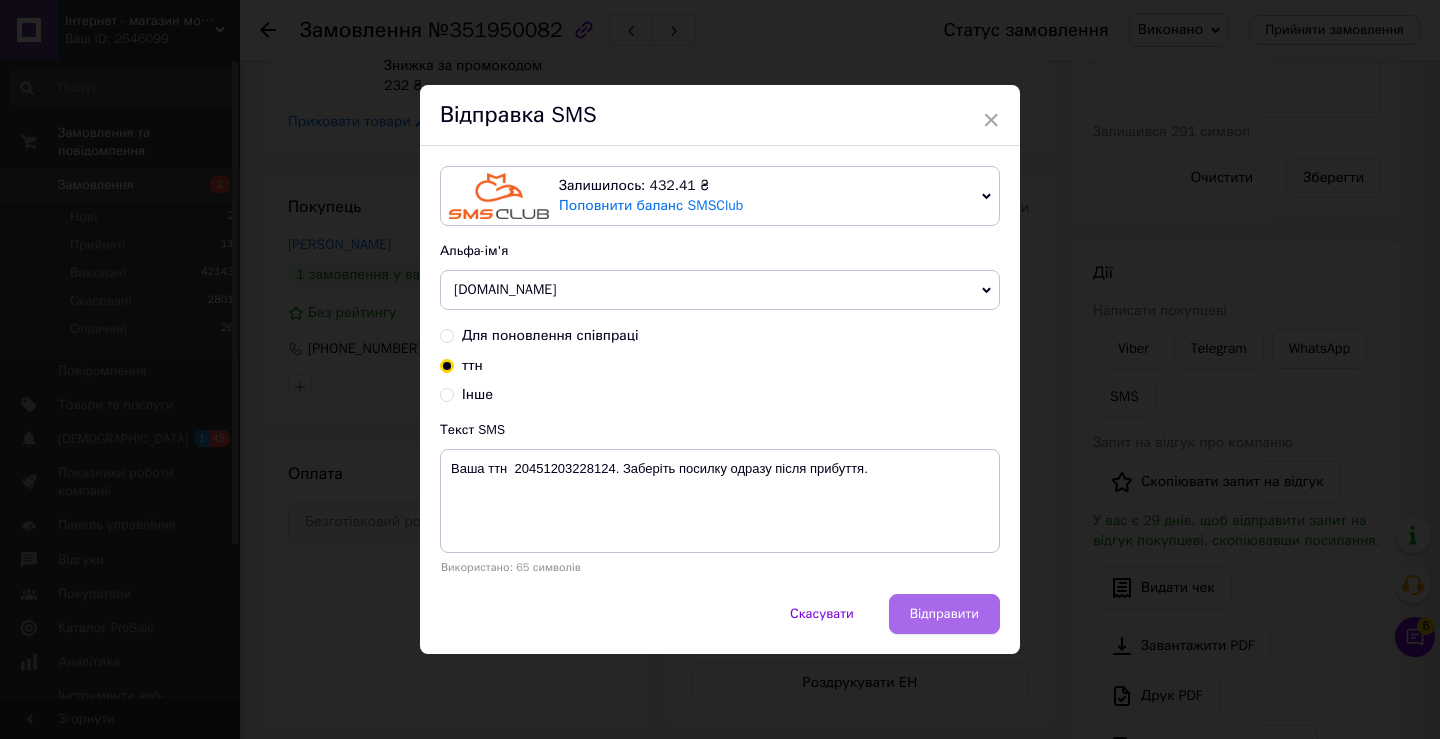 click on "Відправити" at bounding box center [944, 614] 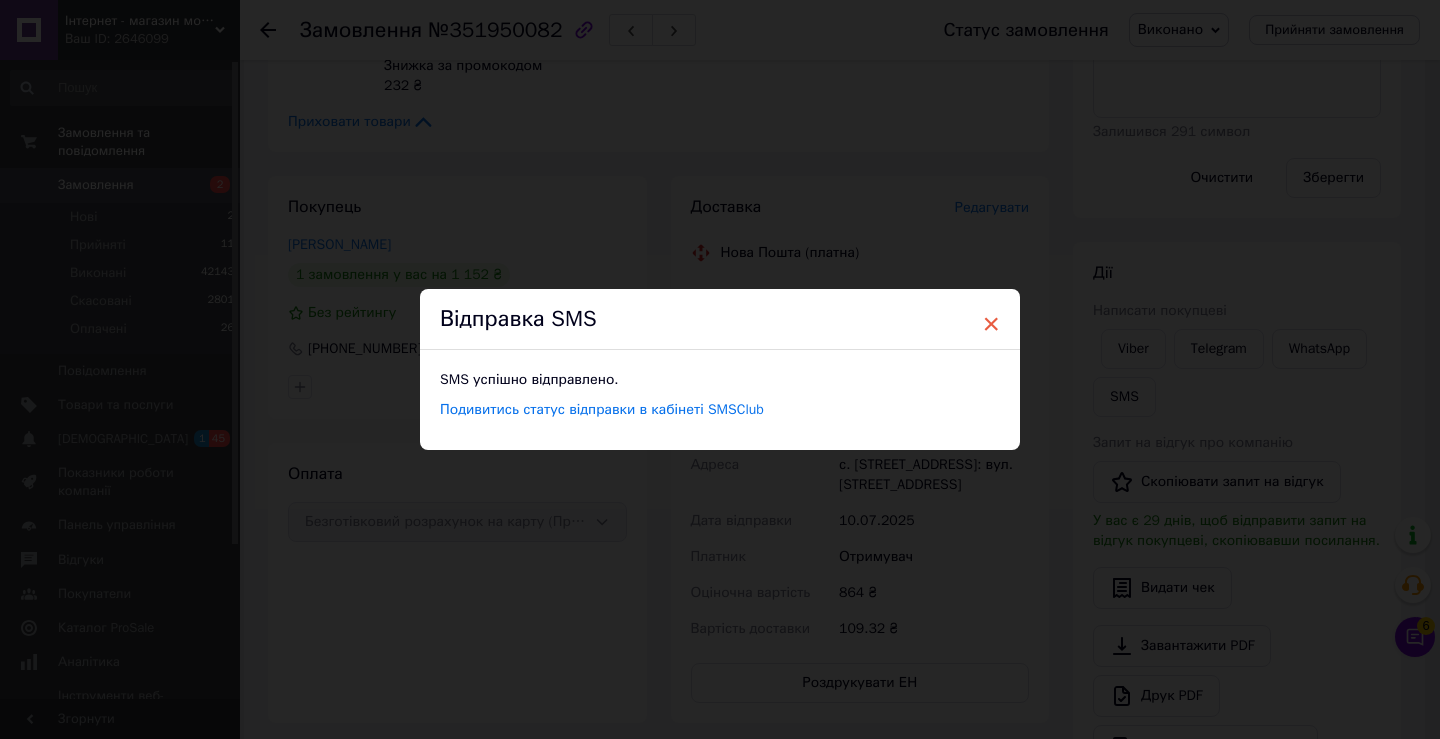 click on "×" at bounding box center (991, 324) 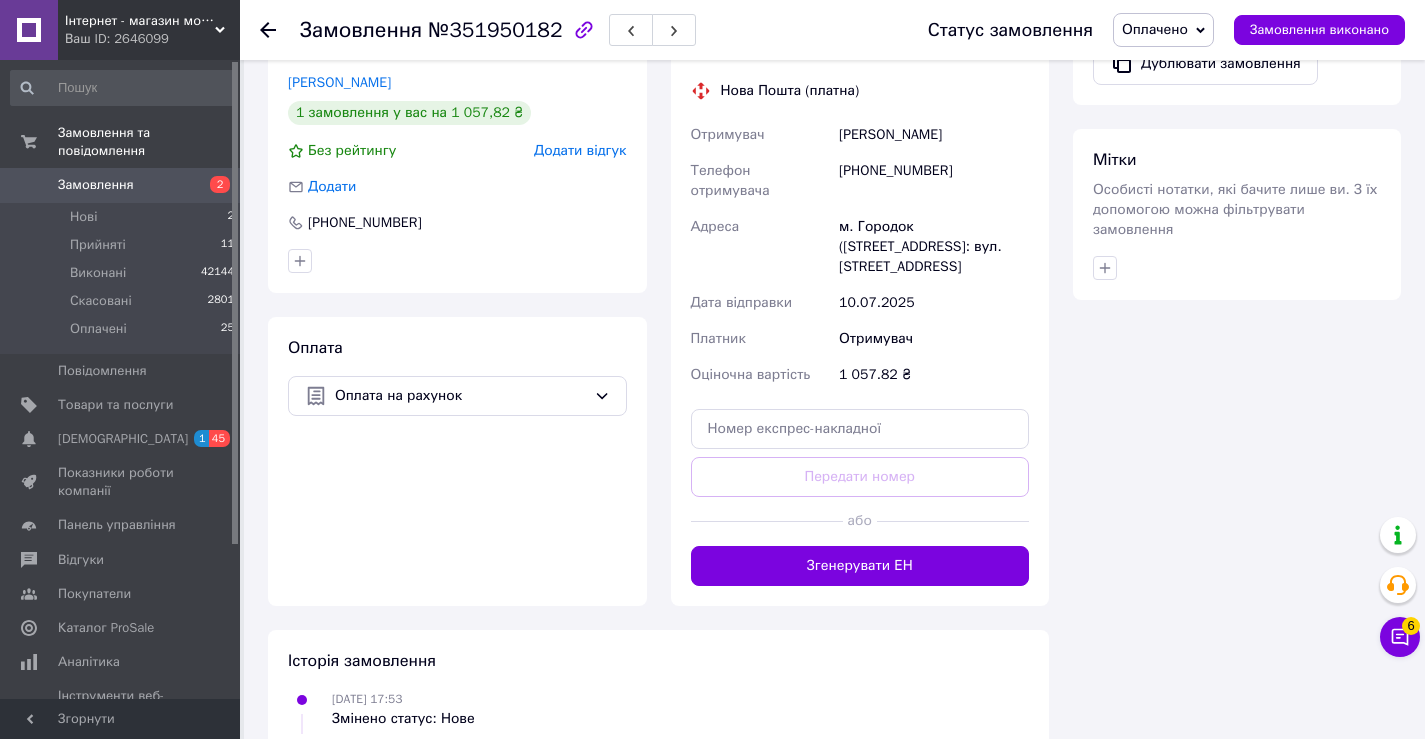 scroll, scrollTop: 1100, scrollLeft: 0, axis: vertical 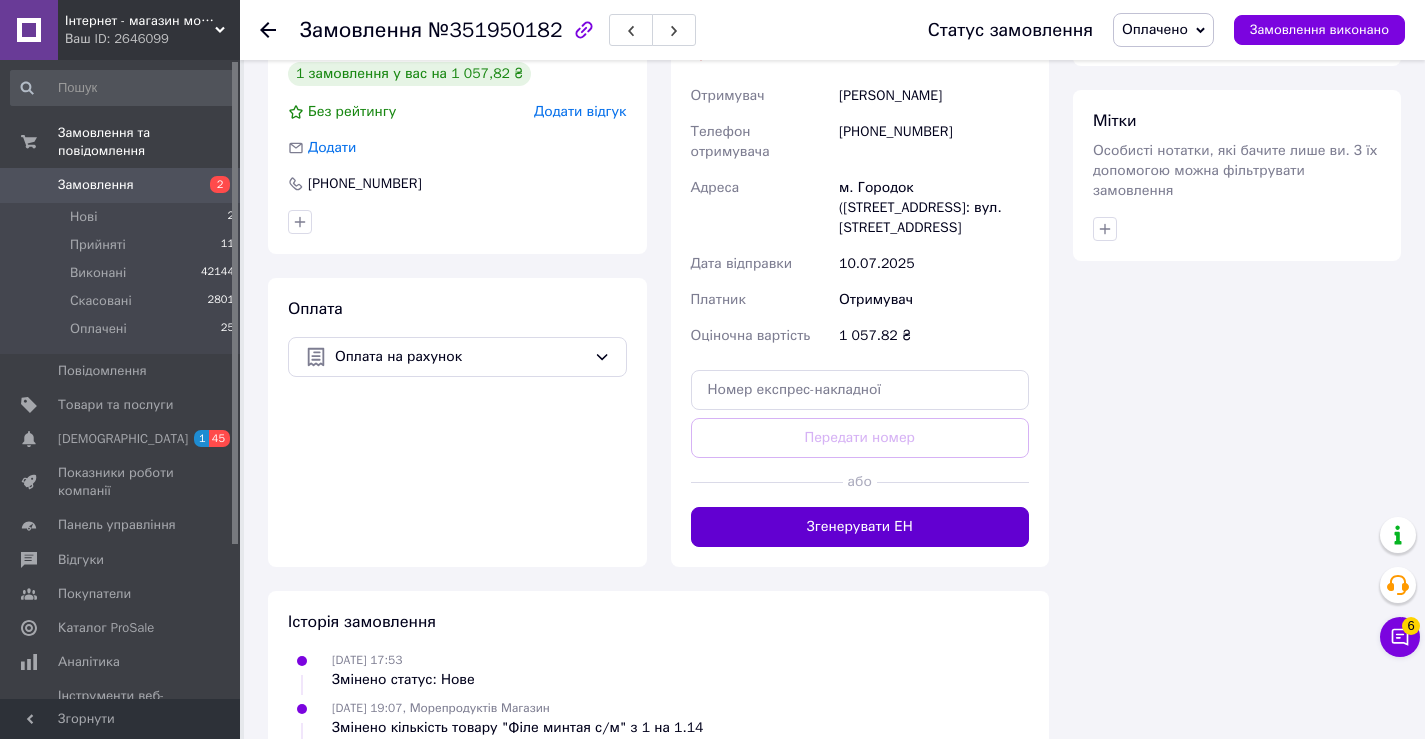 click on "Згенерувати ЕН" at bounding box center (860, 527) 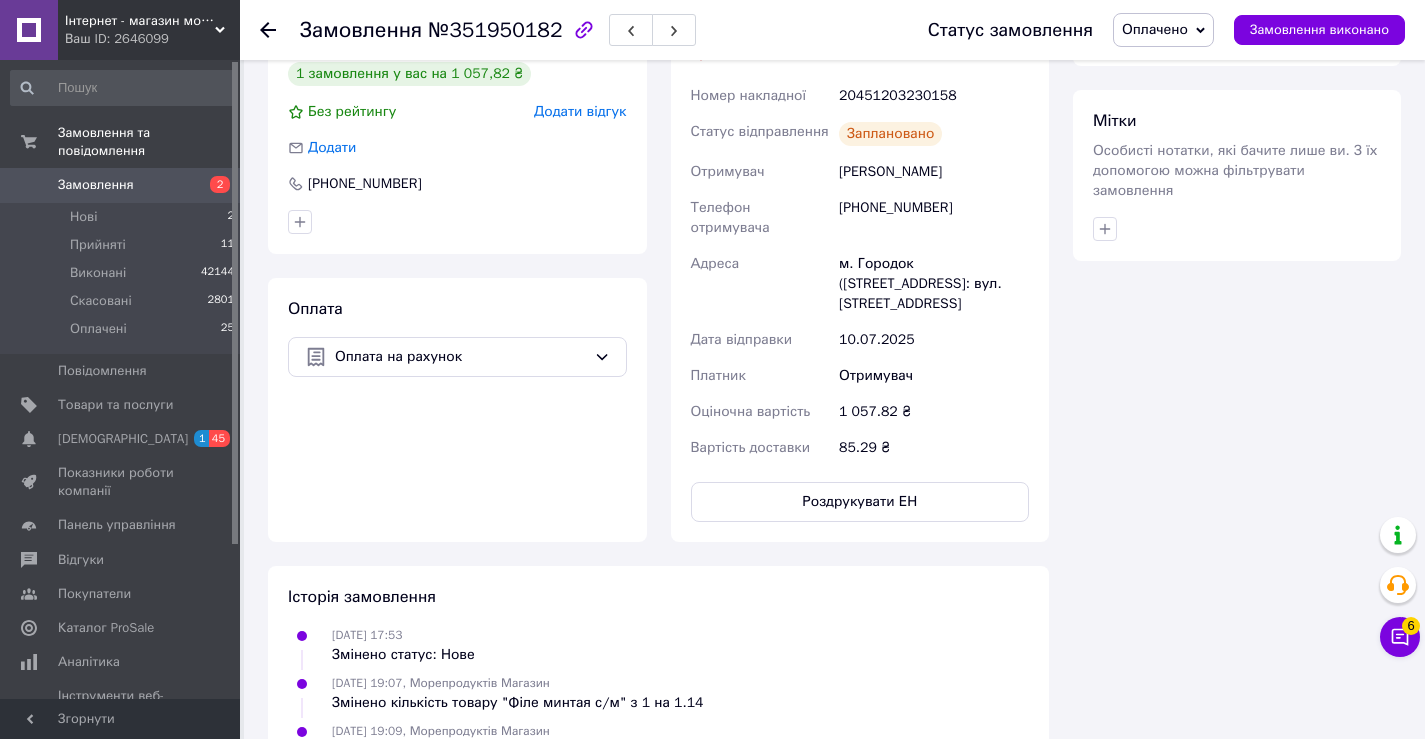 click on "Оплачено" at bounding box center [1155, 29] 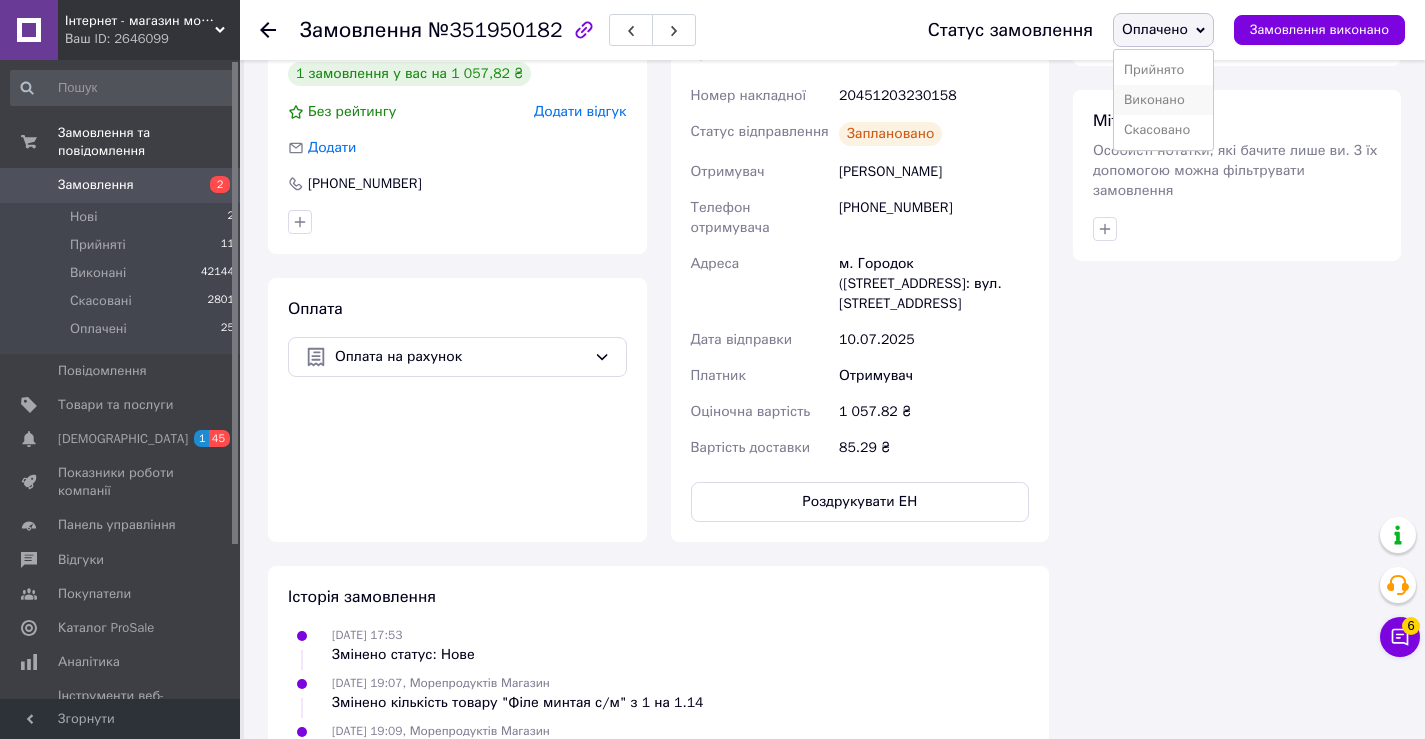 click on "Виконано" at bounding box center (1163, 100) 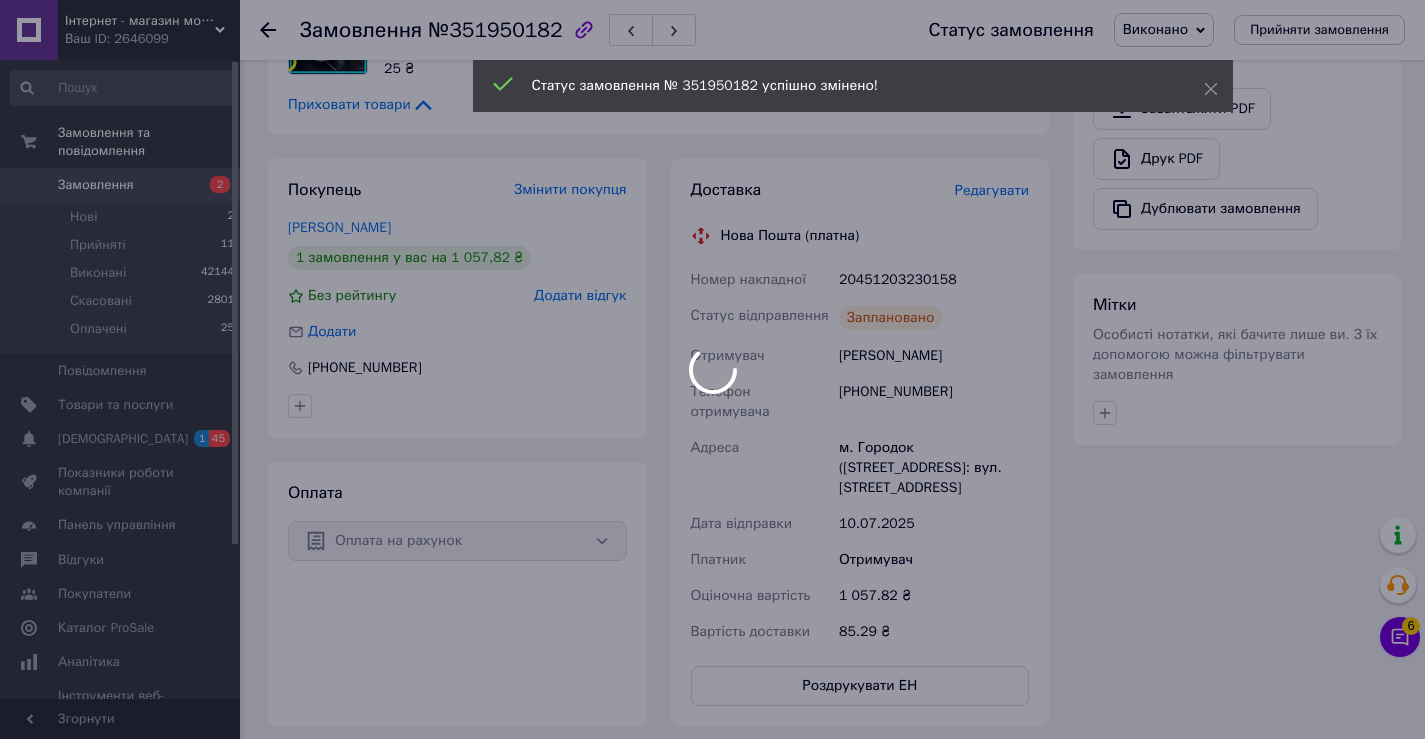 scroll, scrollTop: 900, scrollLeft: 0, axis: vertical 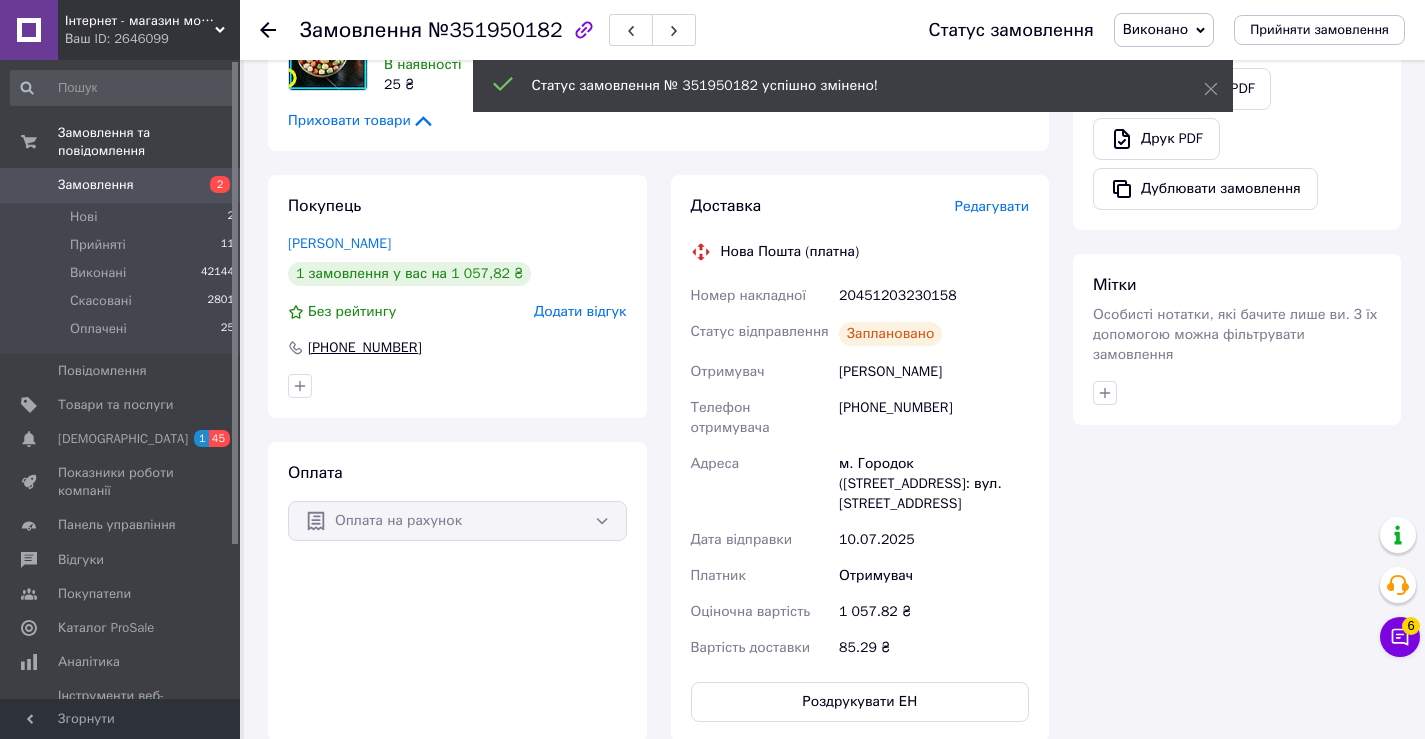 click on "[PHONE_NUMBER]" at bounding box center [365, 348] 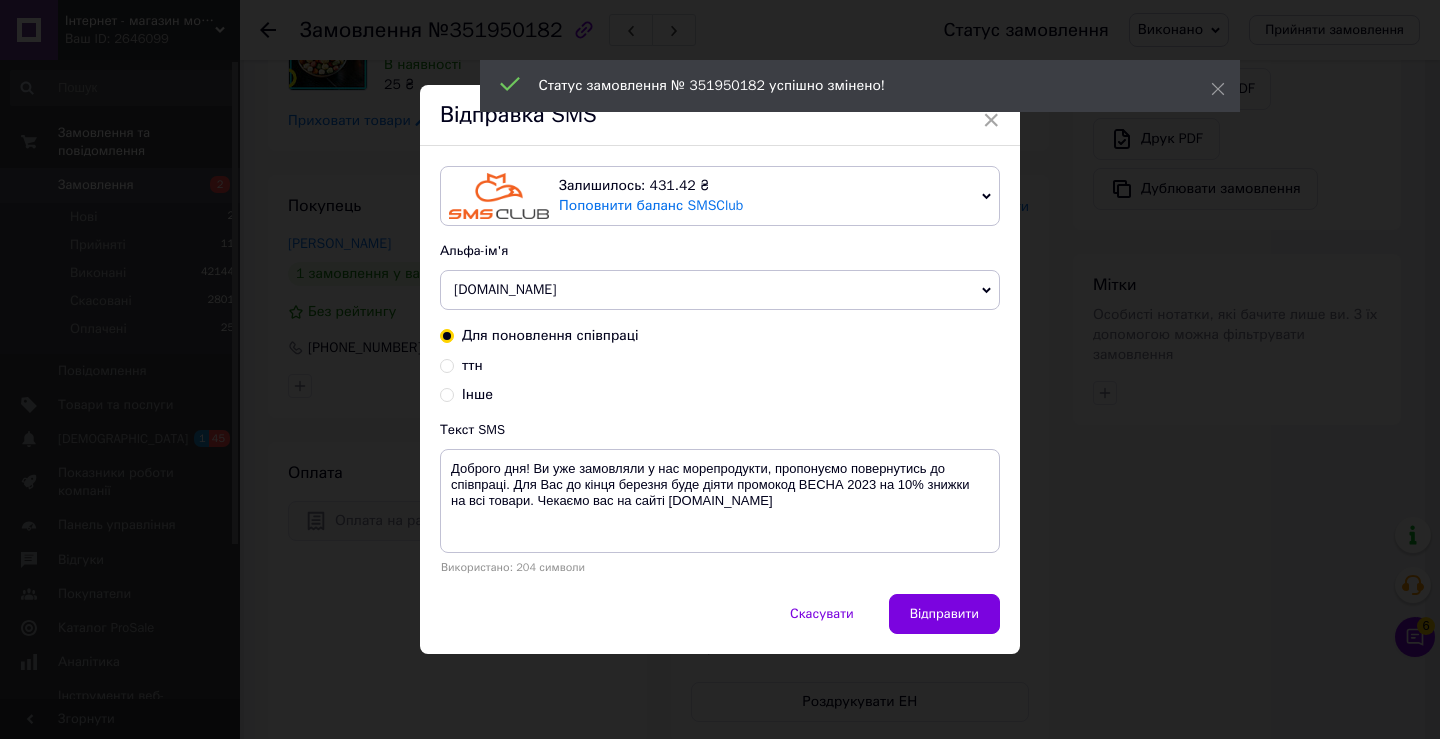 click on "ттн" at bounding box center (447, 364) 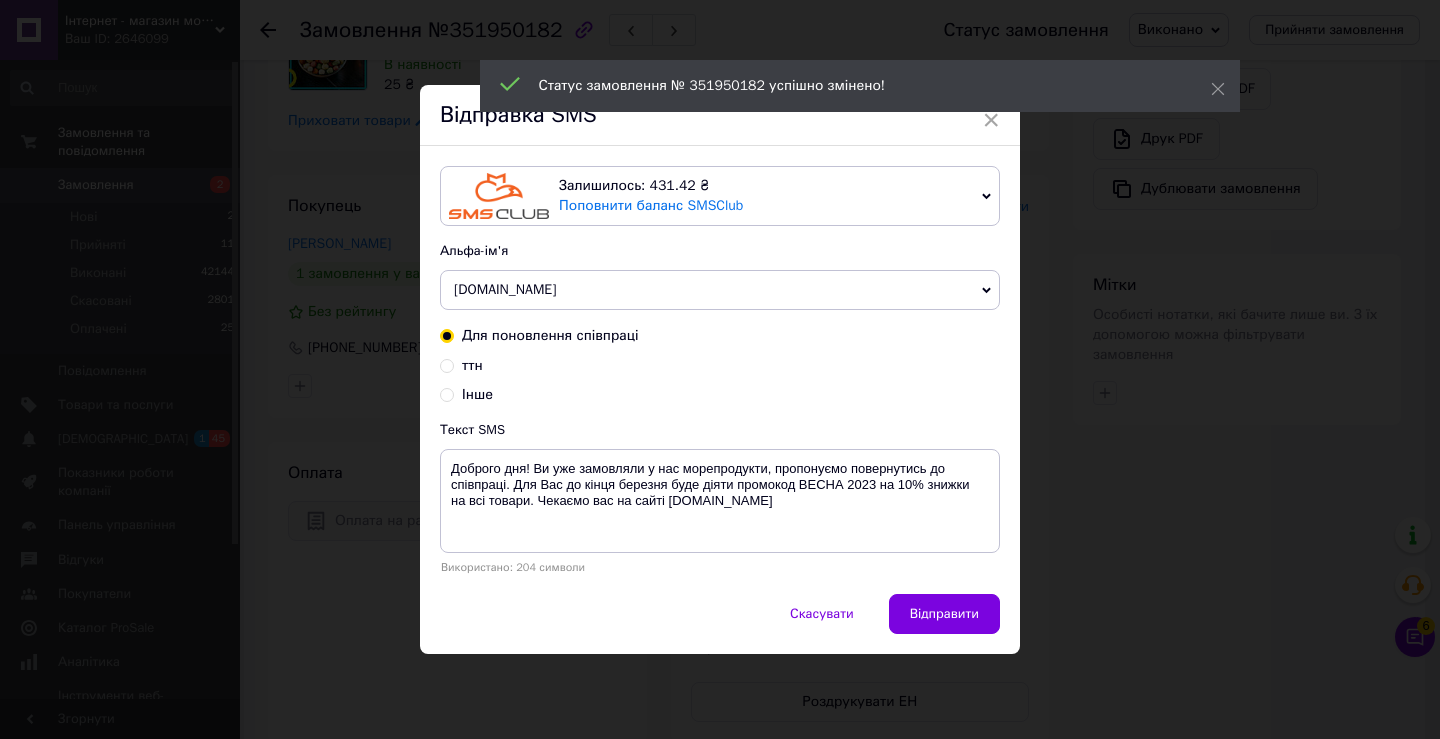 radio on "true" 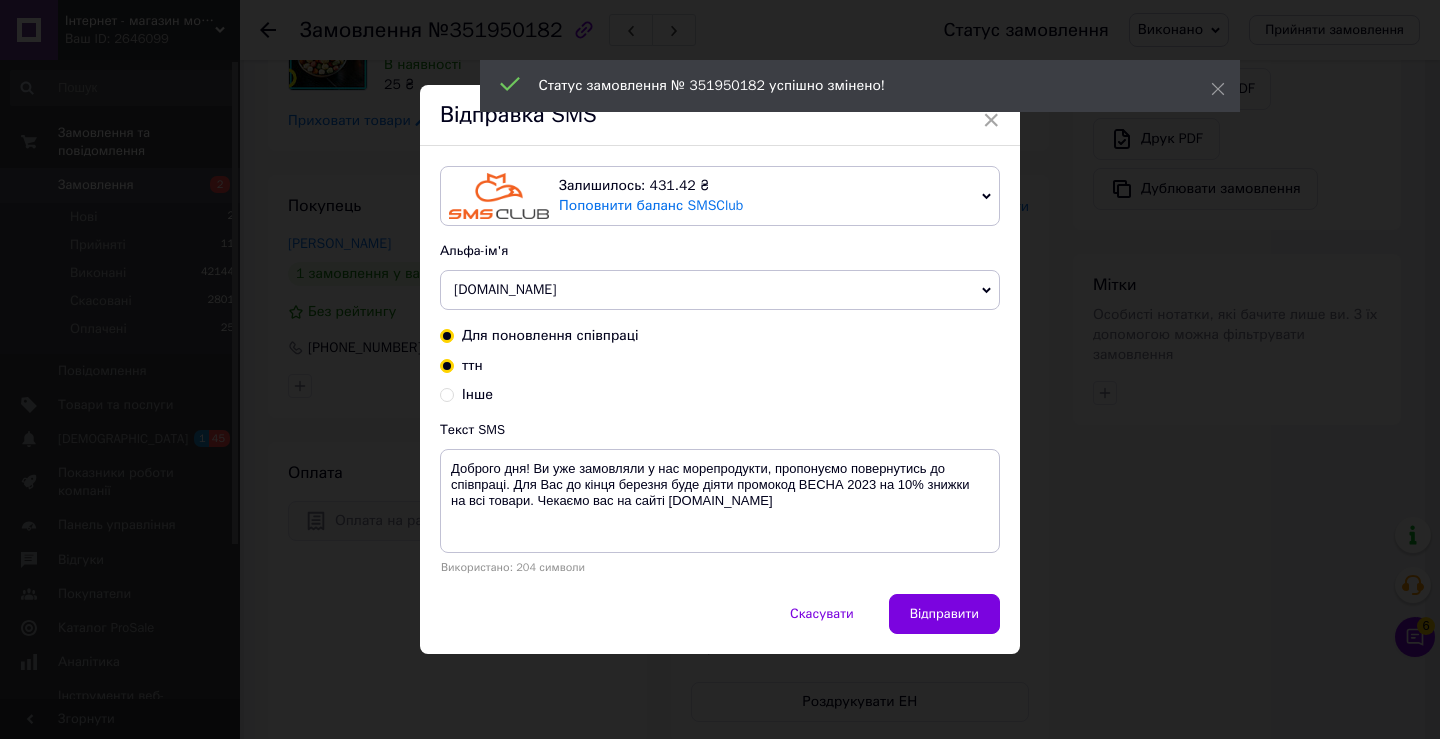 radio on "false" 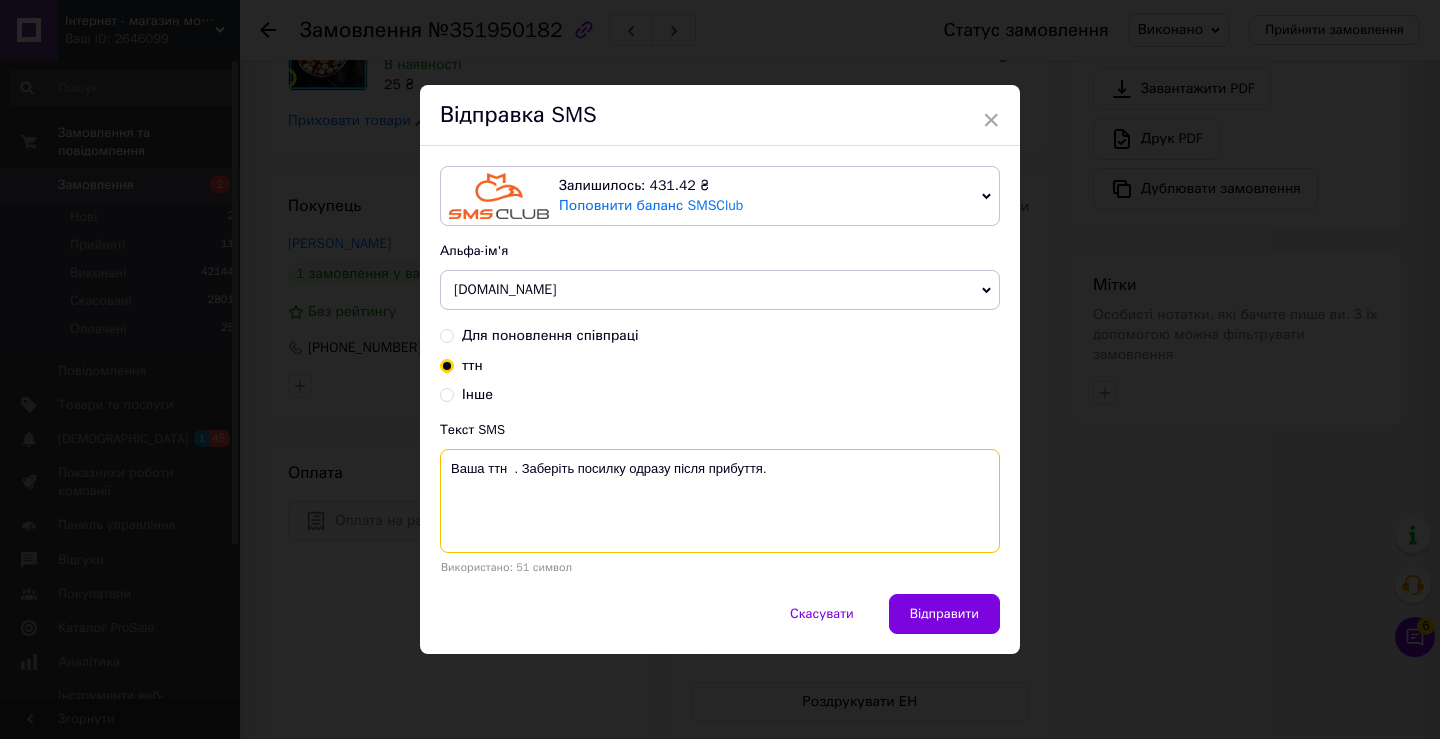 click on "Ваша ттн  . Заберіть посилку одразу після прибуття." at bounding box center [720, 501] 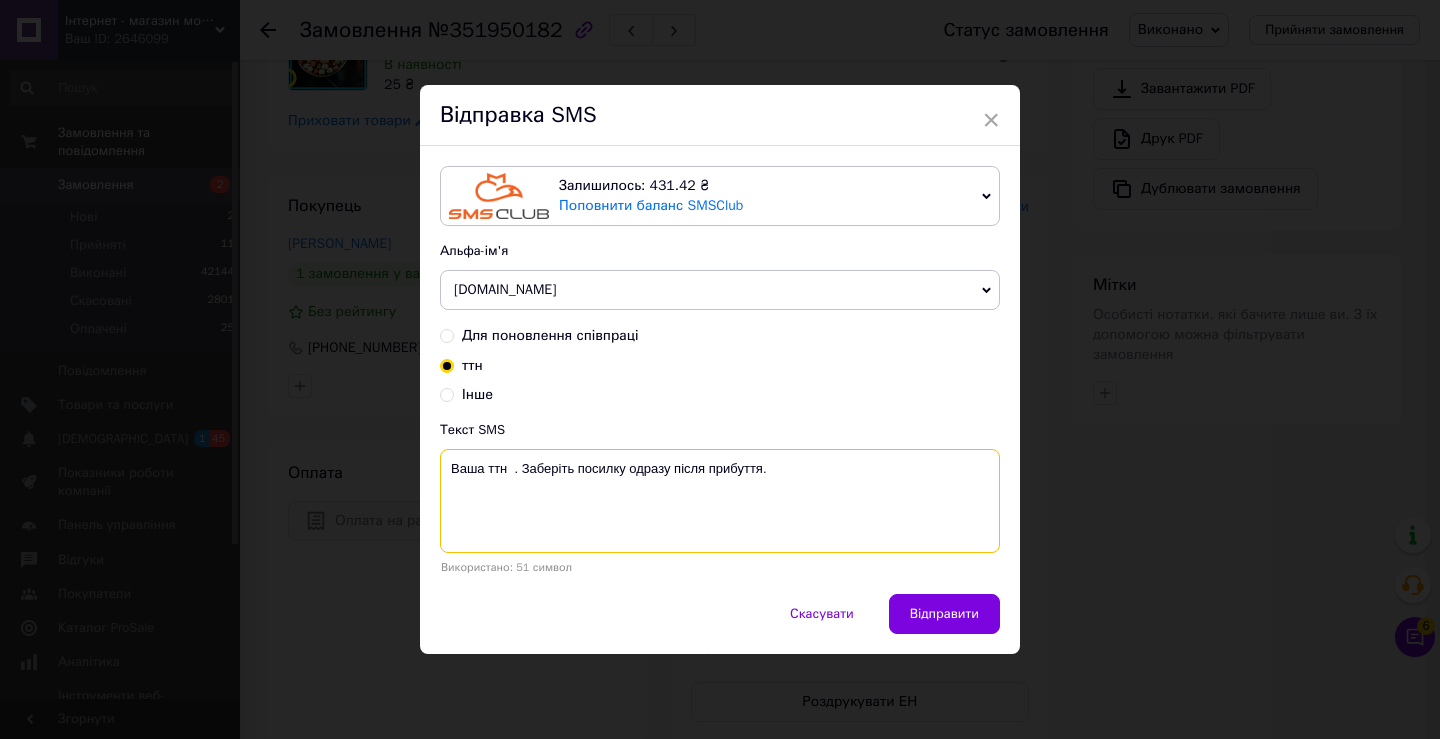 paste on "20451203230158" 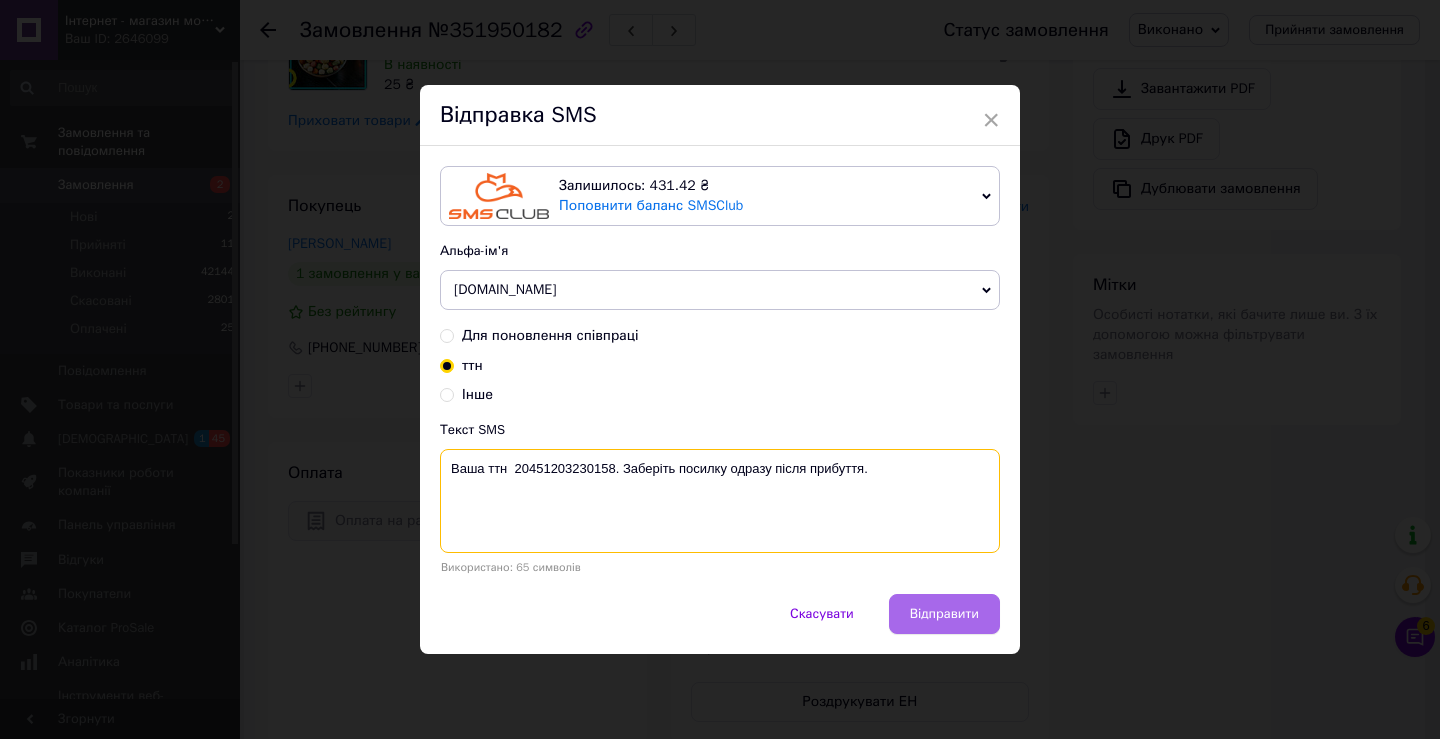 type on "Ваша ттн  20451203230158. Заберіть посилку одразу після прибуття." 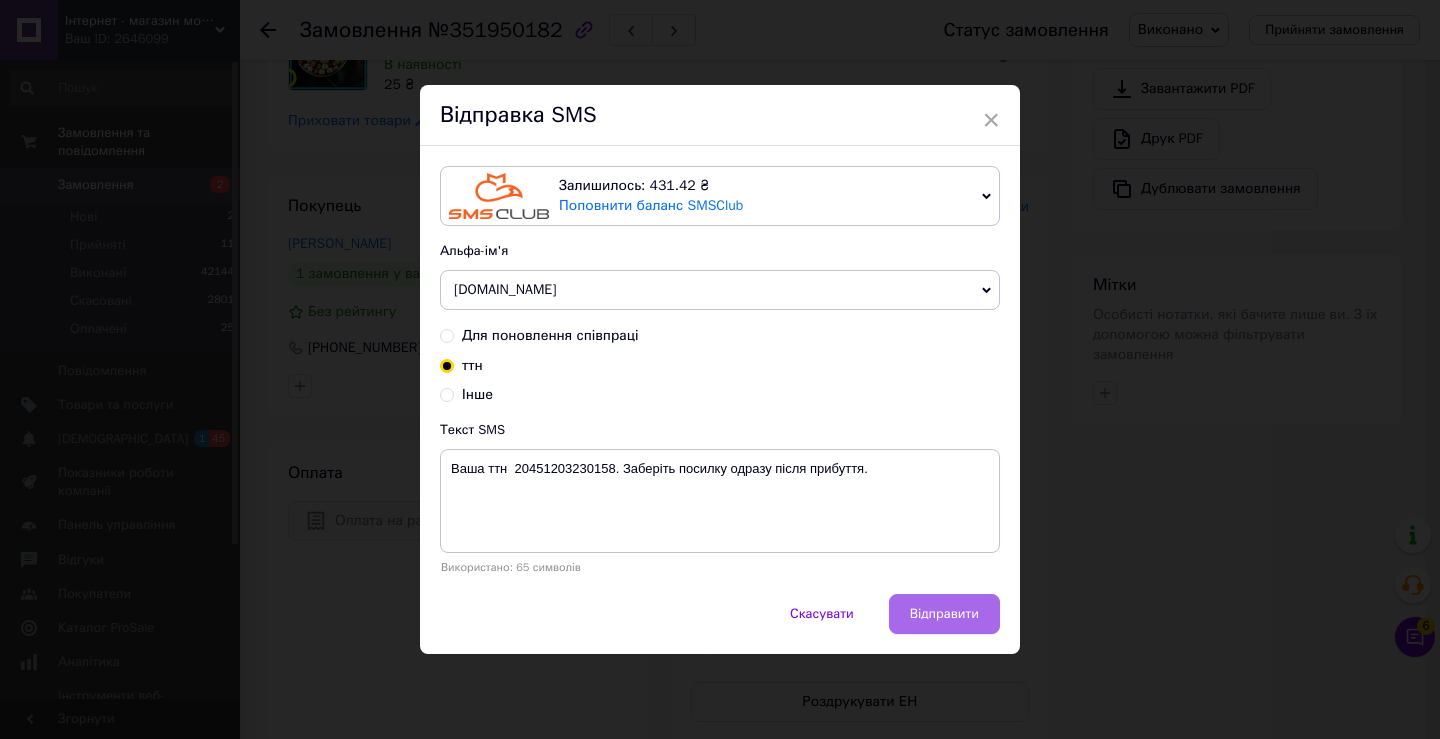 click on "Відправити" at bounding box center [944, 614] 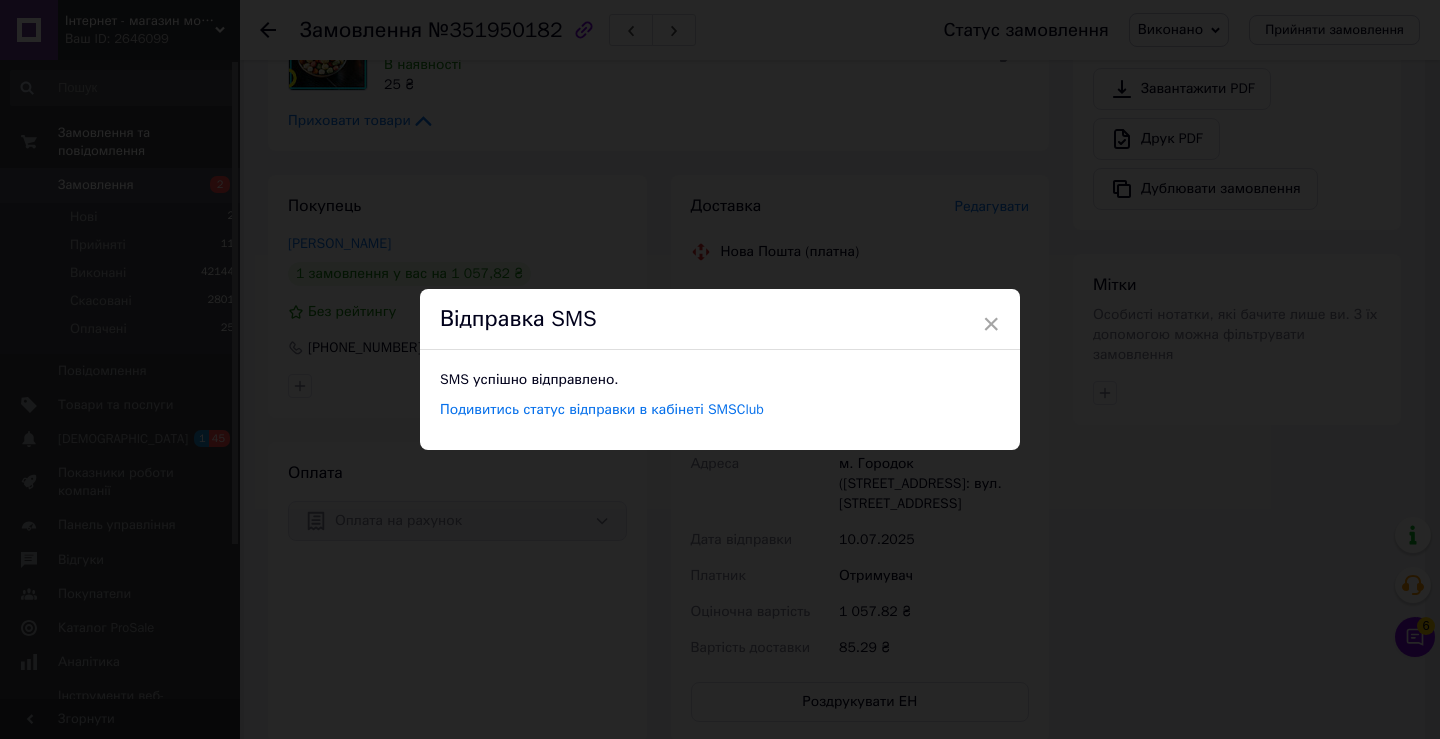 click on "Відправка SMS" at bounding box center (720, 319) 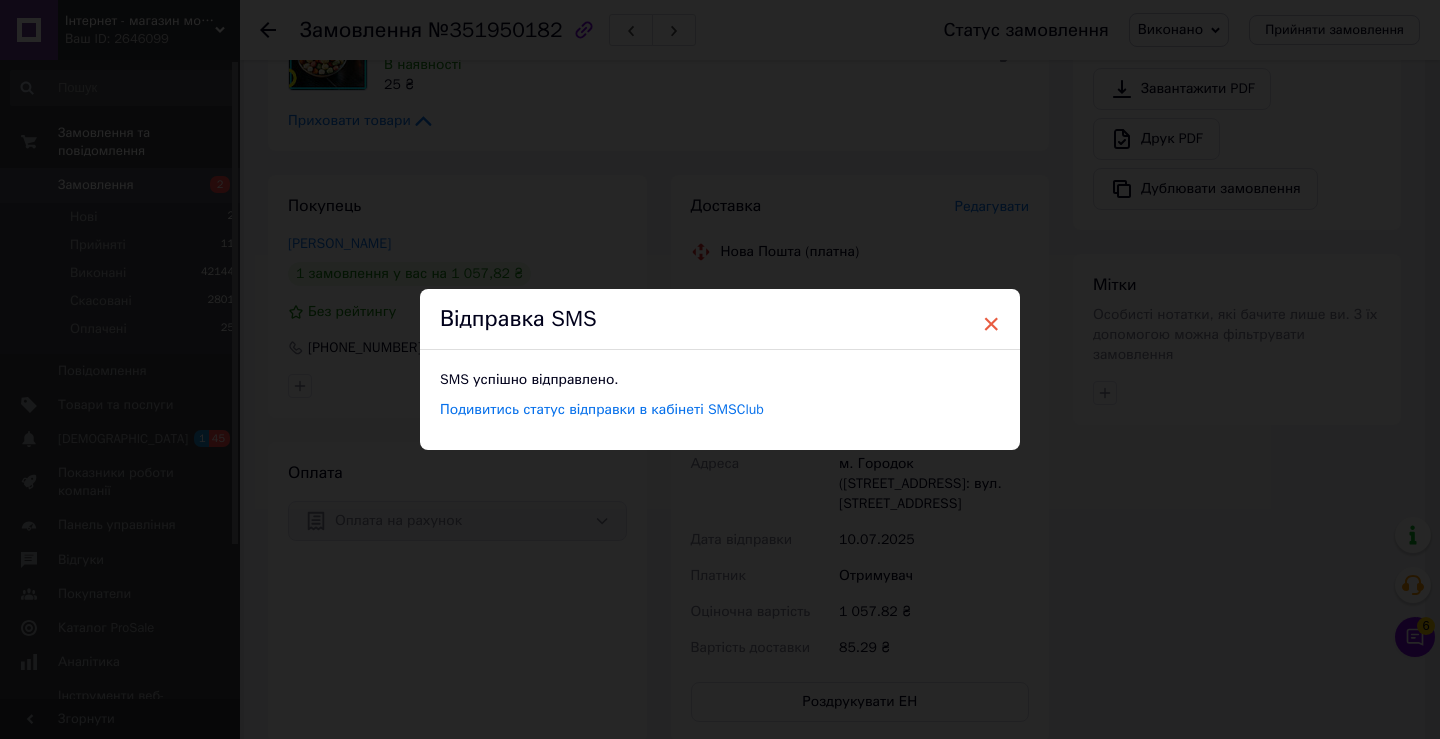 click on "×" at bounding box center (991, 324) 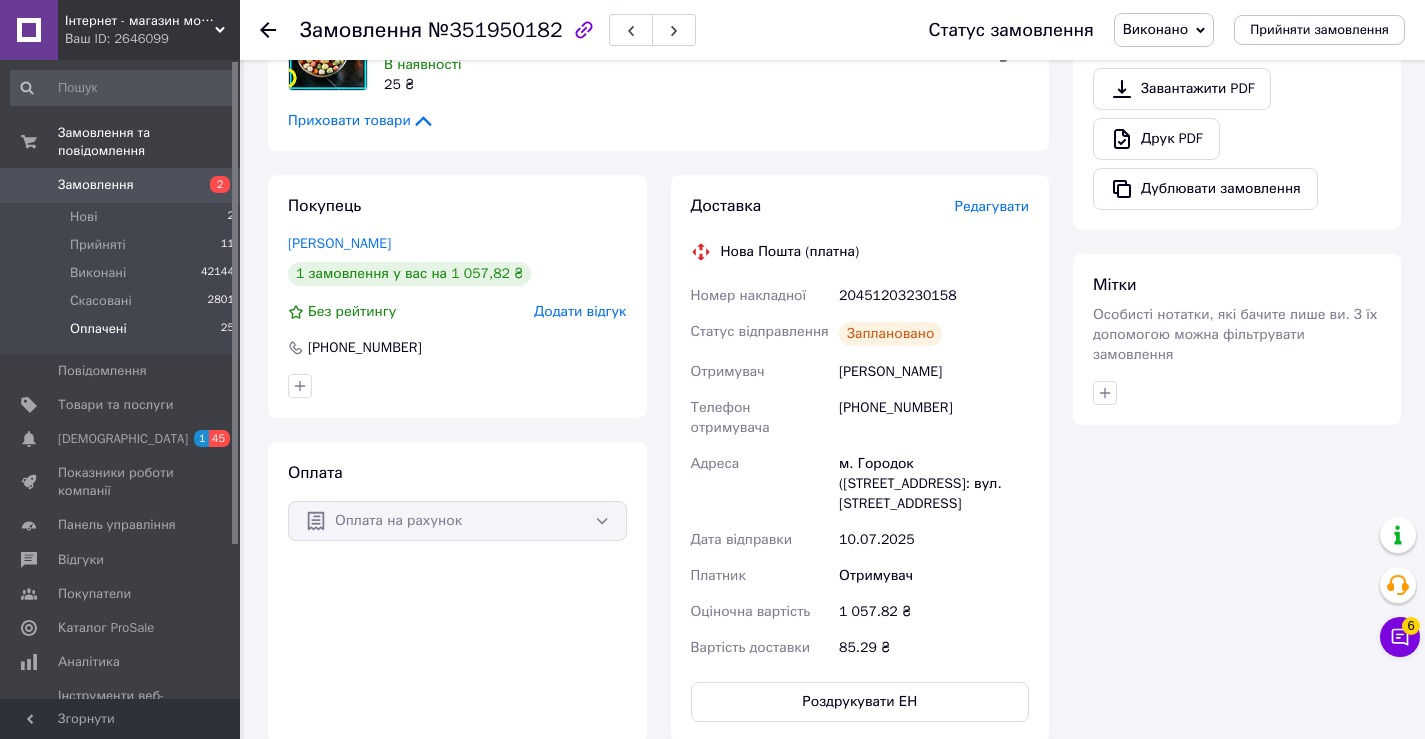 click on "Оплачені" at bounding box center [98, 329] 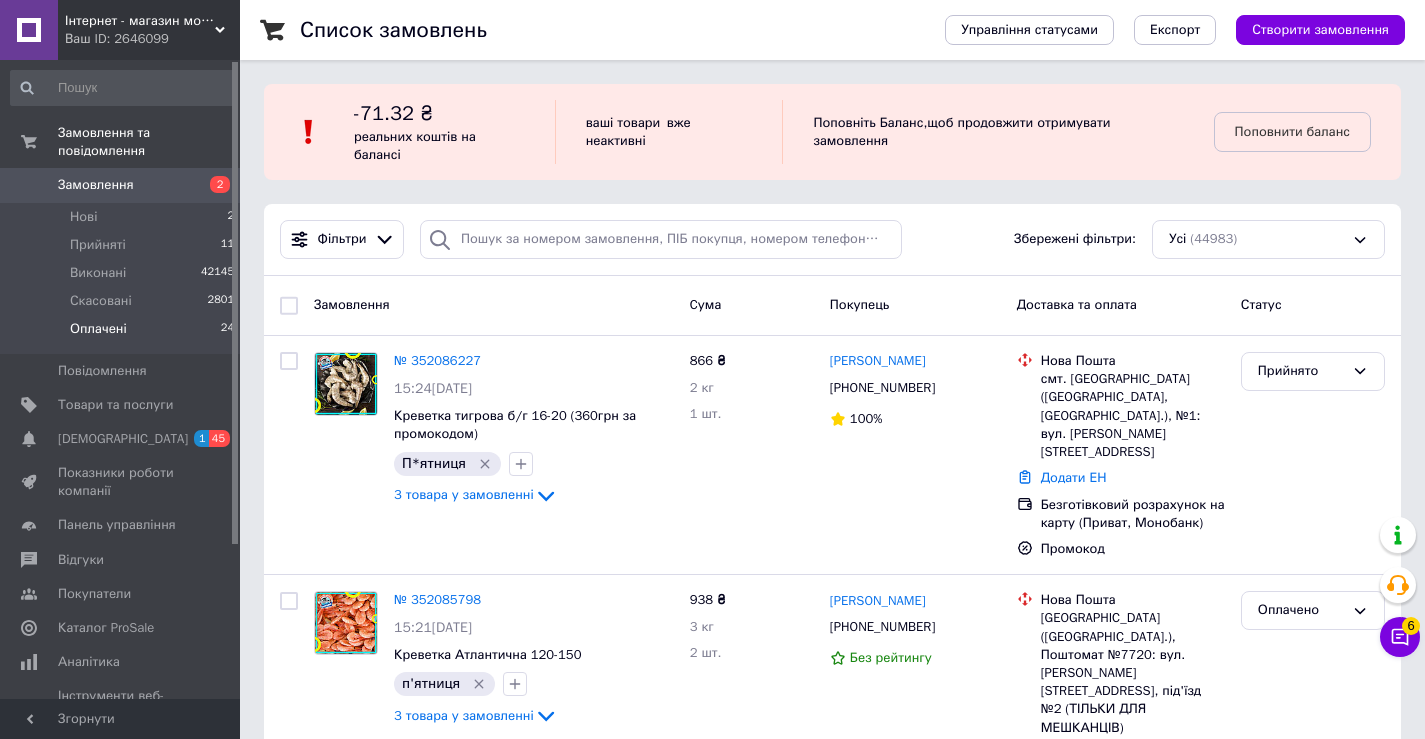 click on "Оплачені" at bounding box center (98, 329) 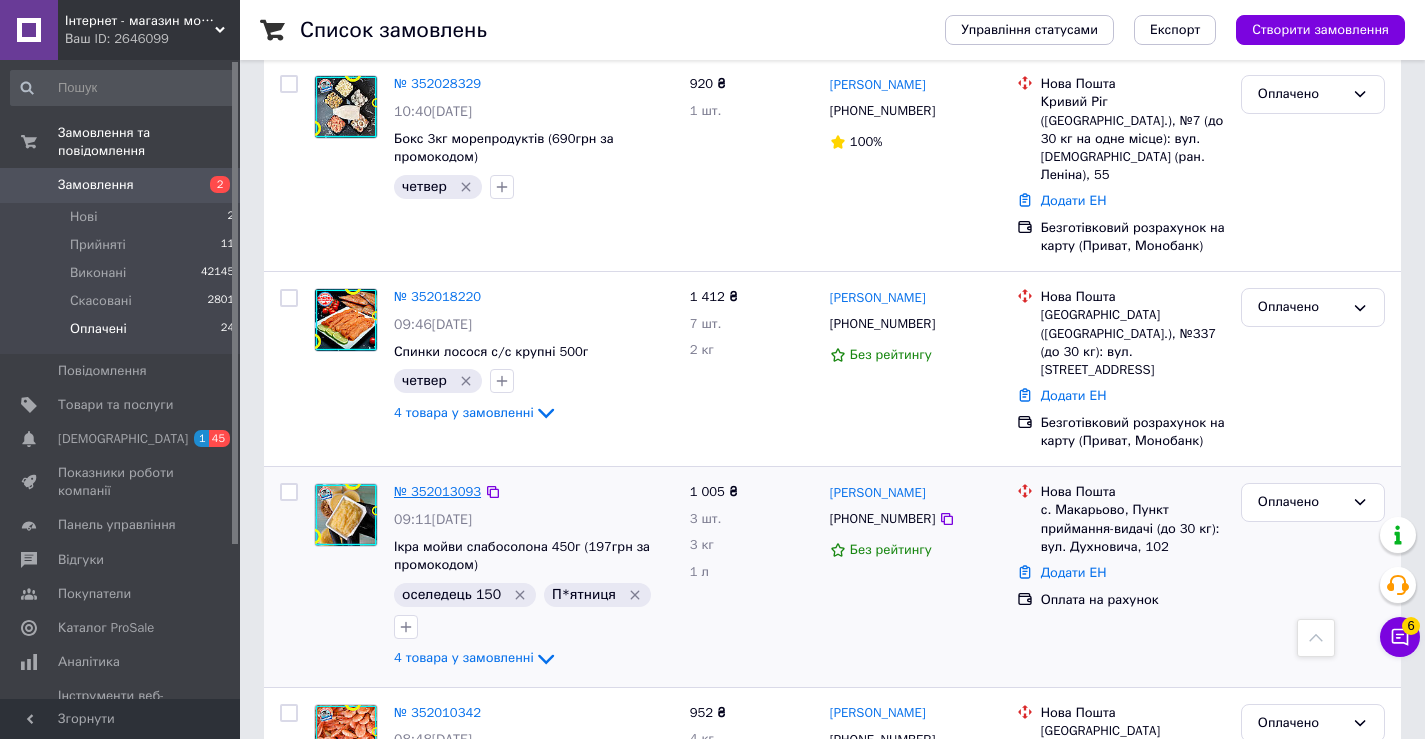 scroll, scrollTop: 2120, scrollLeft: 0, axis: vertical 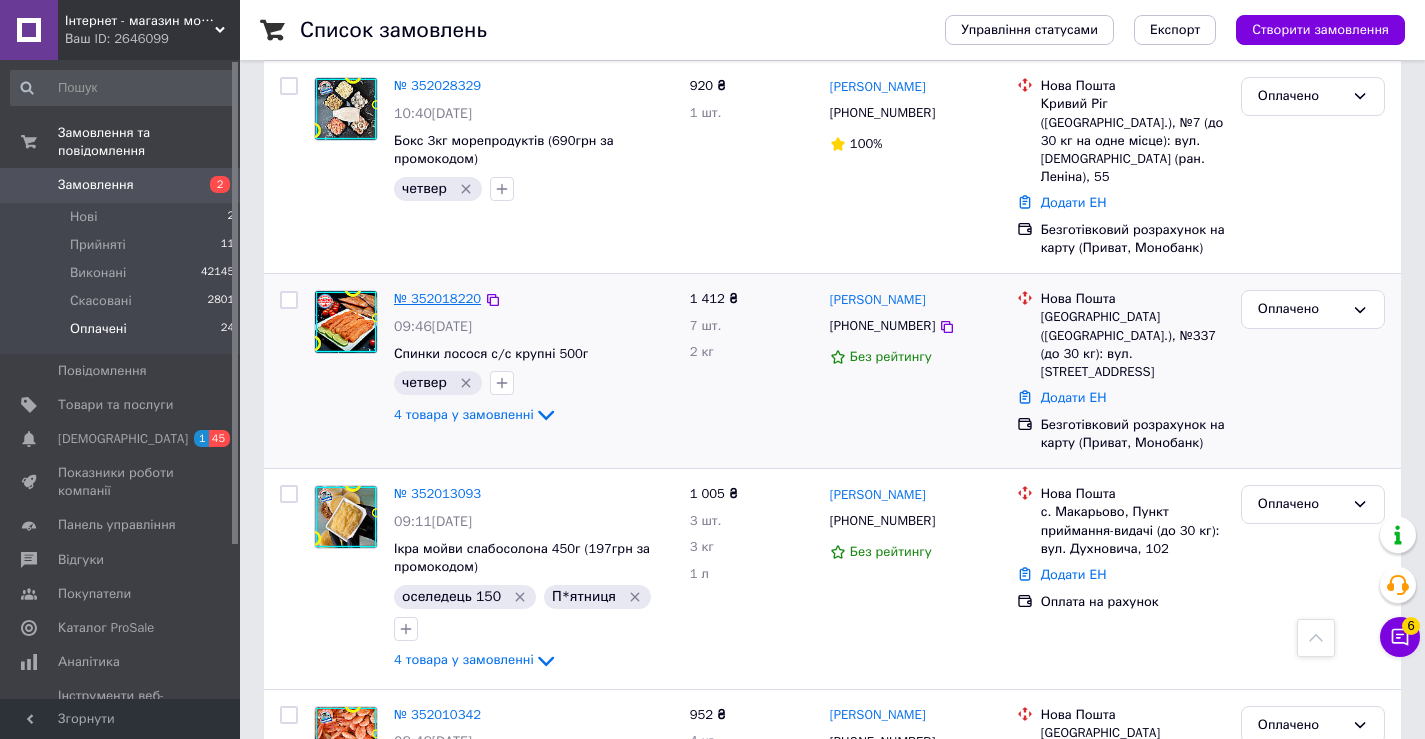 click on "№ 352018220" at bounding box center (437, 298) 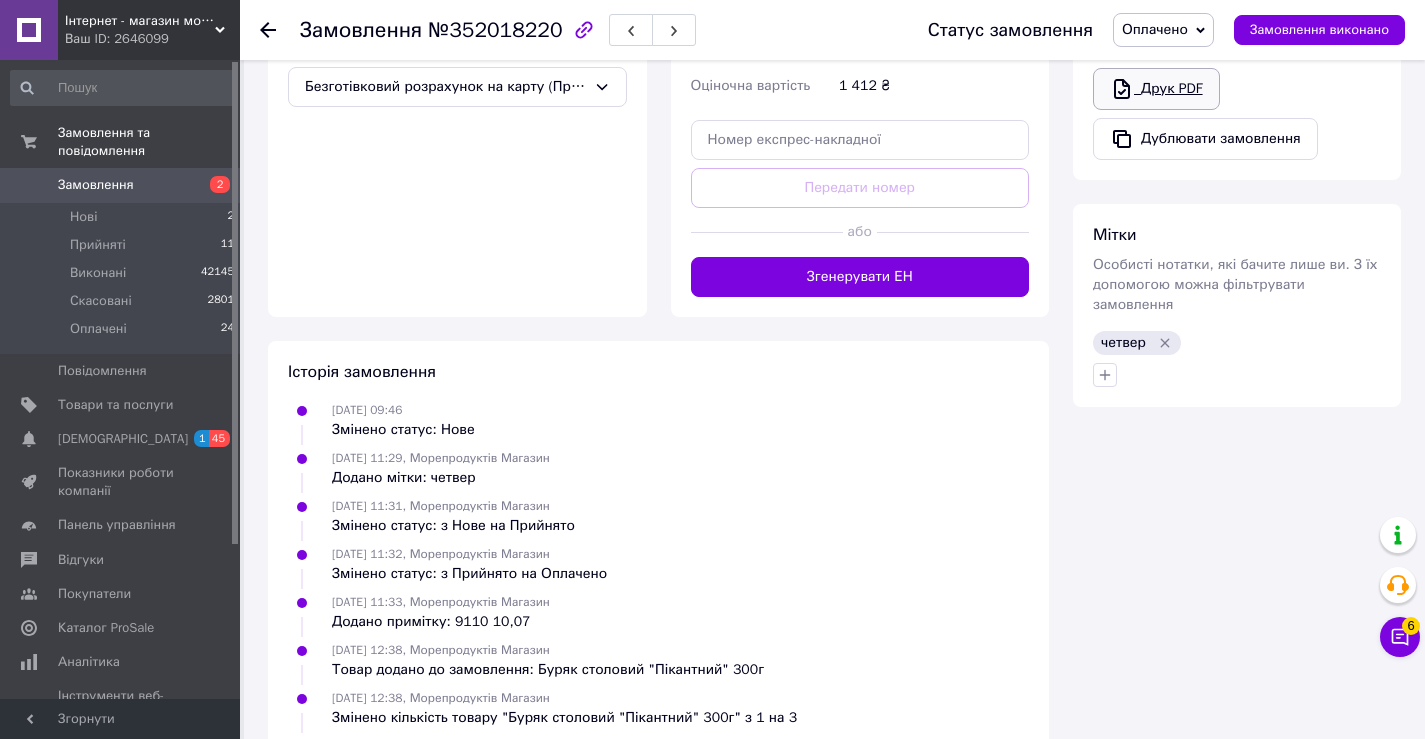 scroll, scrollTop: 871, scrollLeft: 0, axis: vertical 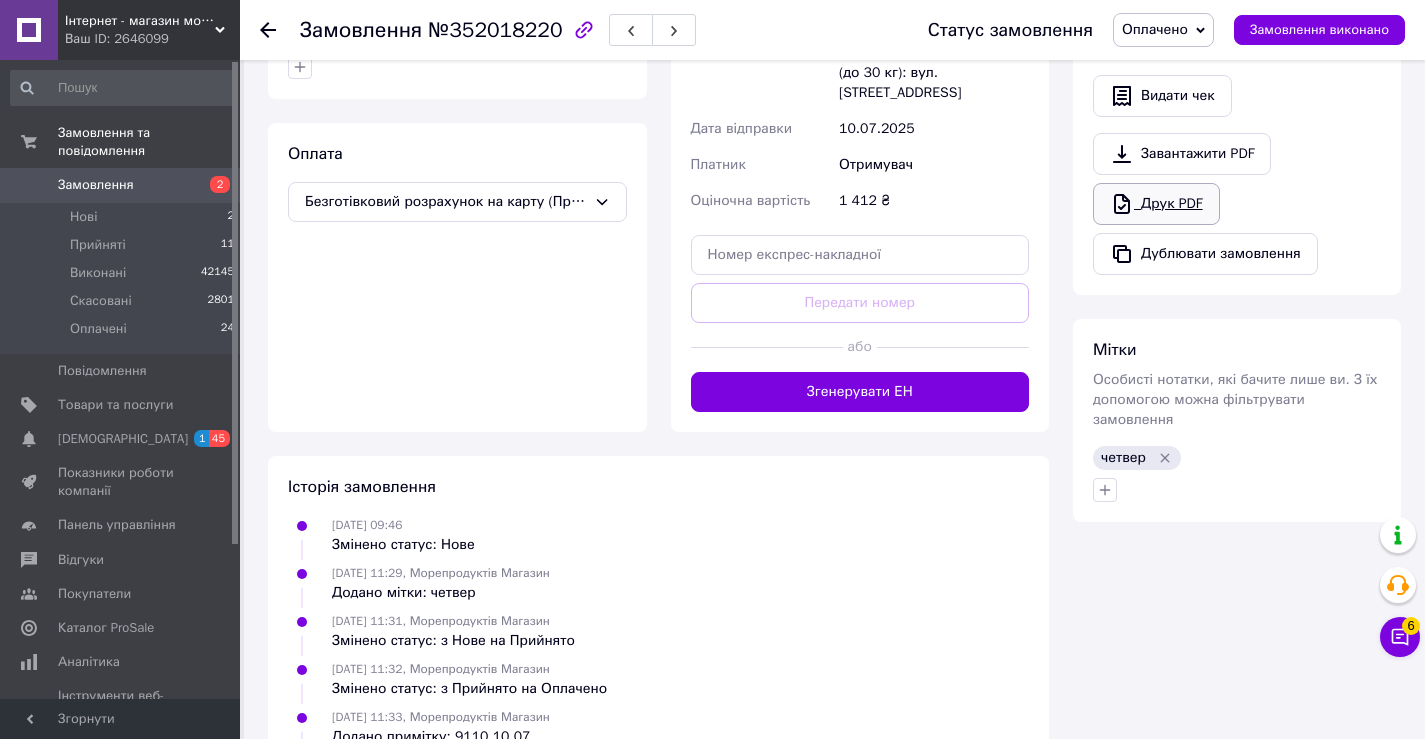 click on "Друк PDF" at bounding box center (1156, 204) 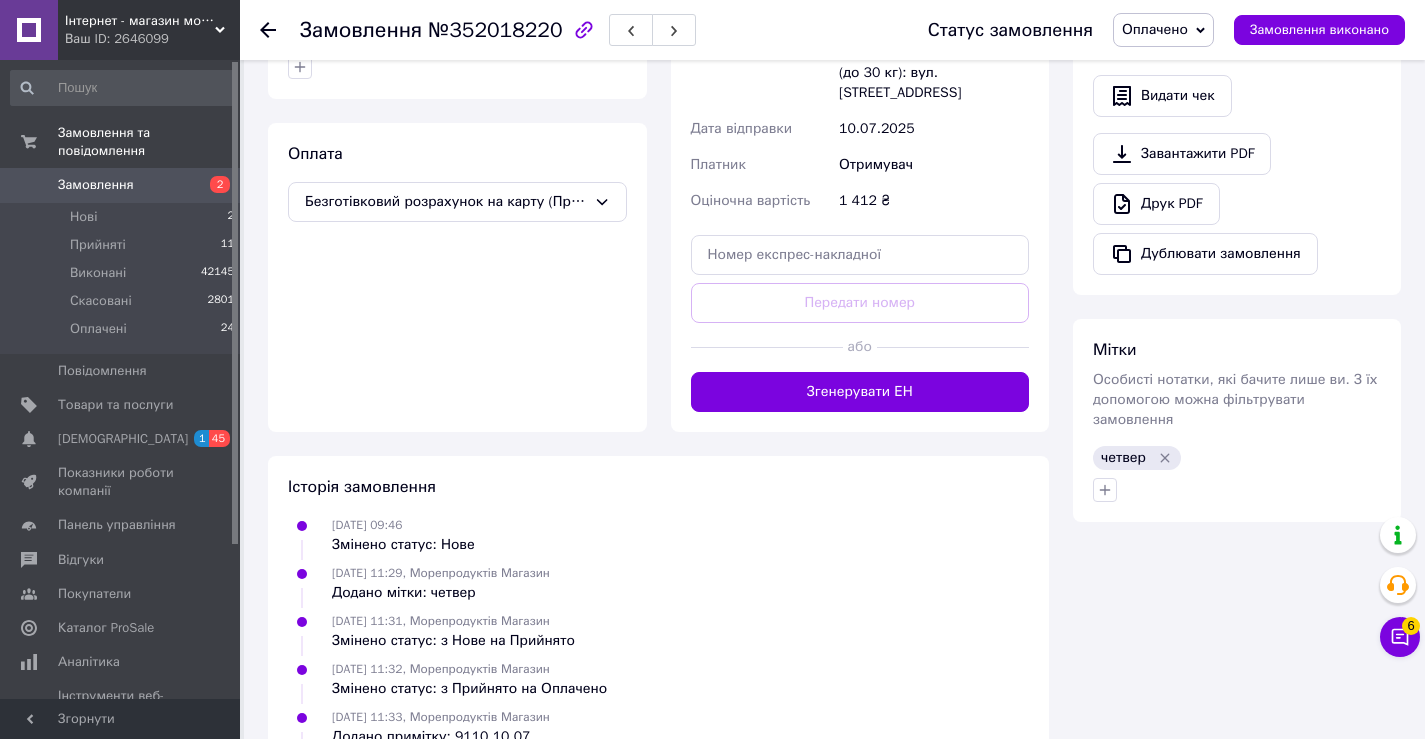 click 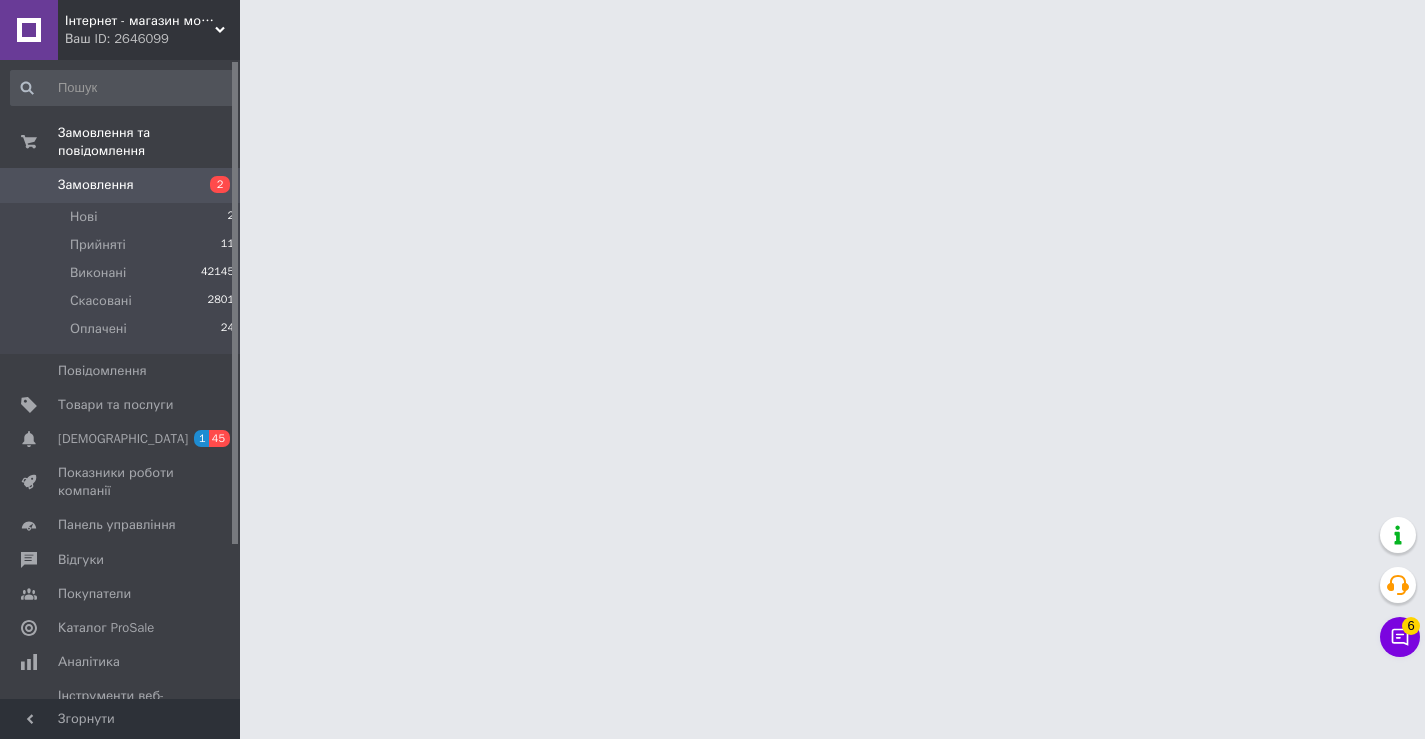 scroll, scrollTop: 0, scrollLeft: 0, axis: both 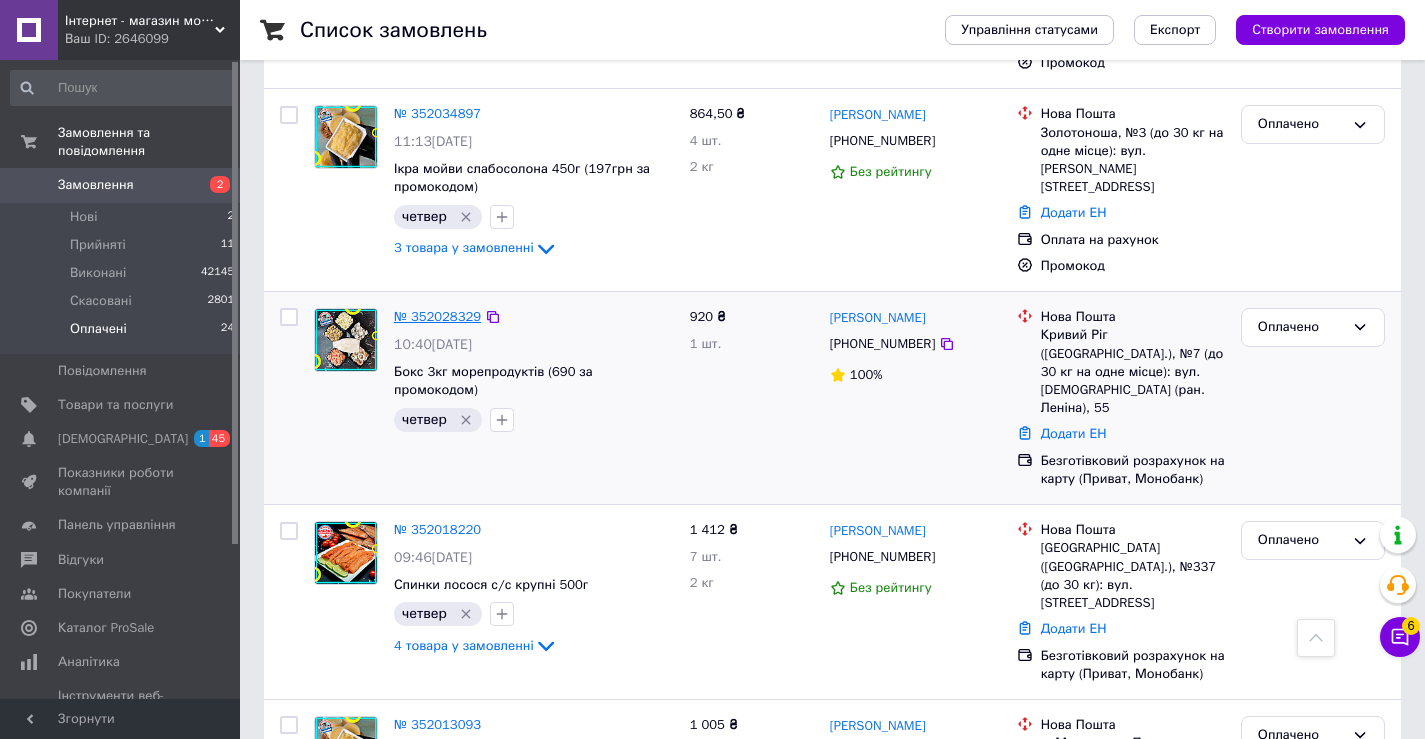 drag, startPoint x: 384, startPoint y: 242, endPoint x: 423, endPoint y: 241, distance: 39.012817 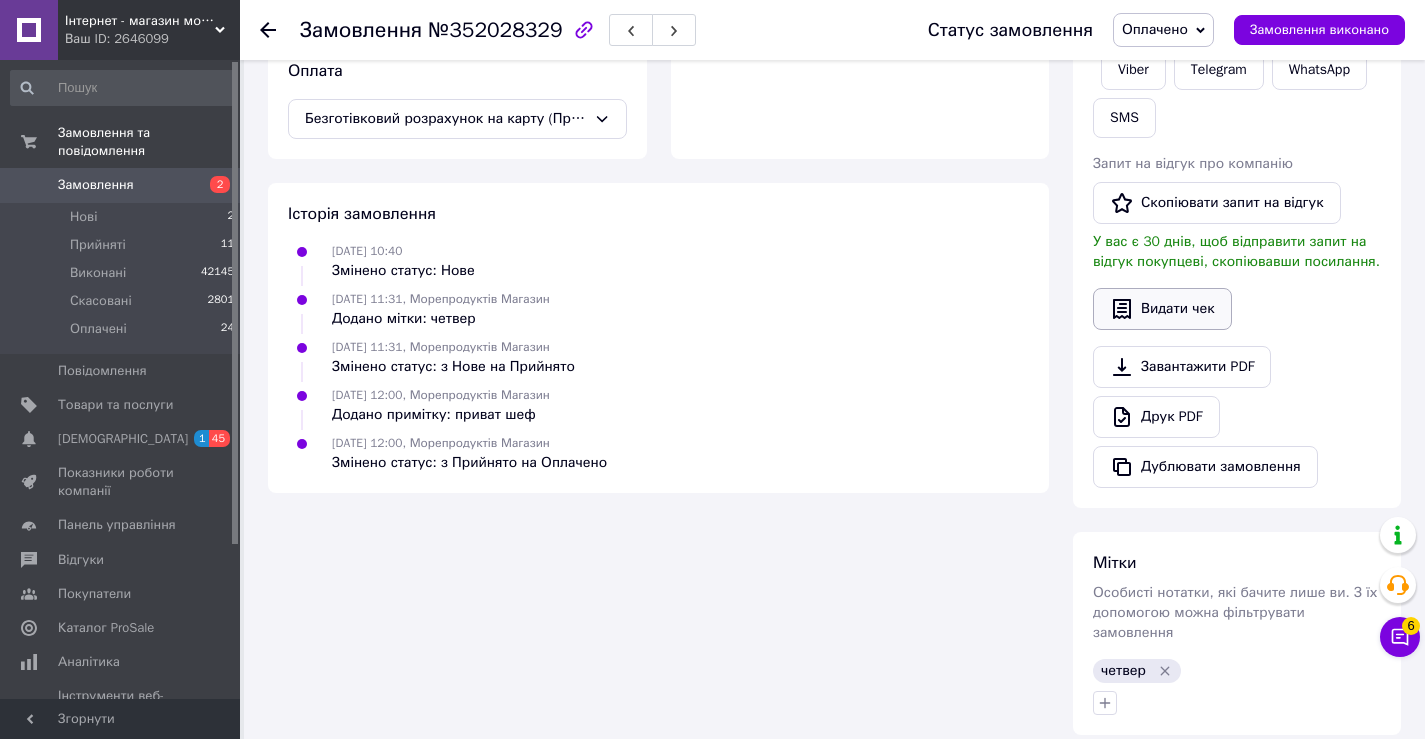 scroll, scrollTop: 658, scrollLeft: 0, axis: vertical 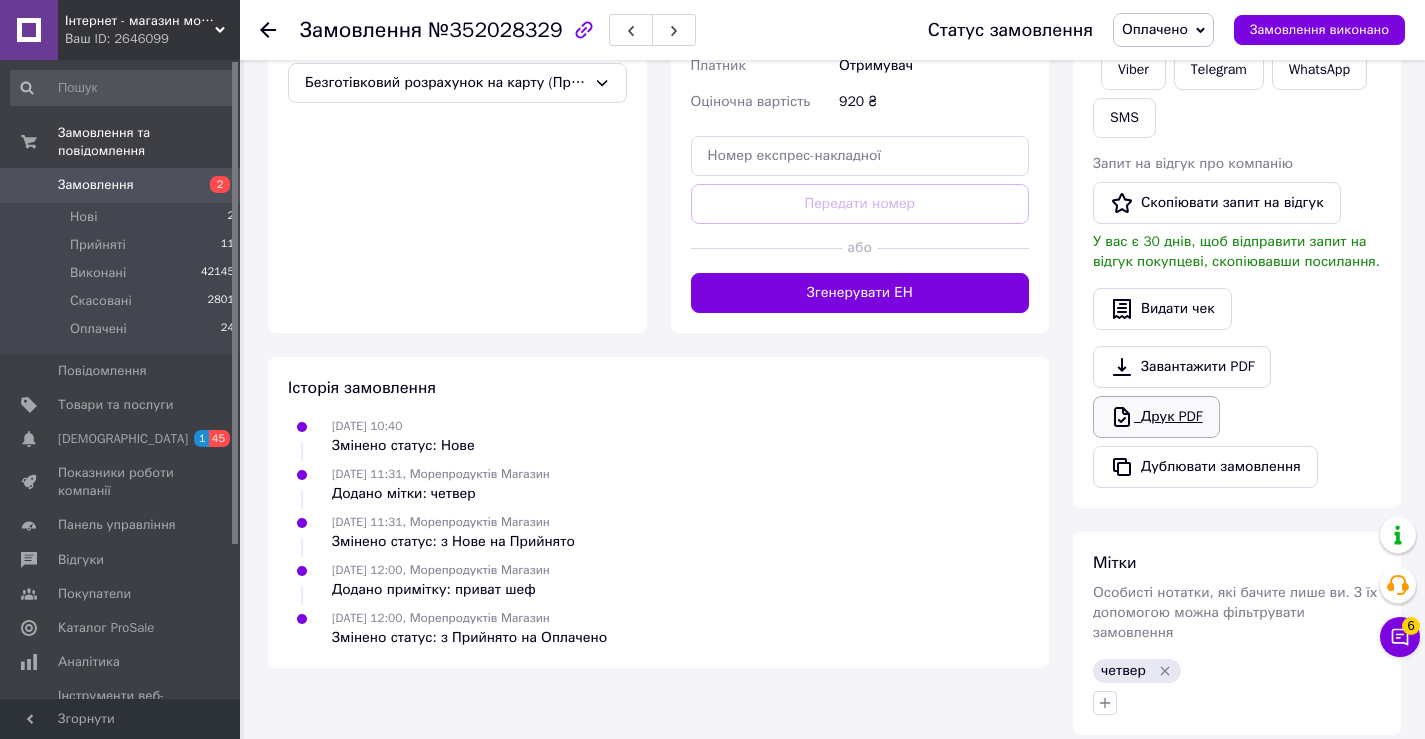 click on "Друк PDF" at bounding box center (1156, 417) 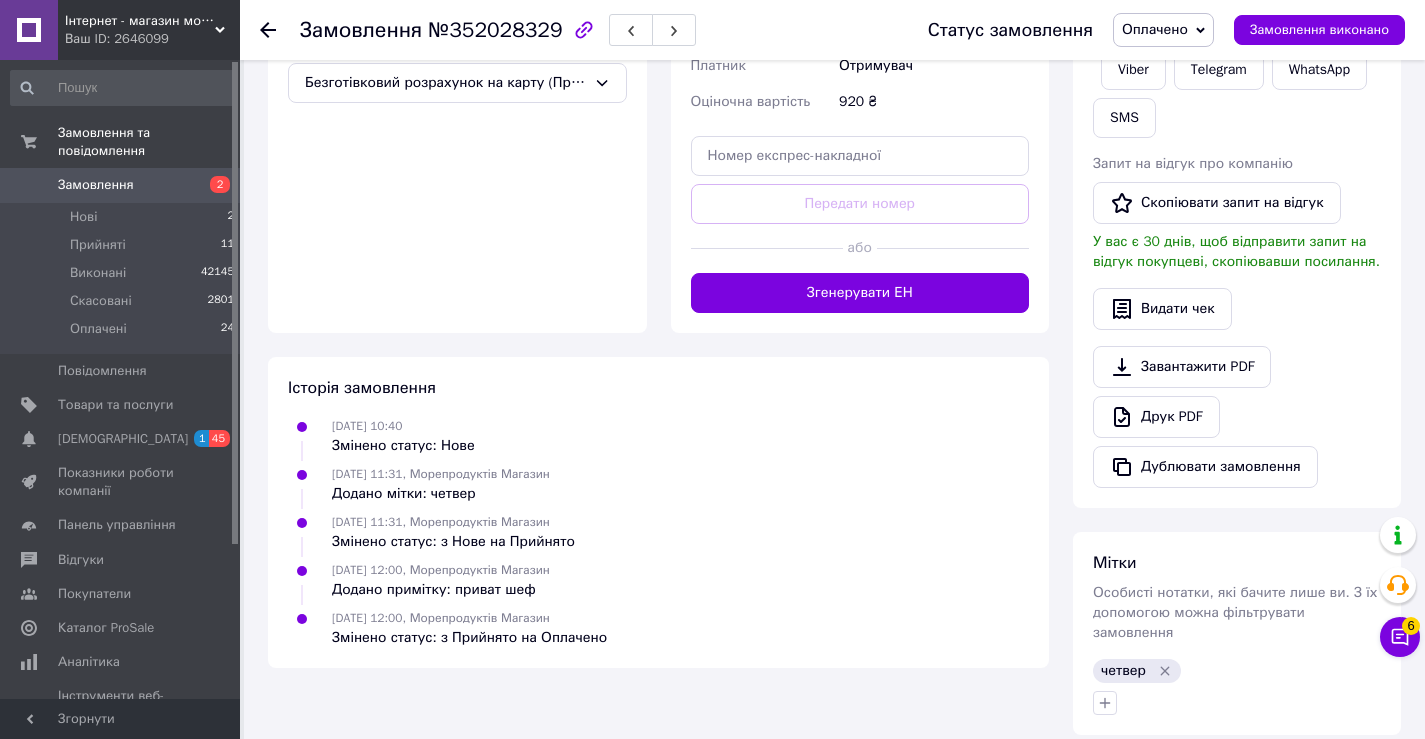 click 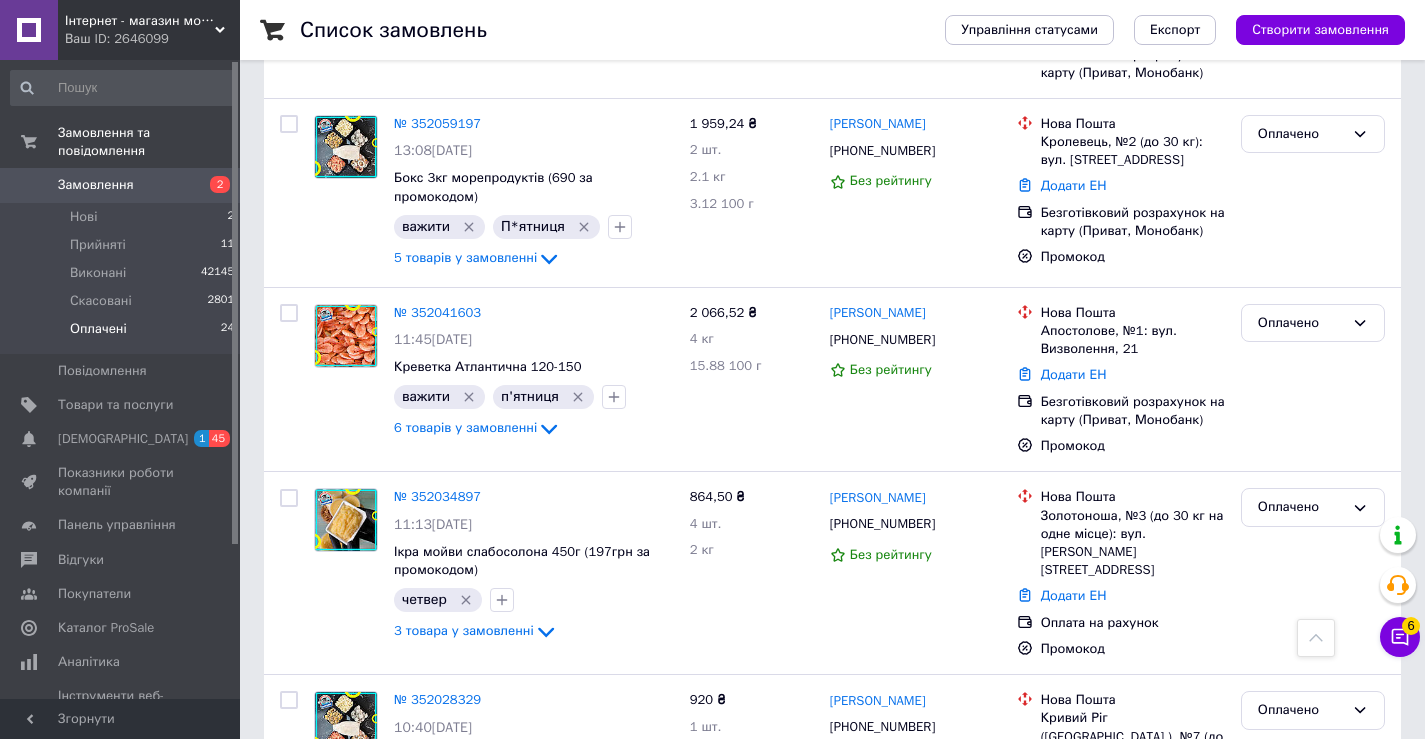 scroll, scrollTop: 1689, scrollLeft: 0, axis: vertical 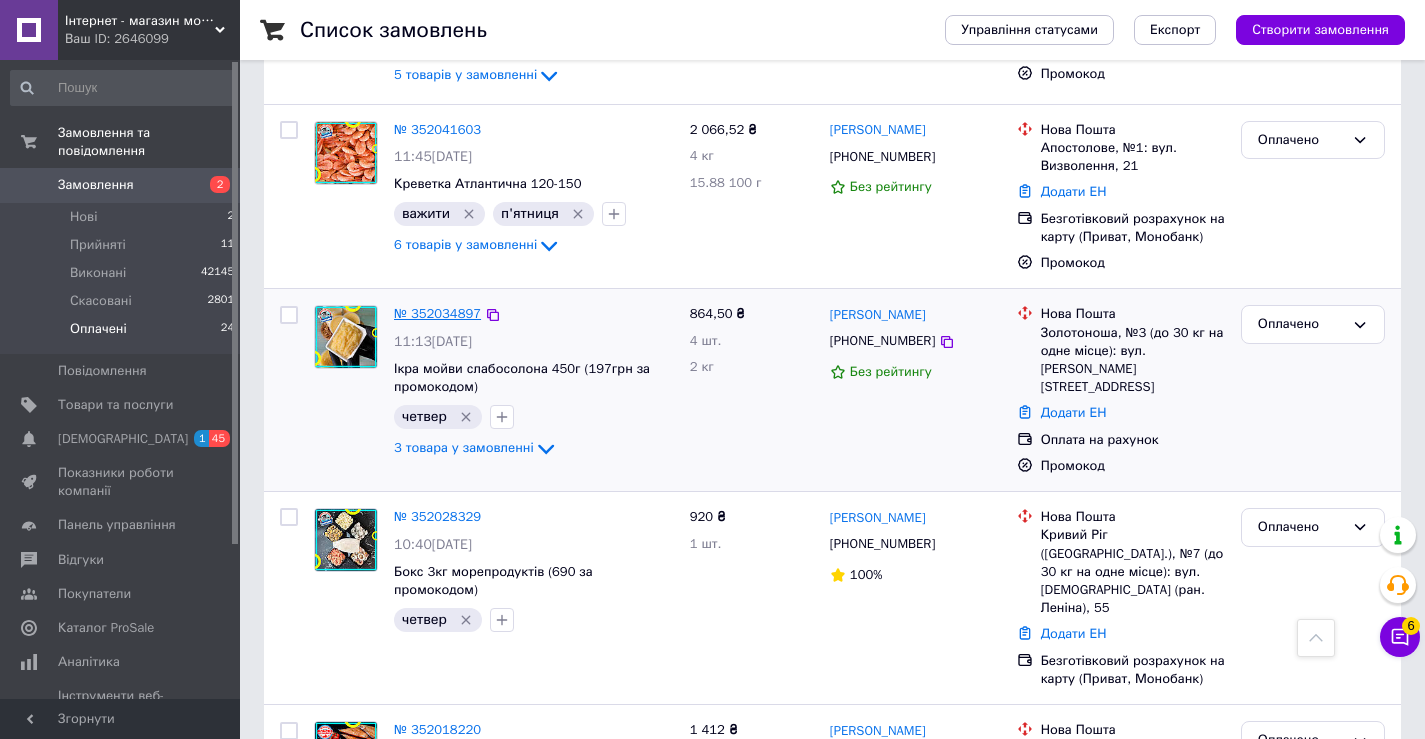 click on "№ 352034897" at bounding box center [437, 313] 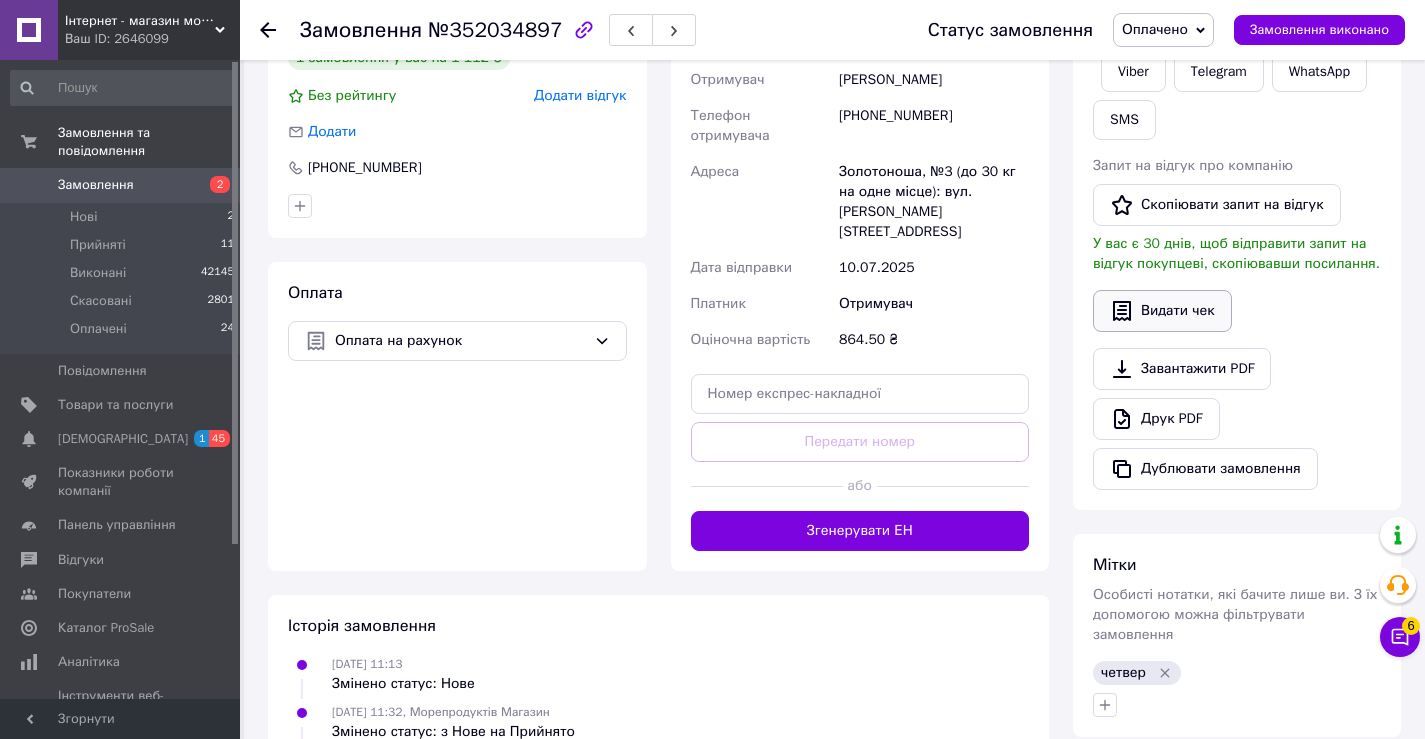 scroll, scrollTop: 823, scrollLeft: 0, axis: vertical 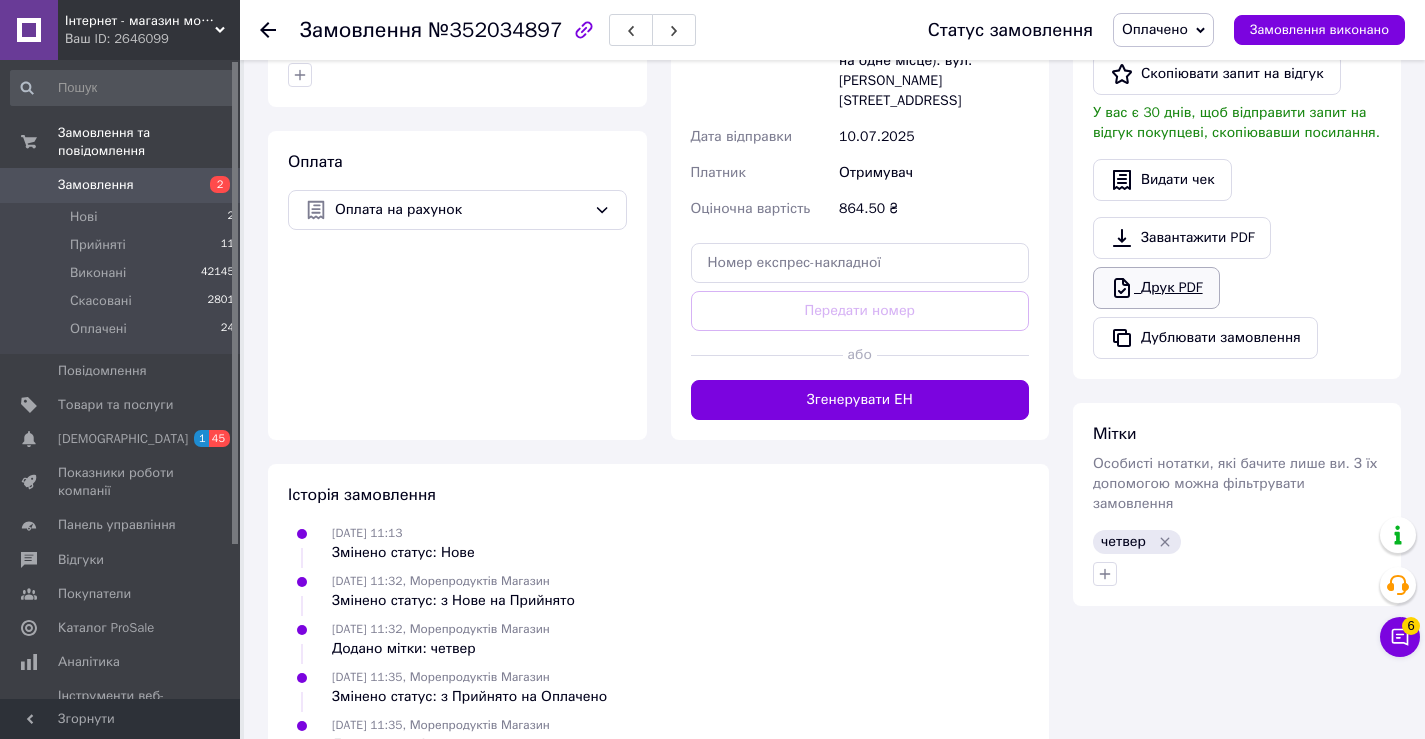 click on "Друк PDF" at bounding box center [1156, 288] 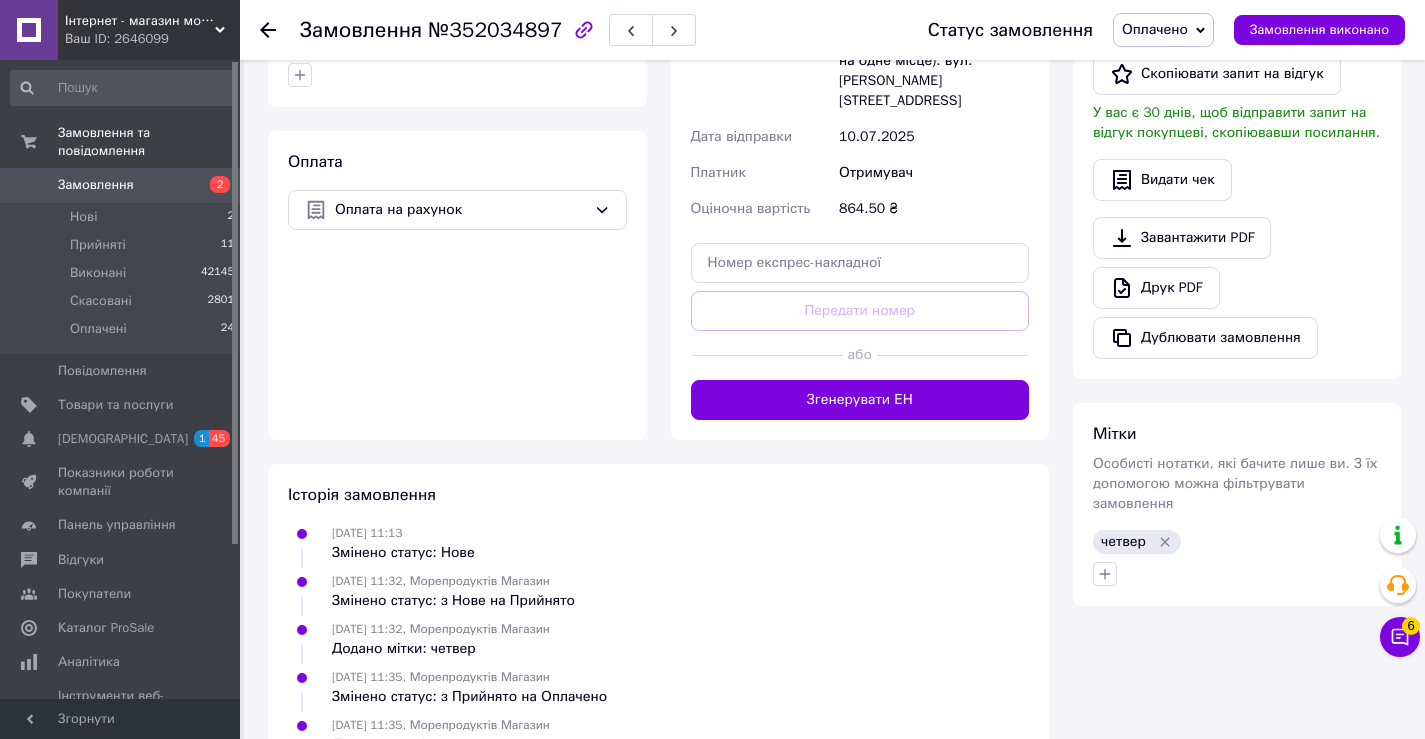 click 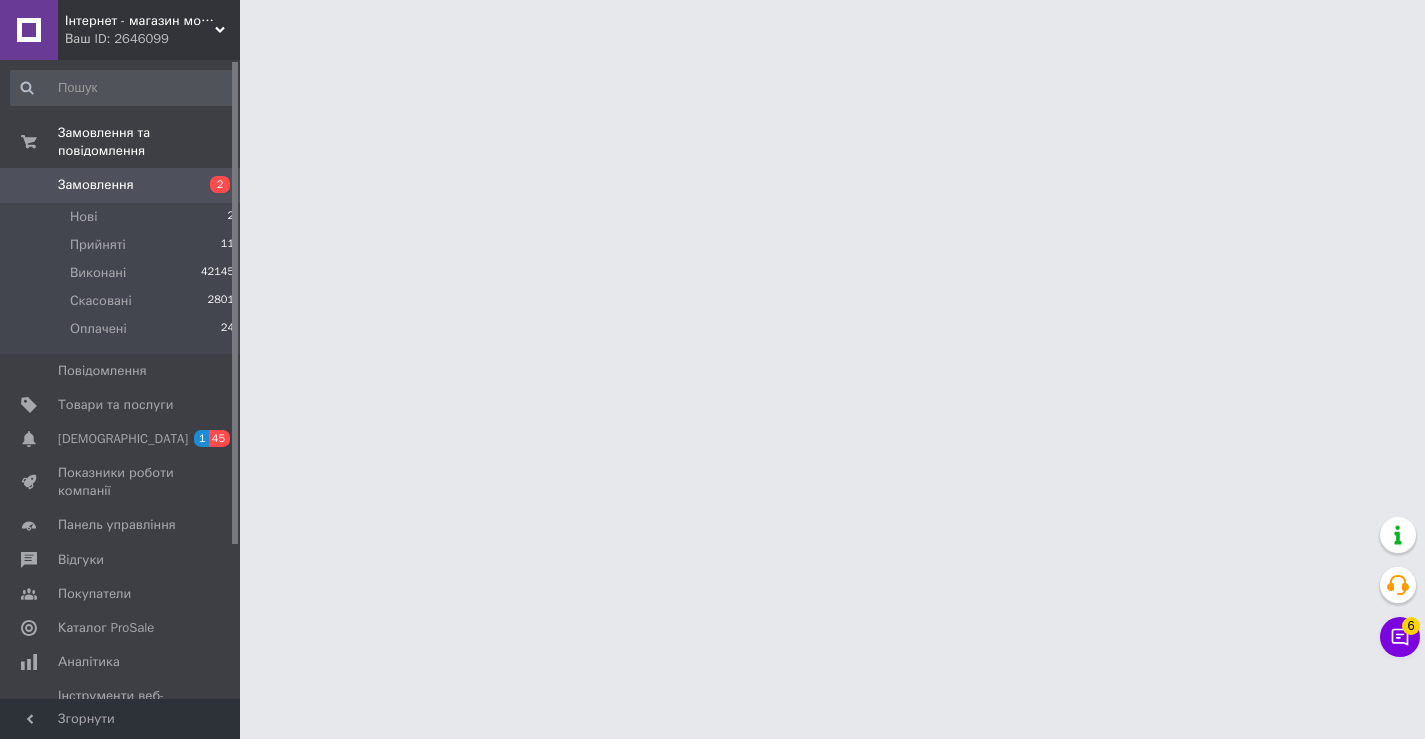 scroll, scrollTop: 0, scrollLeft: 0, axis: both 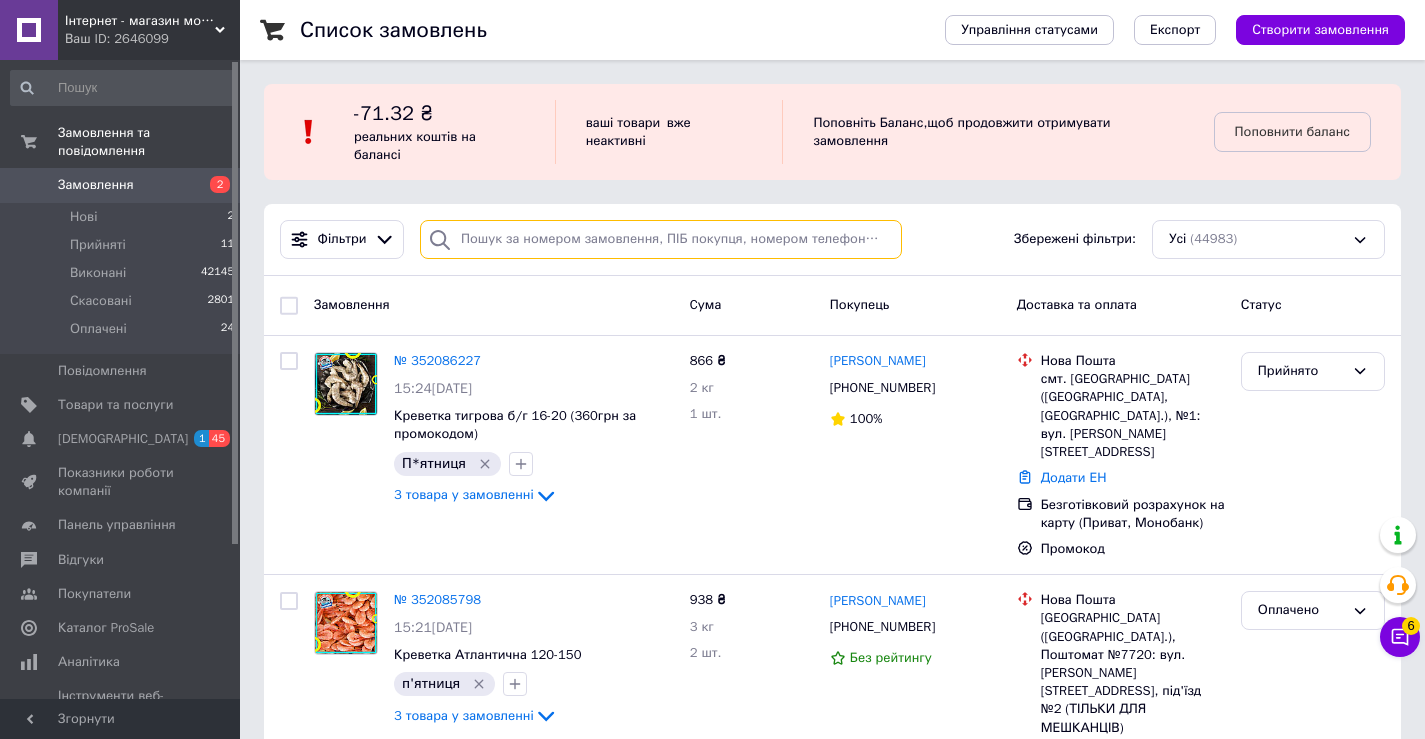 click at bounding box center (661, 239) 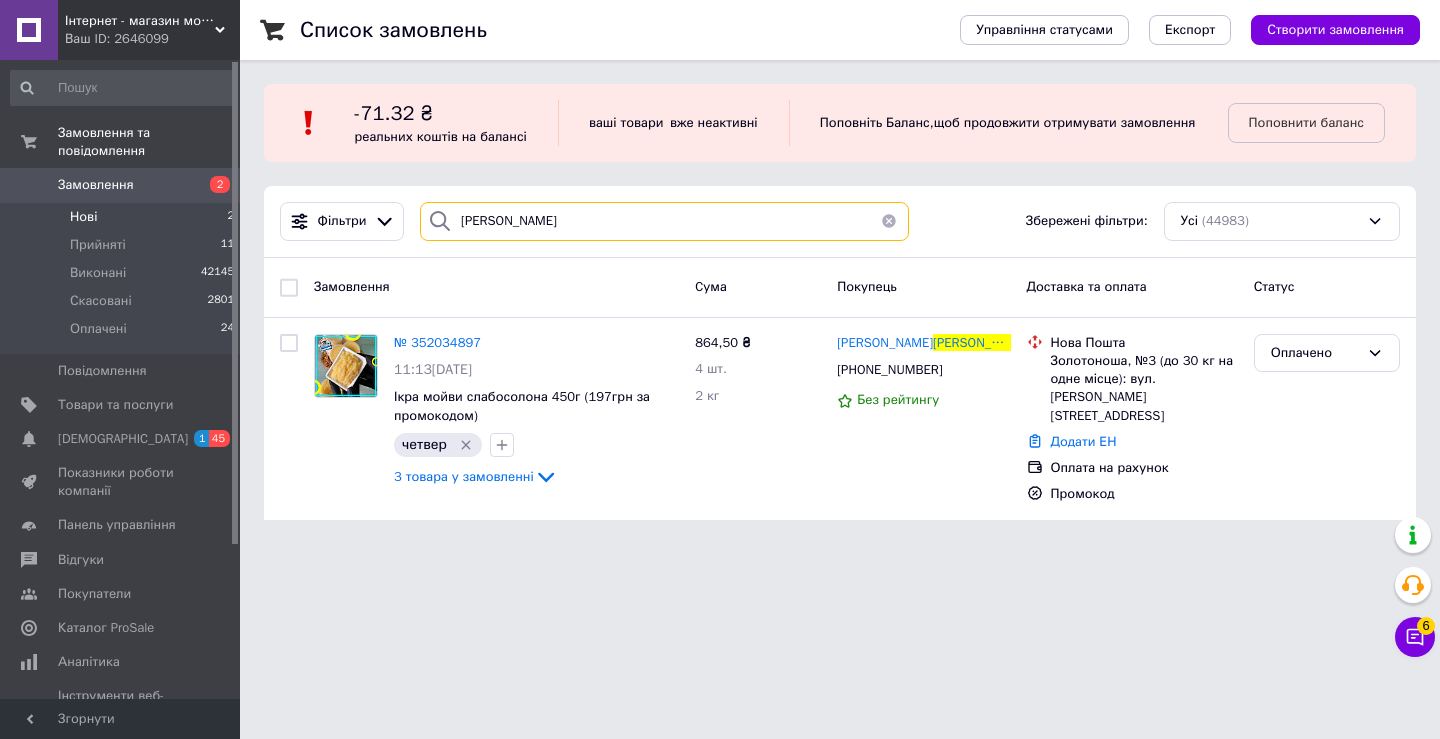 drag, startPoint x: 552, startPoint y: 243, endPoint x: 0, endPoint y: 207, distance: 553.17267 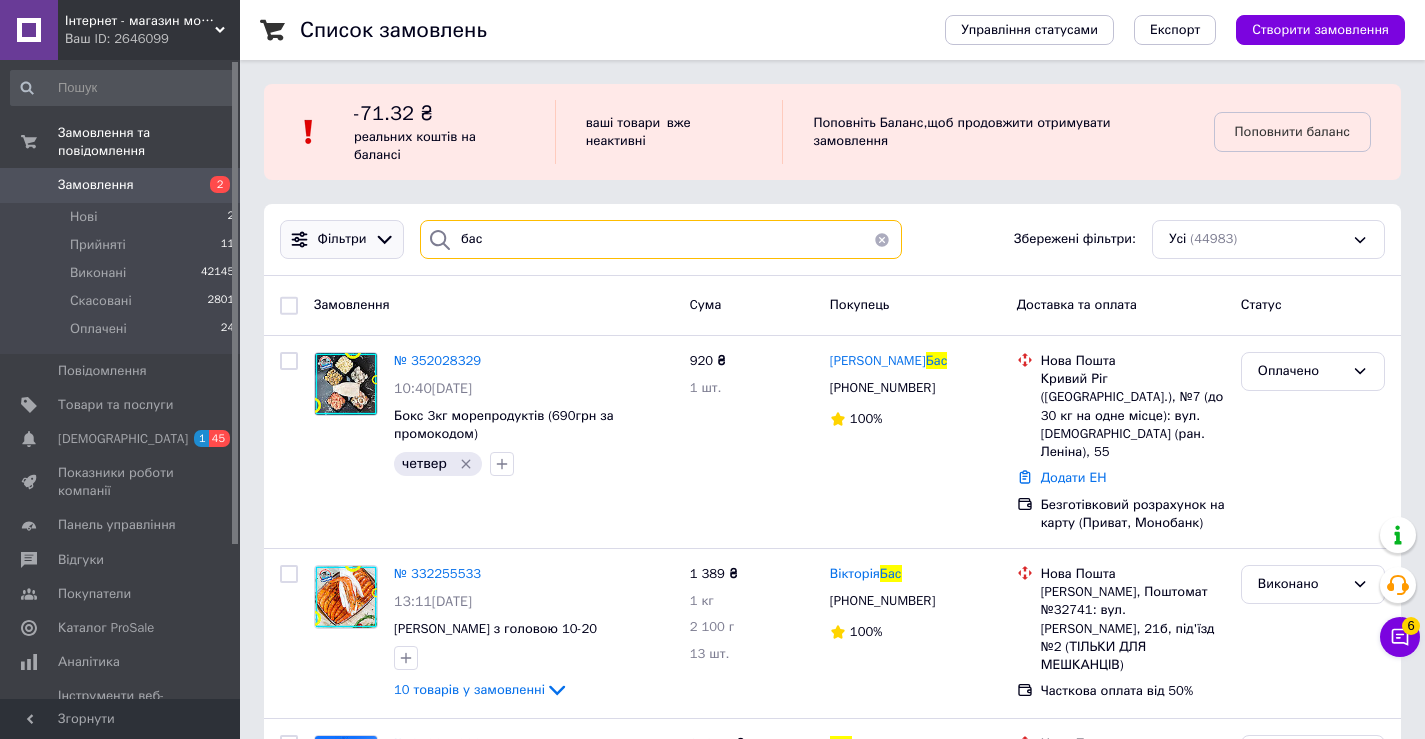 drag, startPoint x: 502, startPoint y: 248, endPoint x: 329, endPoint y: 222, distance: 174.94284 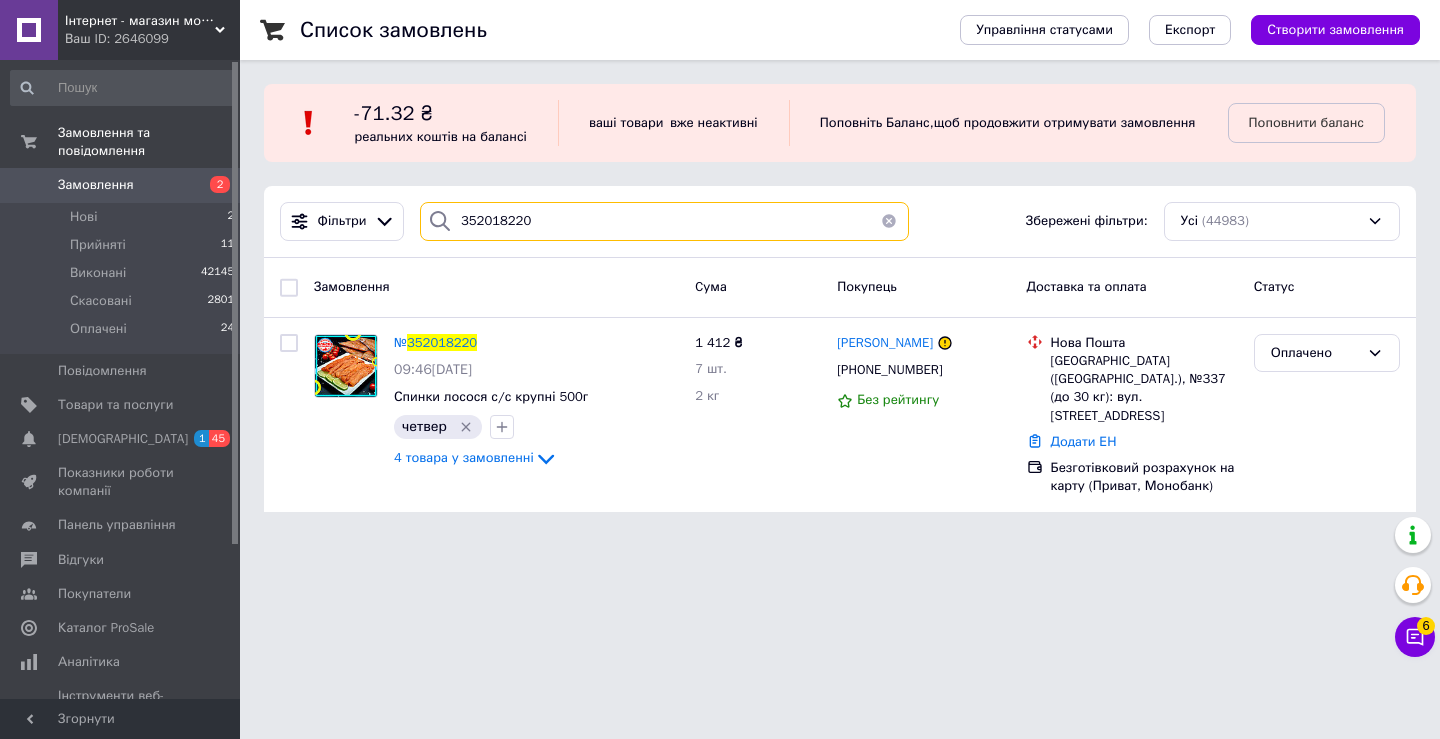 drag, startPoint x: 545, startPoint y: 236, endPoint x: 289, endPoint y: 270, distance: 258.24796 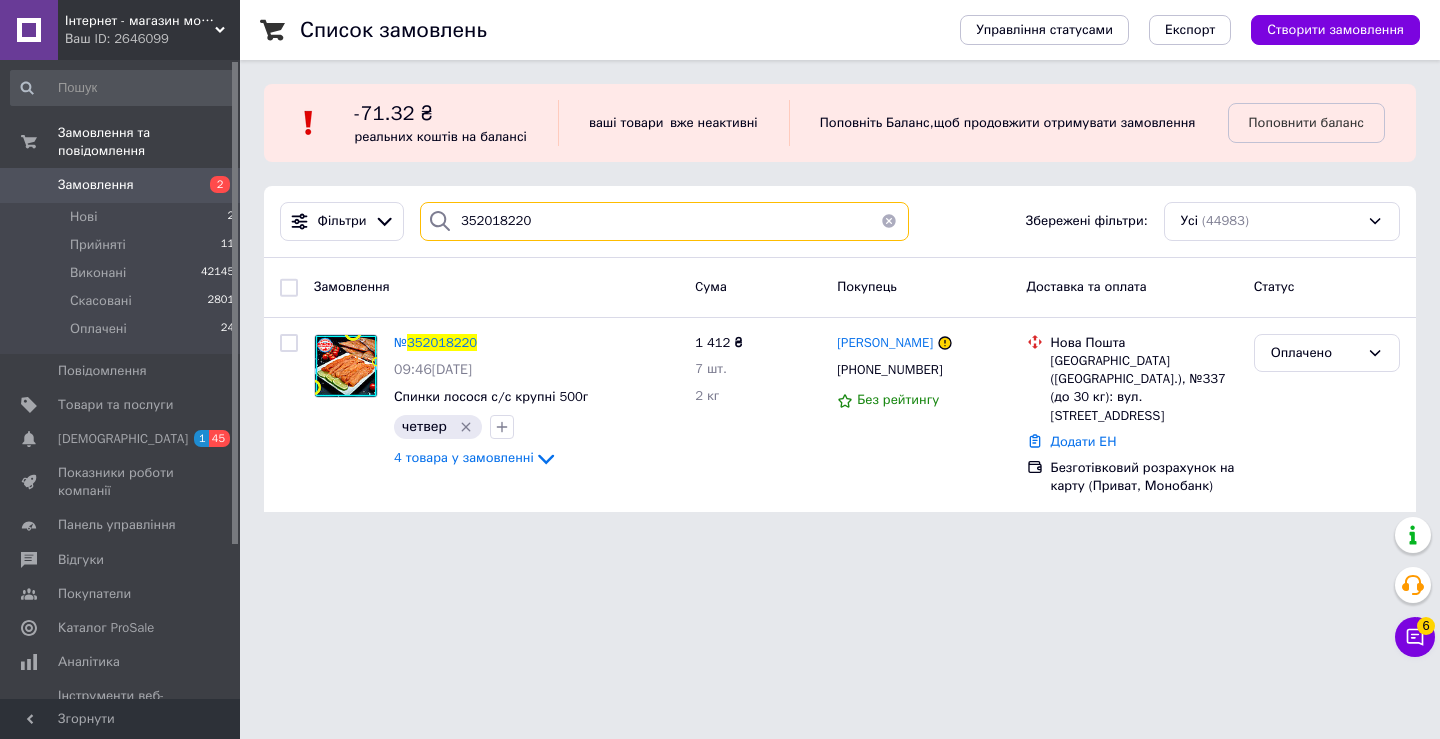 click on "Список замовлень Управління статусами Експорт Створити замовлення -71.32 ₴ реальних коштів на балансі ваші товари   вже неактивні Поповніть Баланс ,  щоб продовжити отримувати замовлення Поповнити баланс Фільтри 352018220 Збережені фільтри: Усі (44983) Замовлення Cума Покупець Доставка та оплата Статус №  352018220 09:46, 10.07.2025 Спинки лосося с/с крупні 500г четвер   4 товара у замовленні 1 412 ₴ 7 шт. 2 кг Инна Сперанская +380982733484 Без рейтингу Нова Пошта Київ (Київська обл.), №337 (до 30 кг): вул. Татарська, 27/4 Додати ЕН Безготівковий розрахунок на карту (Приват, Монобанк) Оплачено" at bounding box center (840, 268) 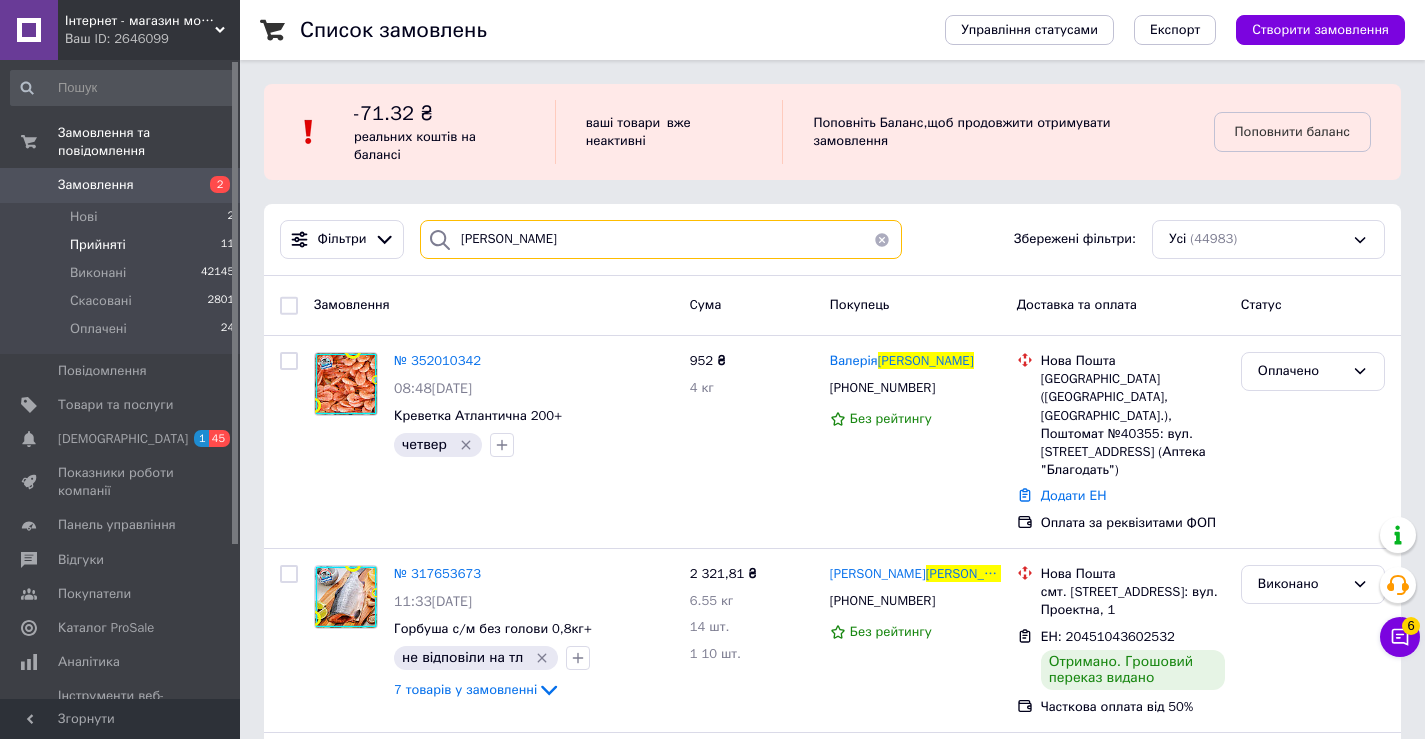 drag, startPoint x: 560, startPoint y: 237, endPoint x: 210, endPoint y: 230, distance: 350.07 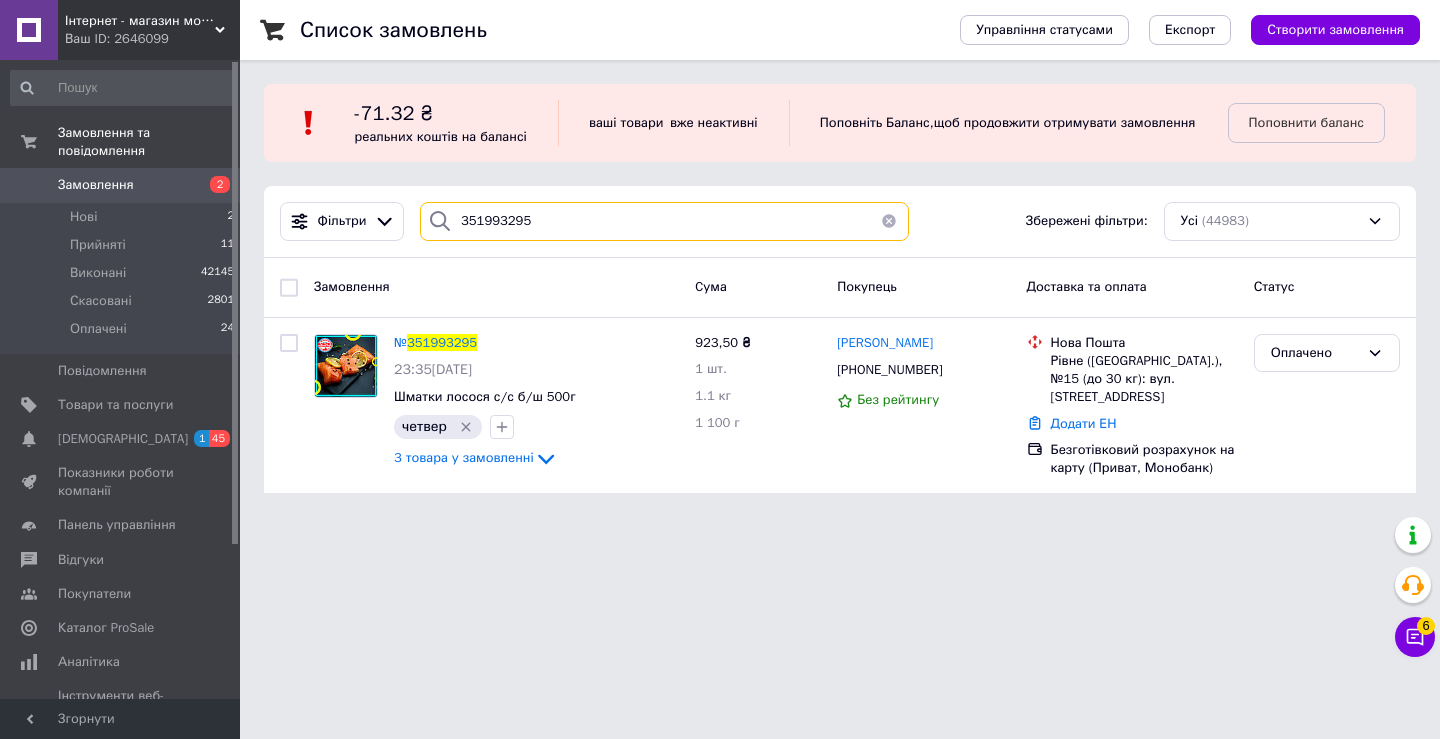 drag, startPoint x: 536, startPoint y: 239, endPoint x: 248, endPoint y: 222, distance: 288.5013 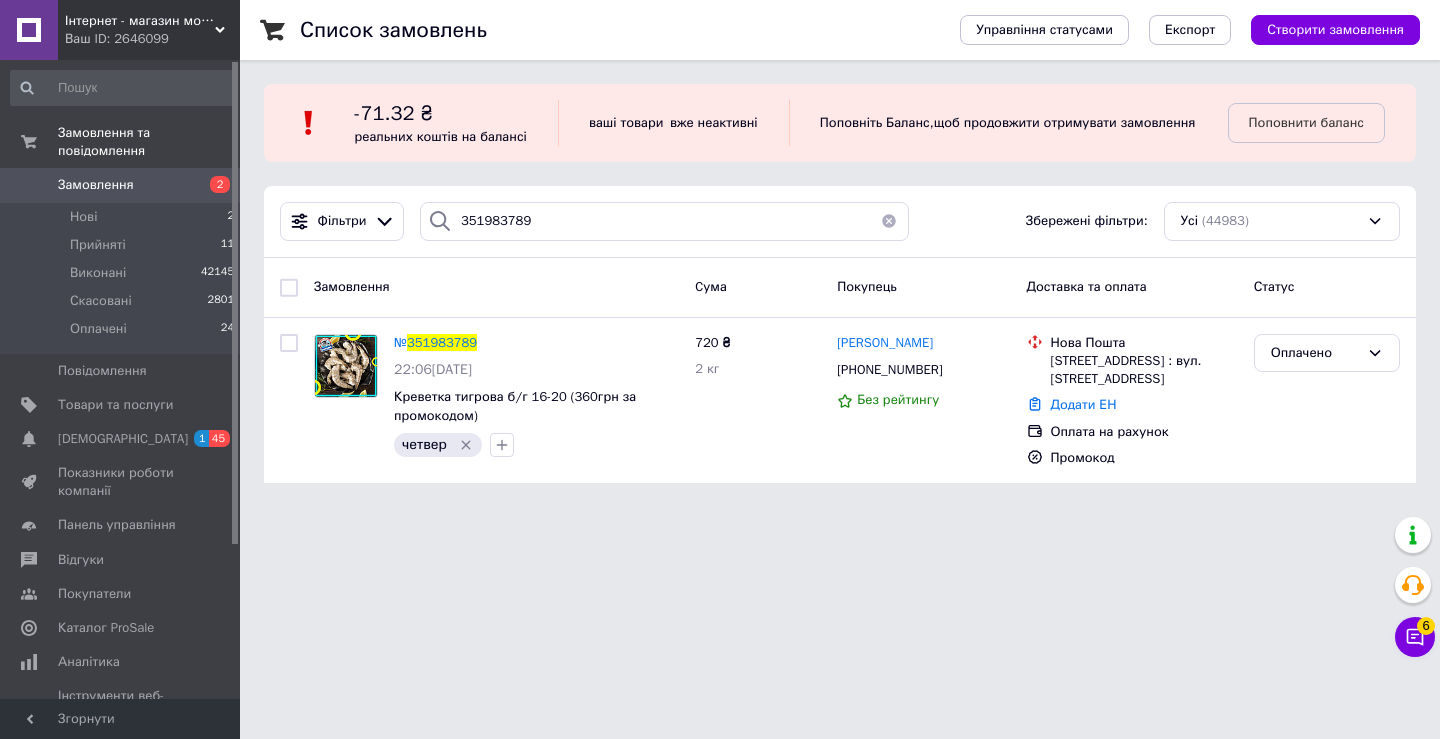 click on "Фільтри 351983789 Збережені фільтри: Усі (44983)" at bounding box center [840, 222] 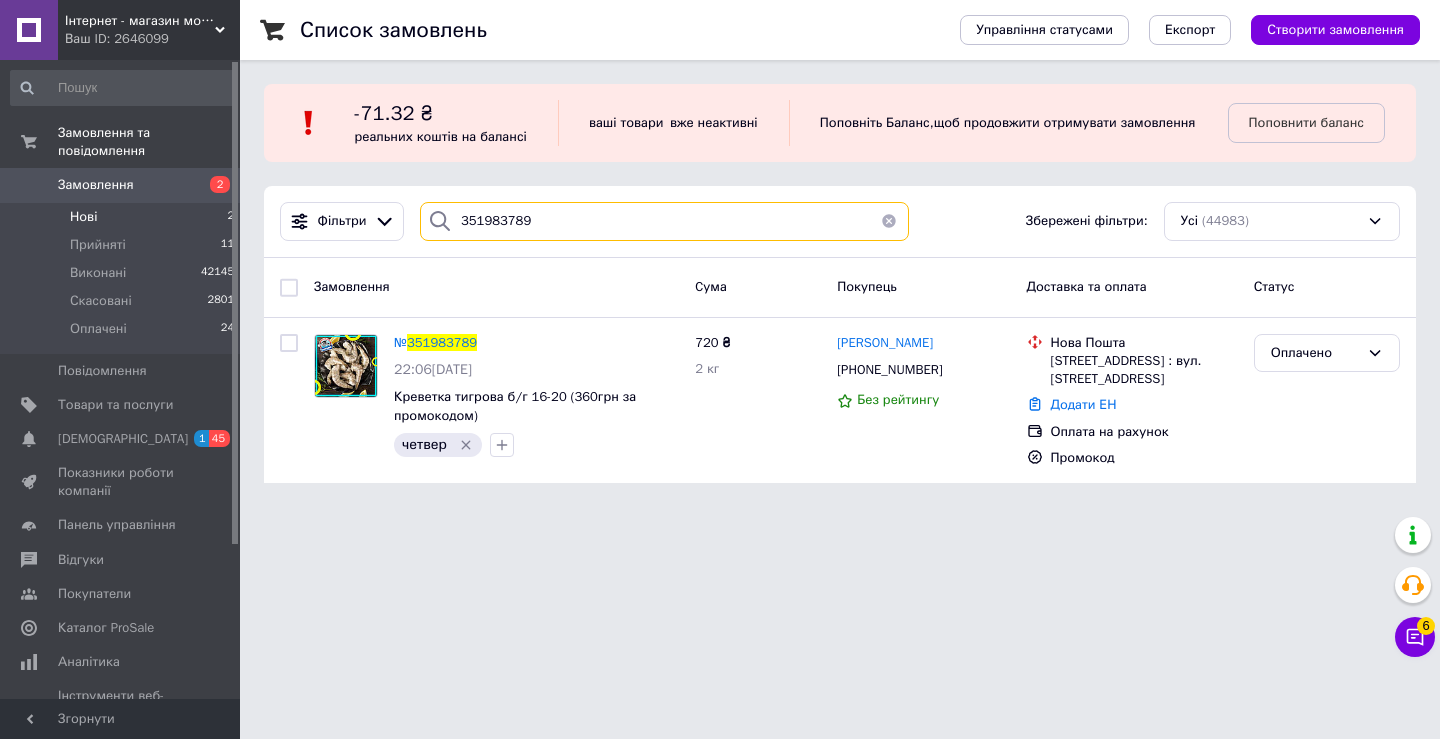 drag, startPoint x: 544, startPoint y: 245, endPoint x: 57, endPoint y: 178, distance: 491.58722 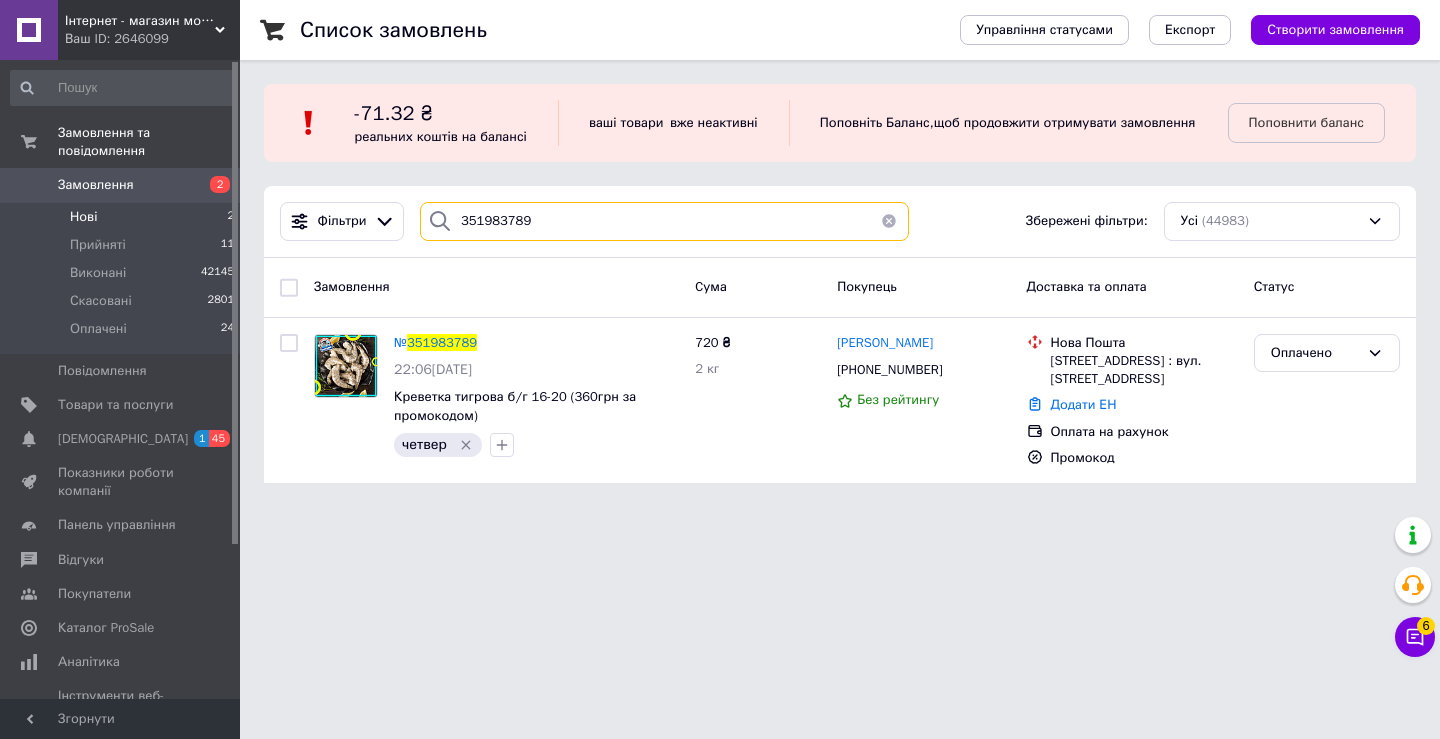 click on "Інтернет - магазин морепродуктів "Karasey.net" Ваш ID: 2646099 Сайт Інтернет - магазин морепродуктів "K... Кабінет покупця Перевірити стан системи Сторінка на порталі Оптовий склад - магазин морепродуктів МИ ПЕРЕЇХАЛИ !!! за адресою  redfish.vn.... Довідка Вийти Замовлення та повідомлення Замовлення 2 Нові 2 Прийняті 11 Виконані 42145 Скасовані 2801 Оплачені 24 Повідомлення 0 Товари та послуги Сповіщення 1 45 Показники роботи компанії Панель управління Відгуки Покупатели Каталог ProSale Аналітика Інструменти веб-майстра та SEO Управління сайтом Гаманець компанії Маркет Експорт" at bounding box center [720, 253] 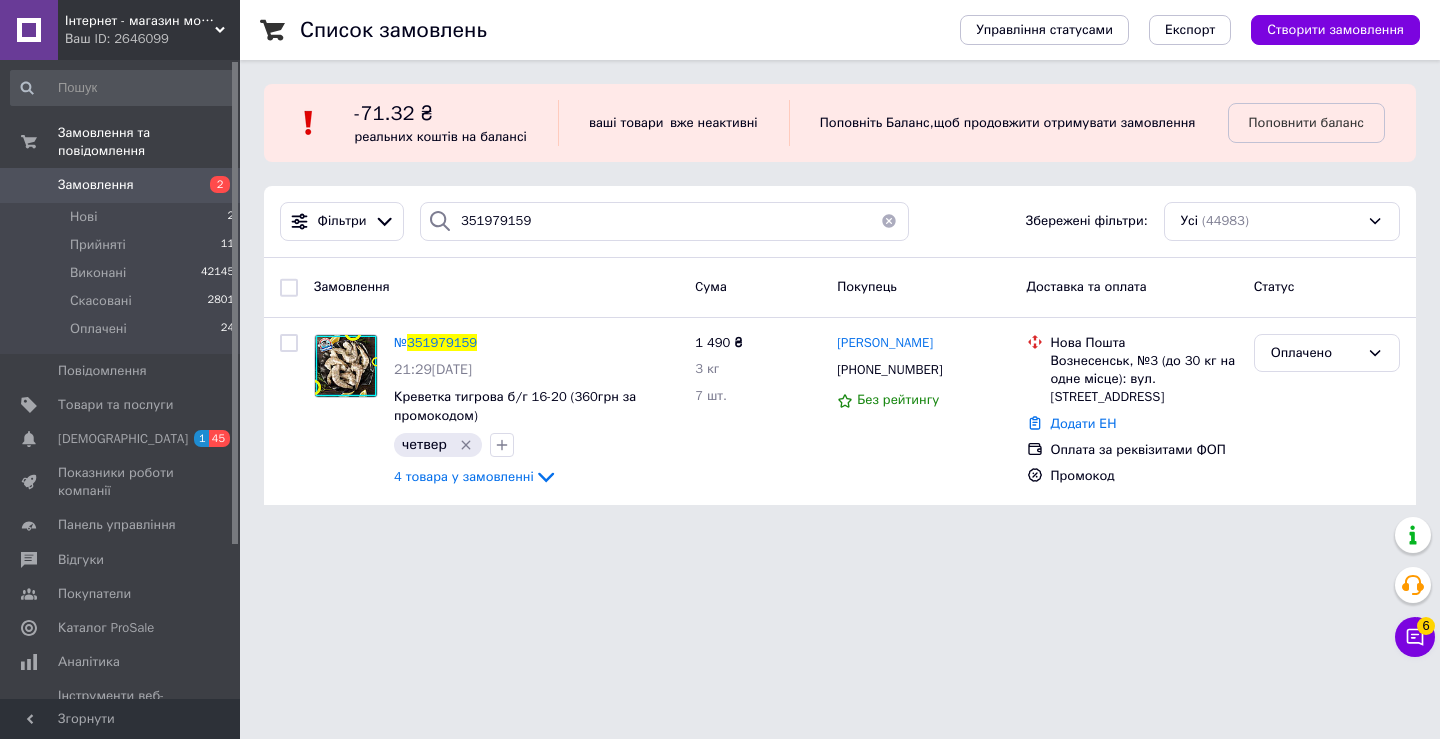 click on "Фільтри 351979159 Збережені фільтри: Усі (44983)" at bounding box center [840, 222] 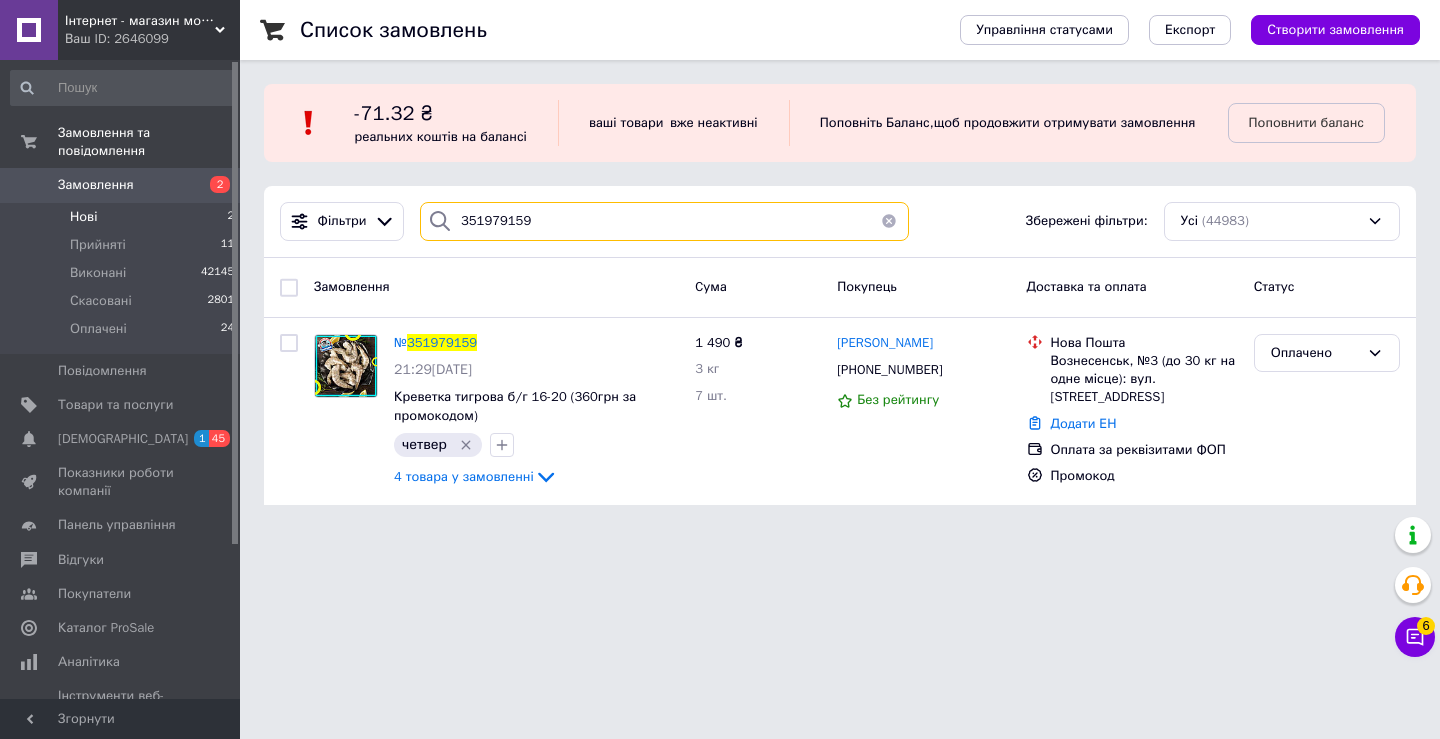 drag, startPoint x: 543, startPoint y: 241, endPoint x: 77, endPoint y: 196, distance: 468.1677 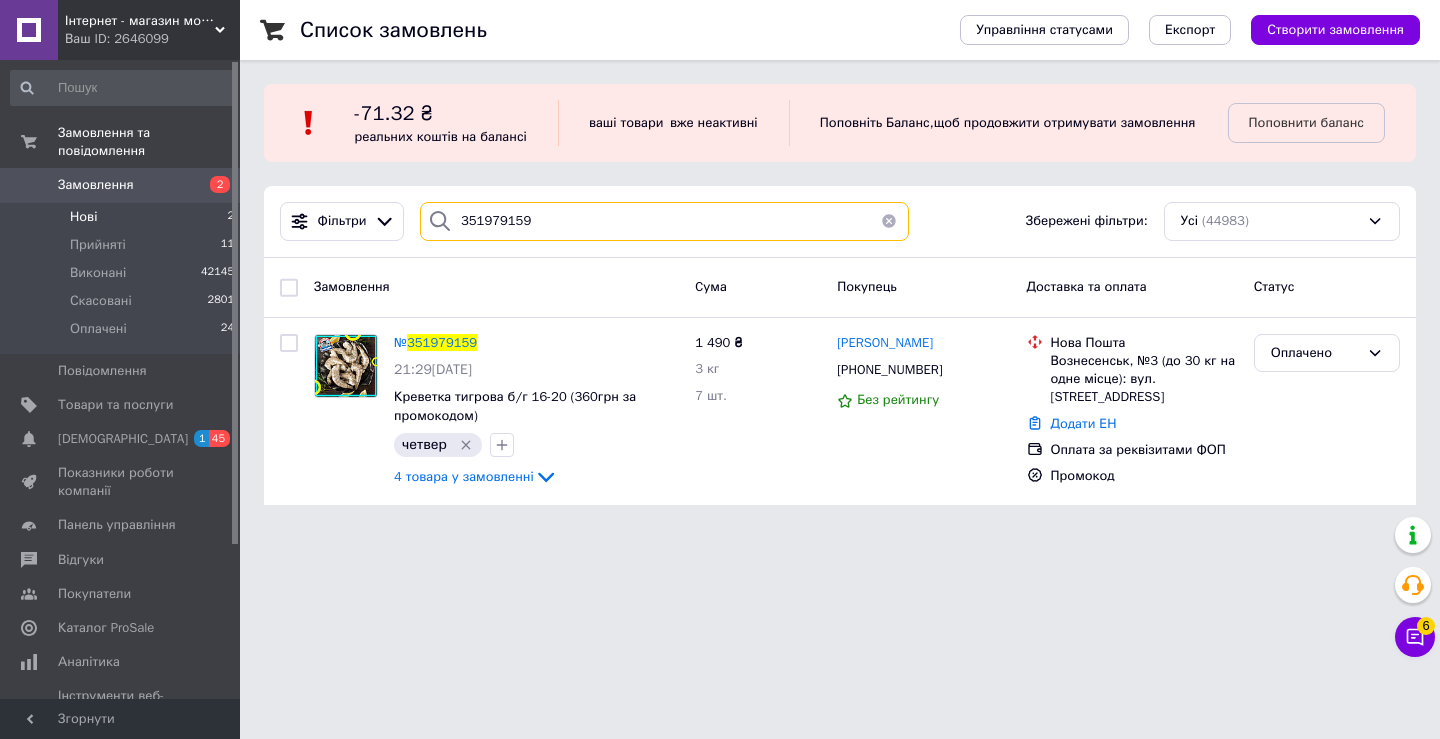 click on "Інтернет - магазин морепродуктів "Karasey.net" Ваш ID: 2646099 Сайт Інтернет - магазин морепродуктів "K... Кабінет покупця Перевірити стан системи Сторінка на порталі Оптовий склад - магазин морепродуктів МИ ПЕРЕЇХАЛИ !!! за адресою  redfish.vn.... Довідка Вийти Замовлення та повідомлення Замовлення 2 Нові 2 Прийняті 11 Виконані 42145 Скасовані 2801 Оплачені 24 Повідомлення 0 Товари та послуги Сповіщення 1 45 Показники роботи компанії Панель управління Відгуки Покупатели Каталог ProSale Аналітика Інструменти веб-майстра та SEO Управління сайтом Гаманець компанії Маркет Експорт" at bounding box center [720, 264] 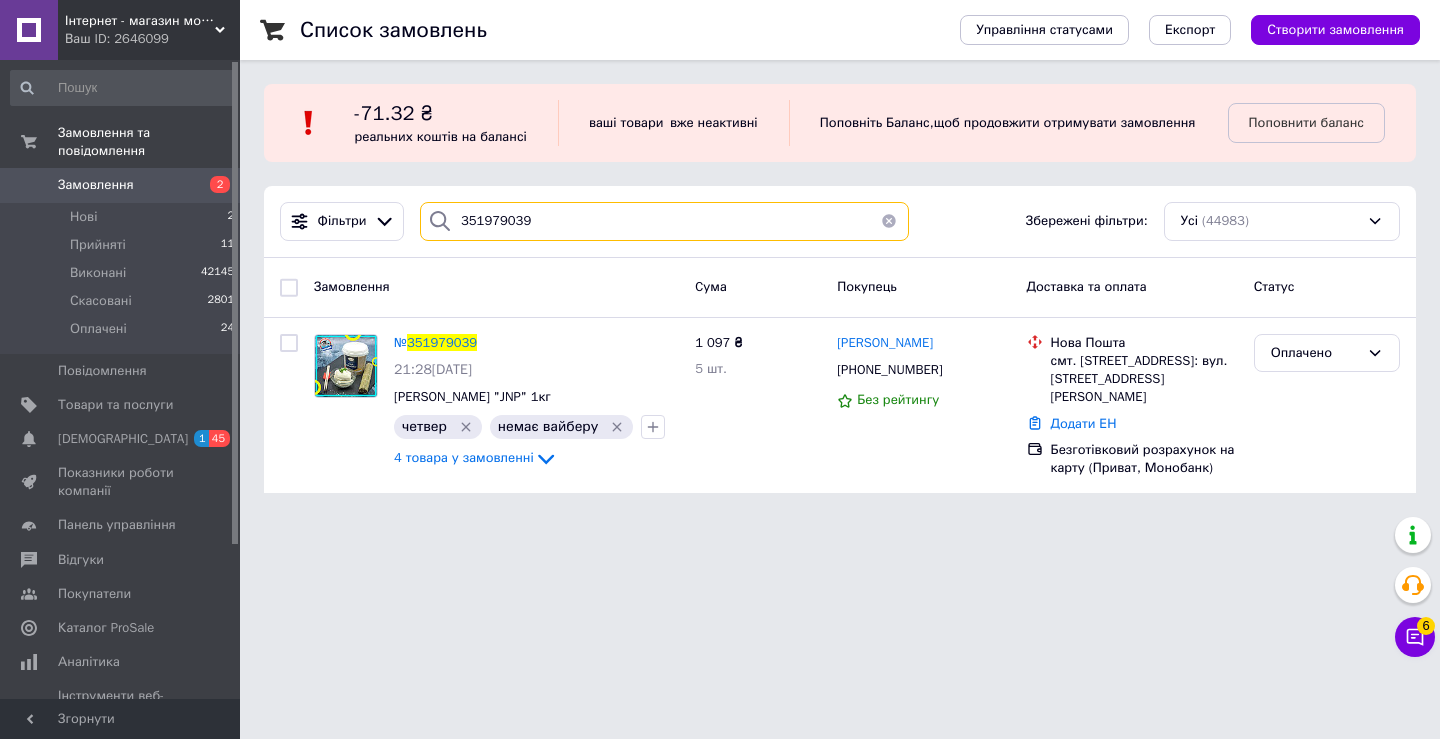 drag, startPoint x: 546, startPoint y: 242, endPoint x: 491, endPoint y: 245, distance: 55.081757 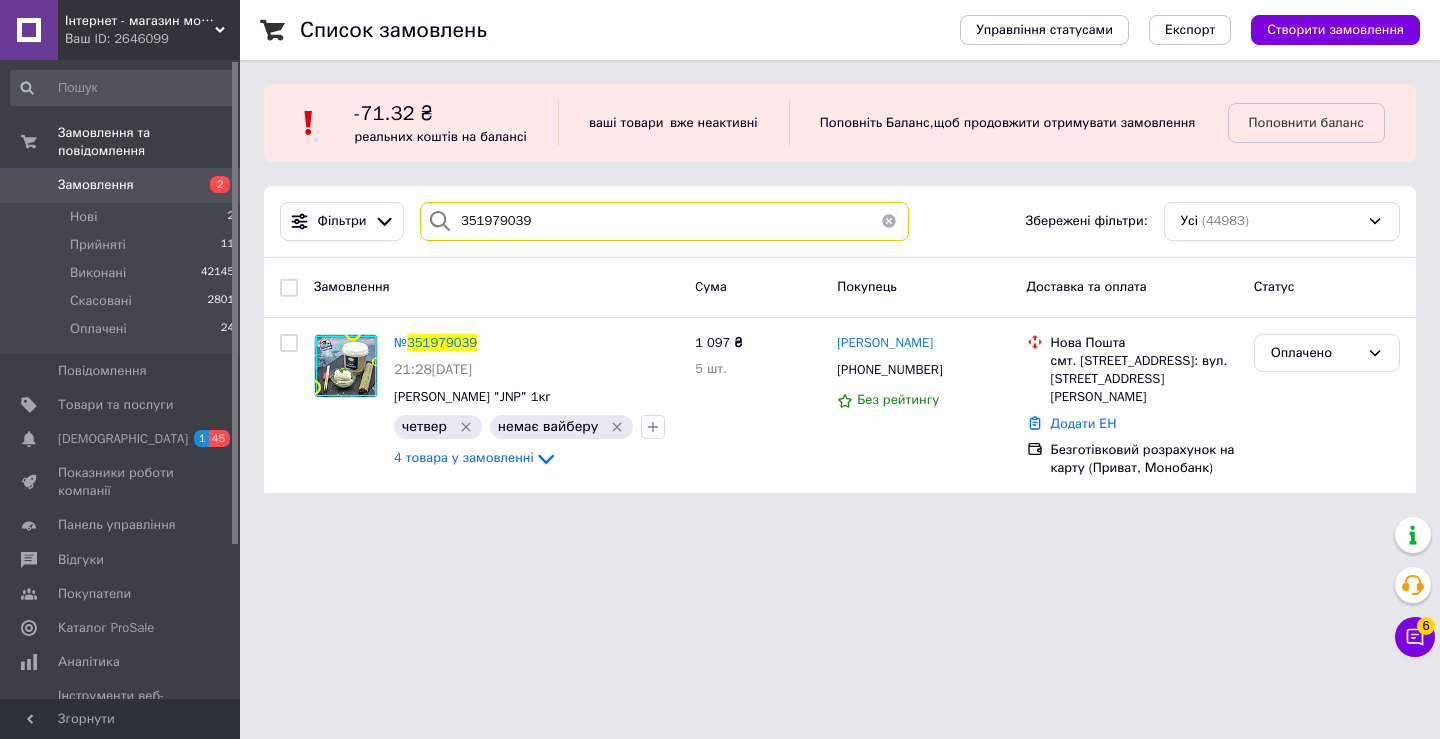 click on "351979039" at bounding box center [664, 221] 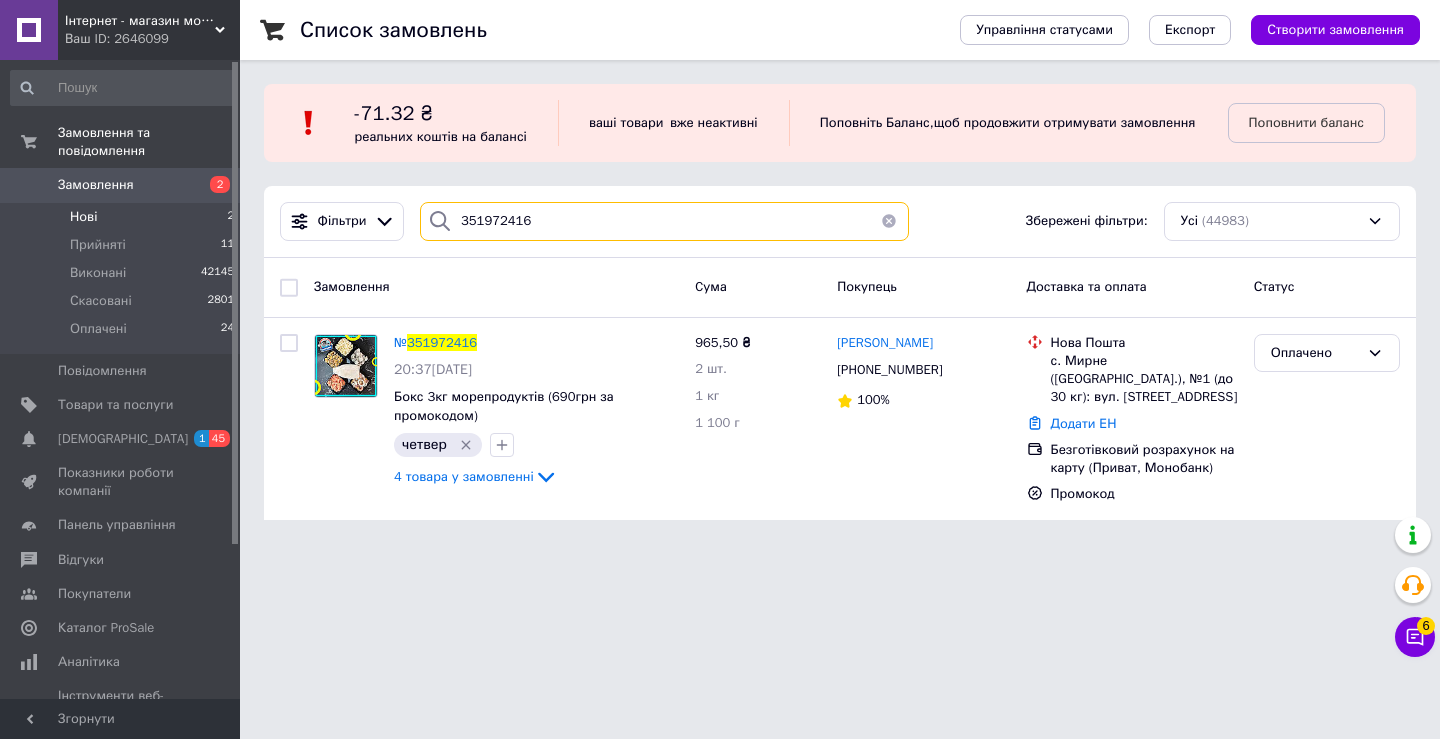 drag, startPoint x: 542, startPoint y: 233, endPoint x: 224, endPoint y: 196, distance: 320.1453 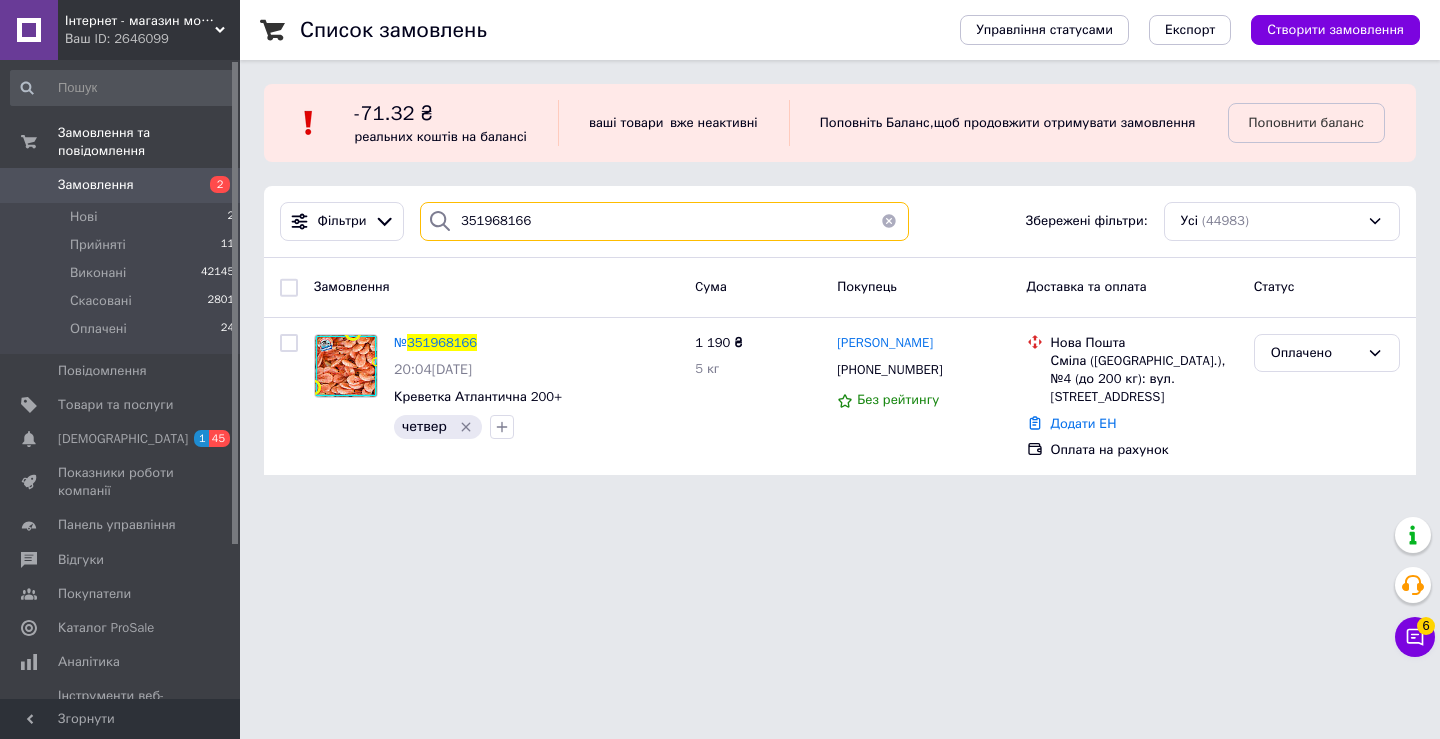 drag, startPoint x: 521, startPoint y: 237, endPoint x: 410, endPoint y: 232, distance: 111.11256 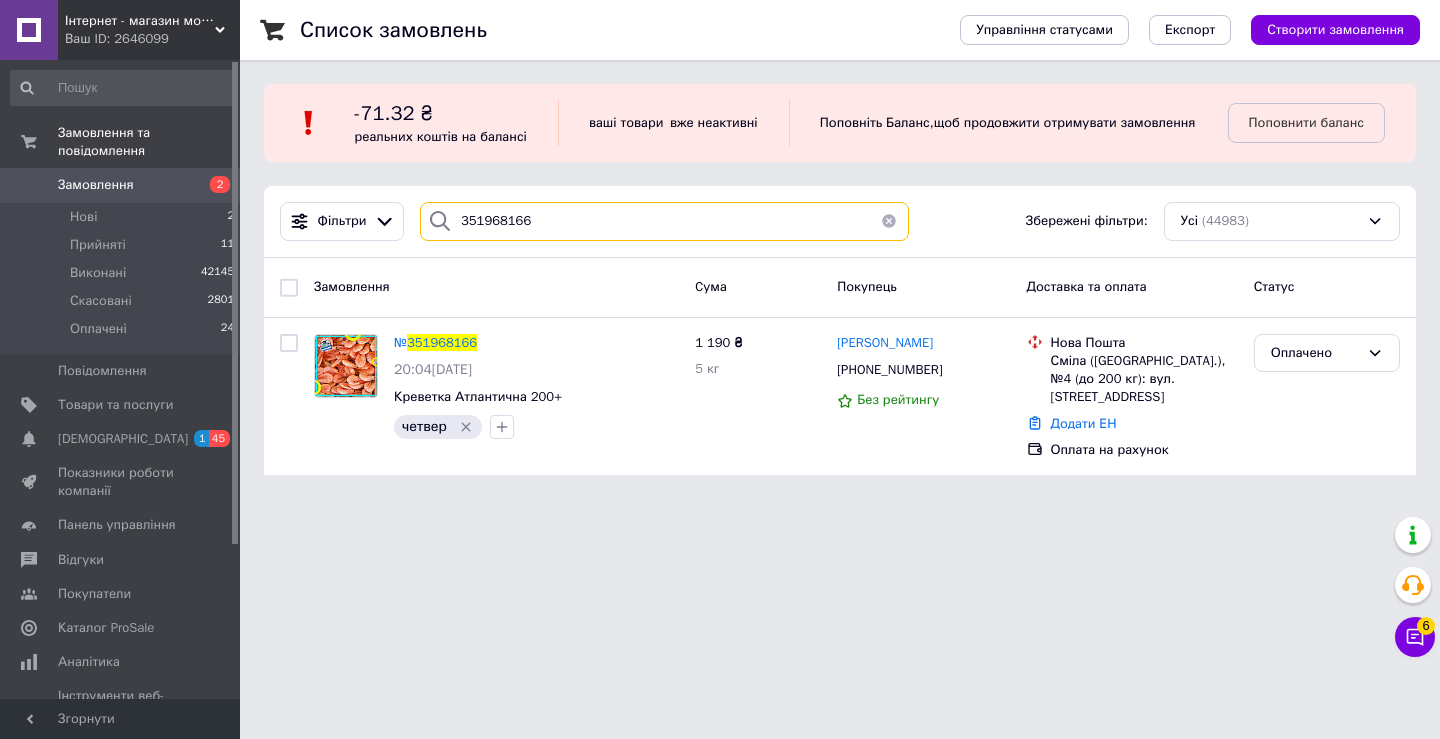 click on "351968166" at bounding box center (664, 221) 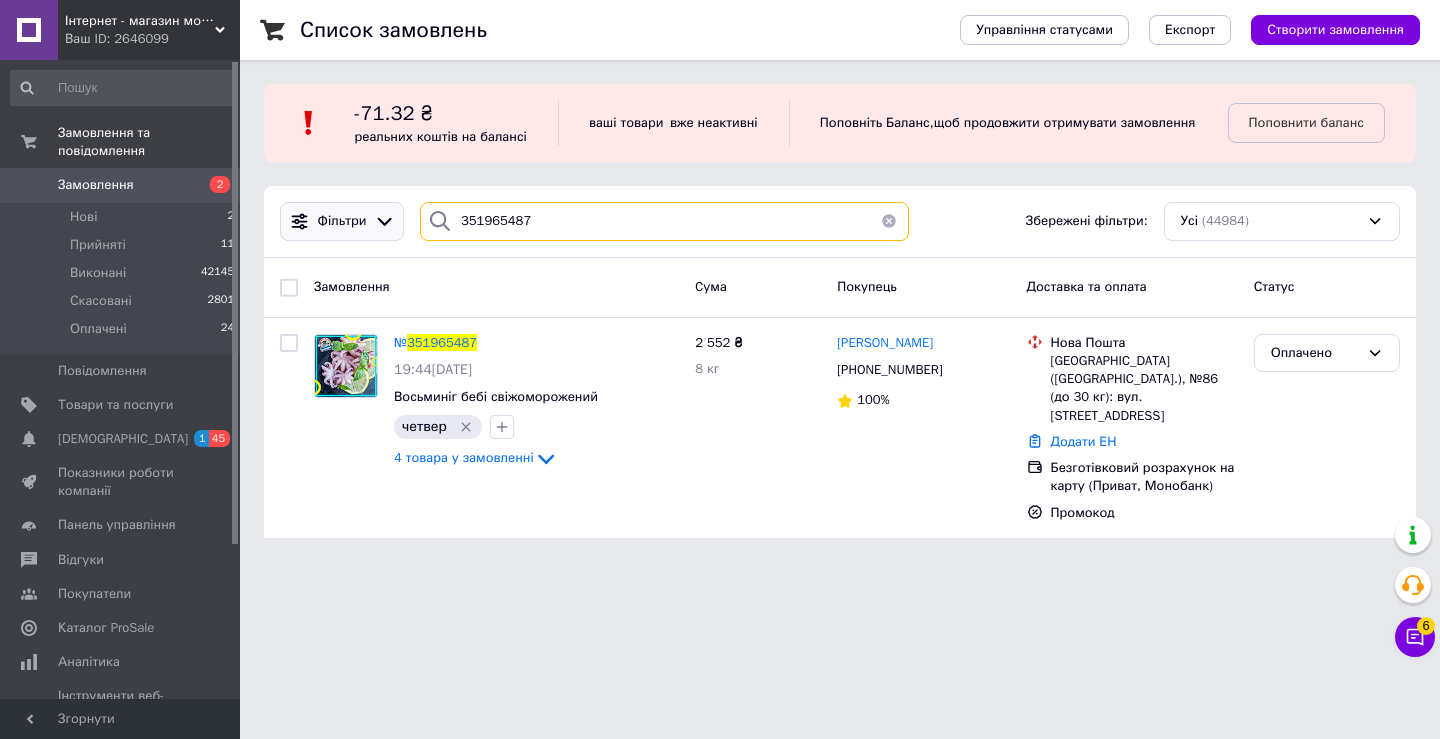 drag, startPoint x: 550, startPoint y: 235, endPoint x: 331, endPoint y: 221, distance: 219.44704 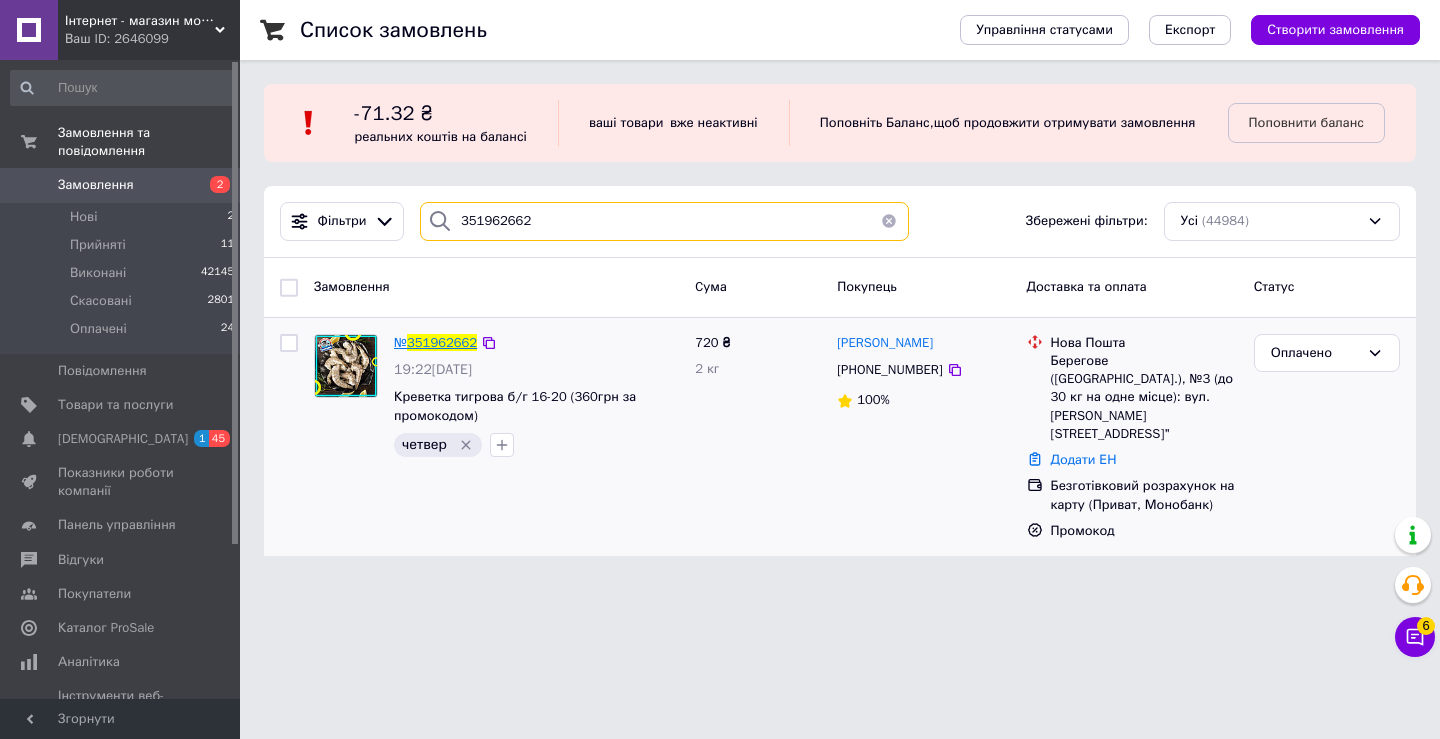 type on "351962662" 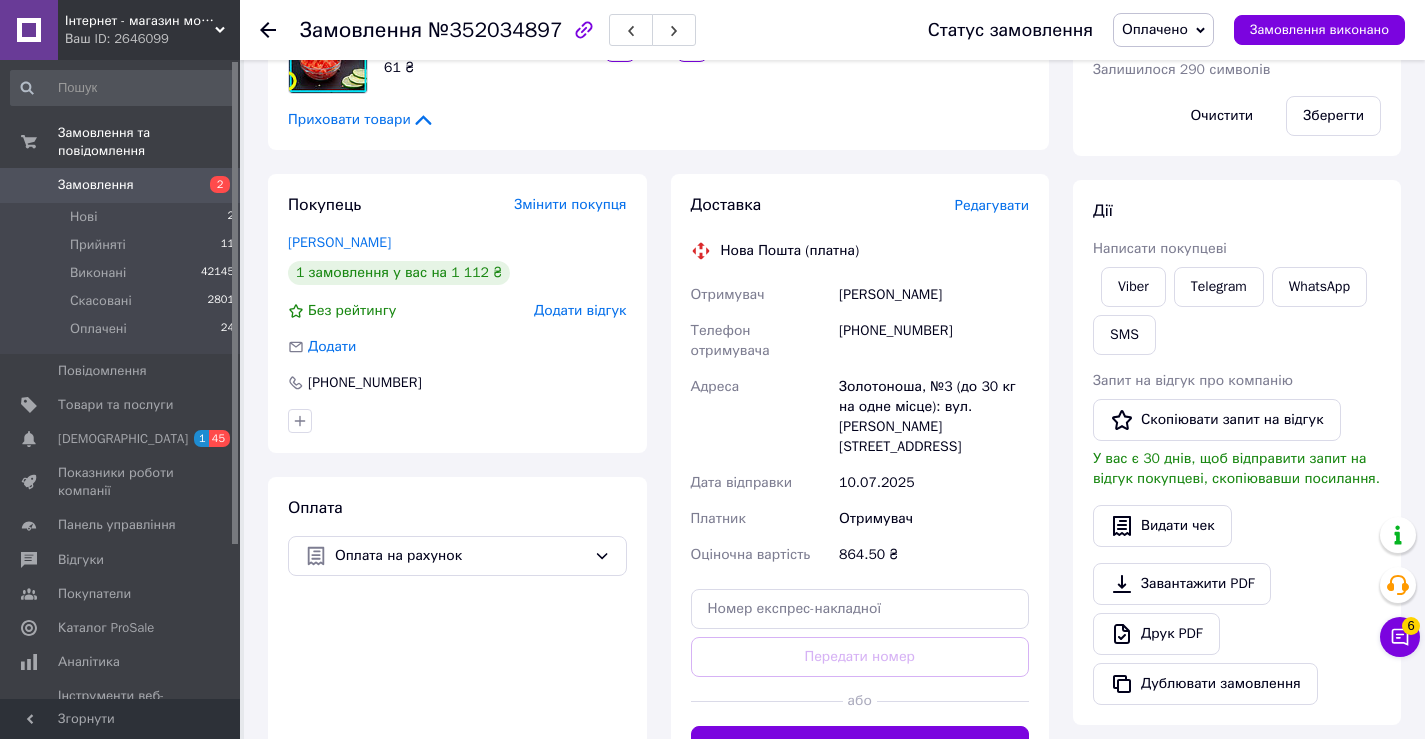 scroll, scrollTop: 692, scrollLeft: 0, axis: vertical 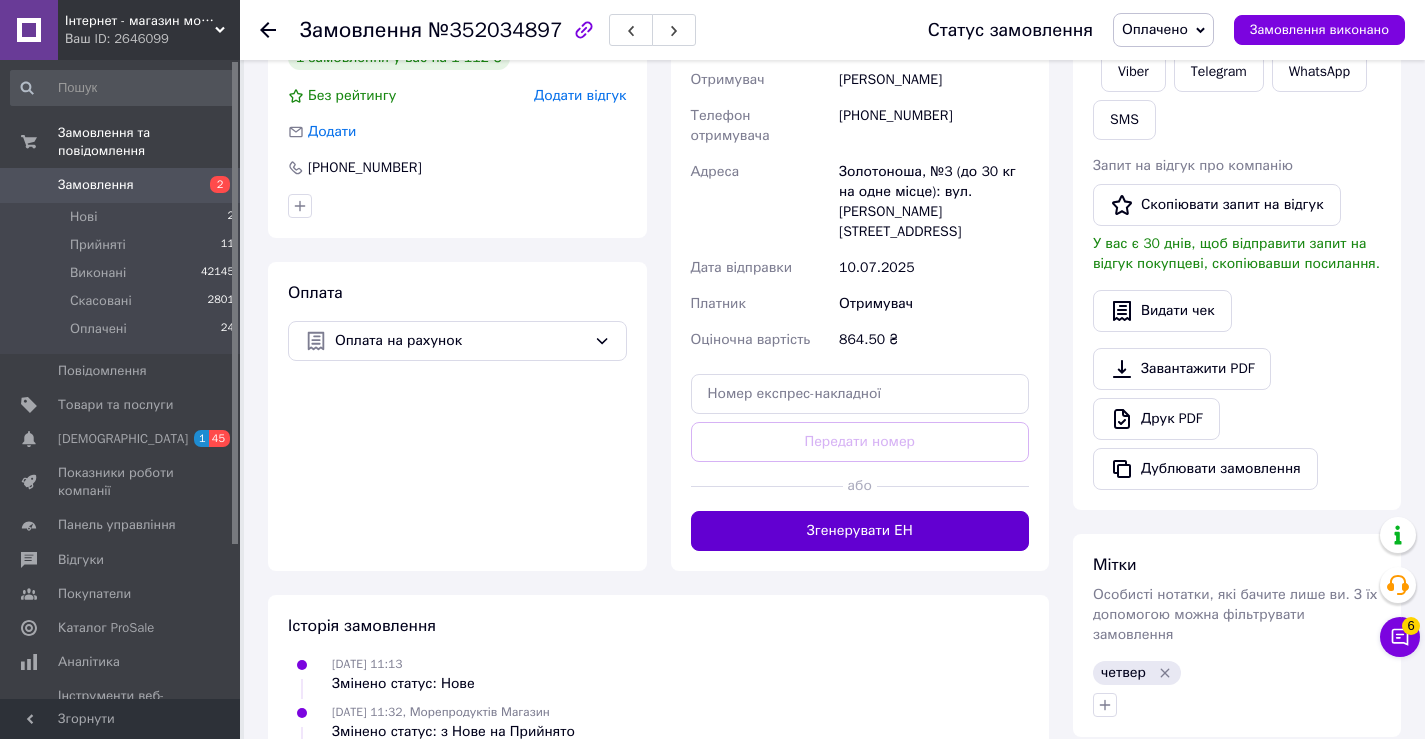 click on "Згенерувати ЕН" at bounding box center (860, 531) 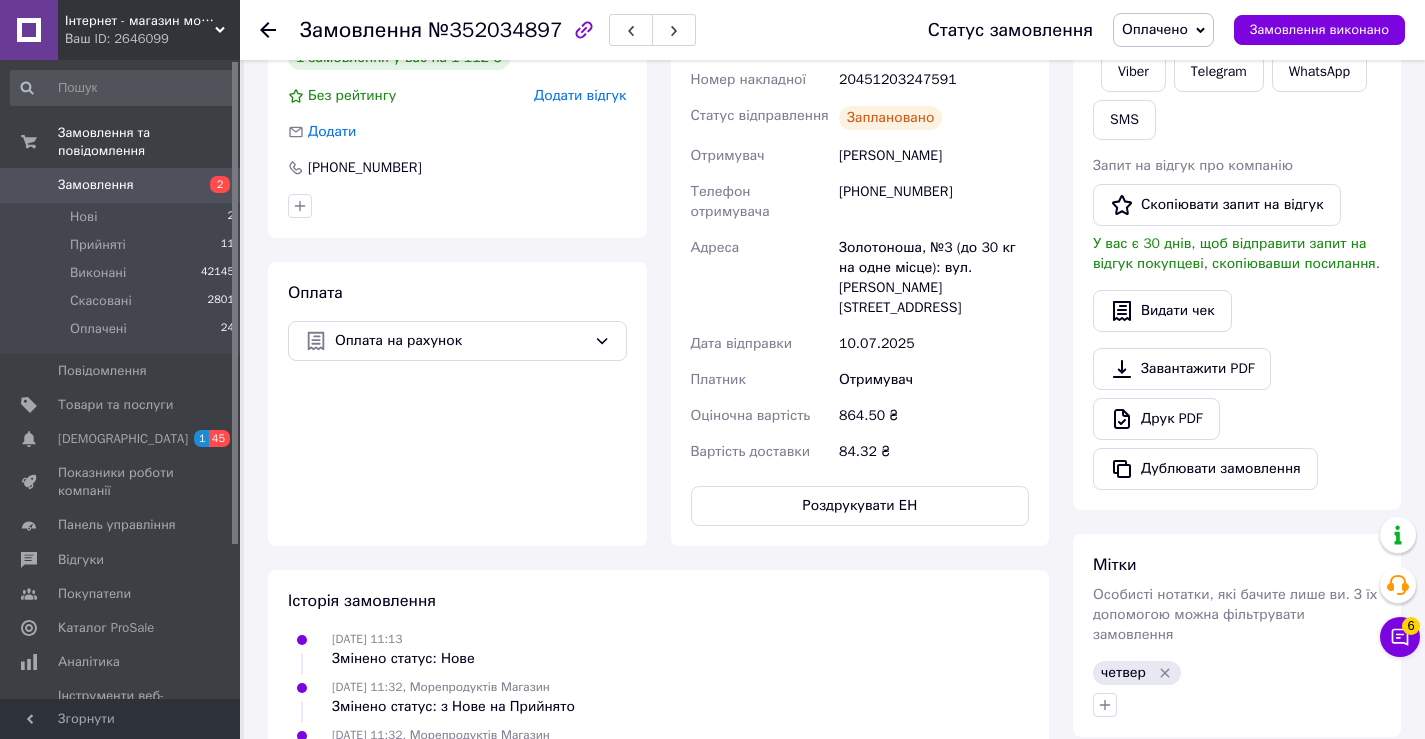 click on "Оплачено" at bounding box center (1155, 29) 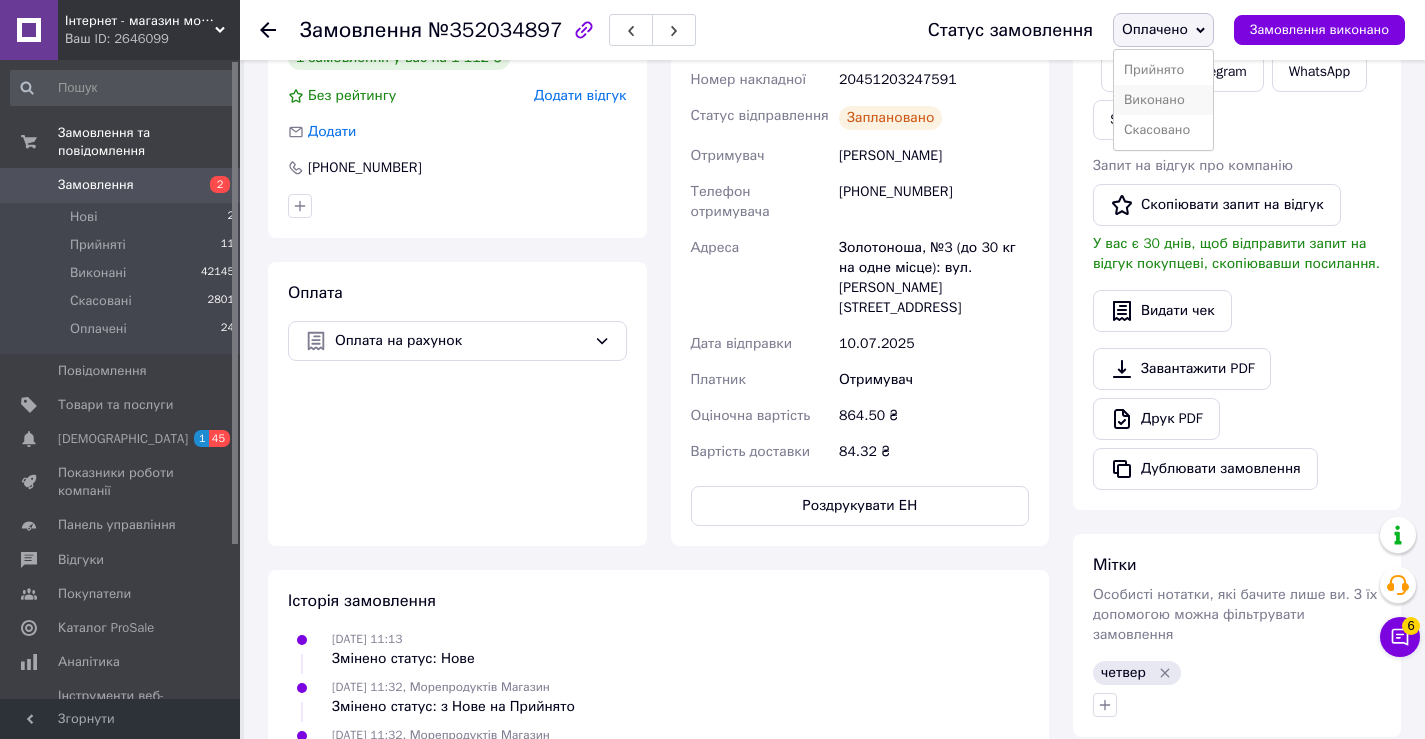 click on "Виконано" at bounding box center [1163, 100] 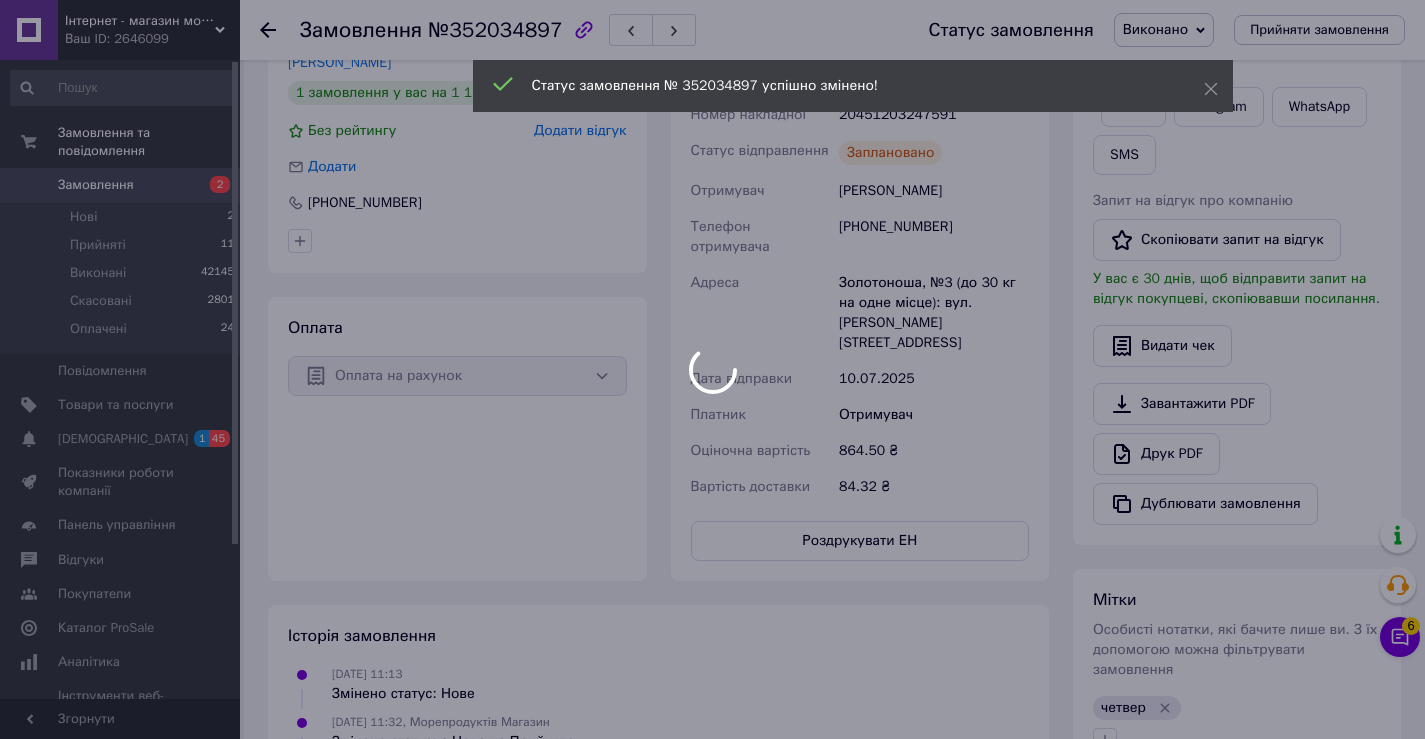 scroll, scrollTop: 692, scrollLeft: 0, axis: vertical 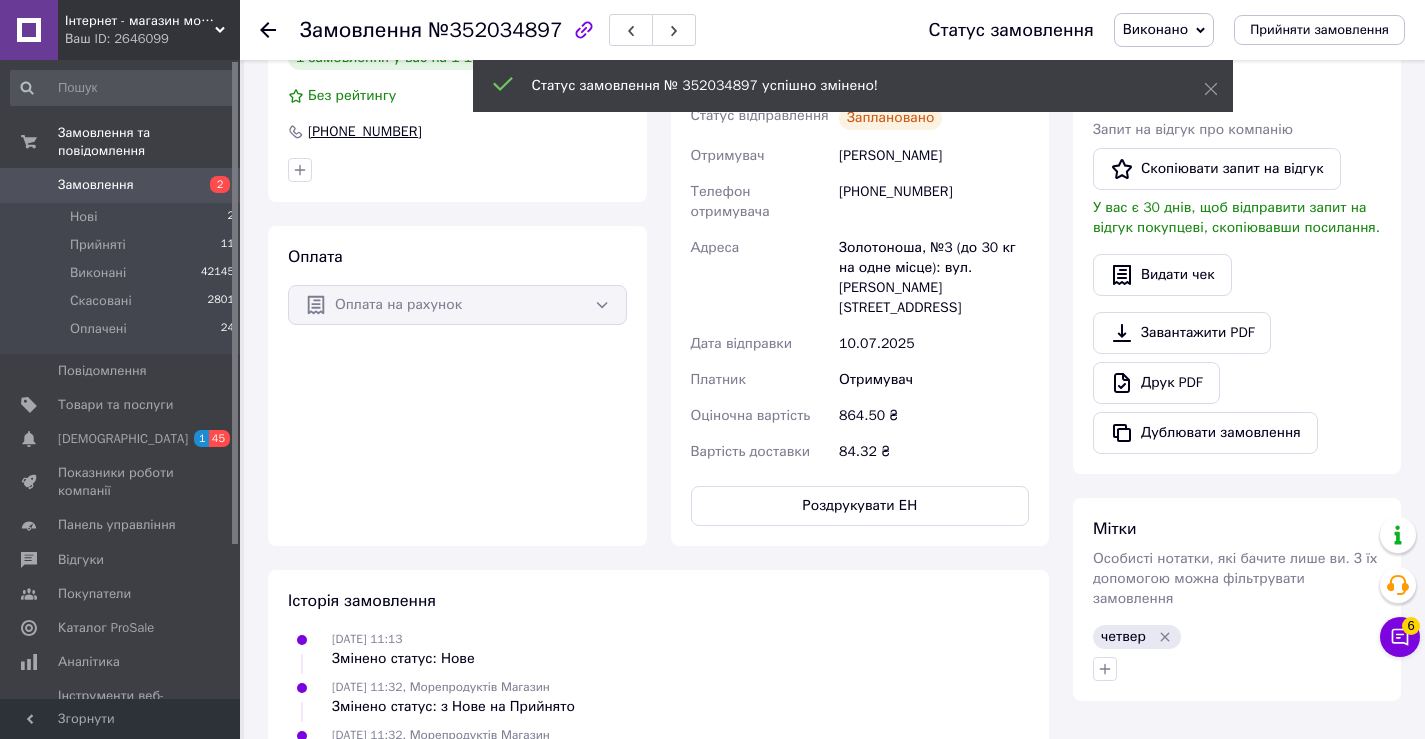 click on "[PHONE_NUMBER]" at bounding box center [365, 132] 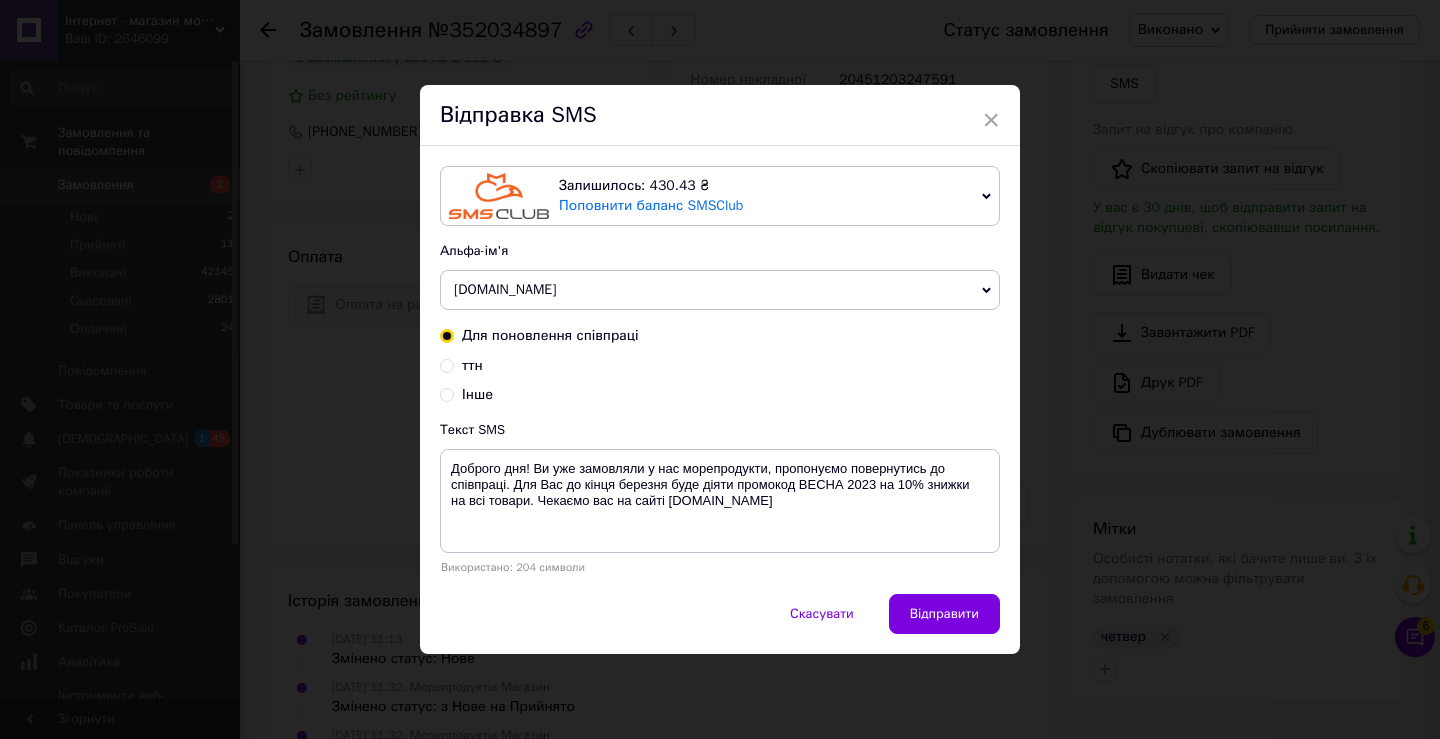 drag, startPoint x: 450, startPoint y: 369, endPoint x: 460, endPoint y: 401, distance: 33.526108 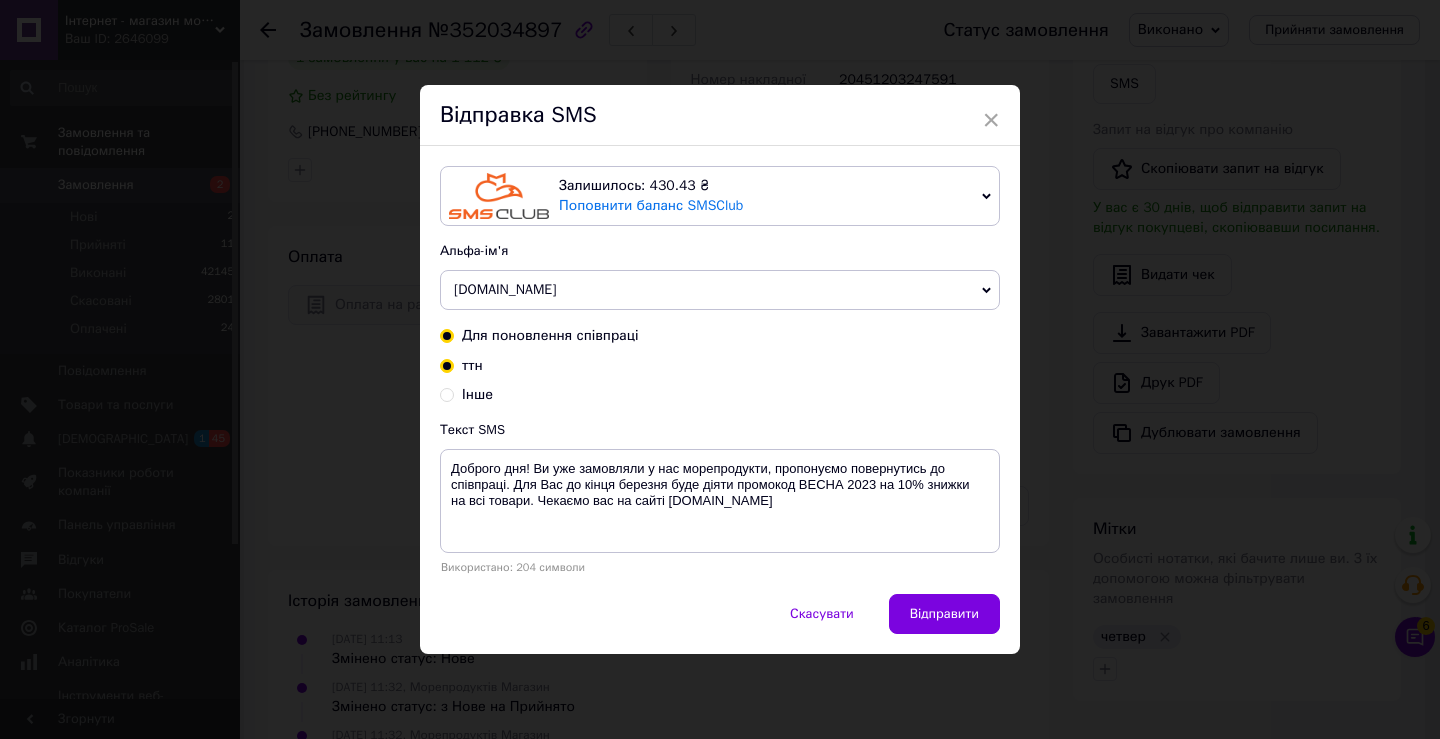 radio on "true" 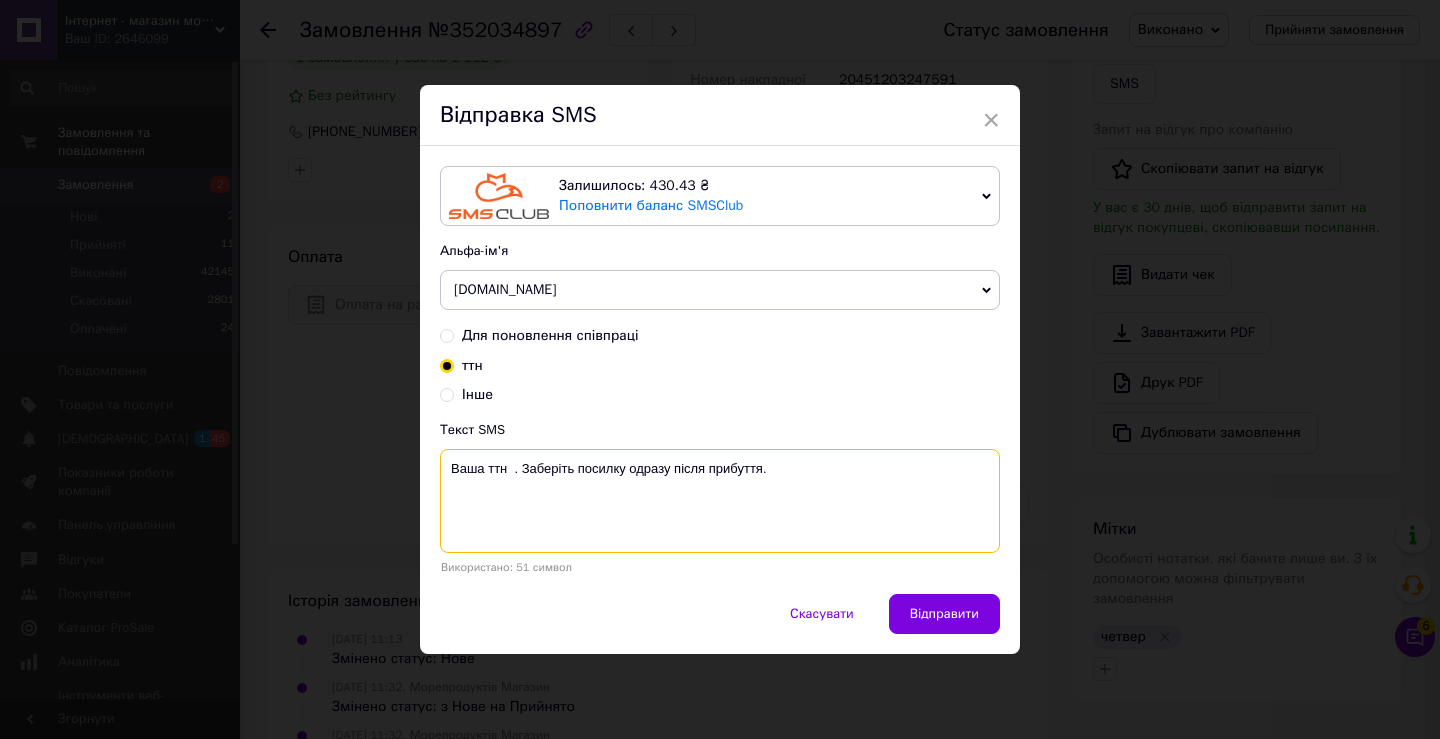 click on "Ваша ттн  . Заберіть посилку одразу після прибуття." at bounding box center [720, 501] 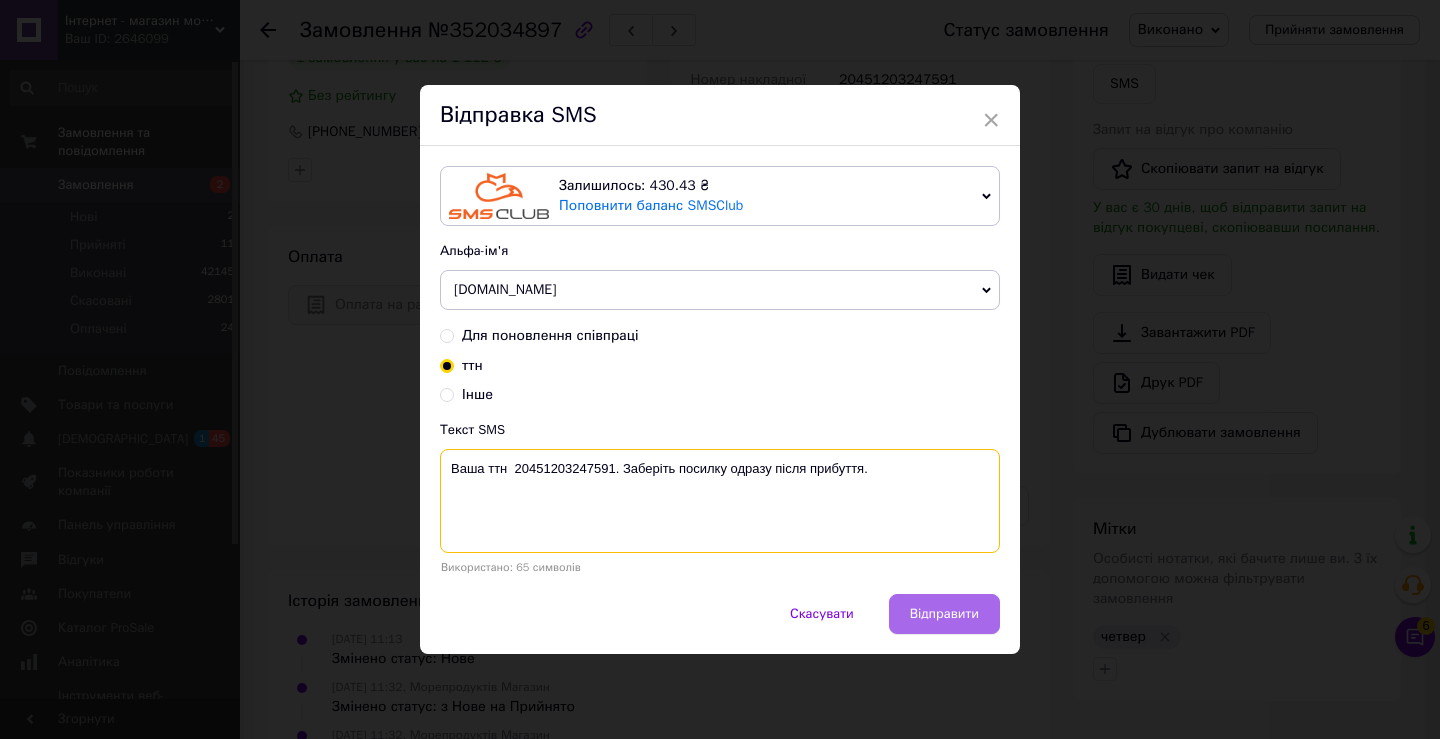 type on "Ваша ттн  20451203247591. Заберіть посилку одразу після прибуття." 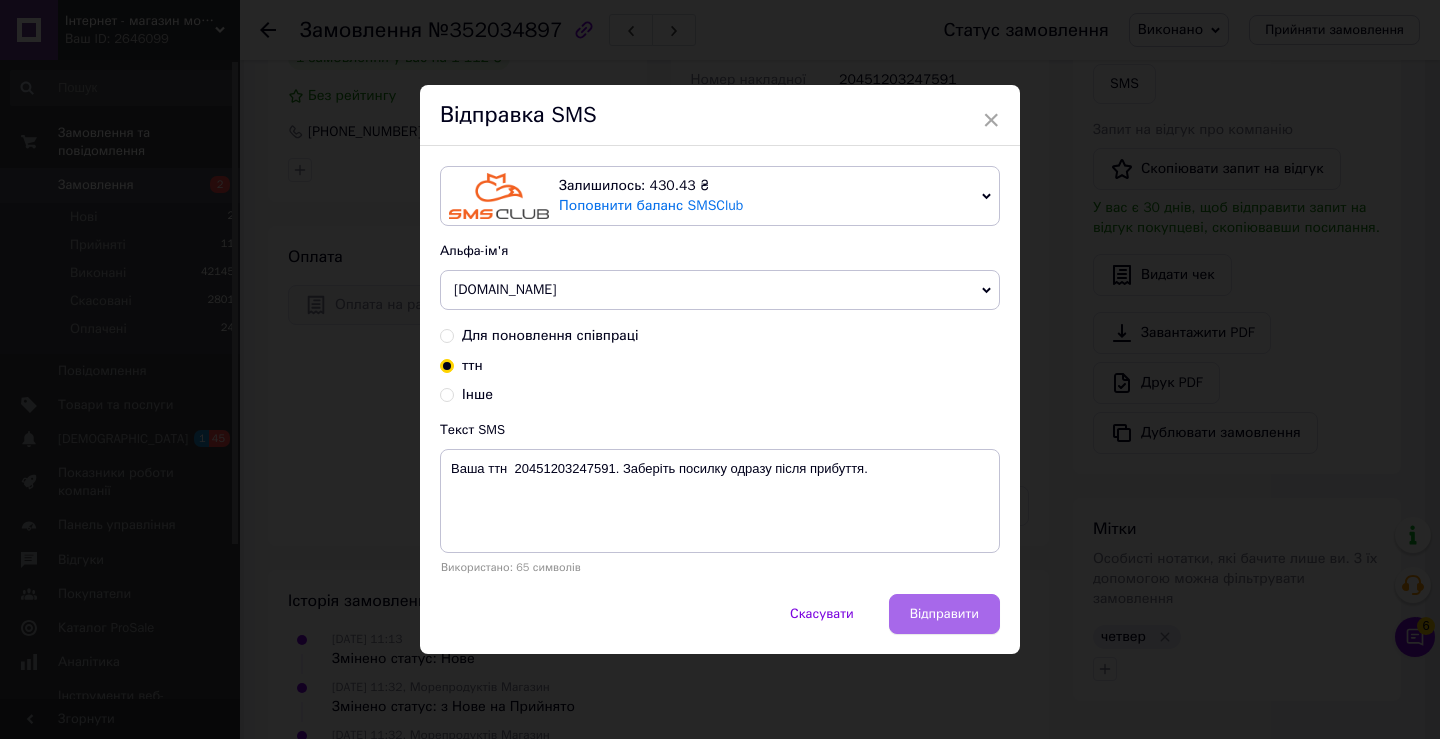 click on "Відправити" at bounding box center [944, 614] 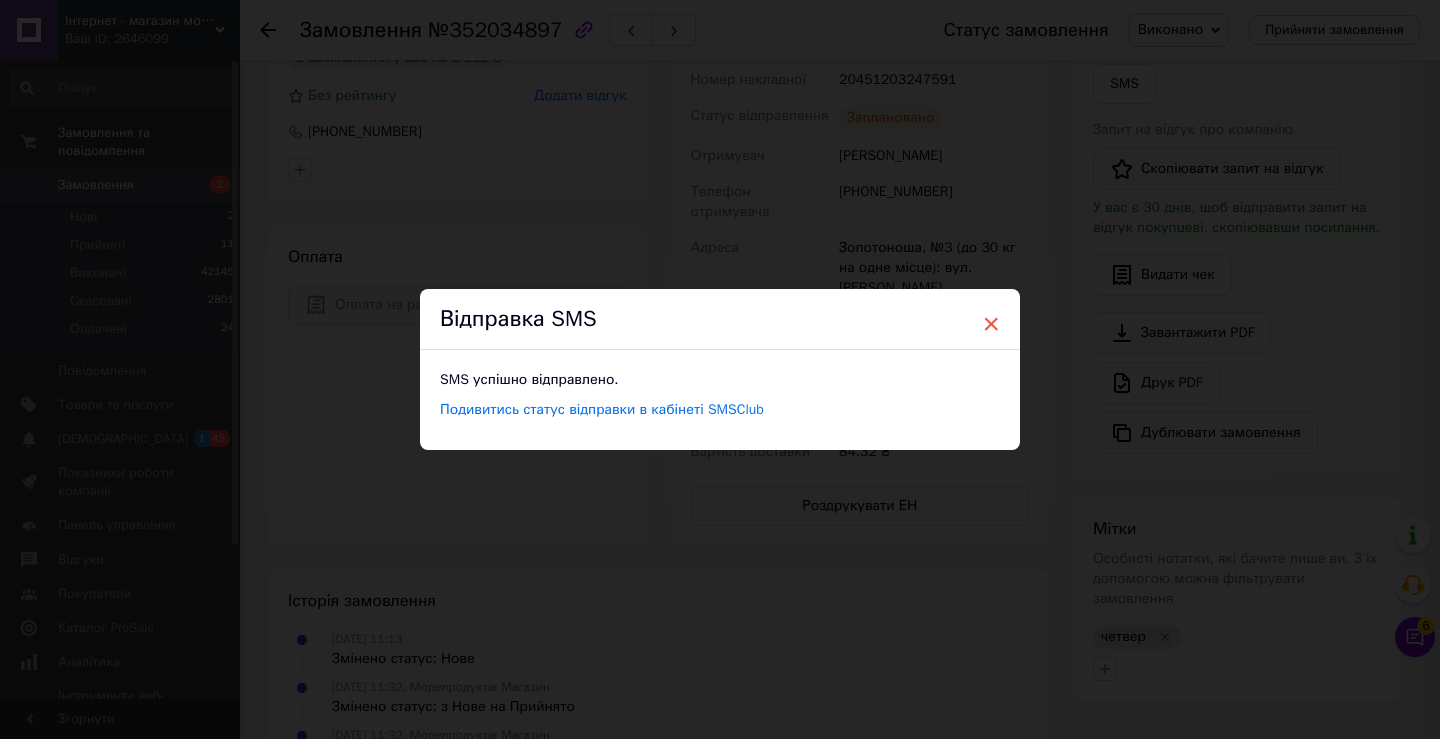 click on "×" at bounding box center [991, 324] 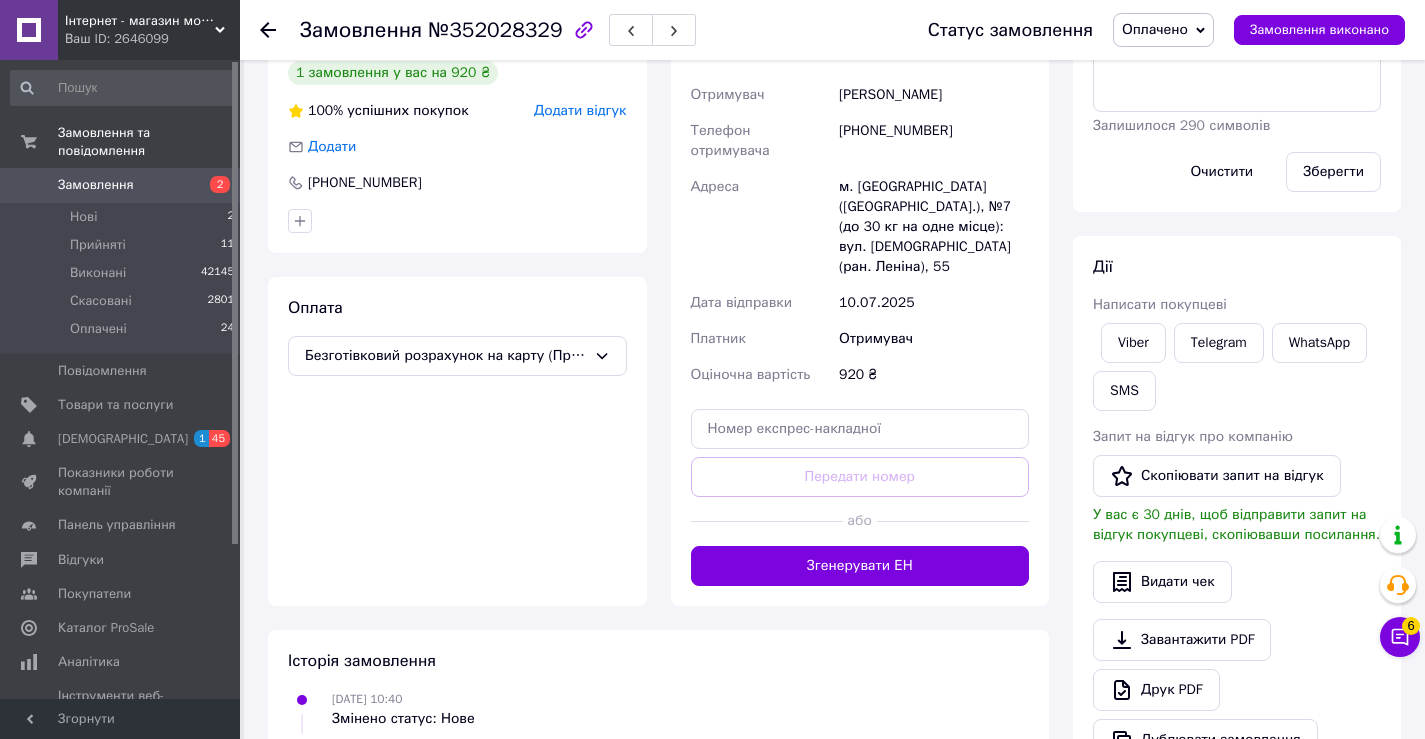 scroll, scrollTop: 500, scrollLeft: 0, axis: vertical 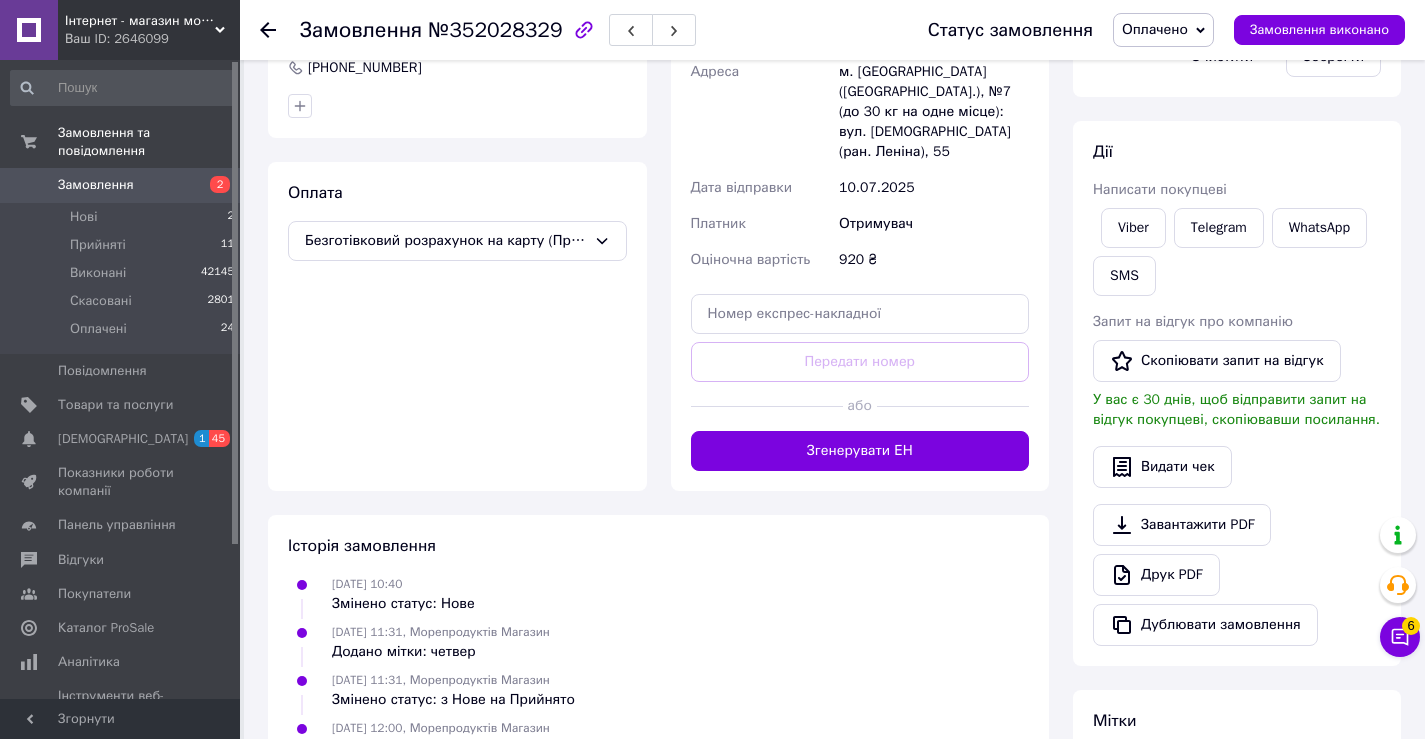 drag, startPoint x: 833, startPoint y: 428, endPoint x: 833, endPoint y: 414, distance: 14 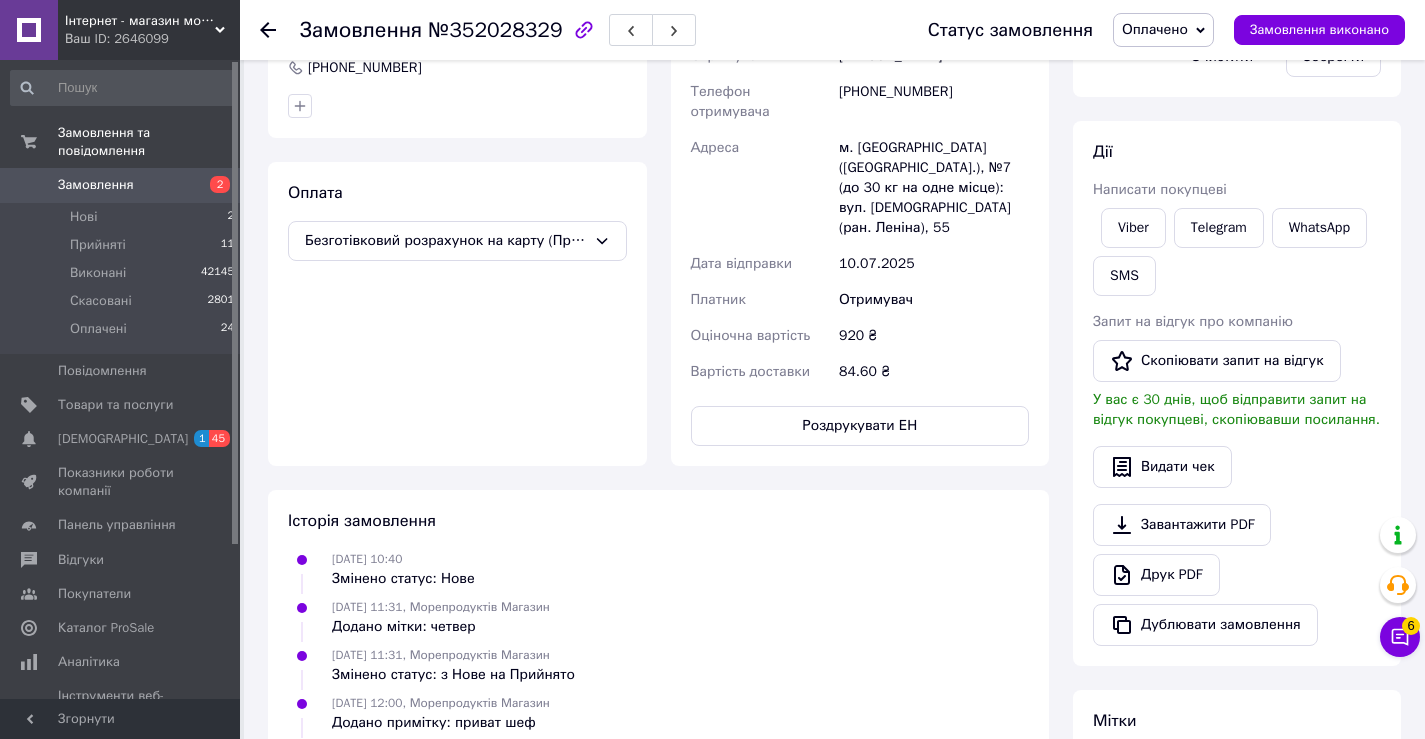 click on "Оплачено" at bounding box center (1155, 29) 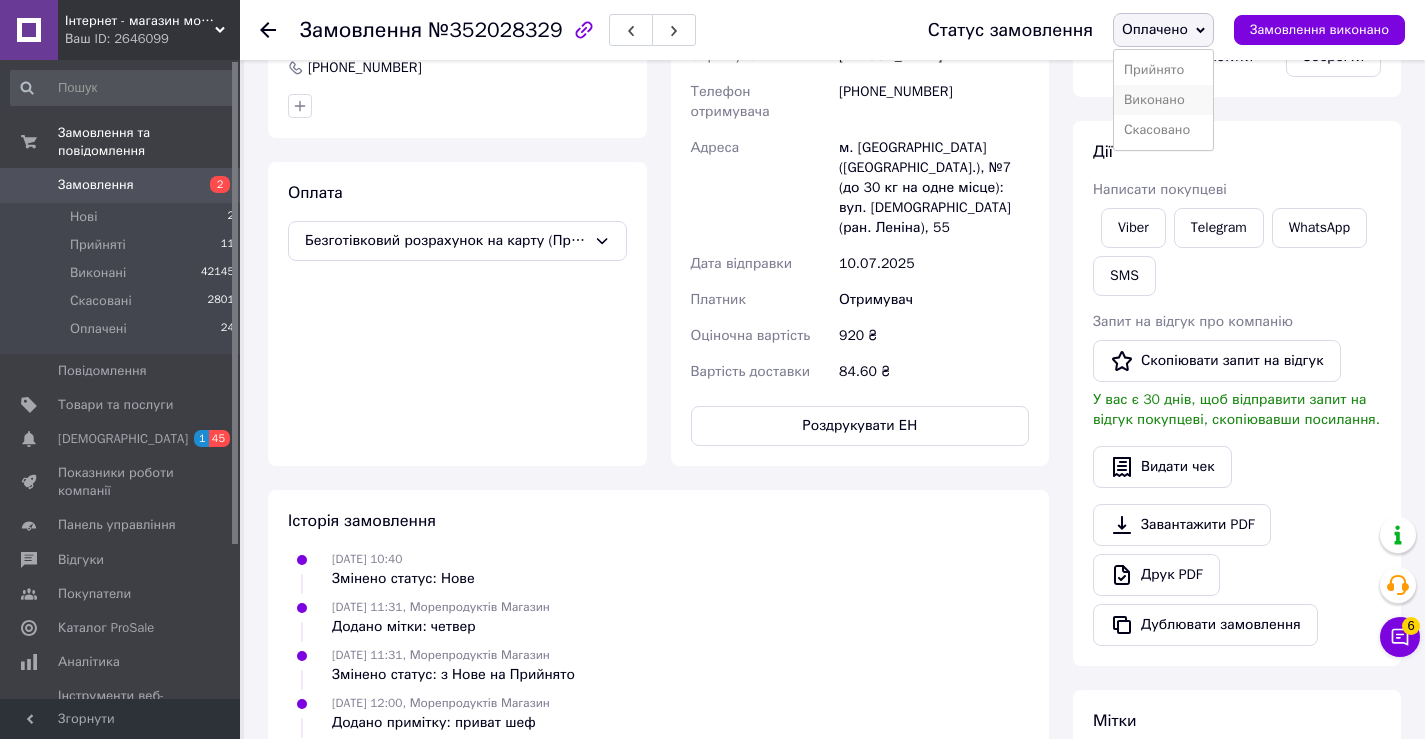 click on "Виконано" at bounding box center [1163, 100] 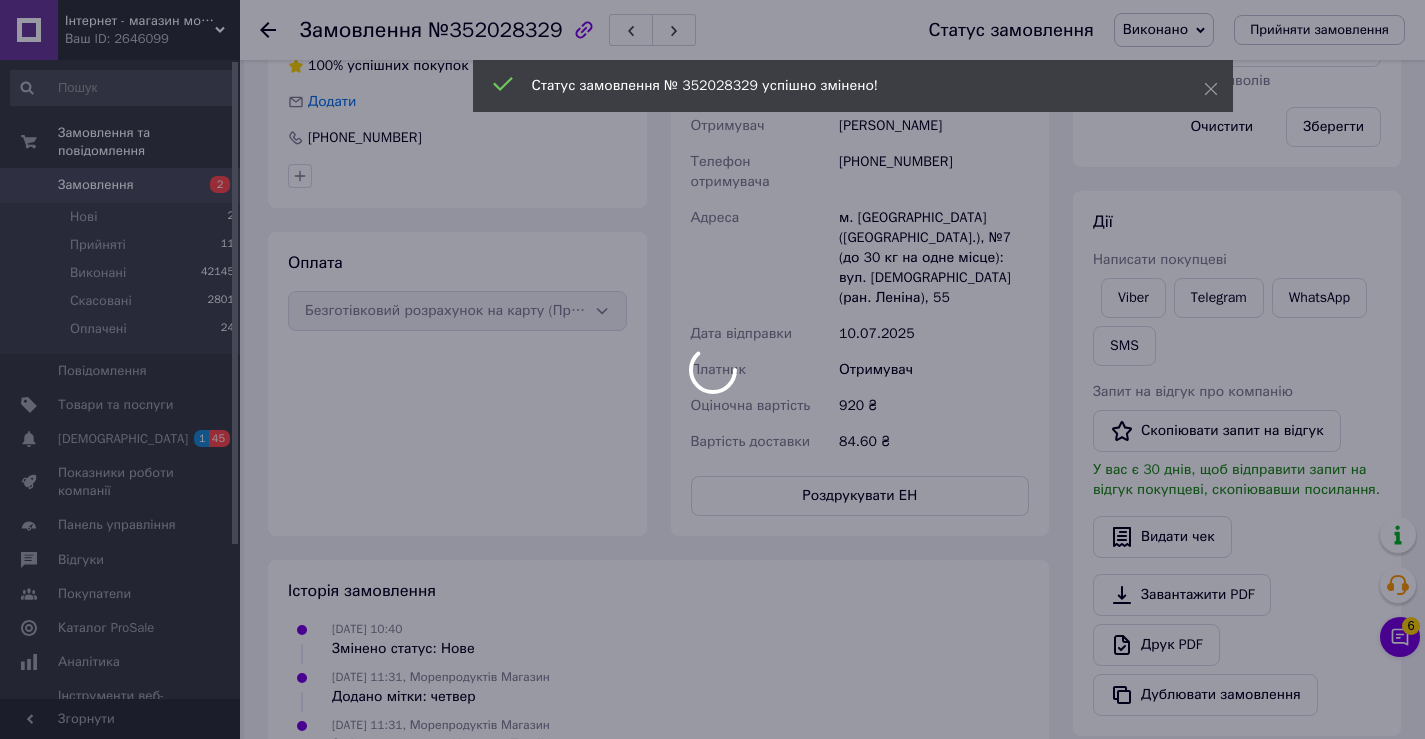scroll, scrollTop: 300, scrollLeft: 0, axis: vertical 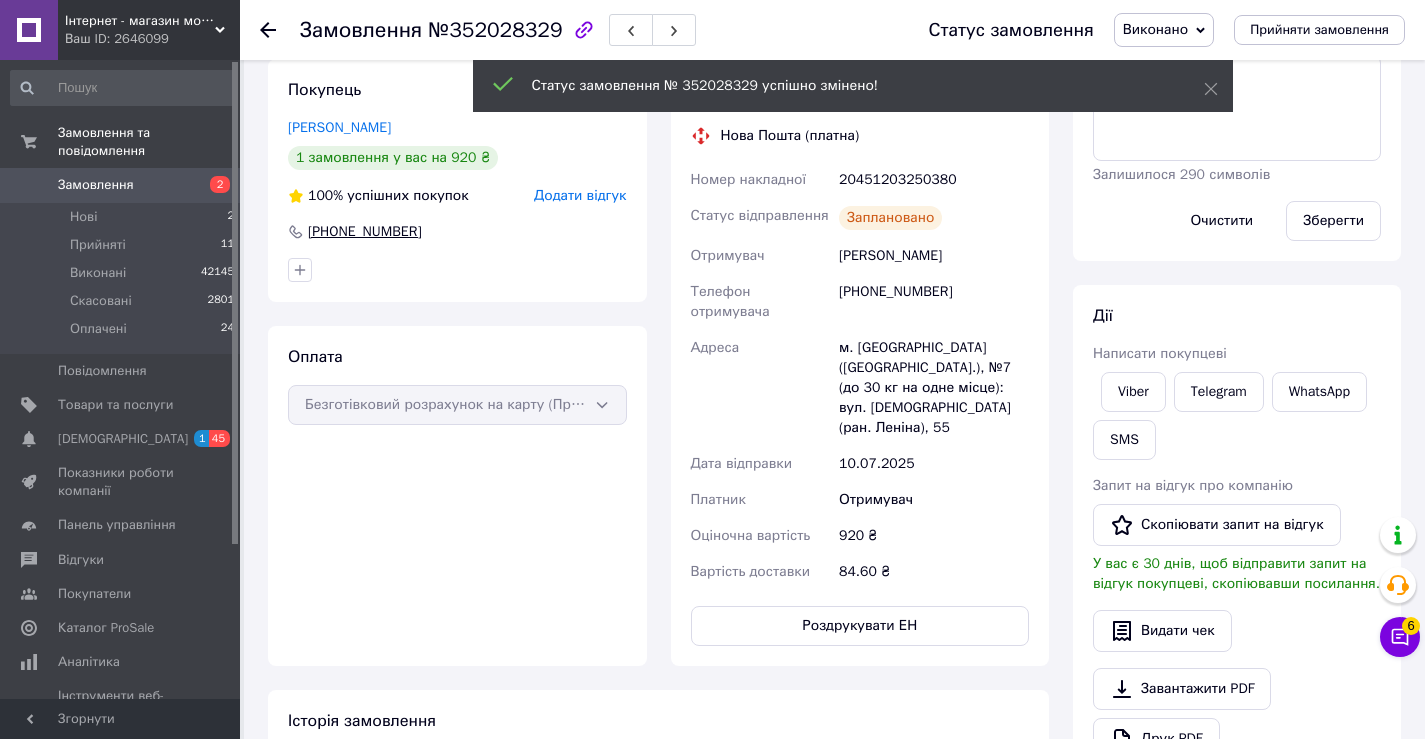 click on "[PHONE_NUMBER]" at bounding box center [365, 232] 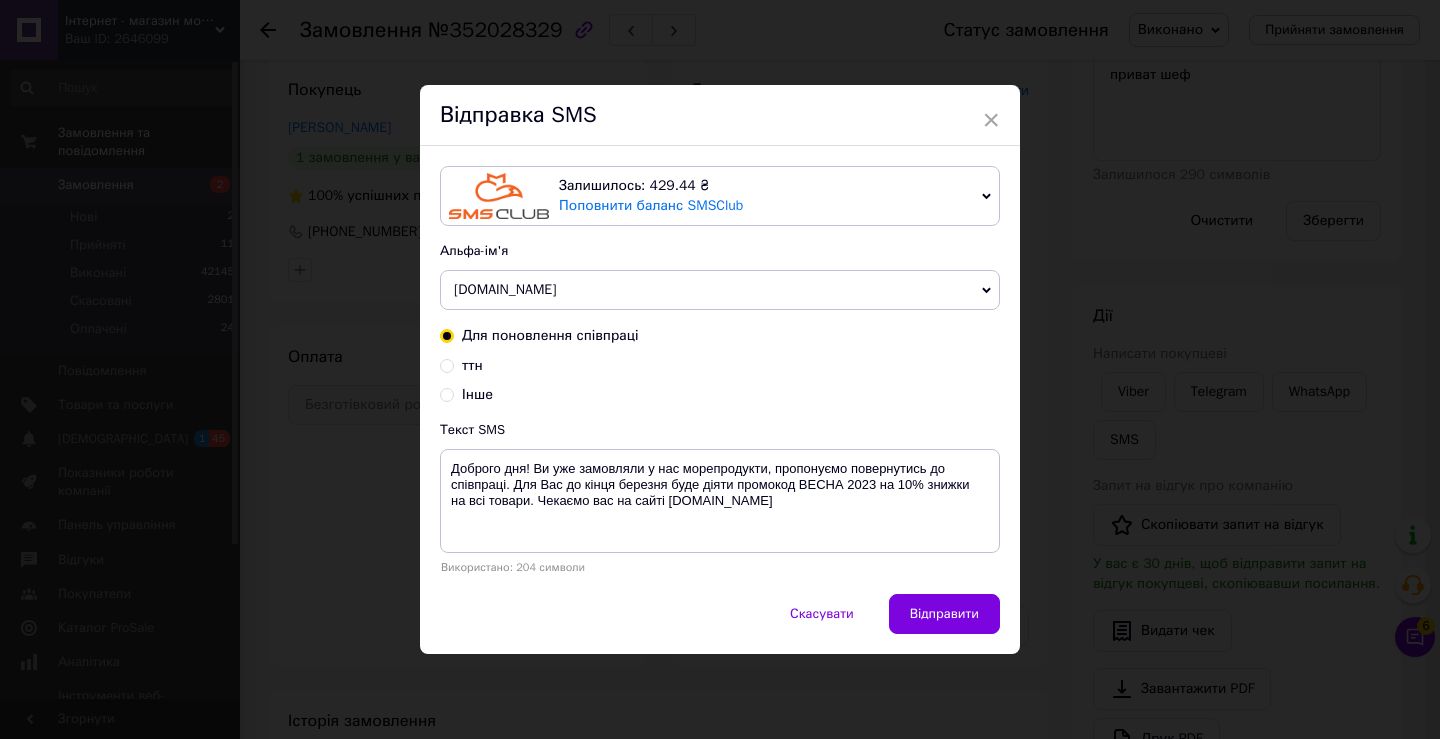 click on "ттн" at bounding box center [447, 364] 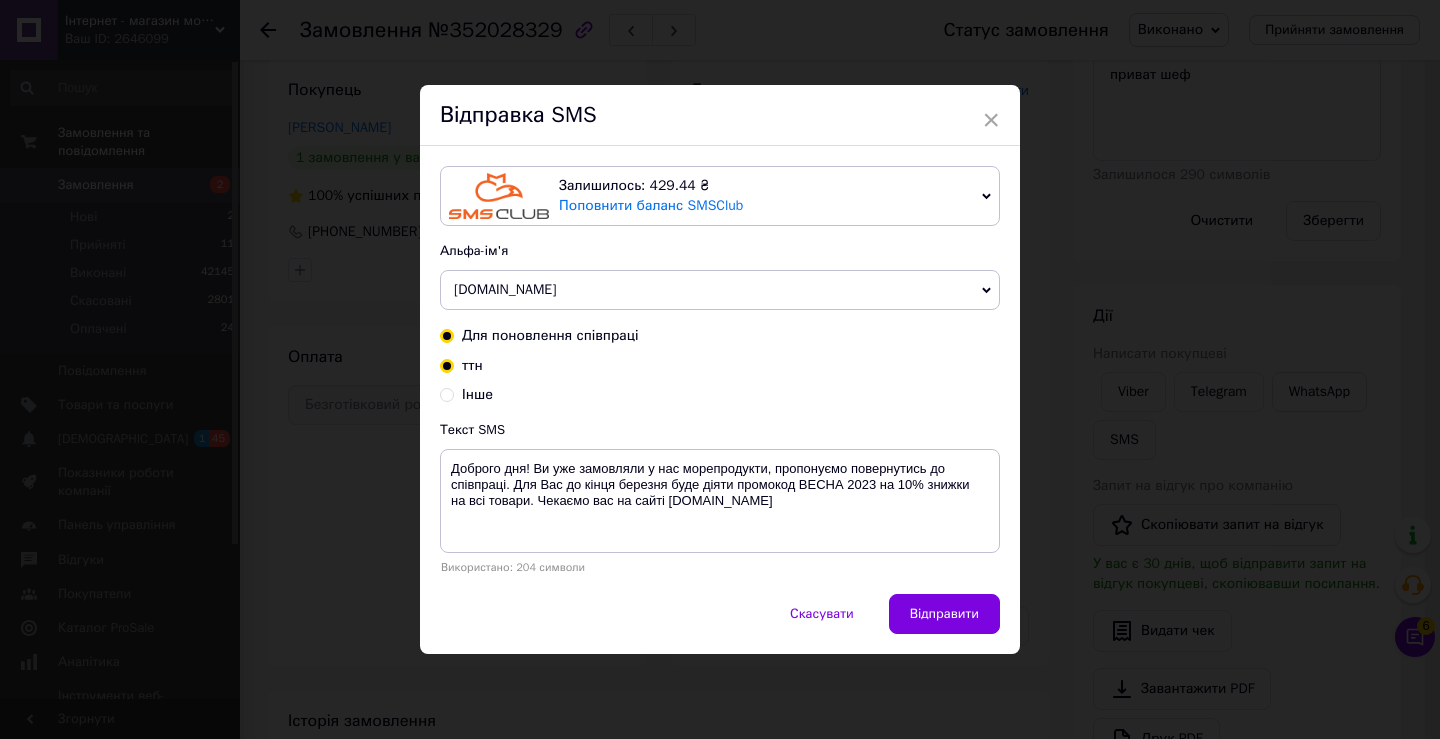 radio on "true" 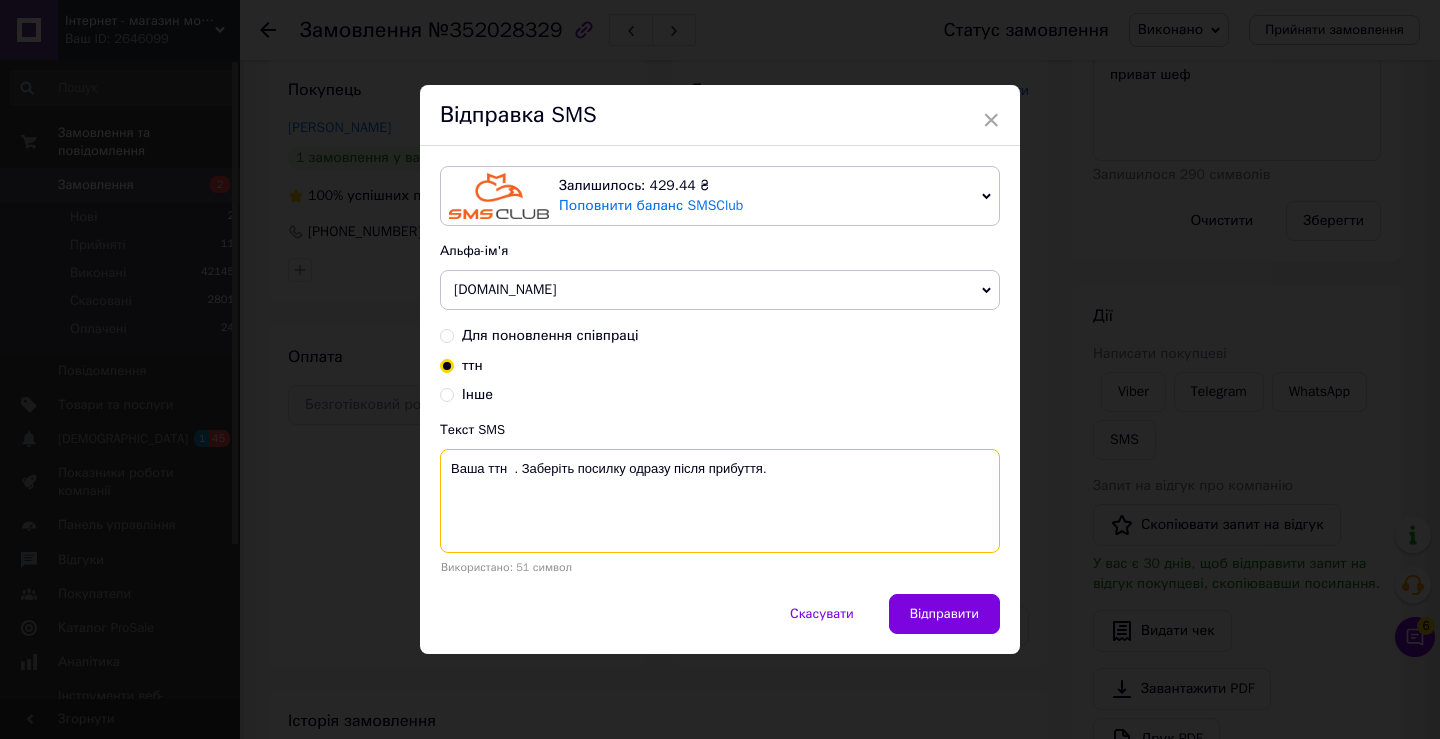 click on "Ваша ттн  . Заберіть посилку одразу після прибуття." at bounding box center (720, 501) 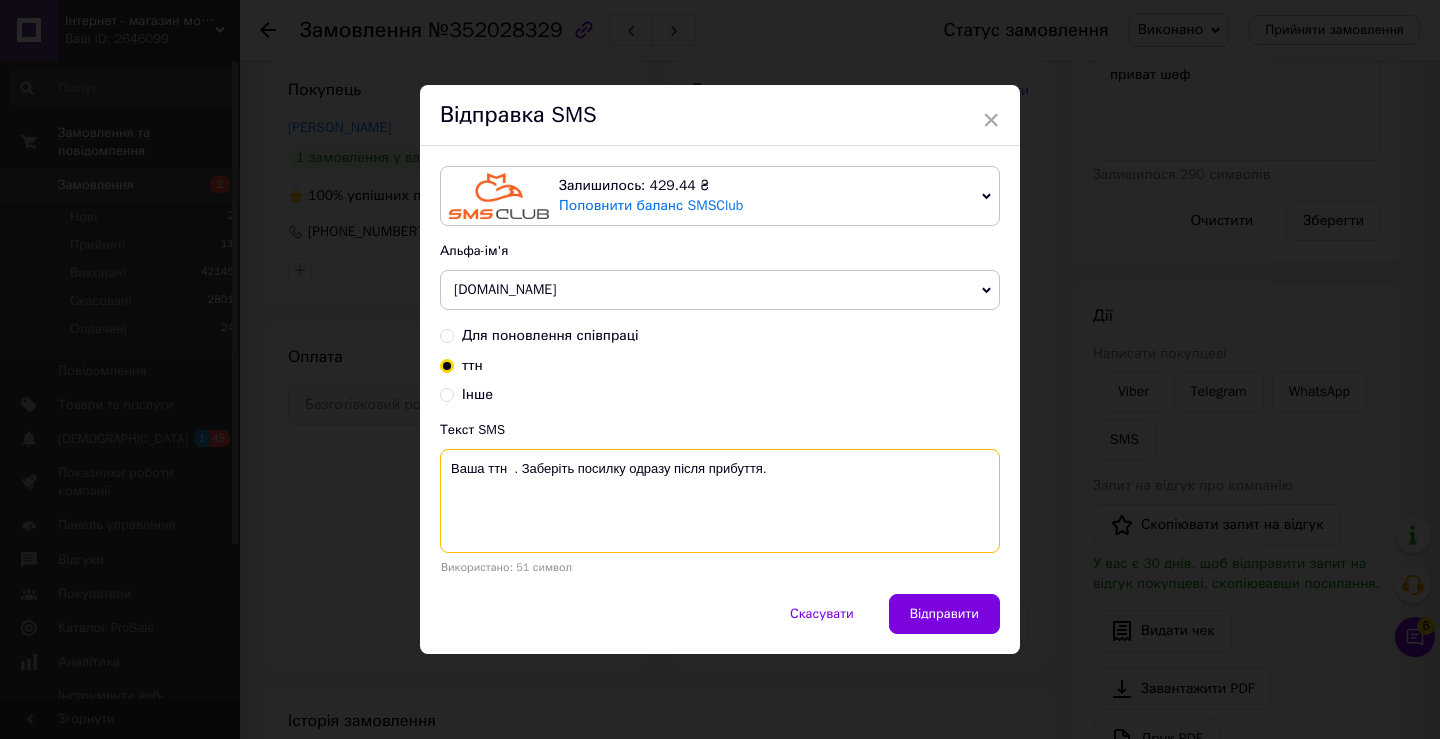 paste on "20451203250380" 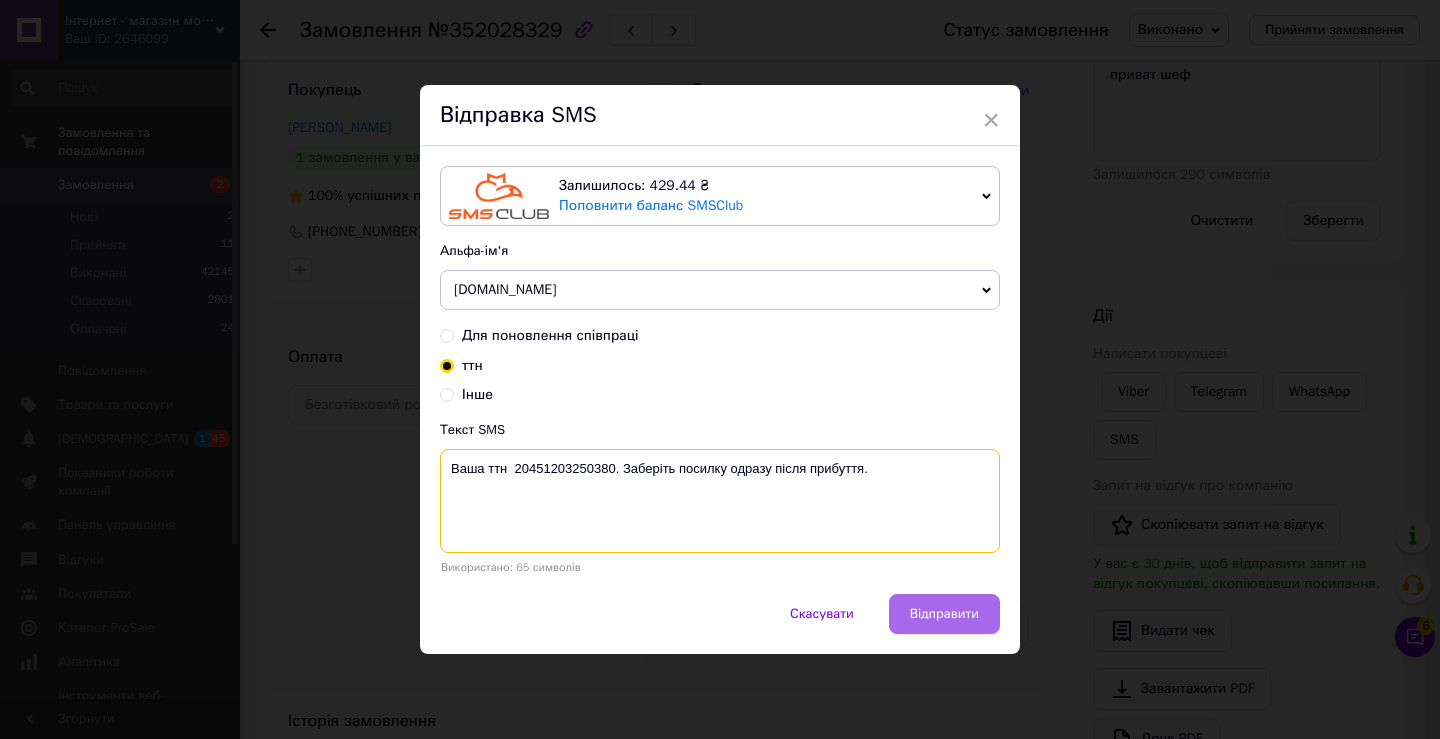 type on "Ваша ттн  20451203250380. Заберіть посилку одразу після прибуття." 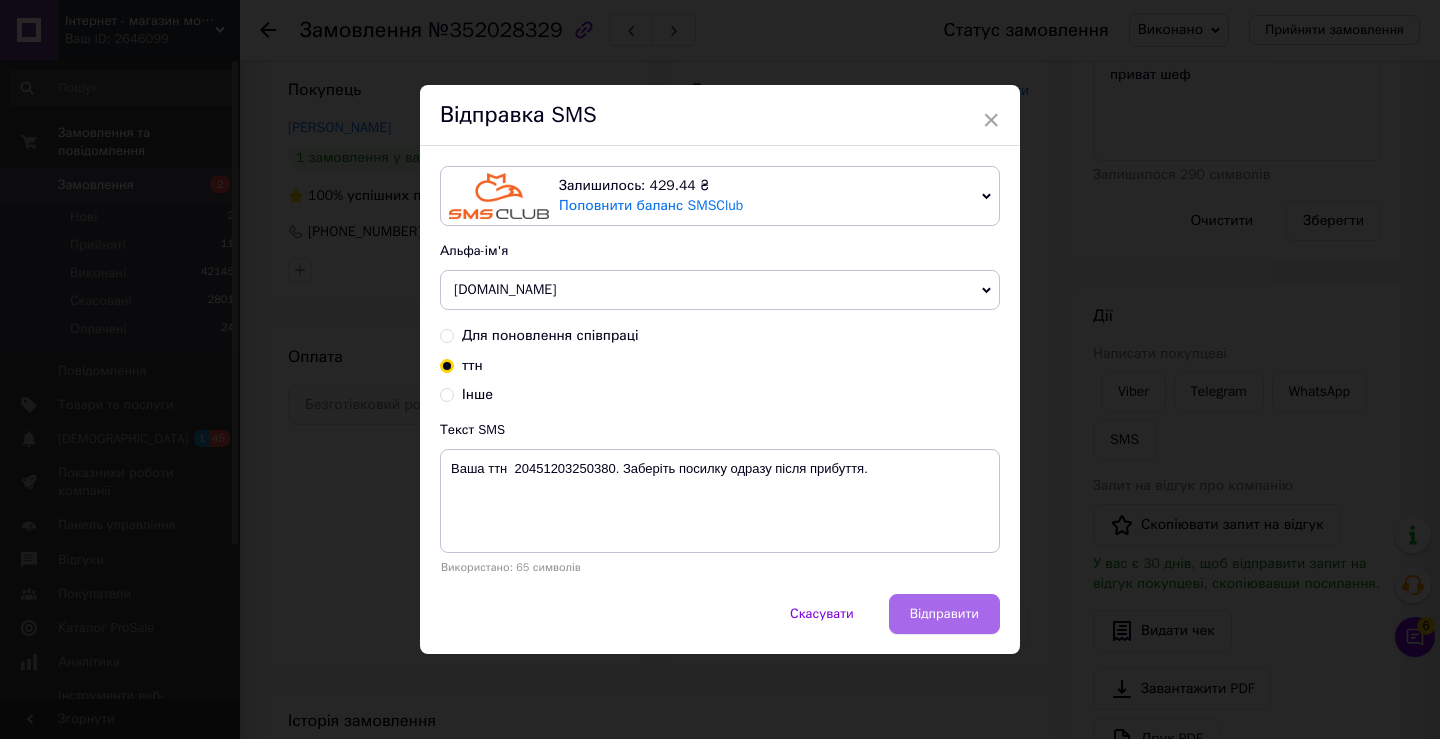 click on "Відправити" at bounding box center [944, 614] 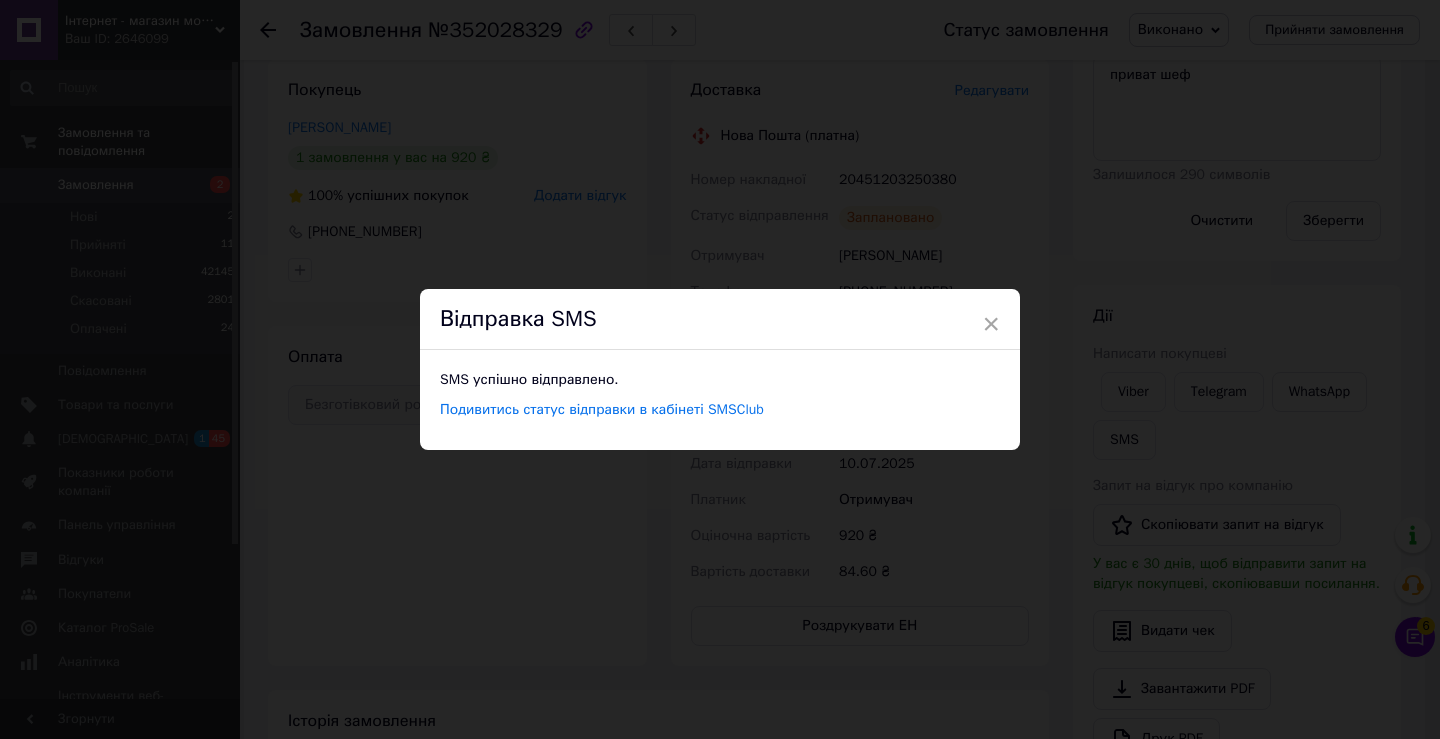 click on "×" at bounding box center [991, 324] 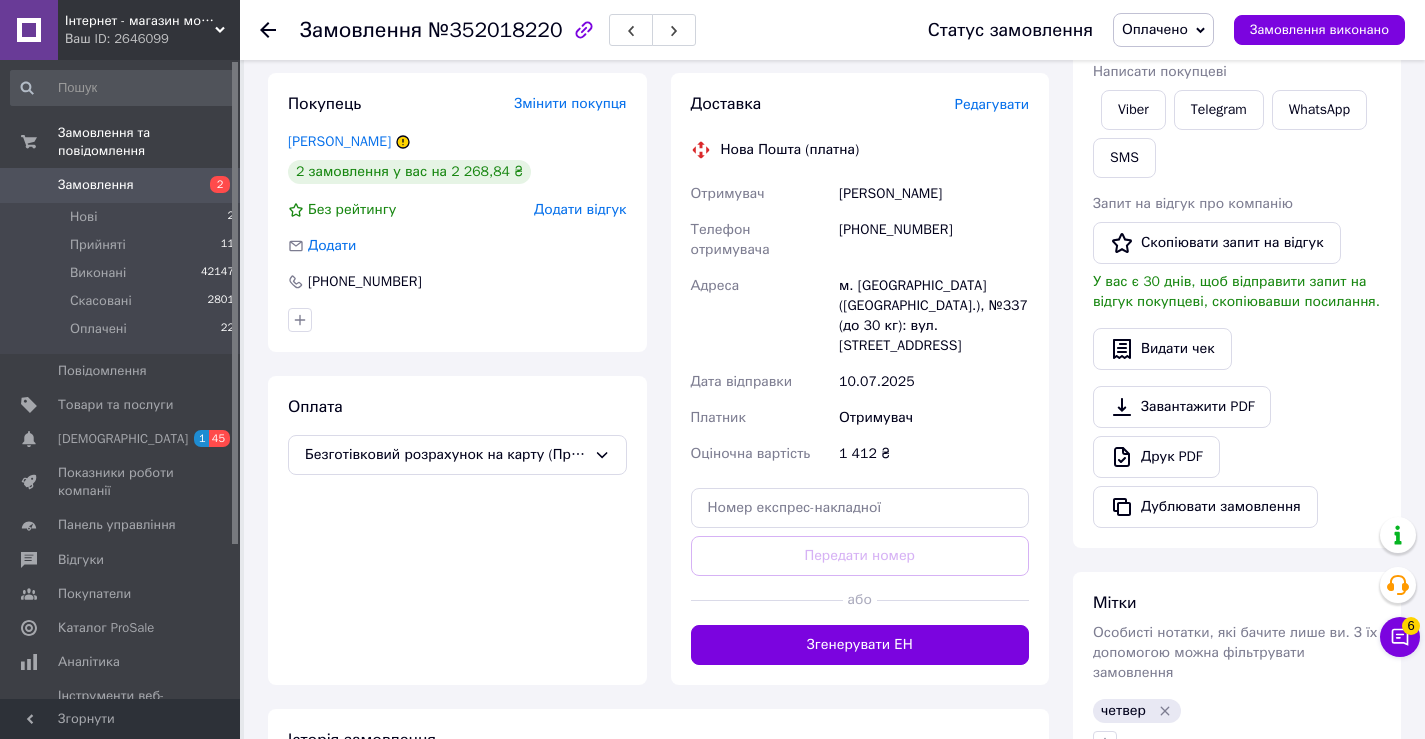 scroll, scrollTop: 800, scrollLeft: 0, axis: vertical 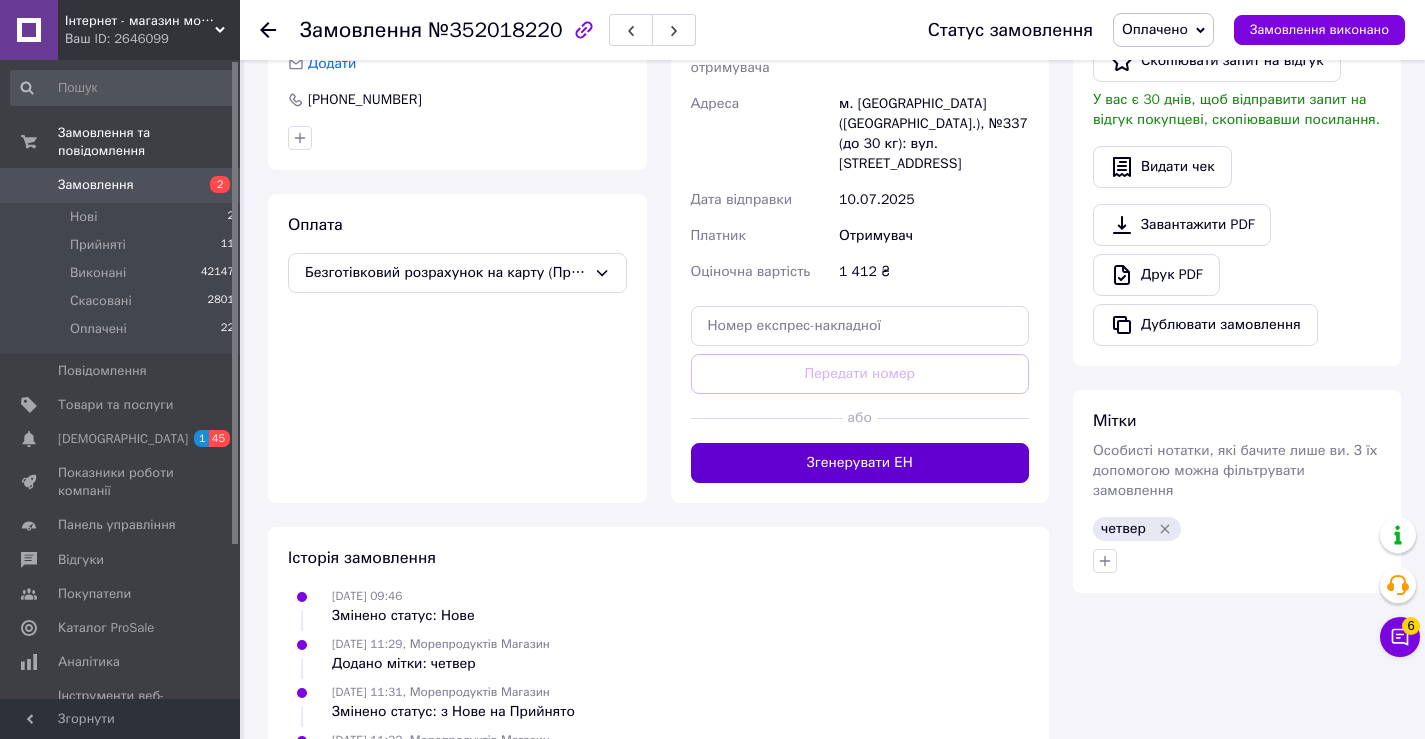 click on "Згенерувати ЕН" at bounding box center (860, 463) 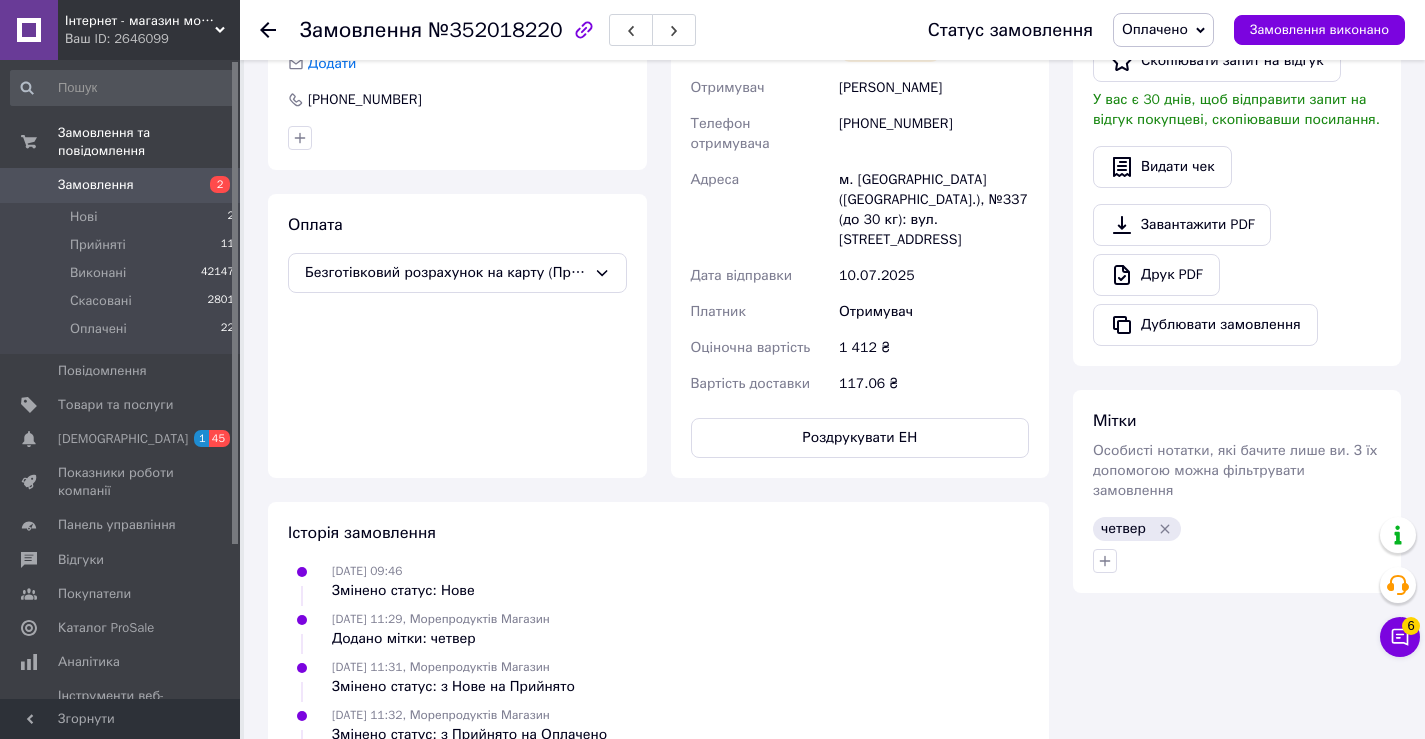 click on "Оплачено" at bounding box center (1155, 29) 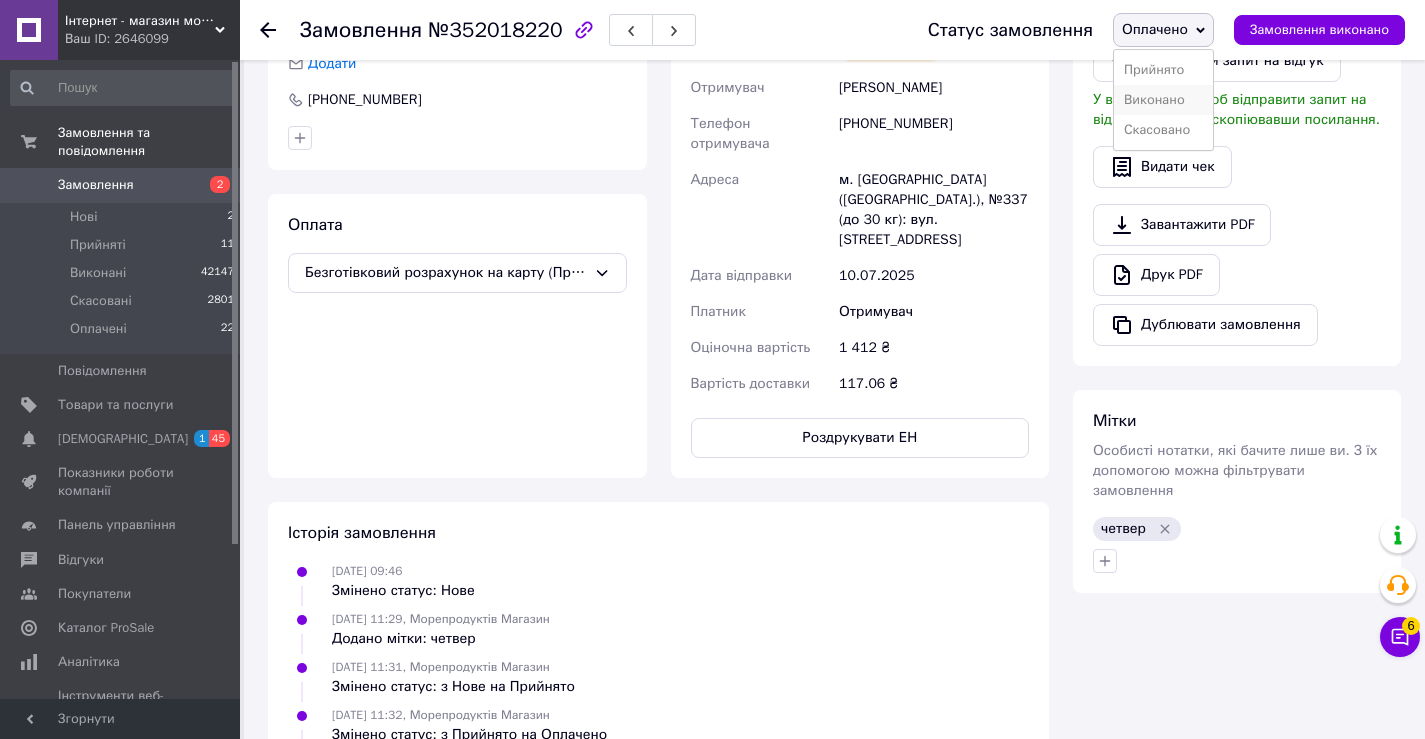 click on "Виконано" at bounding box center (1163, 100) 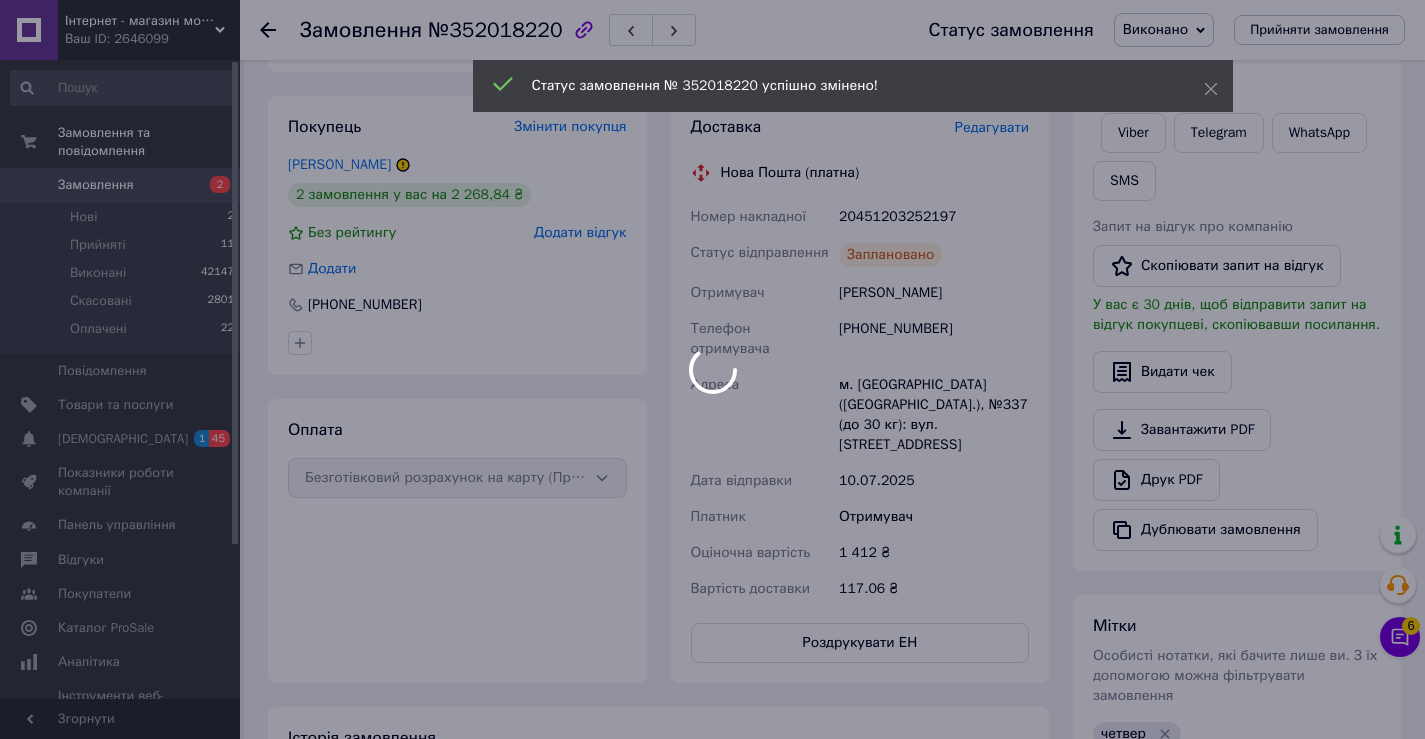 scroll, scrollTop: 600, scrollLeft: 0, axis: vertical 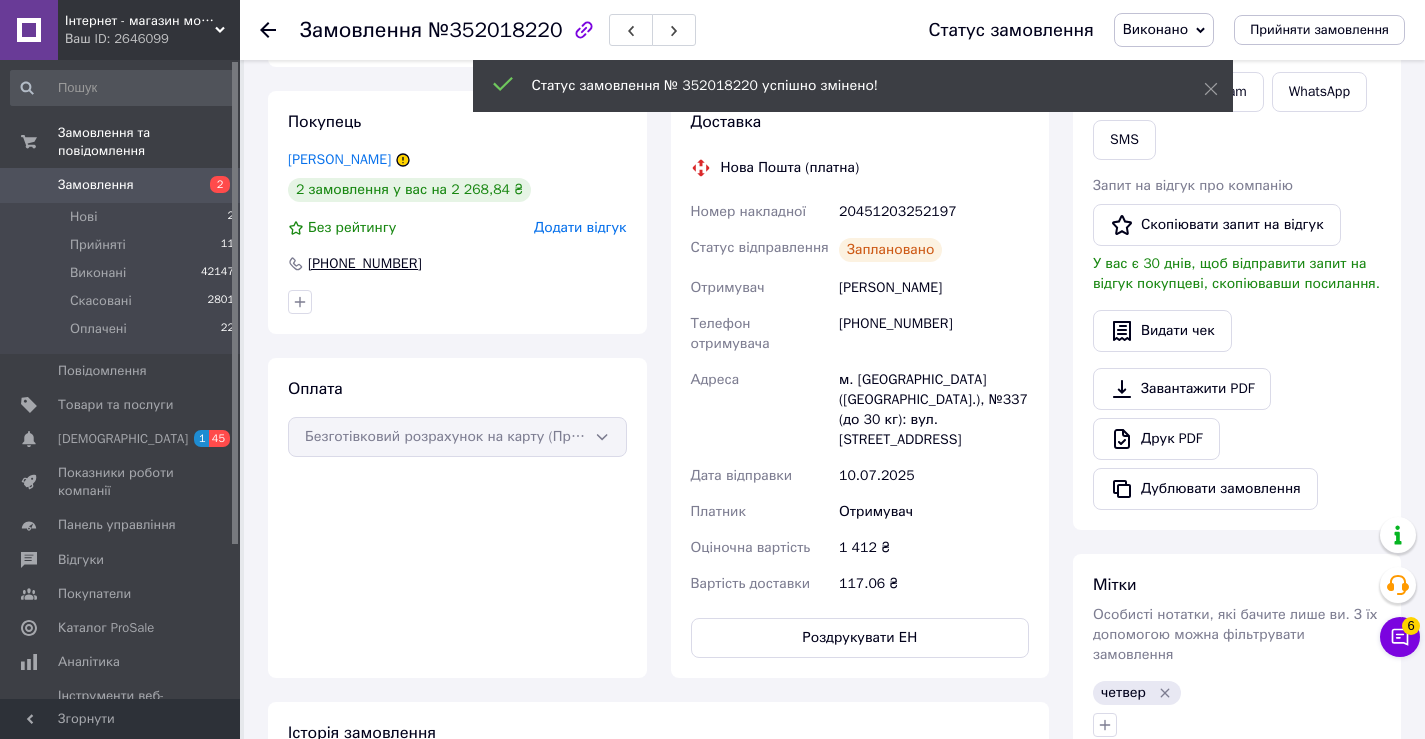 click on "[PHONE_NUMBER]" at bounding box center (365, 264) 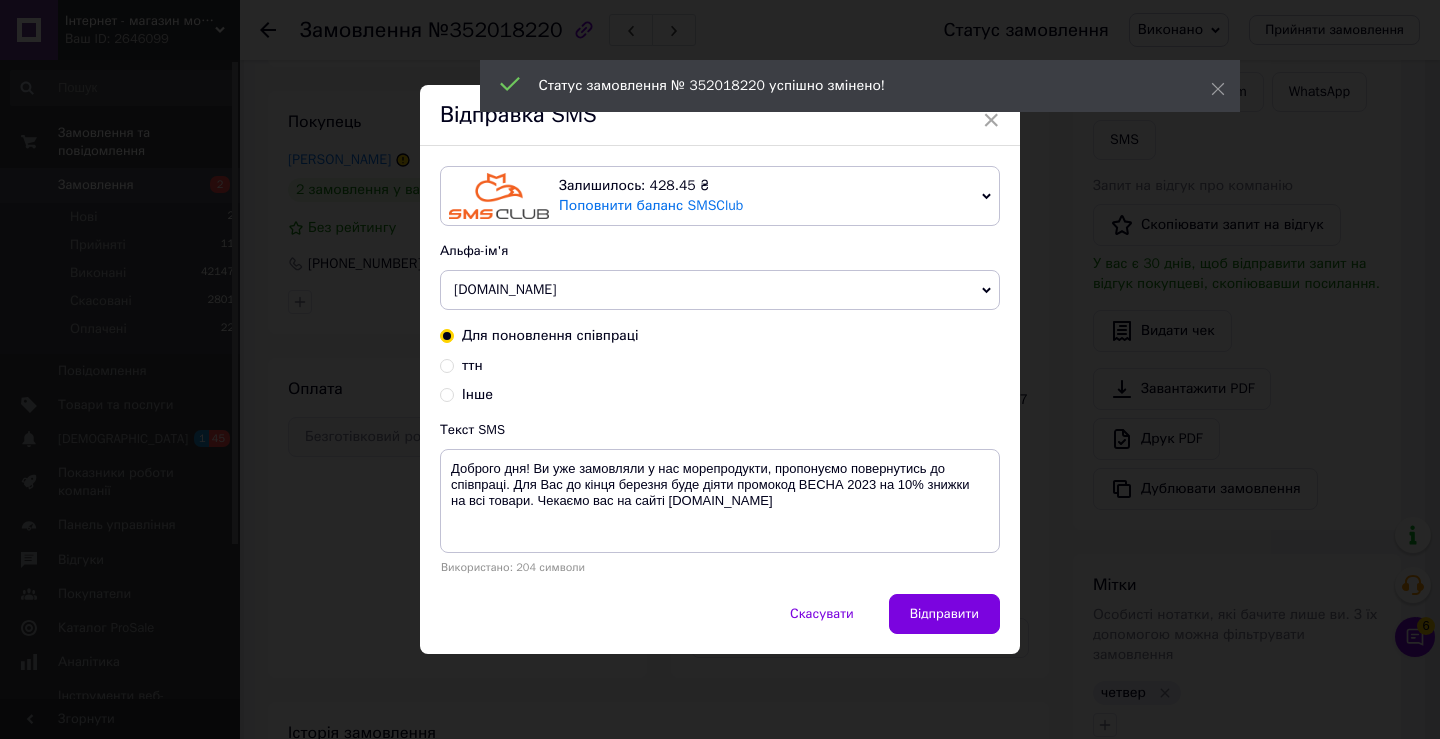 click on "ттн" at bounding box center (447, 364) 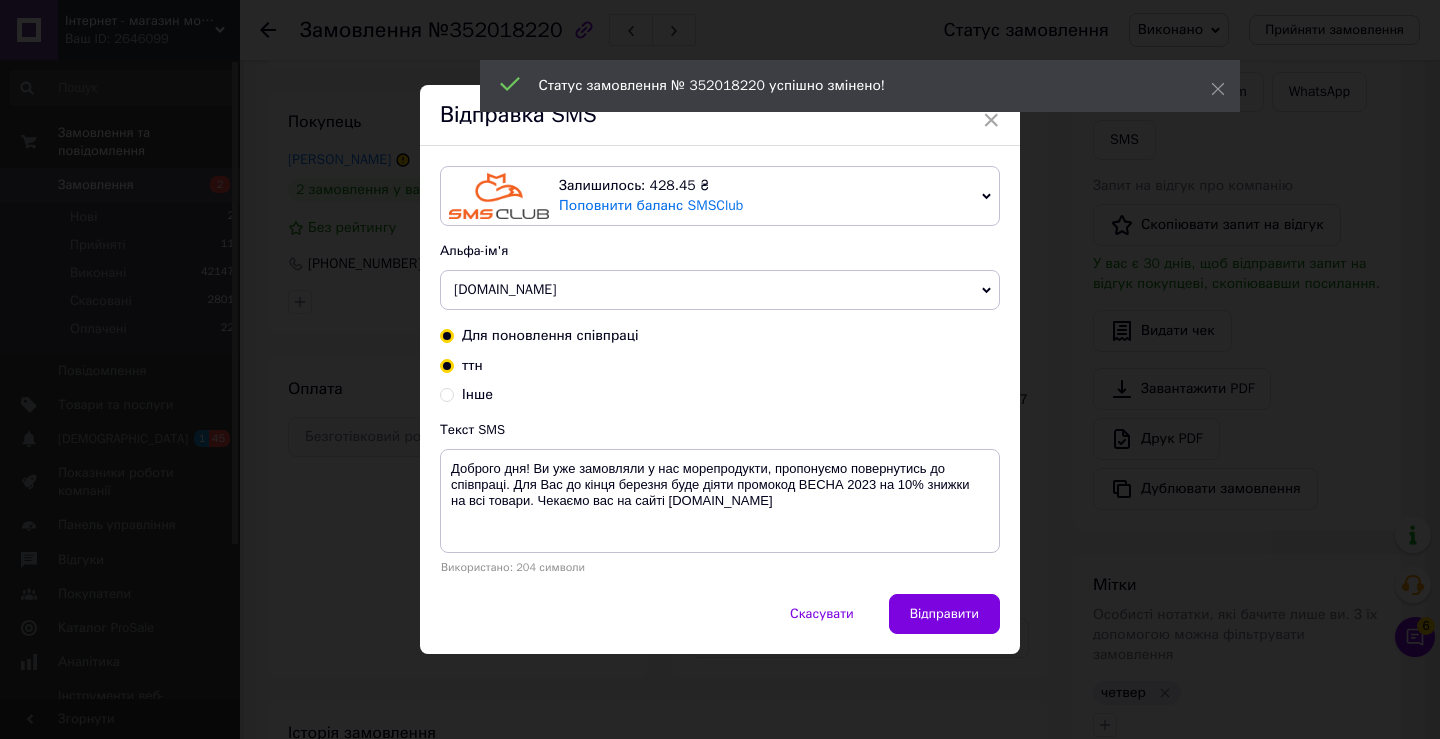 radio on "true" 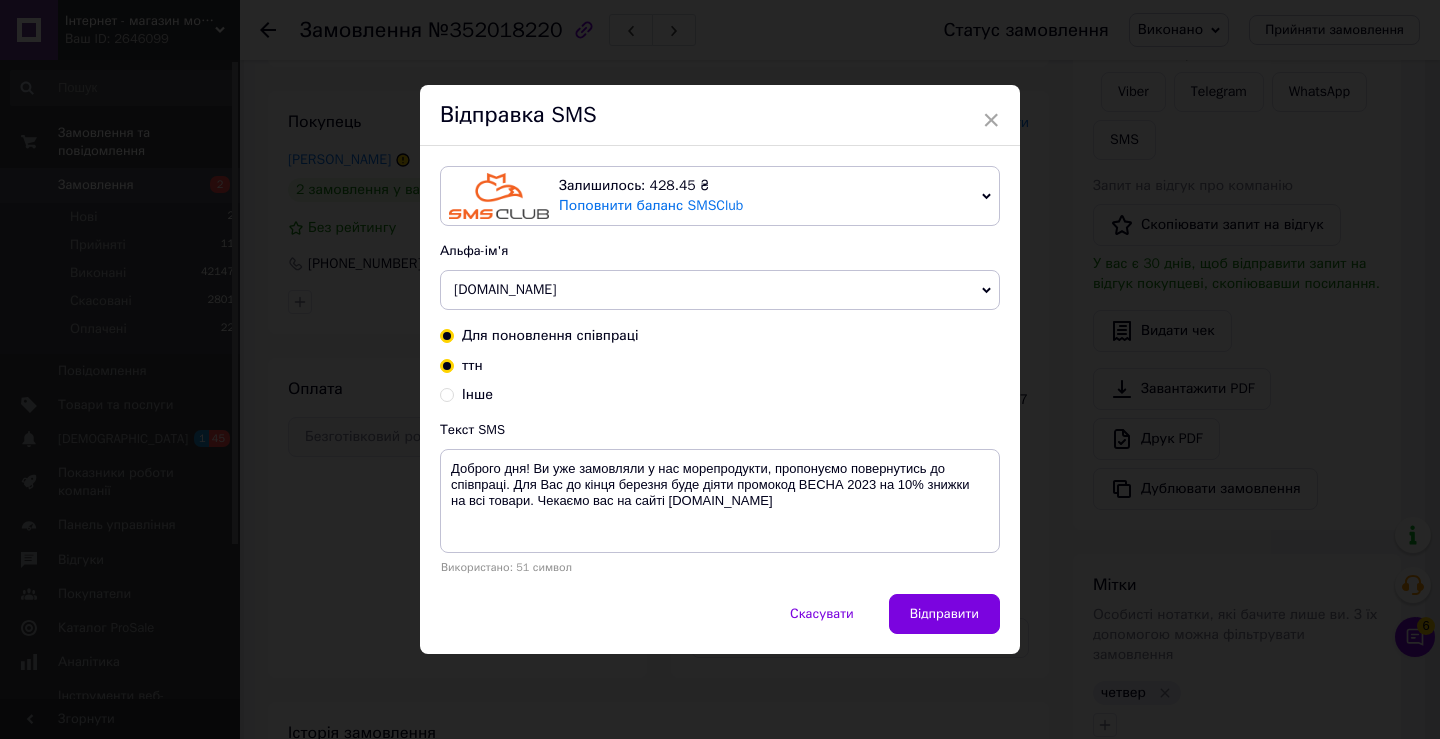 radio on "false" 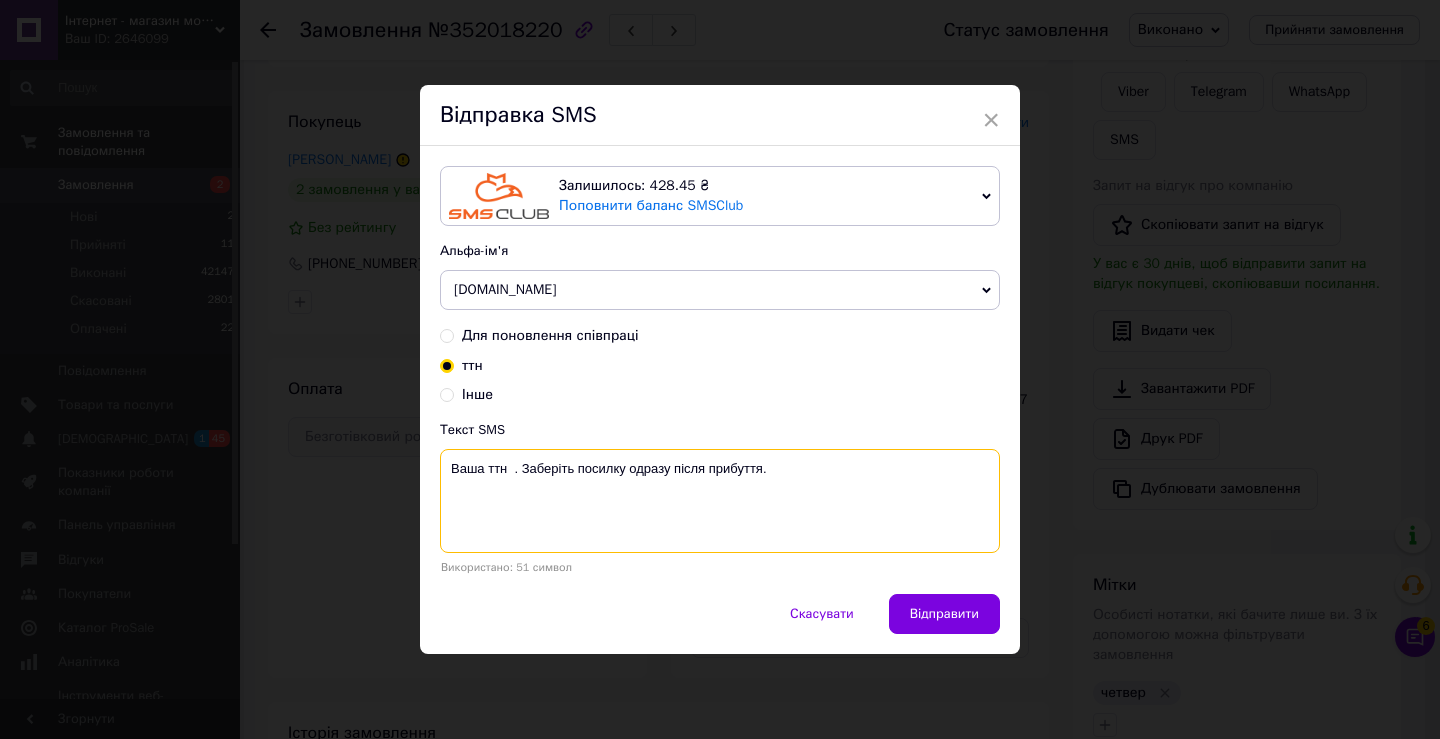 click on "Ваша ттн  . Заберіть посилку одразу після прибуття." at bounding box center [720, 501] 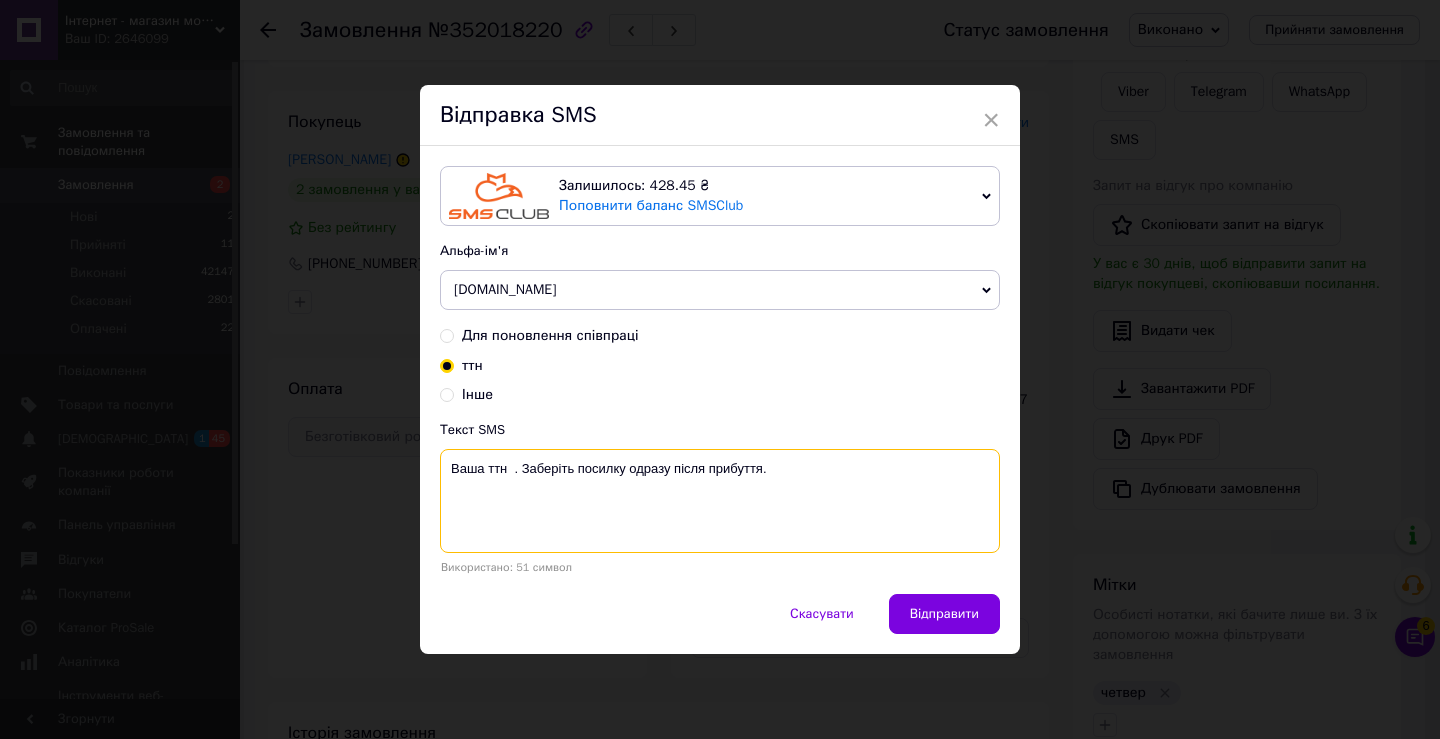 paste on "20451203252197" 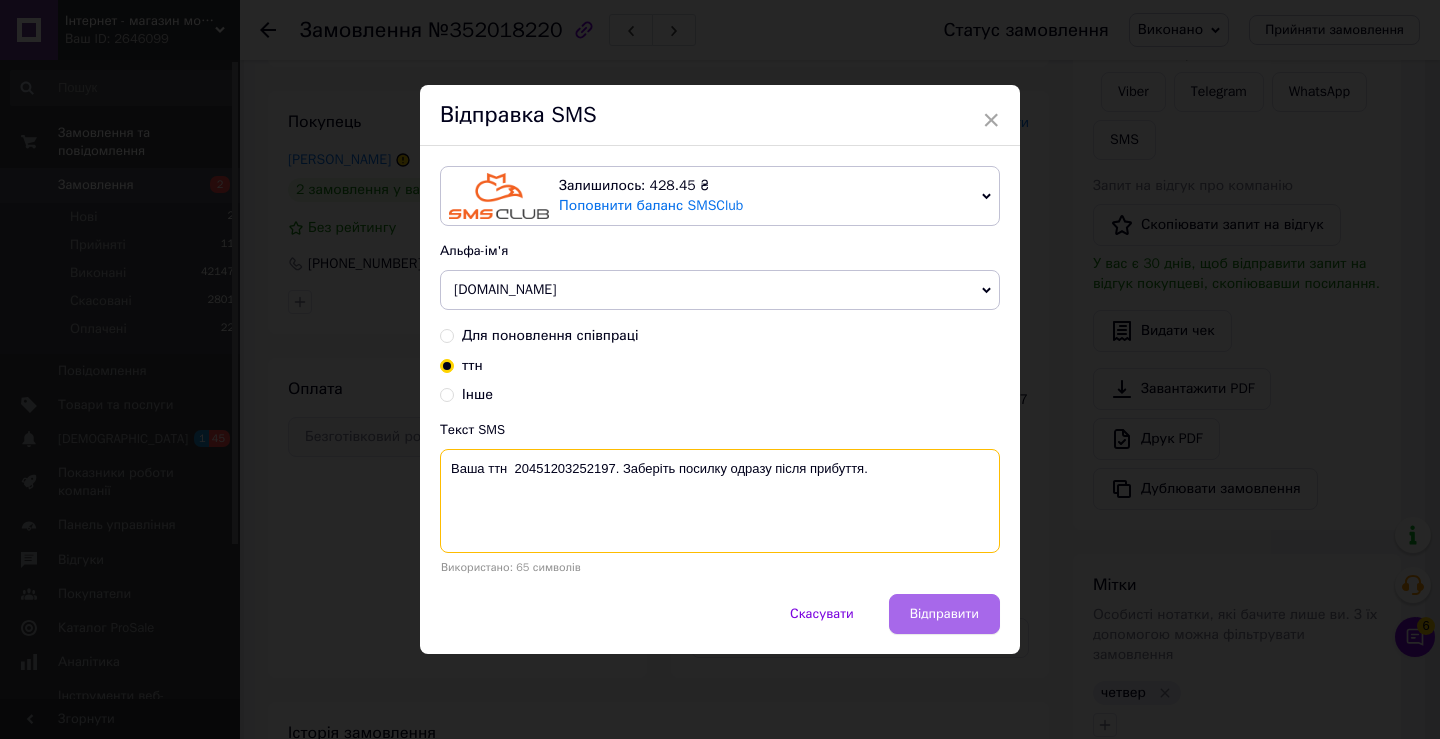 type on "Ваша ттн  20451203252197. Заберіть посилку одразу після прибуття." 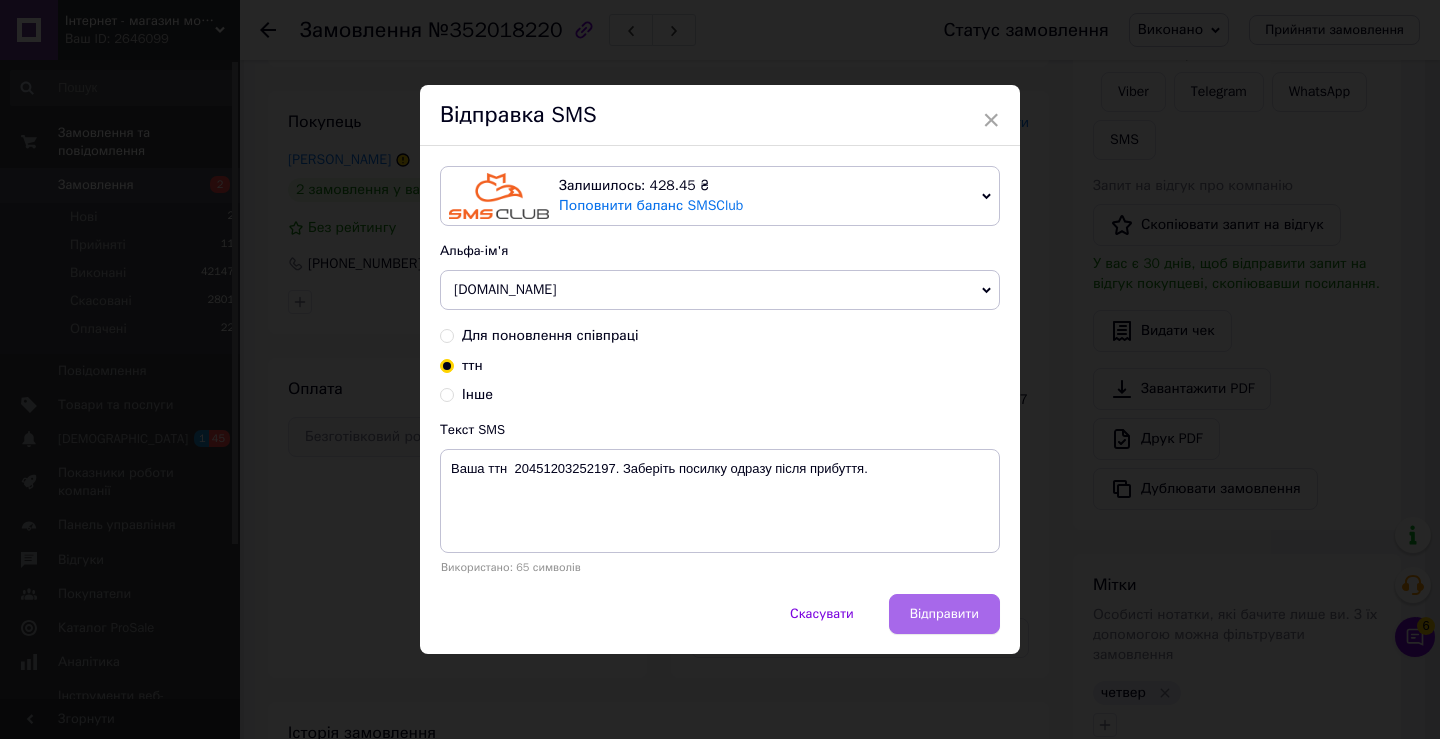 click on "Відправити" at bounding box center (944, 614) 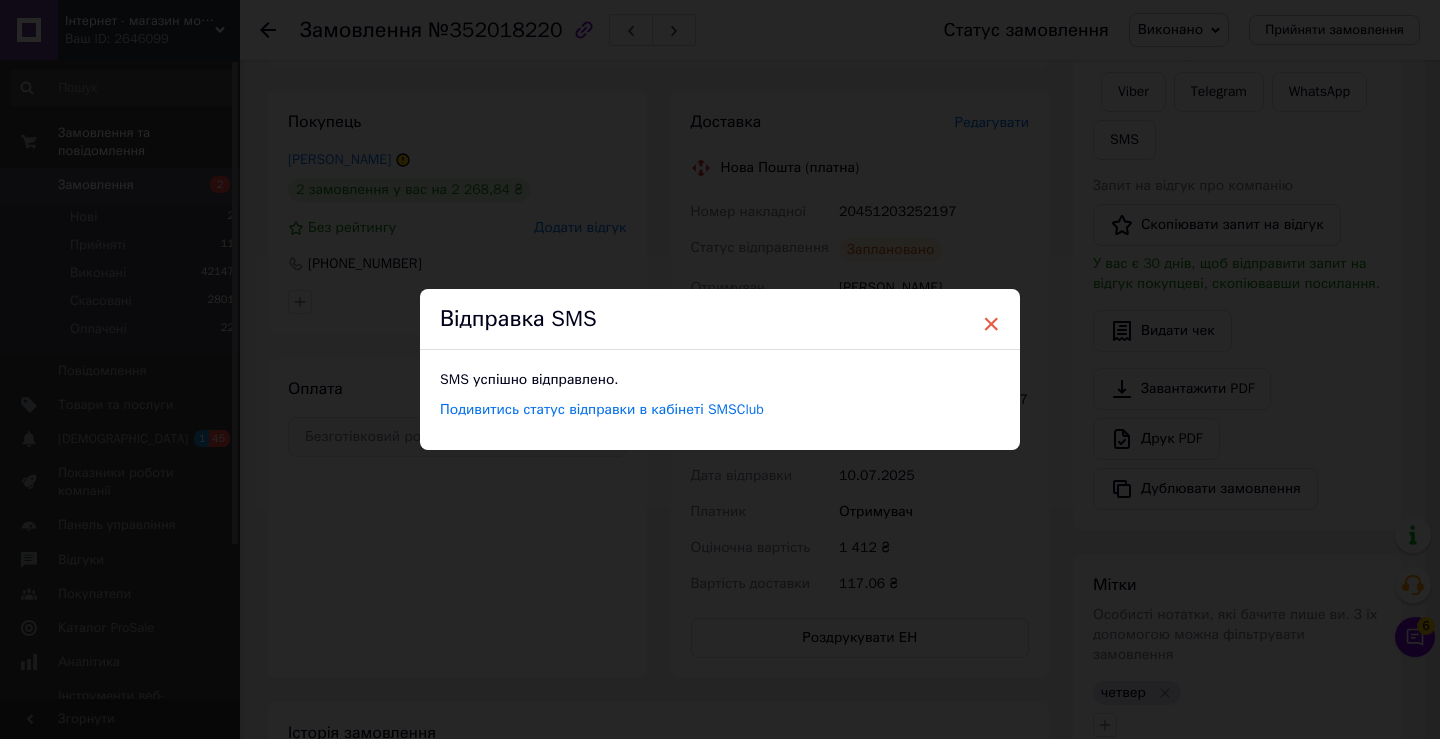 click on "×" at bounding box center (991, 324) 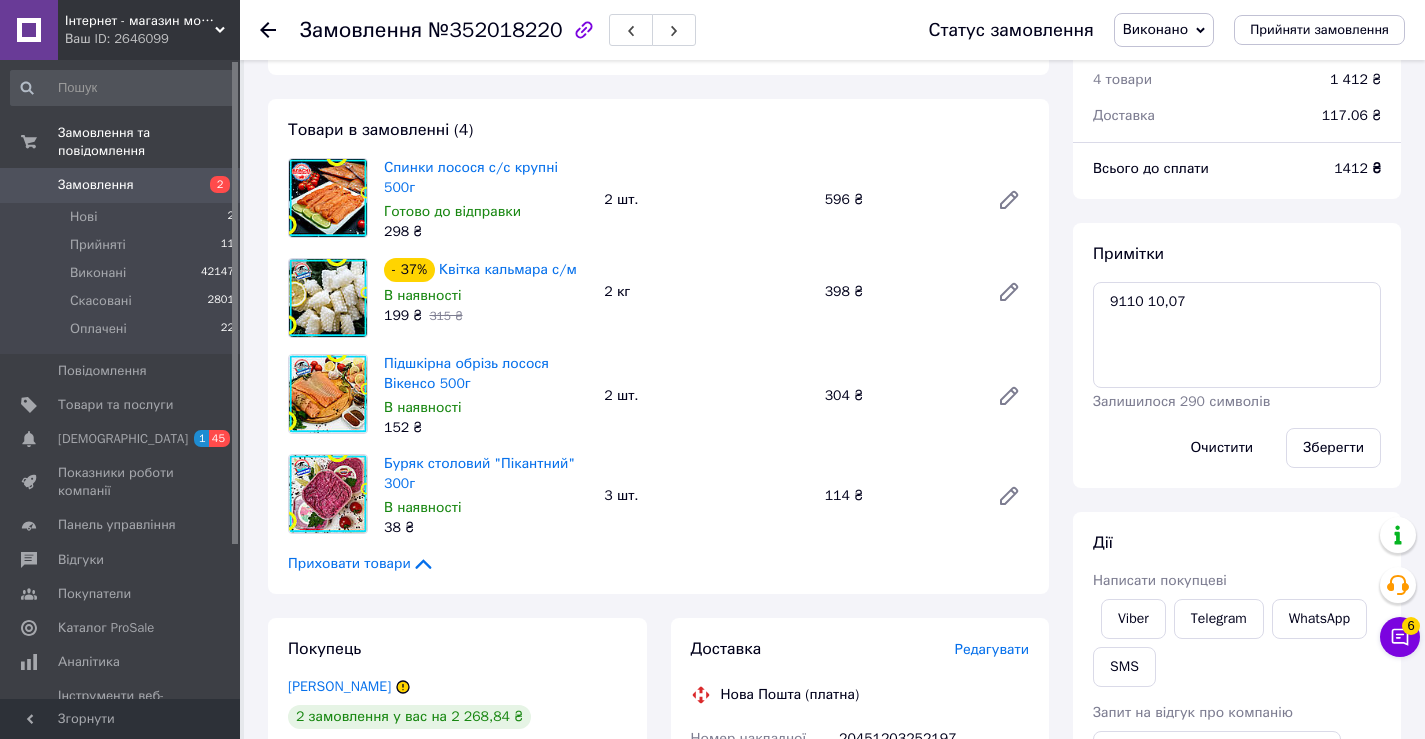 scroll, scrollTop: 0, scrollLeft: 0, axis: both 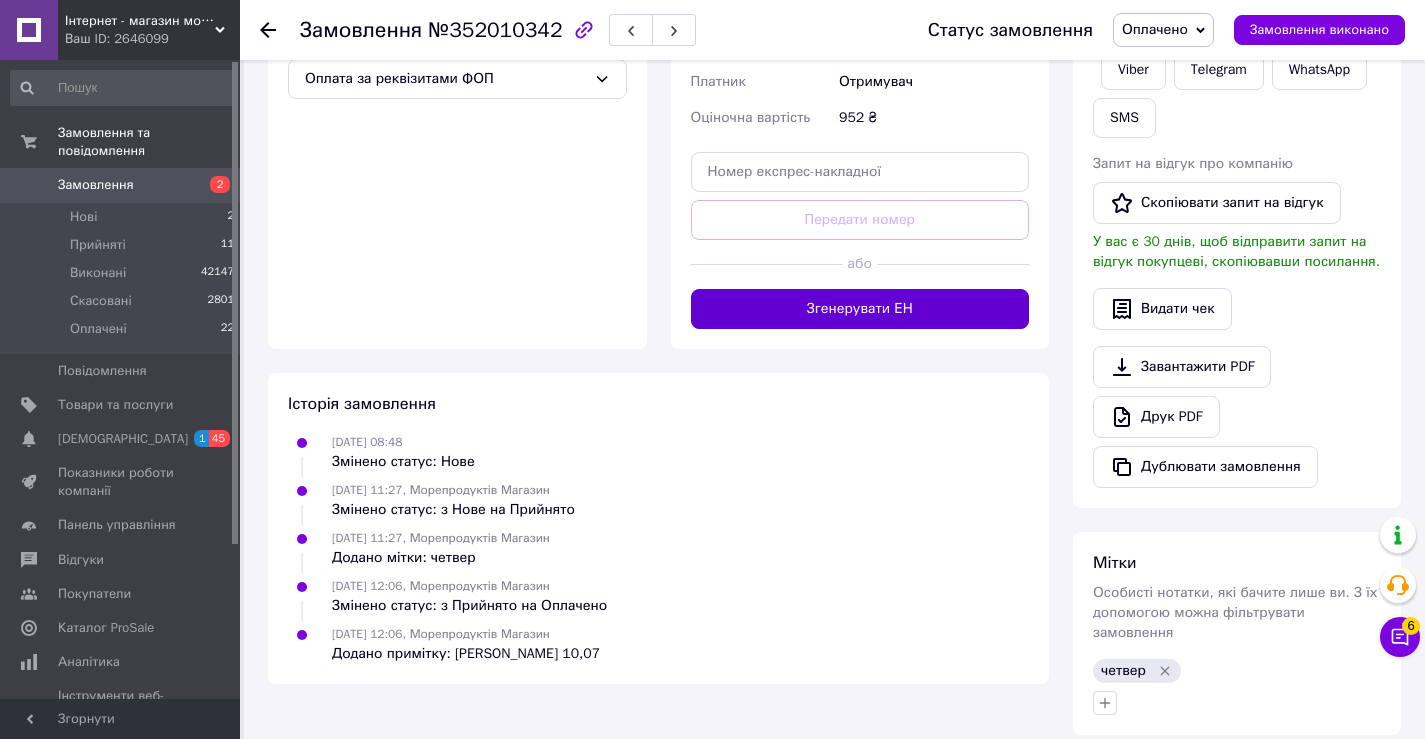 click on "Згенерувати ЕН" at bounding box center (860, 309) 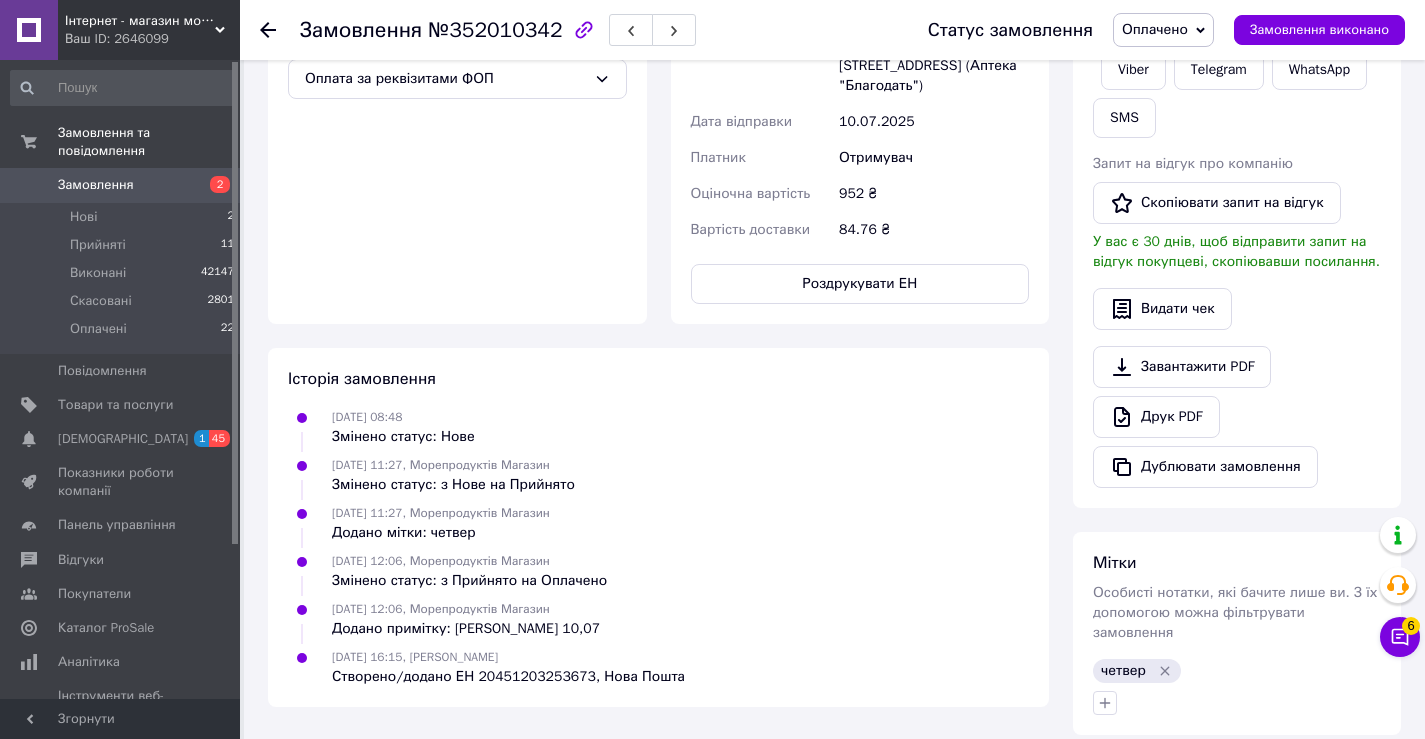 click on "Оплачено" at bounding box center (1155, 29) 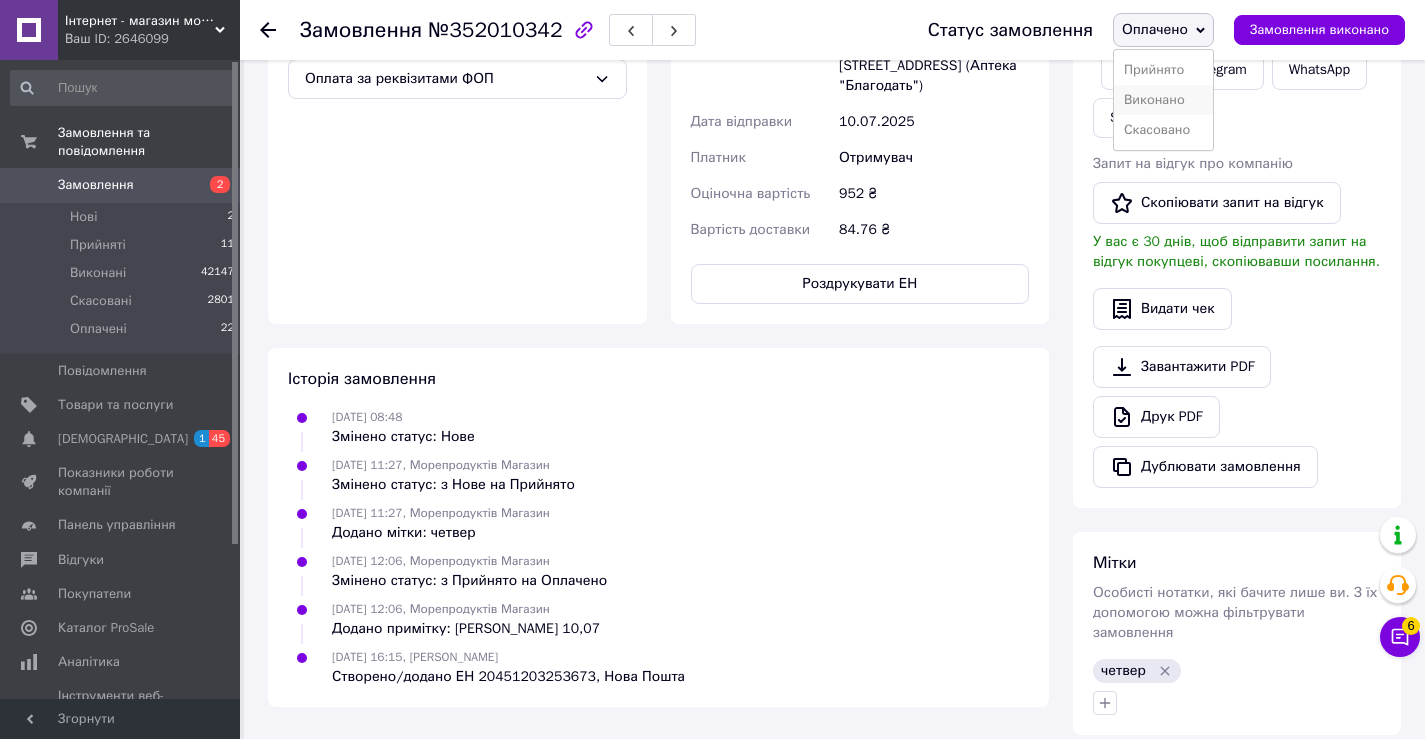 click on "Виконано" at bounding box center (1163, 100) 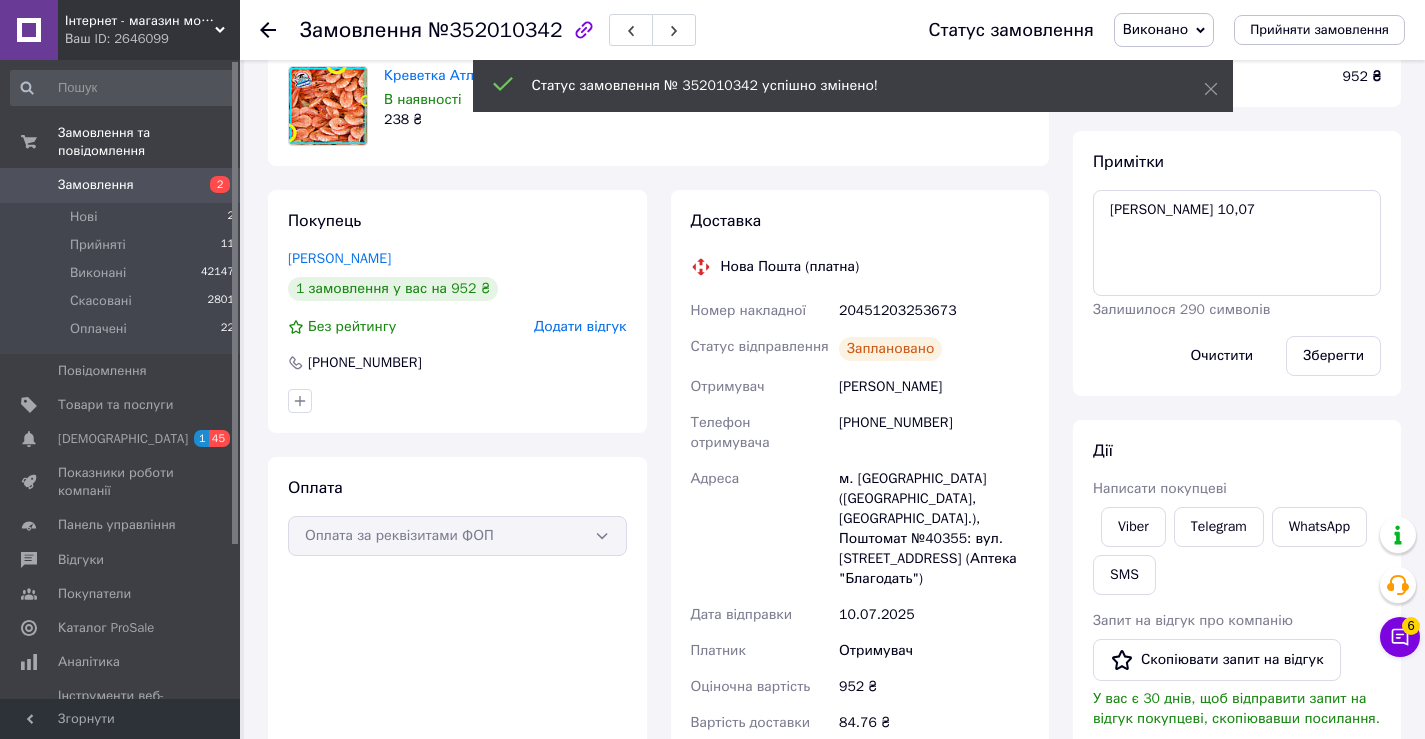 scroll, scrollTop: 158, scrollLeft: 0, axis: vertical 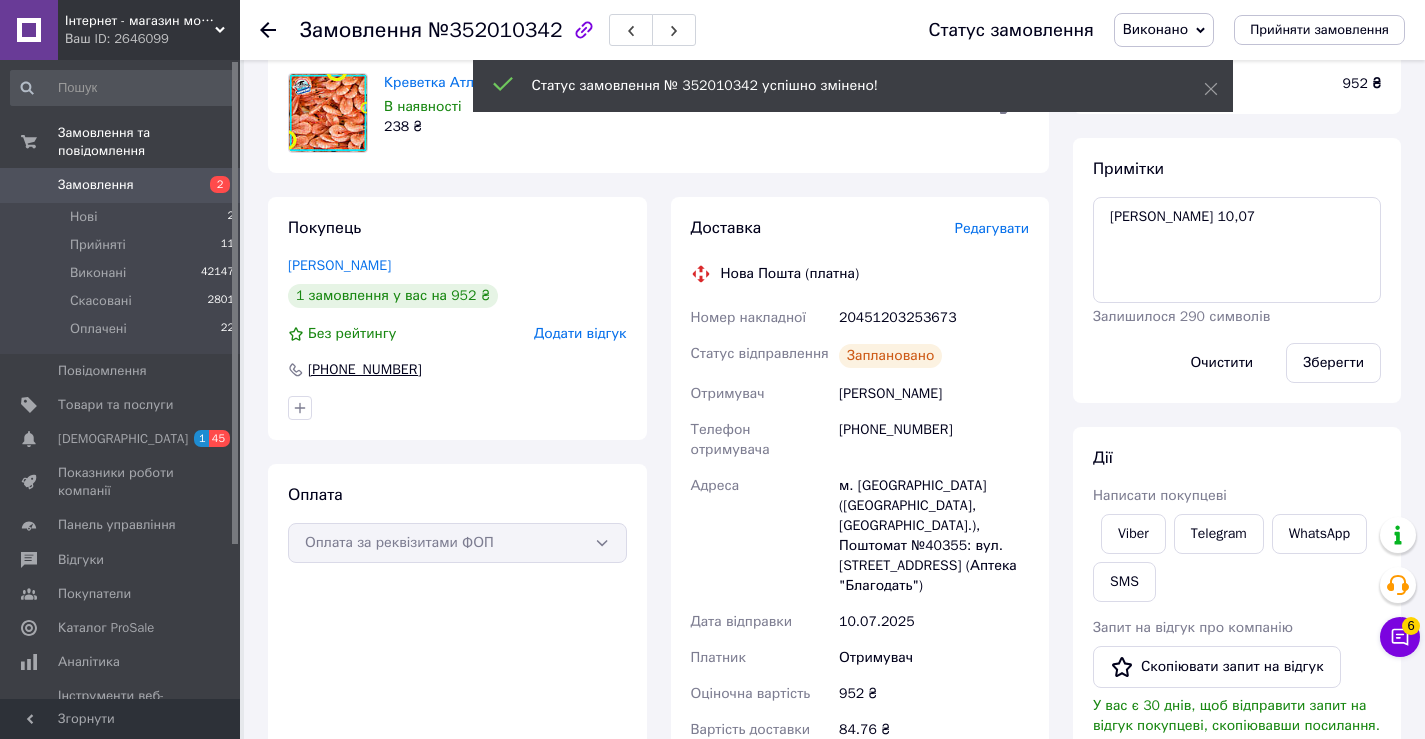 click on "+380666839165" at bounding box center [365, 370] 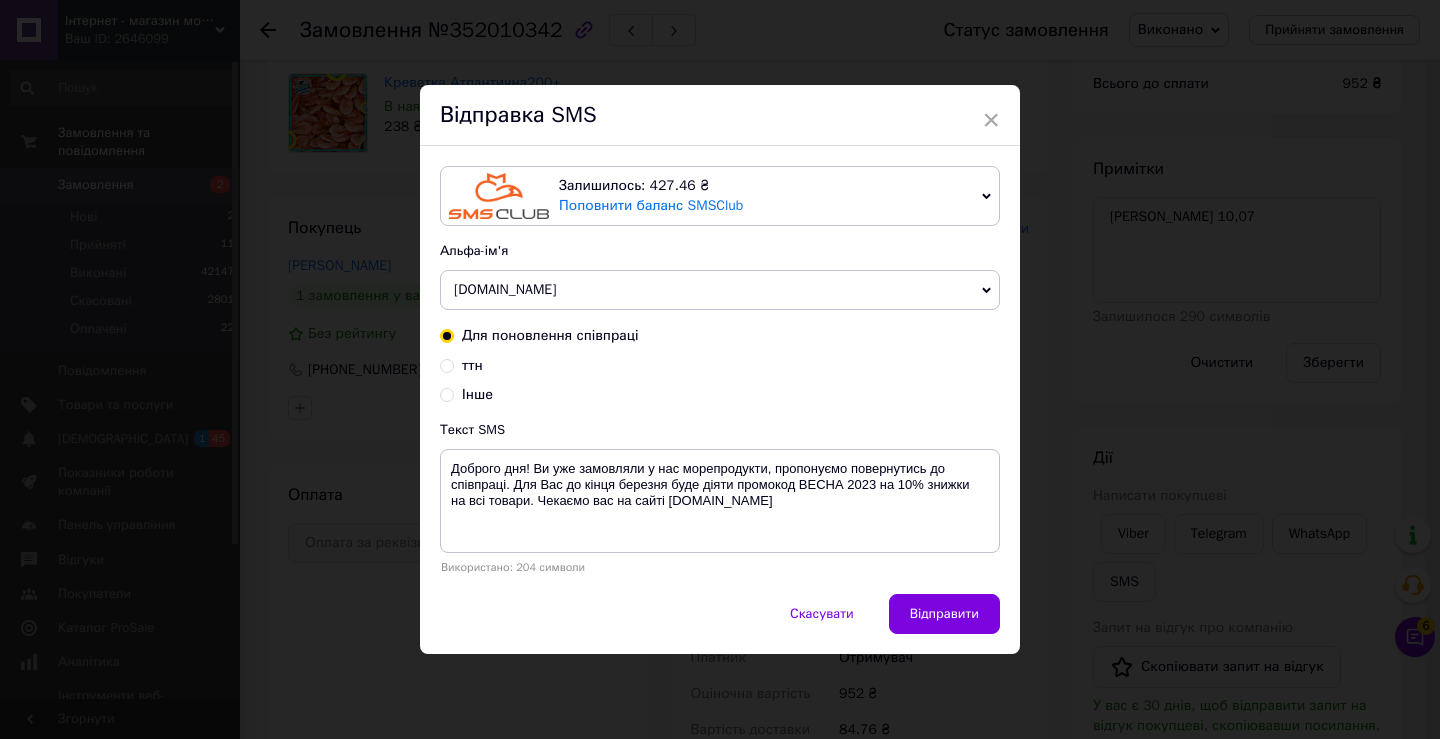 click on "ттн" at bounding box center [447, 364] 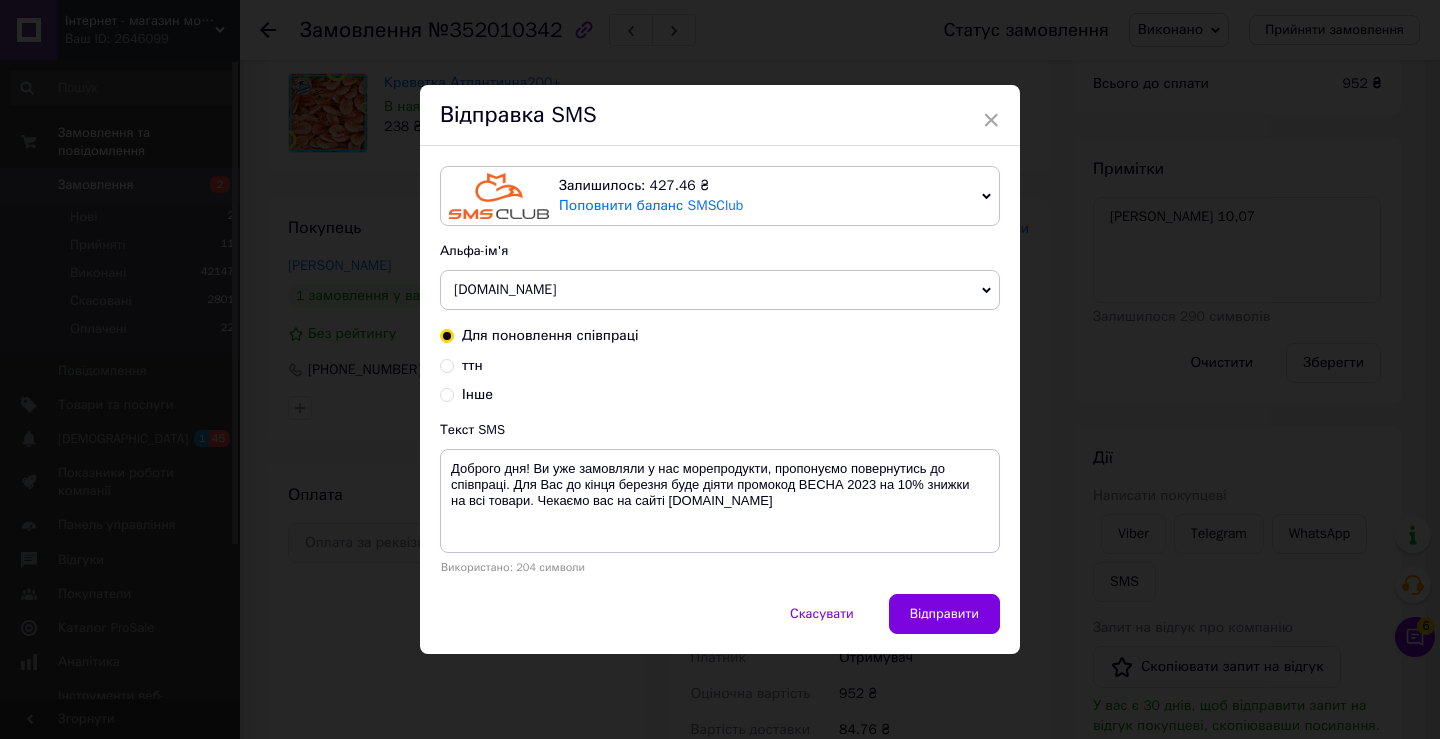 radio on "true" 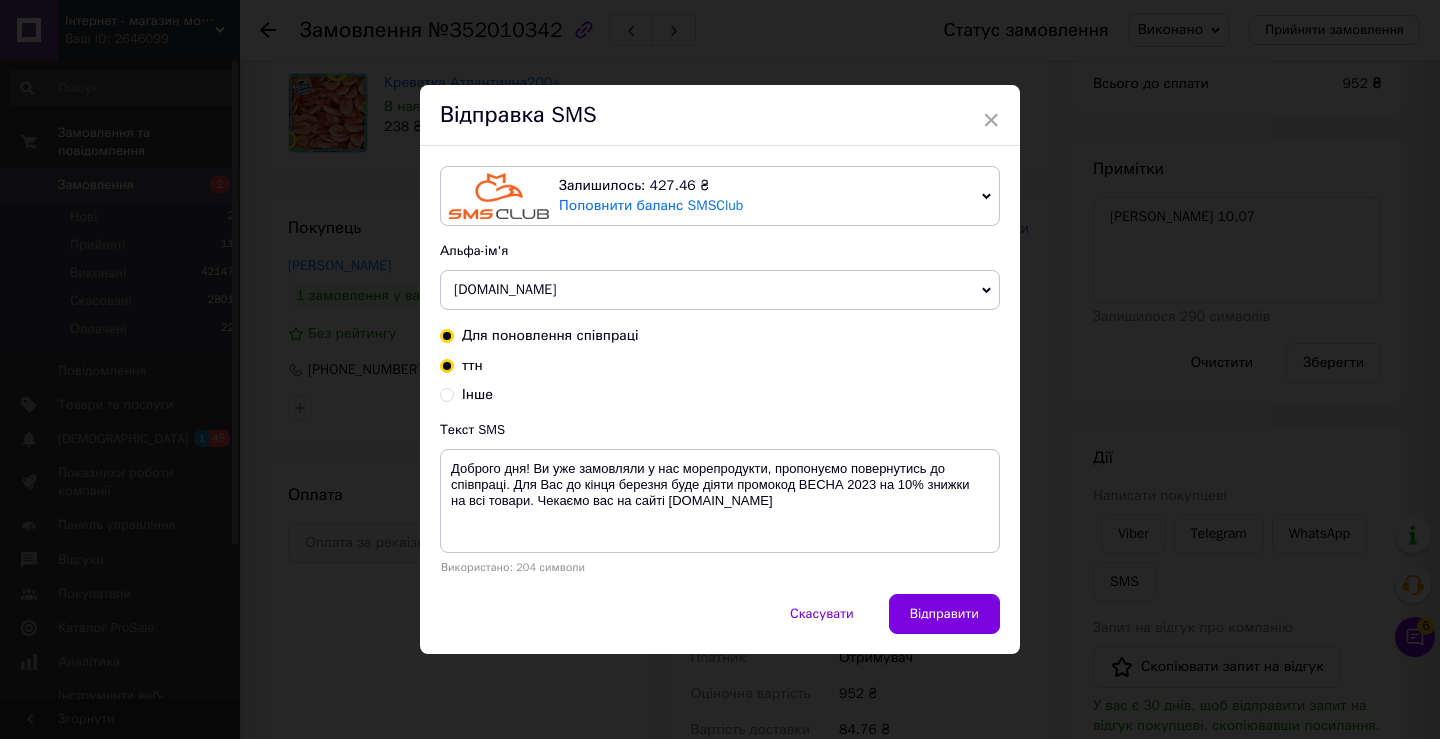 radio on "false" 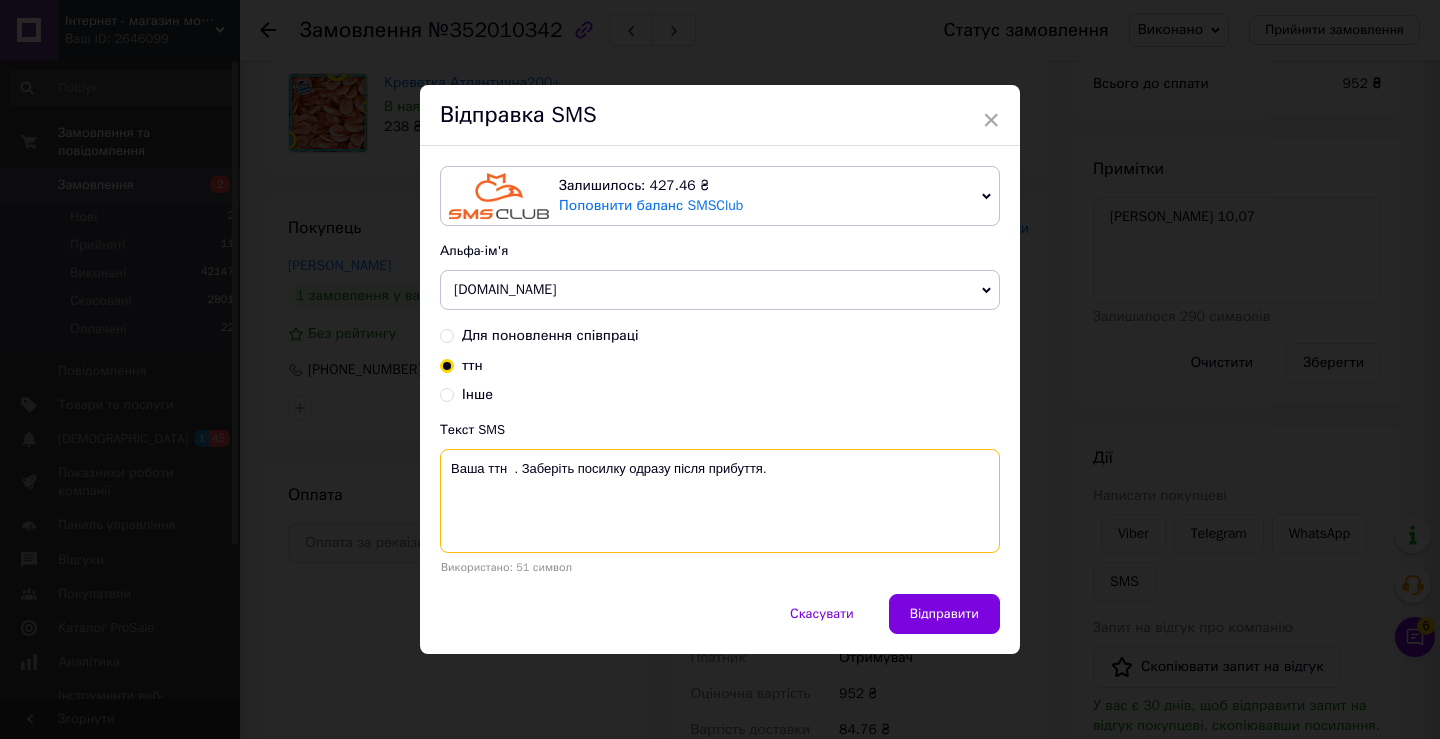 click on "Ваша ттн  . Заберіть посилку одразу після прибуття." at bounding box center [720, 501] 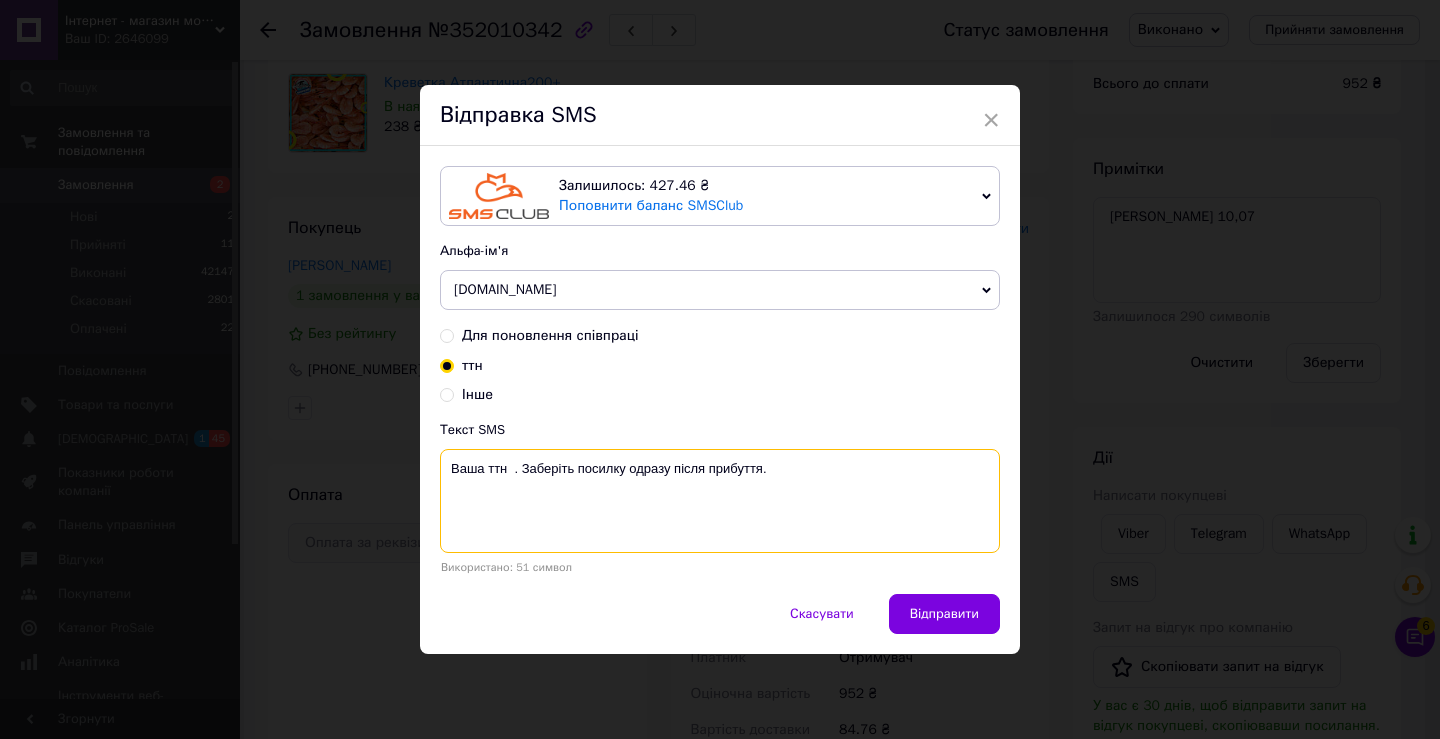 paste on "20451203253673" 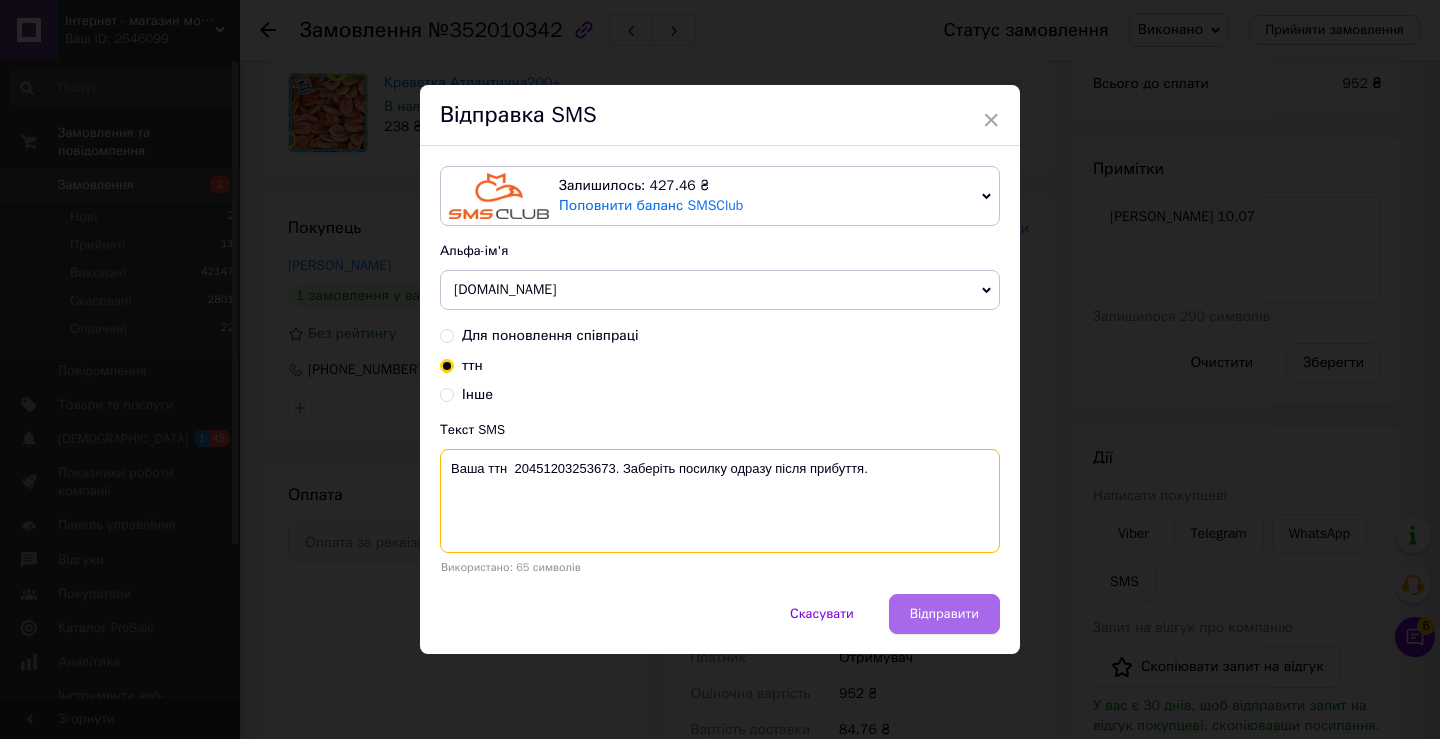 type on "Ваша ттн  20451203253673. Заберіть посилку одразу після прибуття." 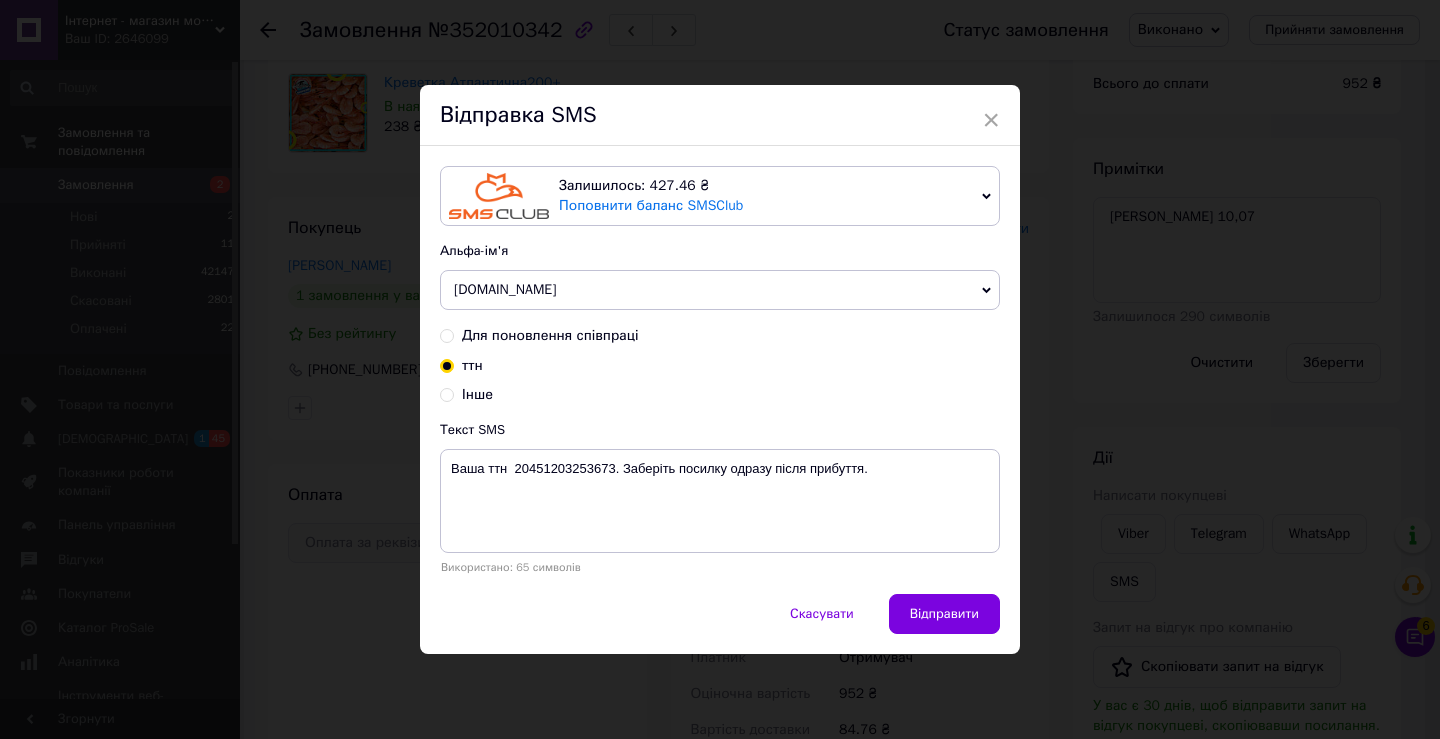 click on "Відправити" at bounding box center (944, 614) 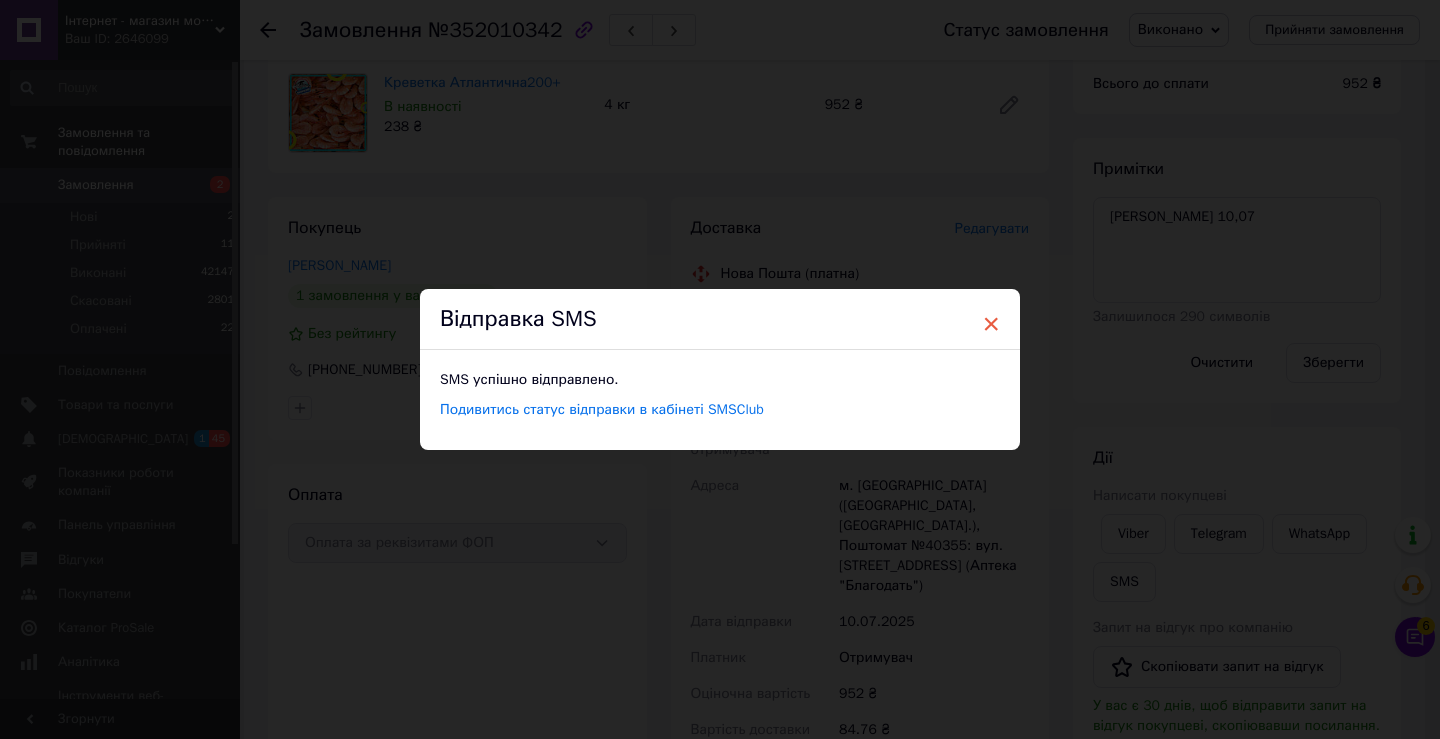 click on "×" at bounding box center [991, 324] 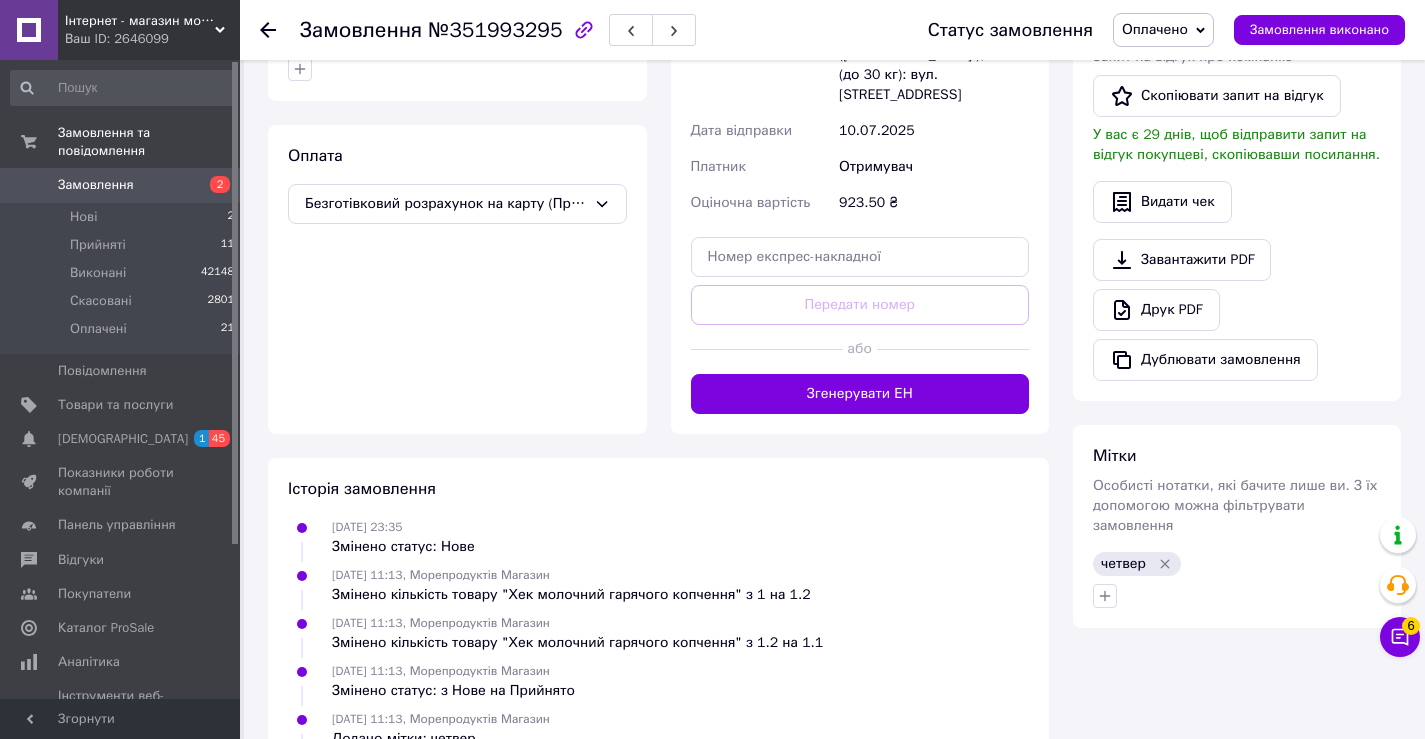 scroll, scrollTop: 800, scrollLeft: 0, axis: vertical 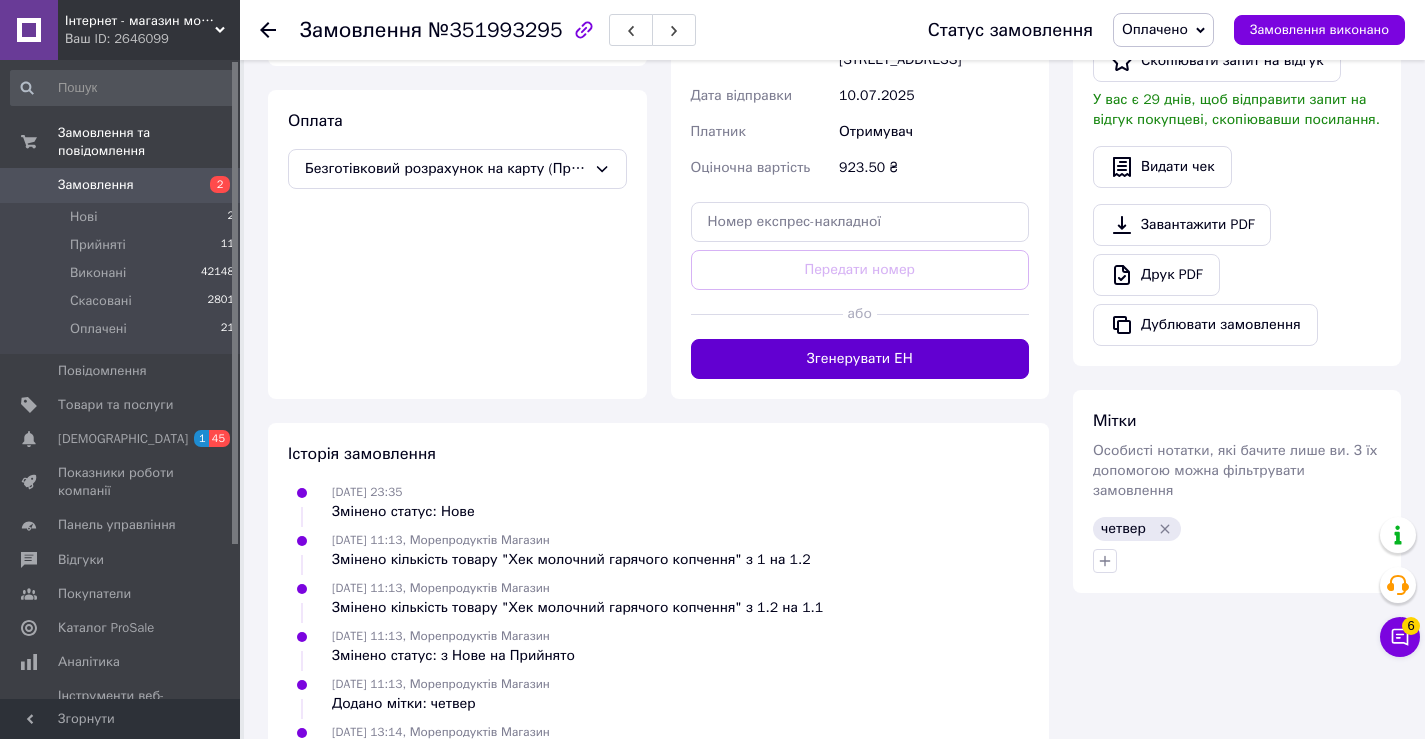 click on "Згенерувати ЕН" at bounding box center (860, 359) 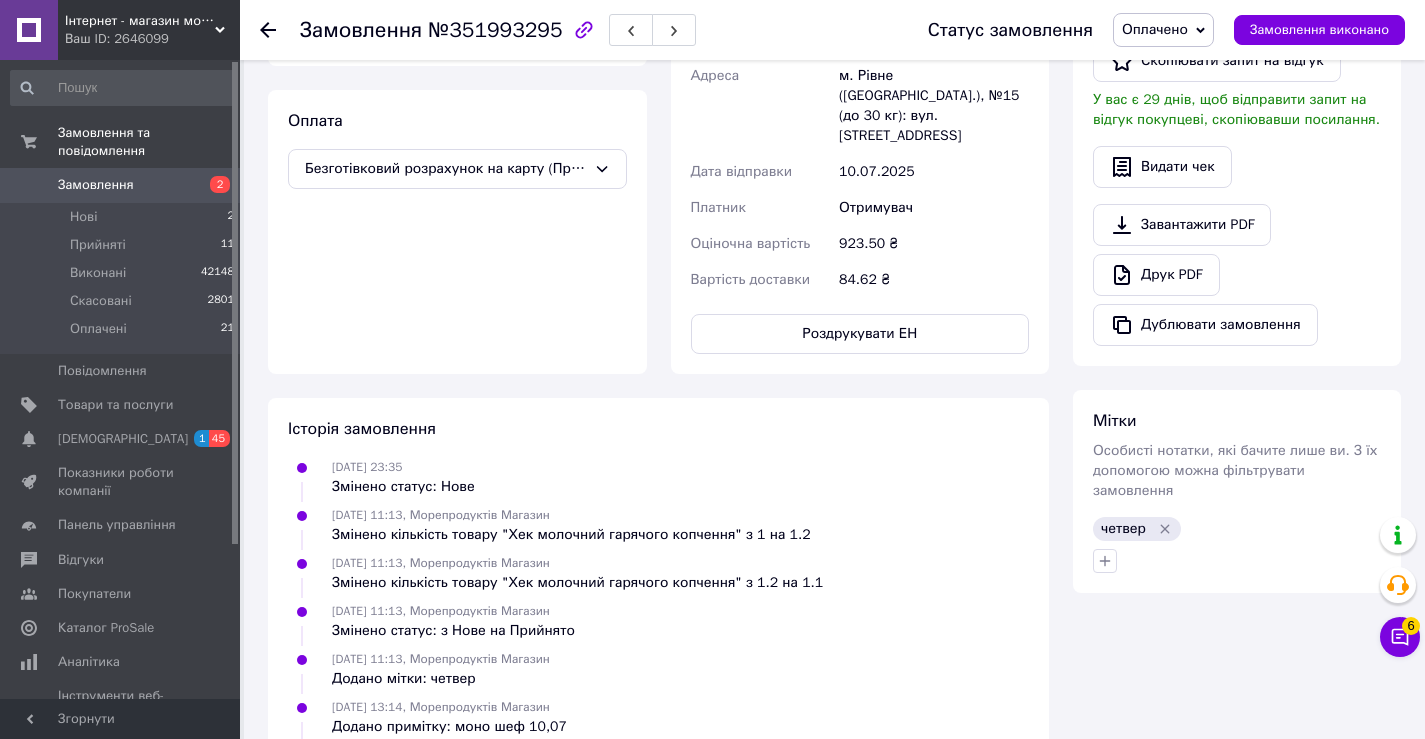 drag, startPoint x: 1161, startPoint y: 29, endPoint x: 1143, endPoint y: 47, distance: 25.455845 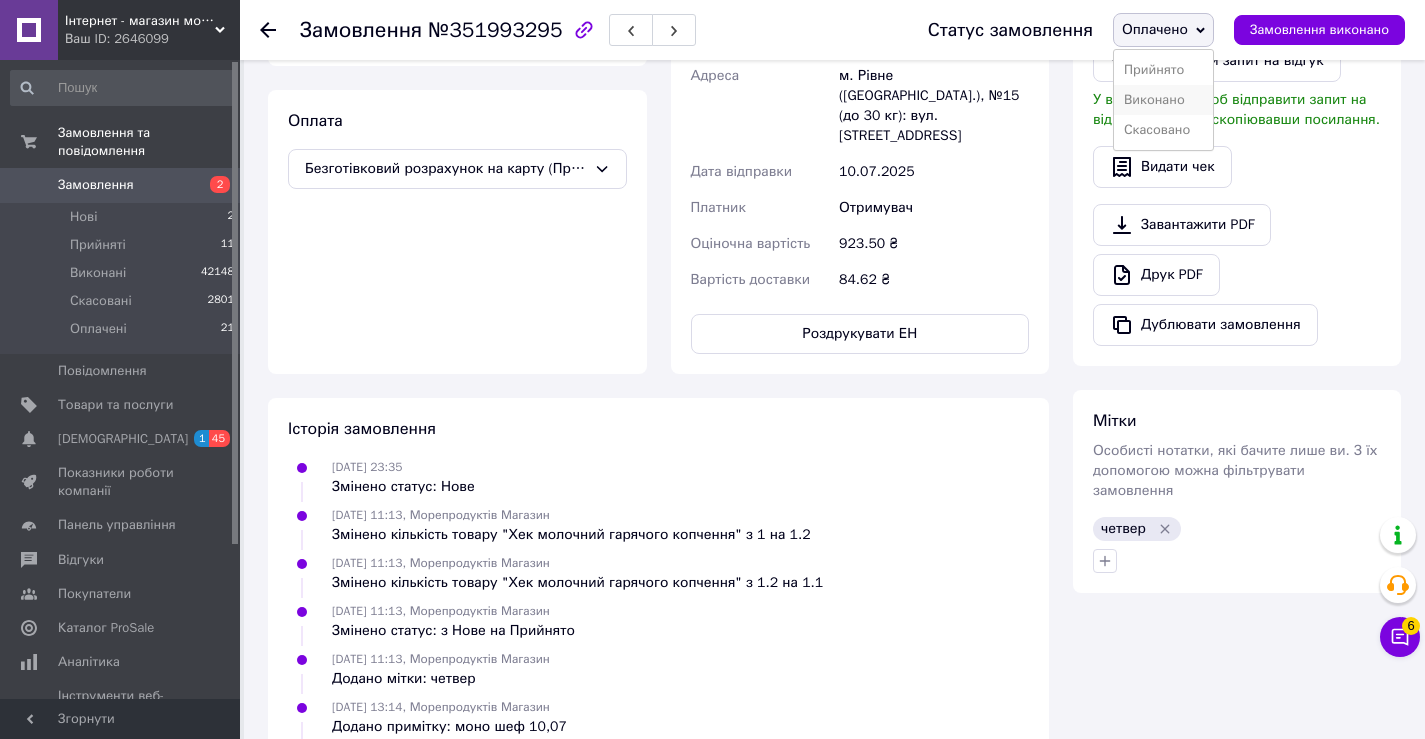 click on "Виконано" at bounding box center (1163, 100) 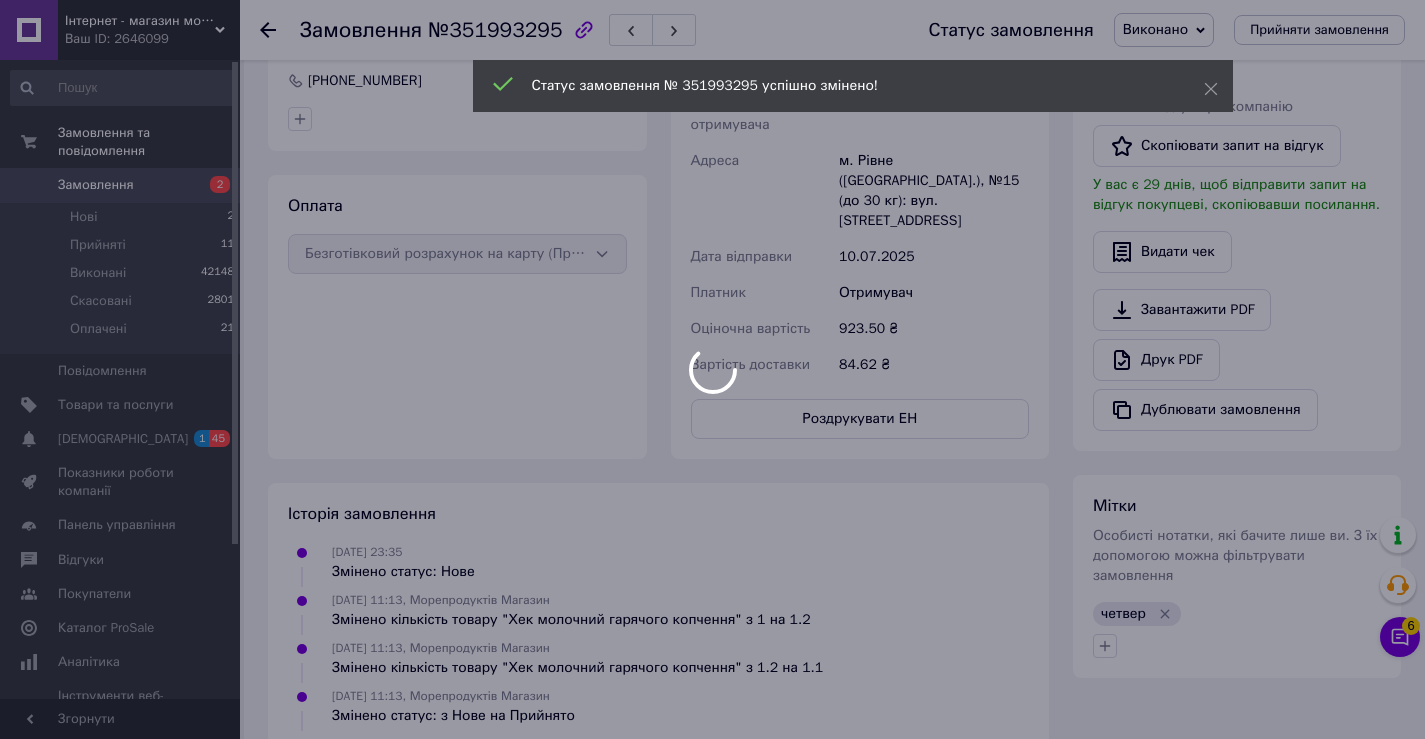 scroll, scrollTop: 500, scrollLeft: 0, axis: vertical 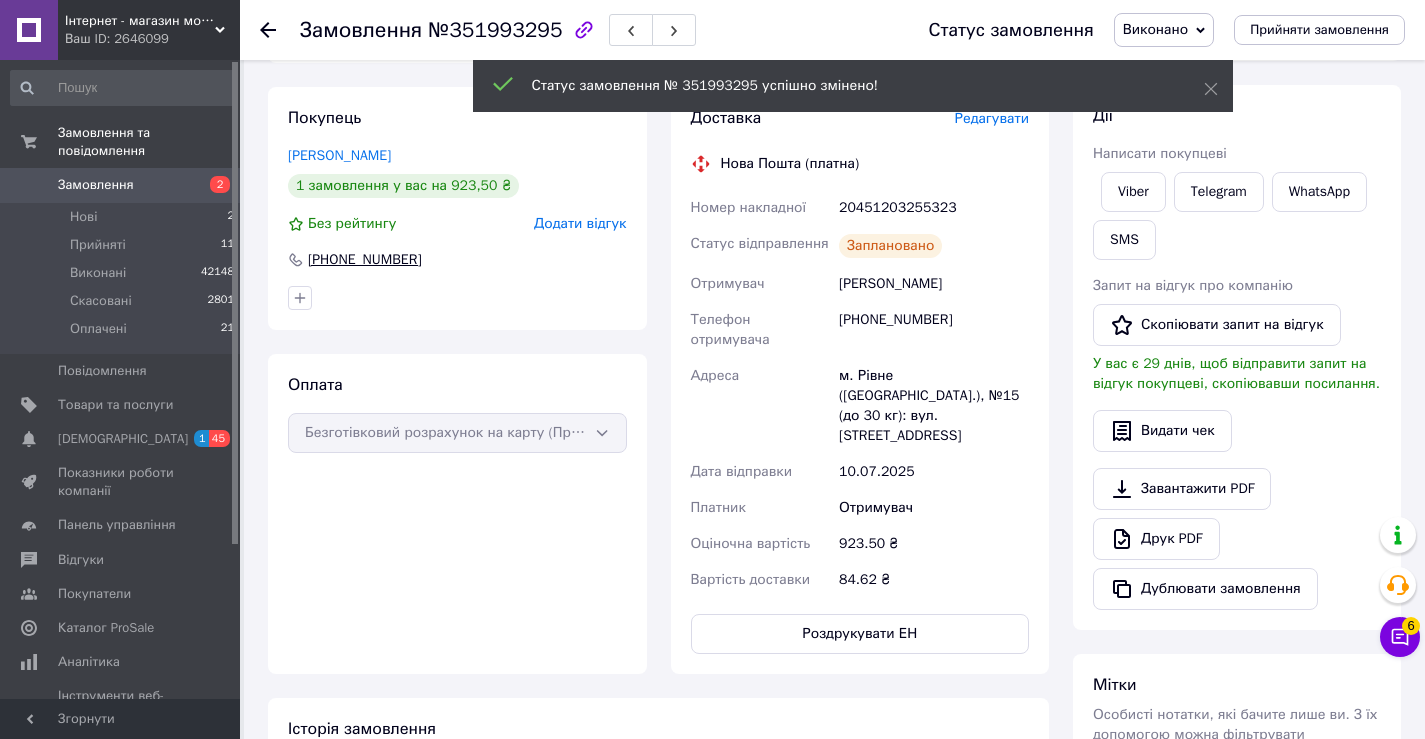 click on "+380680261998" at bounding box center [365, 260] 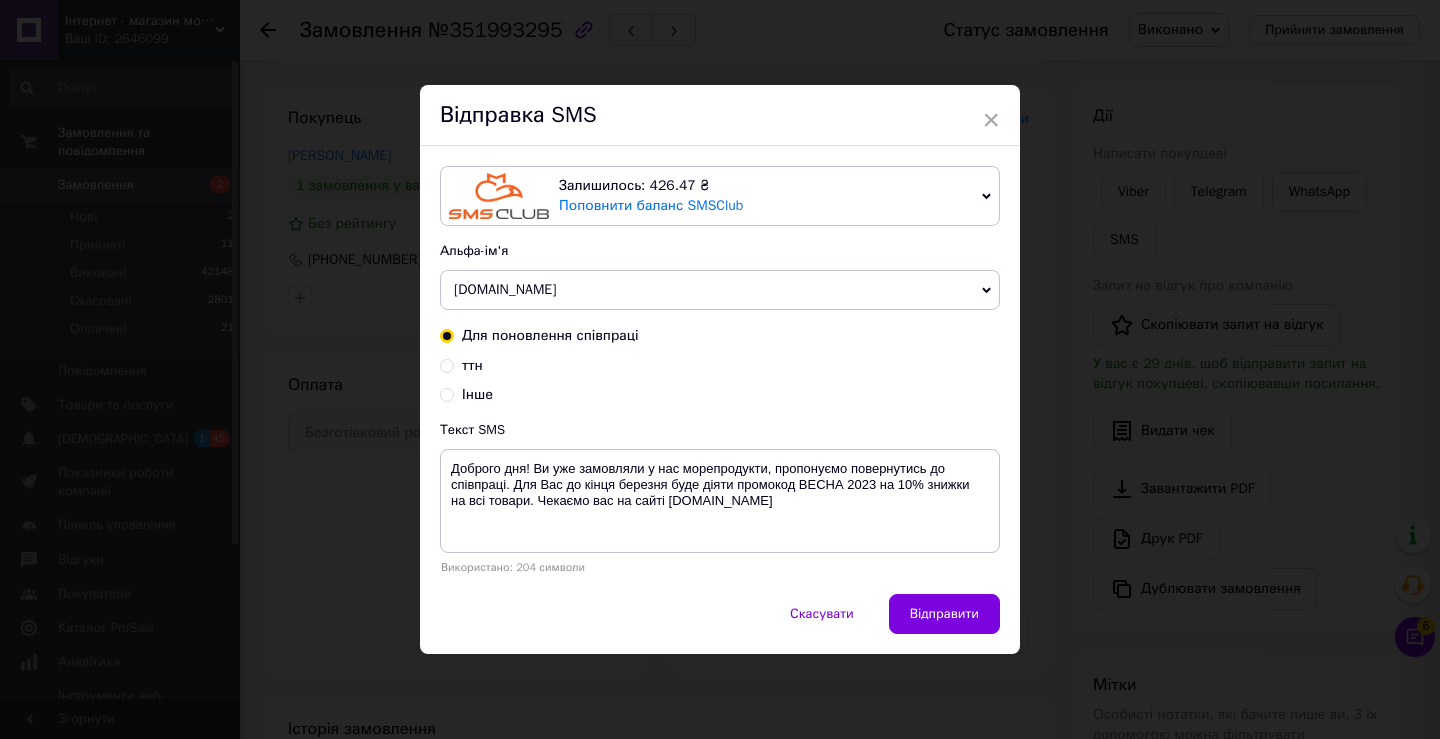 click on "Залишилось: 426.47 ₴ Поповнити баланс SMSClub Підключити LetsAds Альфа-ім'я  karasey.net Shop Zakaz BigSales Оновити список альфа-імен Для поновлення співпраці ттн Інше Текст SMS Доброго дня! Ви уже замовляли у нас морепродукти, пропонуємо повернутись до співпраці. Для Вас до кінця березня буде діяти промокод ВЕСНА 2023 на 10% знижки на всі товари. Чекаємо вас на сайті karasey.net Використано: 204 символи" at bounding box center (720, 370) 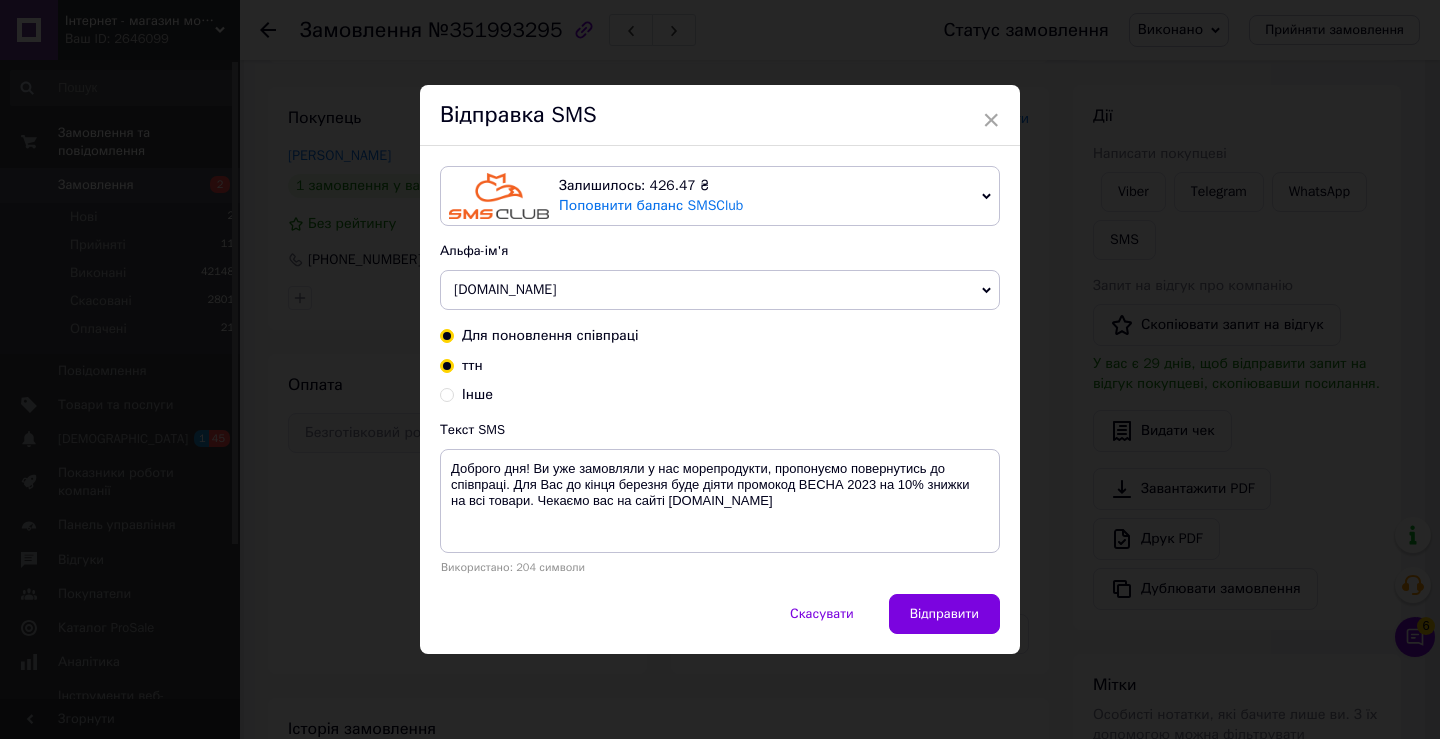 radio on "true" 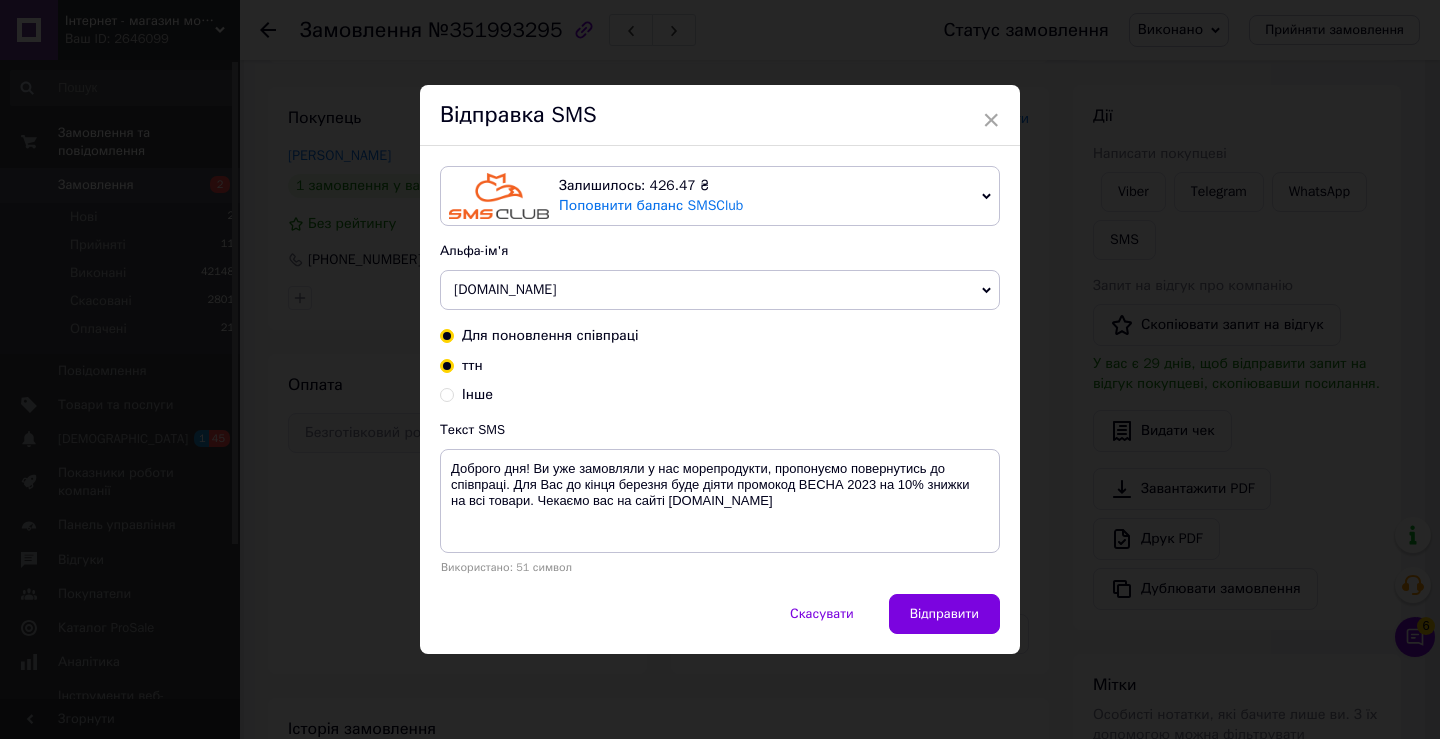 radio on "false" 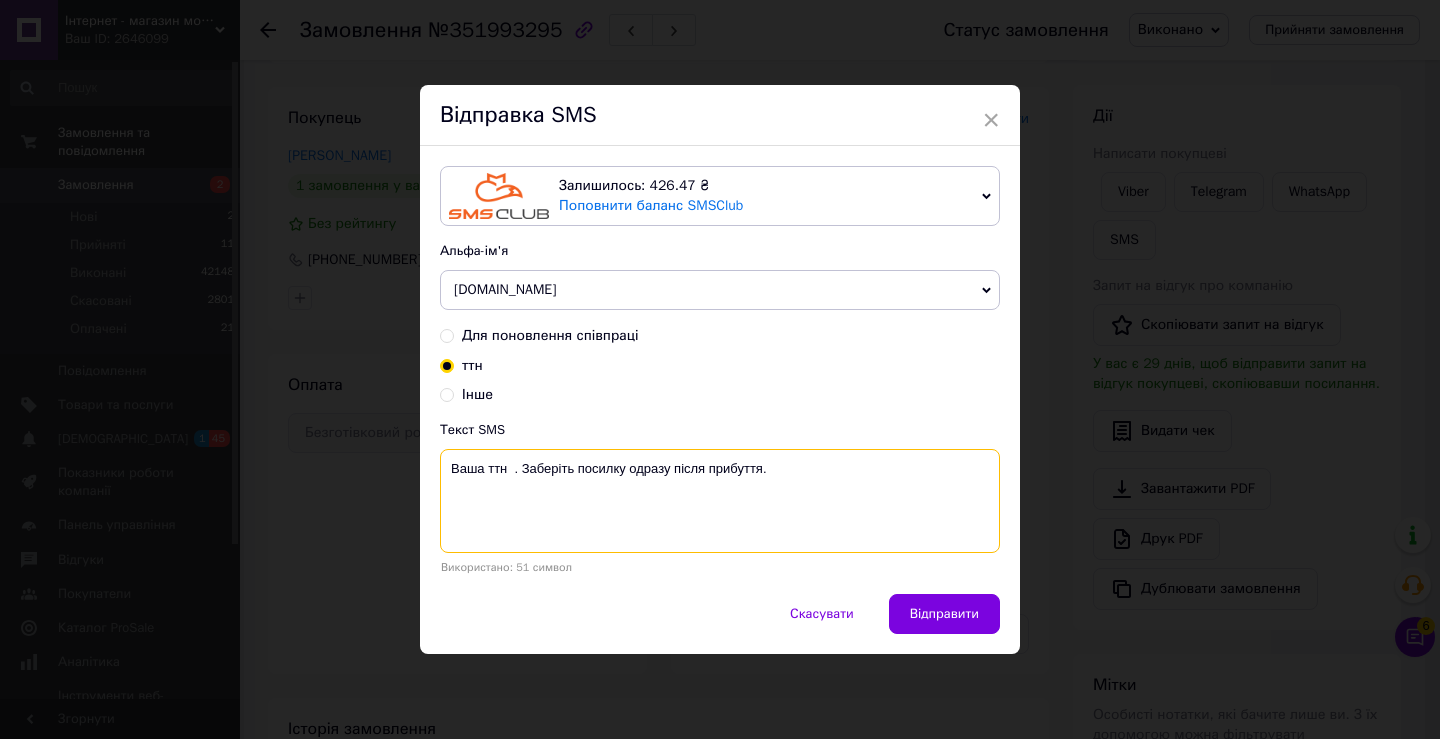 click on "Ваша ттн  . Заберіть посилку одразу після прибуття." at bounding box center (720, 501) 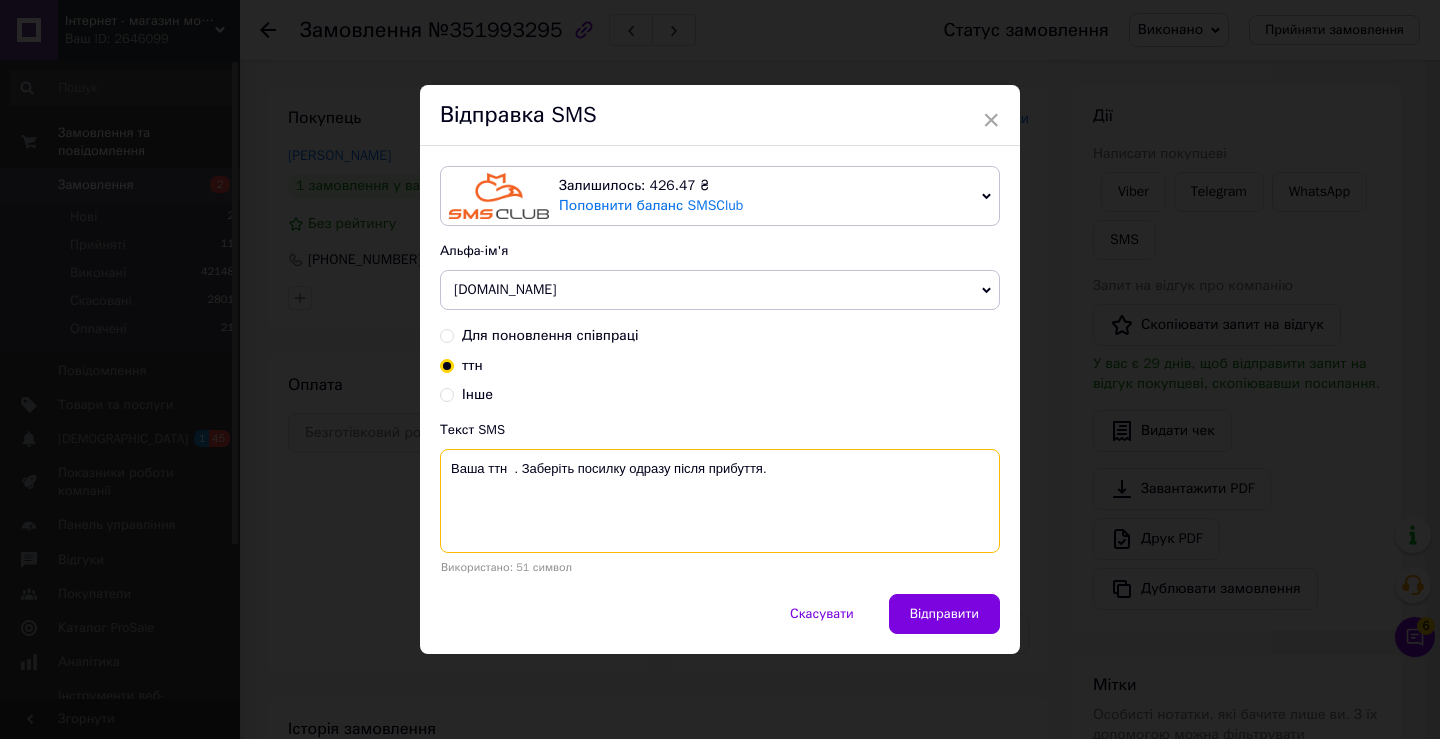 paste on "20451203255323" 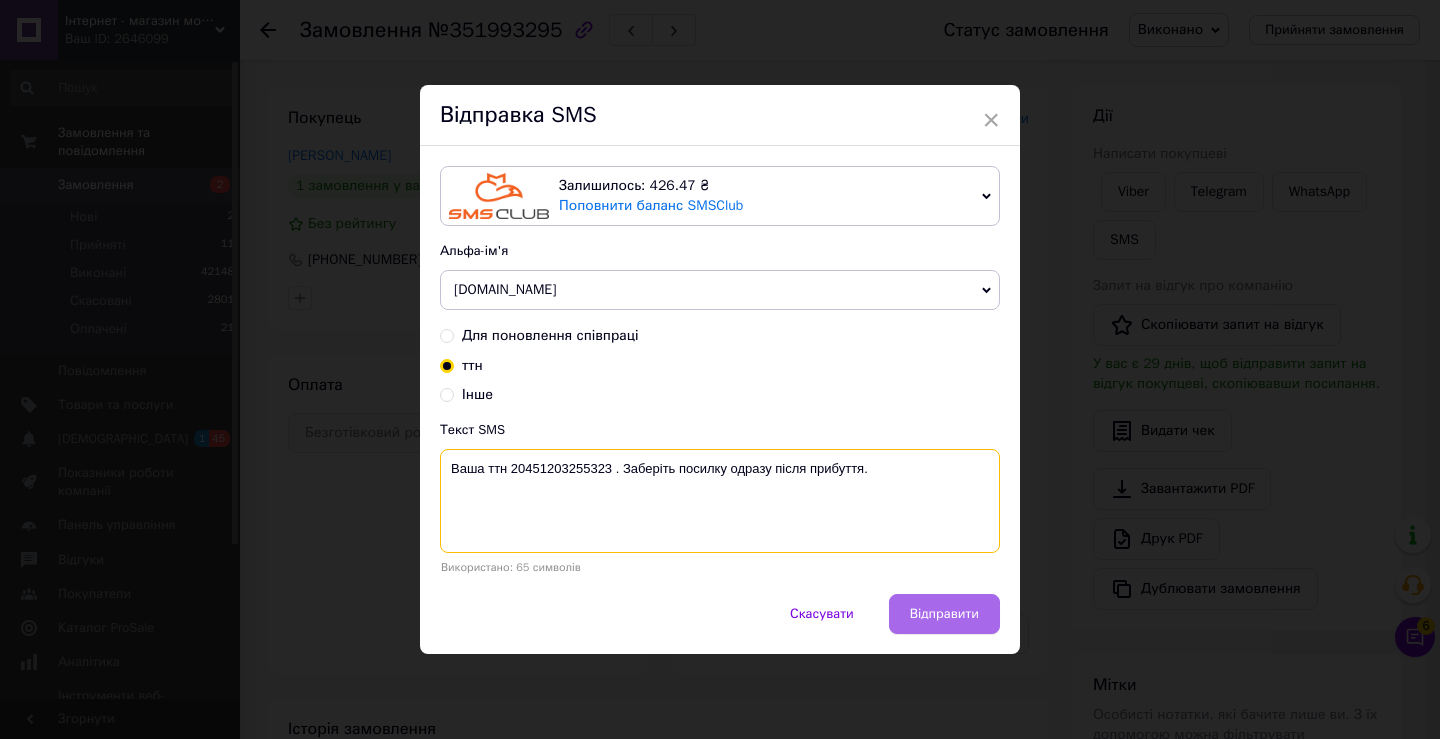 type on "Ваша ттн 20451203255323 . Заберіть посилку одразу після прибуття." 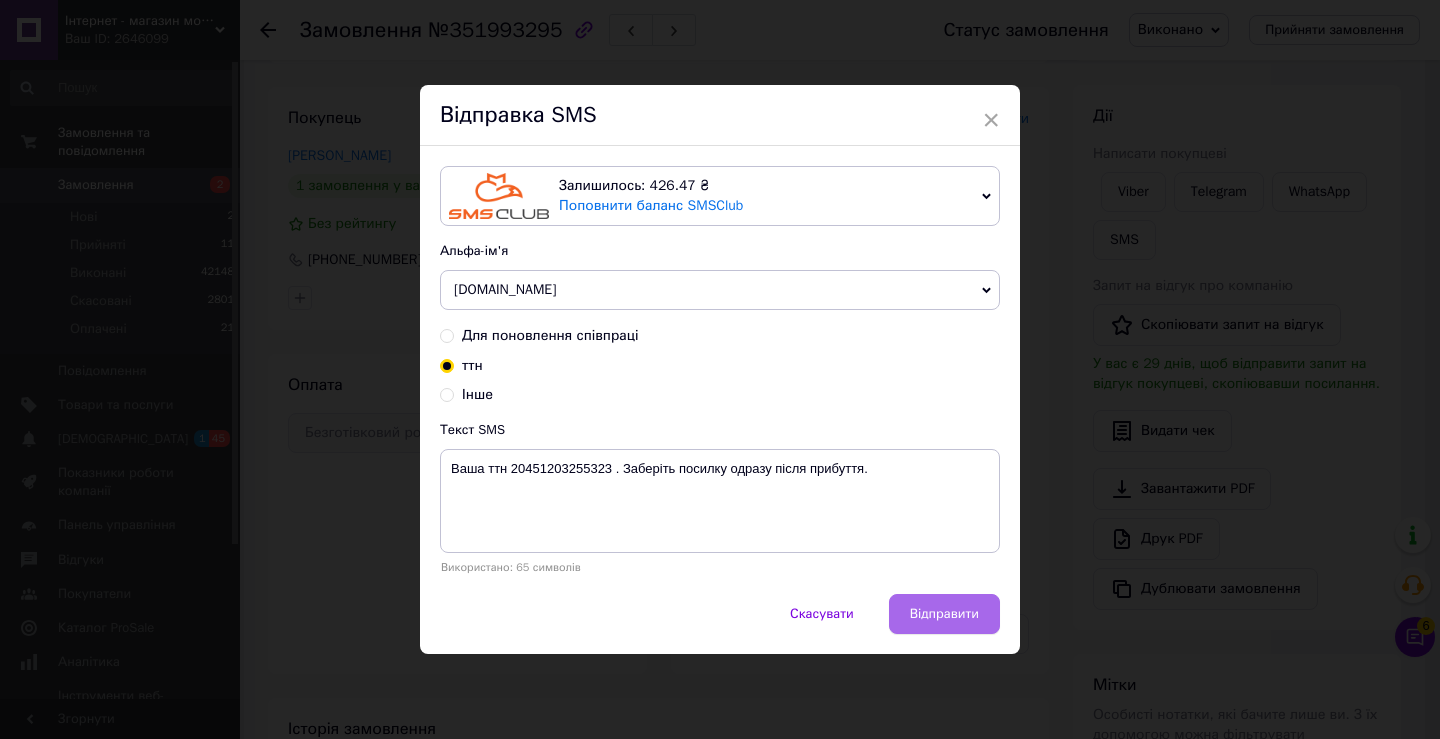 click on "Відправити" at bounding box center [944, 614] 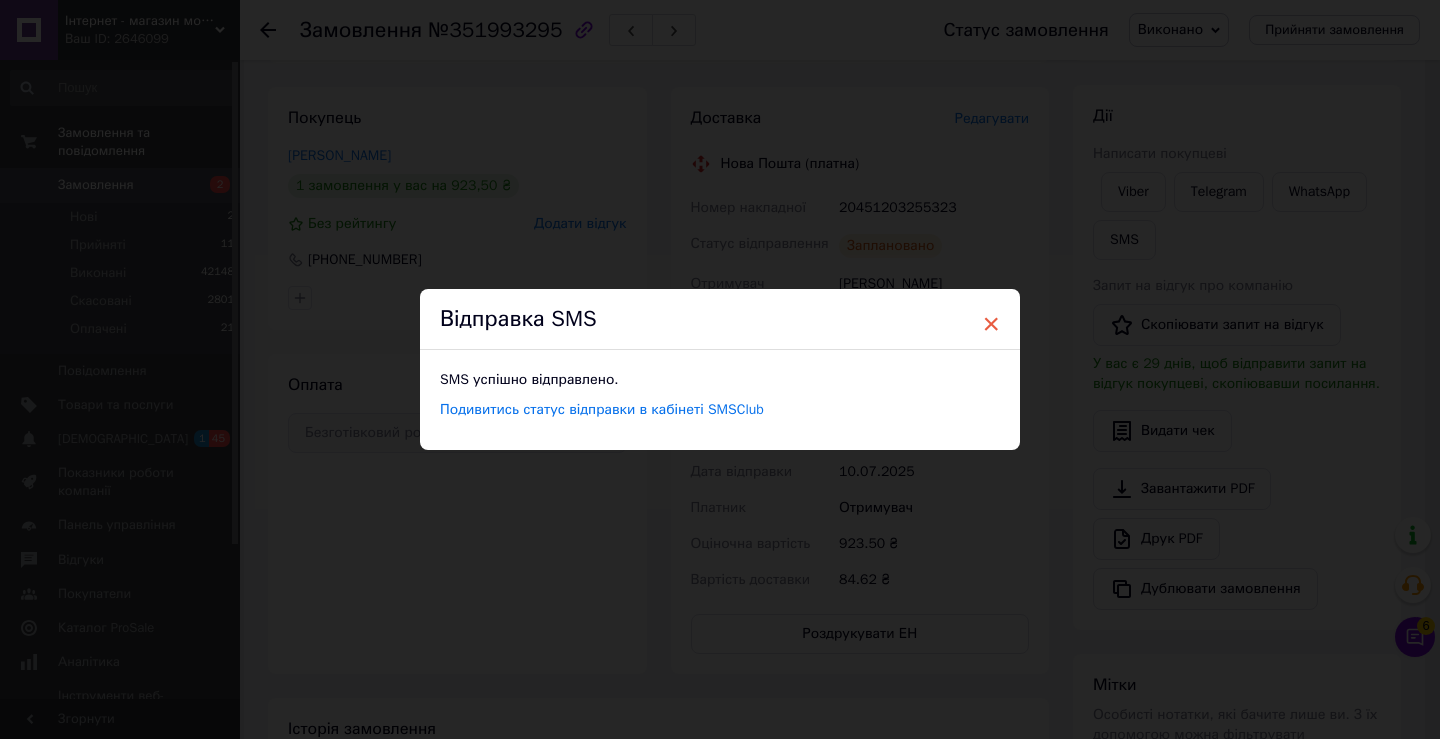 click on "×" at bounding box center [991, 324] 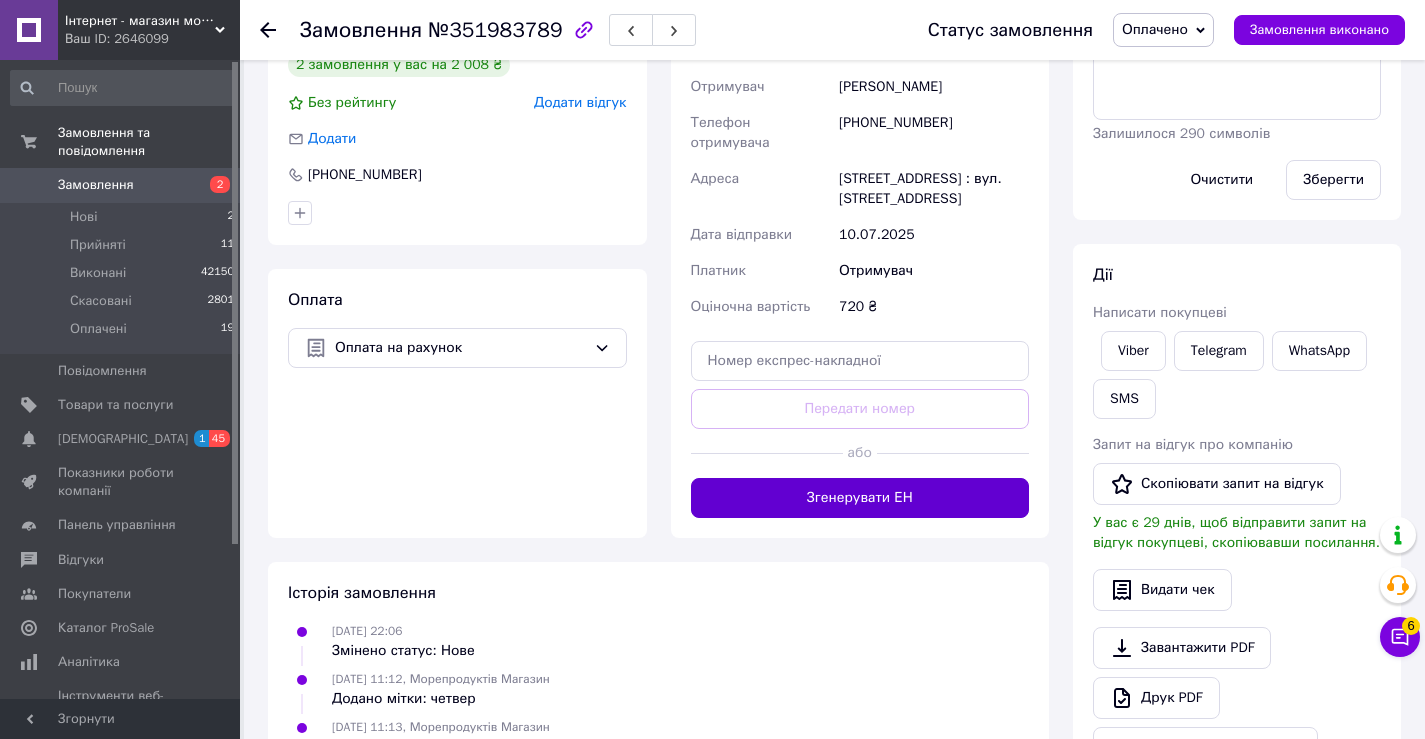 scroll, scrollTop: 414, scrollLeft: 0, axis: vertical 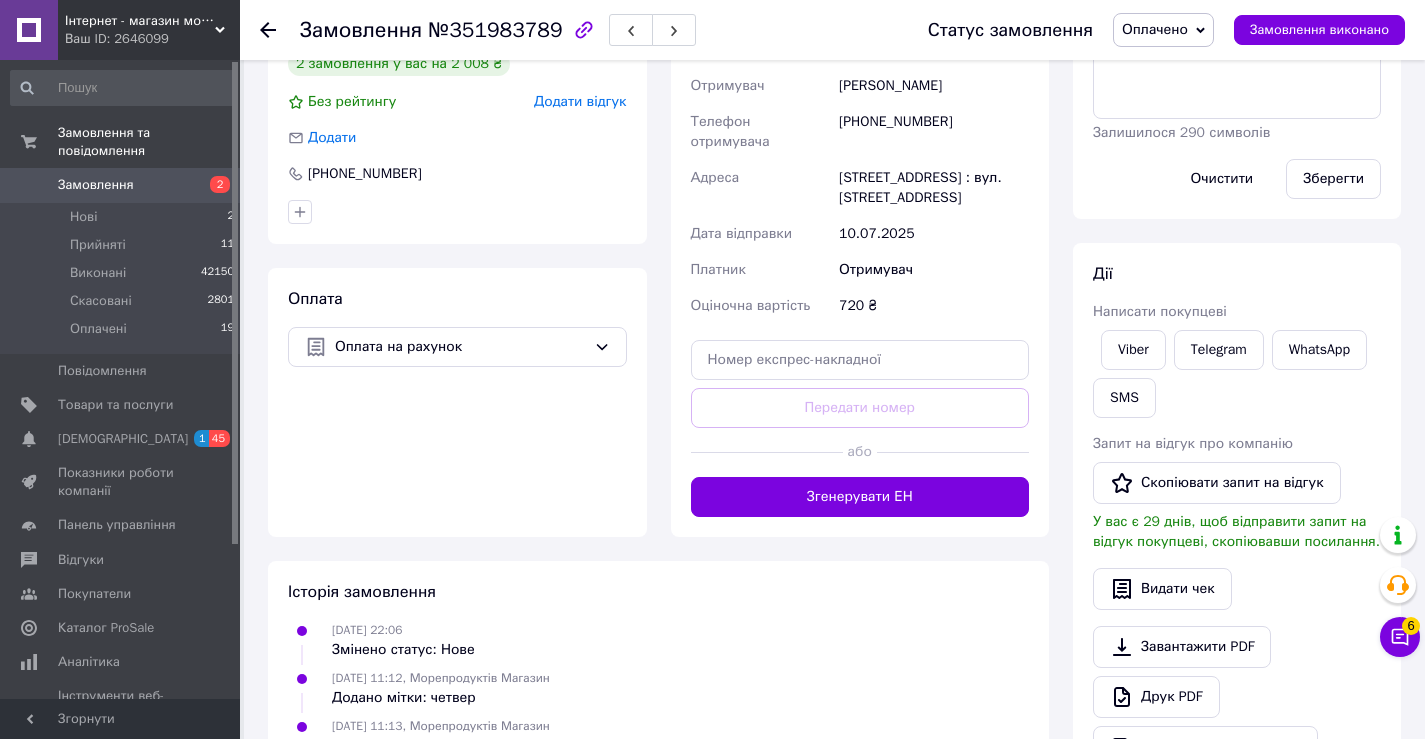 click on "Згенерувати ЕН" at bounding box center (860, 497) 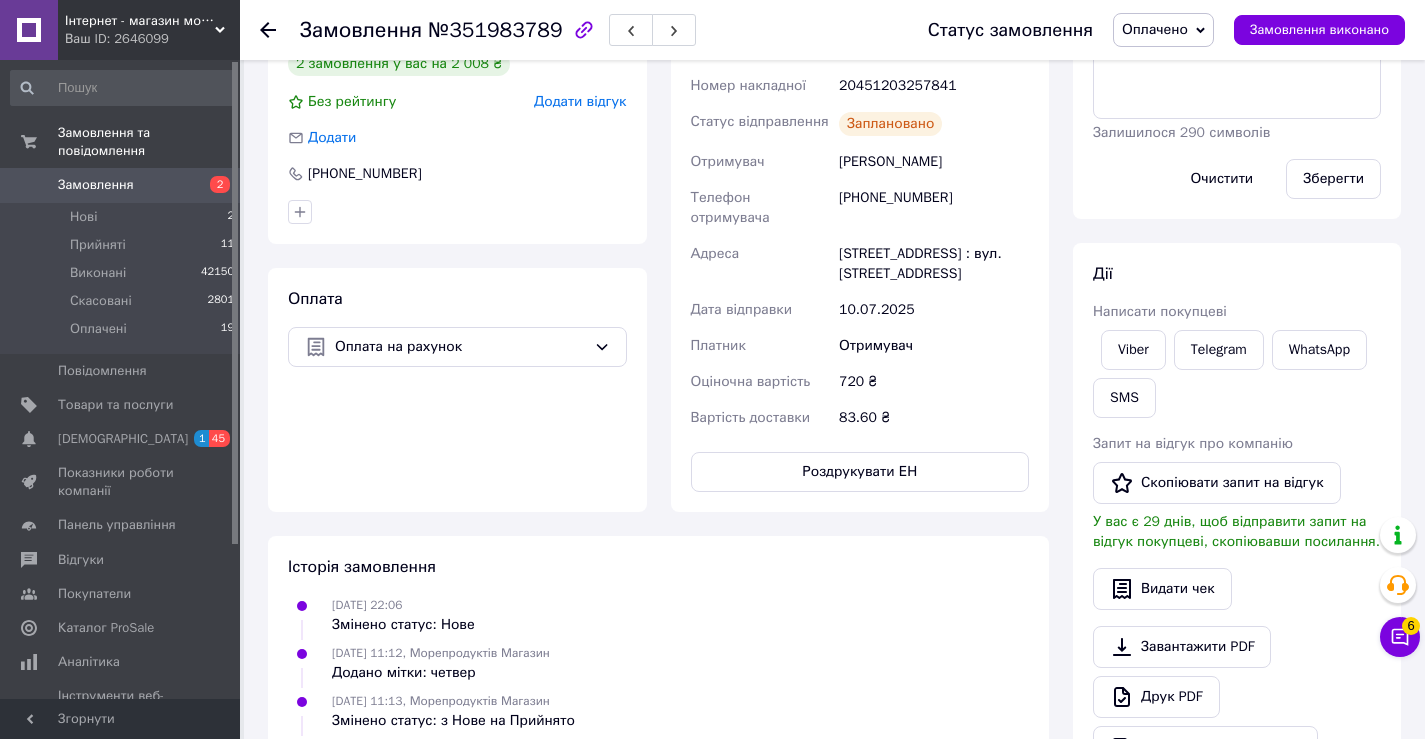 click on "Оплачено" at bounding box center [1155, 29] 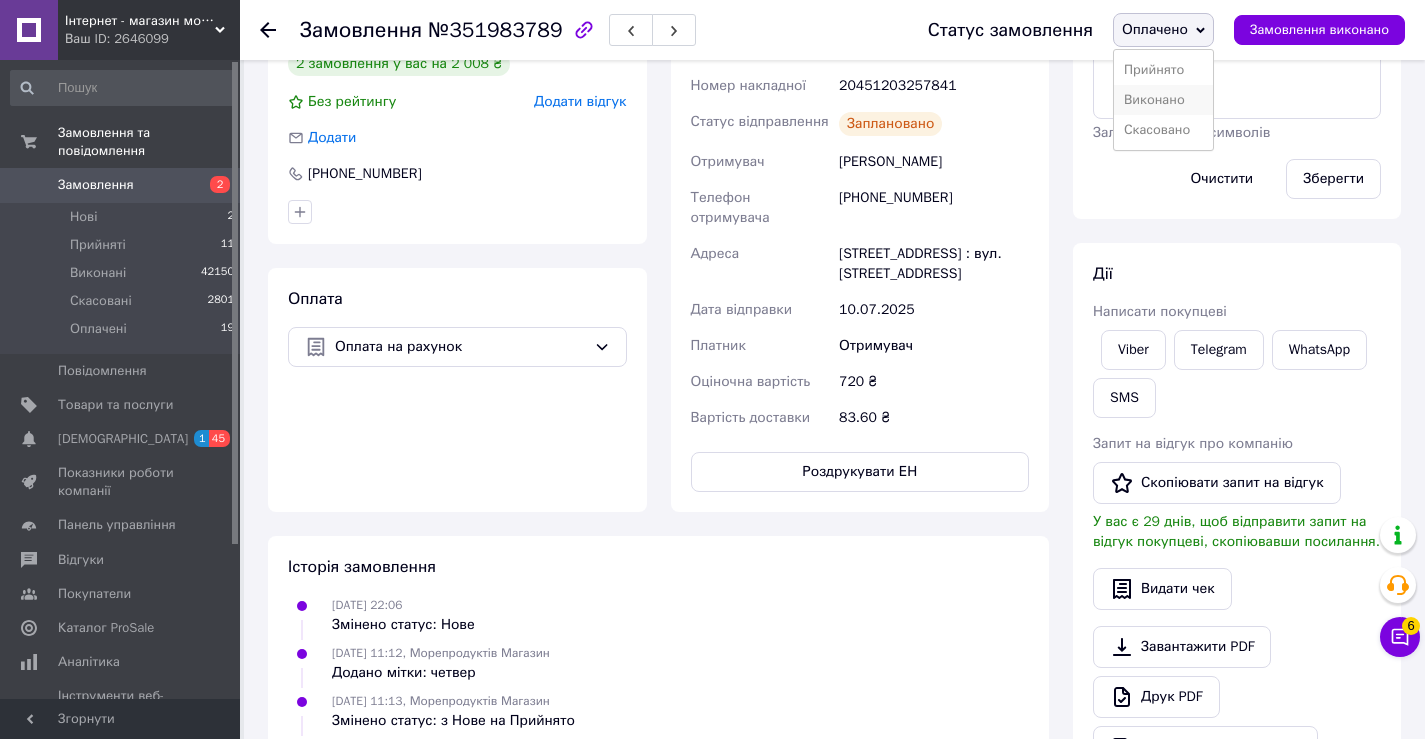 click on "Виконано" at bounding box center (1163, 100) 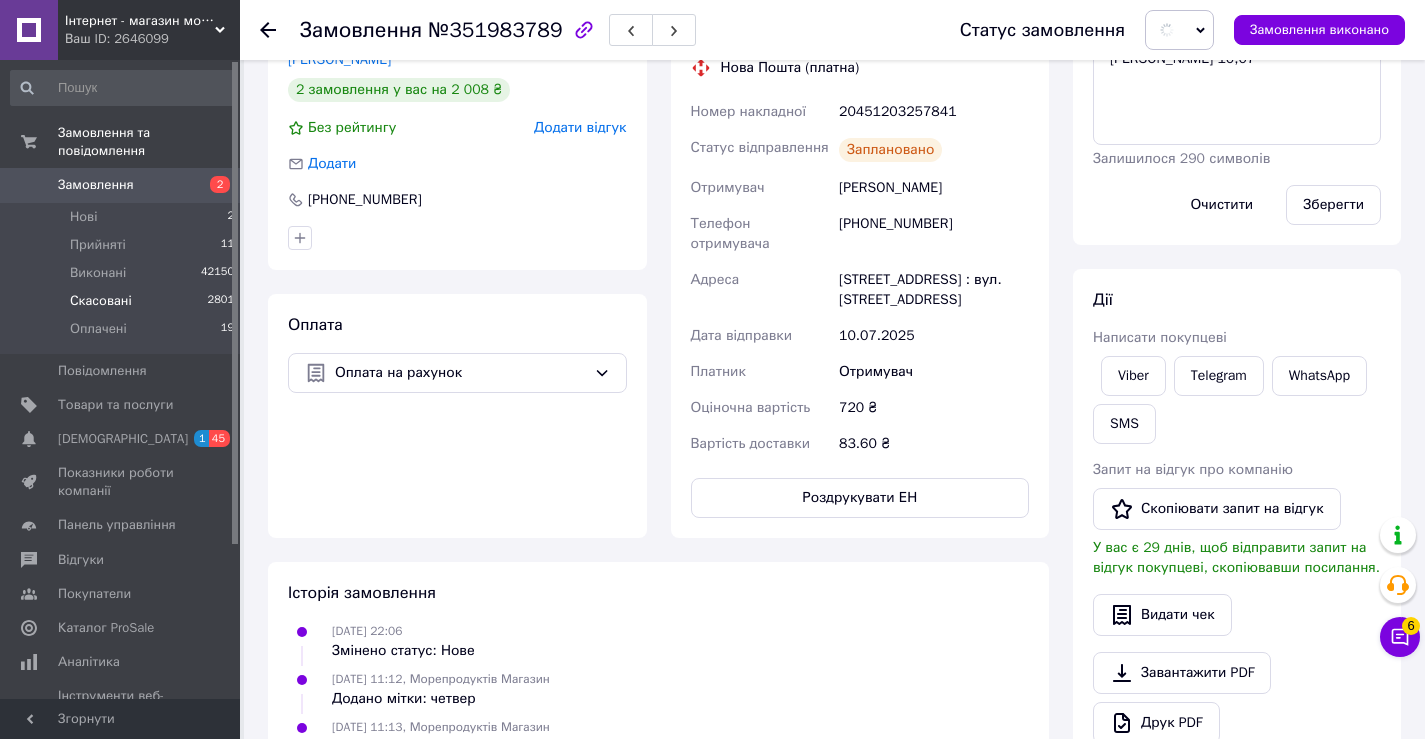 scroll, scrollTop: 214, scrollLeft: 0, axis: vertical 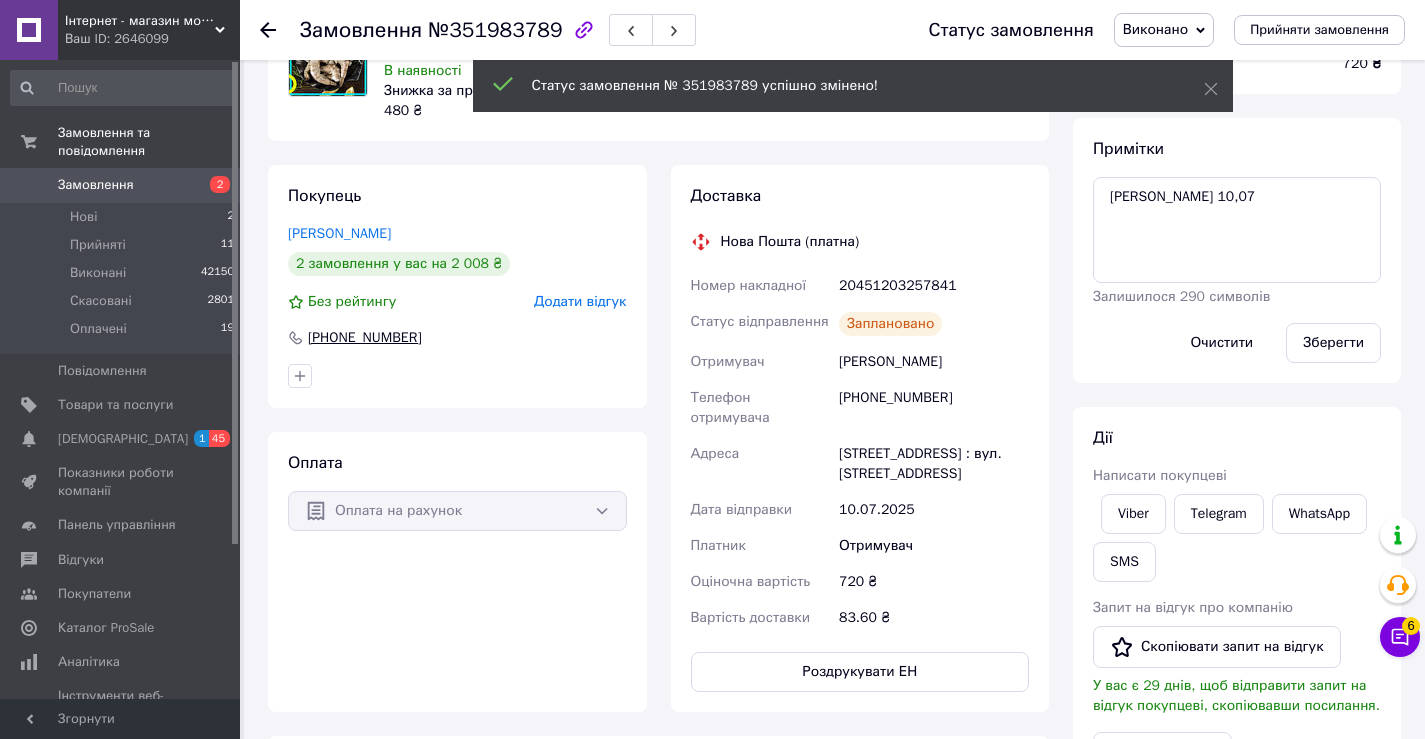 click on "[PHONE_NUMBER]" at bounding box center (365, 338) 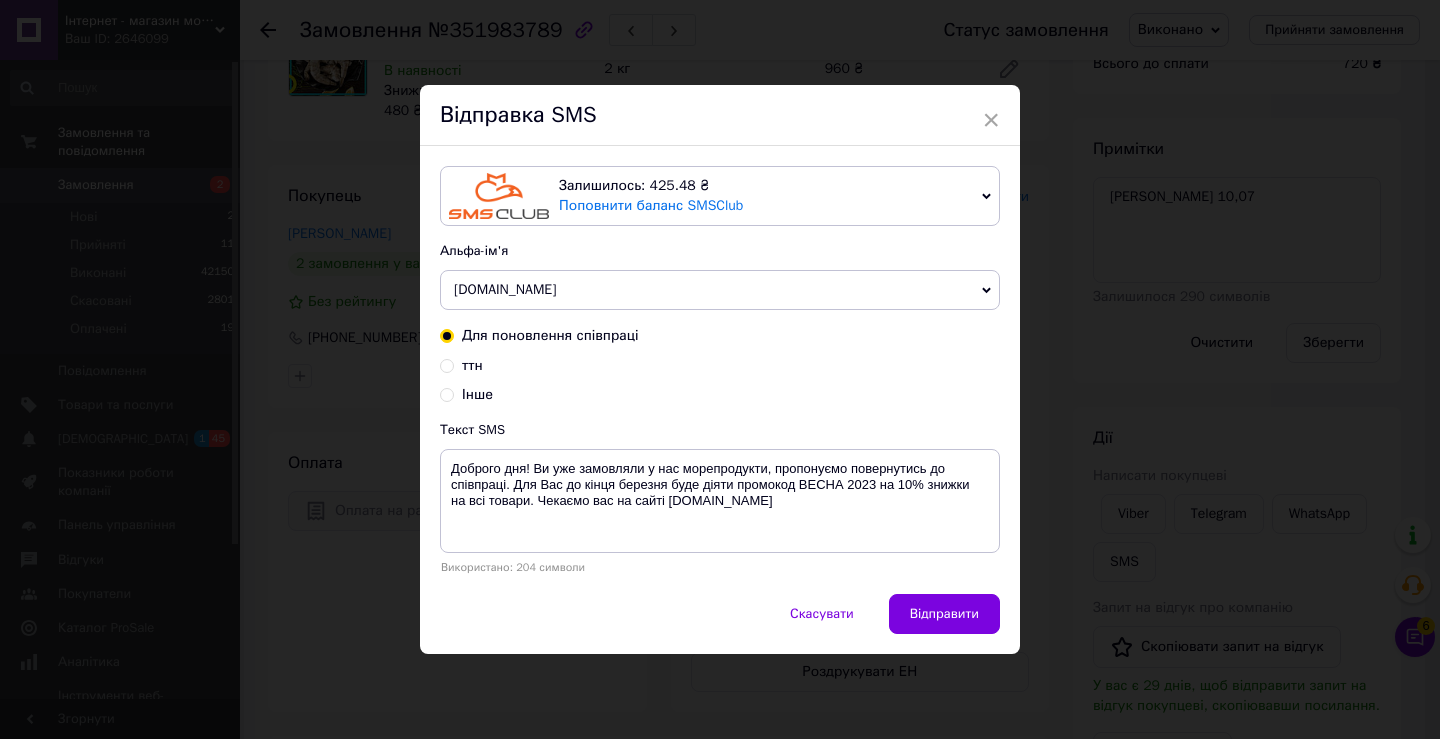 click on "ттн" at bounding box center (447, 364) 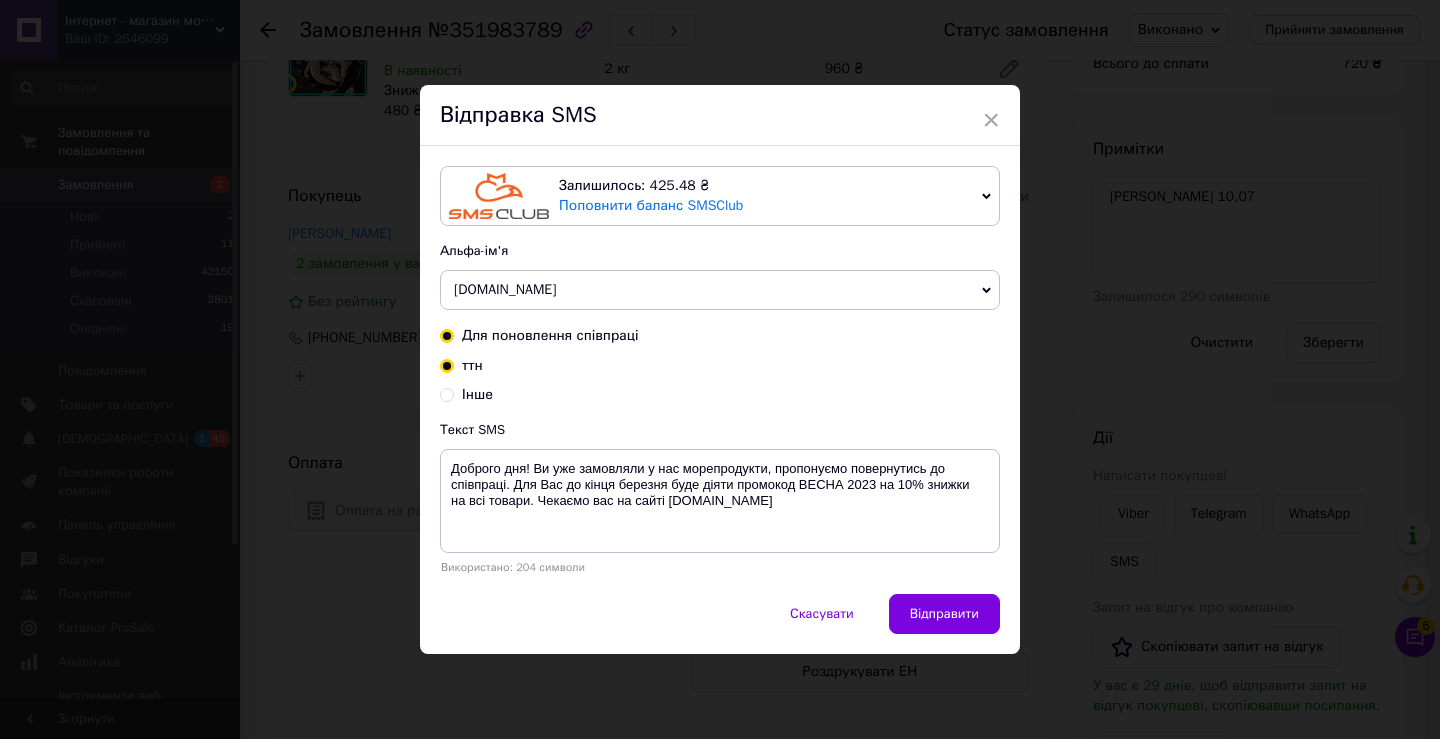 radio on "true" 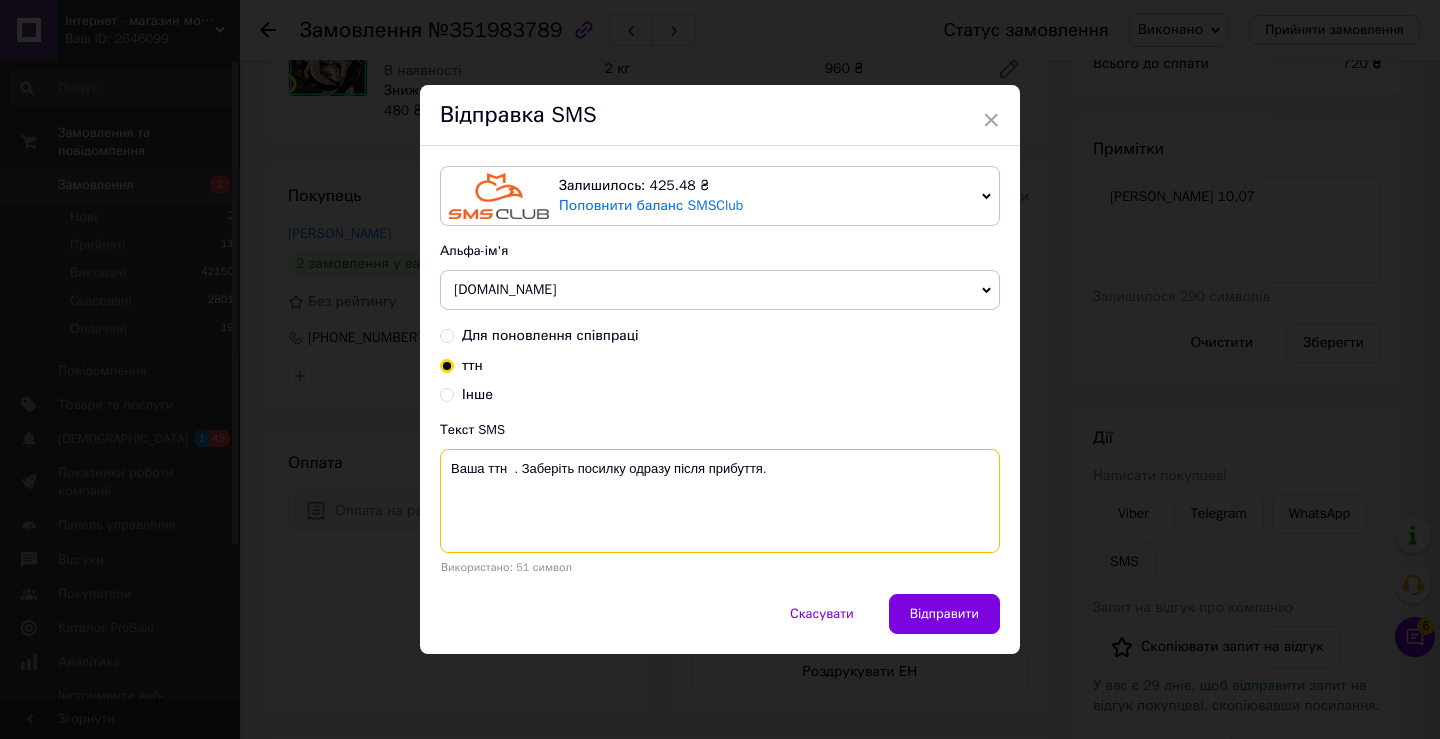 click on "Ваша ттн  . Заберіть посилку одразу після прибуття." at bounding box center [720, 501] 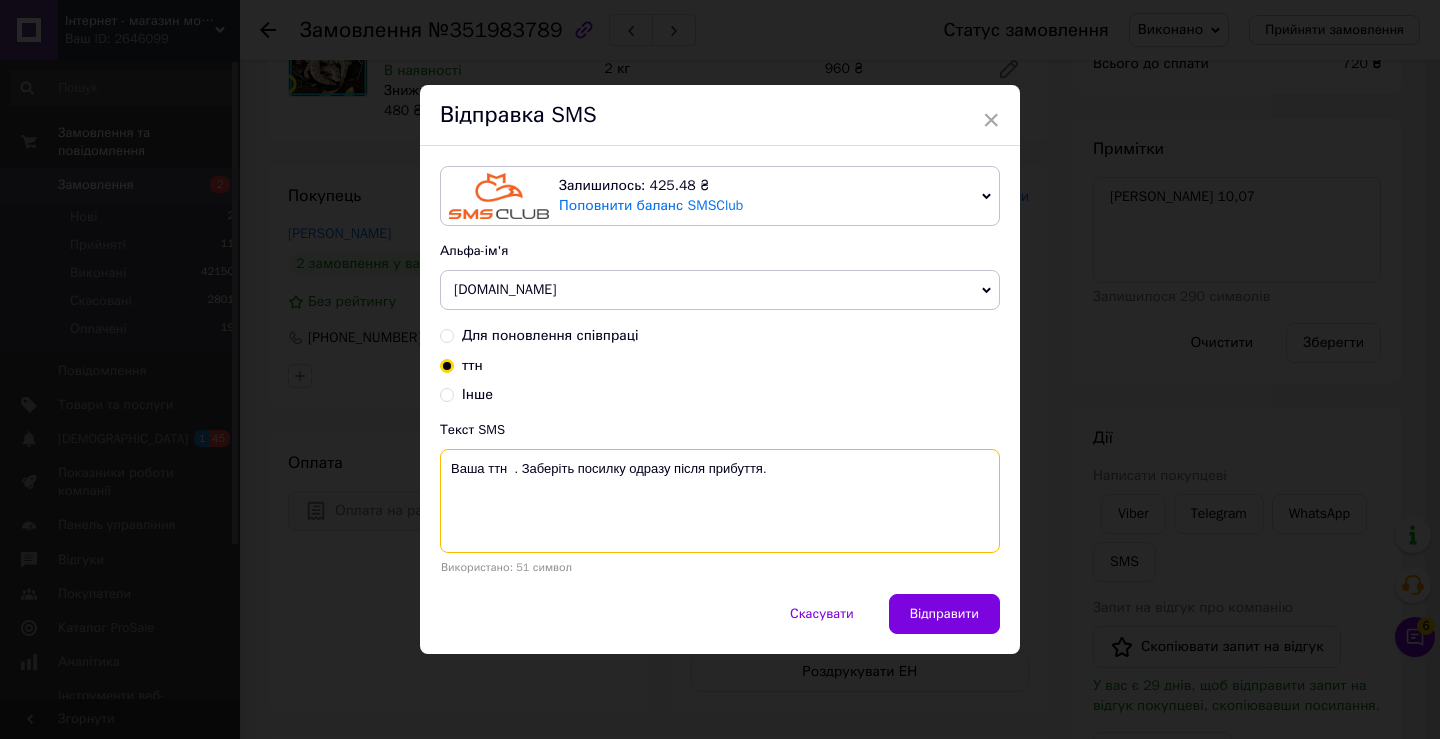 paste on "20451203257841" 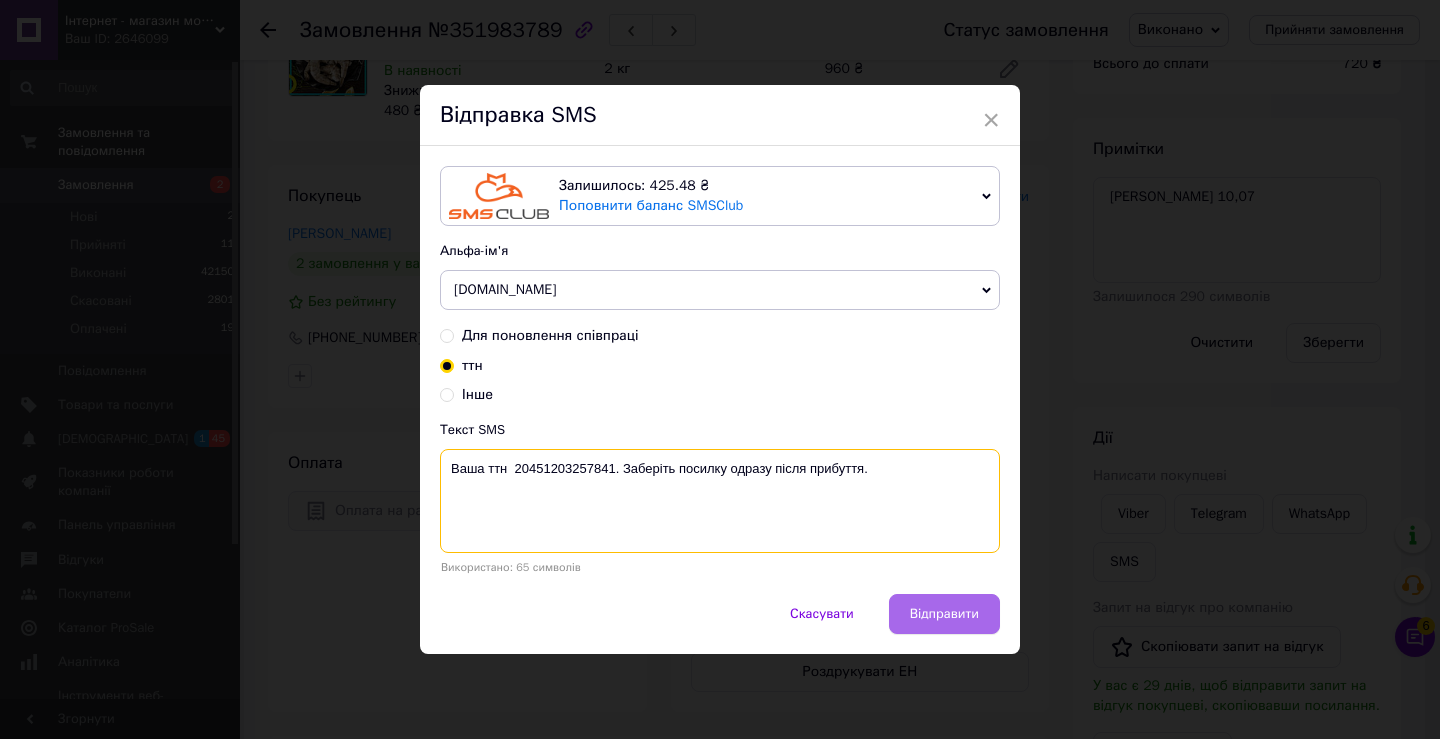 type on "Ваша ттн  20451203257841. Заберіть посилку одразу після прибуття." 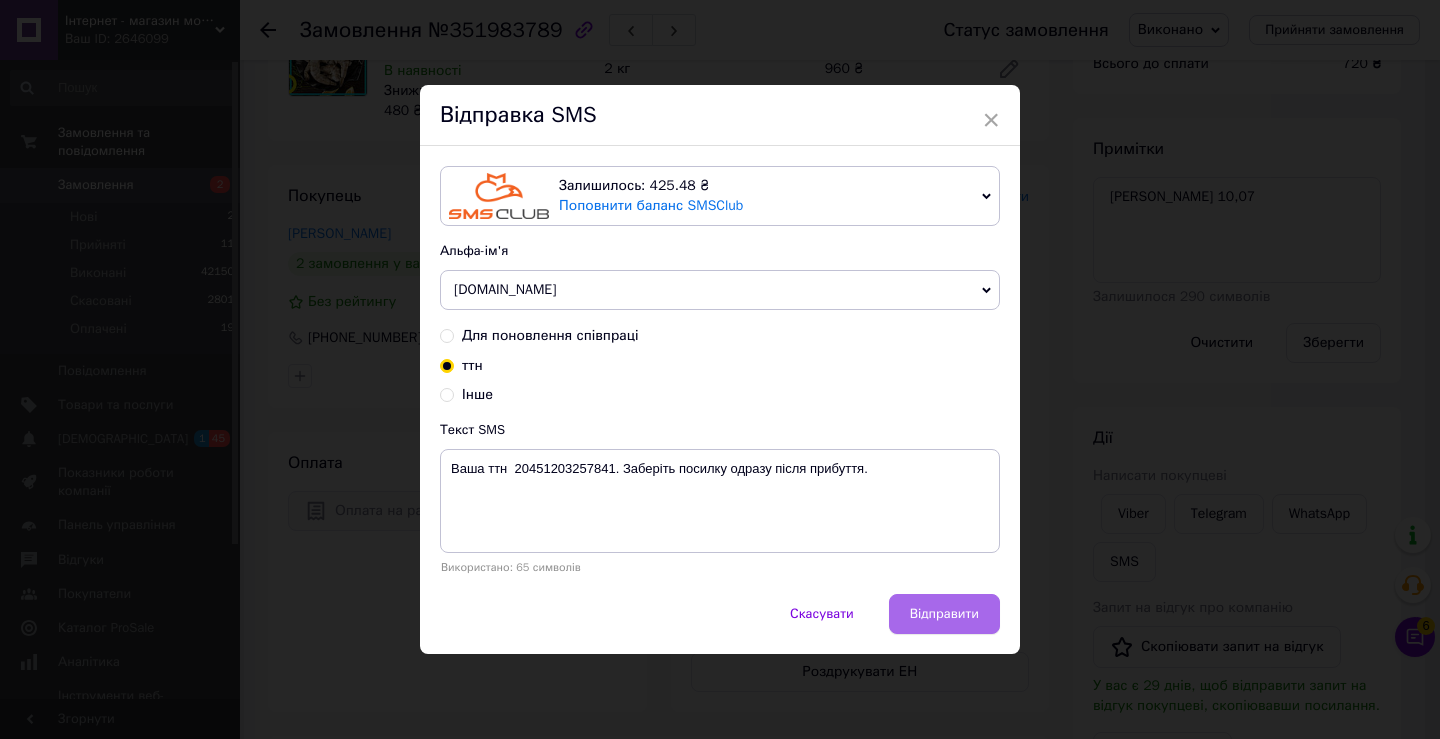 click on "Відправити" at bounding box center (944, 614) 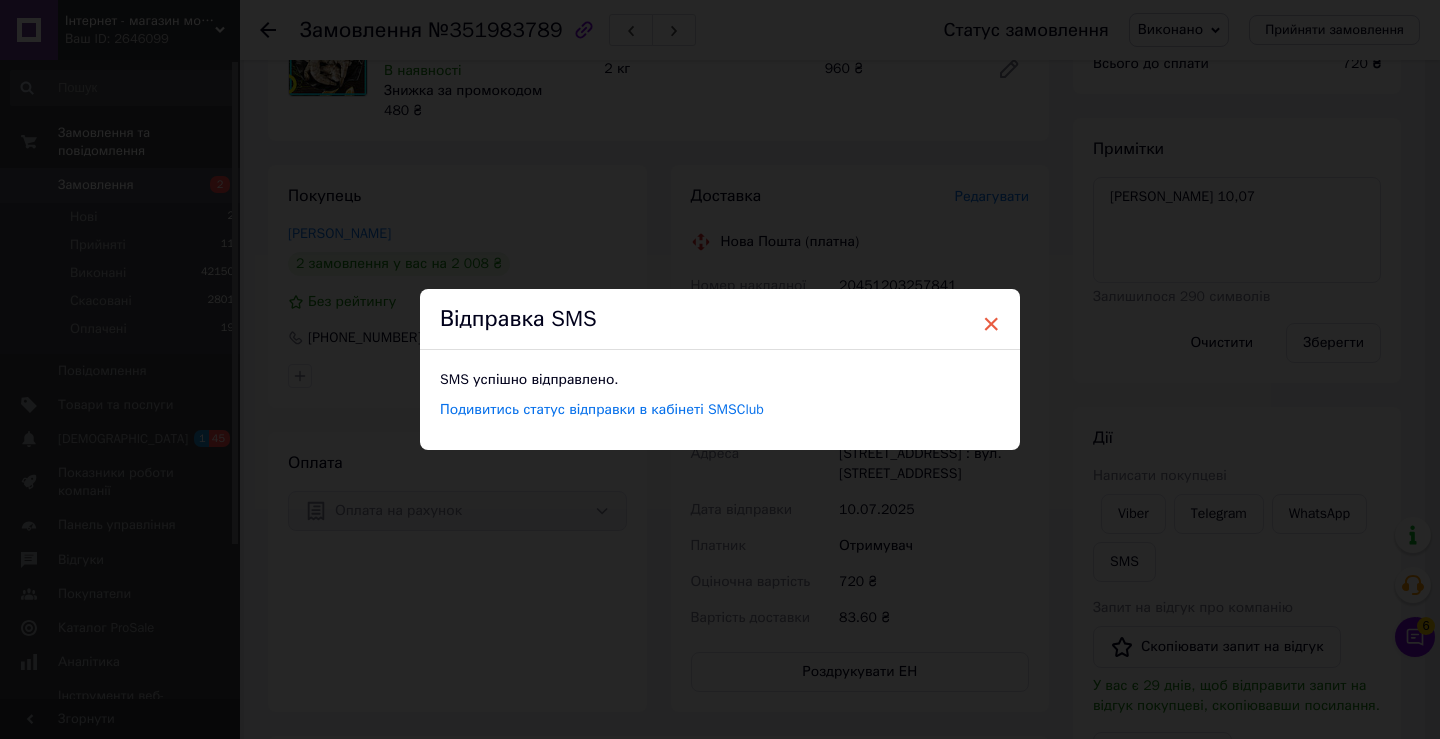 click on "×" at bounding box center [991, 324] 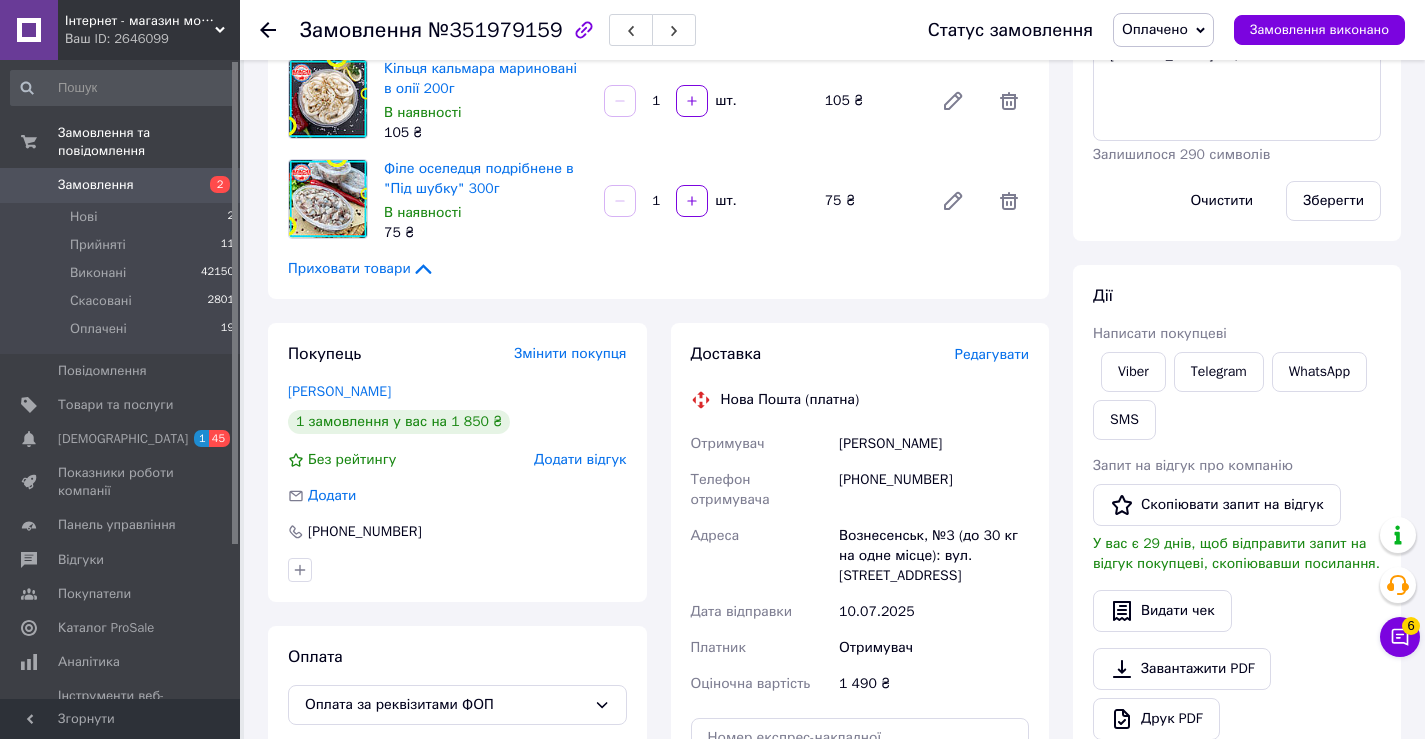 scroll, scrollTop: 600, scrollLeft: 0, axis: vertical 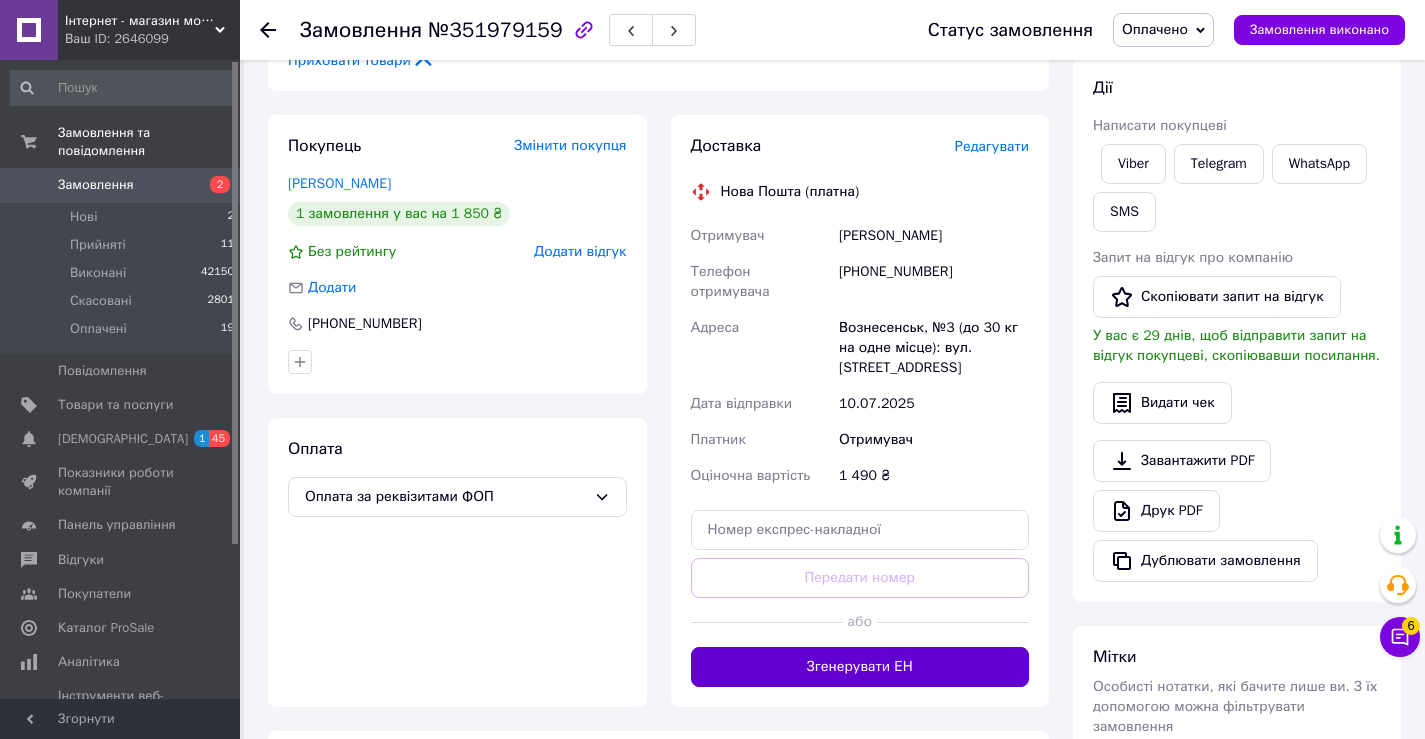 click on "Згенерувати ЕН" at bounding box center [860, 667] 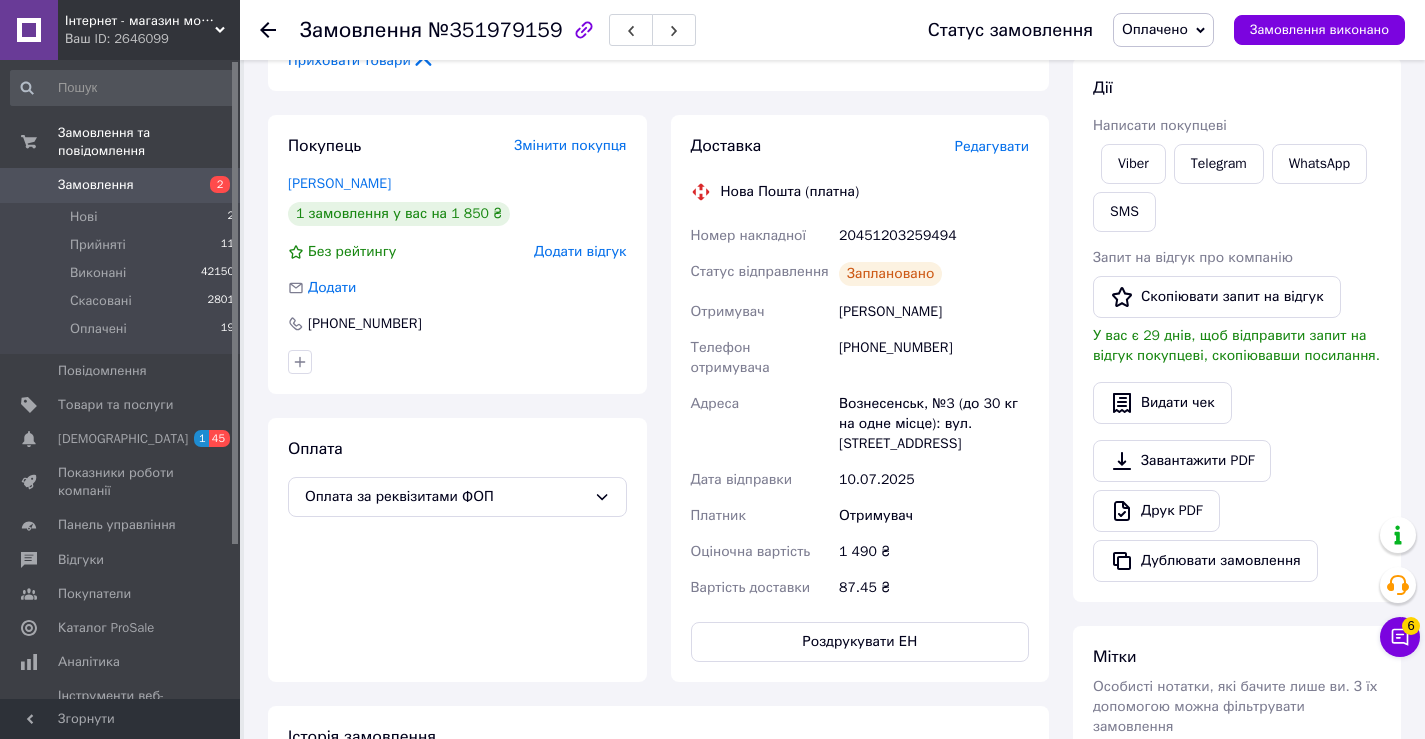 click on "Оплачено" at bounding box center (1155, 29) 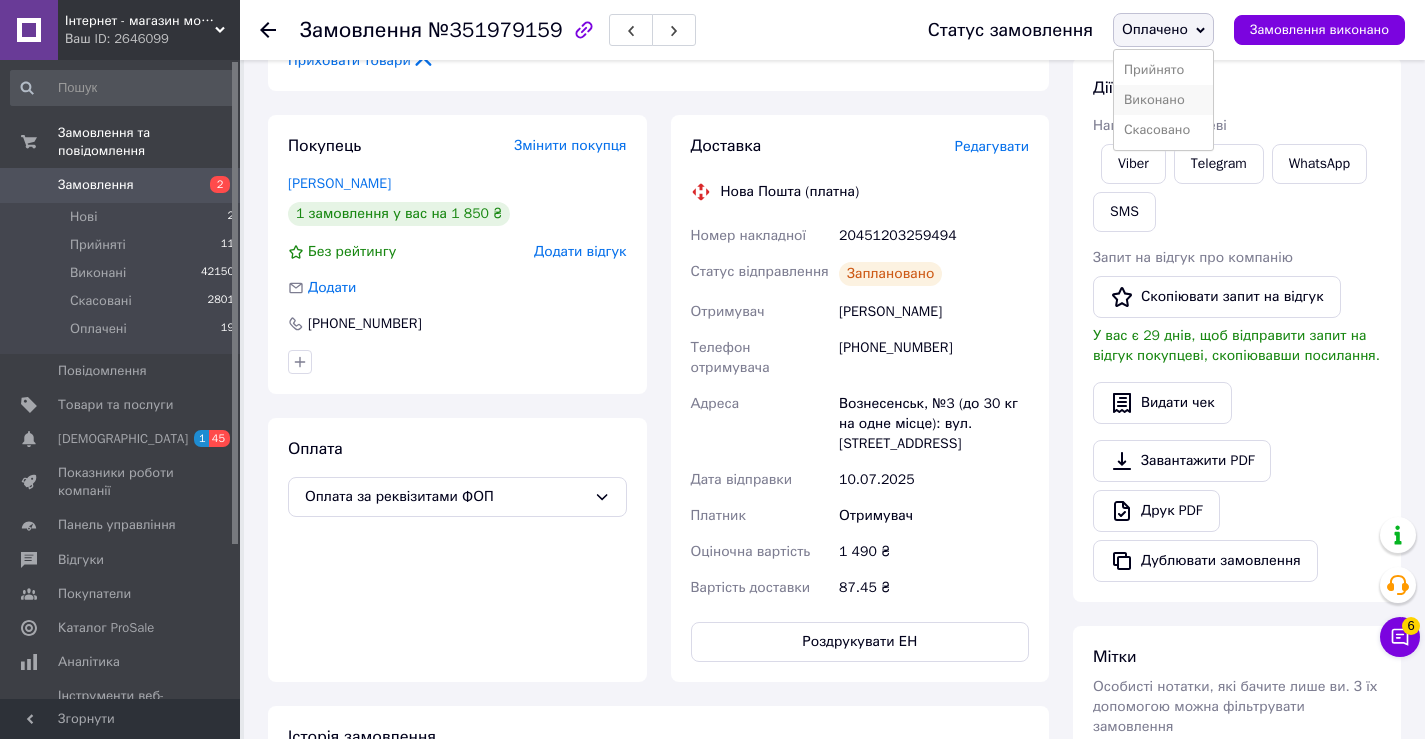 click on "Виконано" at bounding box center [1163, 100] 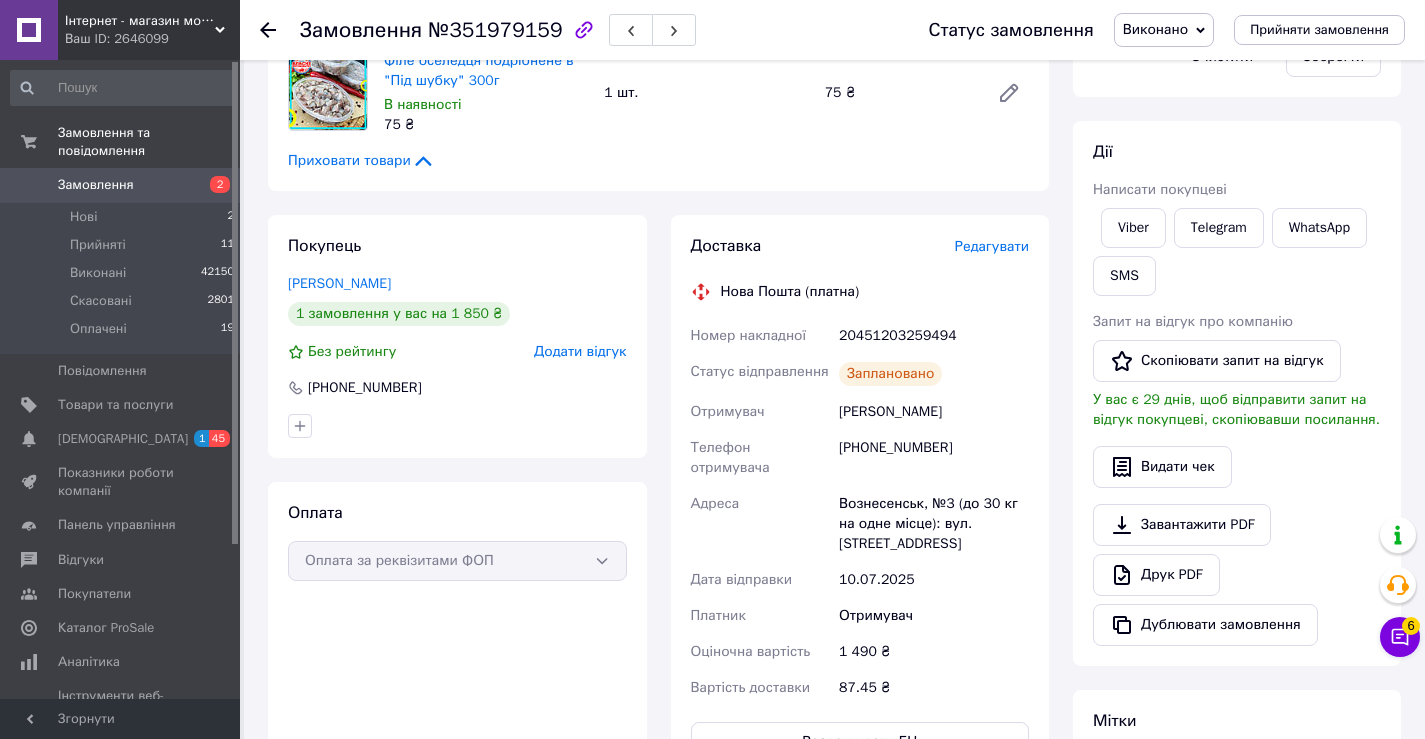 scroll, scrollTop: 700, scrollLeft: 0, axis: vertical 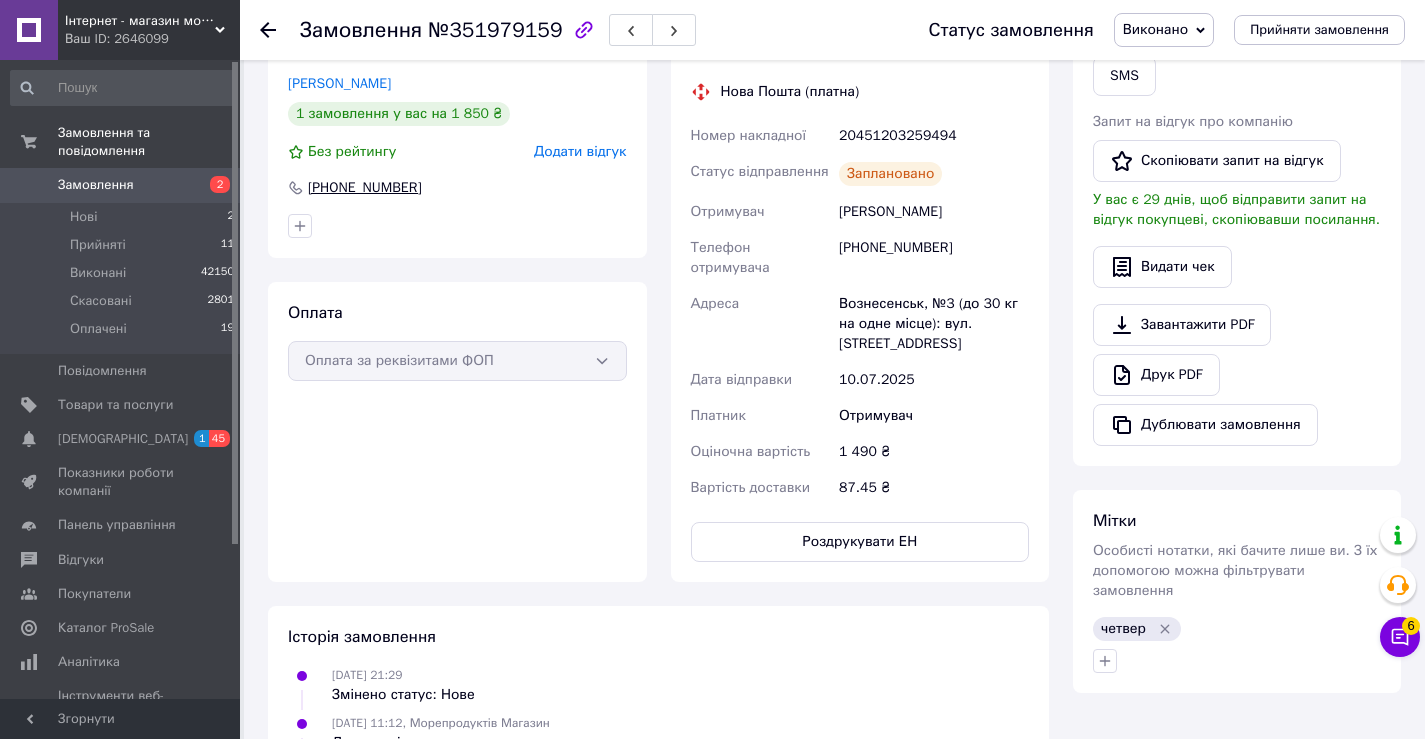 click on "[PHONE_NUMBER]" at bounding box center [365, 188] 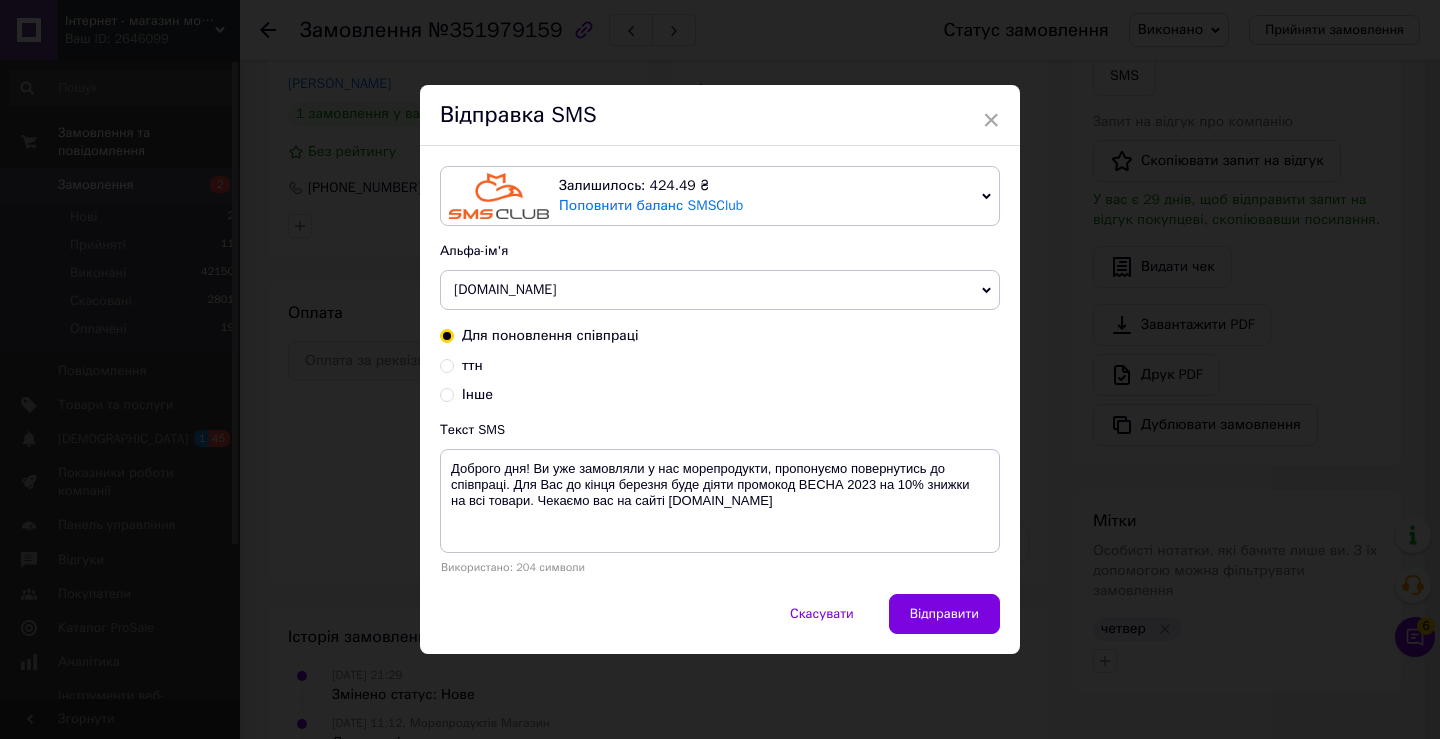 click on "ттн" at bounding box center [447, 364] 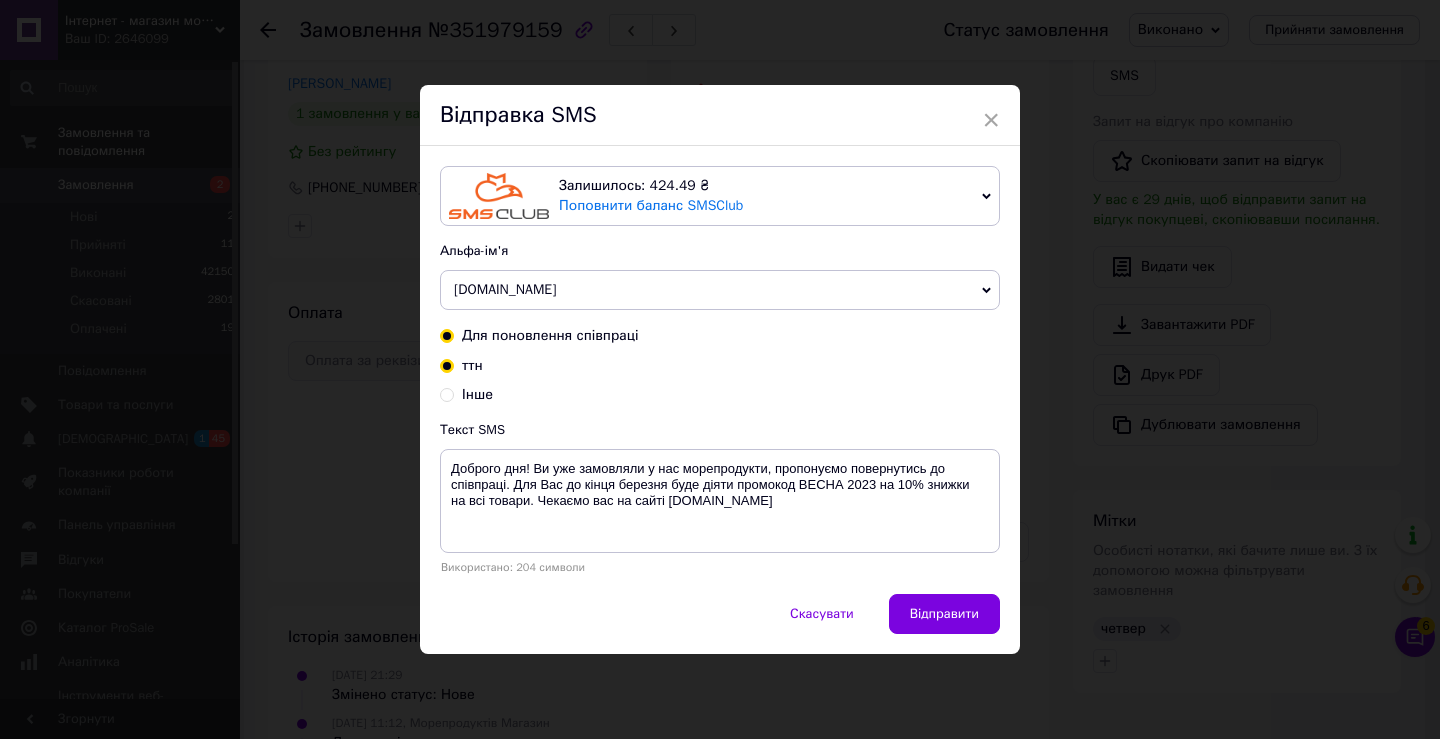 radio on "true" 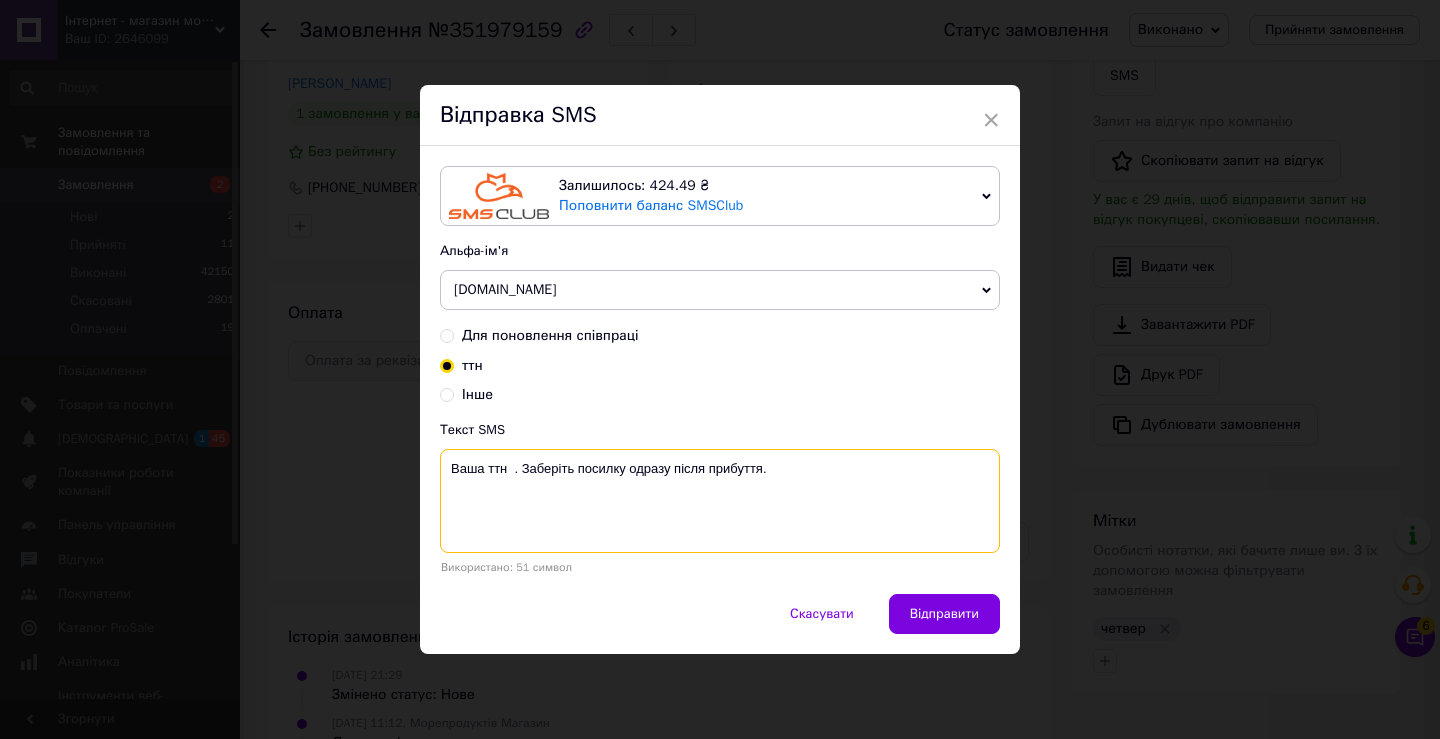 click on "Ваша ттн  . Заберіть посилку одразу після прибуття." at bounding box center [720, 501] 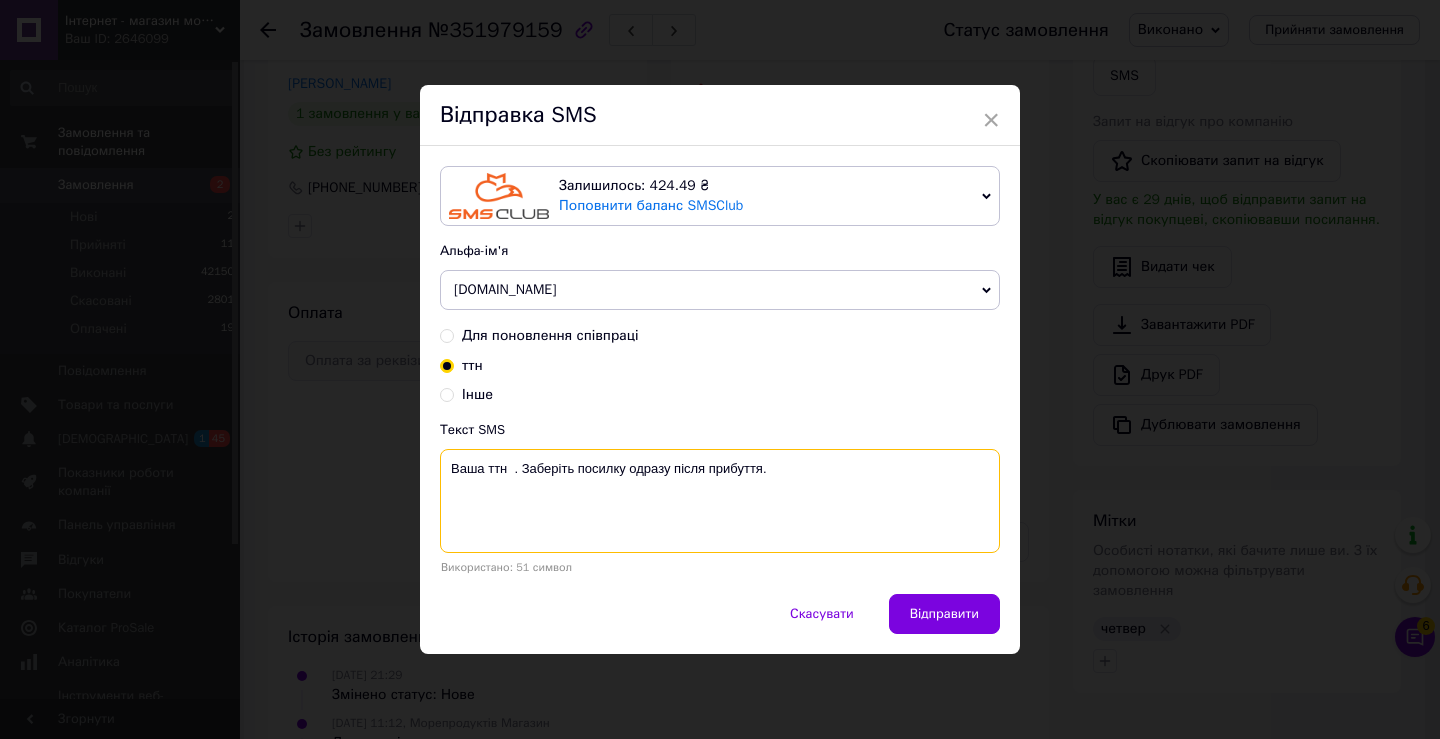 paste on "20451203259494" 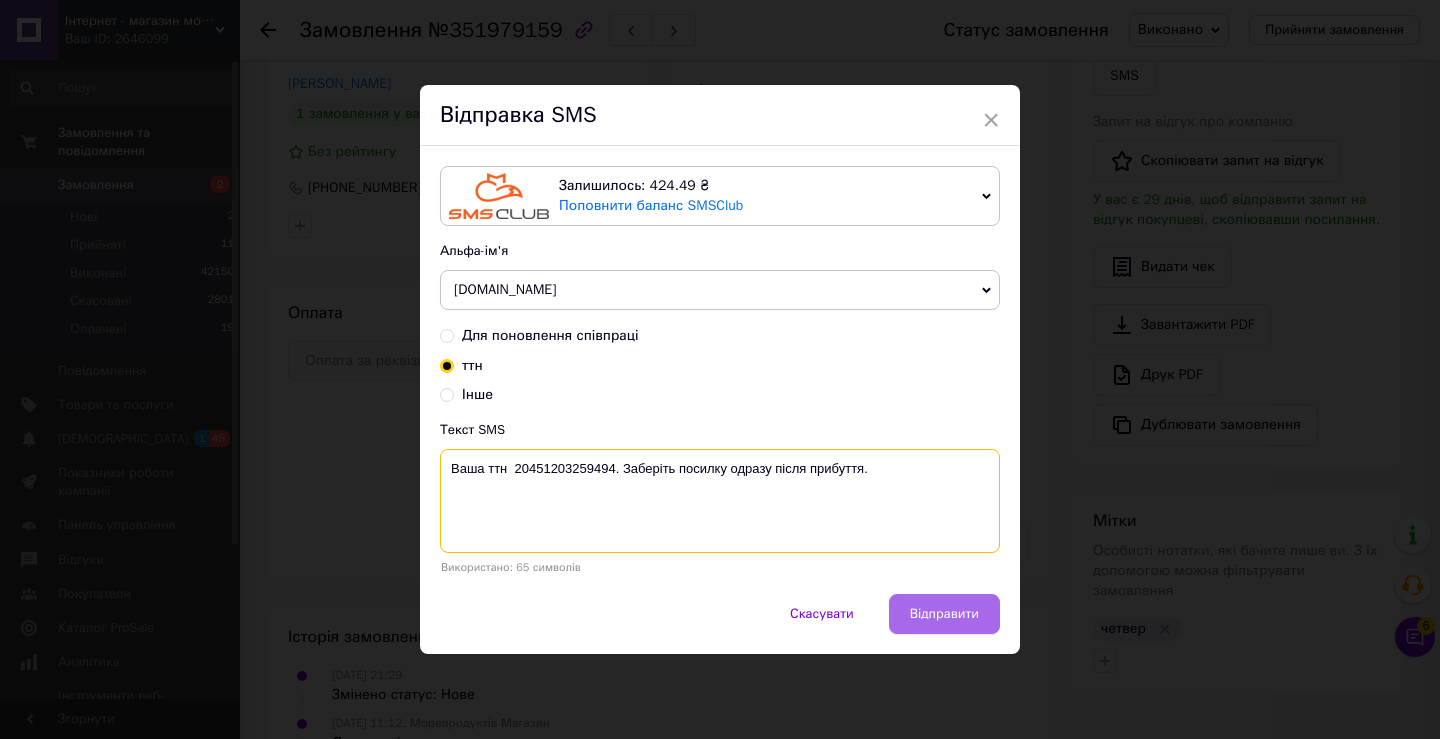 type on "Ваша ттн  20451203259494. Заберіть посилку одразу після прибуття." 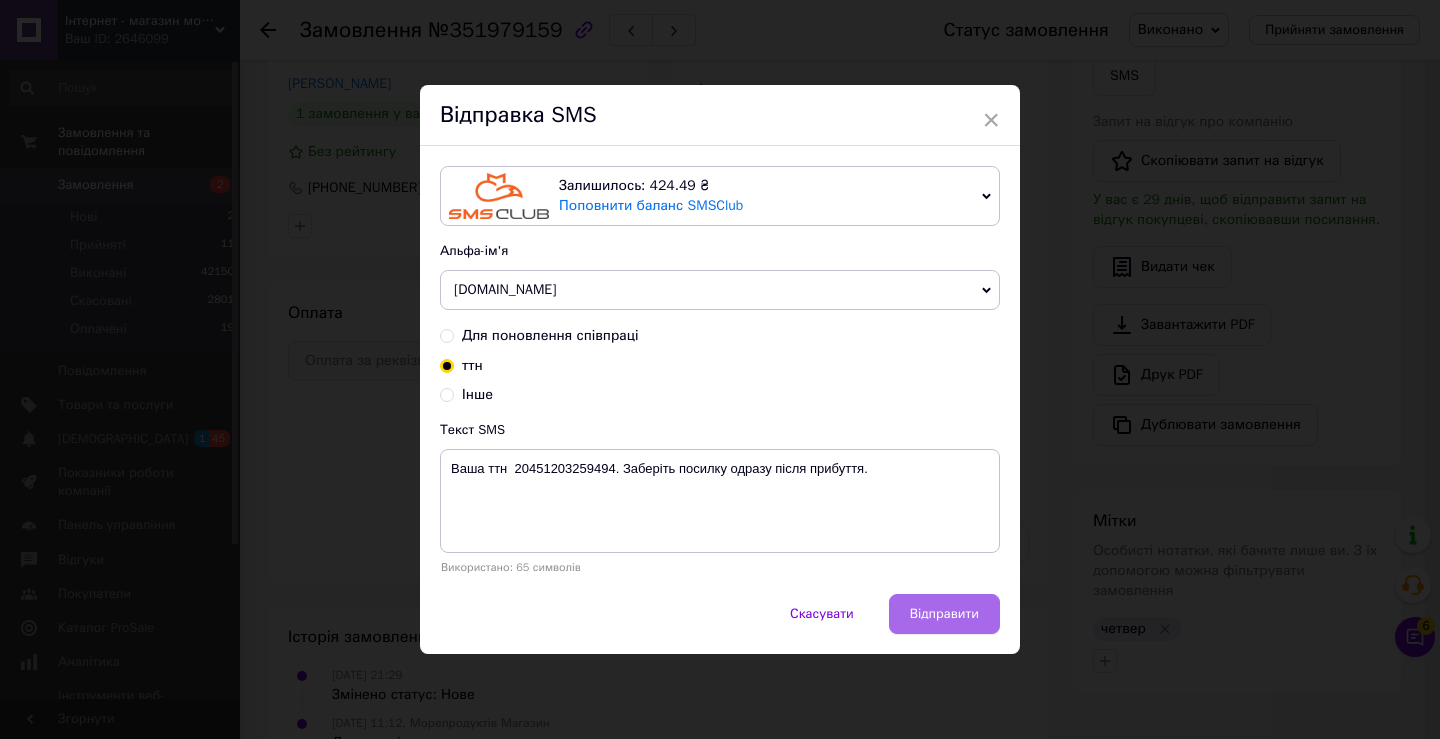 click on "Відправити" at bounding box center (944, 614) 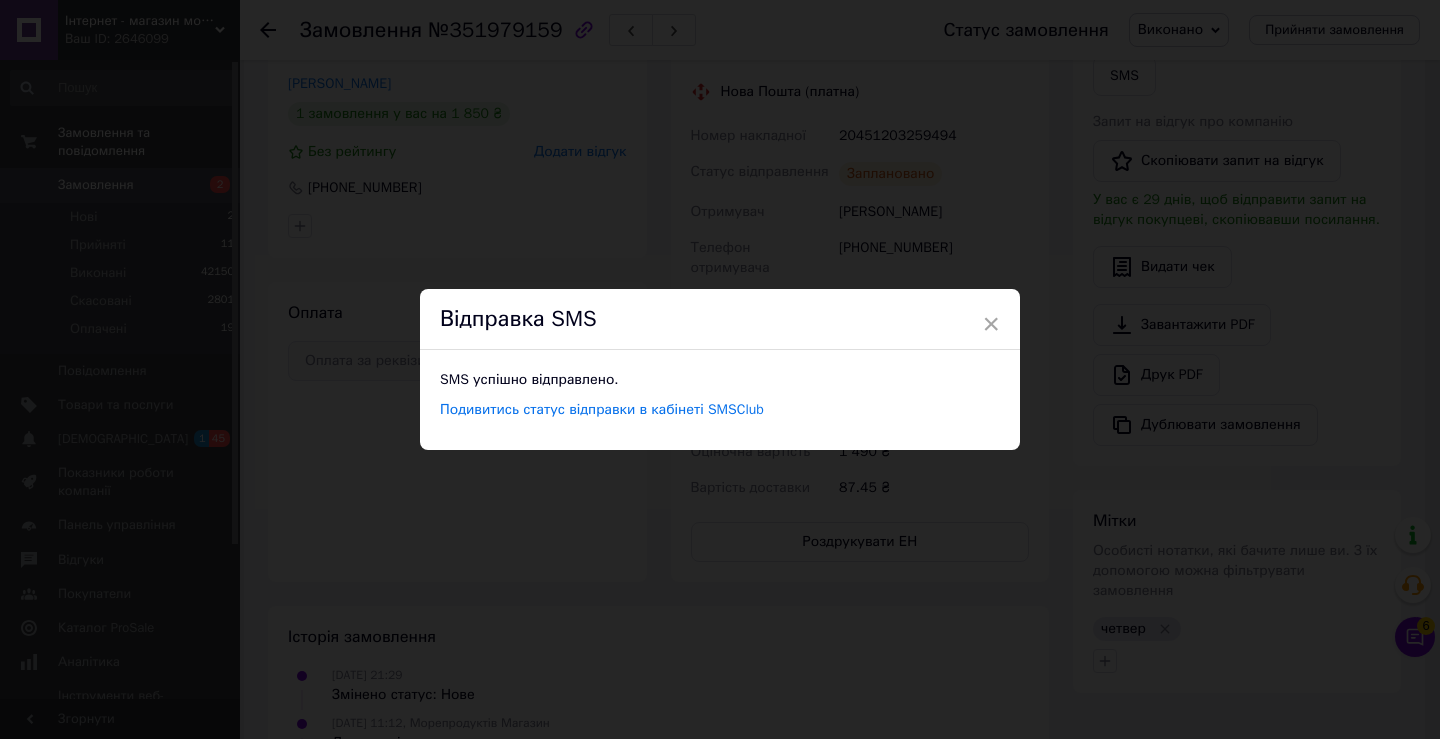 drag, startPoint x: 996, startPoint y: 316, endPoint x: 1004, endPoint y: 363, distance: 47.67599 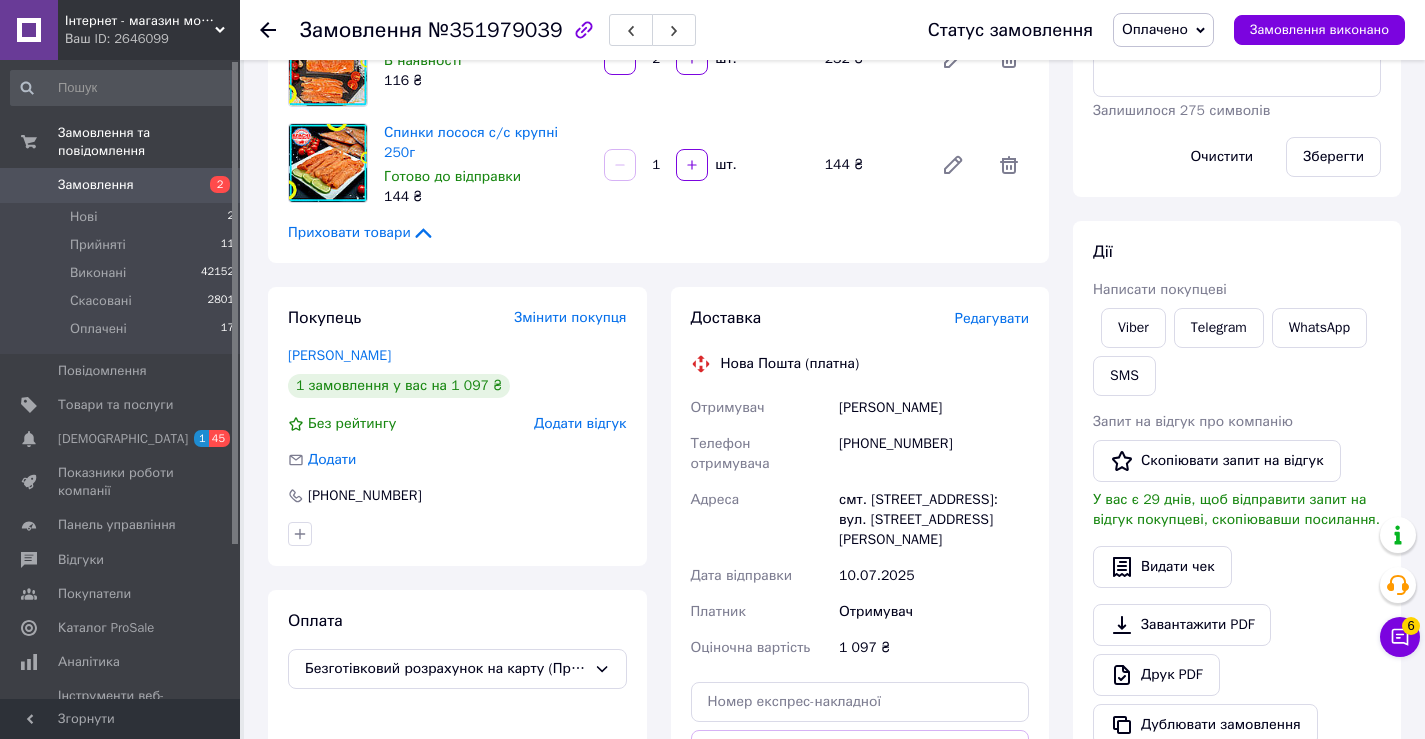 scroll, scrollTop: 800, scrollLeft: 0, axis: vertical 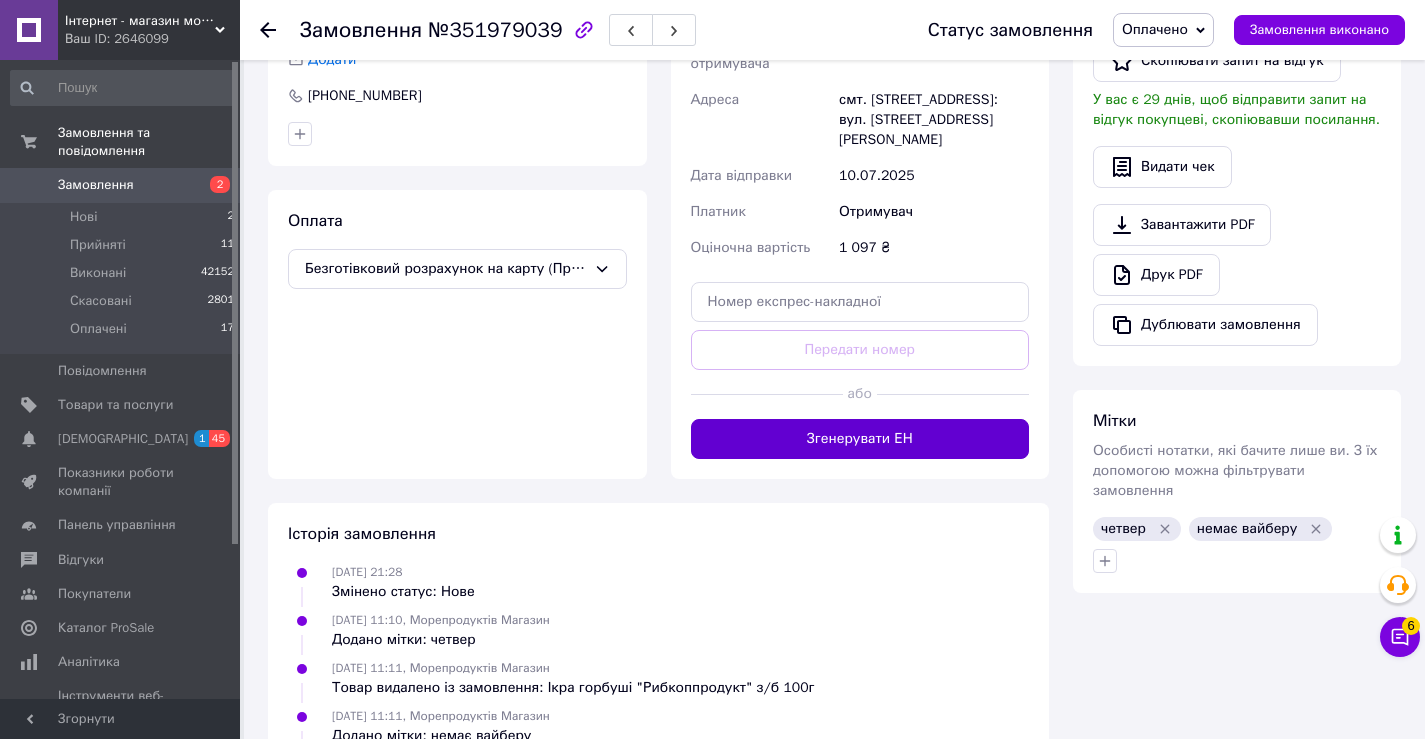 click on "Згенерувати ЕН" at bounding box center (860, 439) 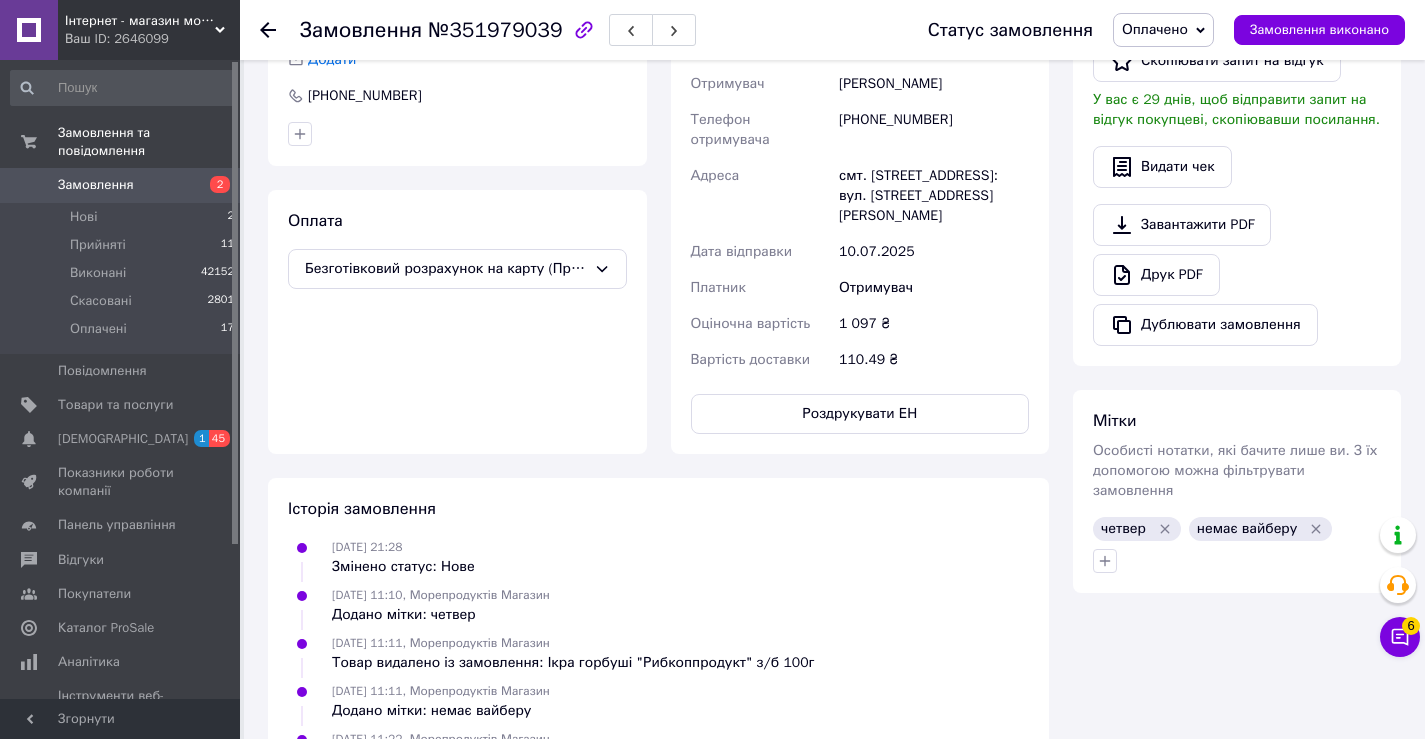 scroll, scrollTop: 40, scrollLeft: 0, axis: vertical 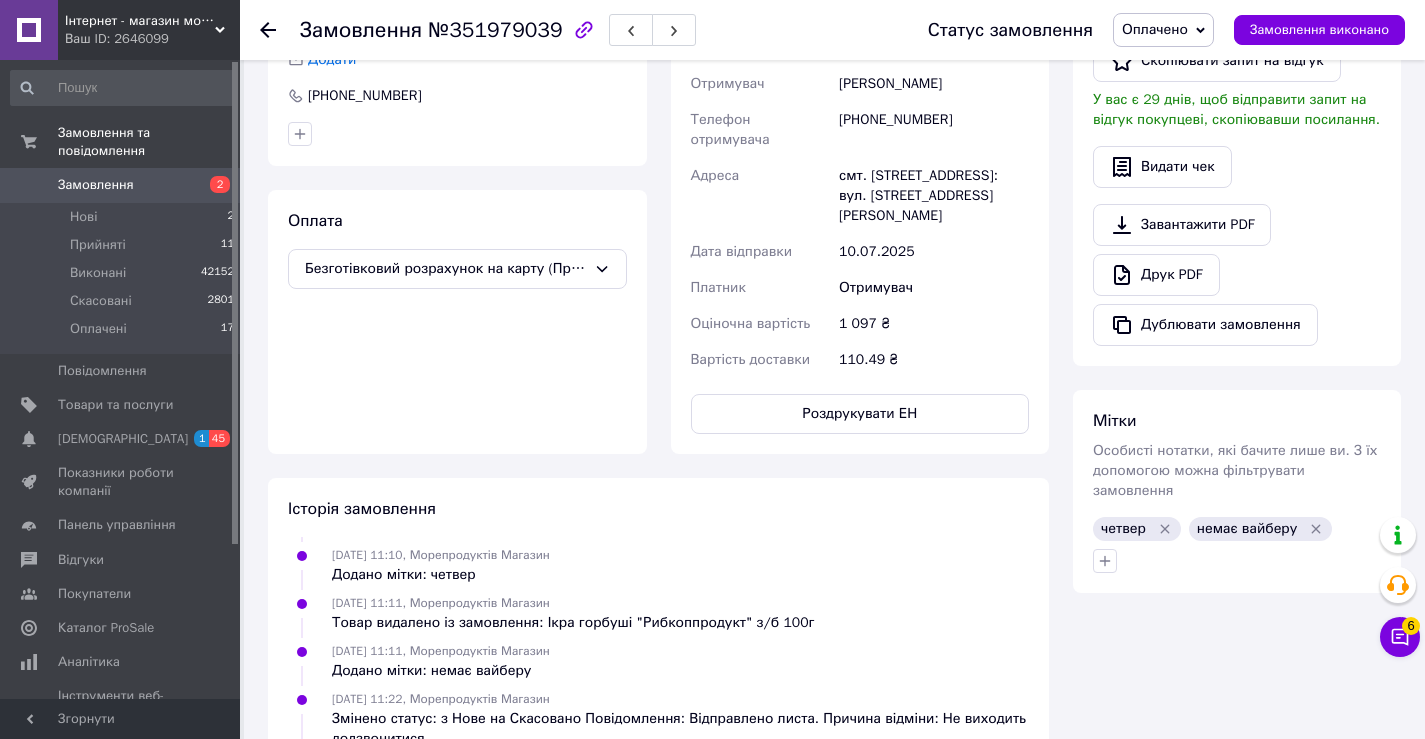 drag, startPoint x: 1161, startPoint y: 31, endPoint x: 1094, endPoint y: 49, distance: 69.375786 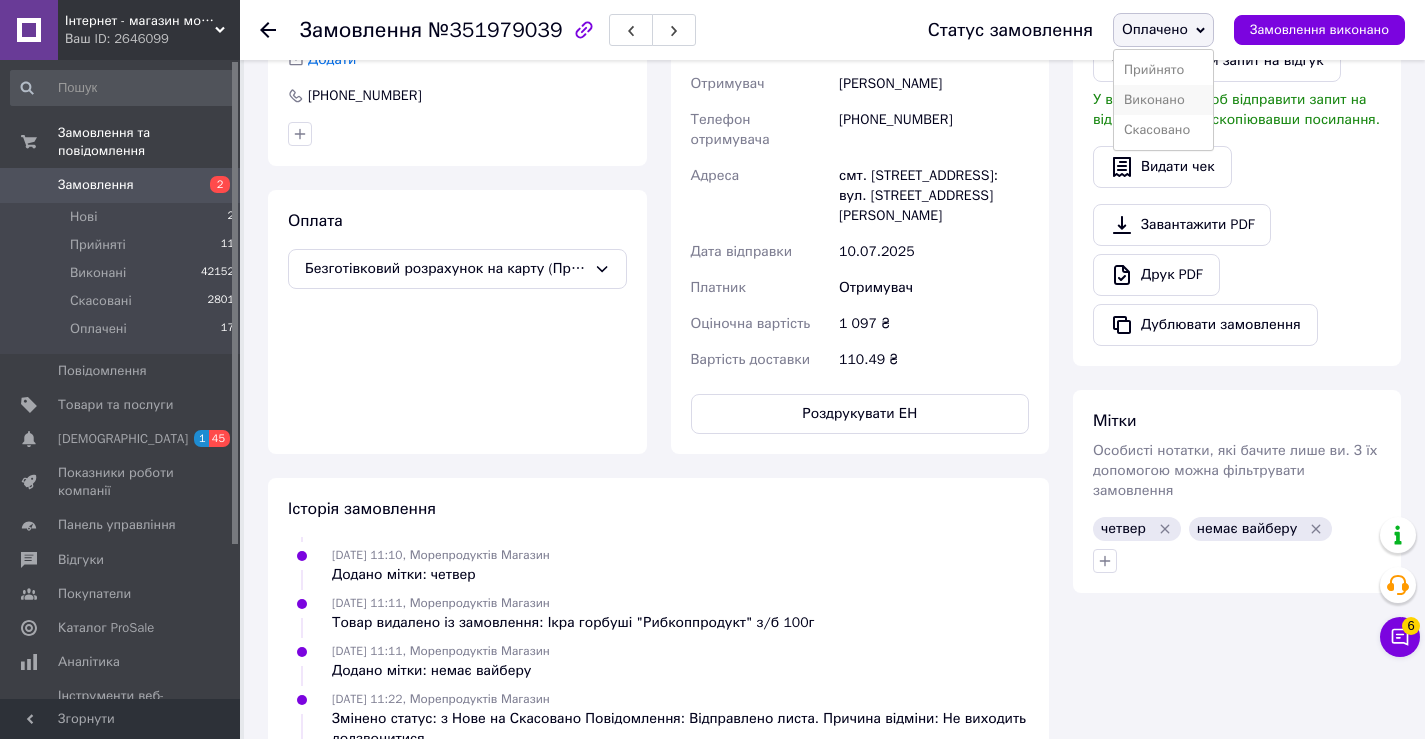 click on "Виконано" at bounding box center (1163, 100) 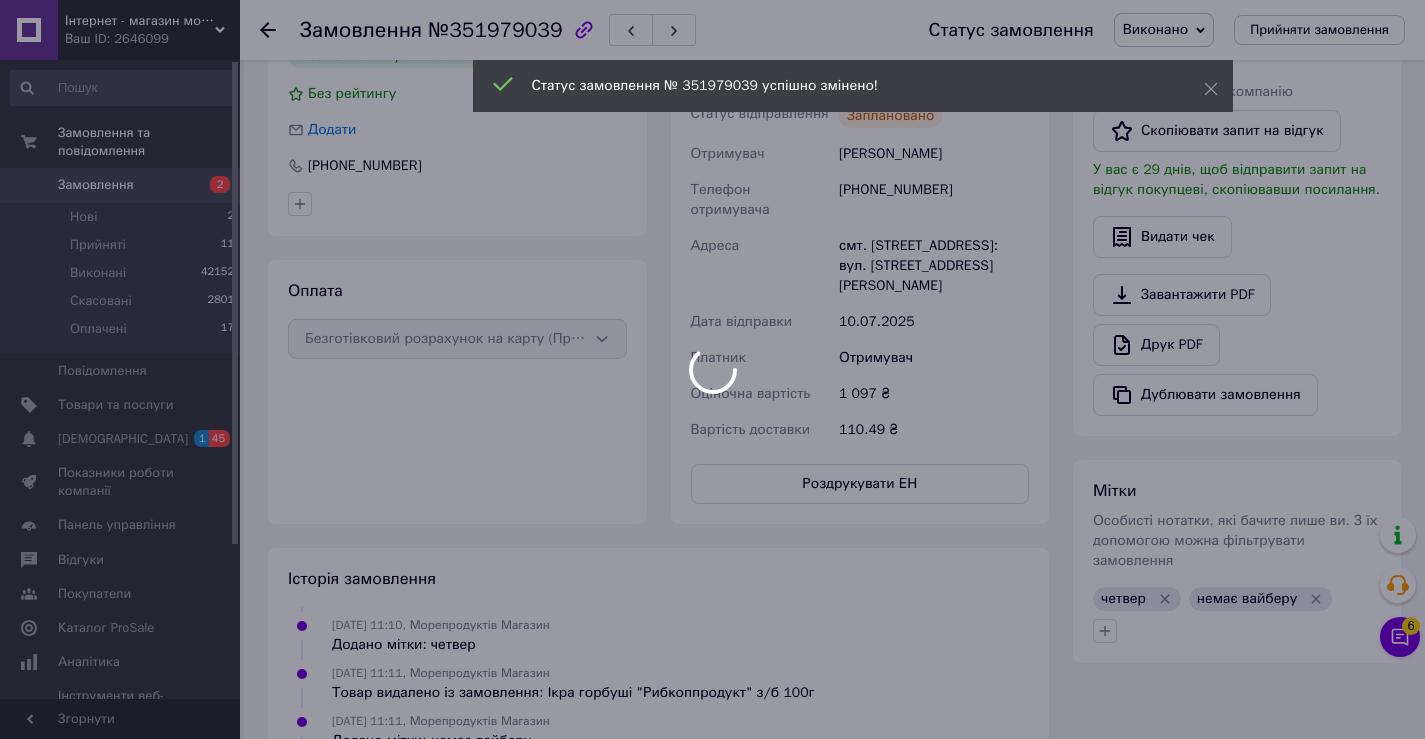 scroll, scrollTop: 600, scrollLeft: 0, axis: vertical 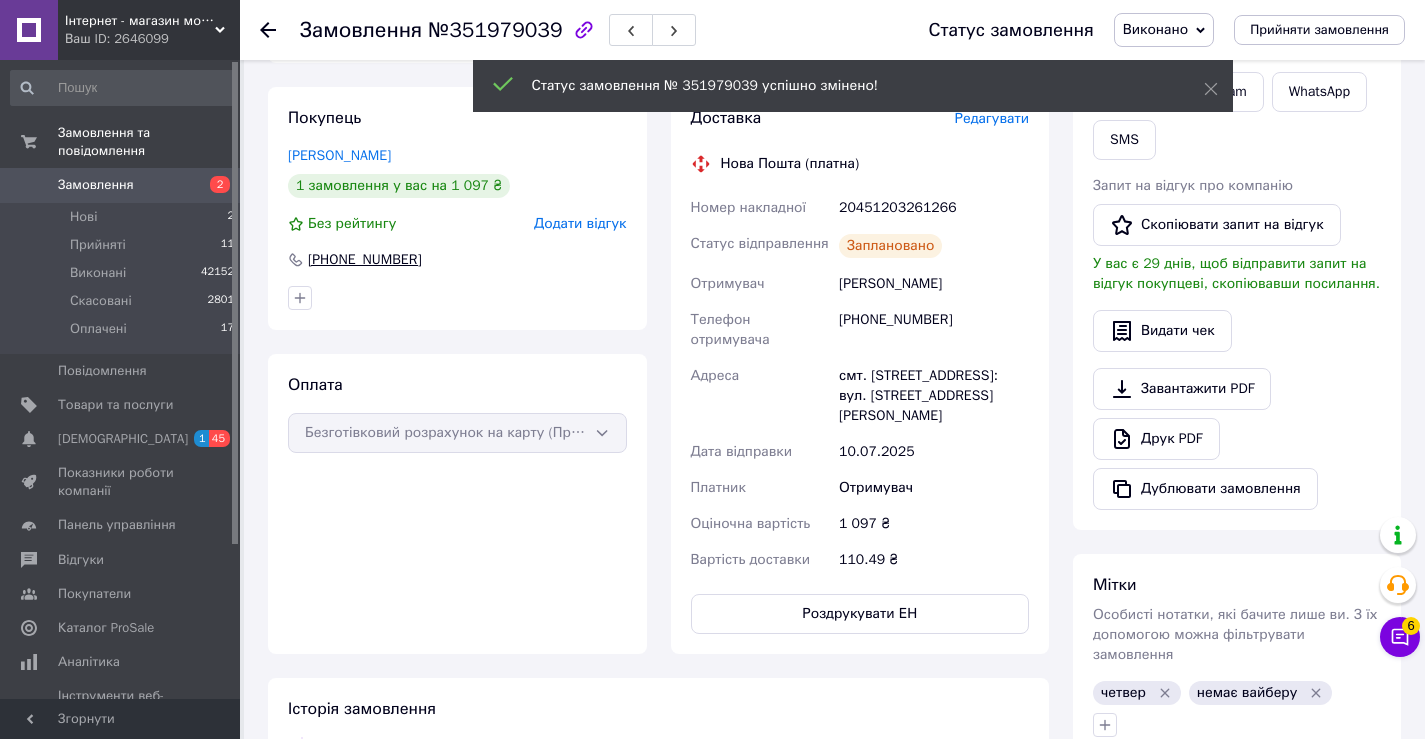 click on "+380680579195" at bounding box center (365, 260) 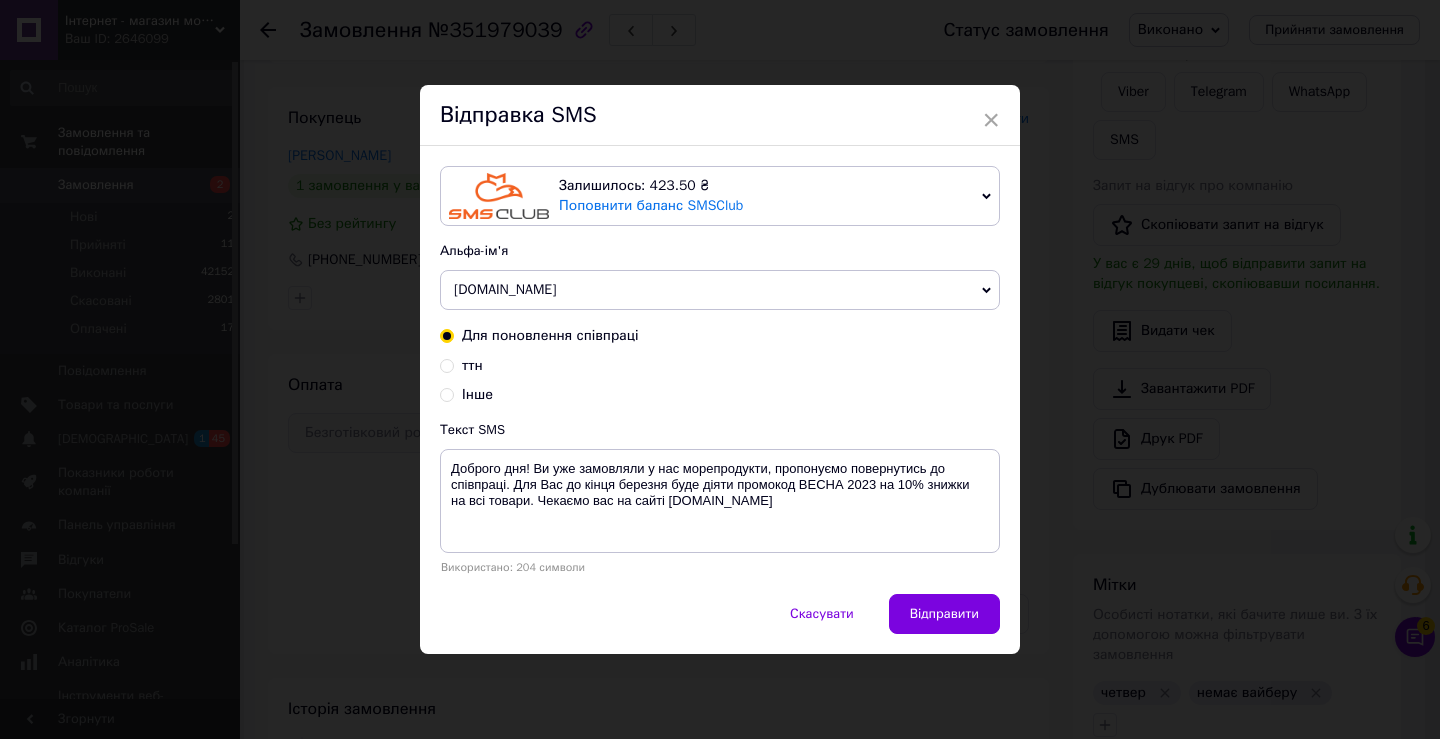 click on "ттн" at bounding box center (447, 364) 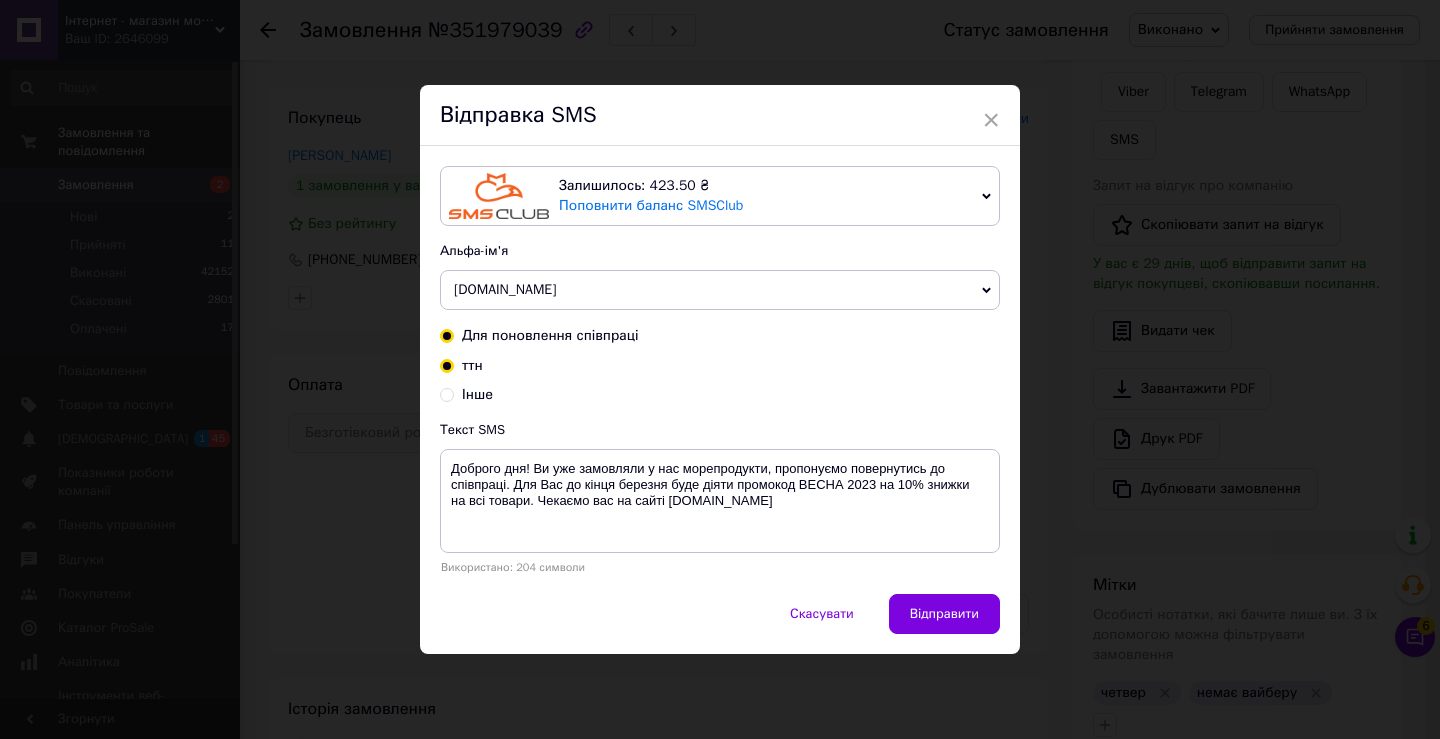 radio on "true" 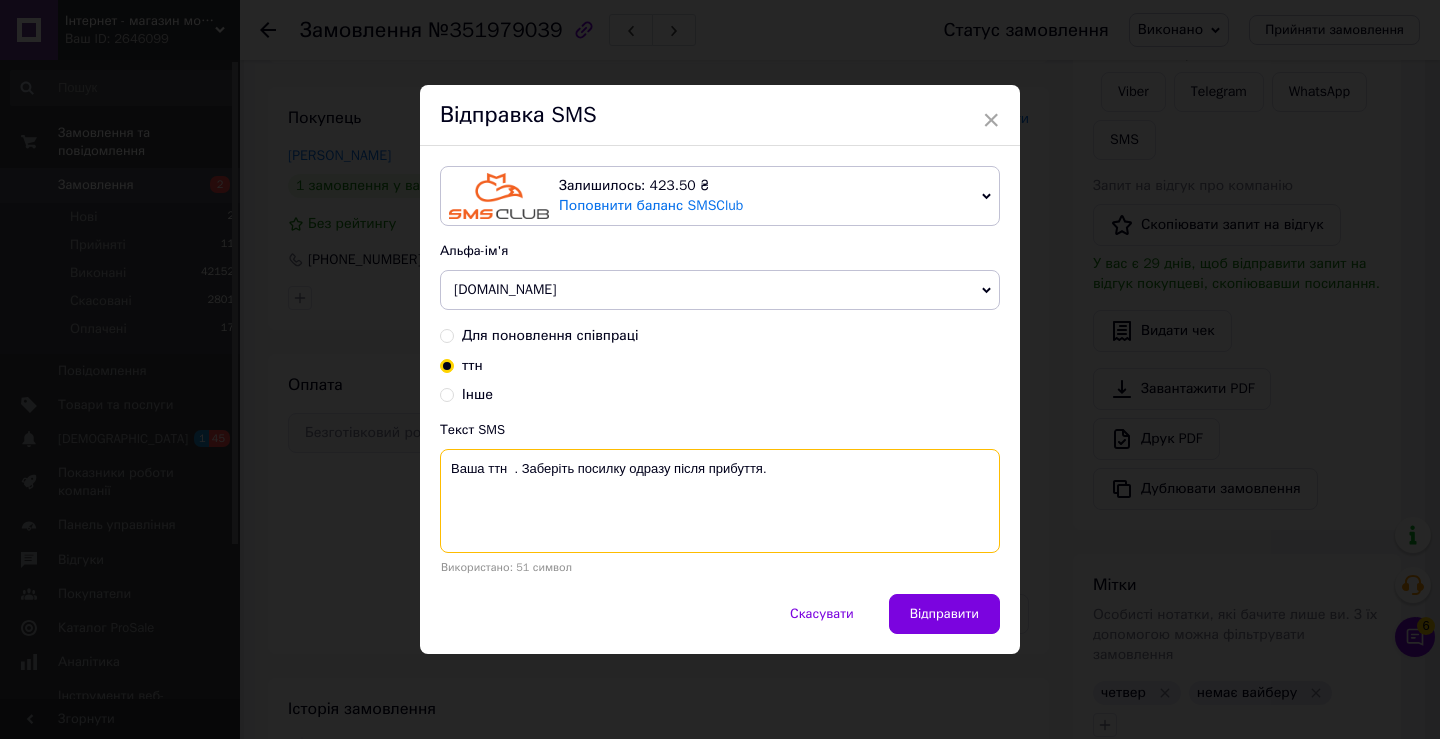 click on "Ваша ттн  . Заберіть посилку одразу після прибуття." at bounding box center (720, 501) 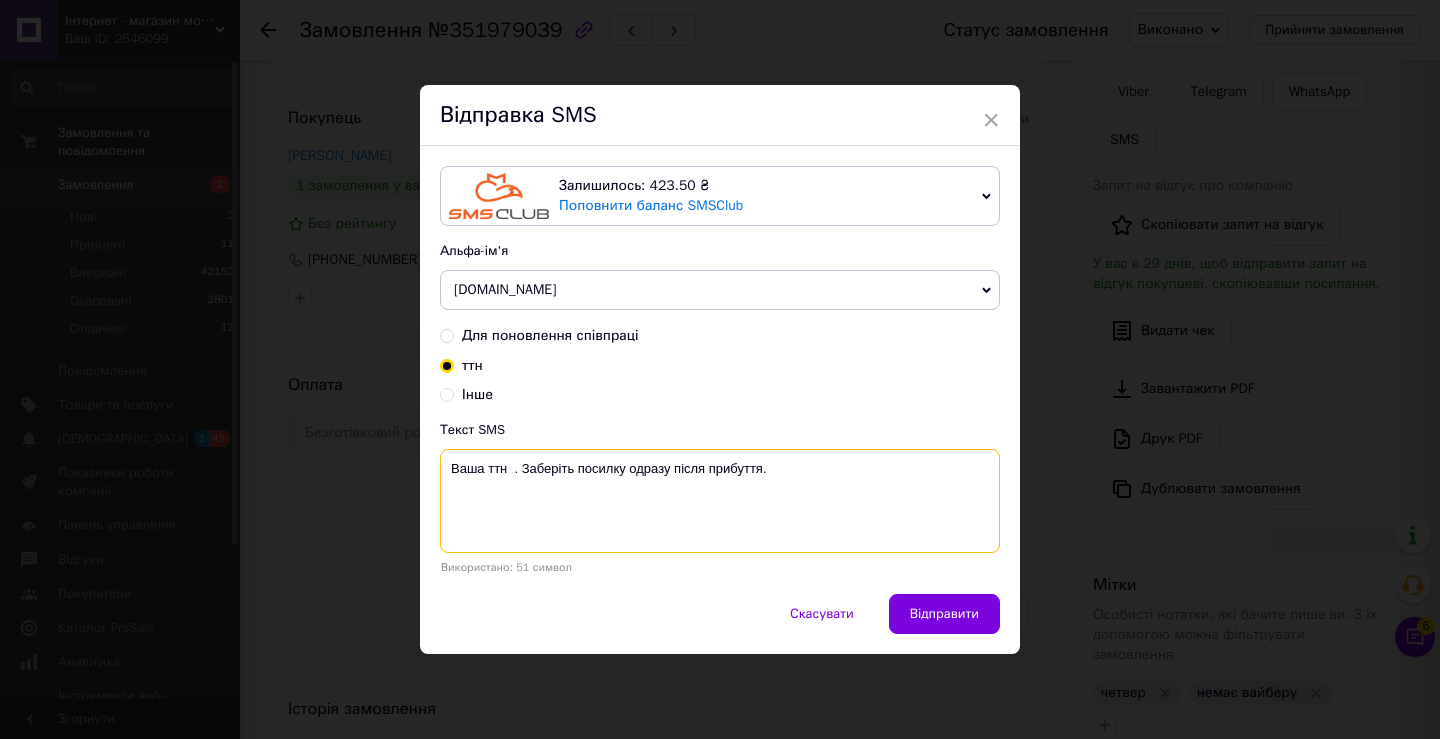 paste on "20451203261266" 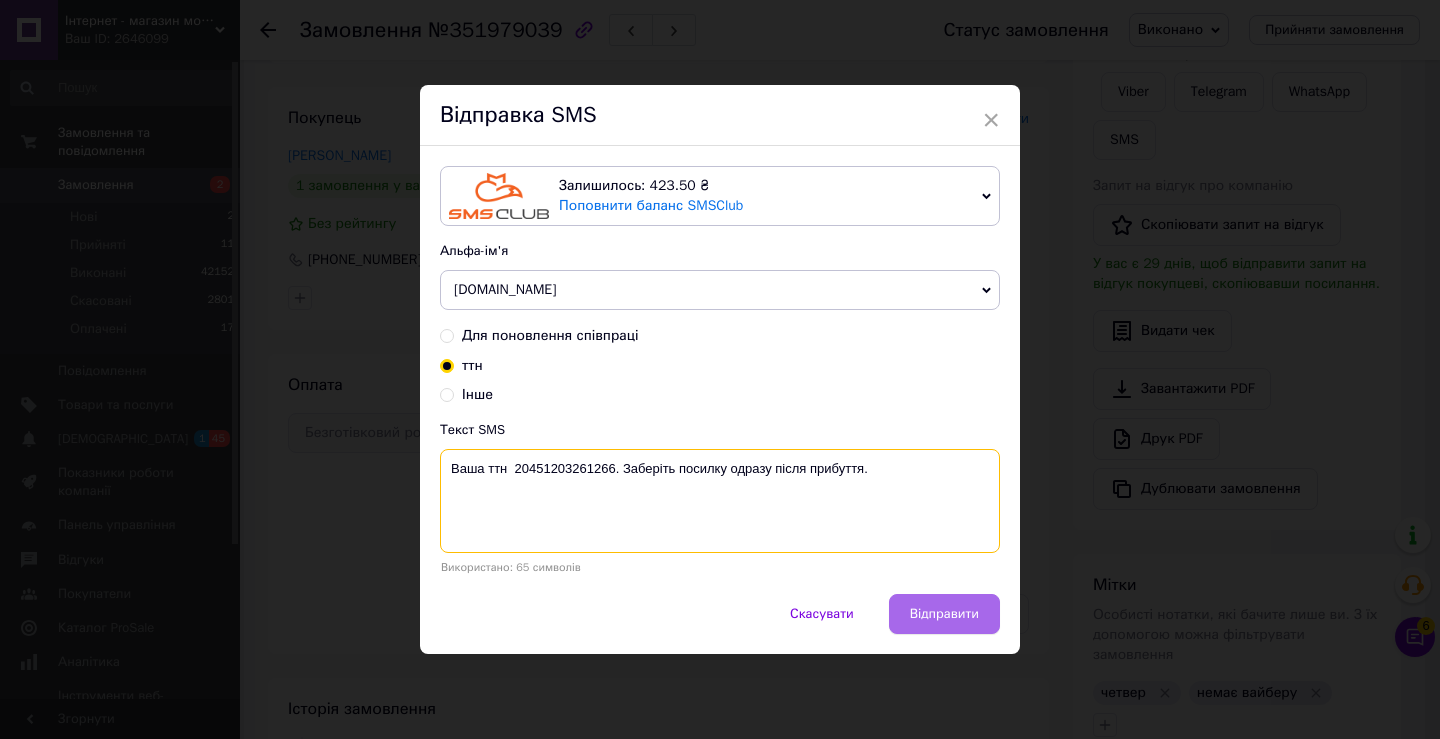 type on "Ваша ттн  20451203261266. Заберіть посилку одразу після прибуття." 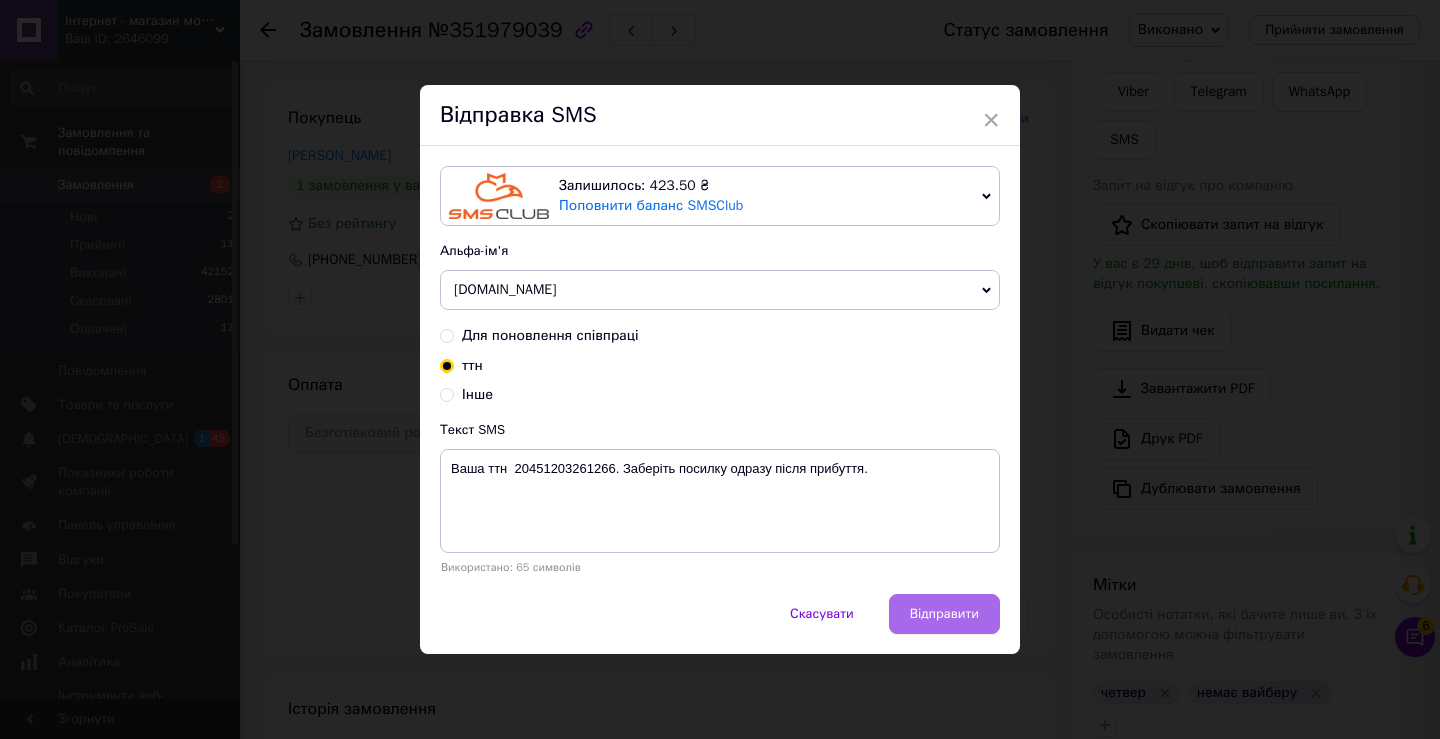 click on "Відправити" at bounding box center (944, 614) 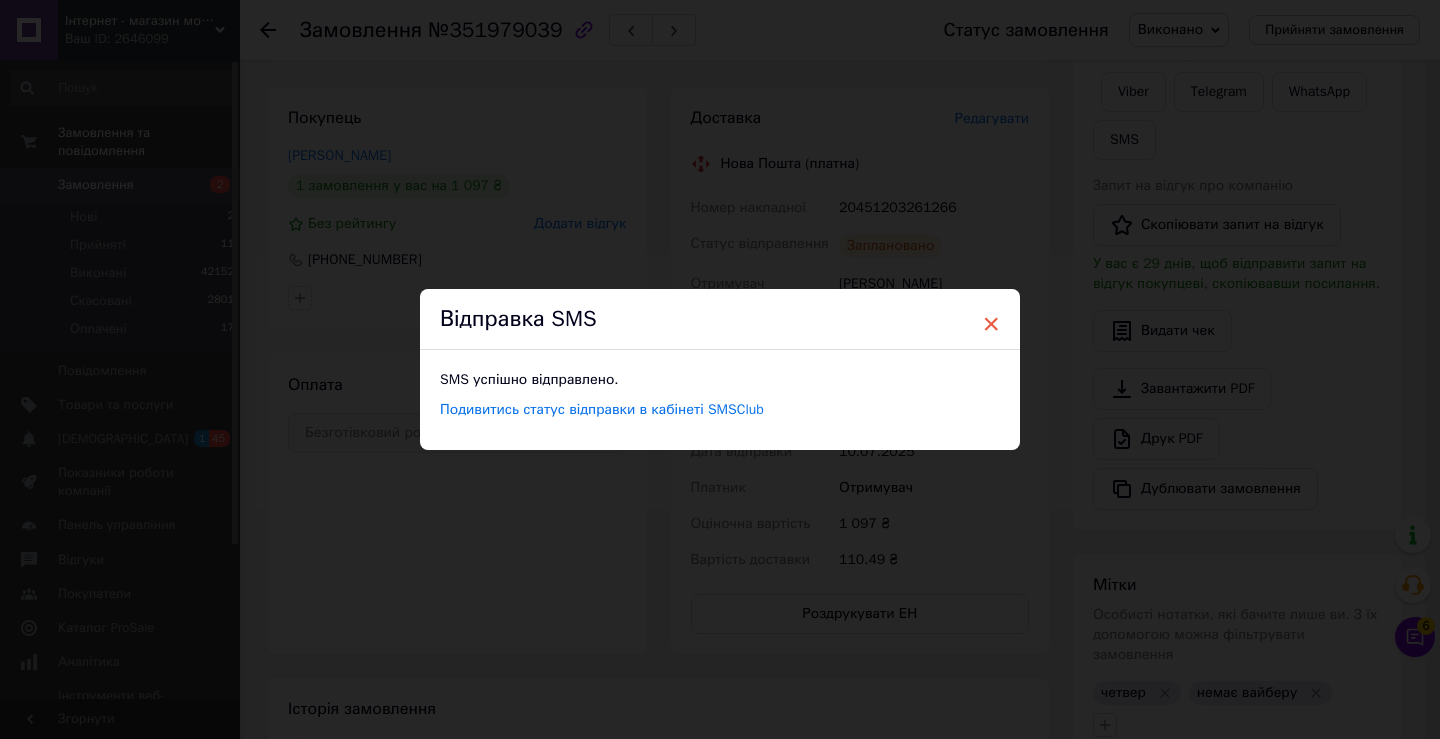 click on "×" at bounding box center [991, 324] 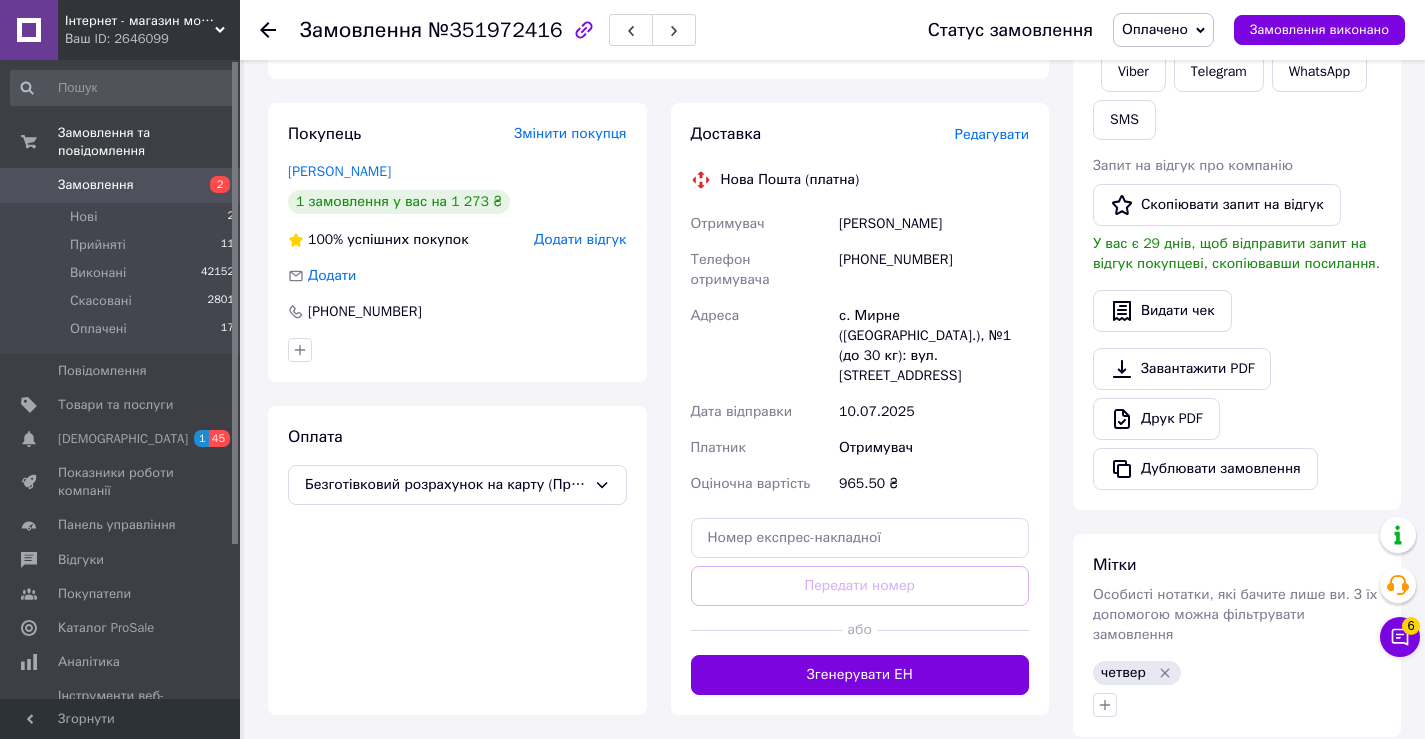 scroll, scrollTop: 700, scrollLeft: 0, axis: vertical 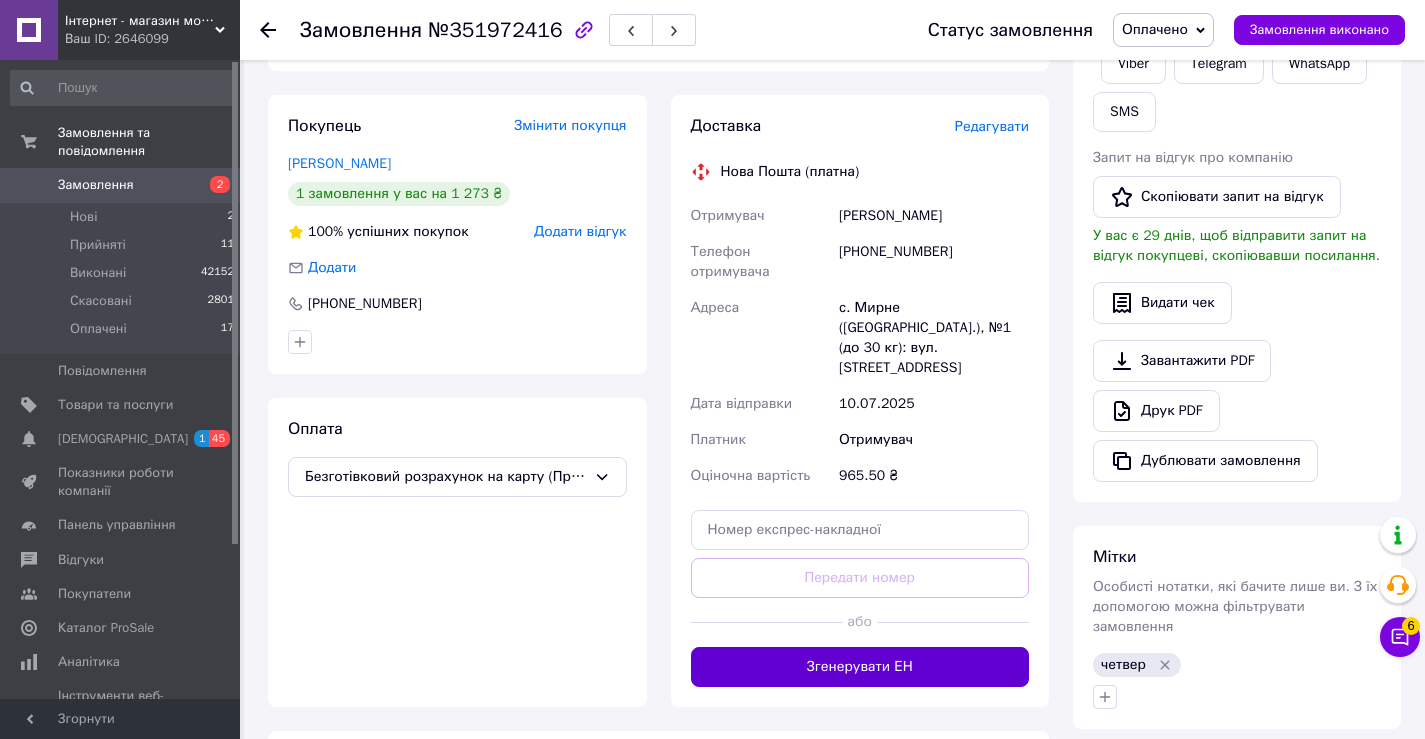 click on "Згенерувати ЕН" at bounding box center (860, 667) 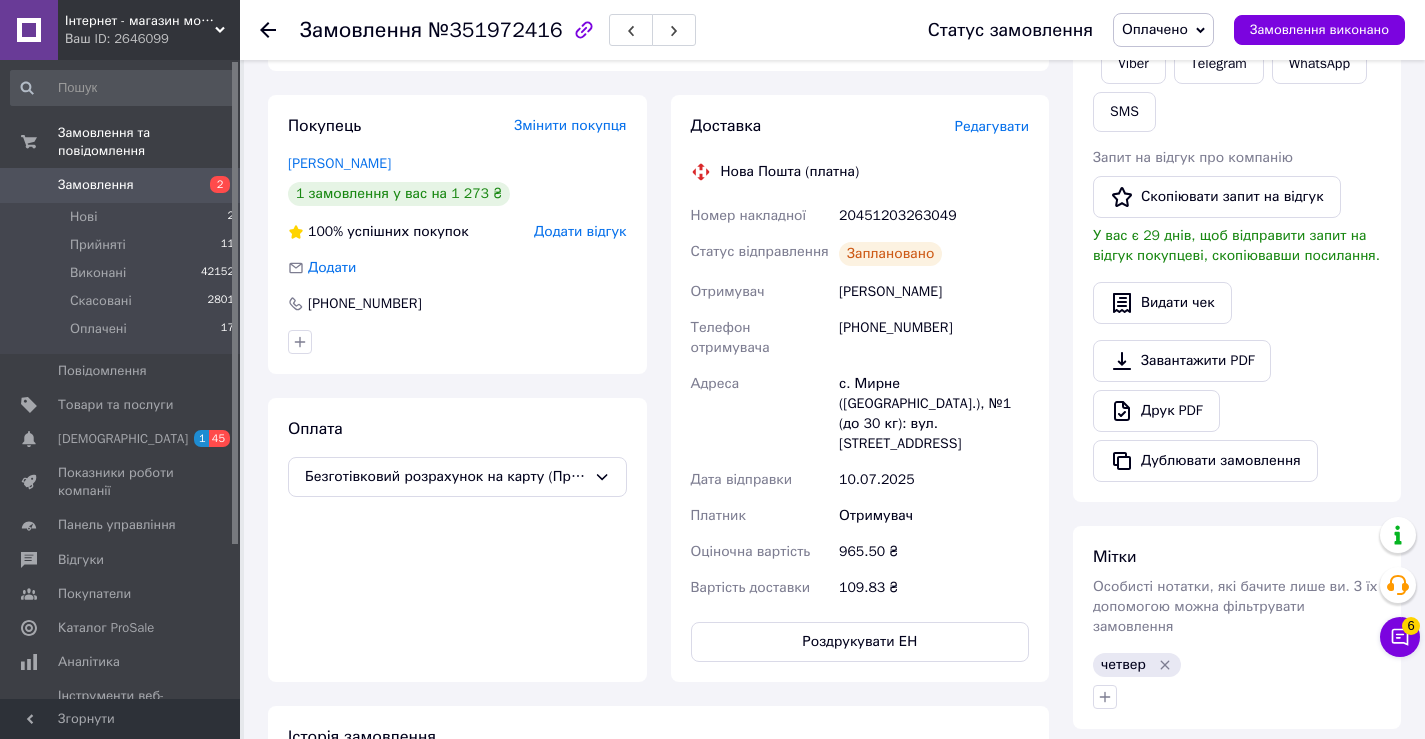 click on "Оплачено" at bounding box center [1155, 29] 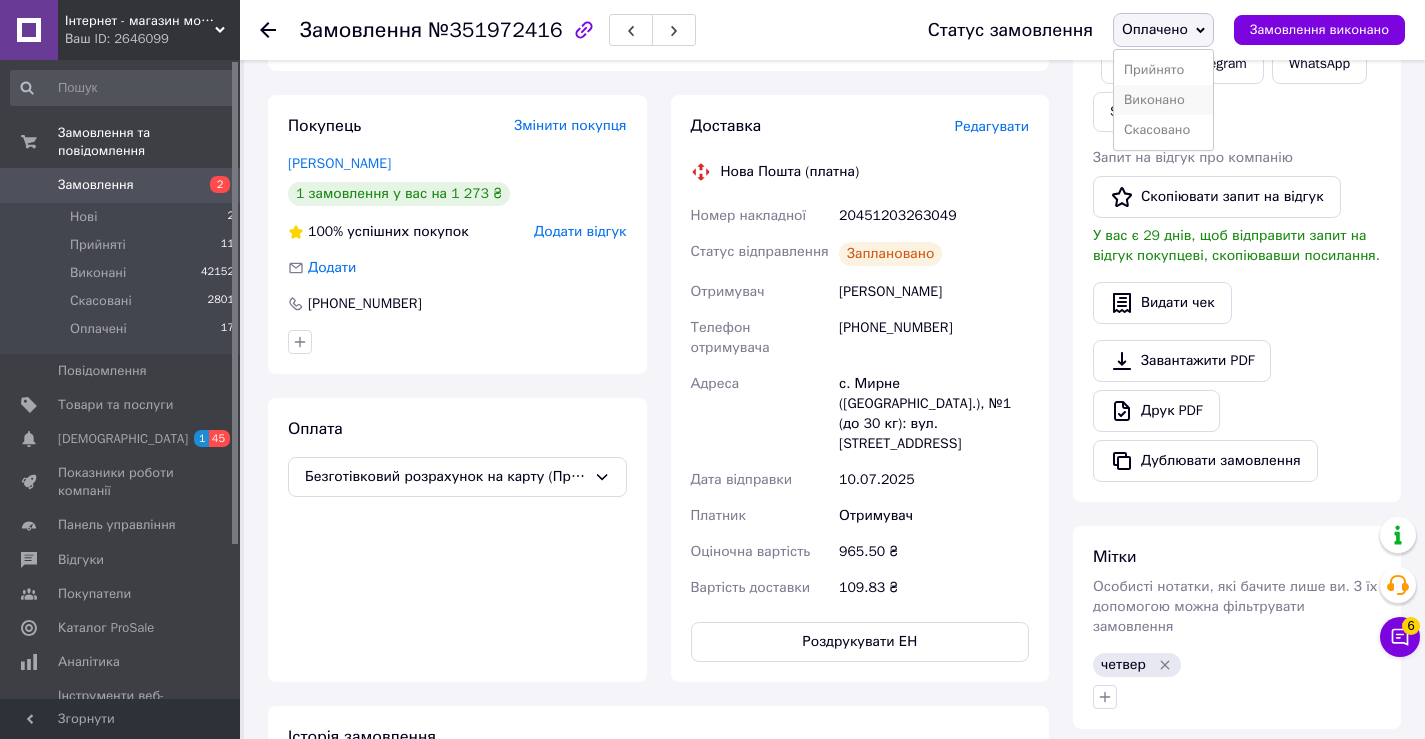click on "Виконано" at bounding box center [1163, 100] 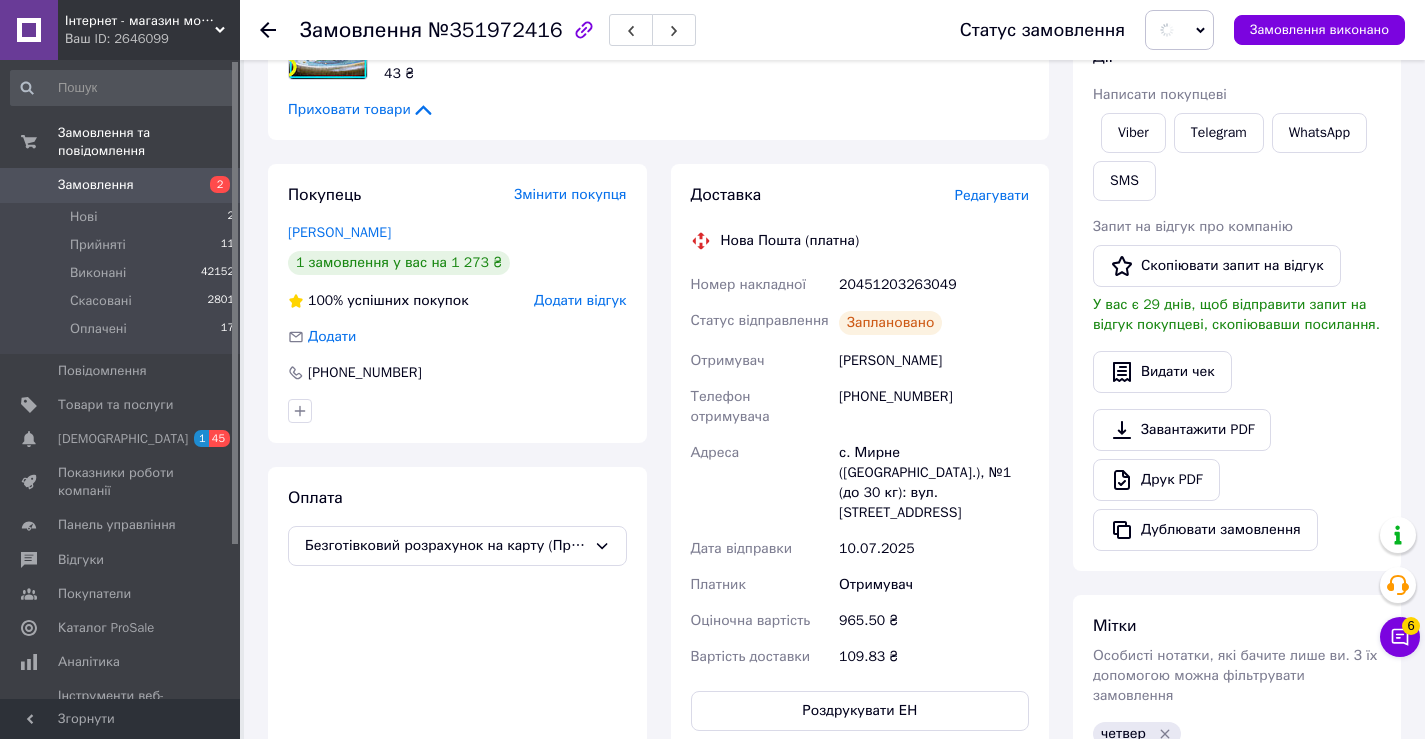 scroll, scrollTop: 500, scrollLeft: 0, axis: vertical 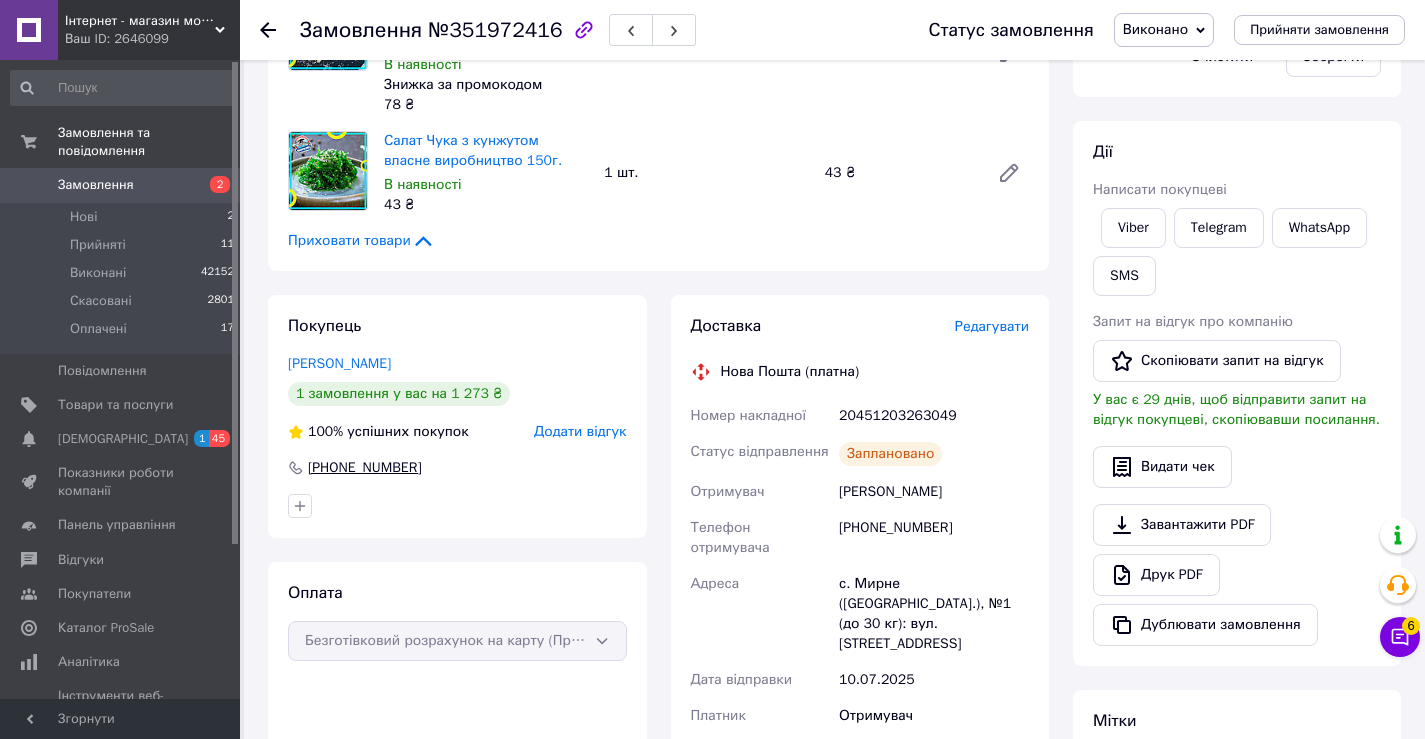 click on "+380996102399" at bounding box center (365, 468) 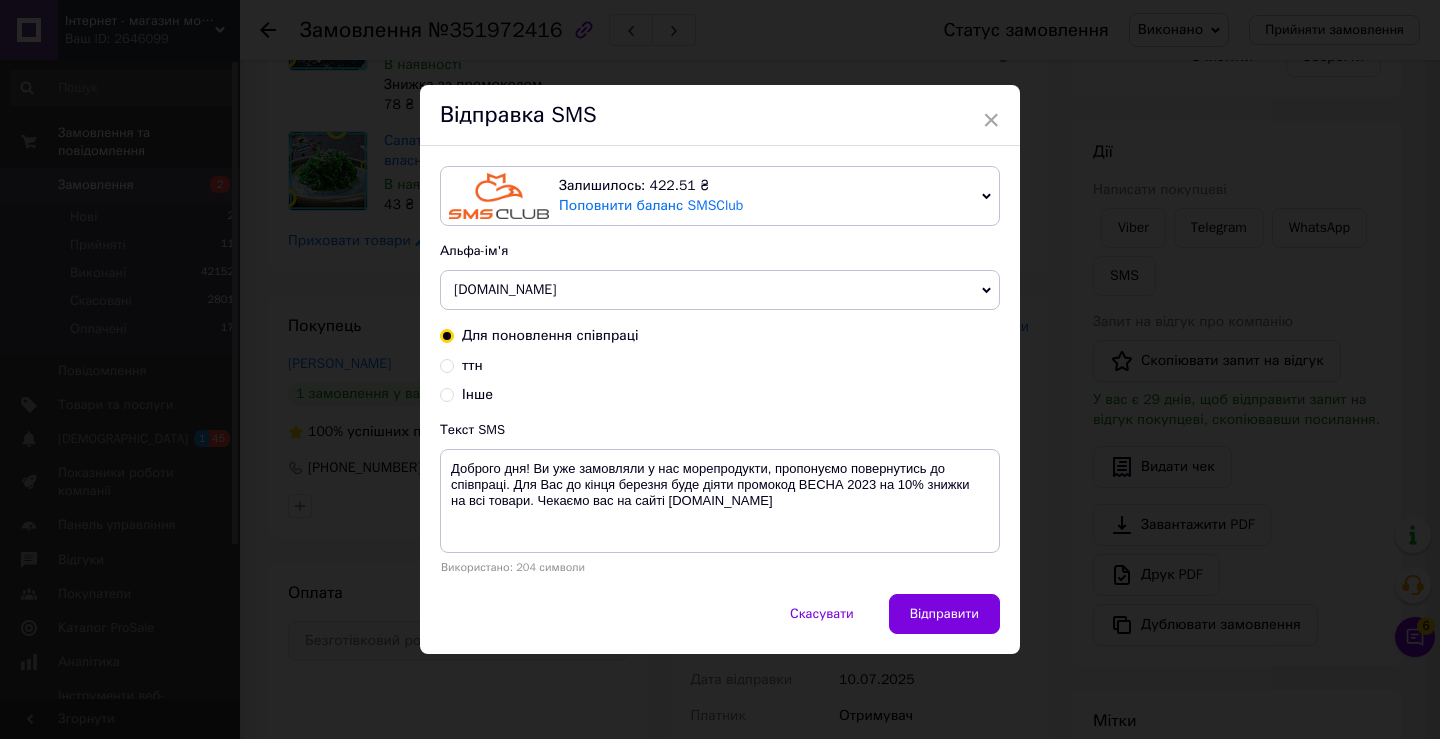 drag, startPoint x: 445, startPoint y: 373, endPoint x: 450, endPoint y: 362, distance: 12.083046 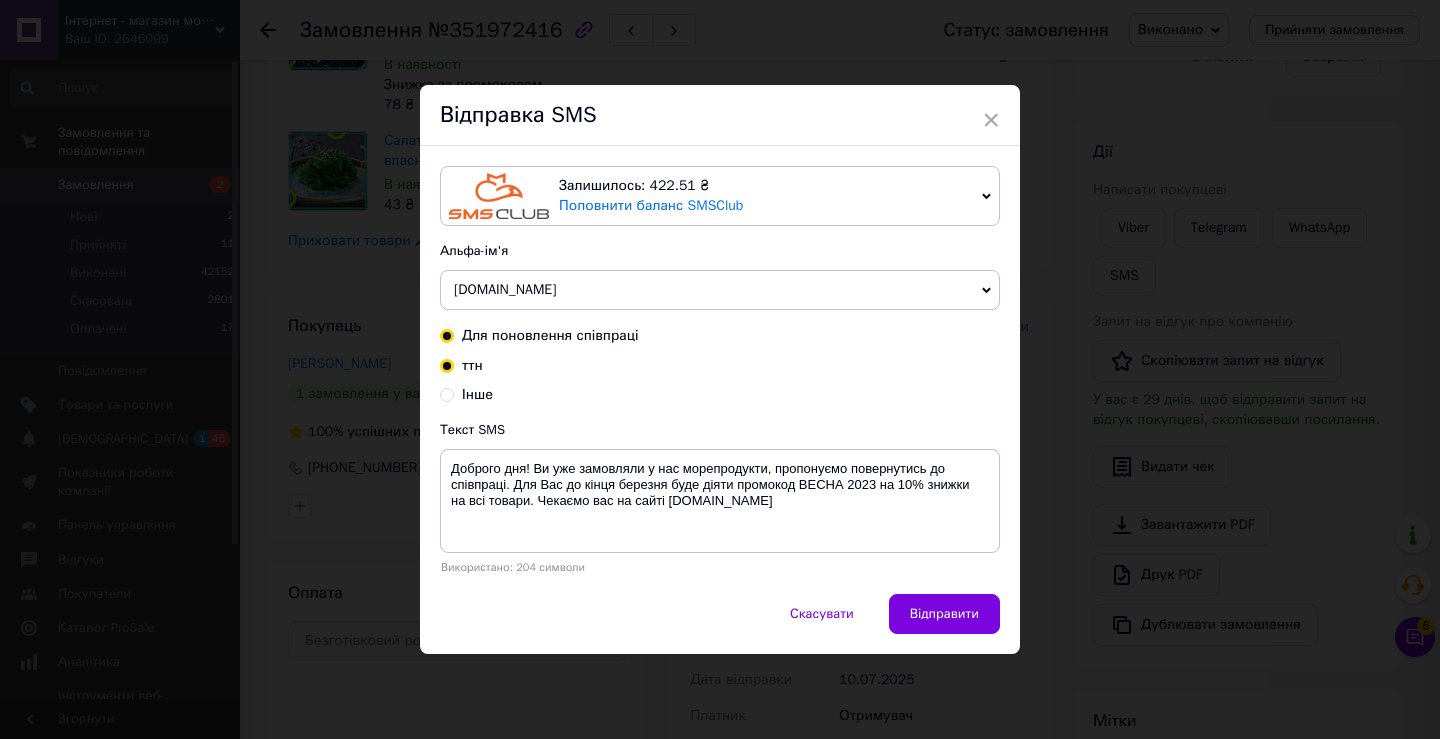 radio on "true" 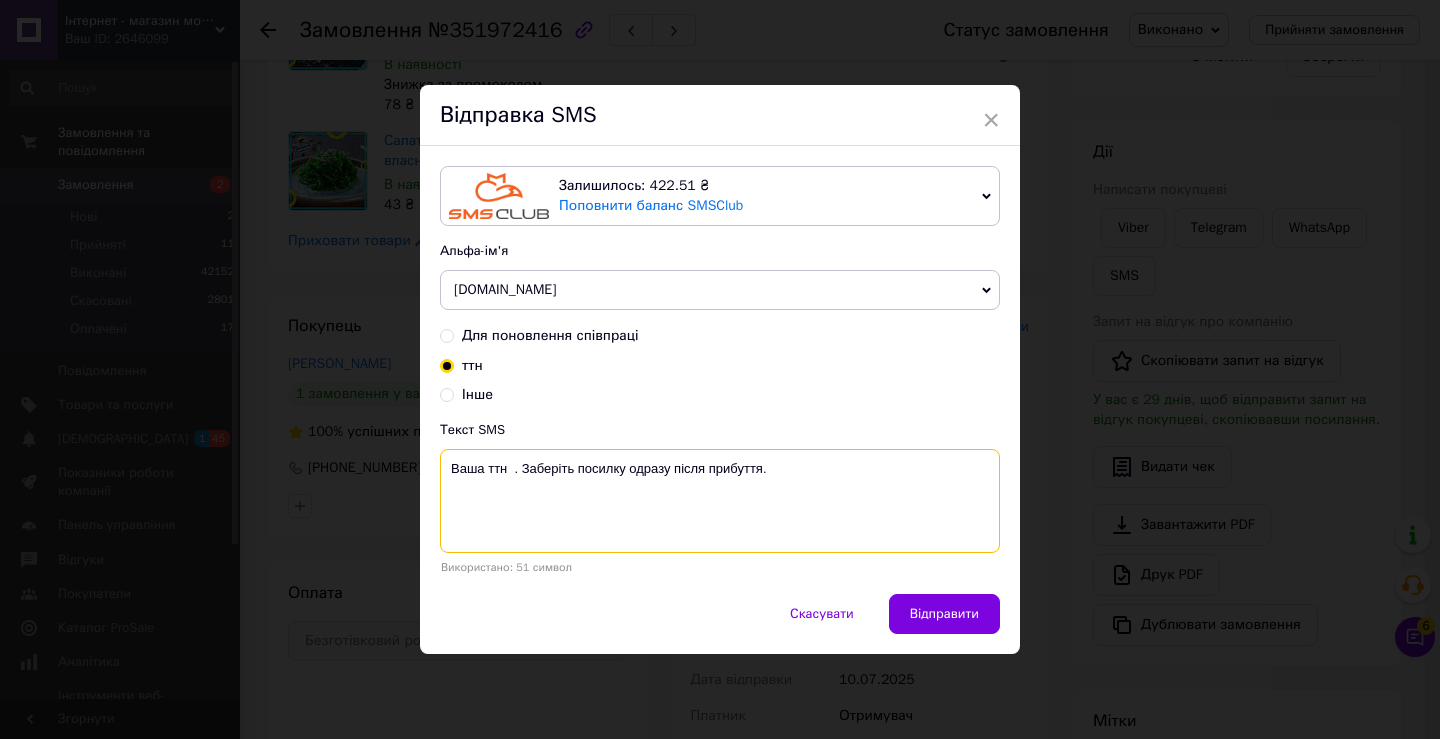 click on "Ваша ттн  . Заберіть посилку одразу після прибуття." at bounding box center [720, 501] 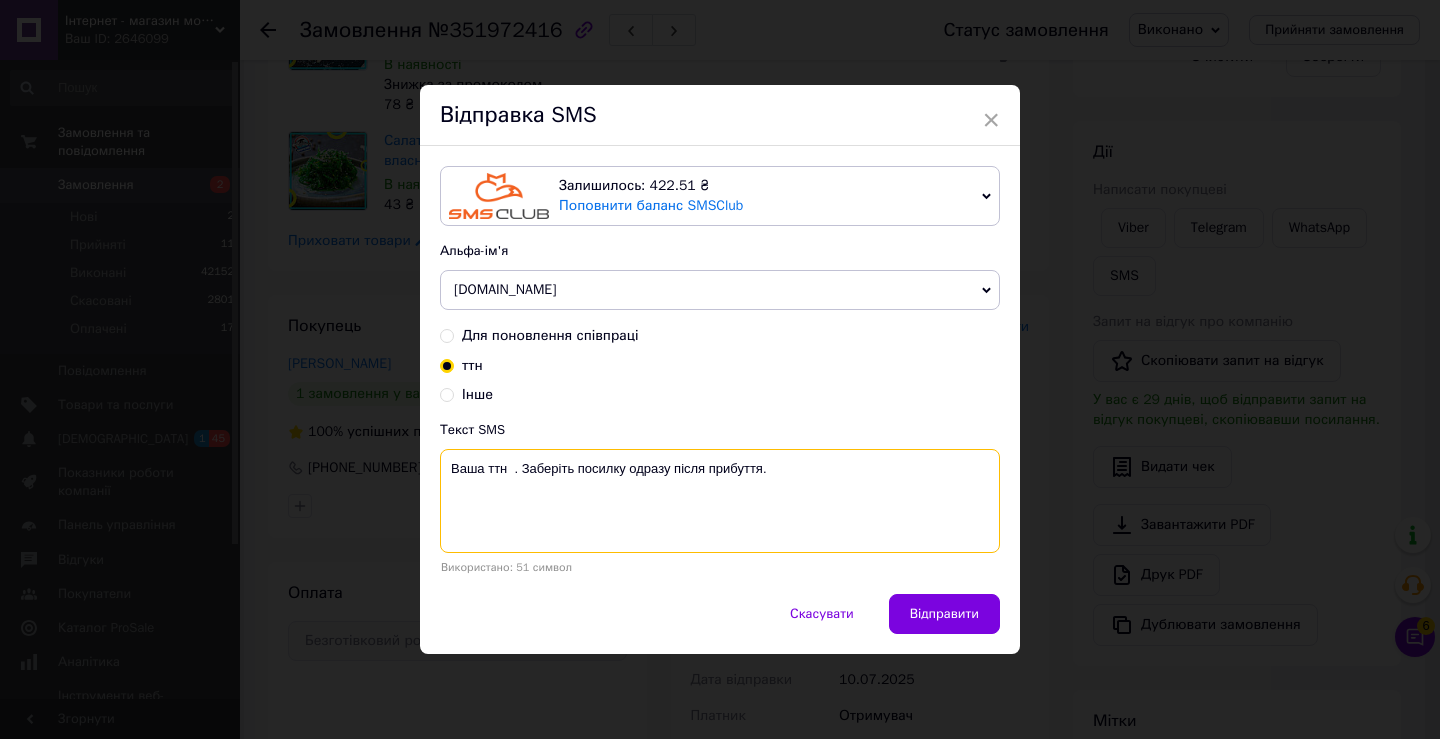 paste on "20451203263049" 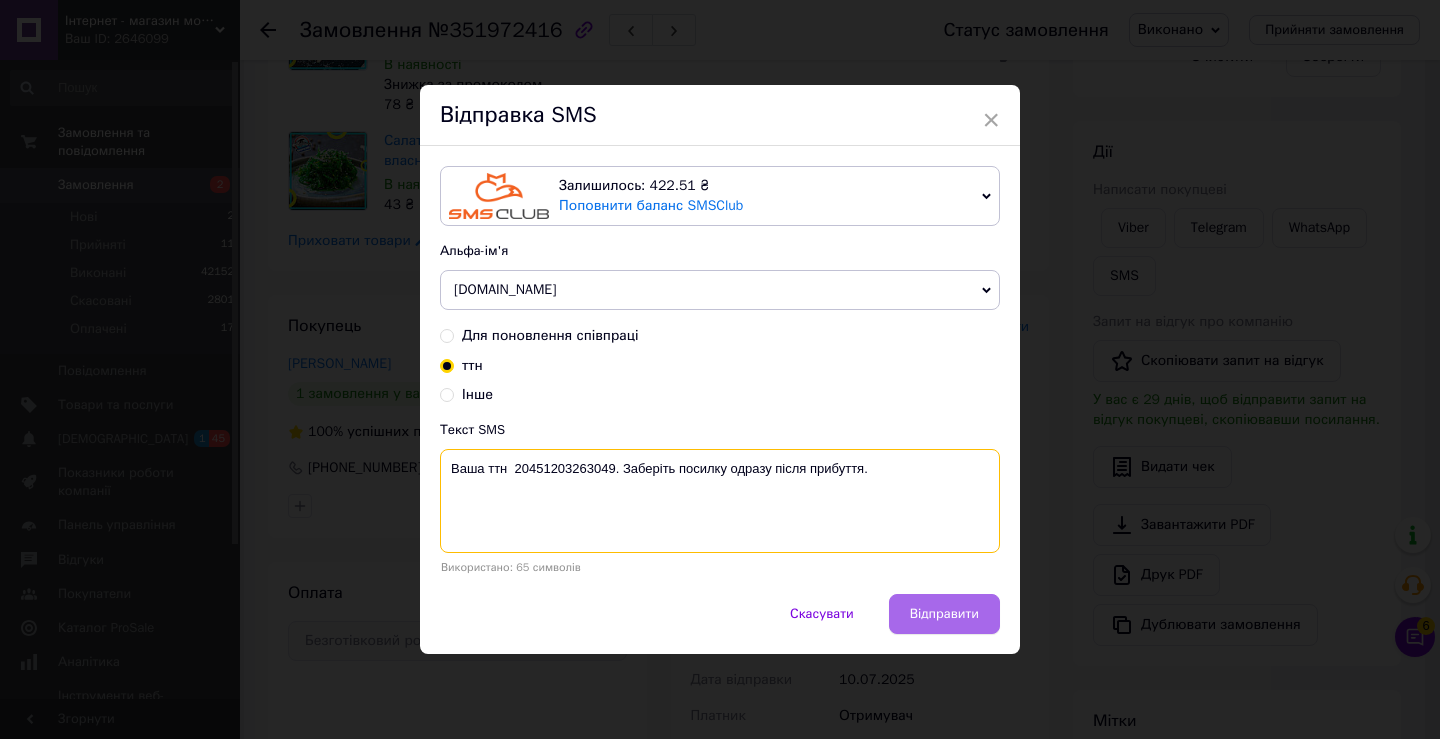 type on "Ваша ттн  20451203263049. Заберіть посилку одразу після прибуття." 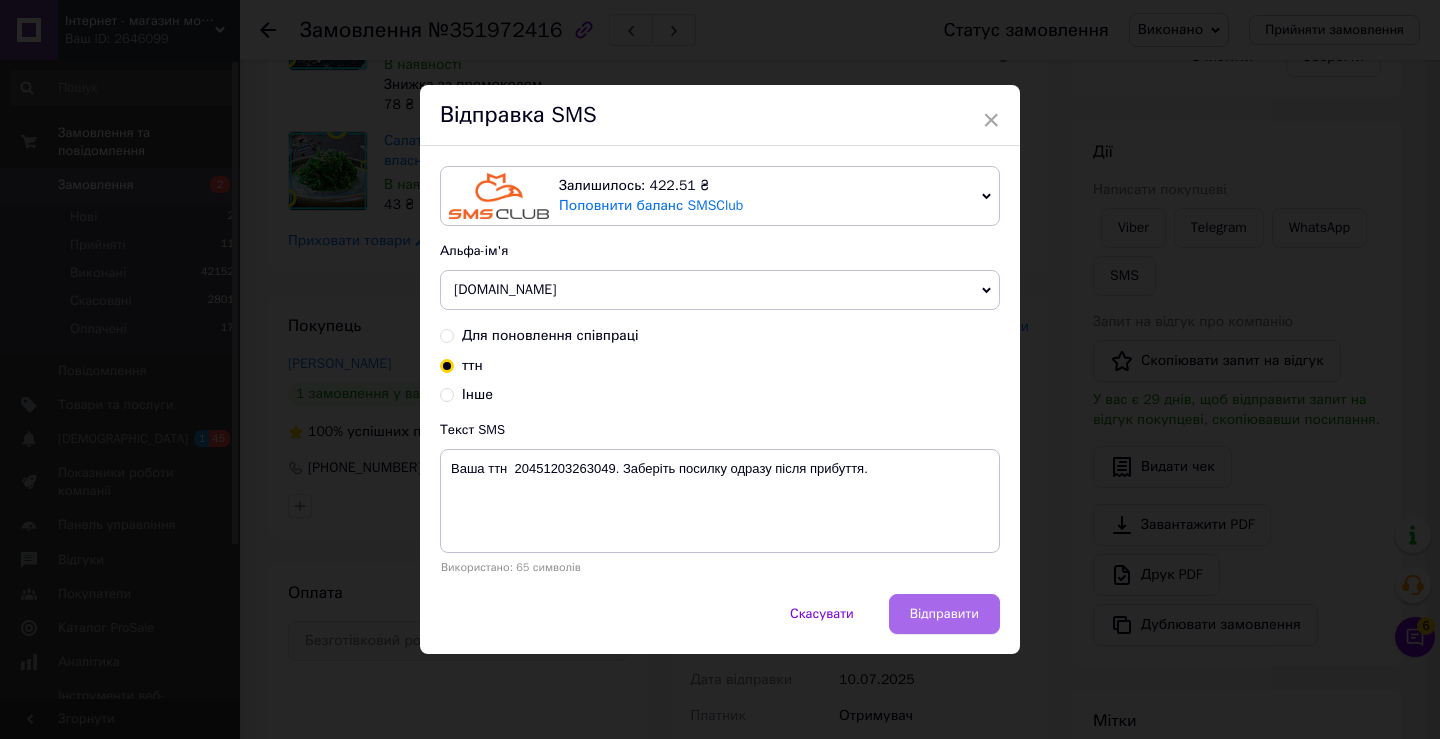 click on "Відправити" at bounding box center [944, 614] 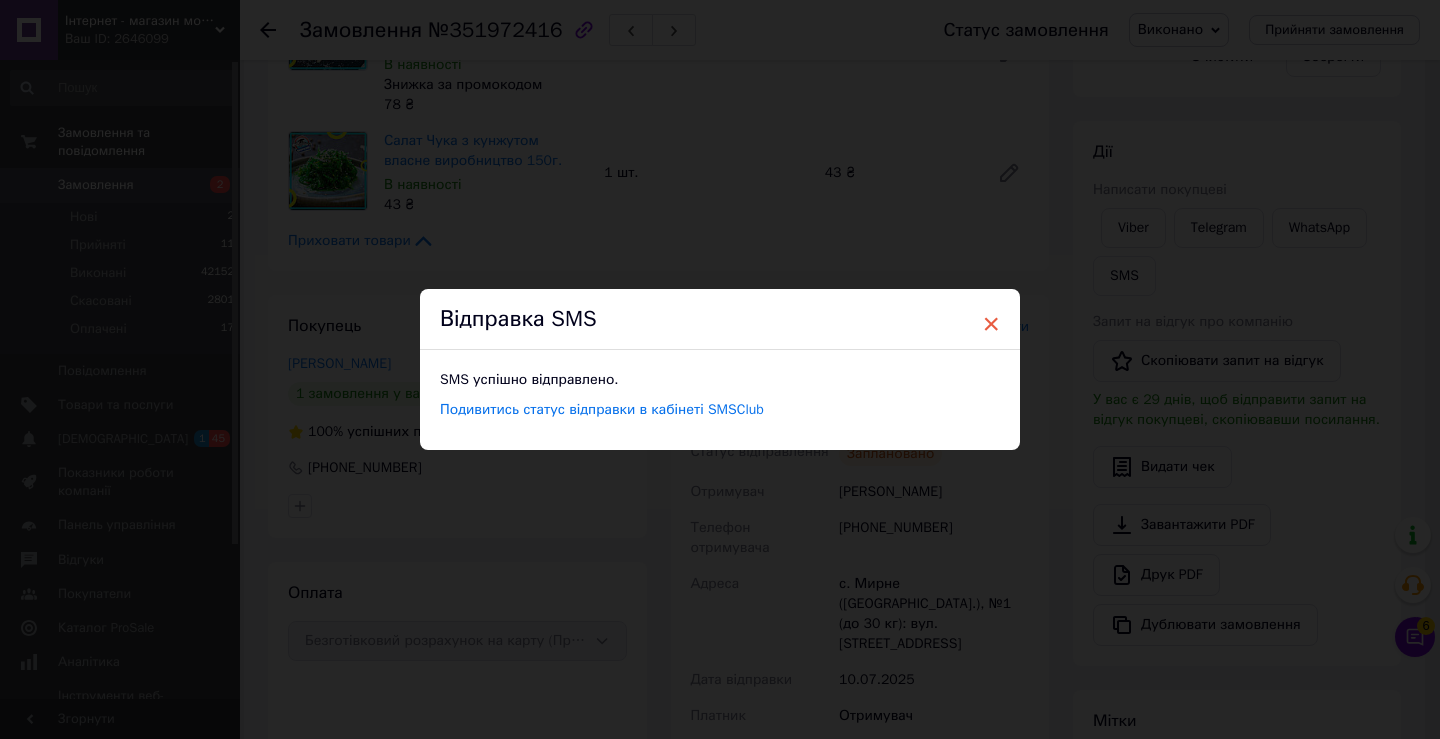 click on "×" at bounding box center [991, 324] 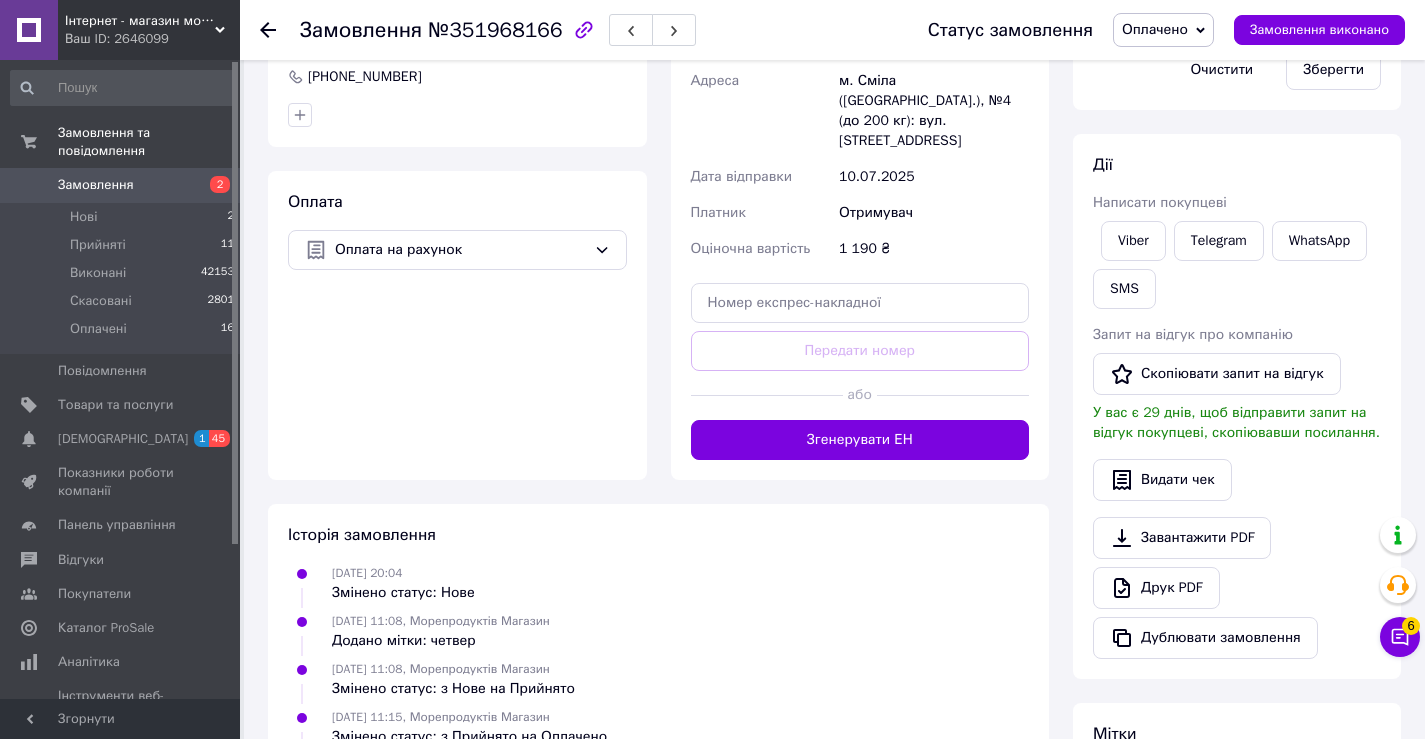 scroll, scrollTop: 600, scrollLeft: 0, axis: vertical 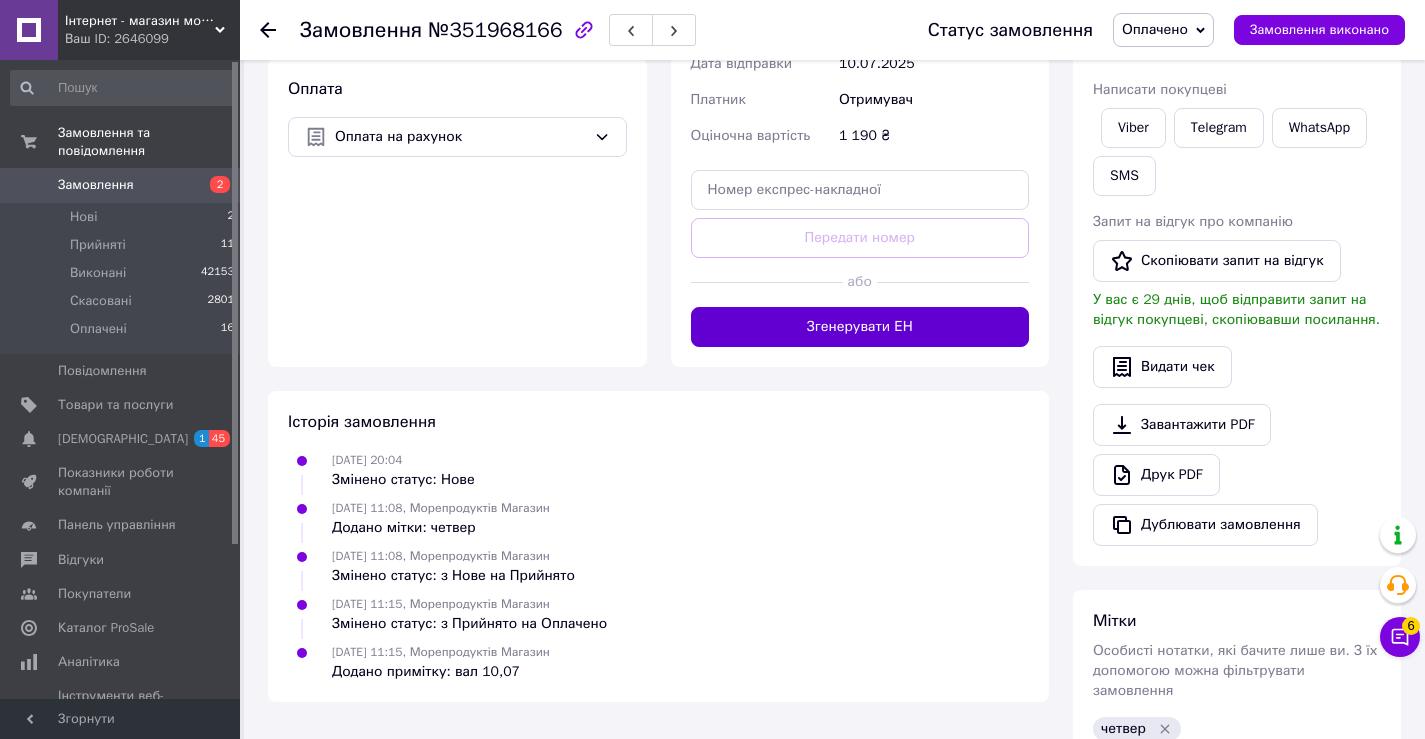 click on "Згенерувати ЕН" at bounding box center (860, 327) 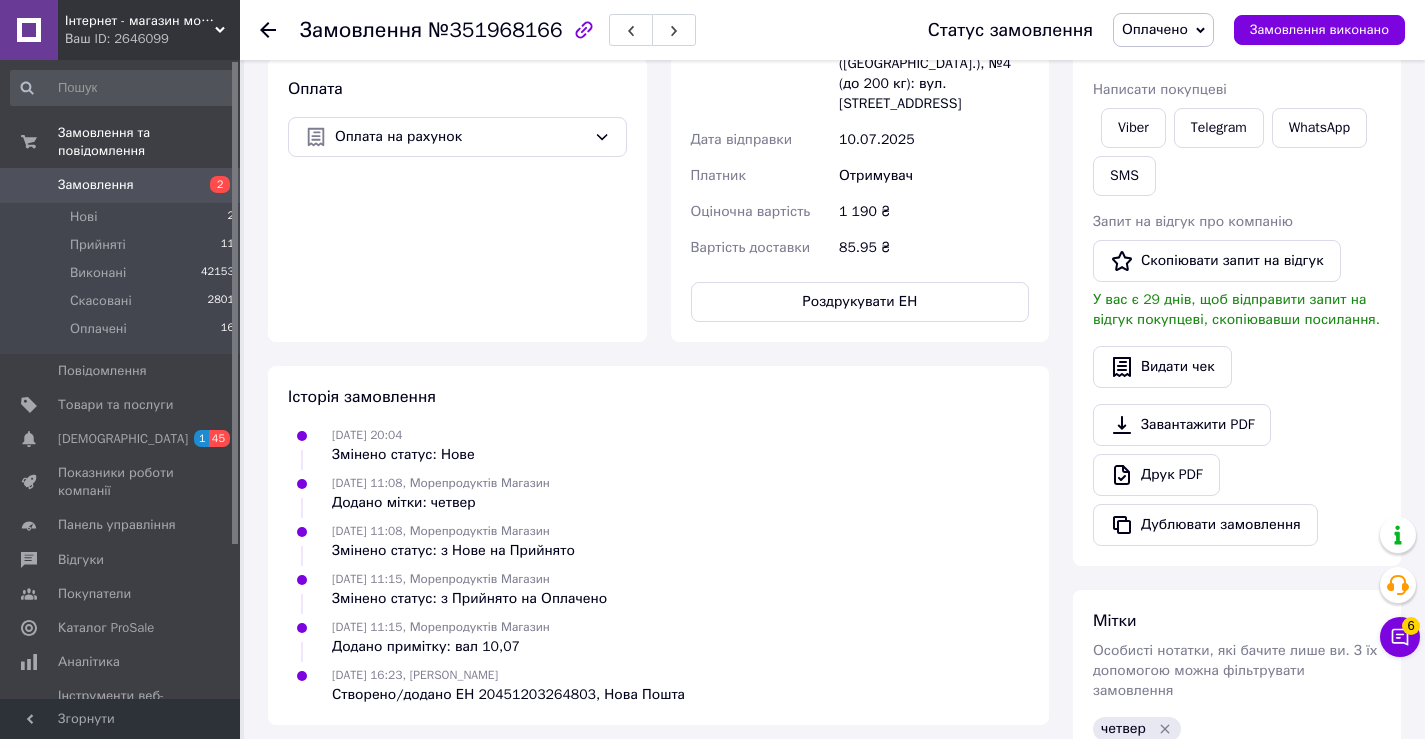 click on "Оплачено" at bounding box center (1155, 29) 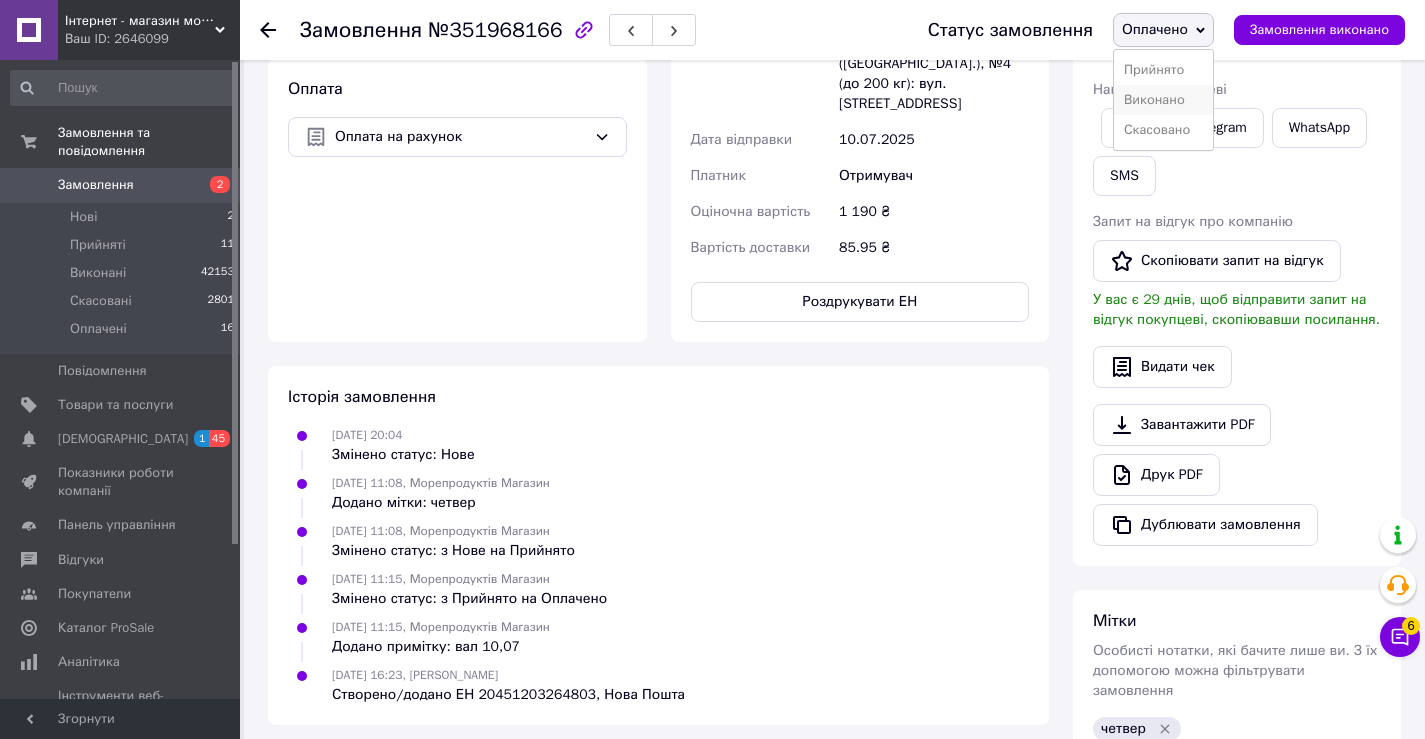click on "Виконано" at bounding box center (1163, 100) 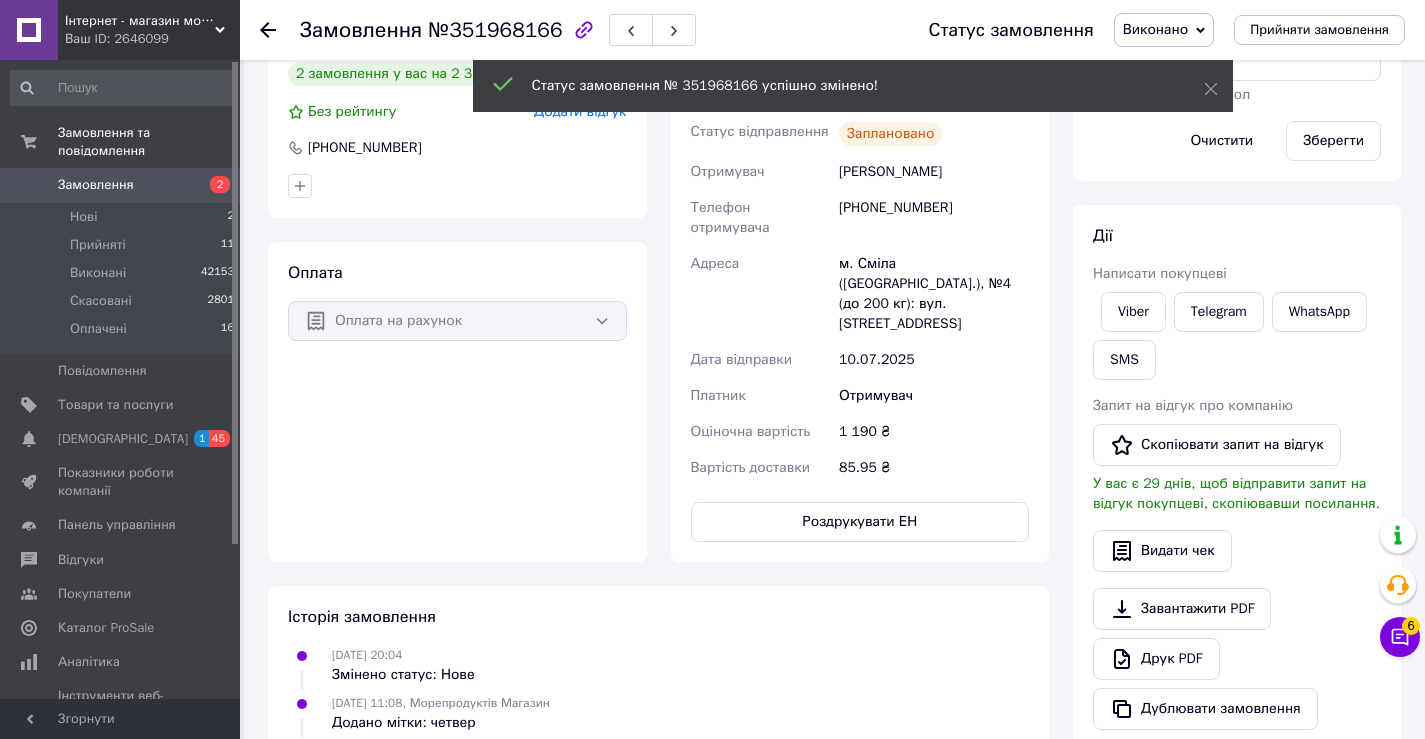 scroll, scrollTop: 364, scrollLeft: 0, axis: vertical 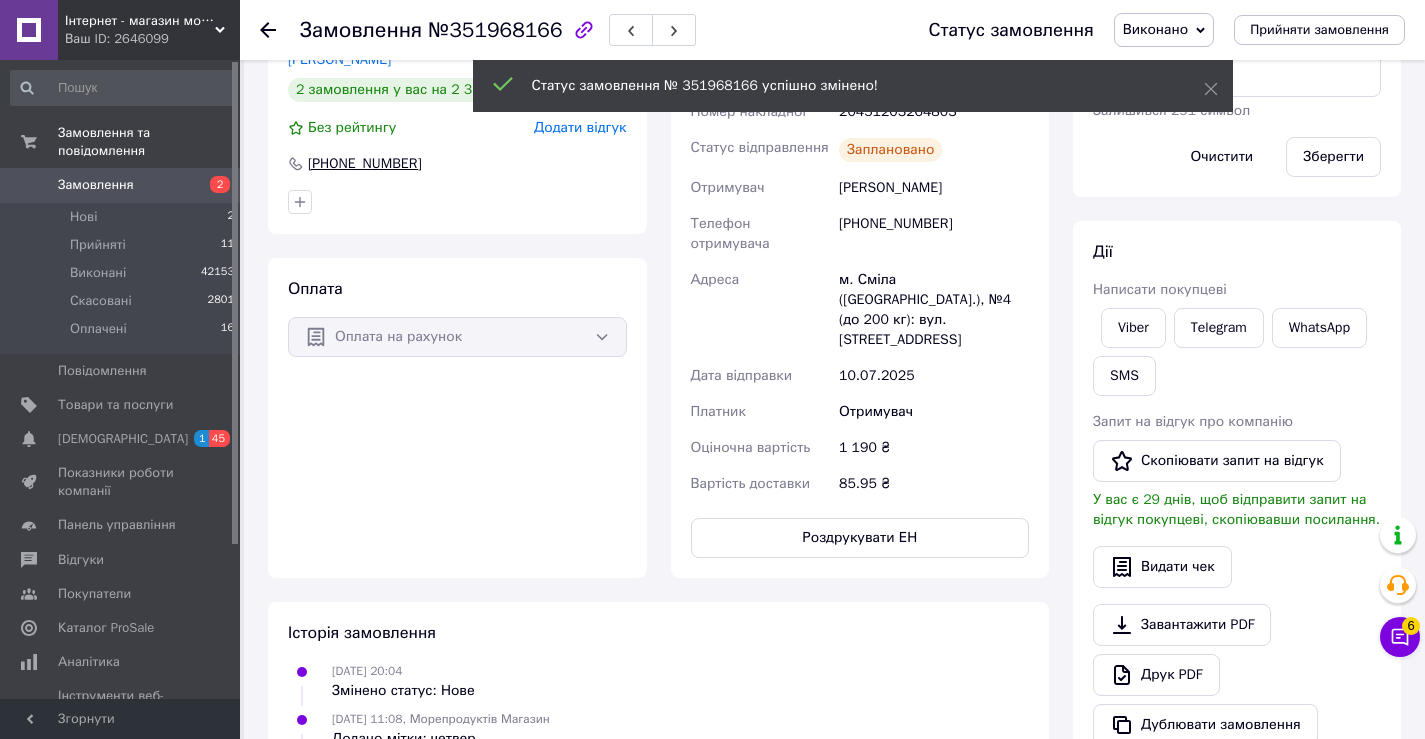 click on "[PHONE_NUMBER]" at bounding box center [365, 164] 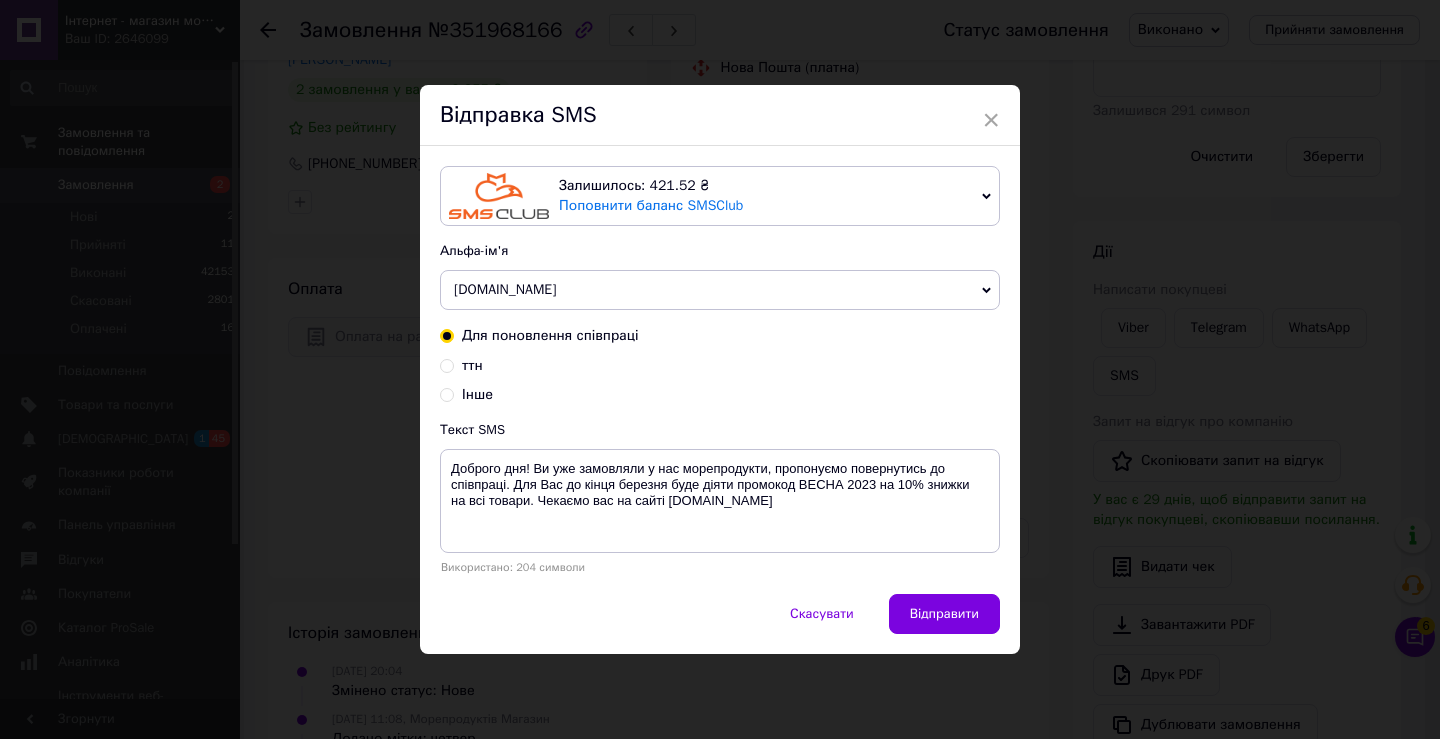 click on "ттн" at bounding box center (447, 364) 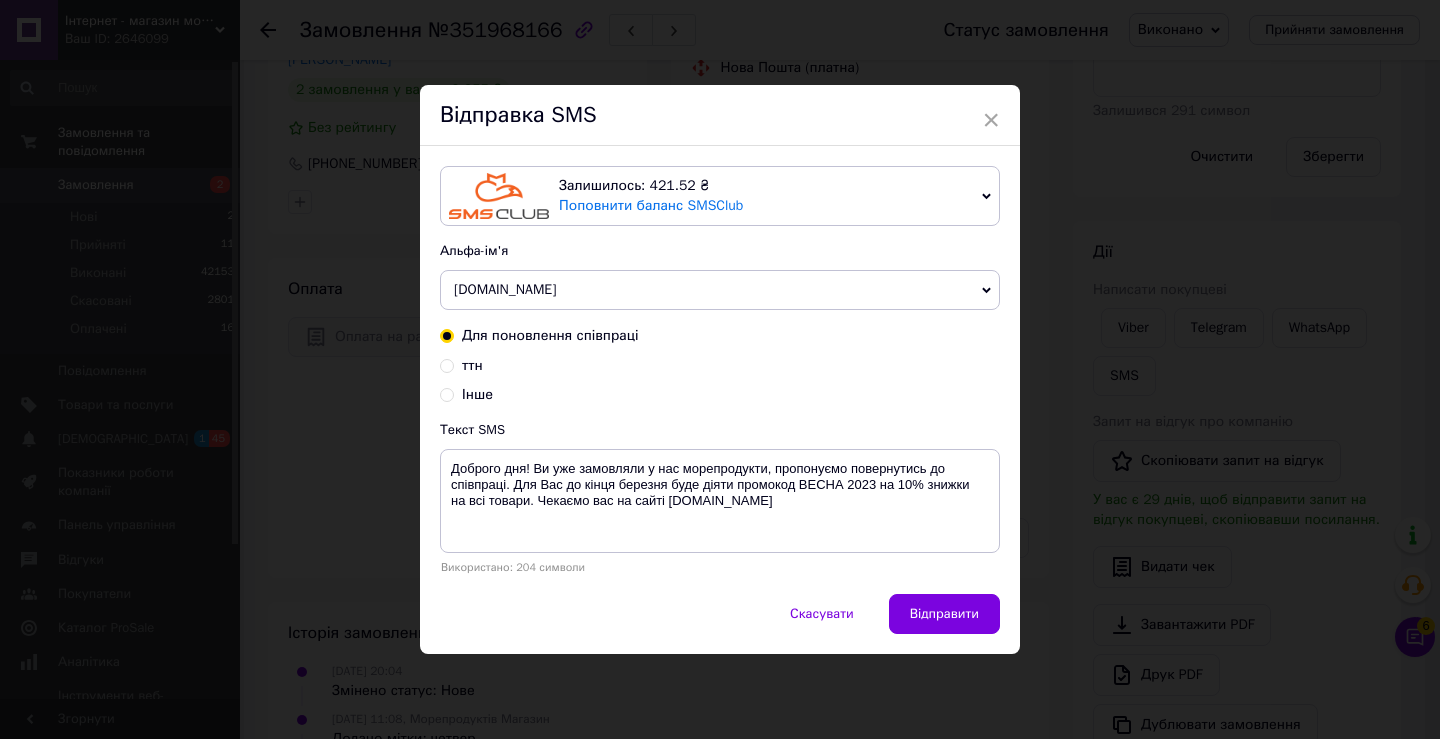 radio on "true" 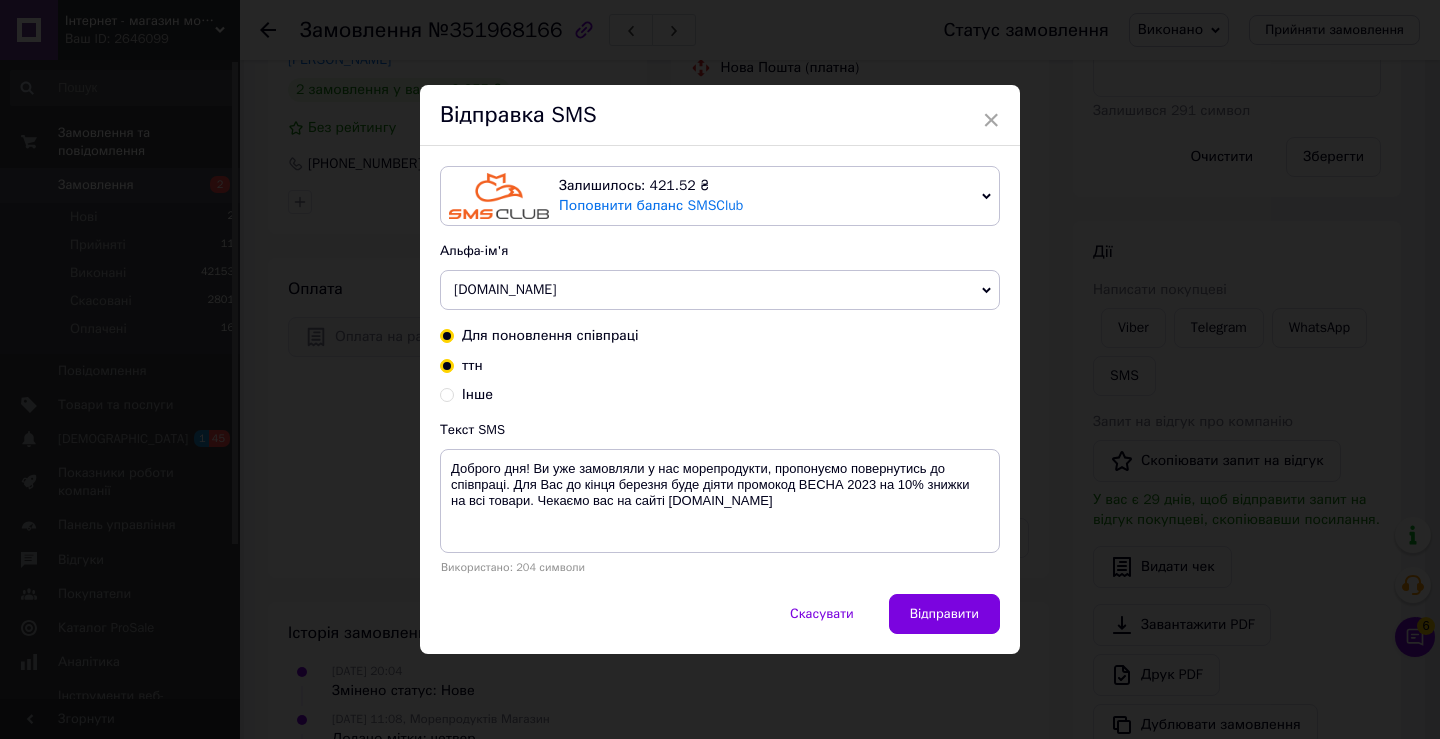 radio on "false" 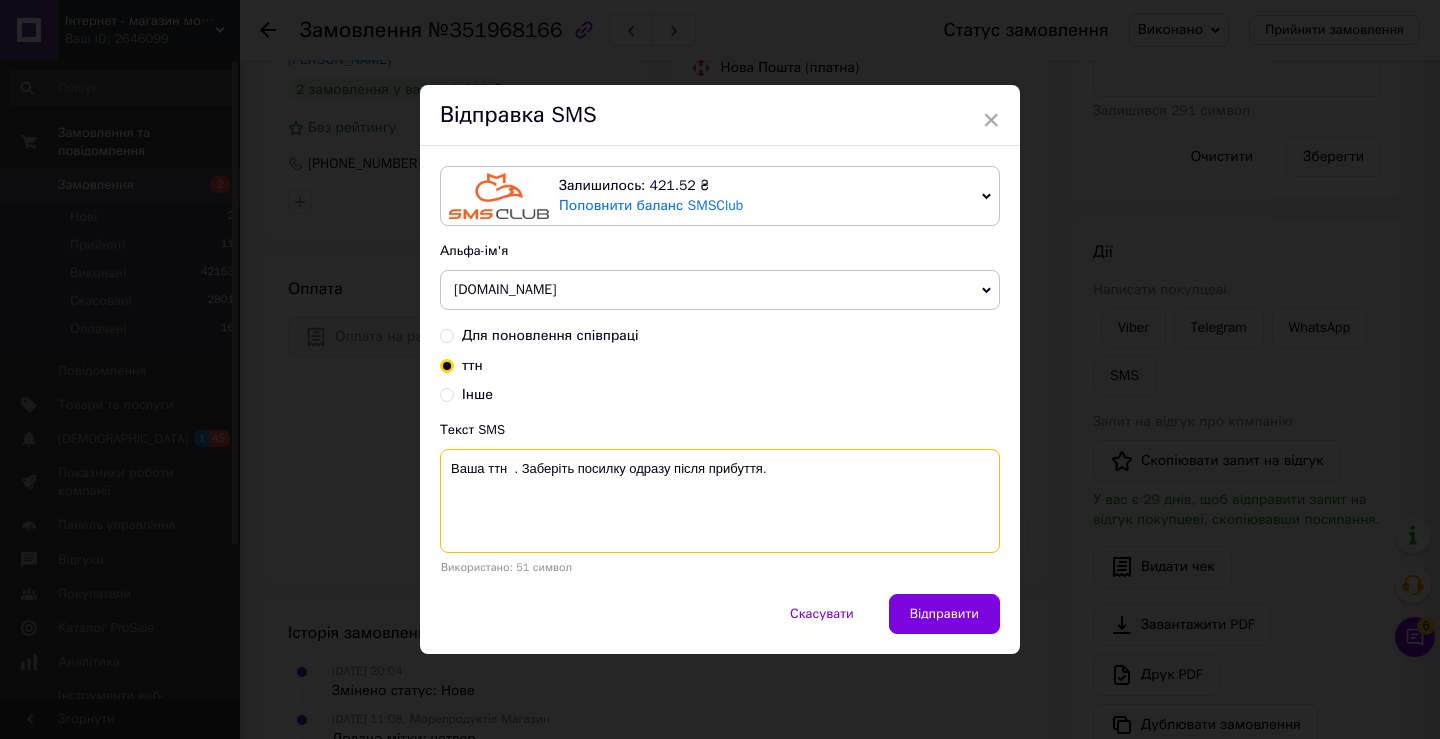 click on "Ваша ттн  . Заберіть посилку одразу після прибуття." at bounding box center (720, 501) 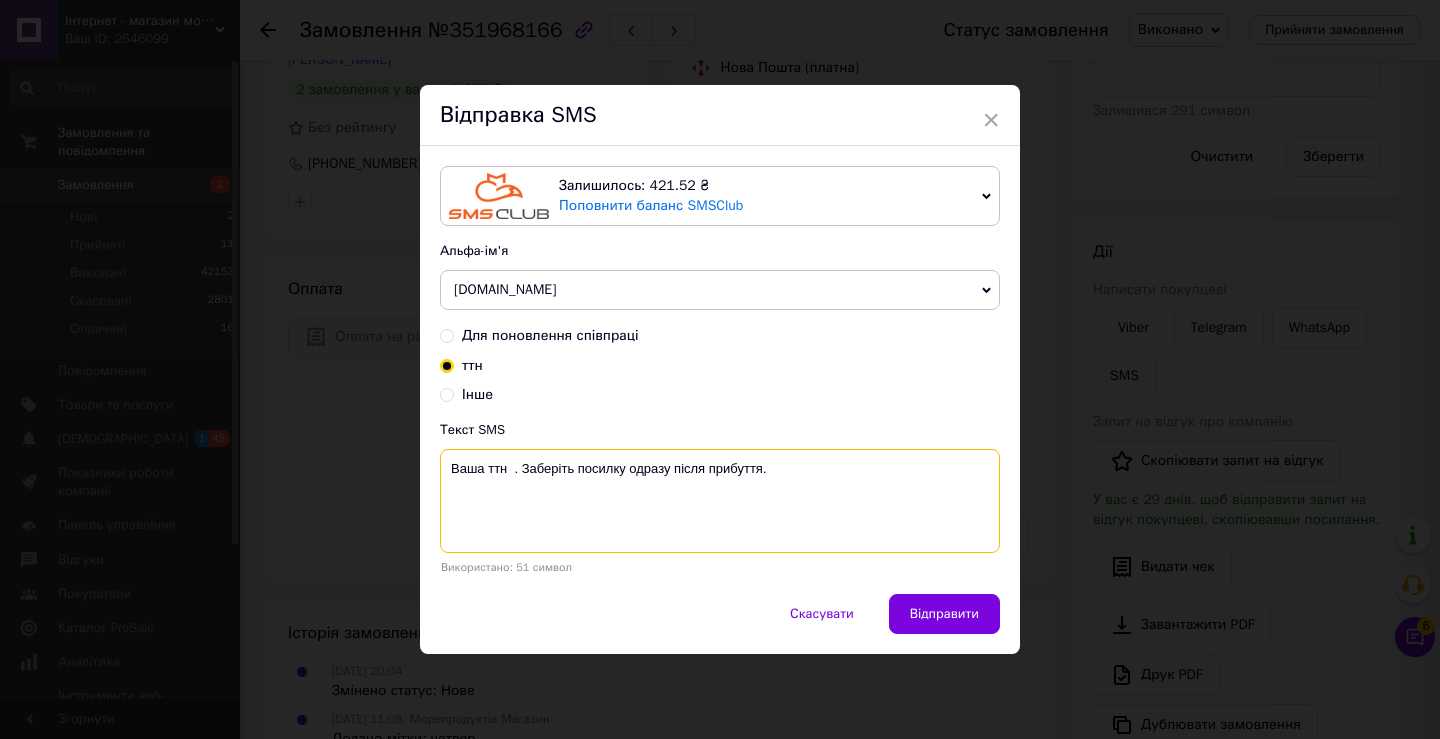 paste on "20451203264803" 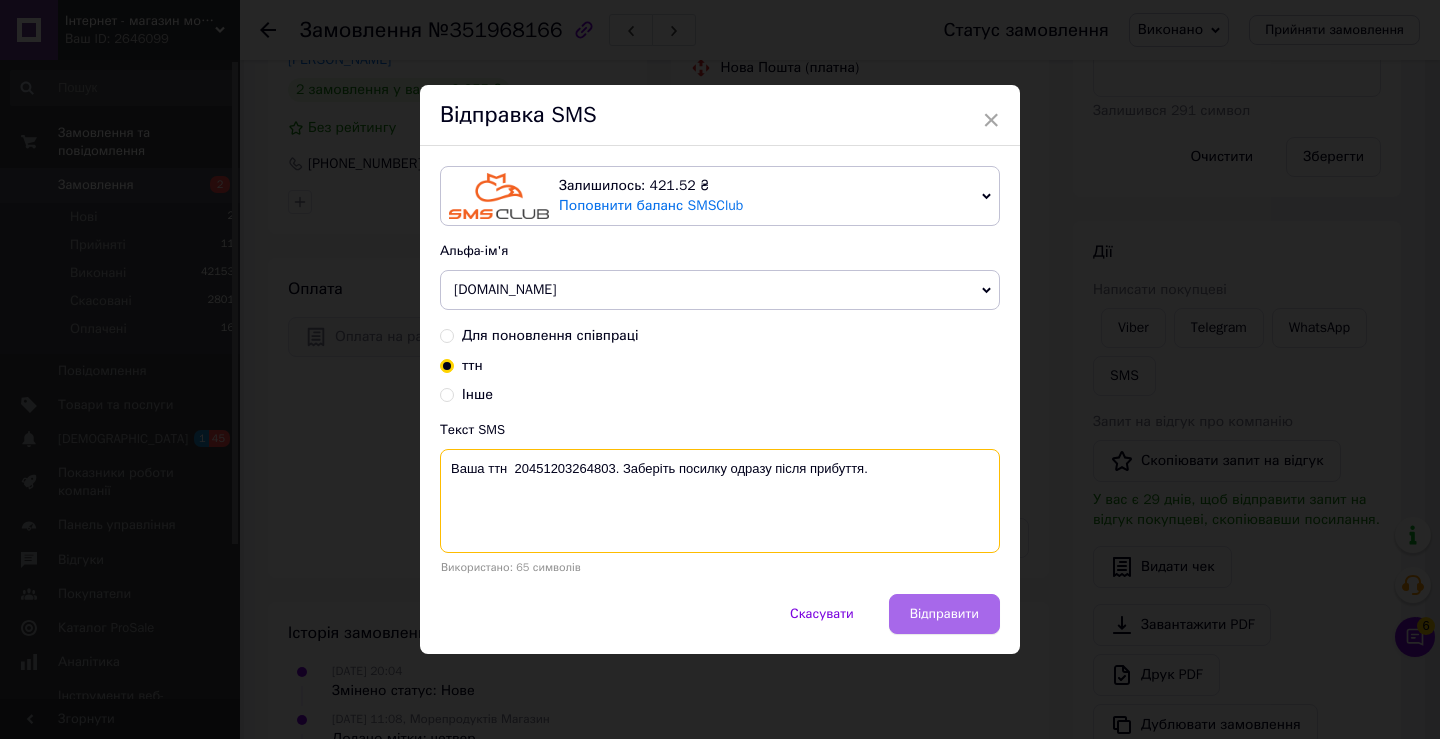 type on "Ваша ттн  20451203264803. Заберіть посилку одразу після прибуття." 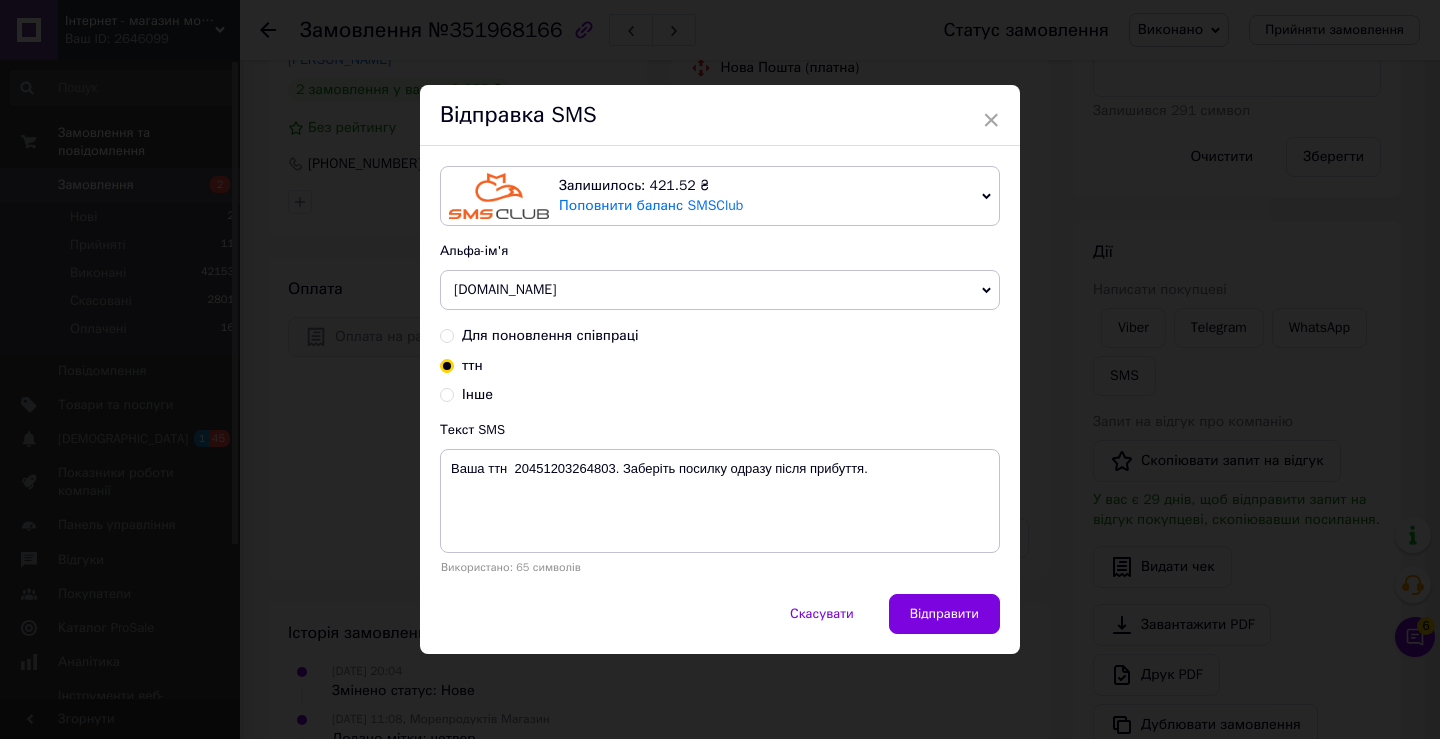 click on "Відправити" at bounding box center [944, 614] 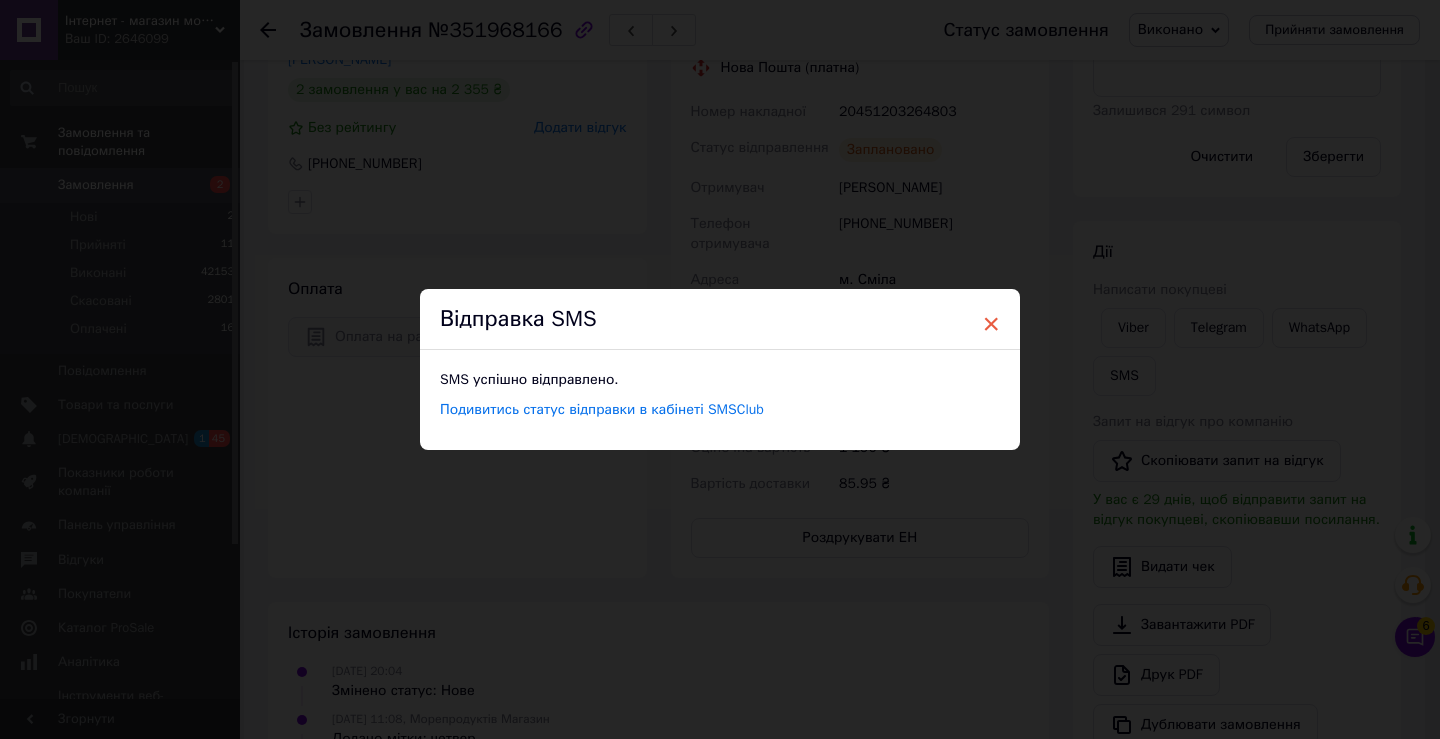 click on "×" at bounding box center (991, 324) 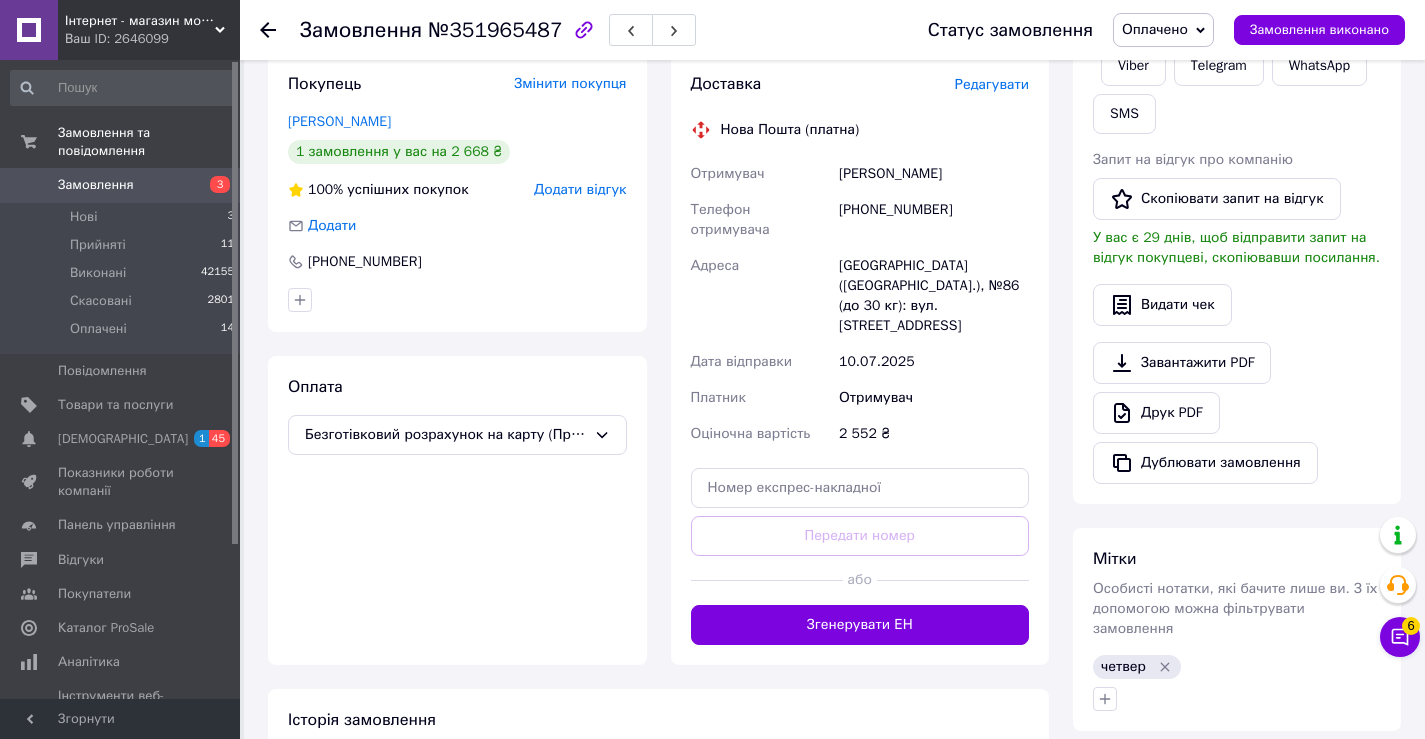 scroll, scrollTop: 700, scrollLeft: 0, axis: vertical 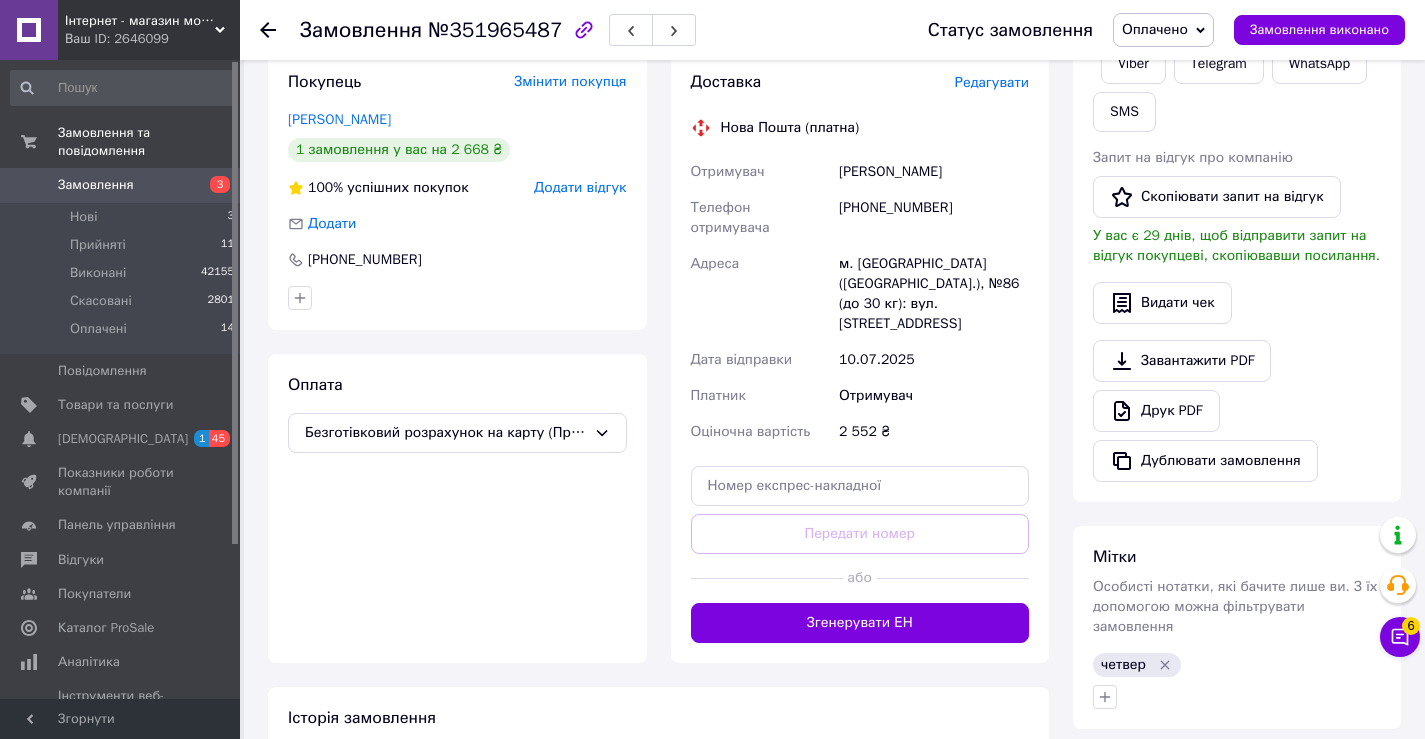 drag, startPoint x: 896, startPoint y: 552, endPoint x: 870, endPoint y: 541, distance: 28.231188 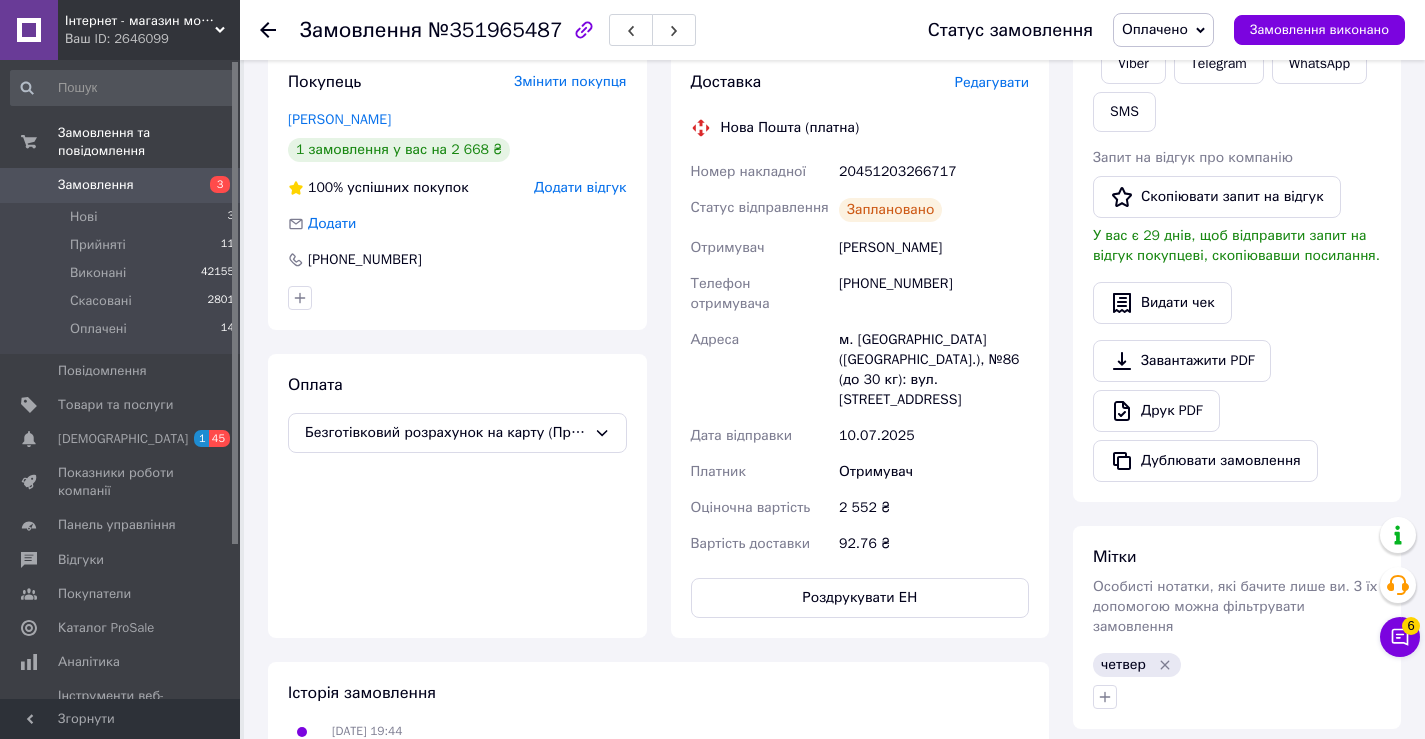 click on "Оплачено" at bounding box center [1155, 29] 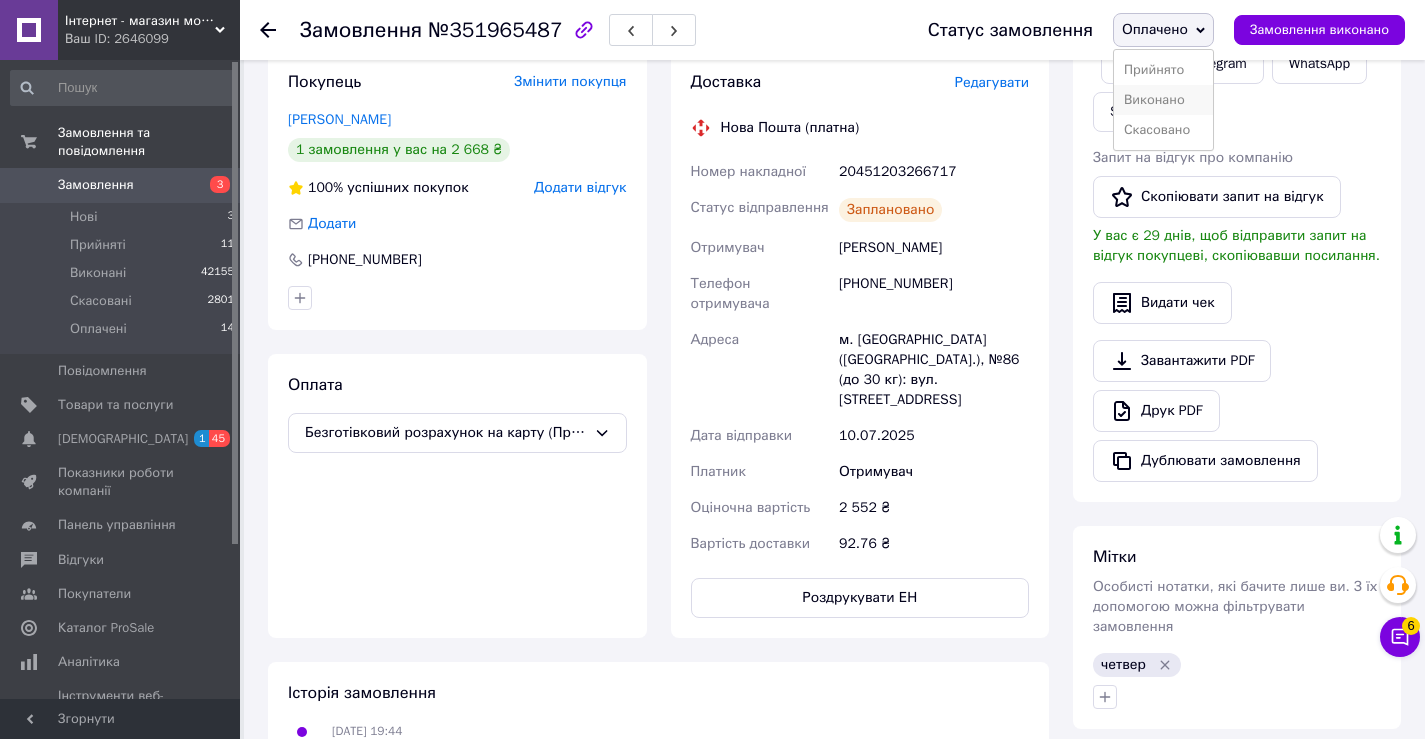 click on "Виконано" at bounding box center [1163, 100] 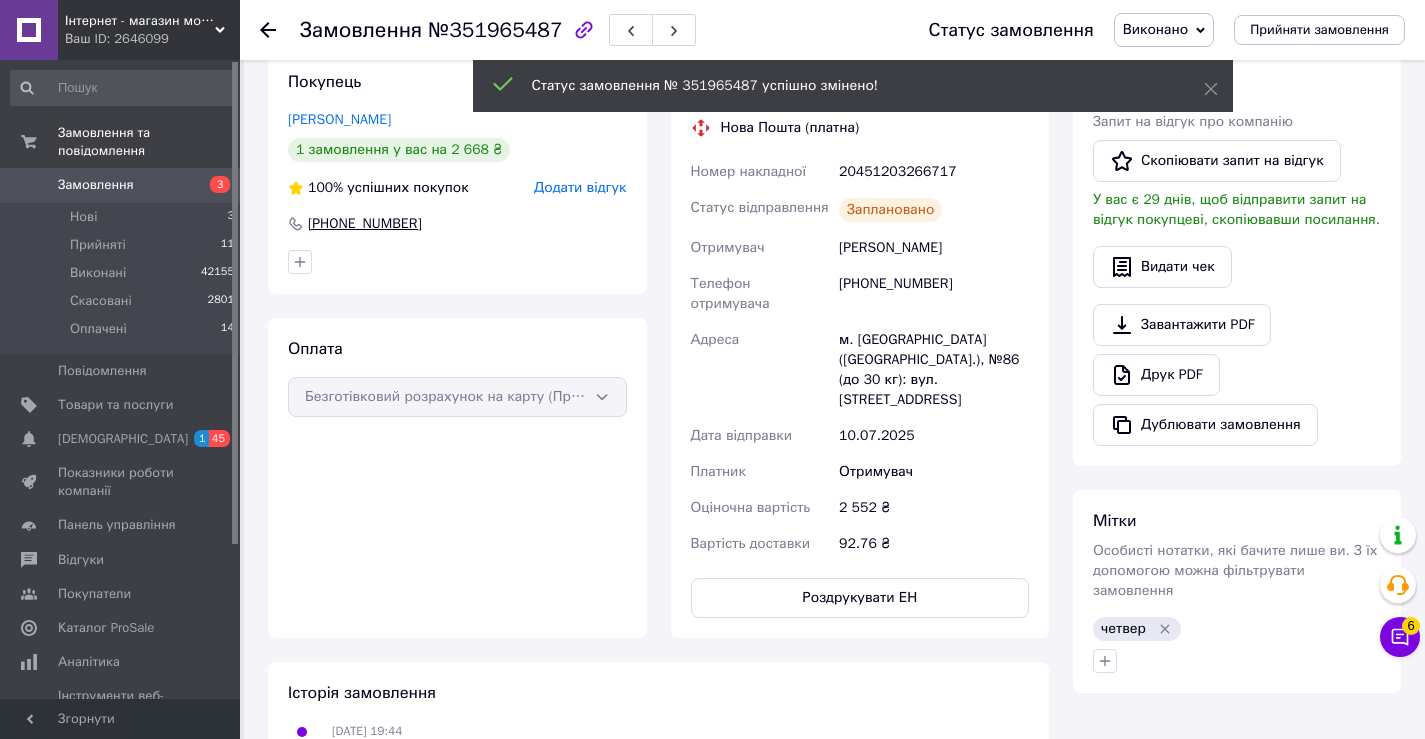 click on "[PHONE_NUMBER]" at bounding box center (365, 224) 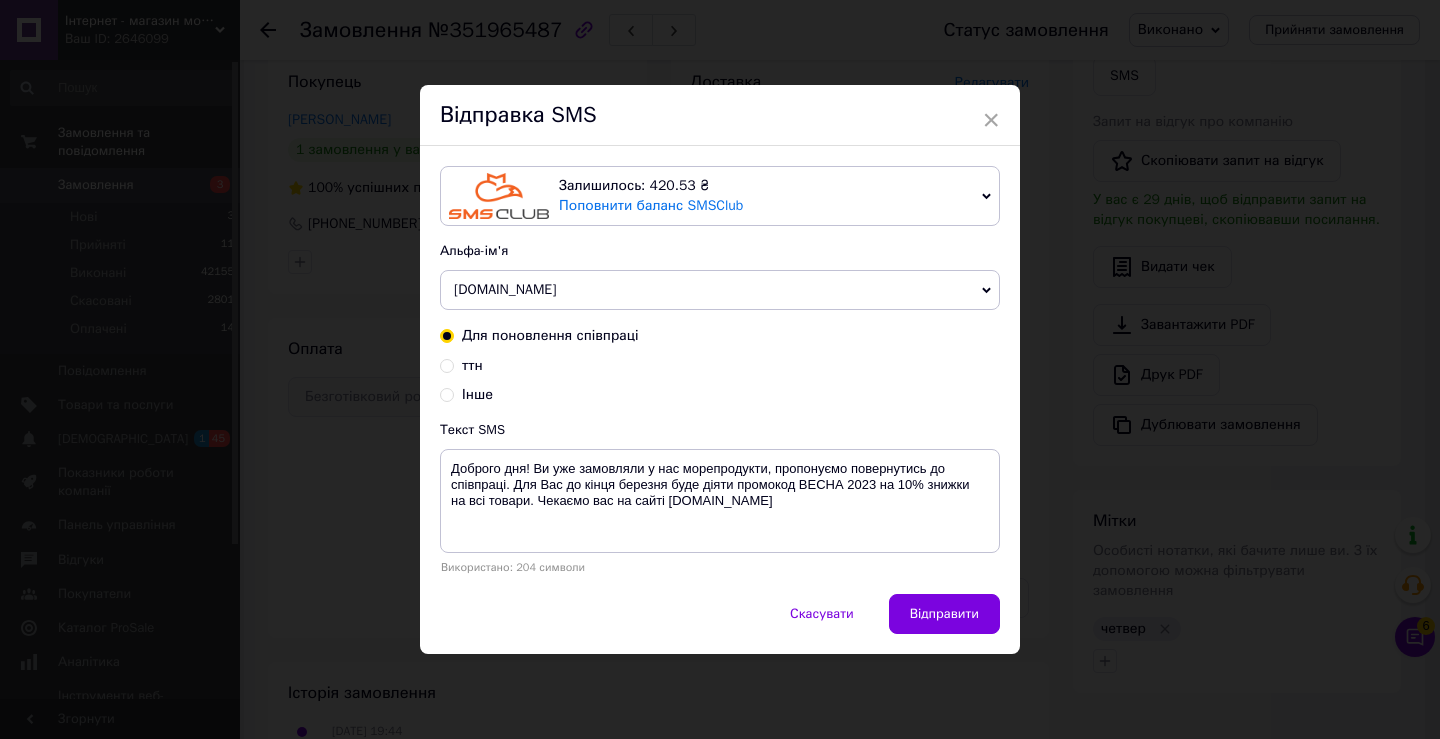 click on "ттн" at bounding box center (447, 364) 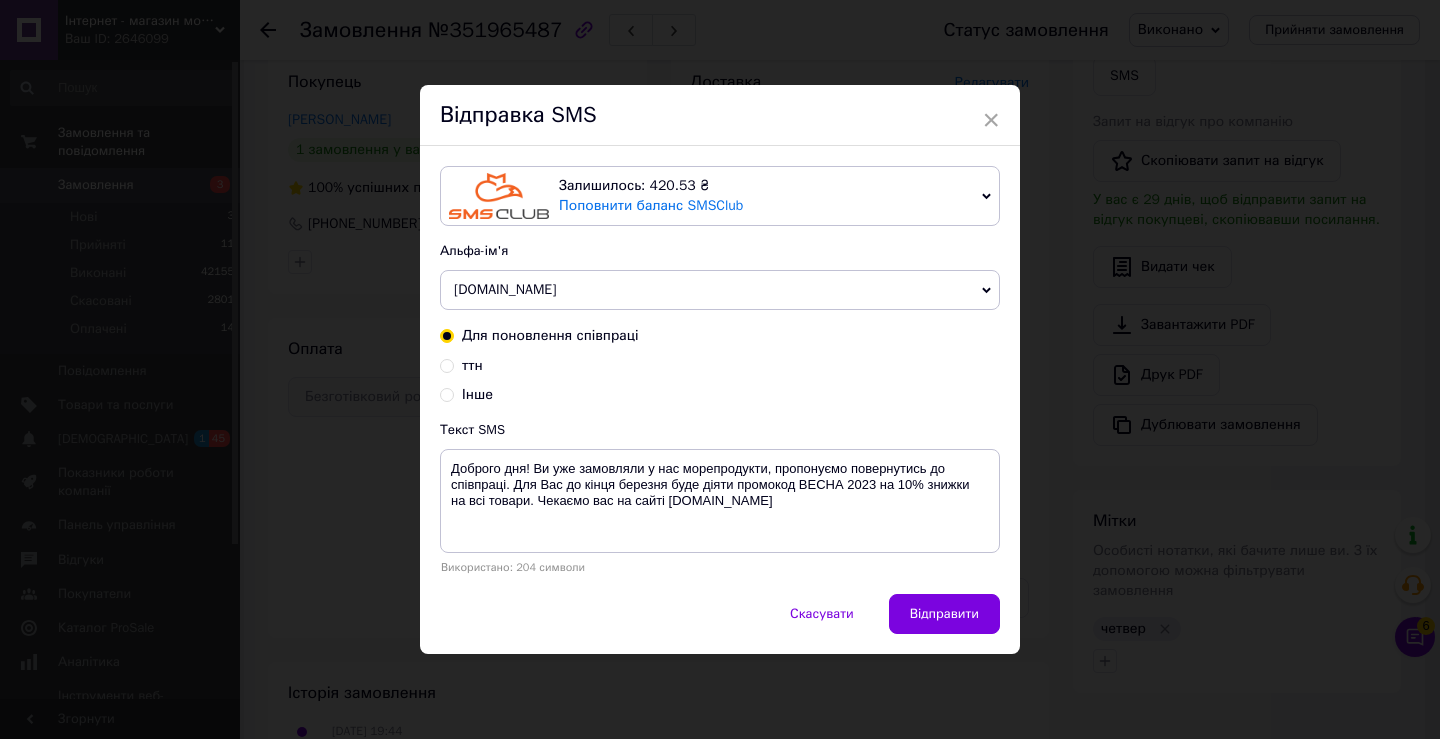 radio on "true" 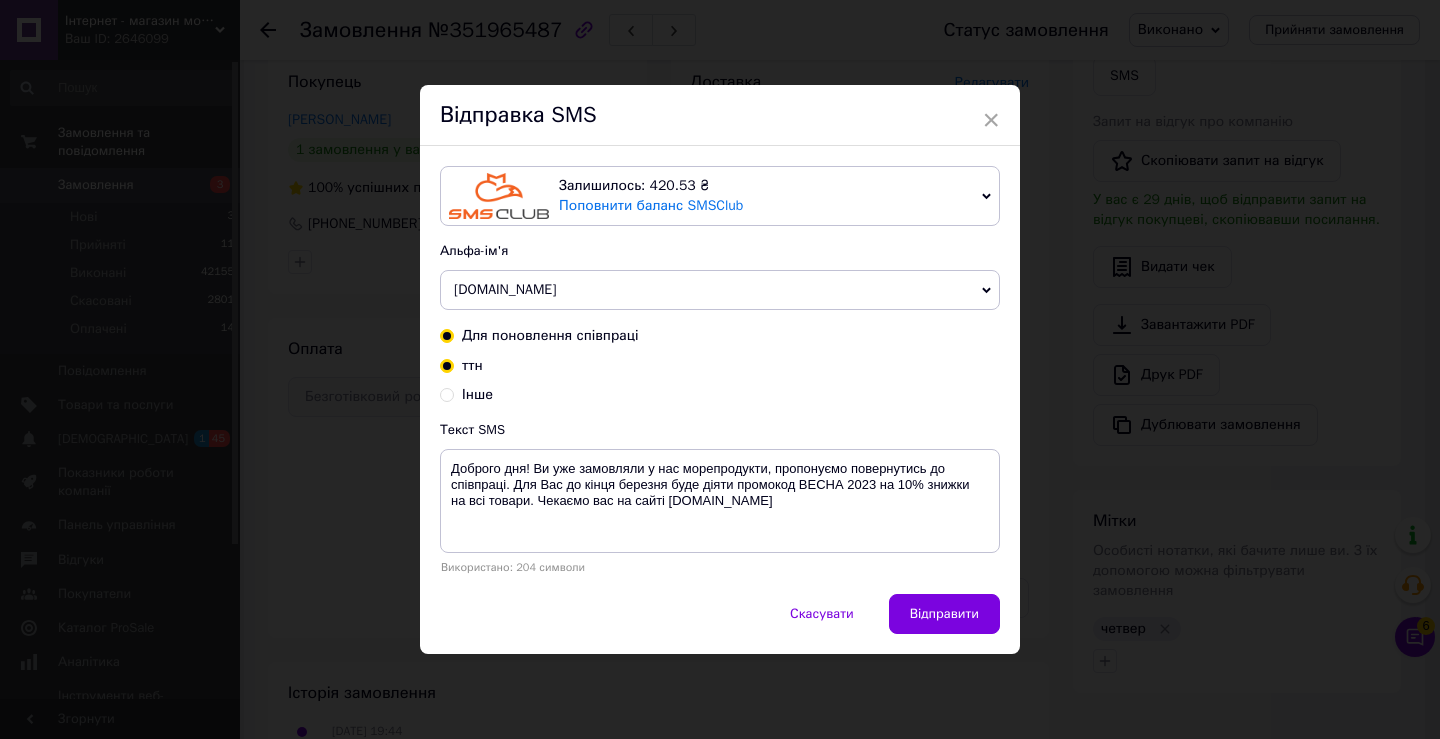 radio on "false" 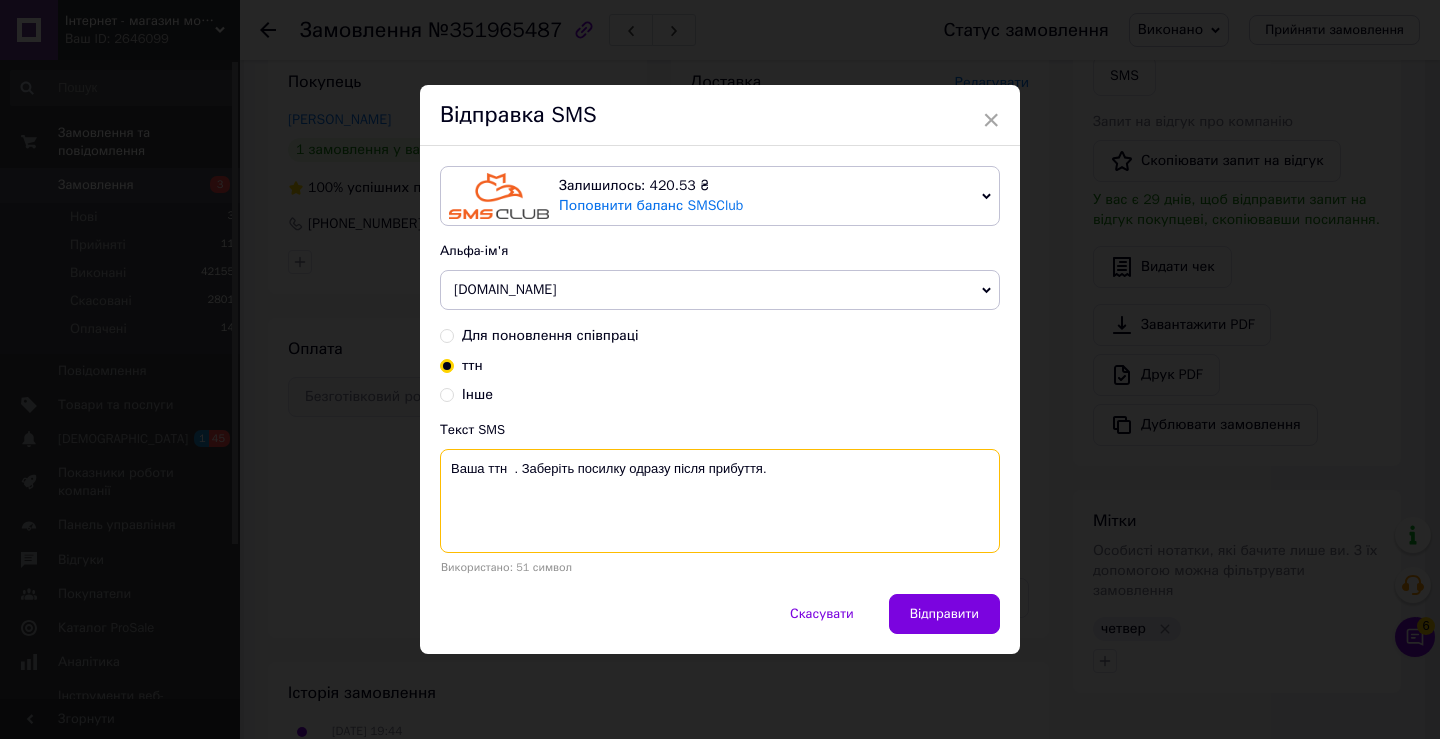 click on "Ваша ттн  . Заберіть посилку одразу після прибуття." at bounding box center (720, 501) 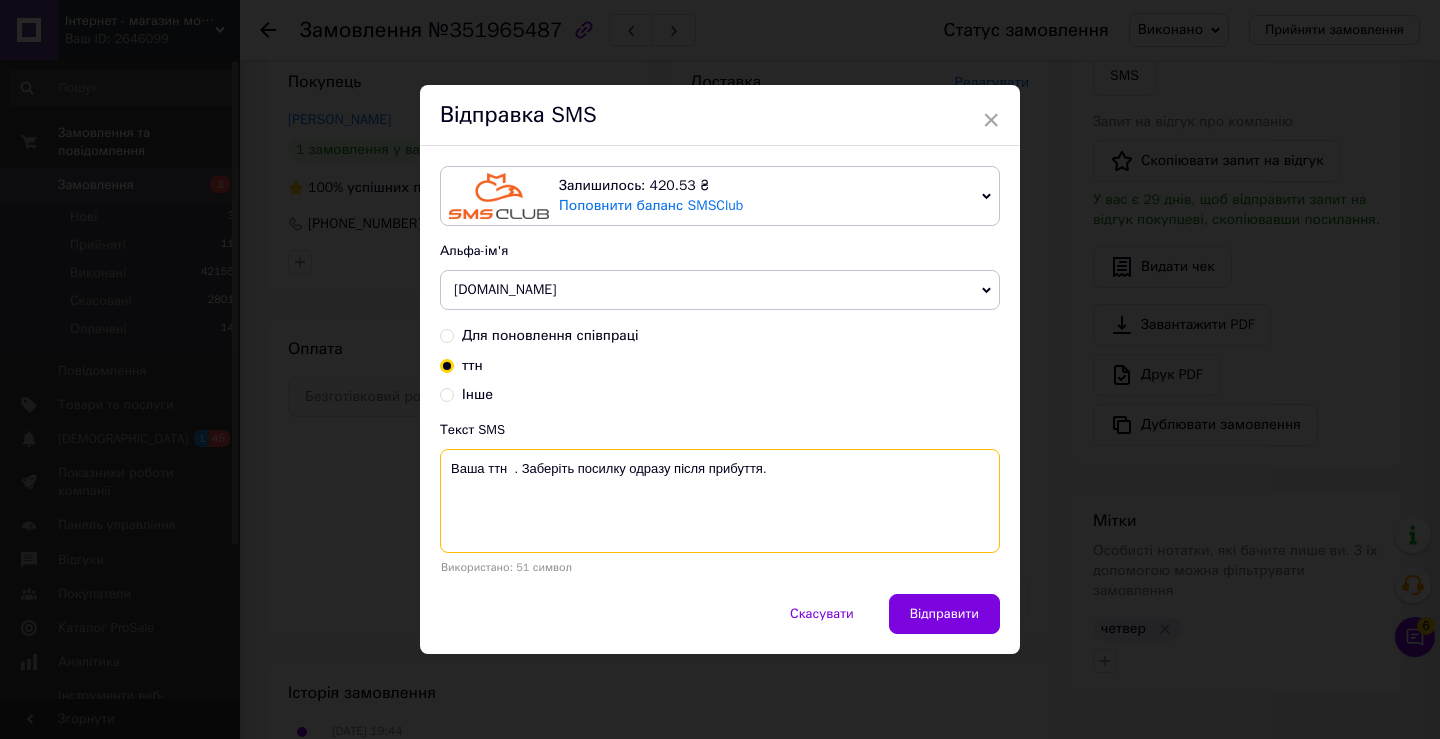 paste on "20451203266717" 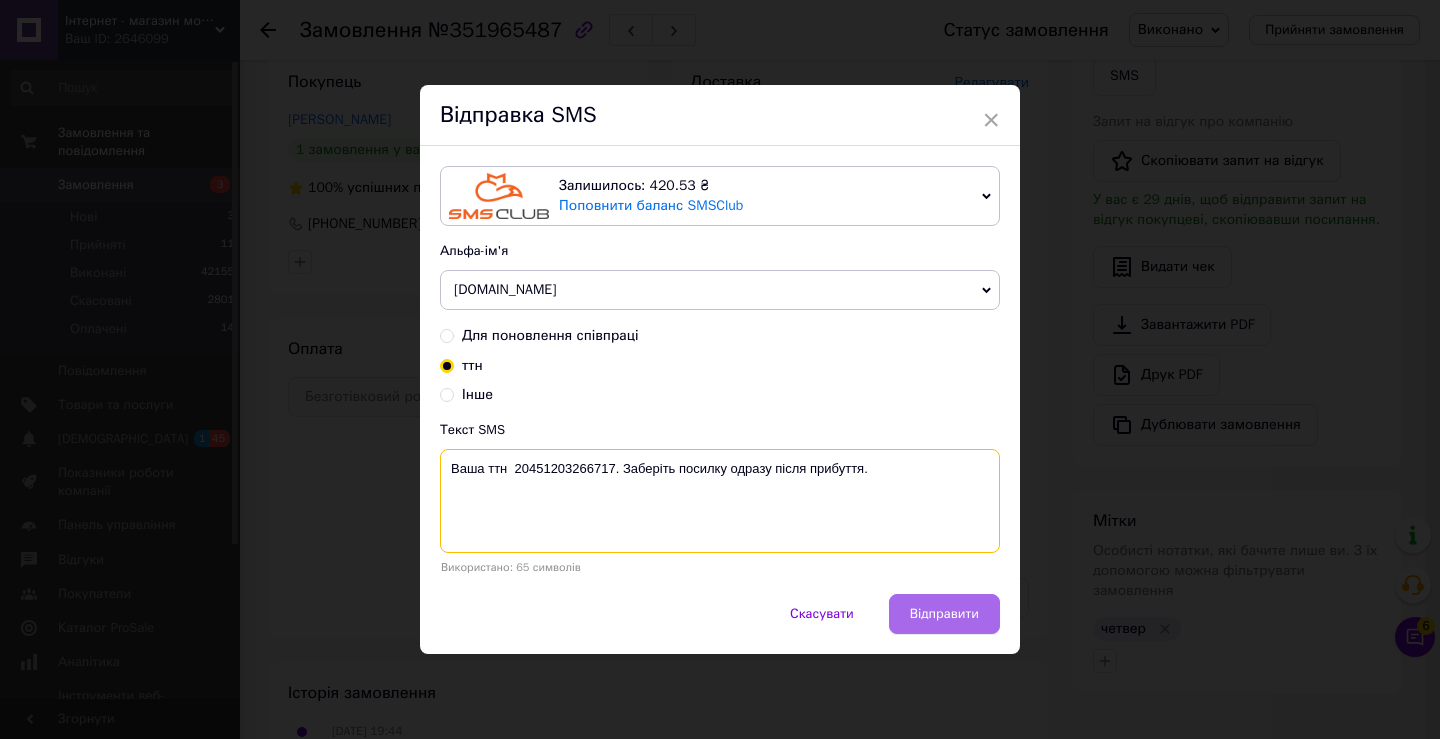 type on "Ваша ттн  20451203266717. Заберіть посилку одразу після прибуття." 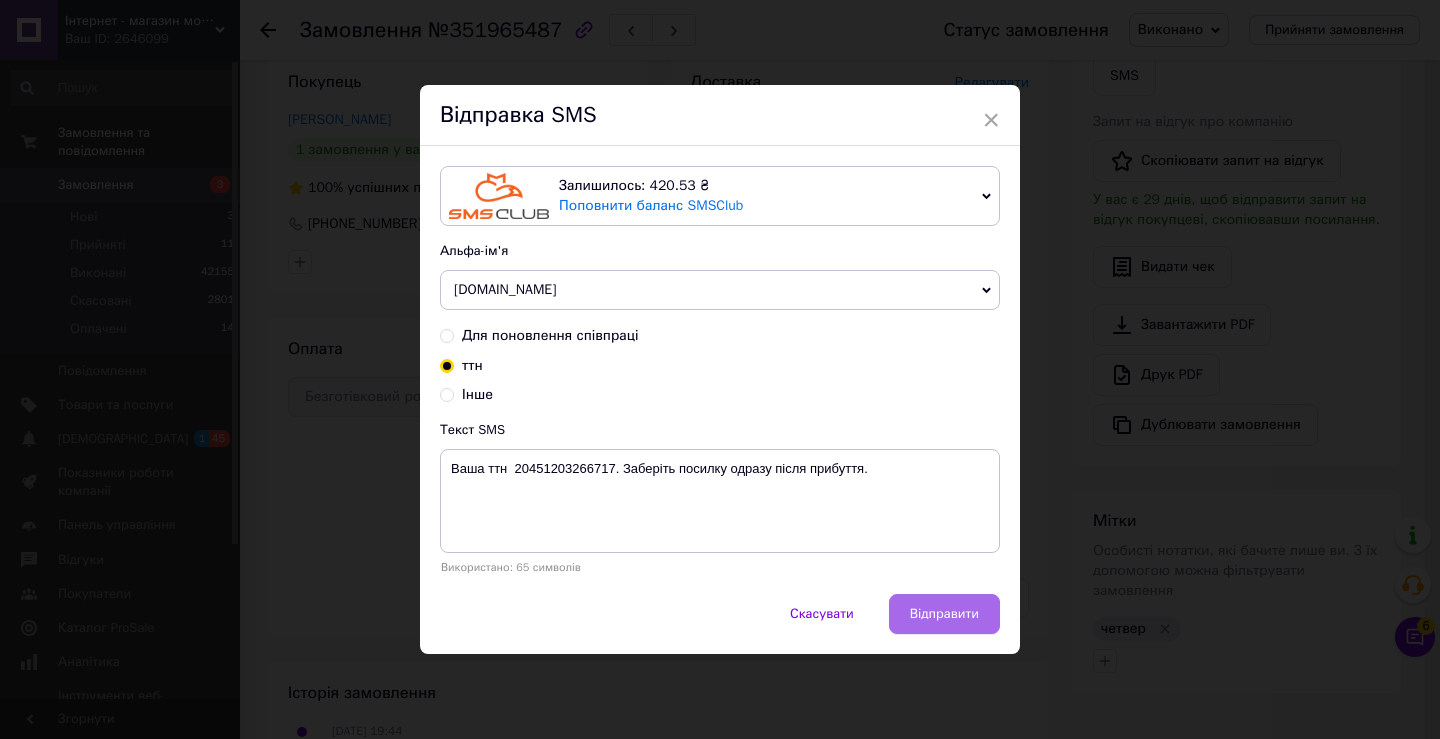click on "Відправити" at bounding box center [944, 614] 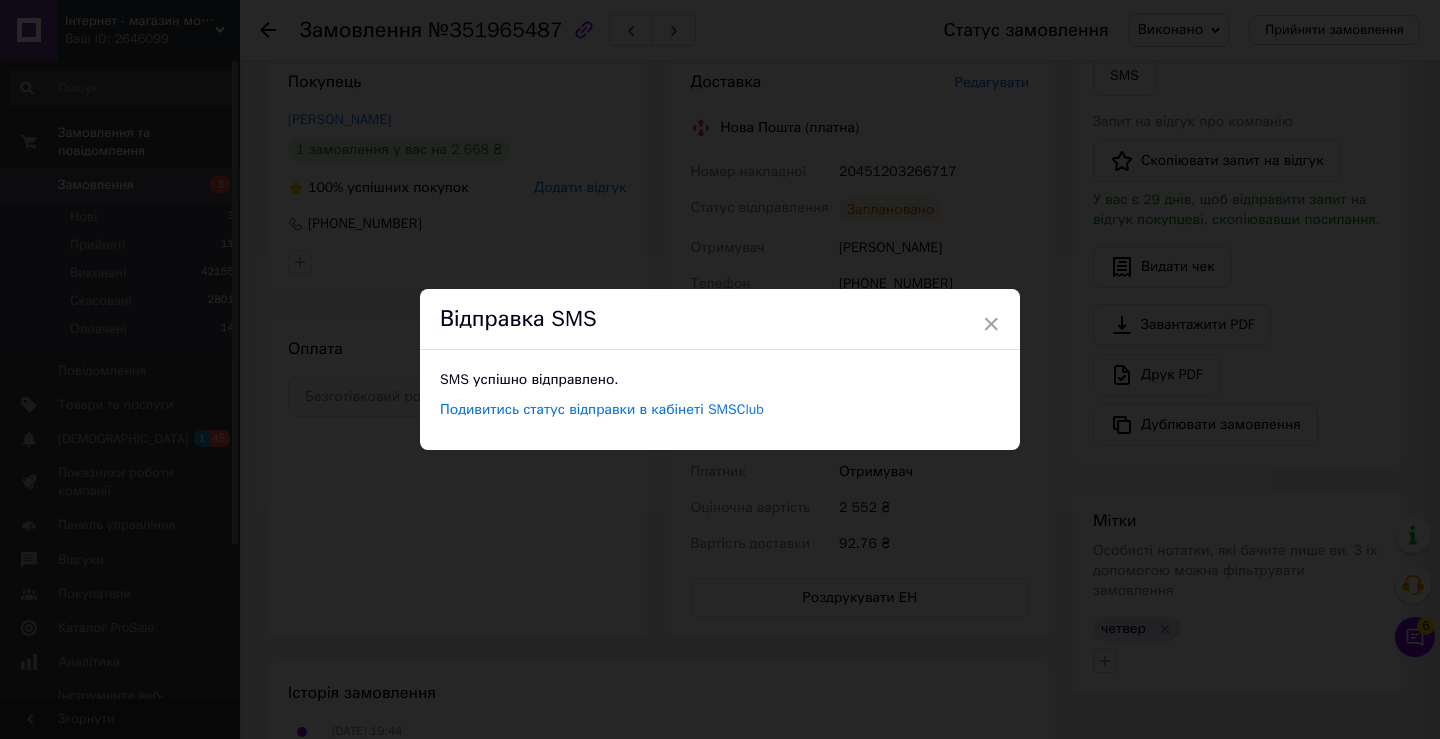 drag, startPoint x: 981, startPoint y: 325, endPoint x: 1007, endPoint y: 321, distance: 26.305893 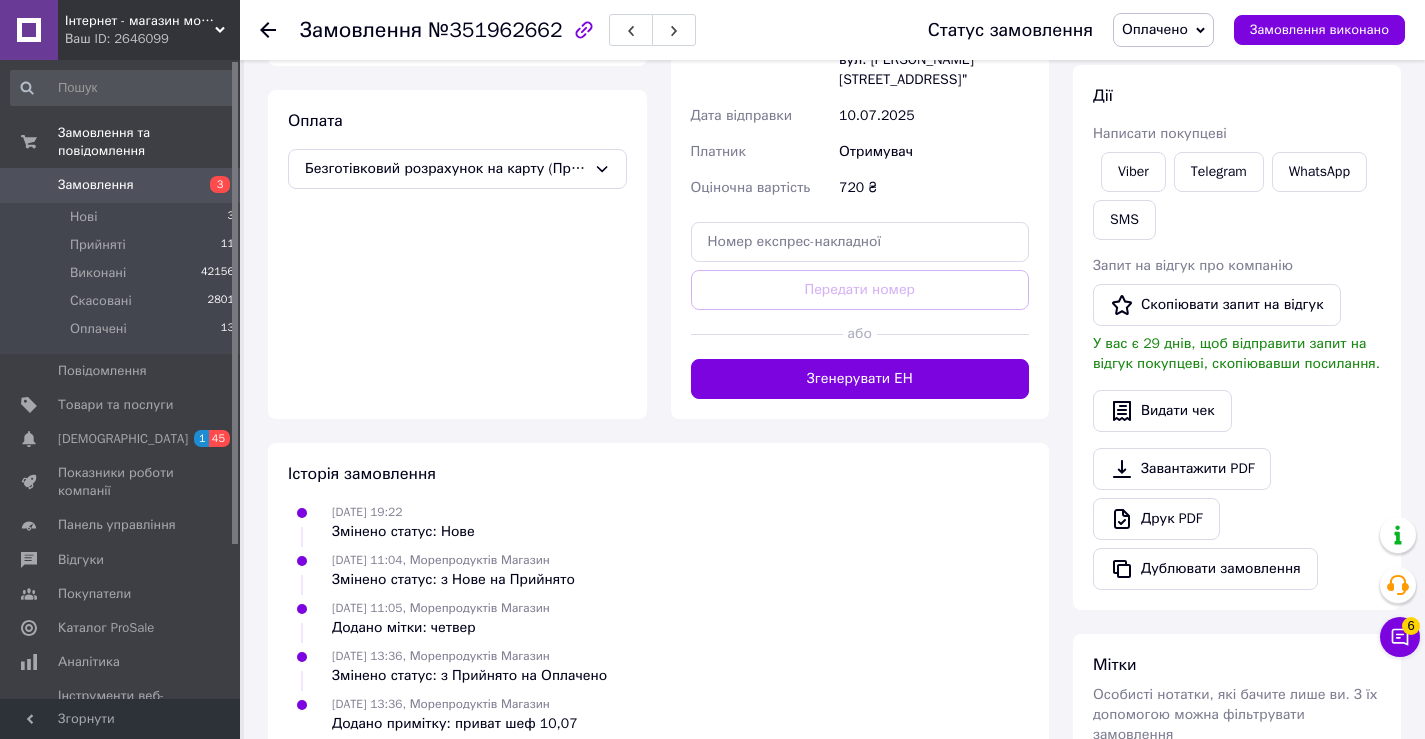 scroll, scrollTop: 600, scrollLeft: 0, axis: vertical 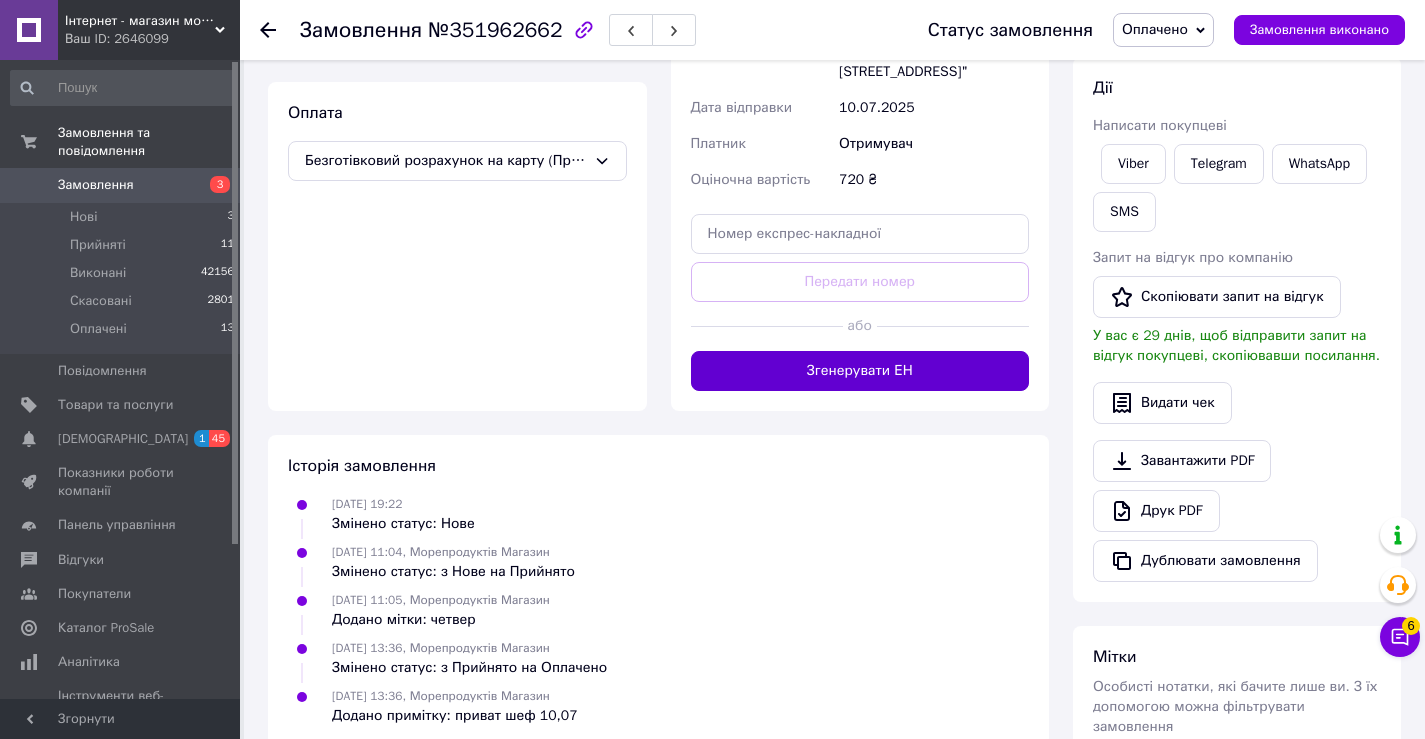 click on "Згенерувати ЕН" at bounding box center [860, 371] 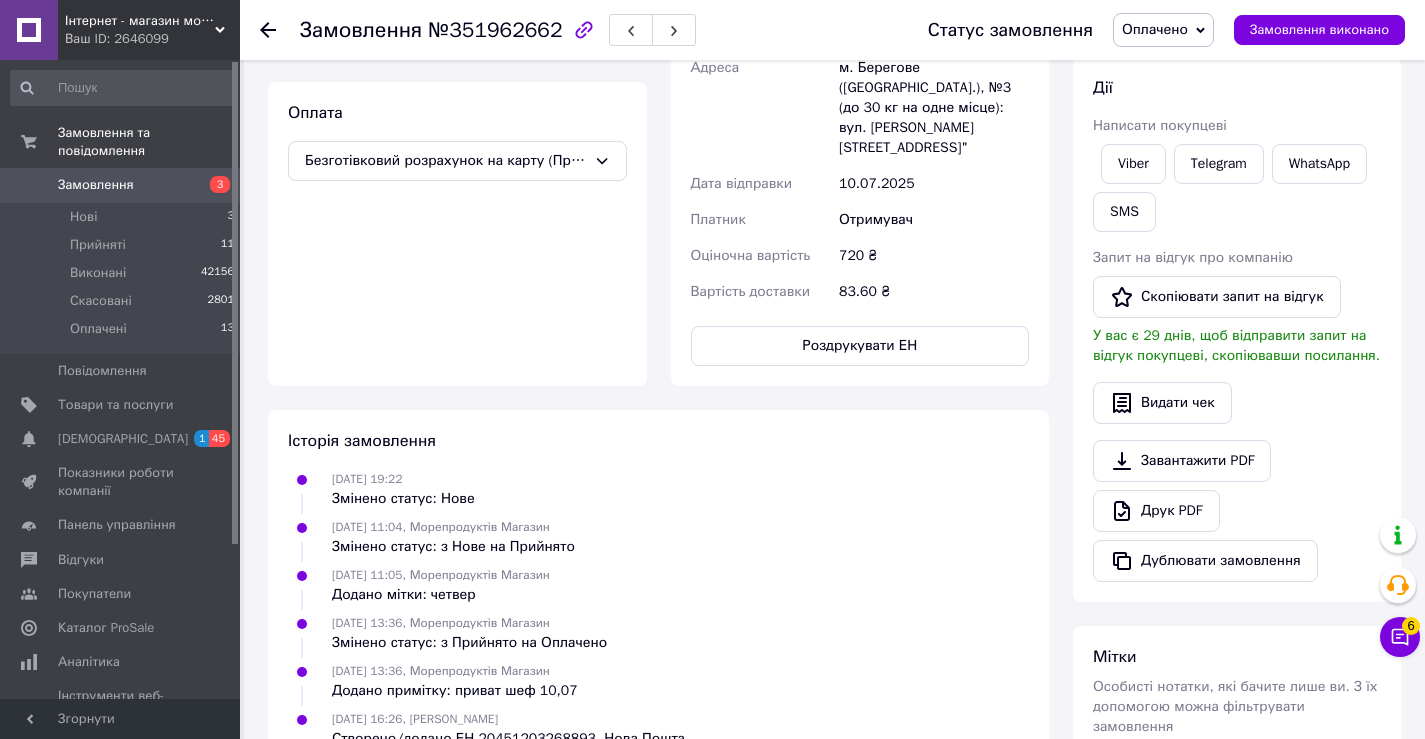 click on "Оплачено" at bounding box center (1155, 29) 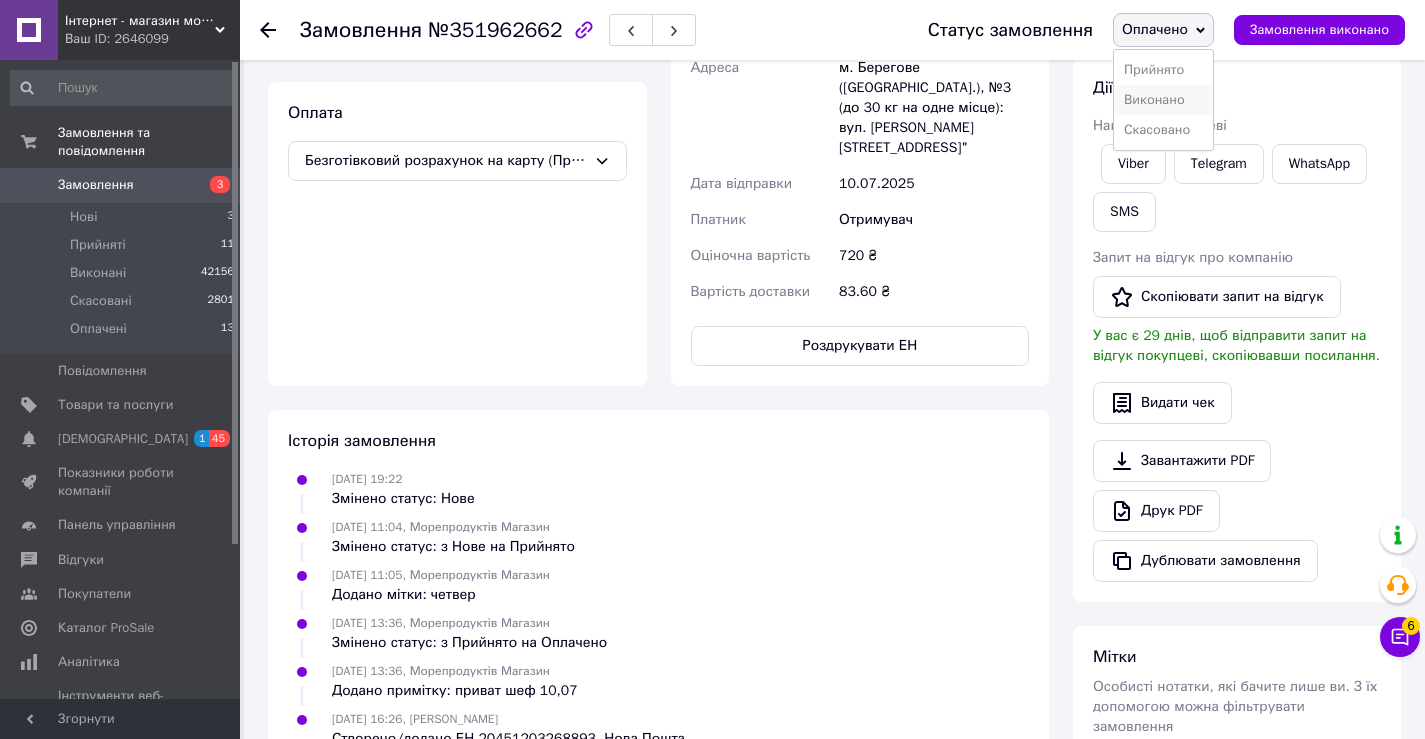 click on "Виконано" at bounding box center [1163, 100] 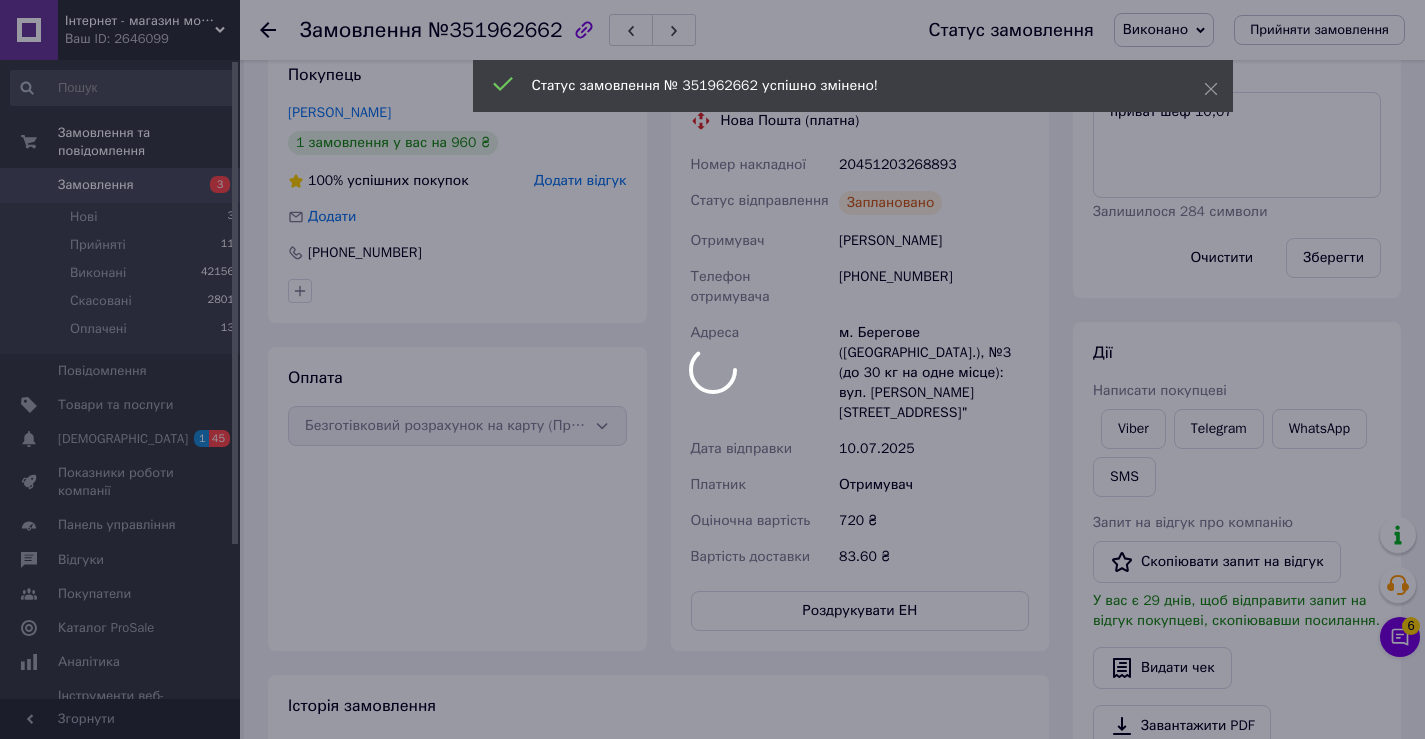 scroll, scrollTop: 300, scrollLeft: 0, axis: vertical 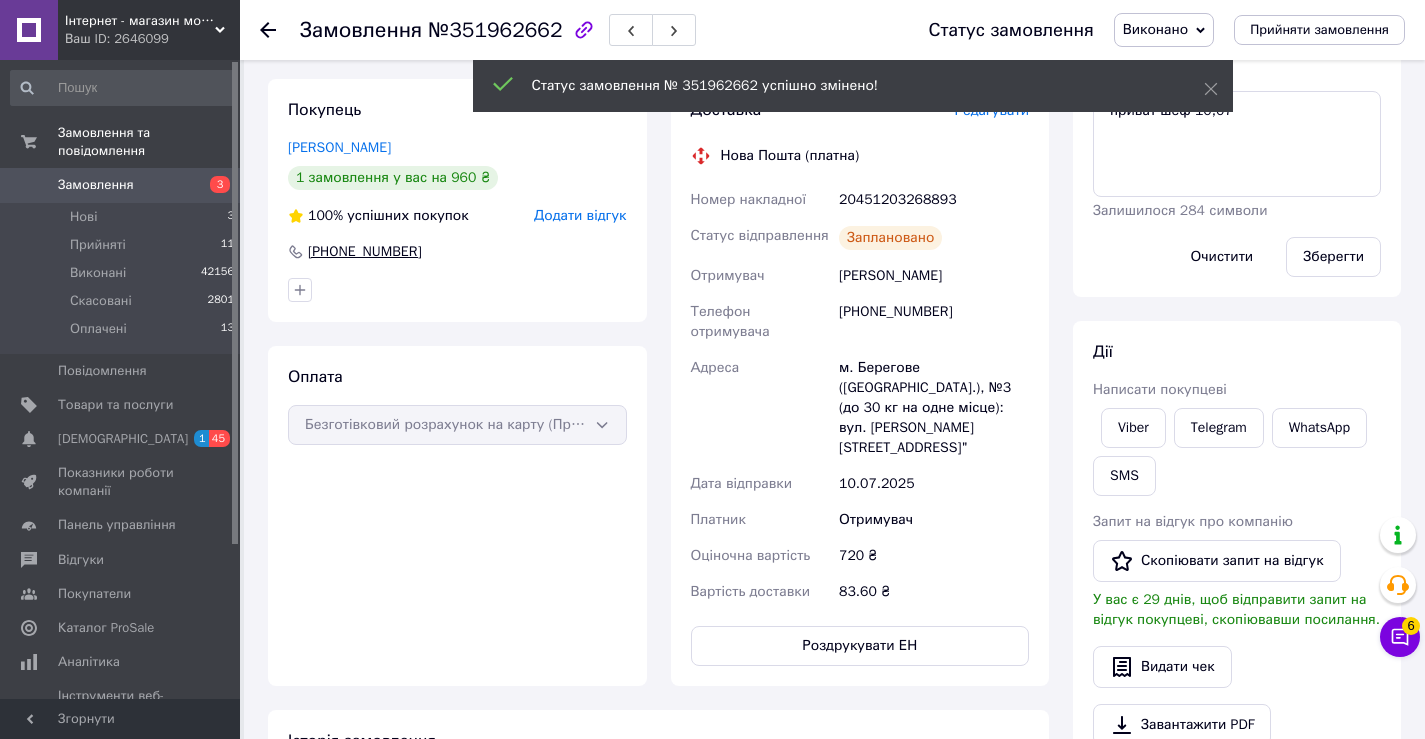 click on "[PHONE_NUMBER]" at bounding box center (365, 252) 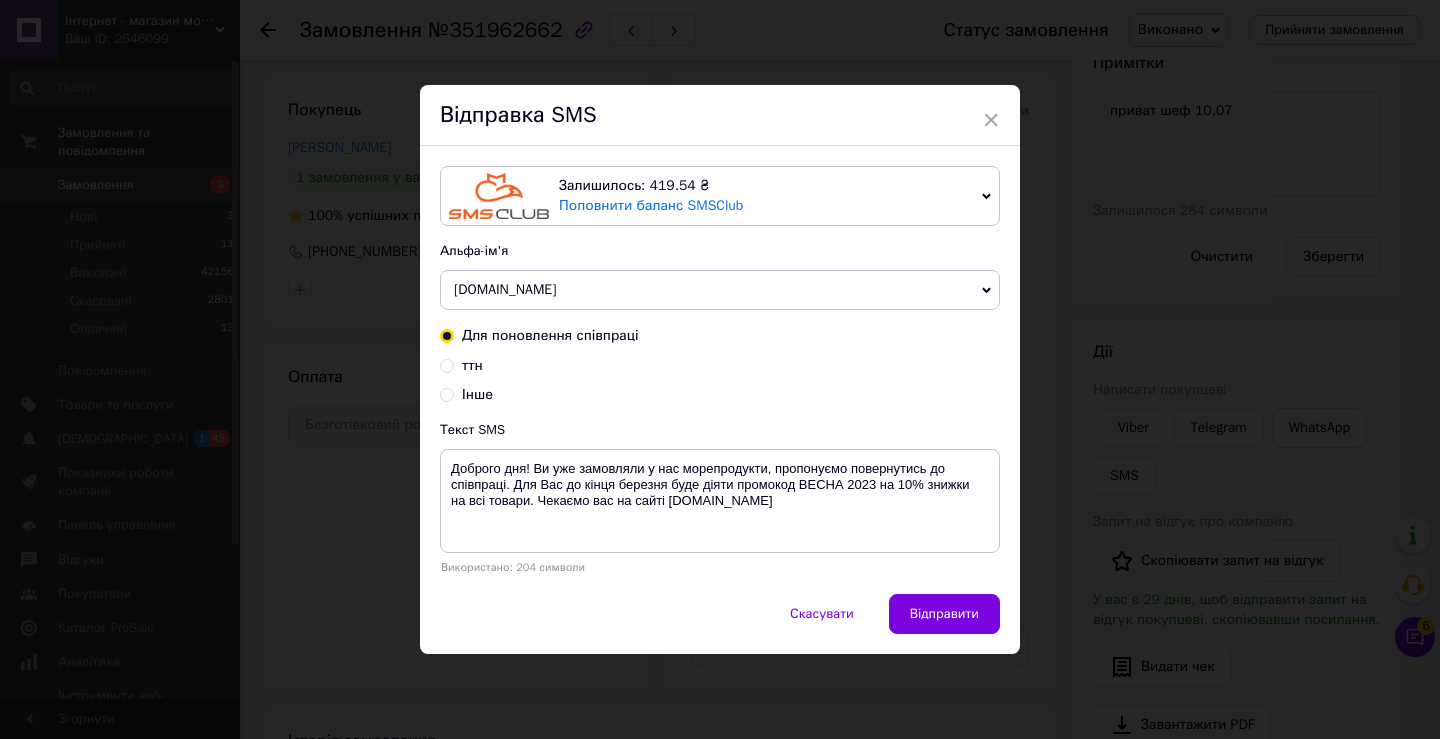 click on "ттн" at bounding box center (447, 364) 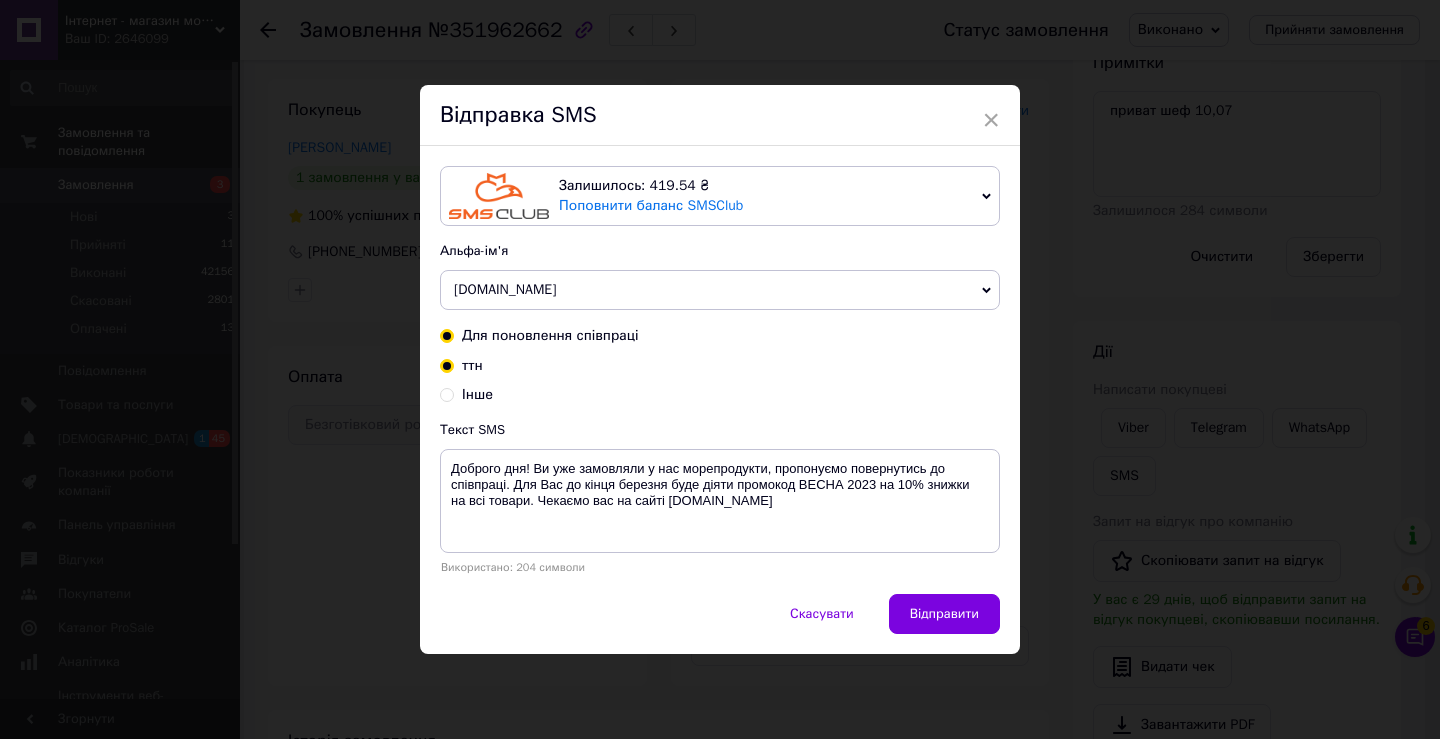 radio on "true" 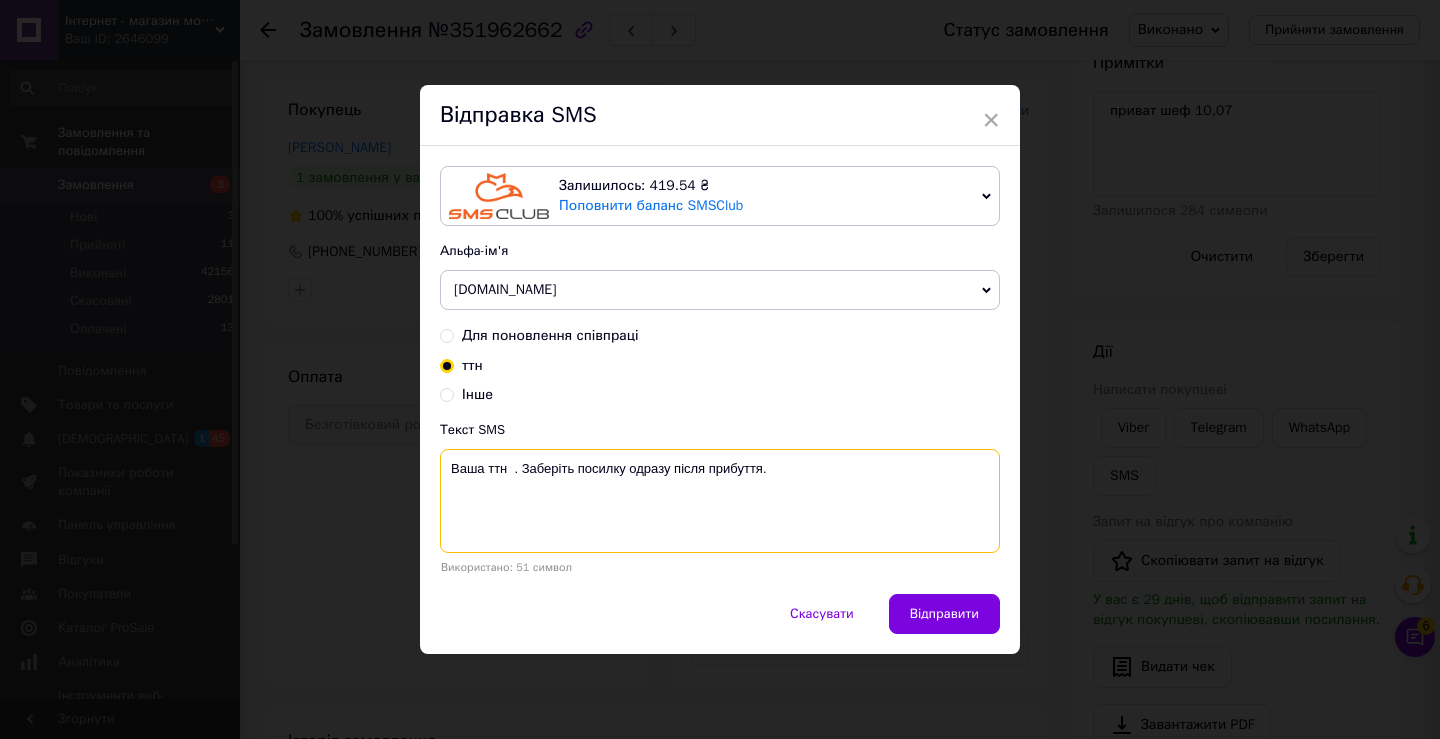 click on "Ваша ттн  . Заберіть посилку одразу після прибуття." at bounding box center [720, 501] 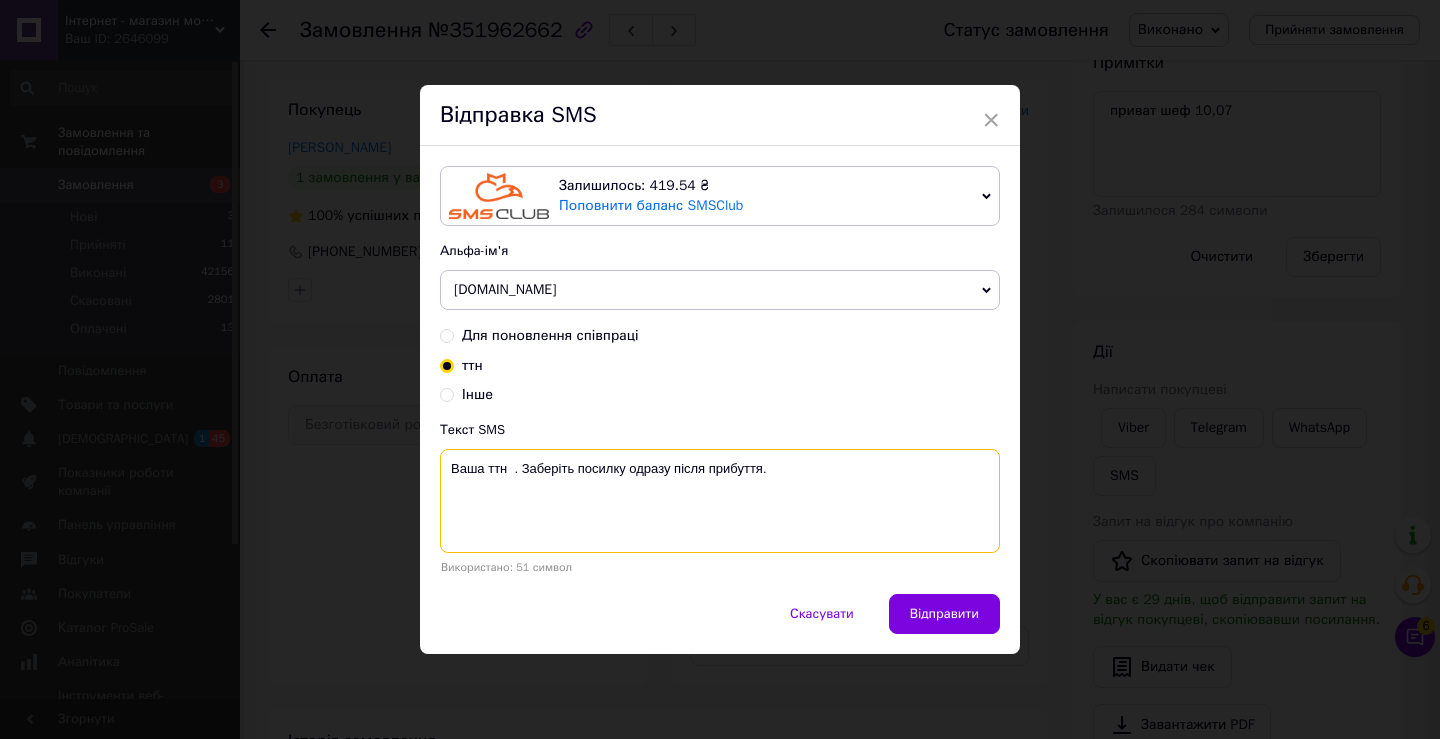 paste on "20451203268893" 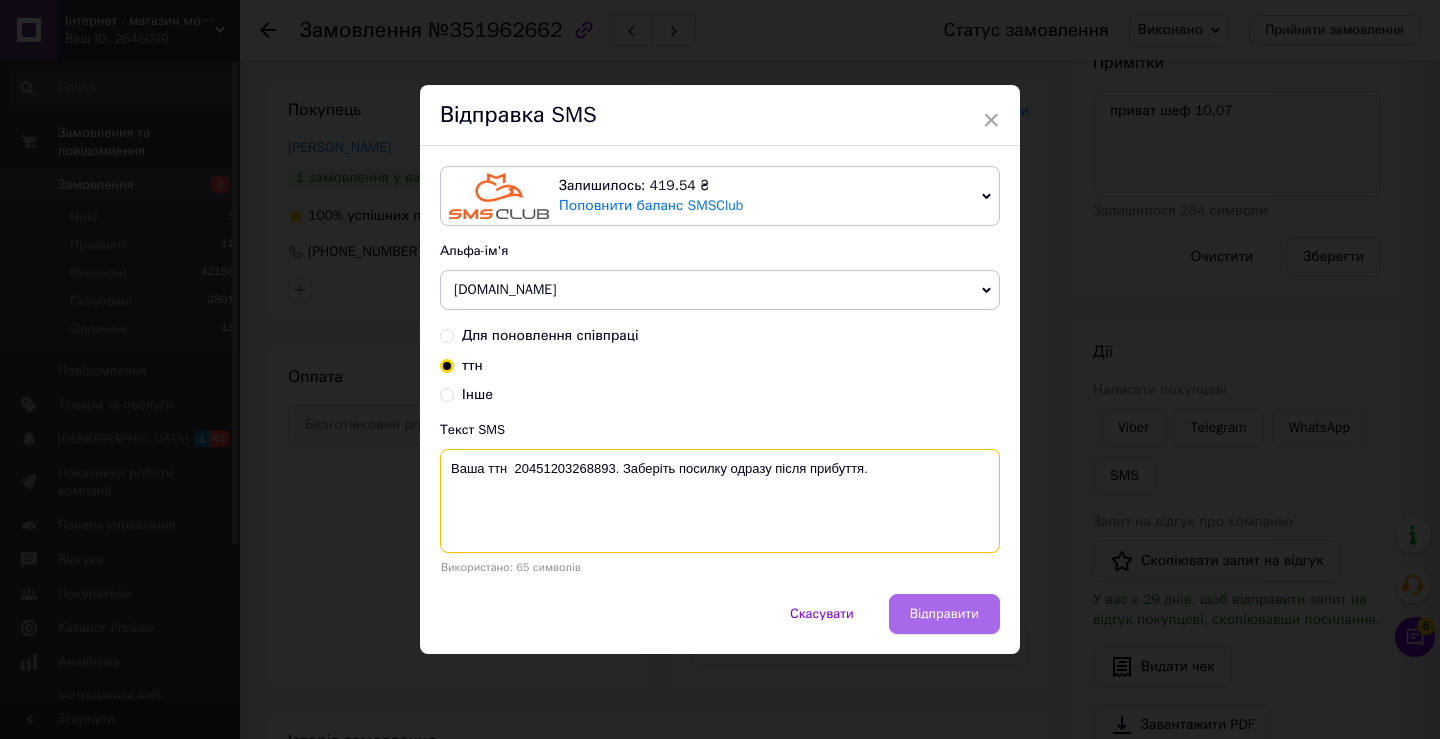 type on "Ваша ттн  20451203268893. Заберіть посилку одразу після прибуття." 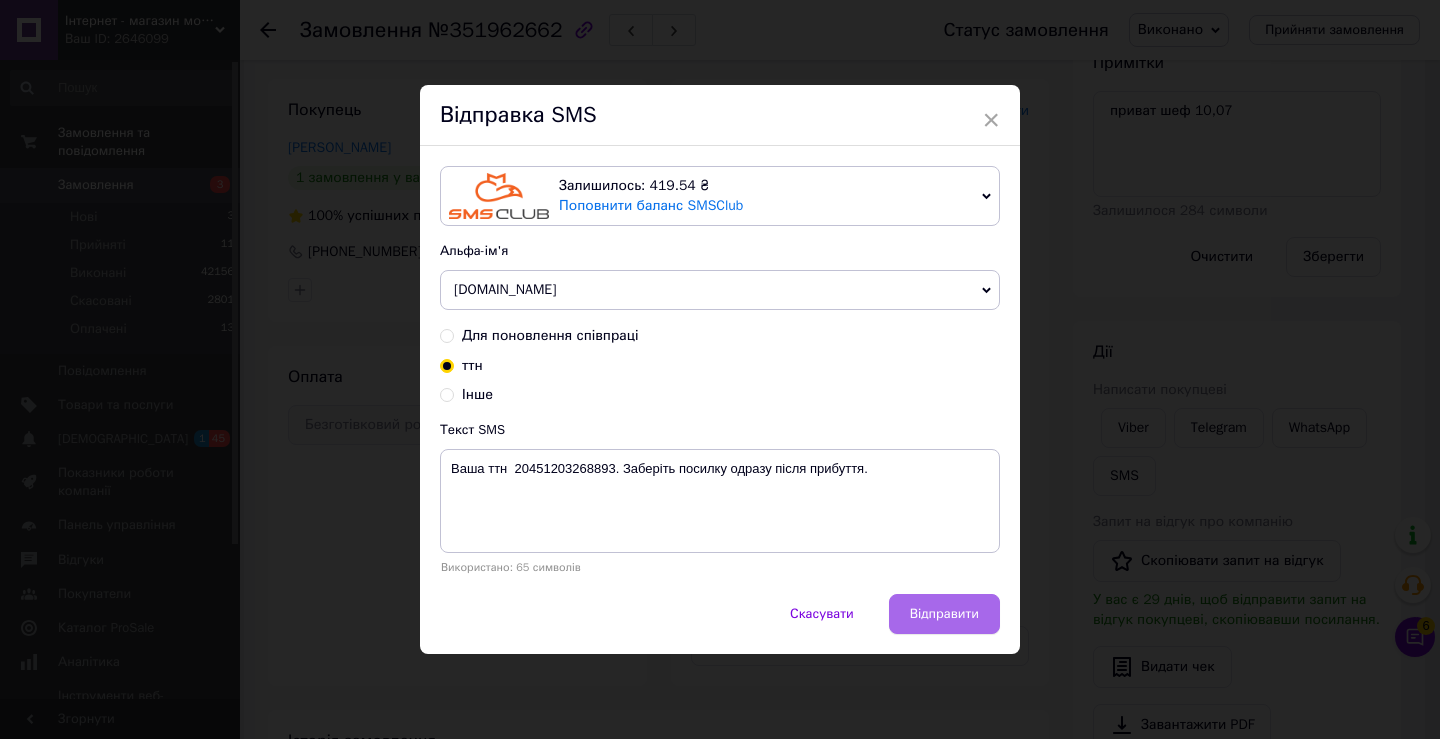 drag, startPoint x: 957, startPoint y: 608, endPoint x: 947, endPoint y: 599, distance: 13.453624 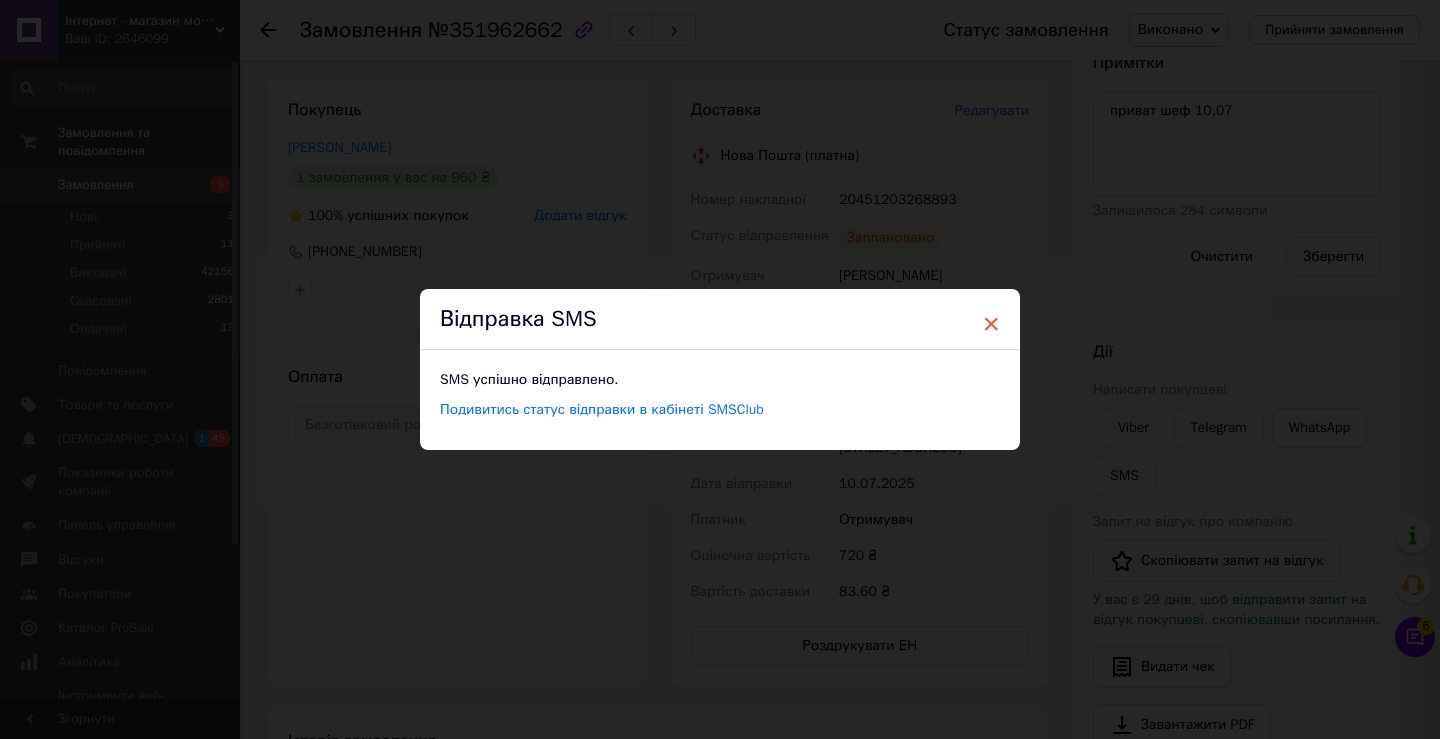 click on "×" at bounding box center (991, 324) 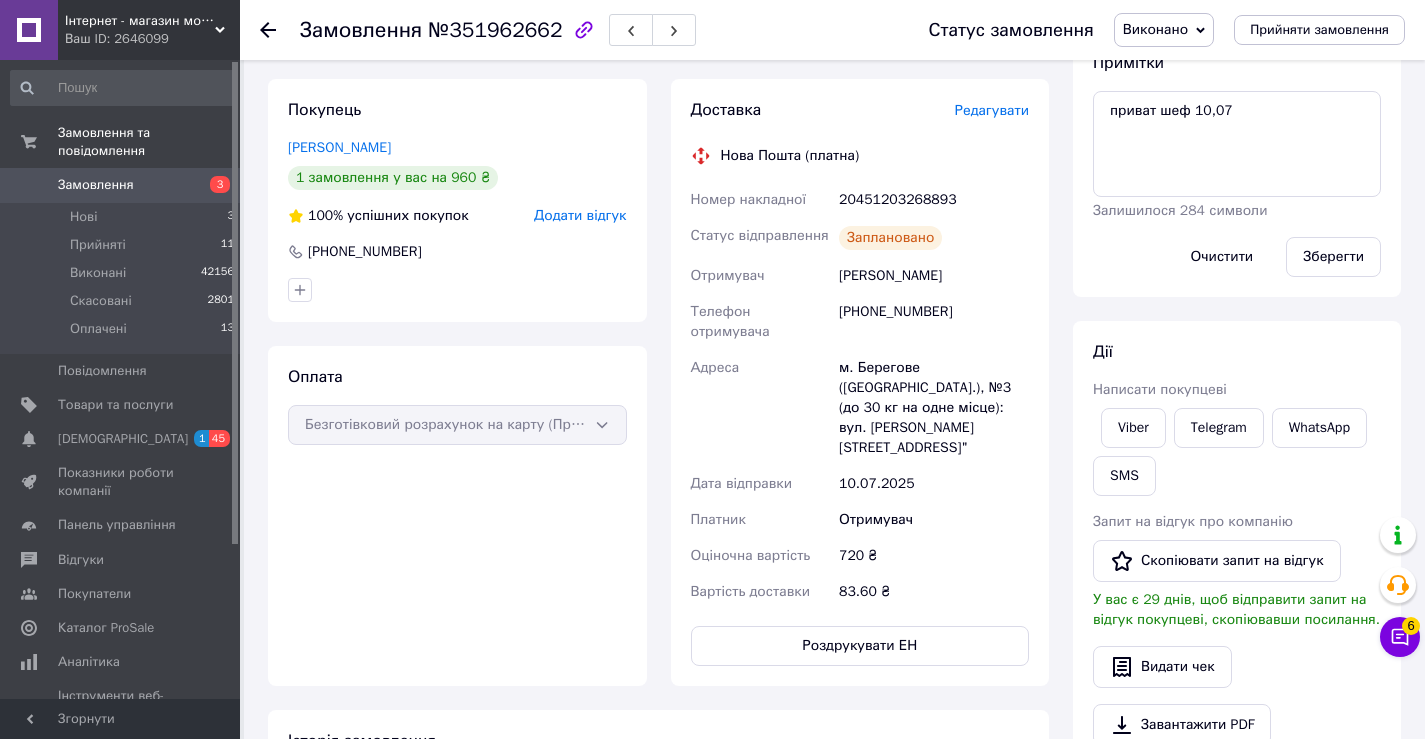 scroll, scrollTop: 0, scrollLeft: 0, axis: both 